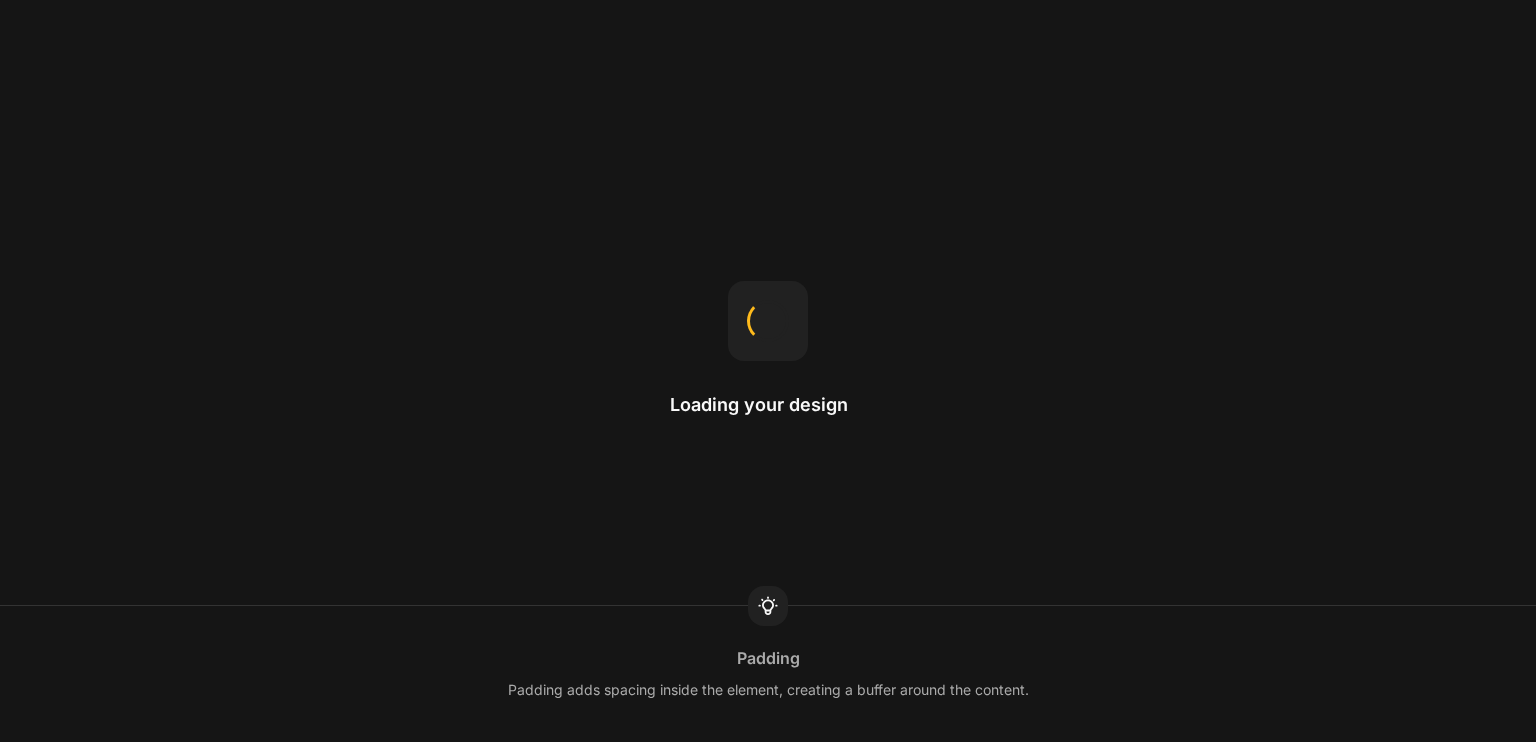 scroll, scrollTop: 0, scrollLeft: 0, axis: both 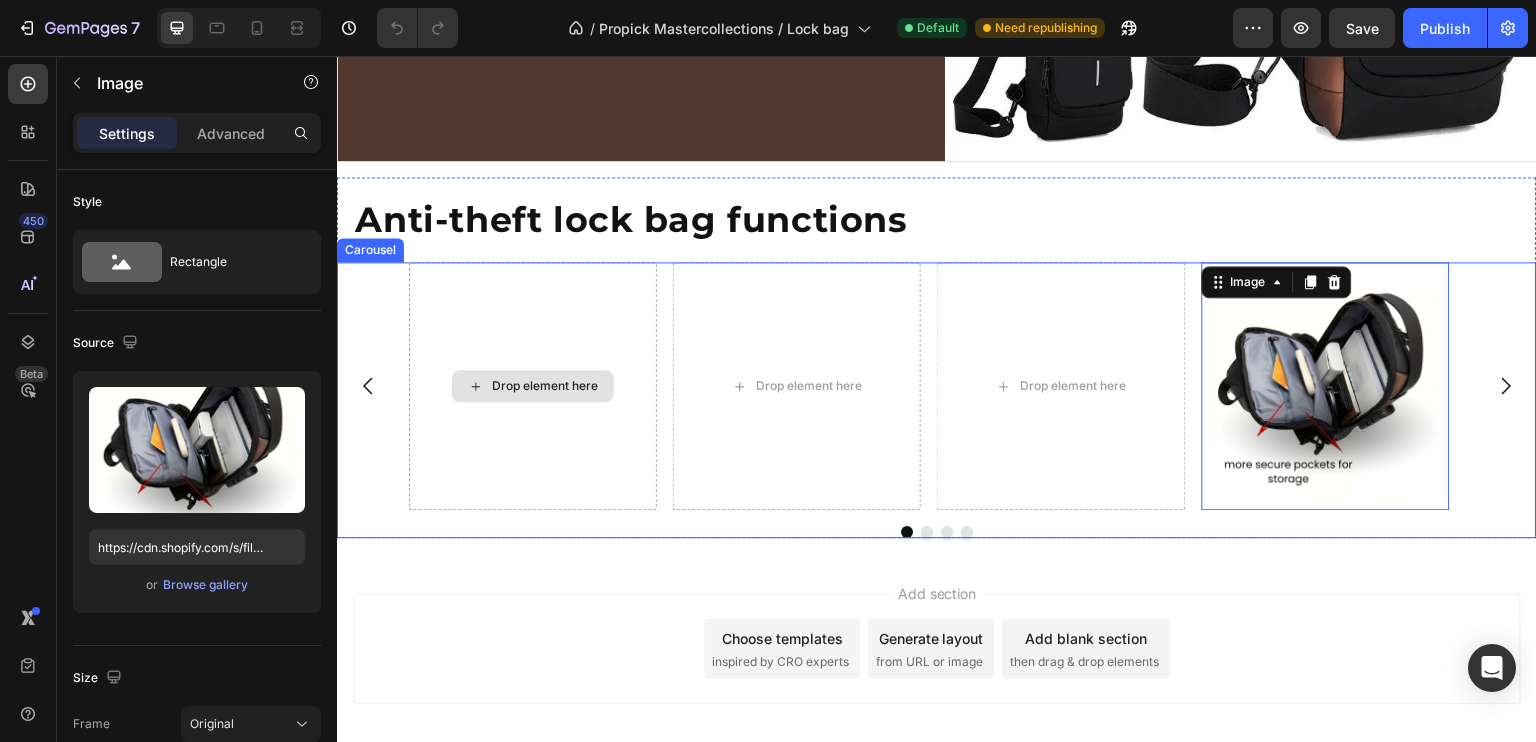 drag, startPoint x: 1375, startPoint y: 358, endPoint x: 580, endPoint y: 387, distance: 795.52875 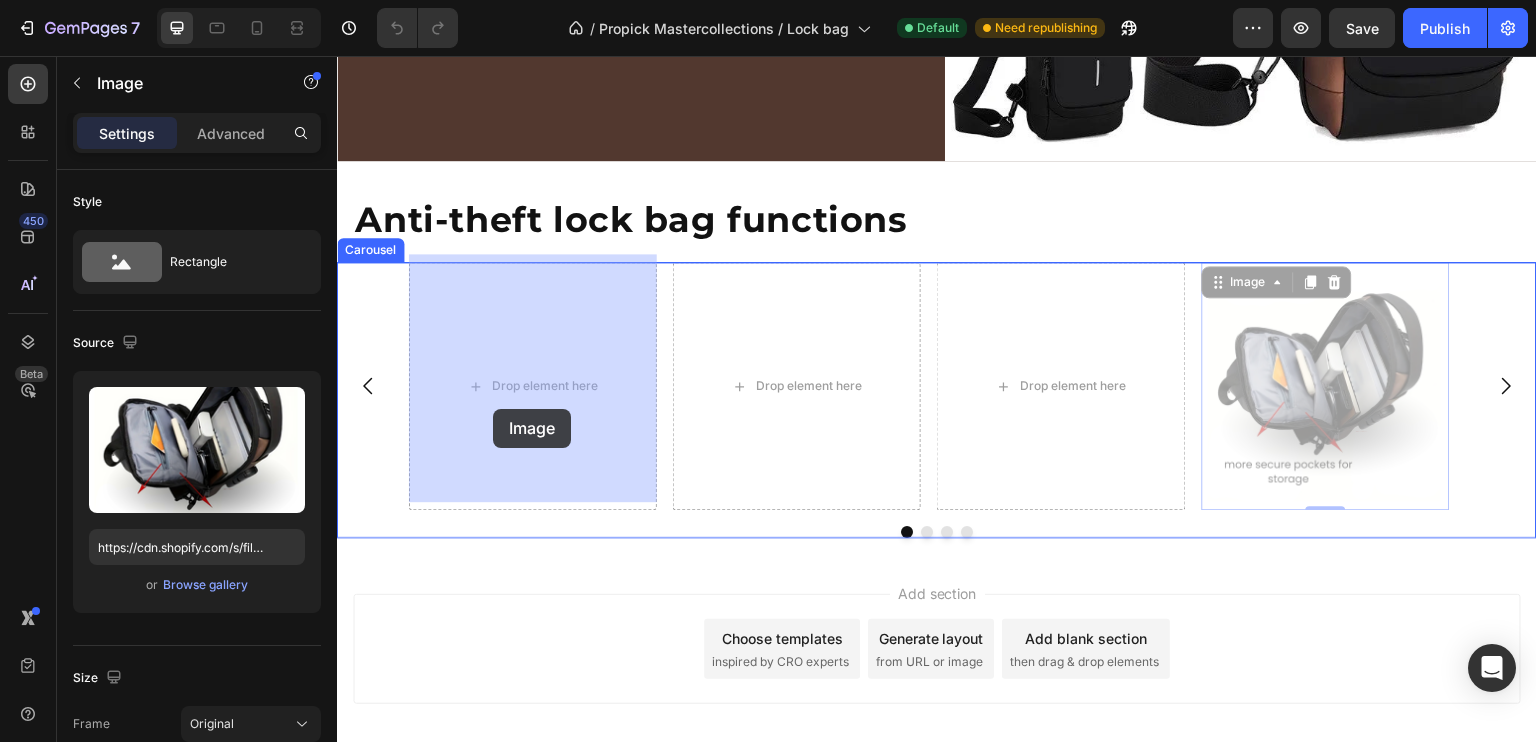 drag, startPoint x: 1255, startPoint y: 391, endPoint x: 493, endPoint y: 408, distance: 762.18964 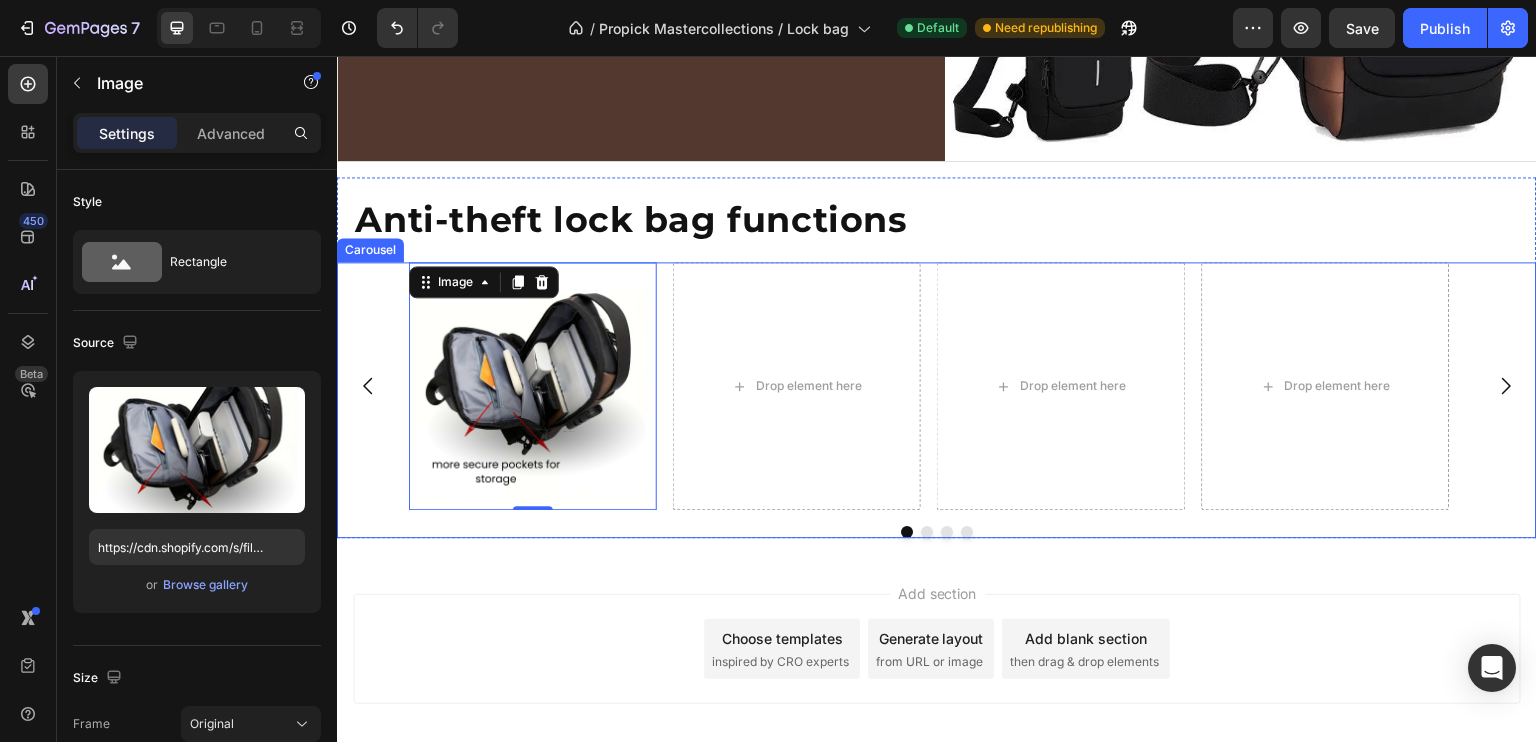 click at bounding box center [937, 532] 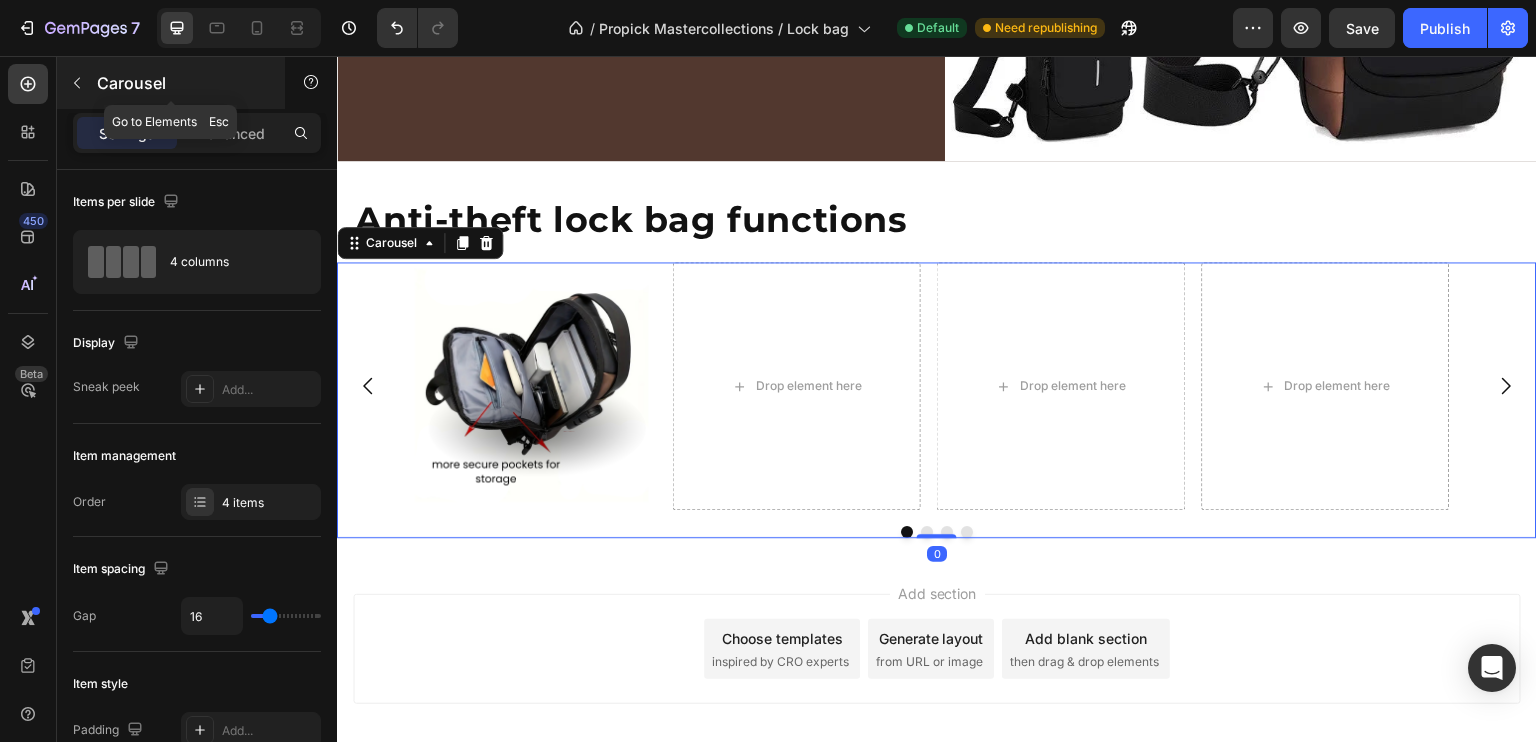 click 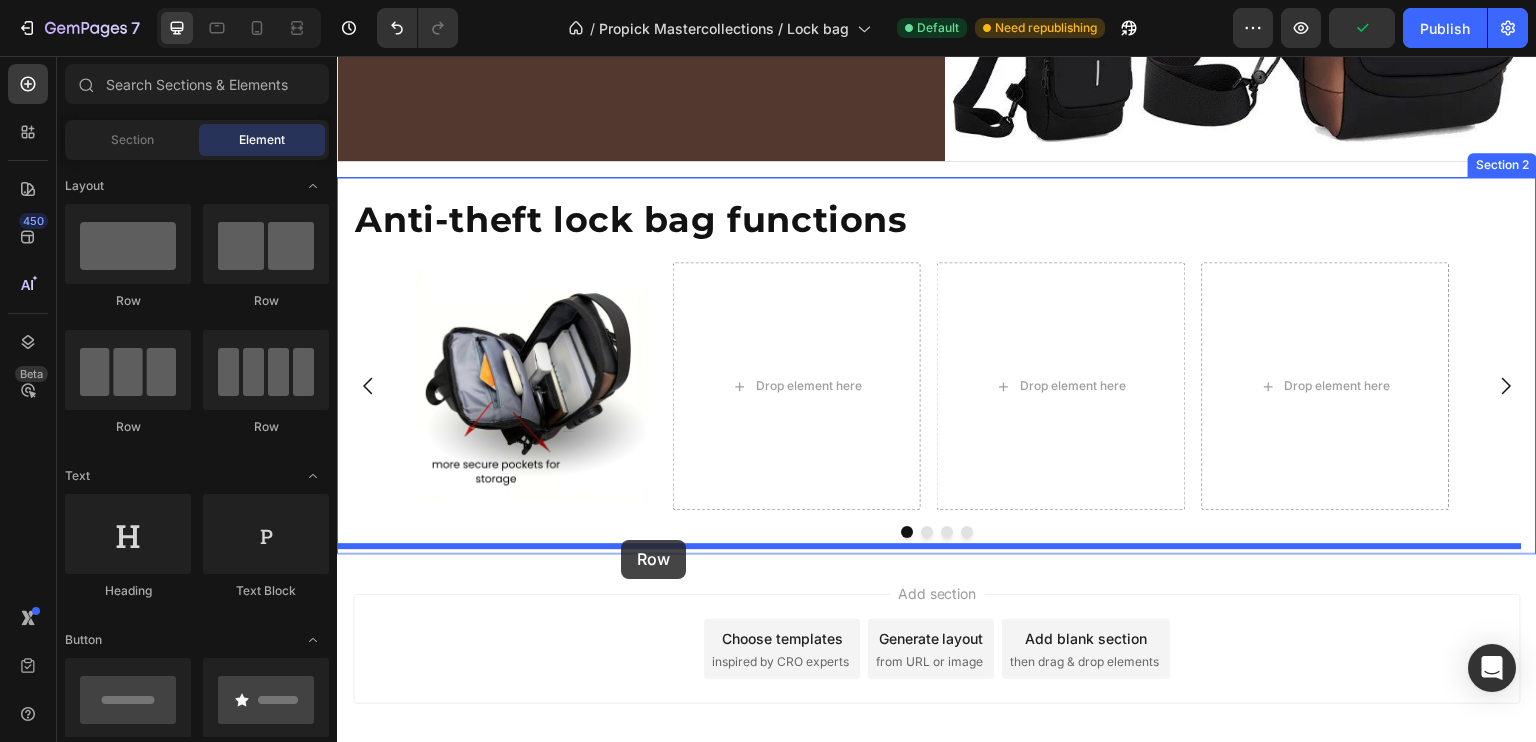 drag, startPoint x: 477, startPoint y: 326, endPoint x: 621, endPoint y: 537, distance: 255.4545 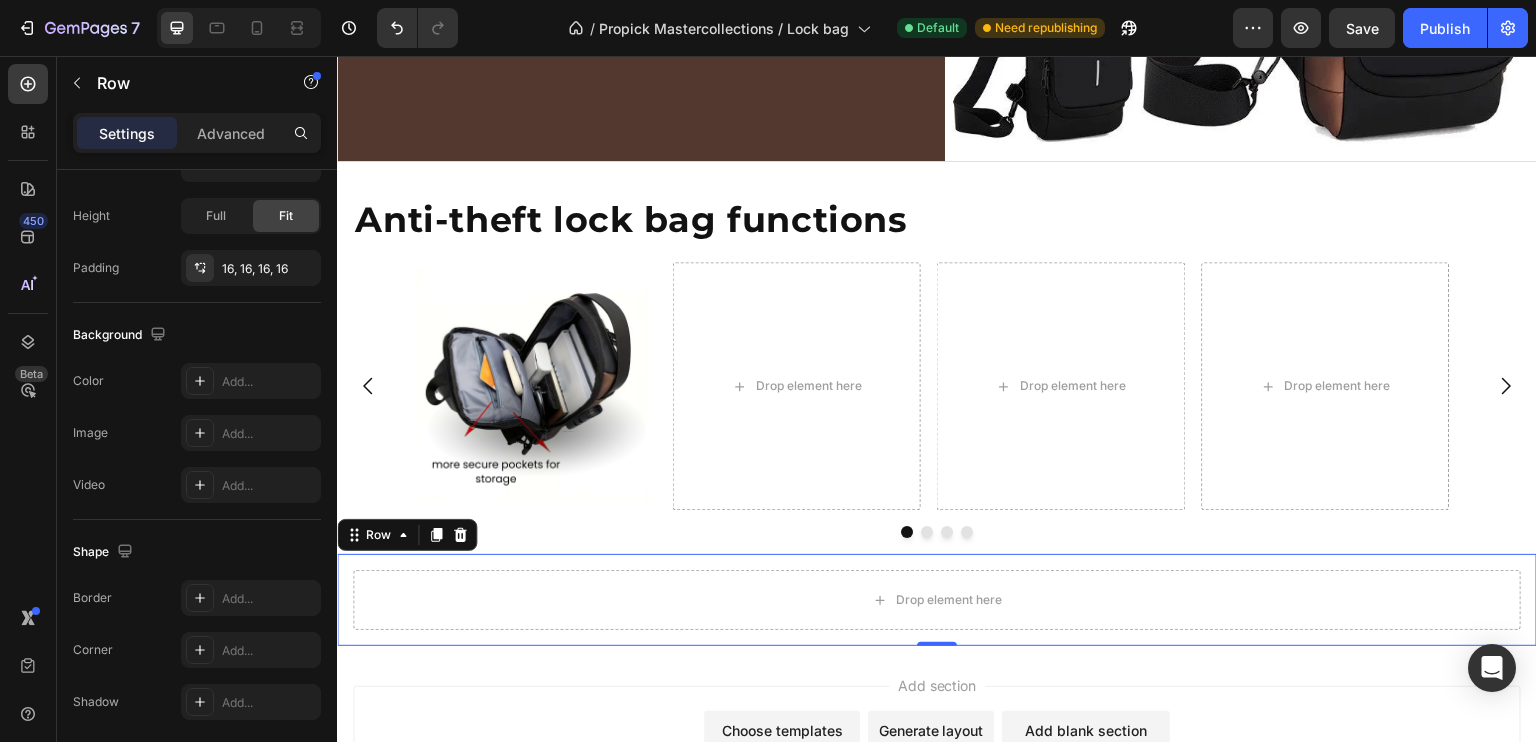 drag, startPoint x: 326, startPoint y: 298, endPoint x: 320, endPoint y: 336, distance: 38.470768 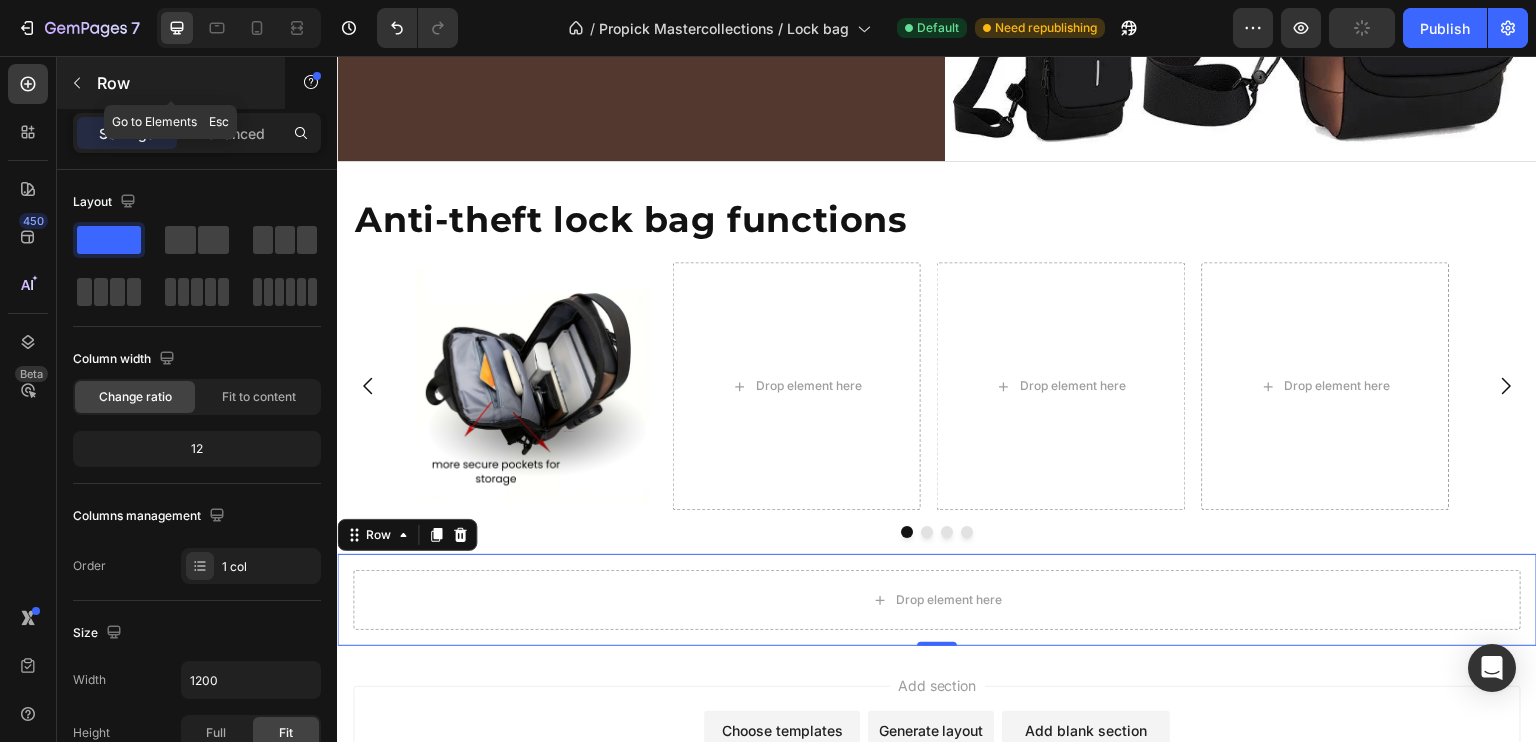 click at bounding box center [77, 83] 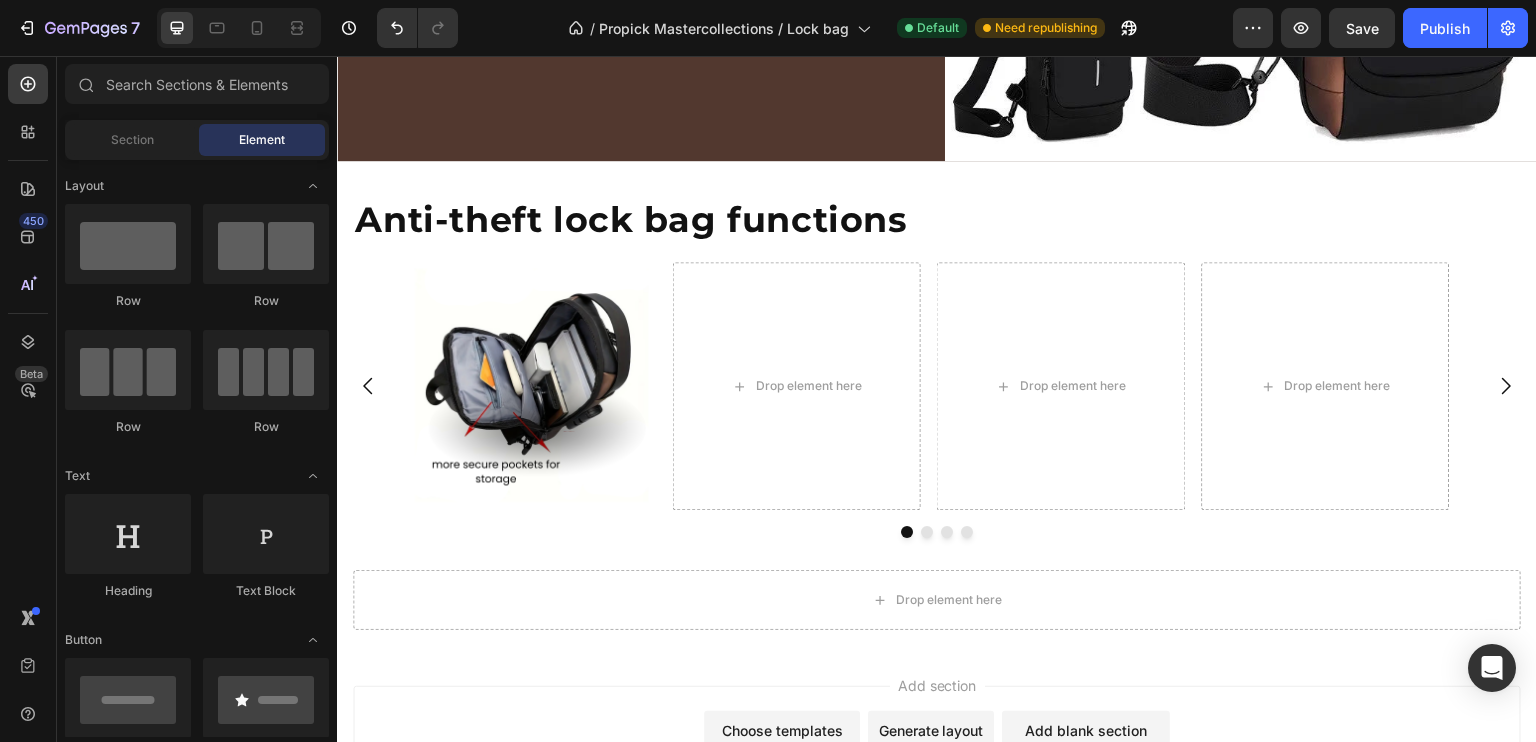 click on "Layout
Row
Row
Row
Row Text
Heading
Text Block Button
Button
Button Media
Image
Image
Video
Video Banner
Hero Banner" at bounding box center [197, 3123] 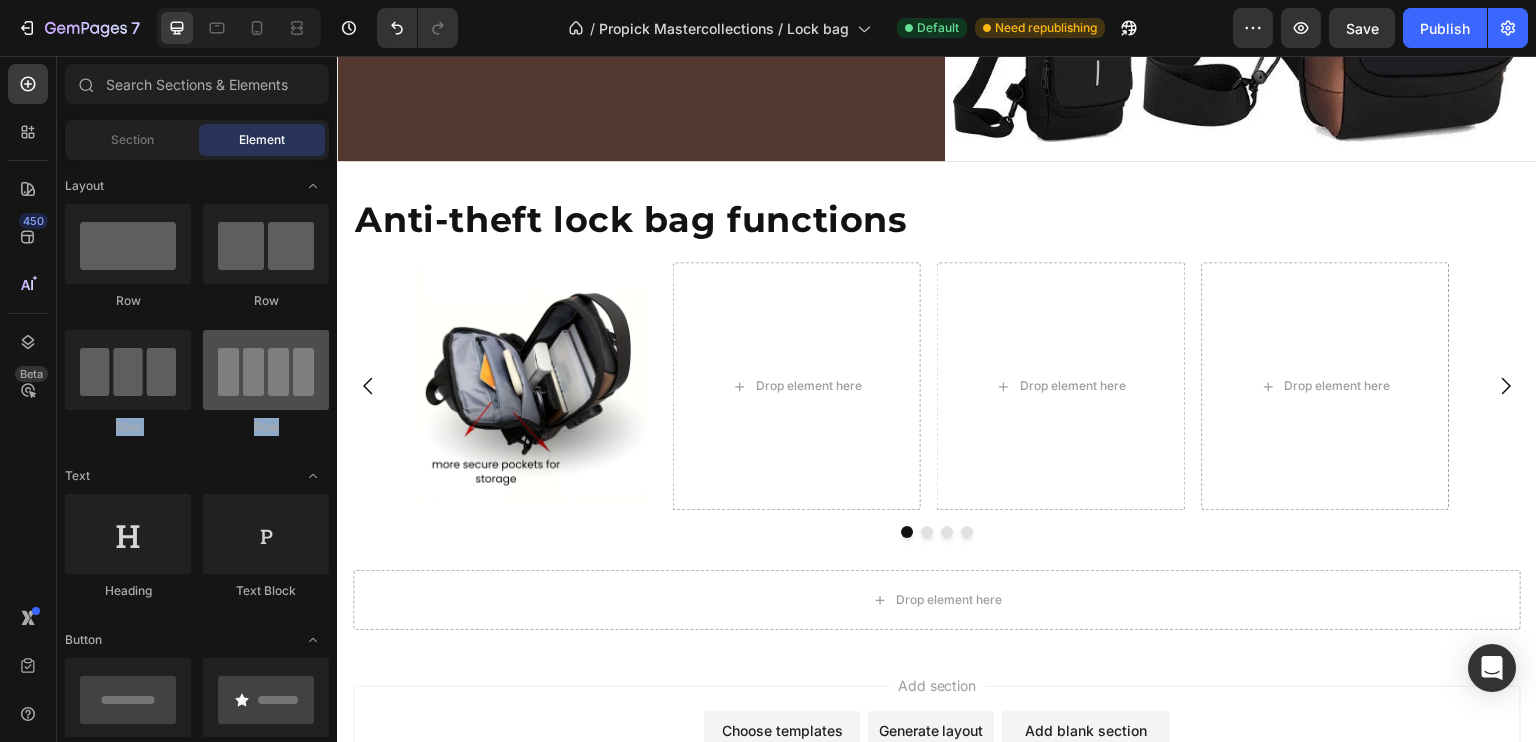 drag, startPoint x: 330, startPoint y: 298, endPoint x: 327, endPoint y: 398, distance: 100.04499 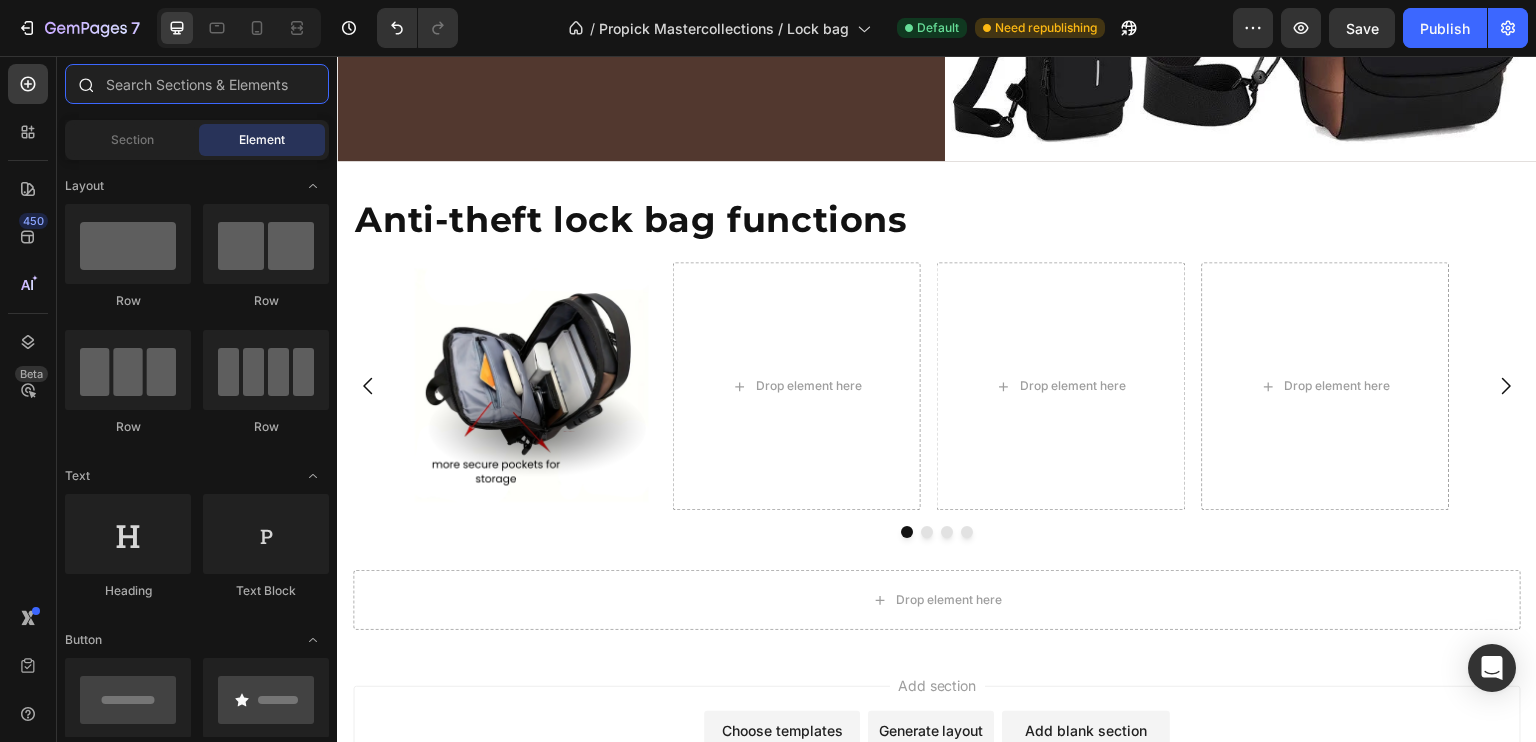 click at bounding box center [197, 84] 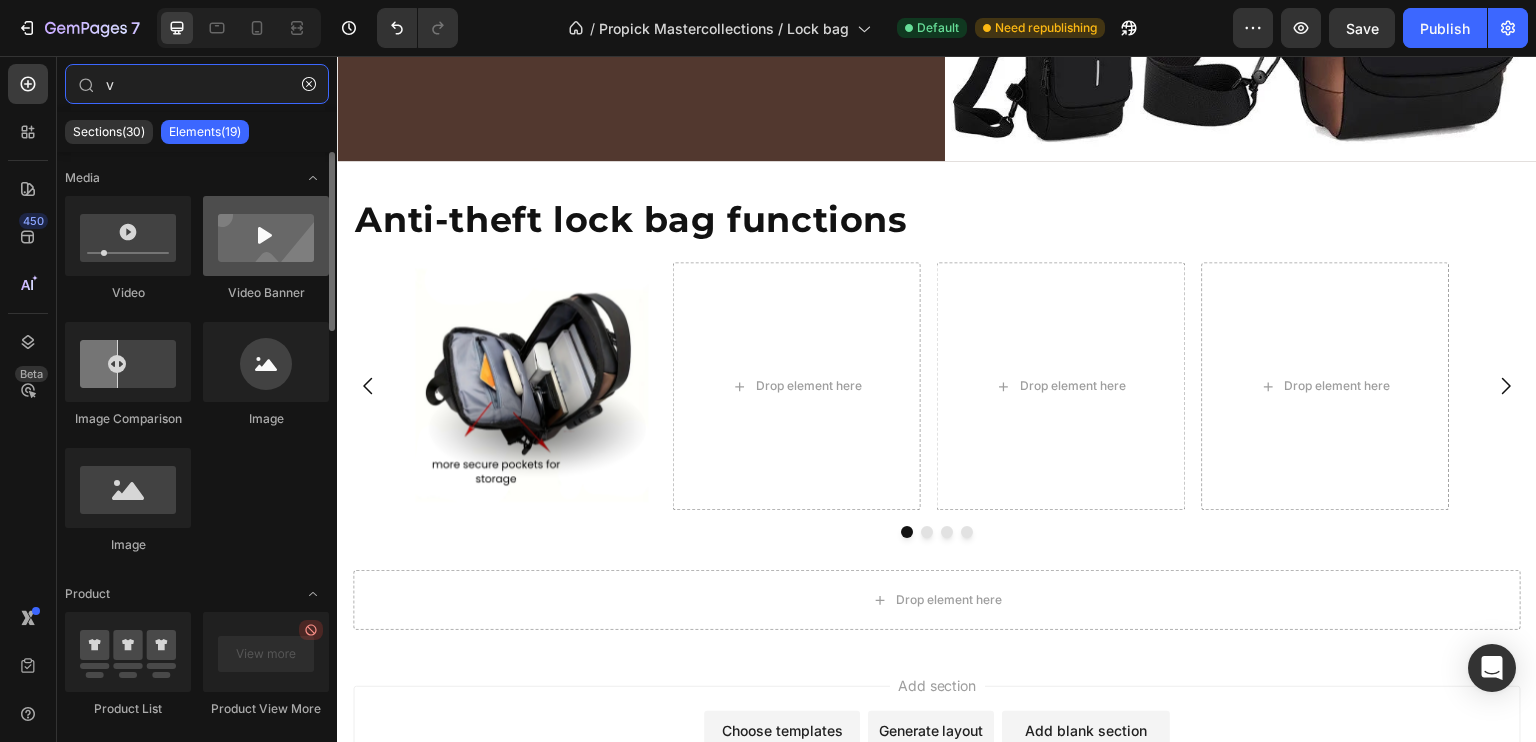 type on "v" 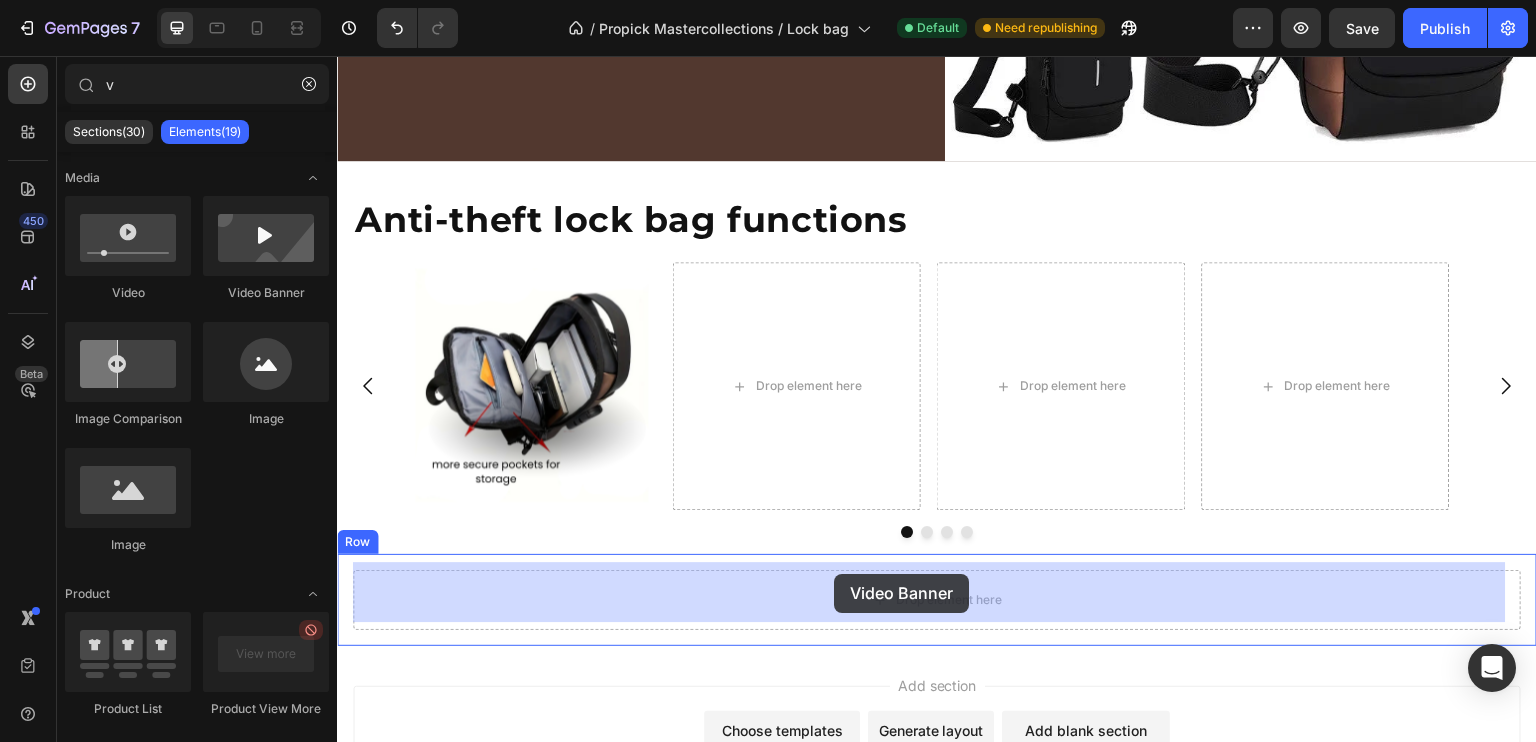 drag, startPoint x: 606, startPoint y: 294, endPoint x: 834, endPoint y: 574, distance: 361.08725 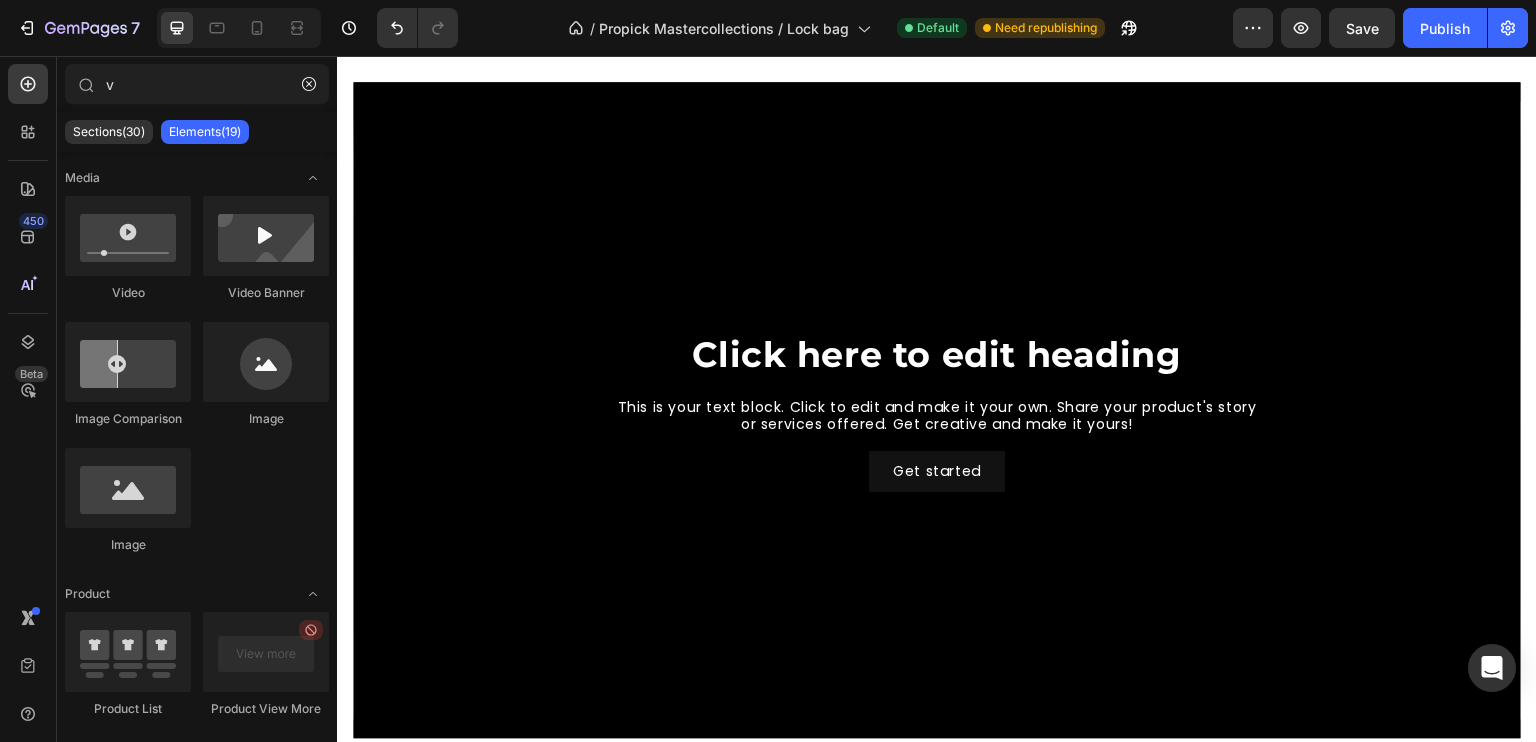 scroll, scrollTop: 976, scrollLeft: 0, axis: vertical 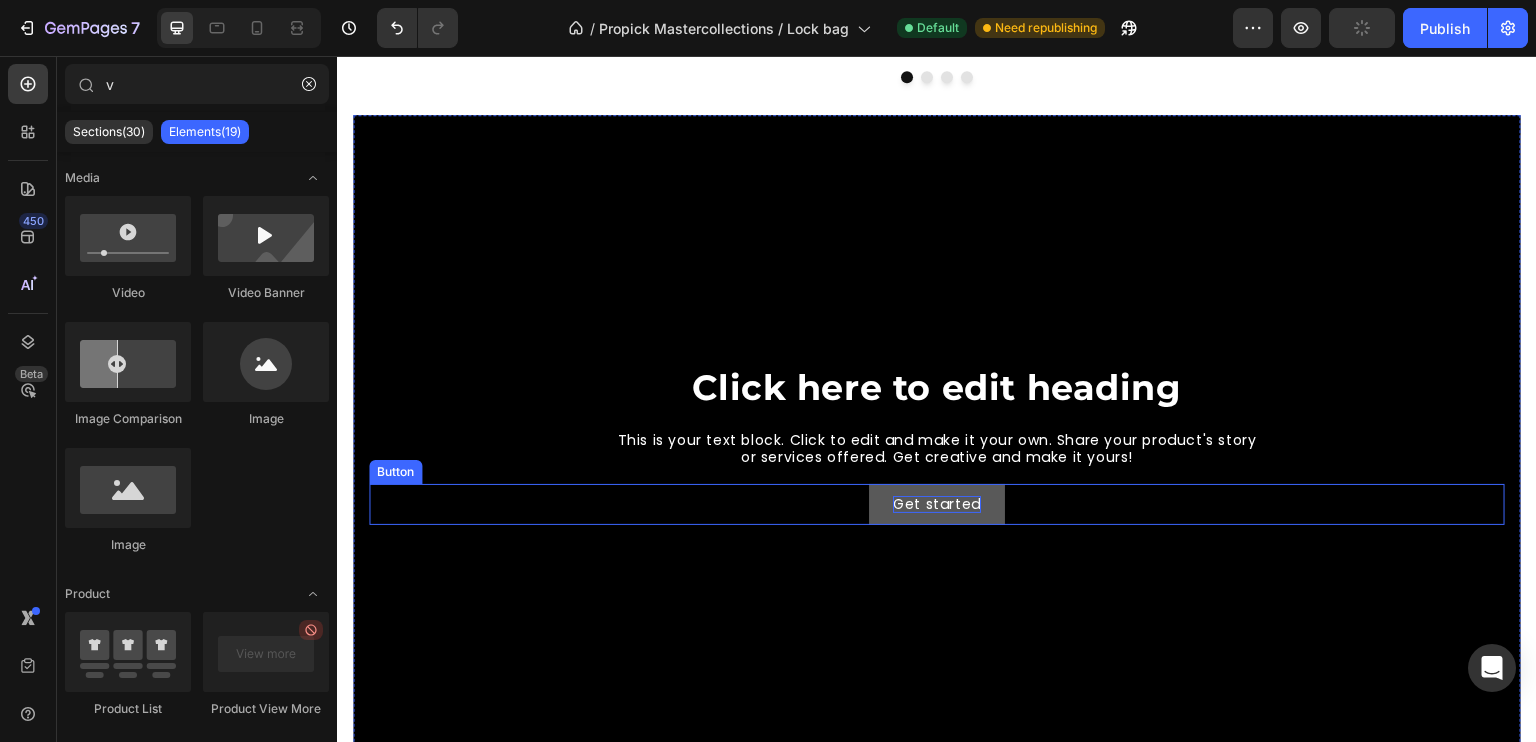 click on "Get started" at bounding box center (937, 504) 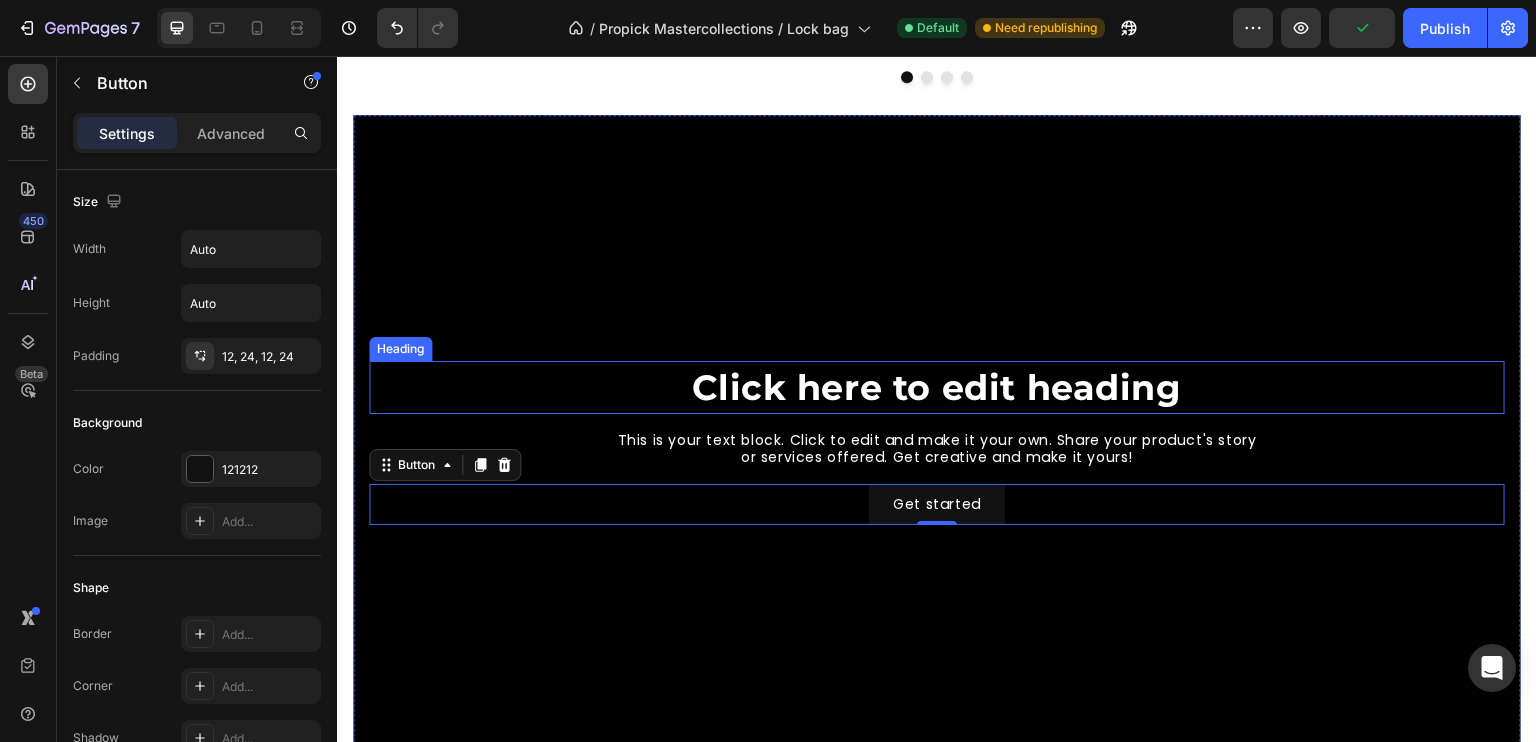 click on "Click here to edit heading" at bounding box center [937, 387] 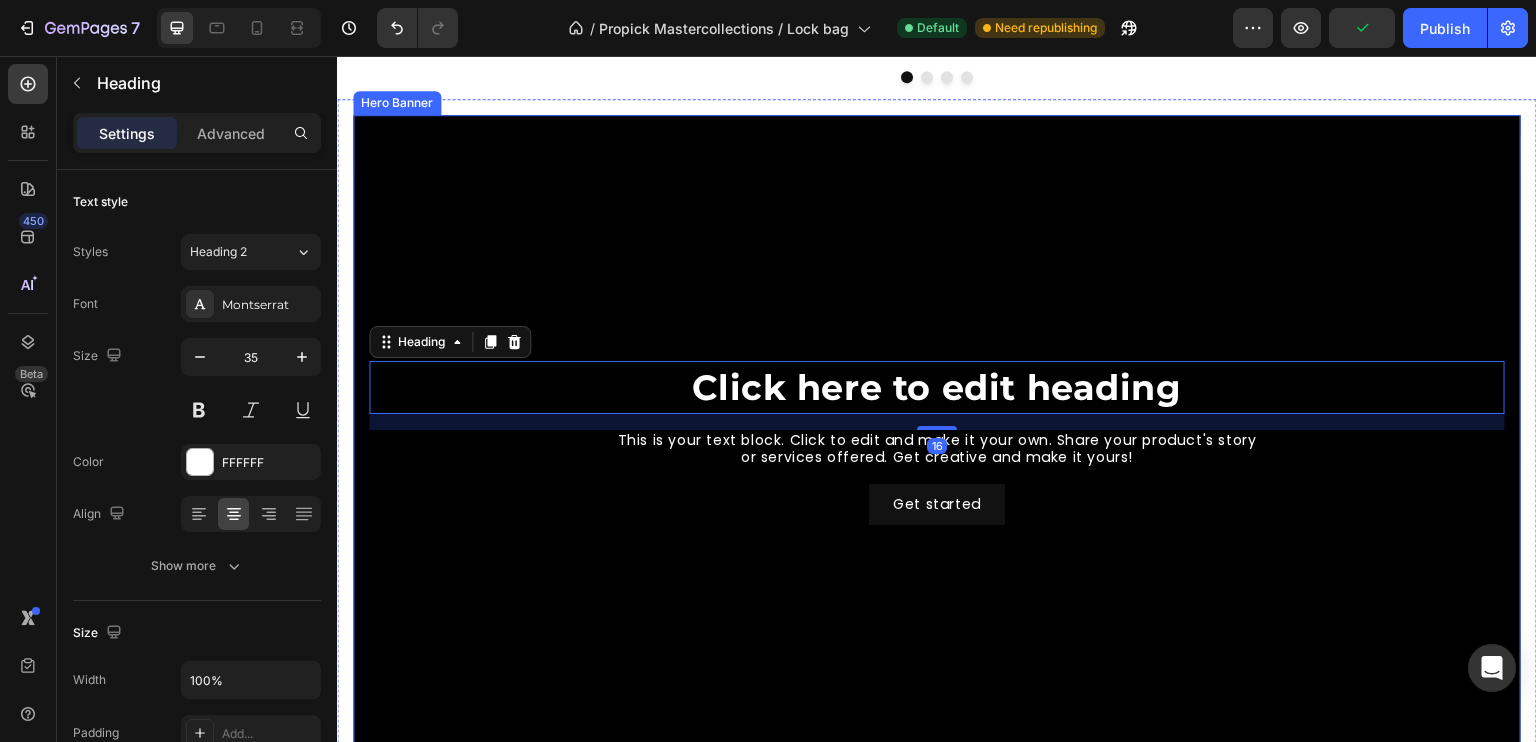 click at bounding box center (937, 443) 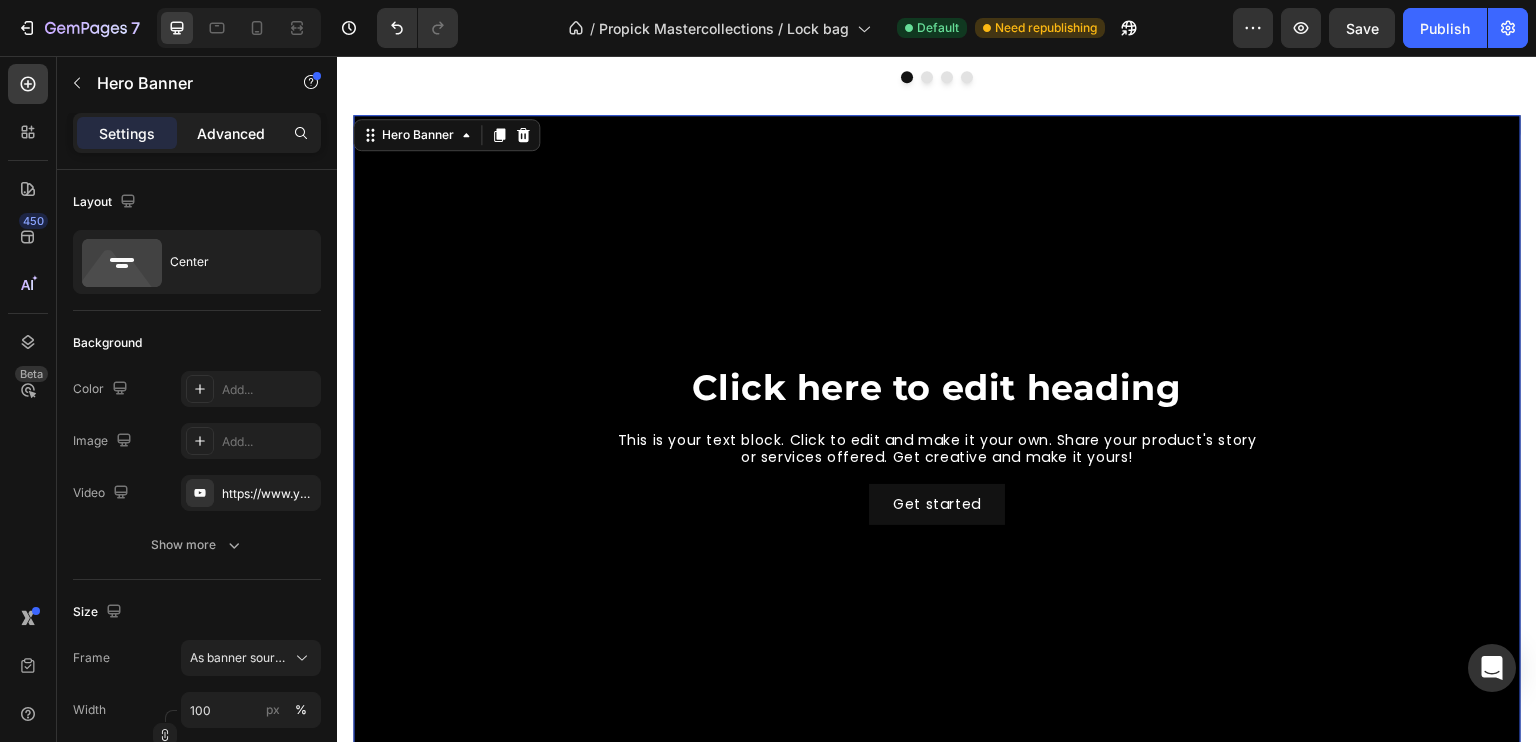 click on "Advanced" at bounding box center (231, 133) 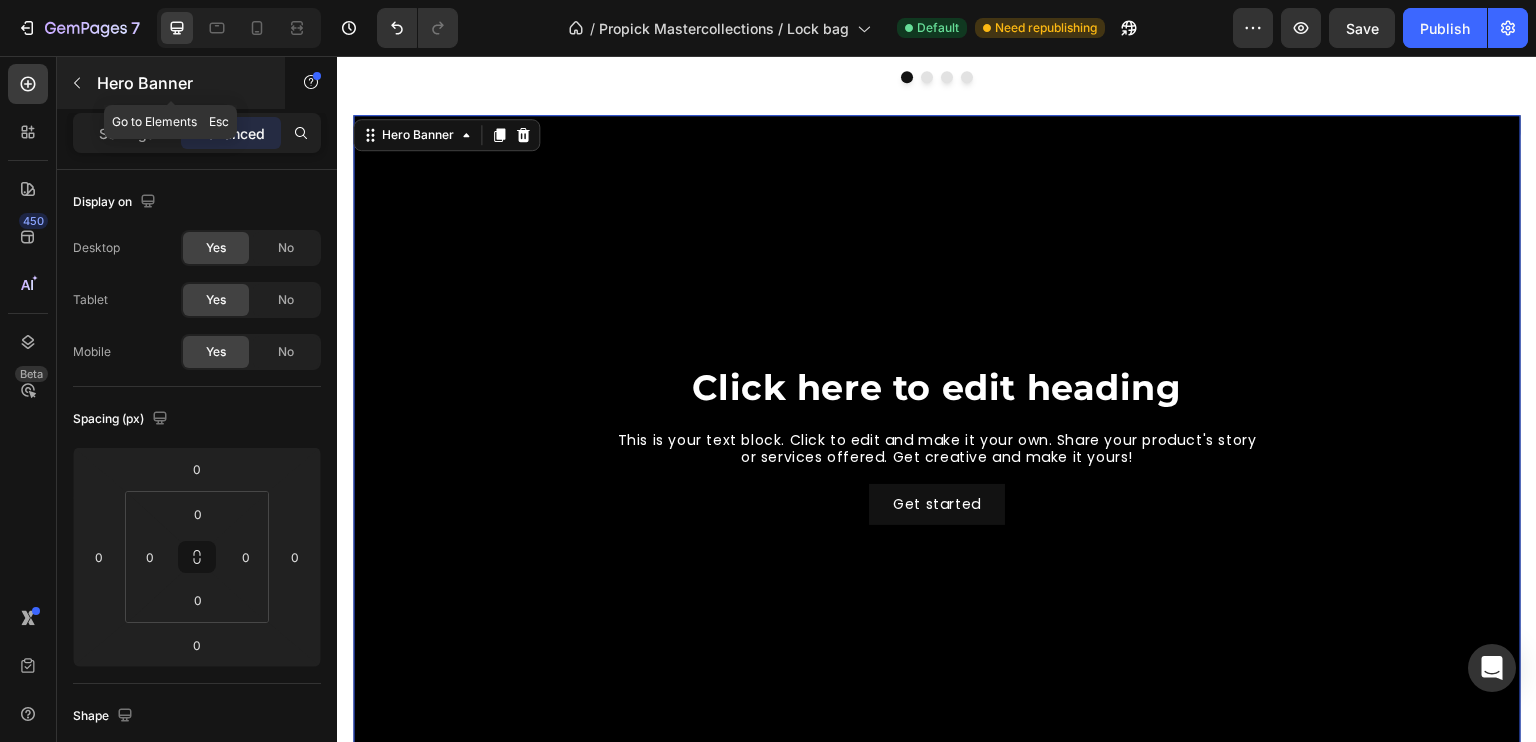 click 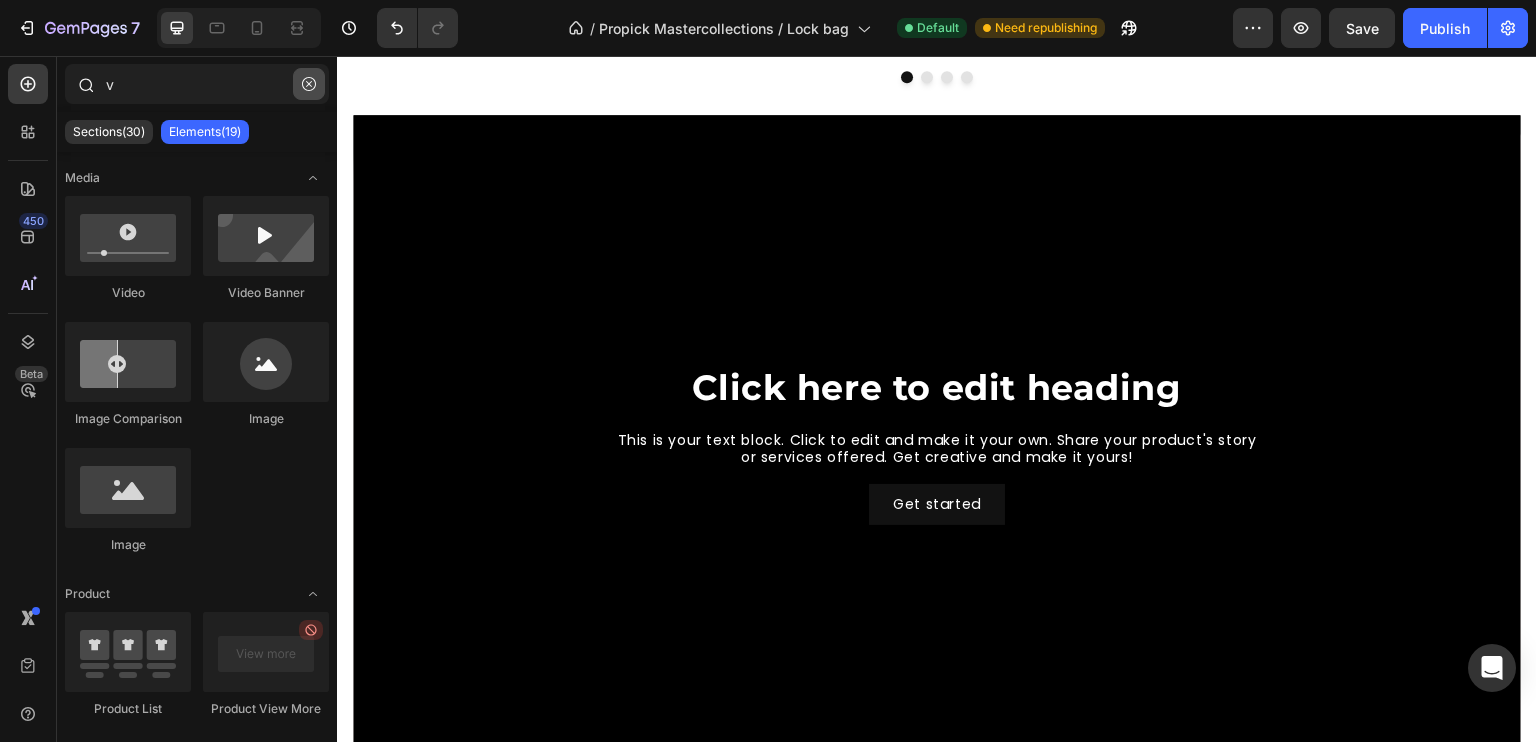 click 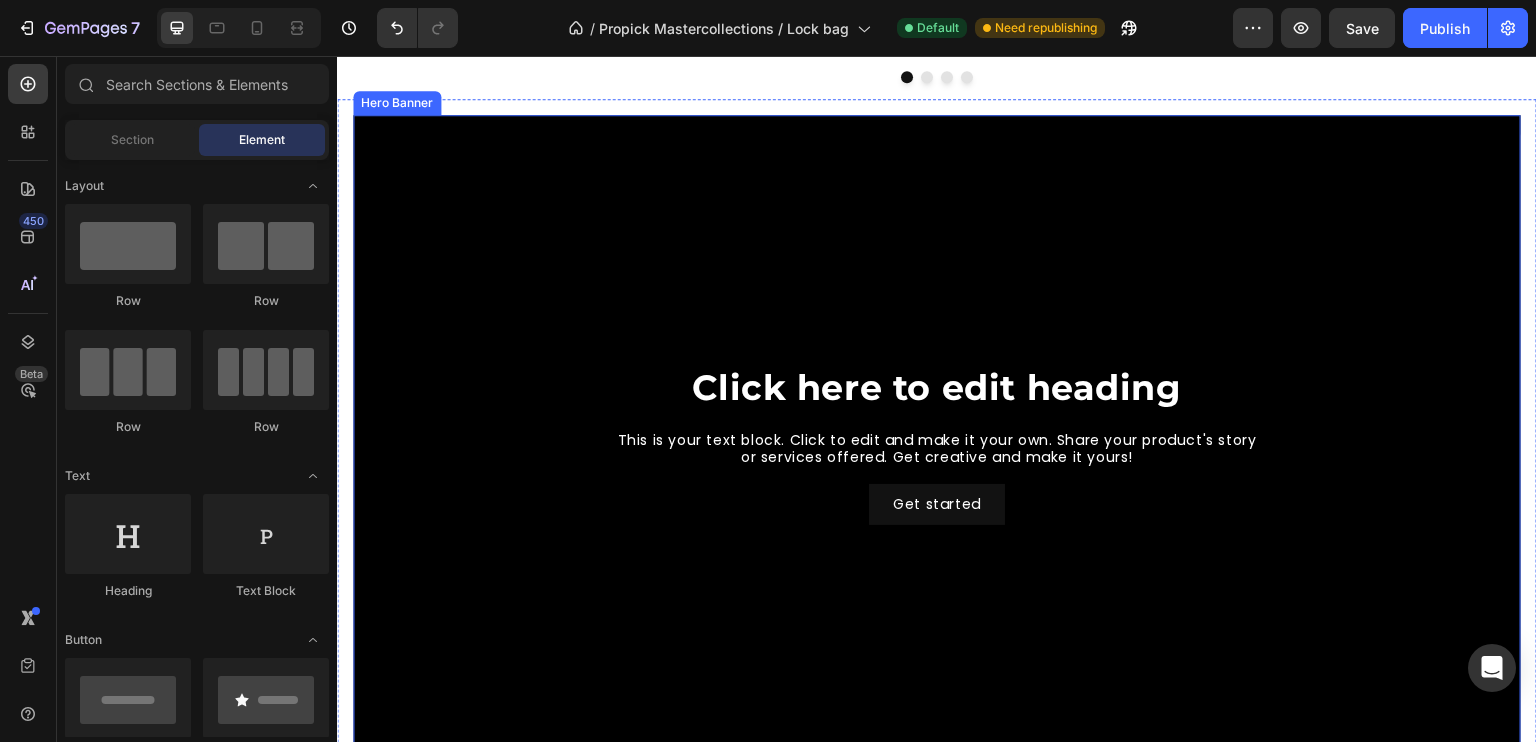 click at bounding box center [937, 443] 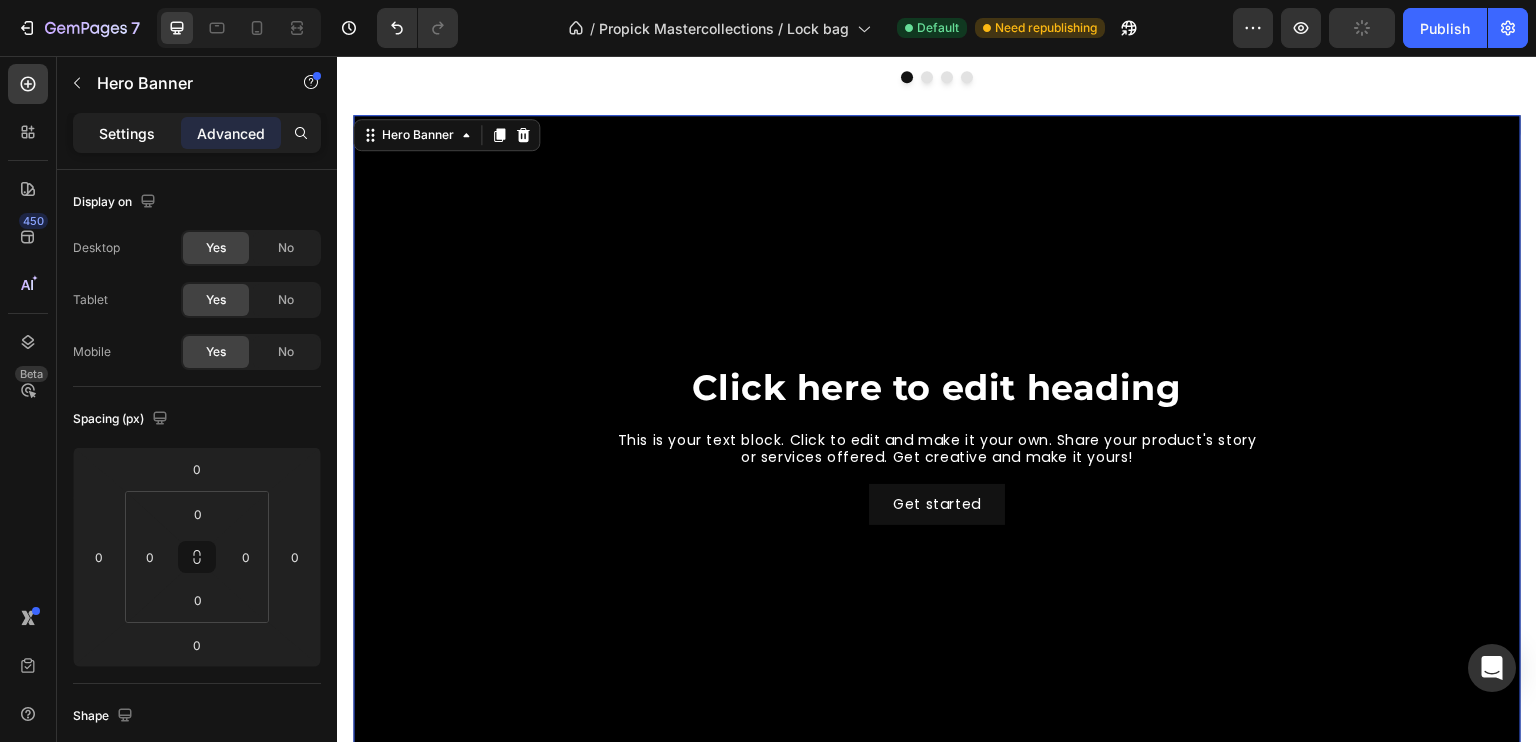 click on "Settings" at bounding box center (127, 133) 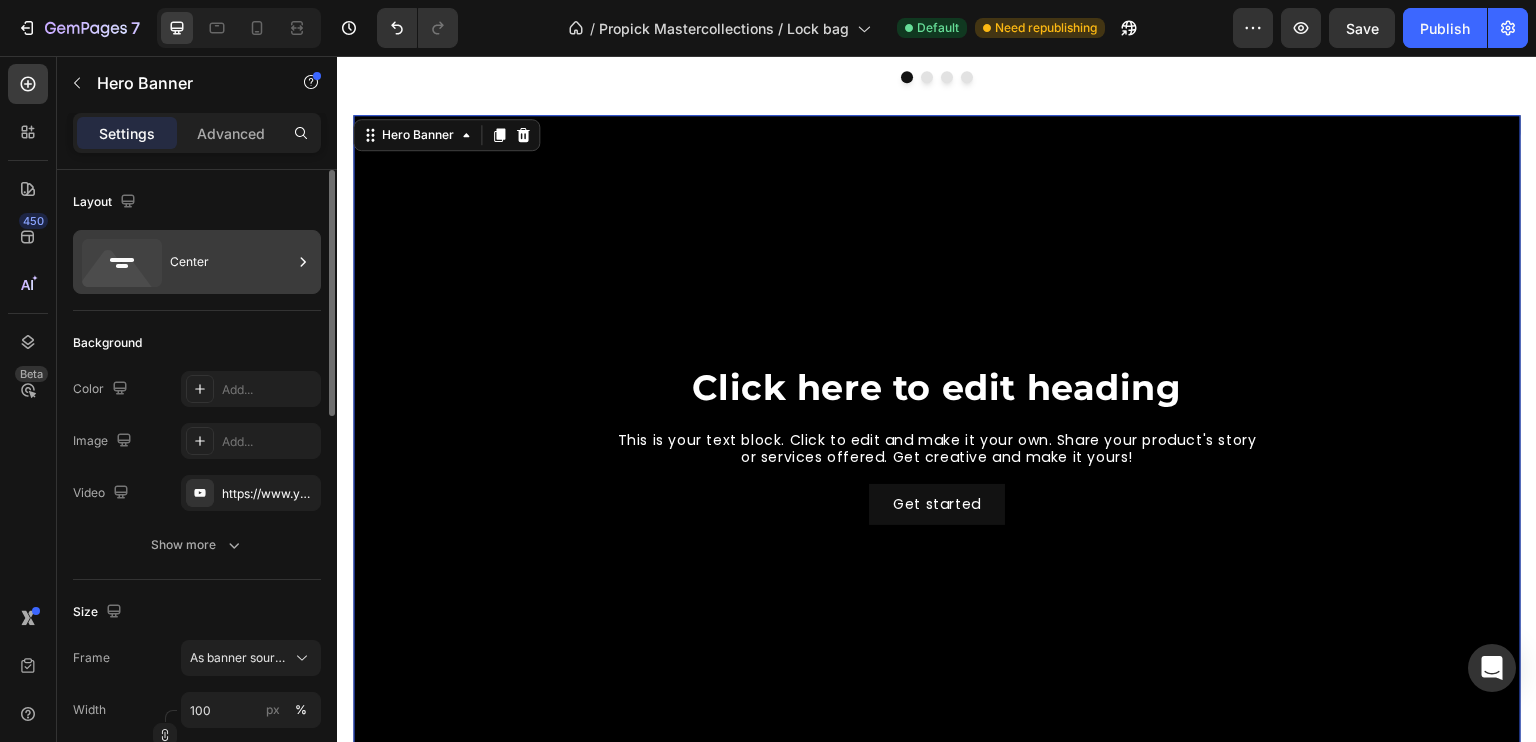 click 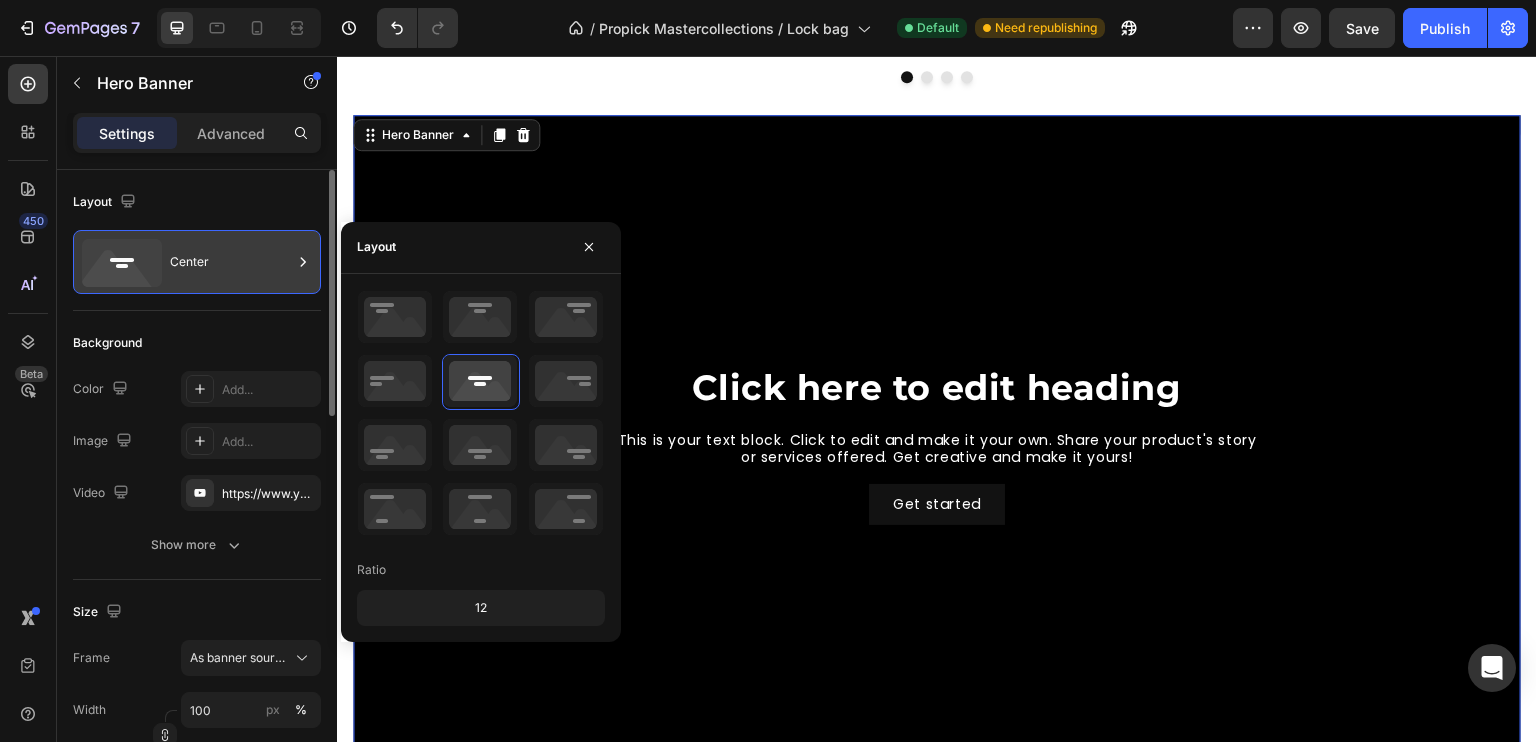 click 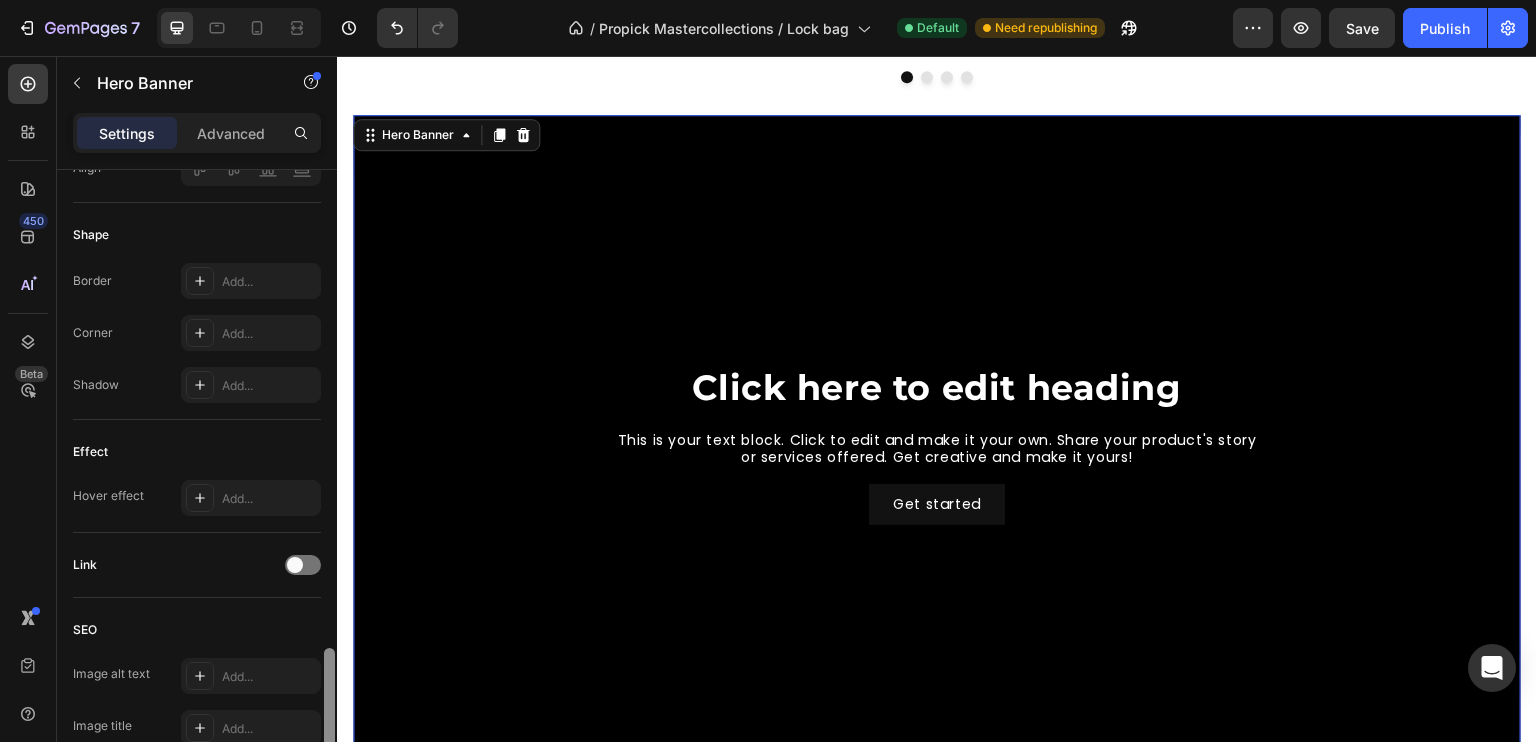 scroll, scrollTop: 507, scrollLeft: 0, axis: vertical 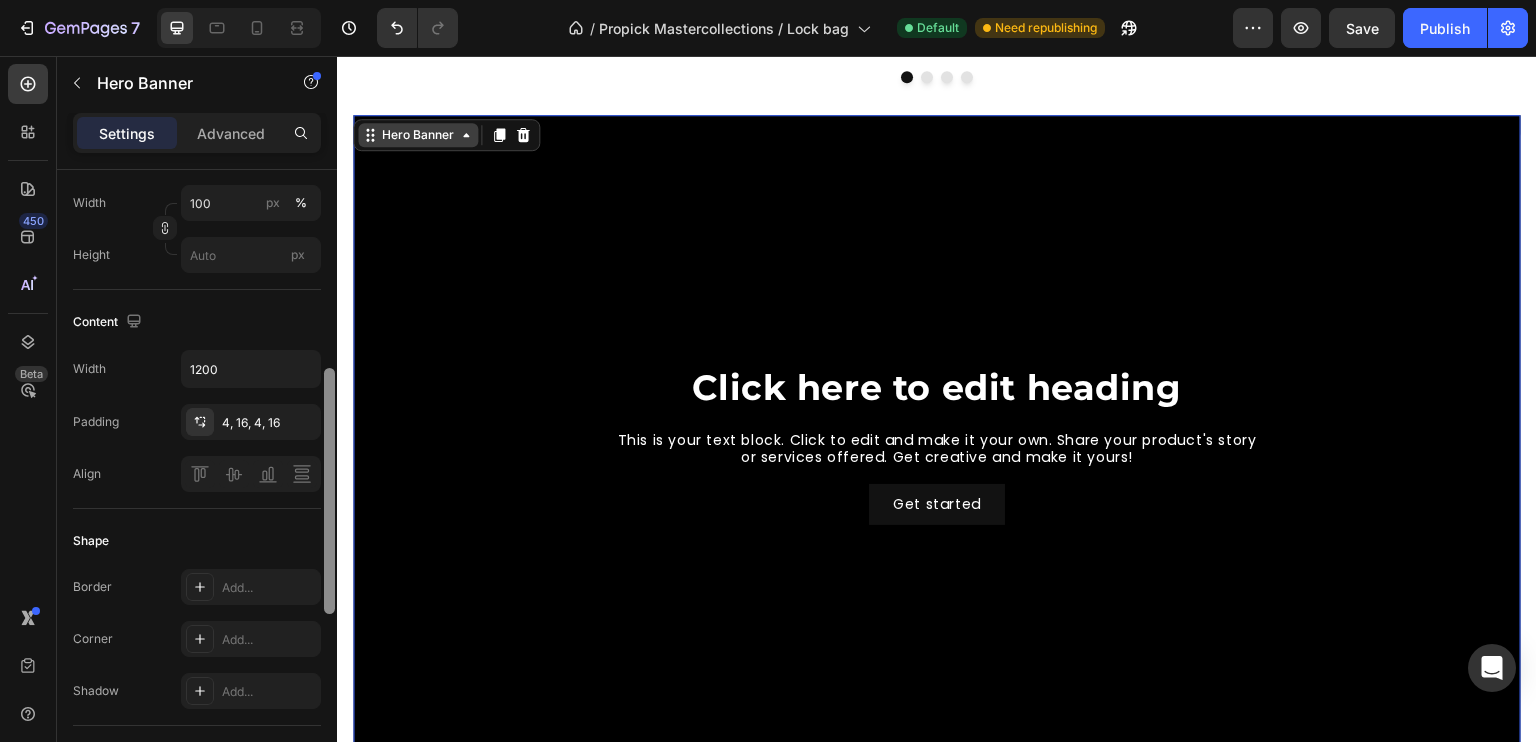 drag, startPoint x: 663, startPoint y: 323, endPoint x: 368, endPoint y: 144, distance: 345.05942 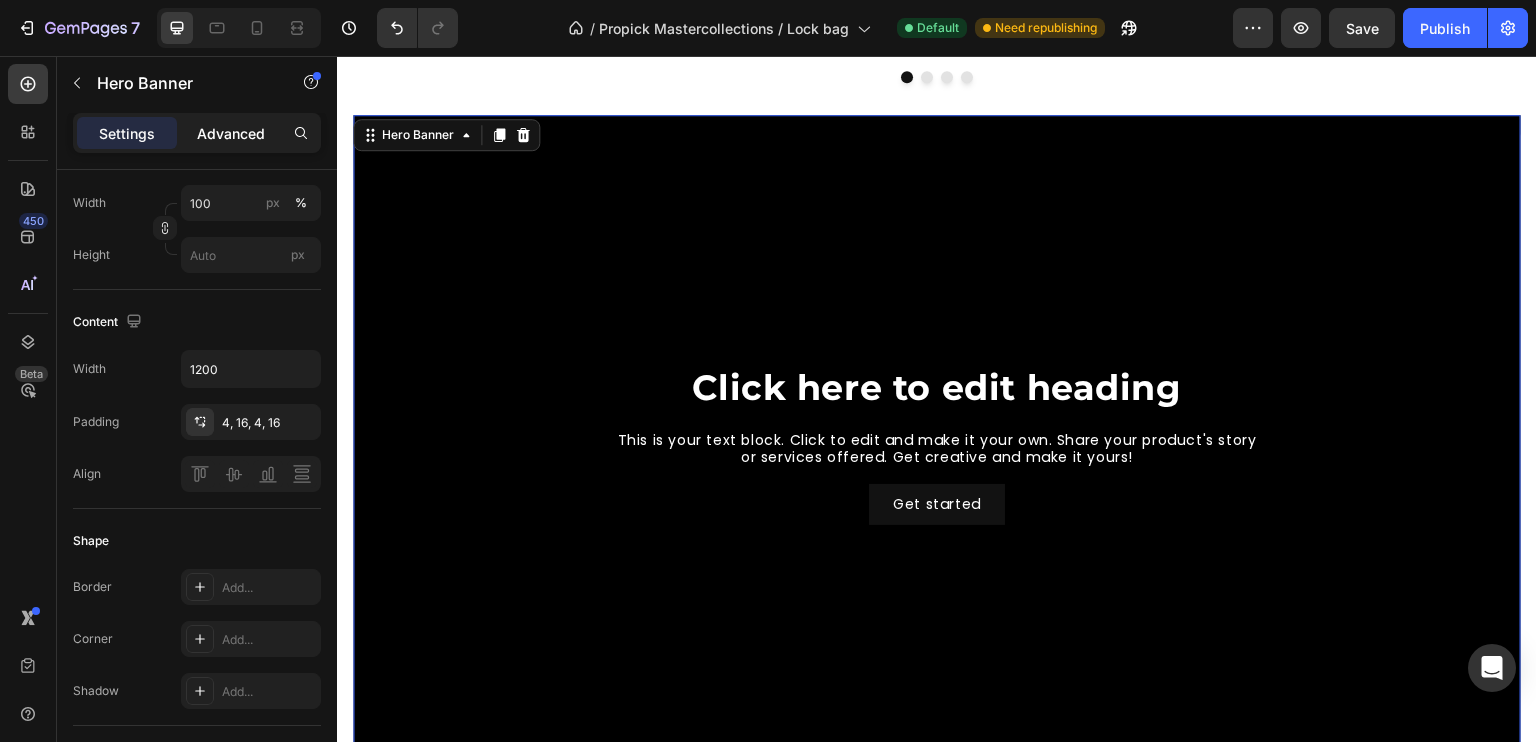scroll, scrollTop: 0, scrollLeft: 0, axis: both 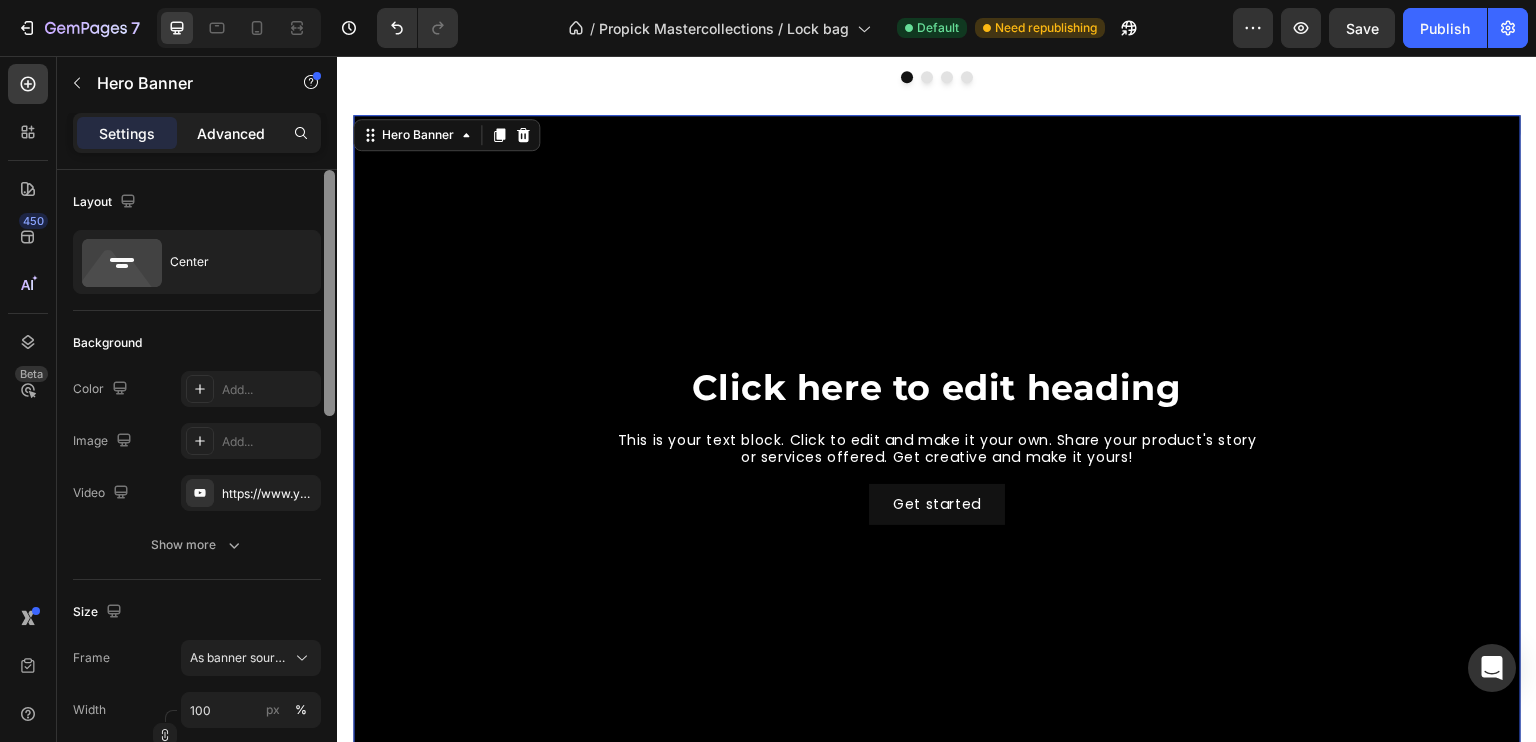 click on "Advanced" at bounding box center [231, 133] 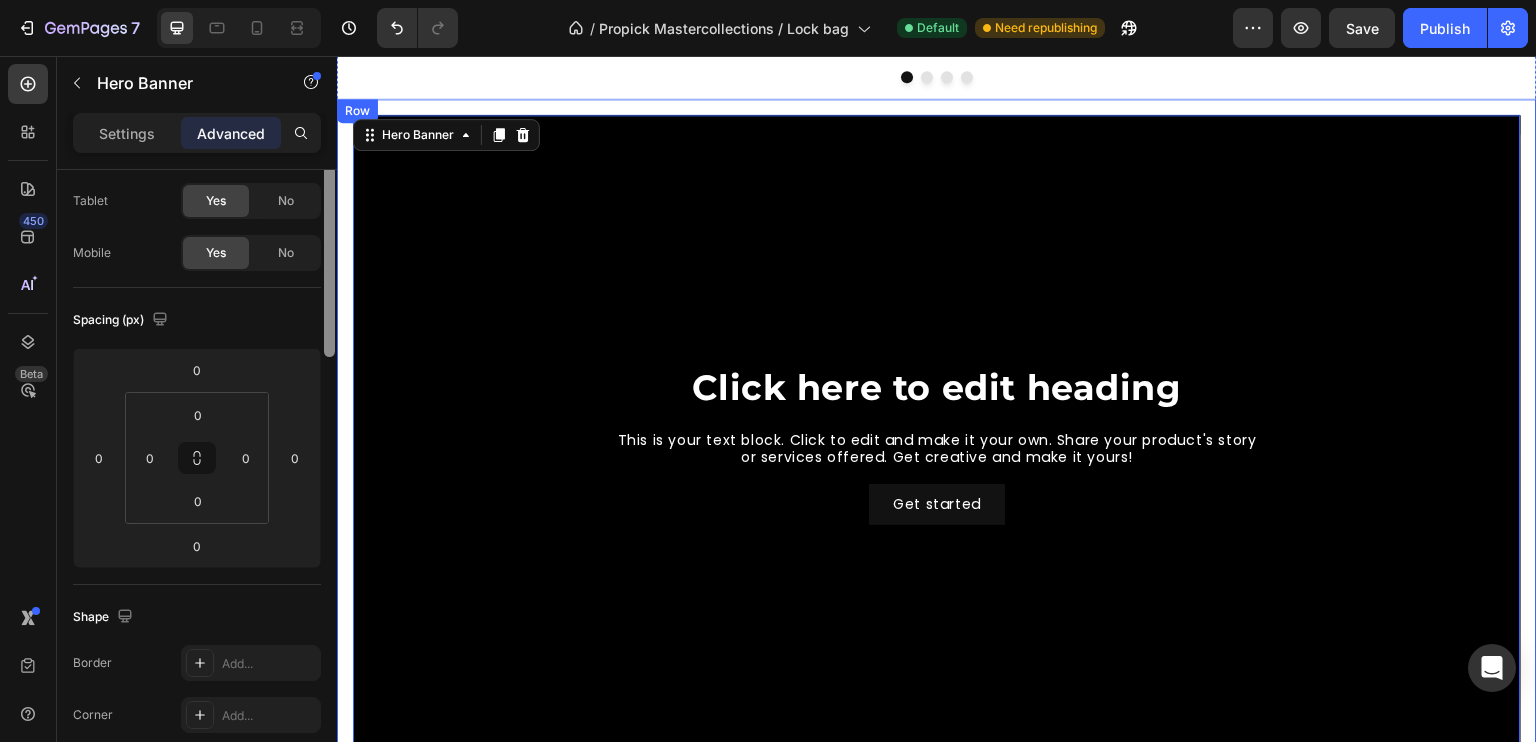 scroll, scrollTop: 0, scrollLeft: 0, axis: both 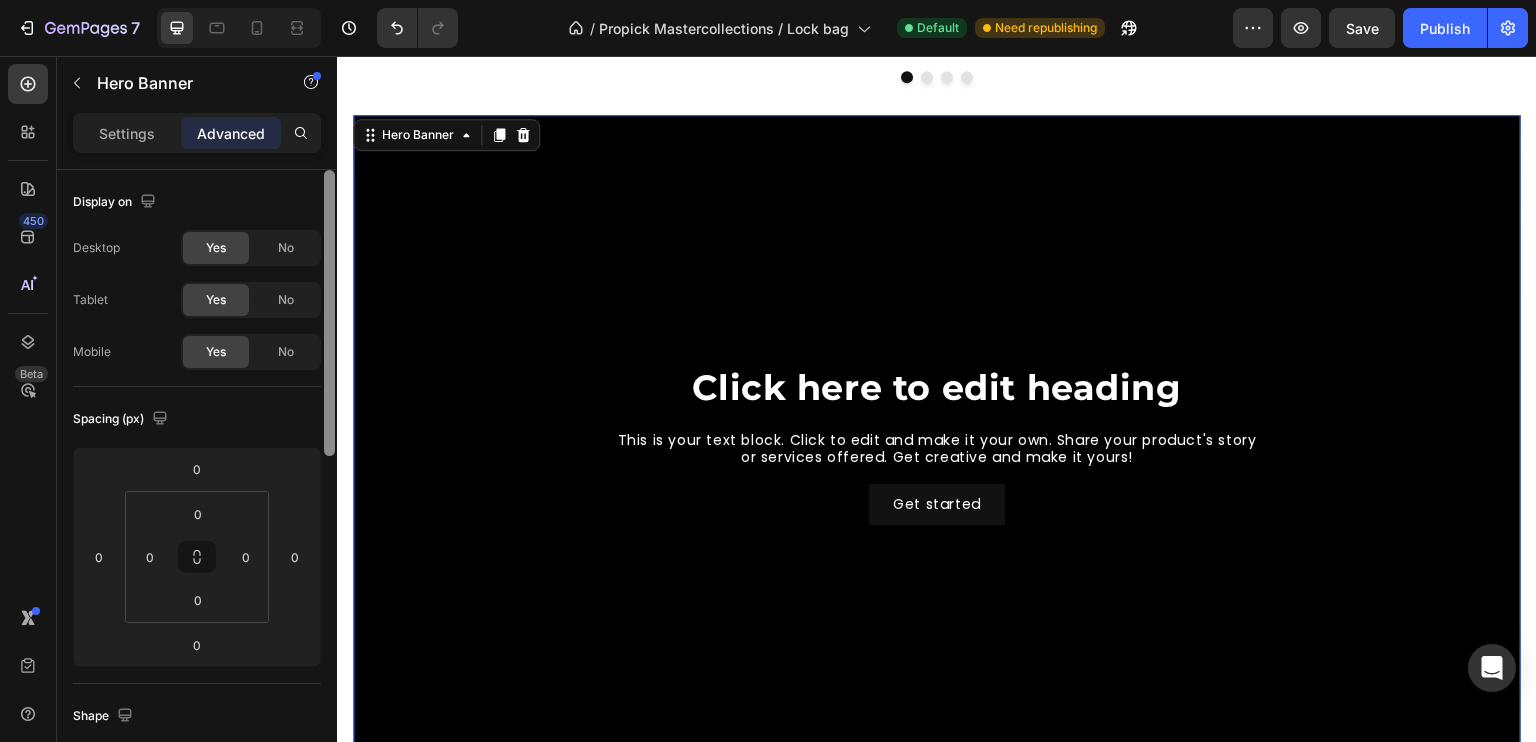 drag, startPoint x: 334, startPoint y: 258, endPoint x: 0, endPoint y: 82, distance: 377.53412 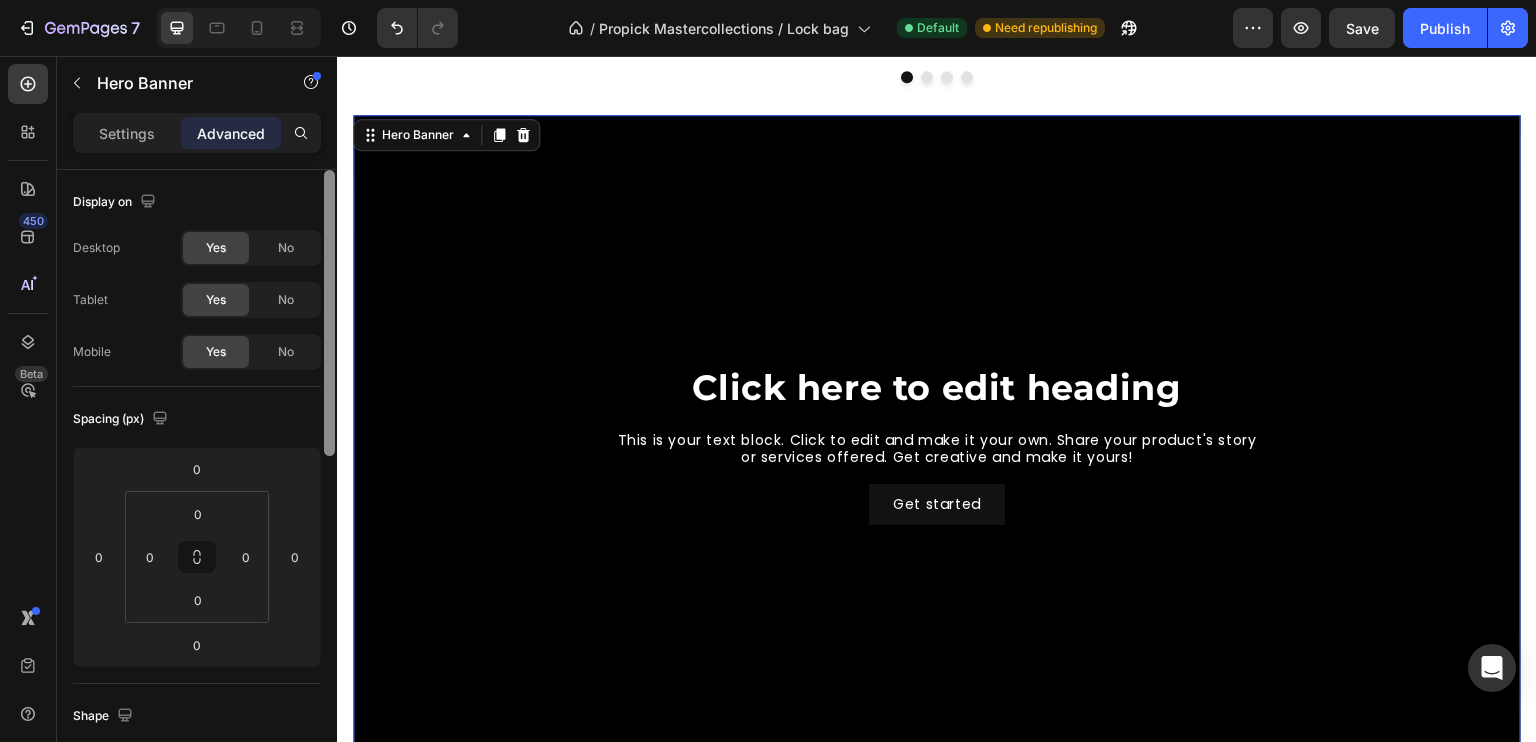 click on "Settings Advanced Display on Desktop Yes No Tablet Yes No Mobile Yes No Spacing (px) 0 0 0 0 0 0 0 0 Shape Border Add... Corner Add... Shadow Add... Position Static Opacity 100% Animation Upgrade to Build plan  to unlock Animation & other premium features. Interaction Upgrade to Optimize plan  to unlock Interaction & other premium features. CSS class Delete element" at bounding box center (197, 456) 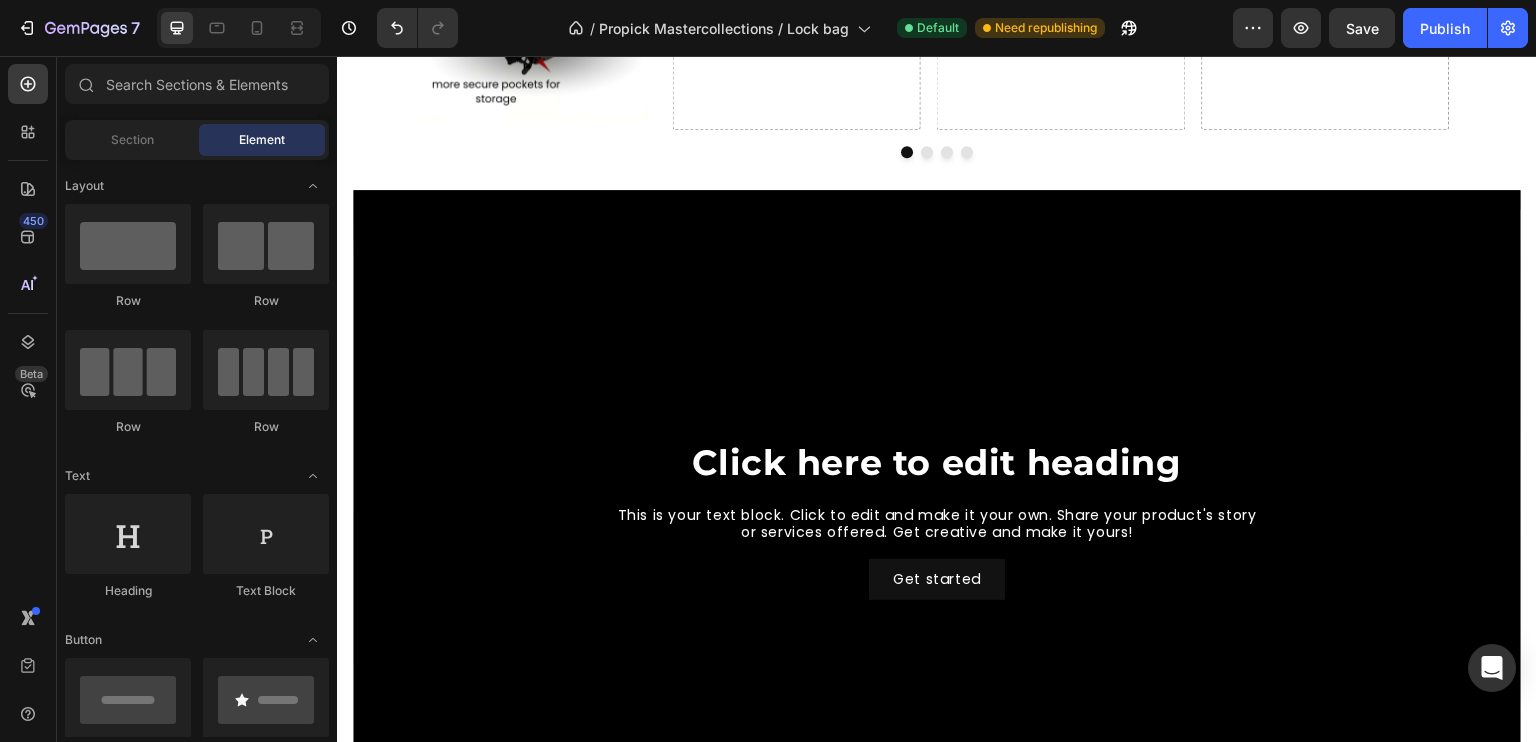scroll, scrollTop: 886, scrollLeft: 0, axis: vertical 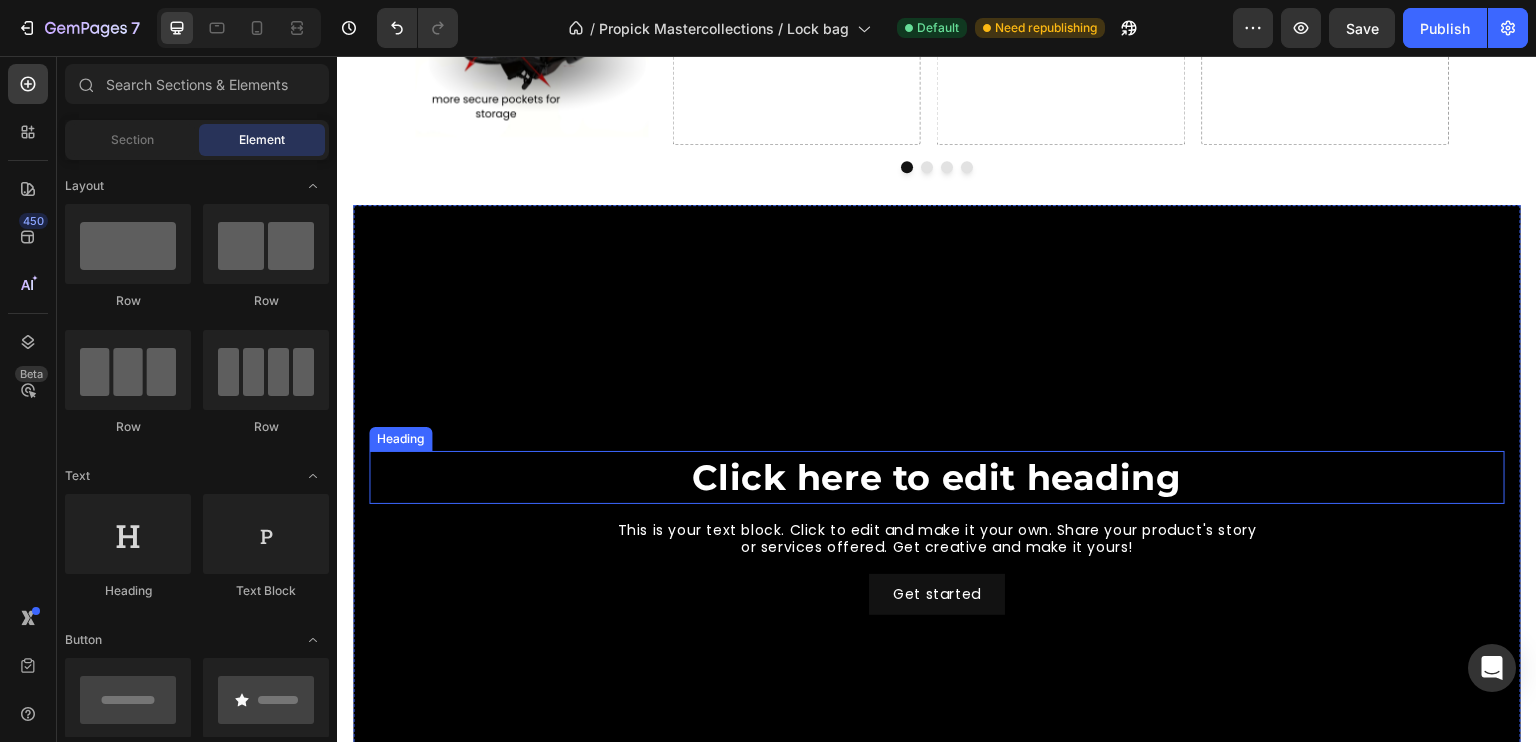 click on "Click here to edit heading" at bounding box center (937, 477) 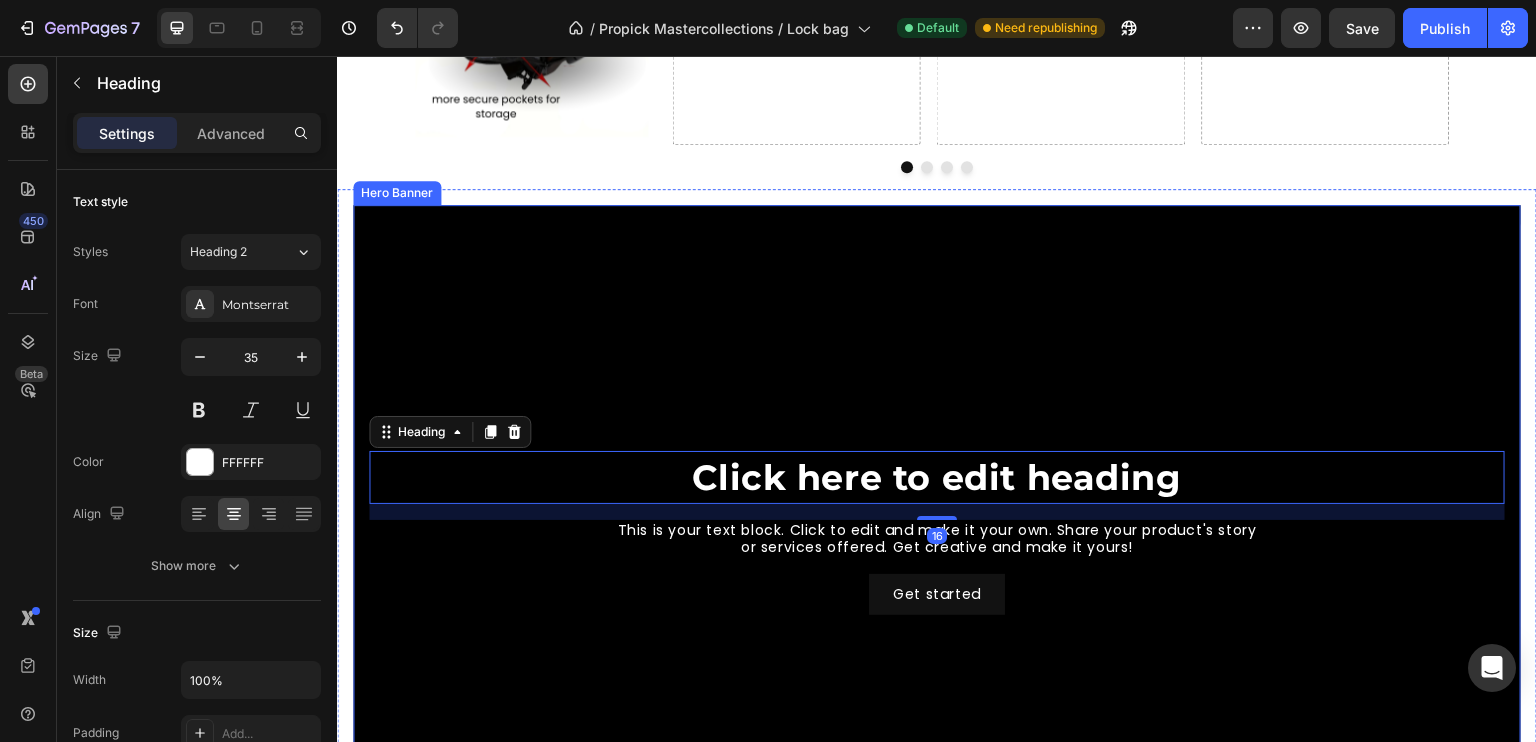 click at bounding box center (937, 533) 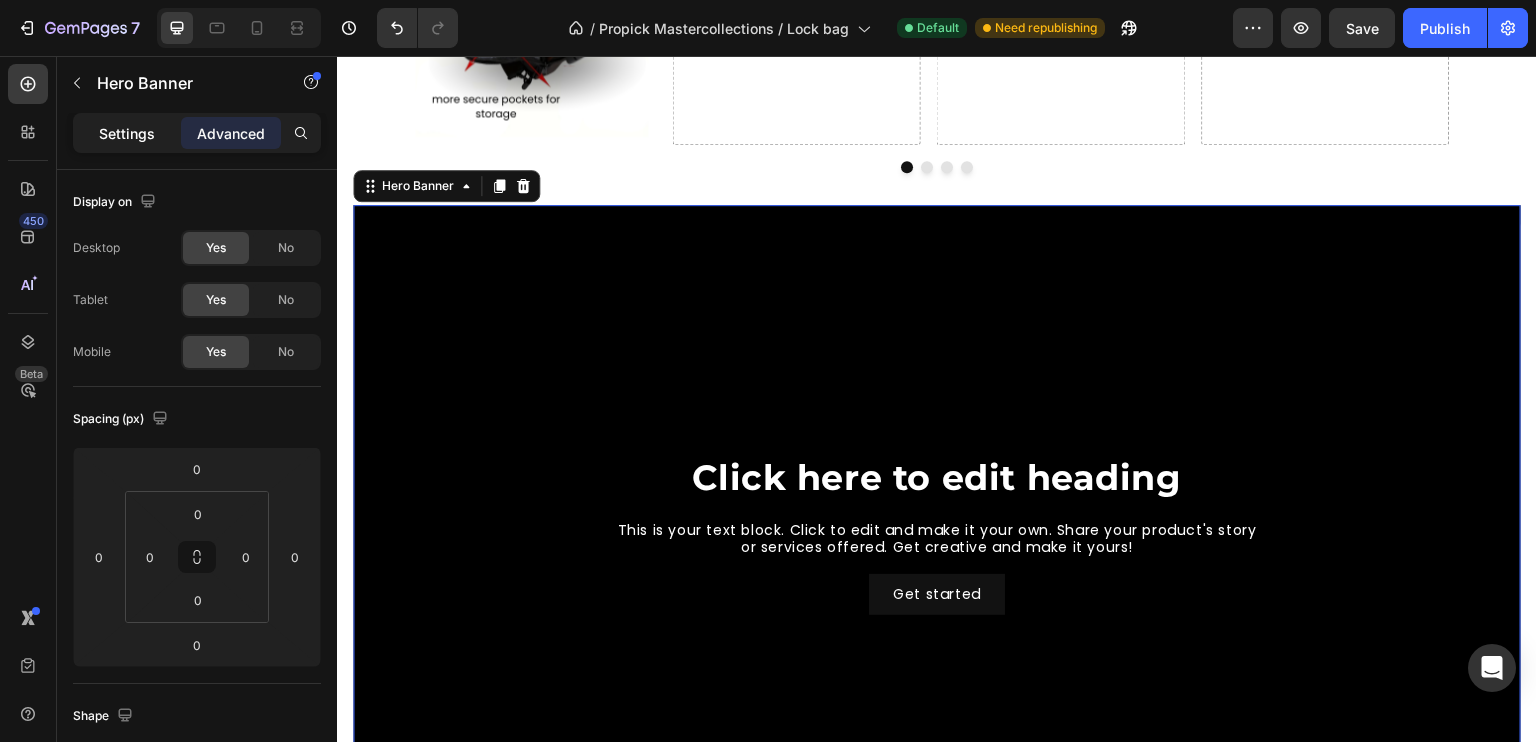 click on "Settings" at bounding box center [127, 133] 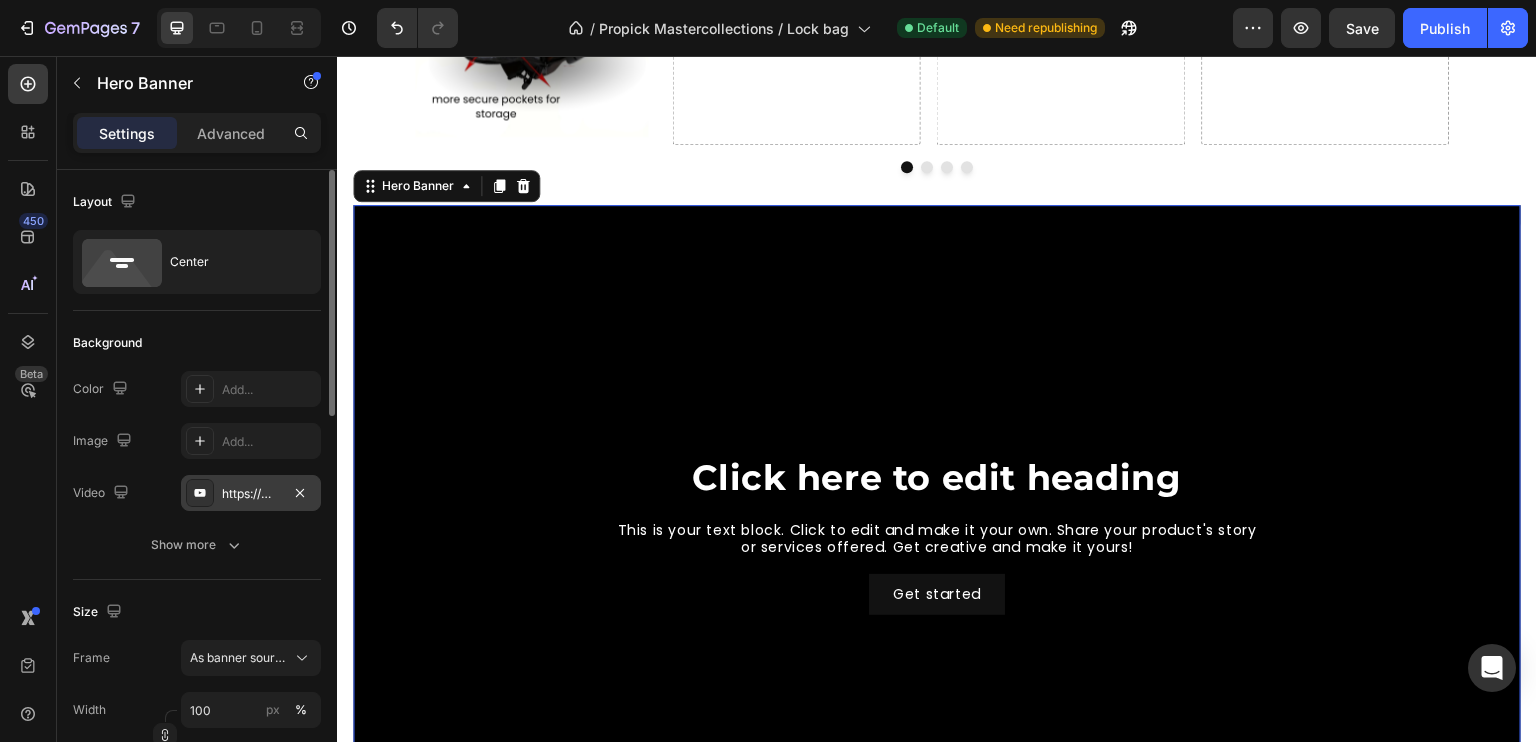click on "https://www.youtube.com/watch?v=drIt4RH_kyQ" at bounding box center (251, 493) 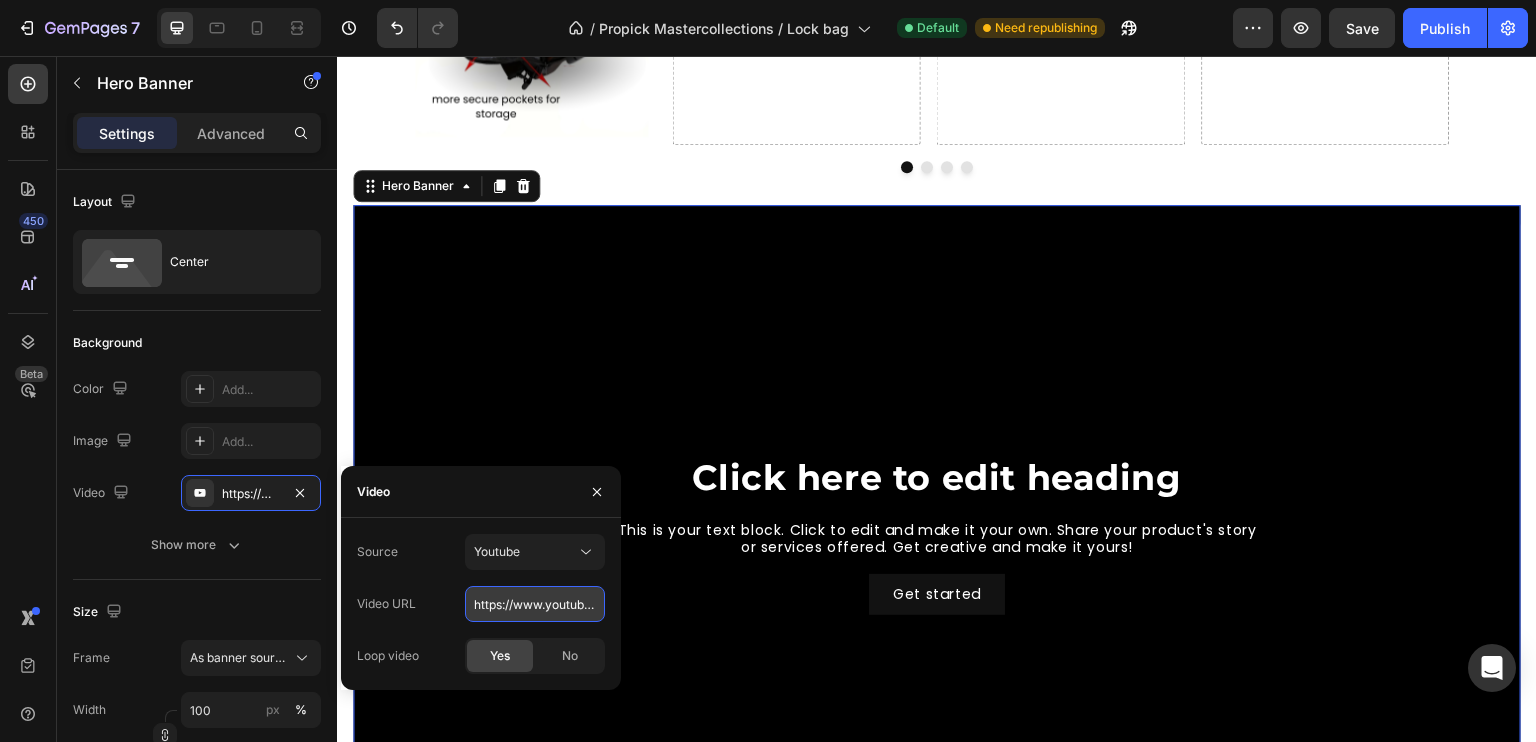 click on "https://www.youtube.com/watch?v=drIt4RH_kyQ" at bounding box center [535, 604] 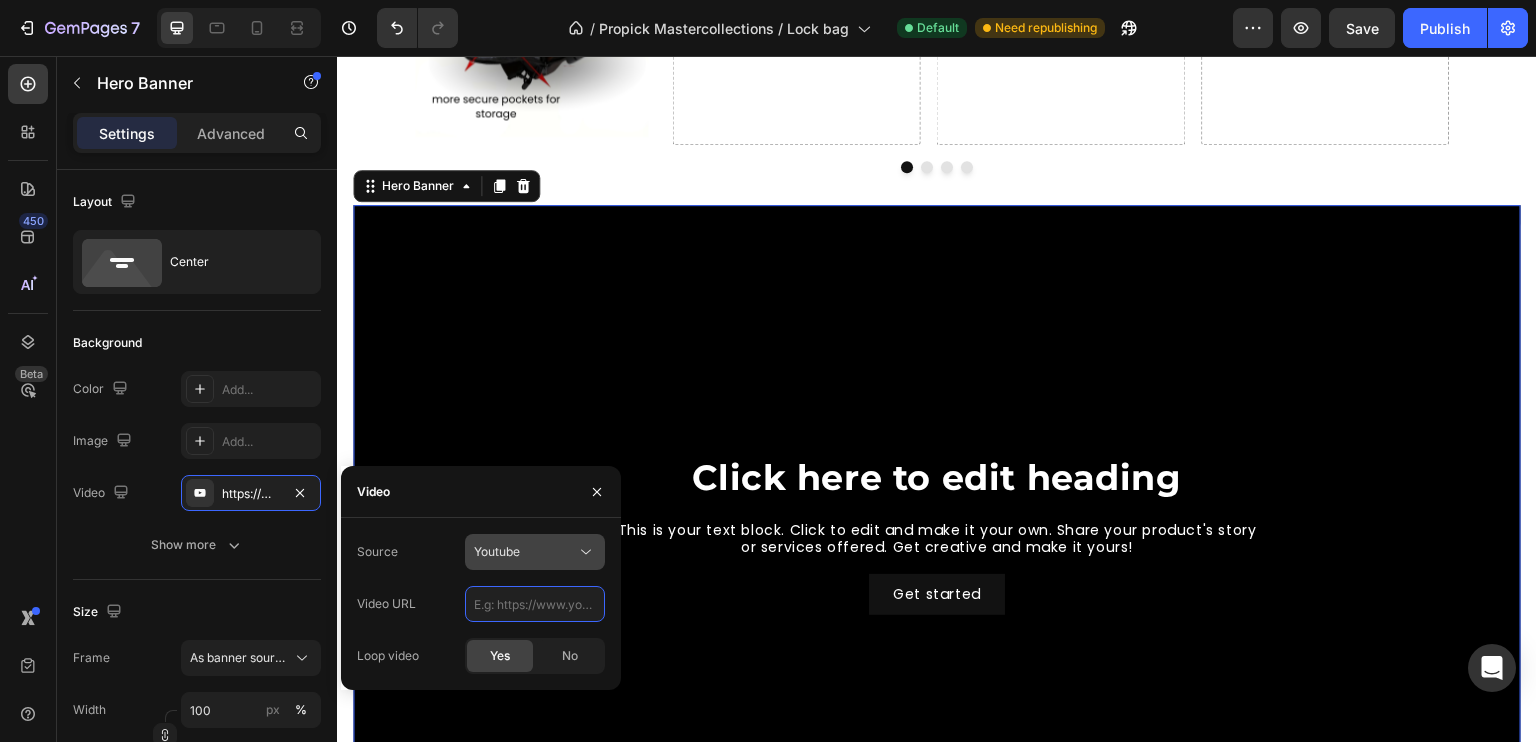 type 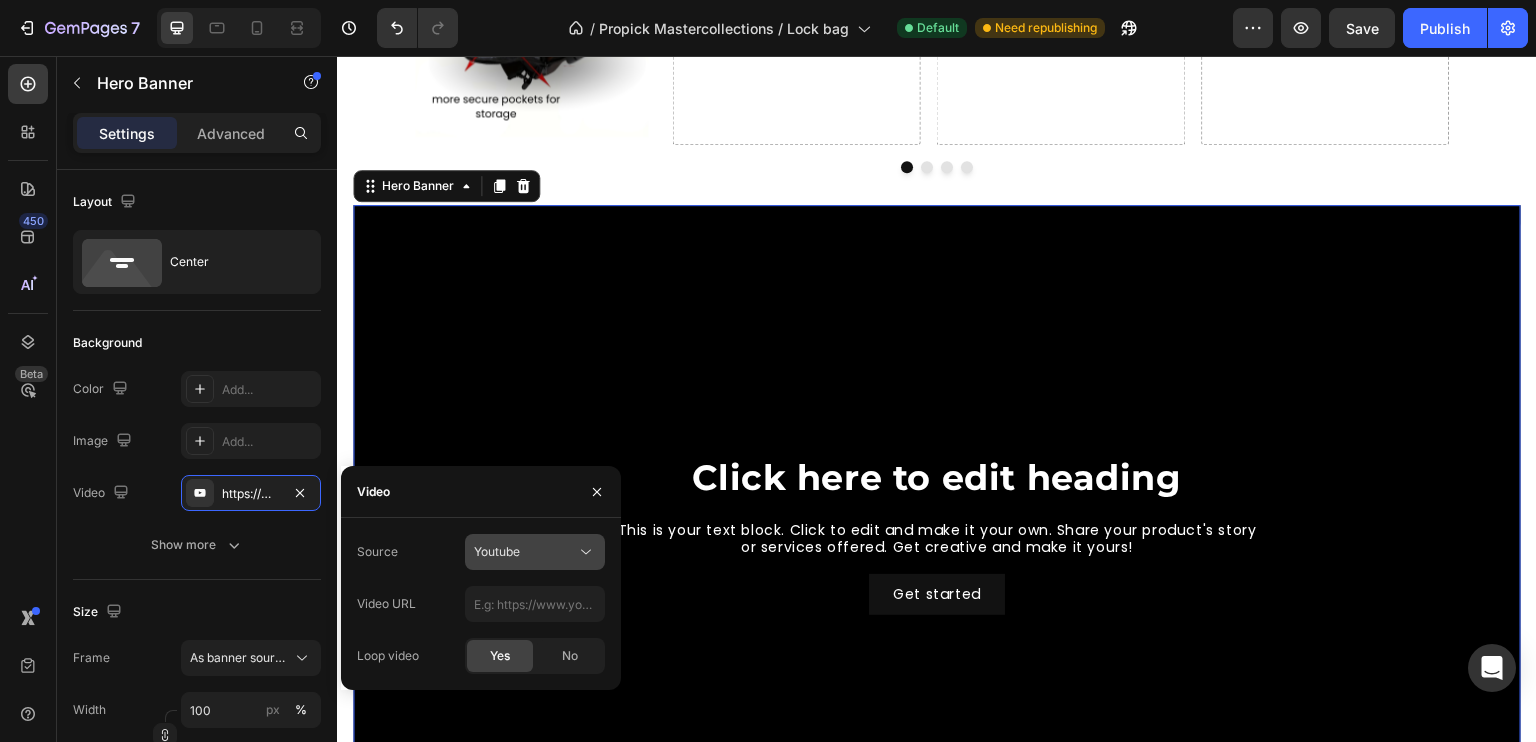 click on "Youtube" 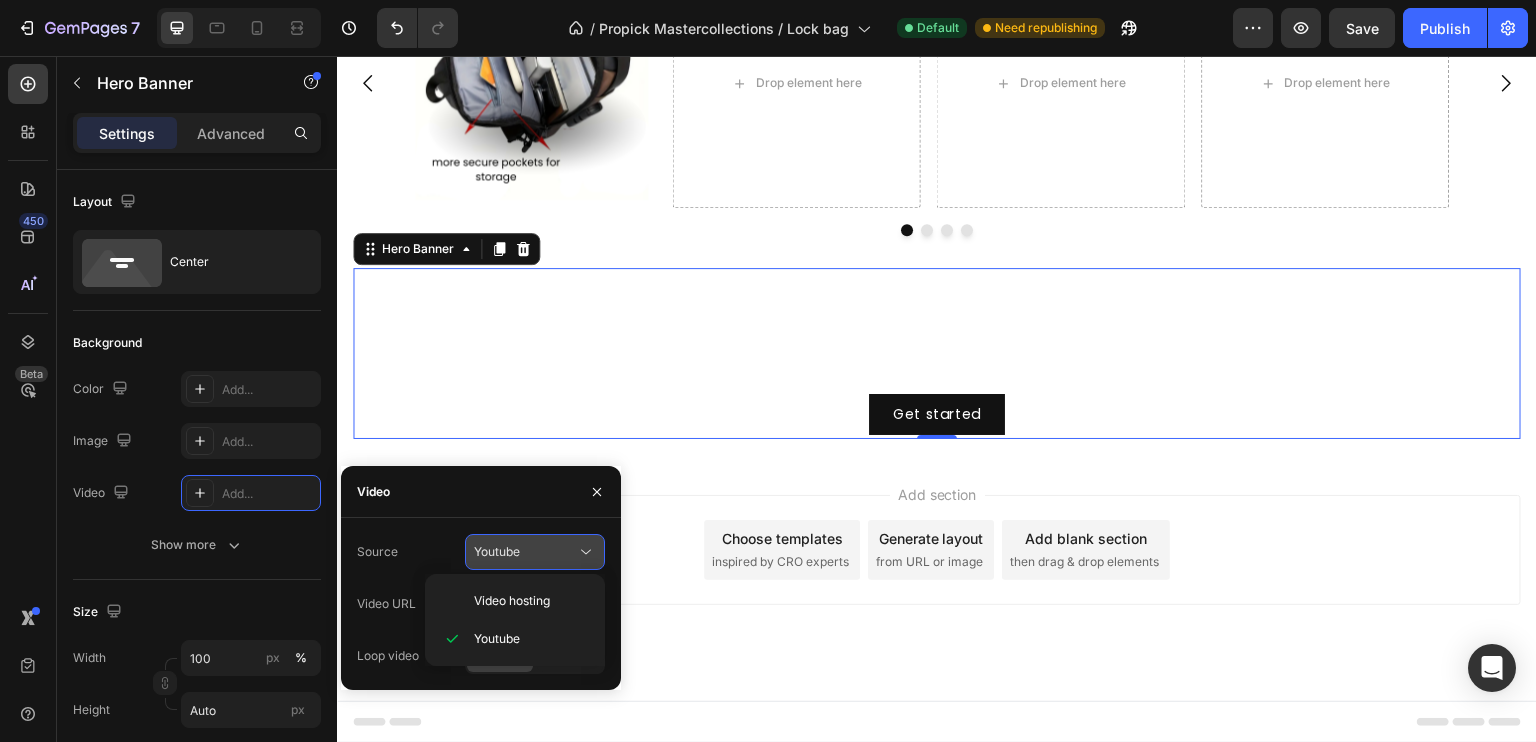 scroll, scrollTop: 822, scrollLeft: 0, axis: vertical 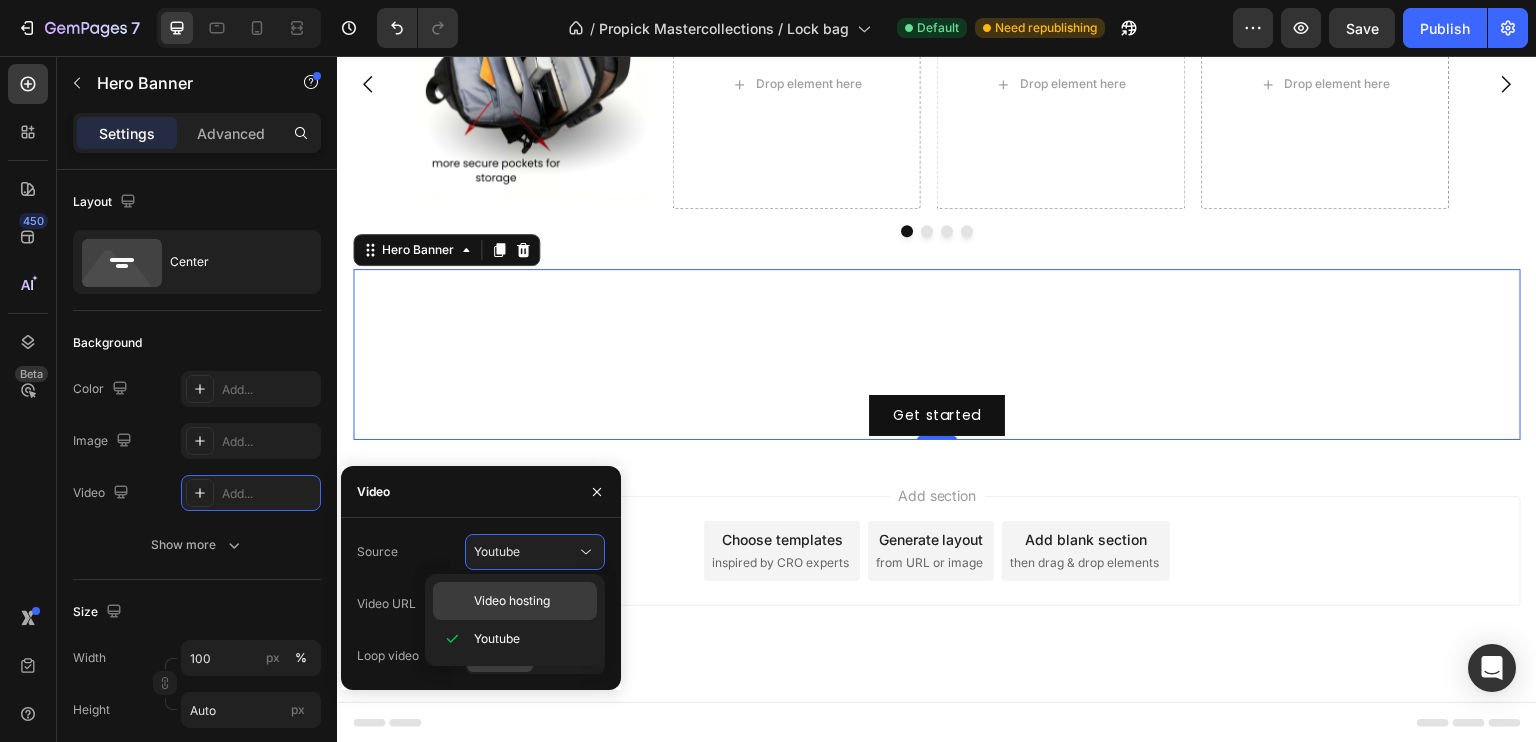 click on "Video hosting" at bounding box center (512, 601) 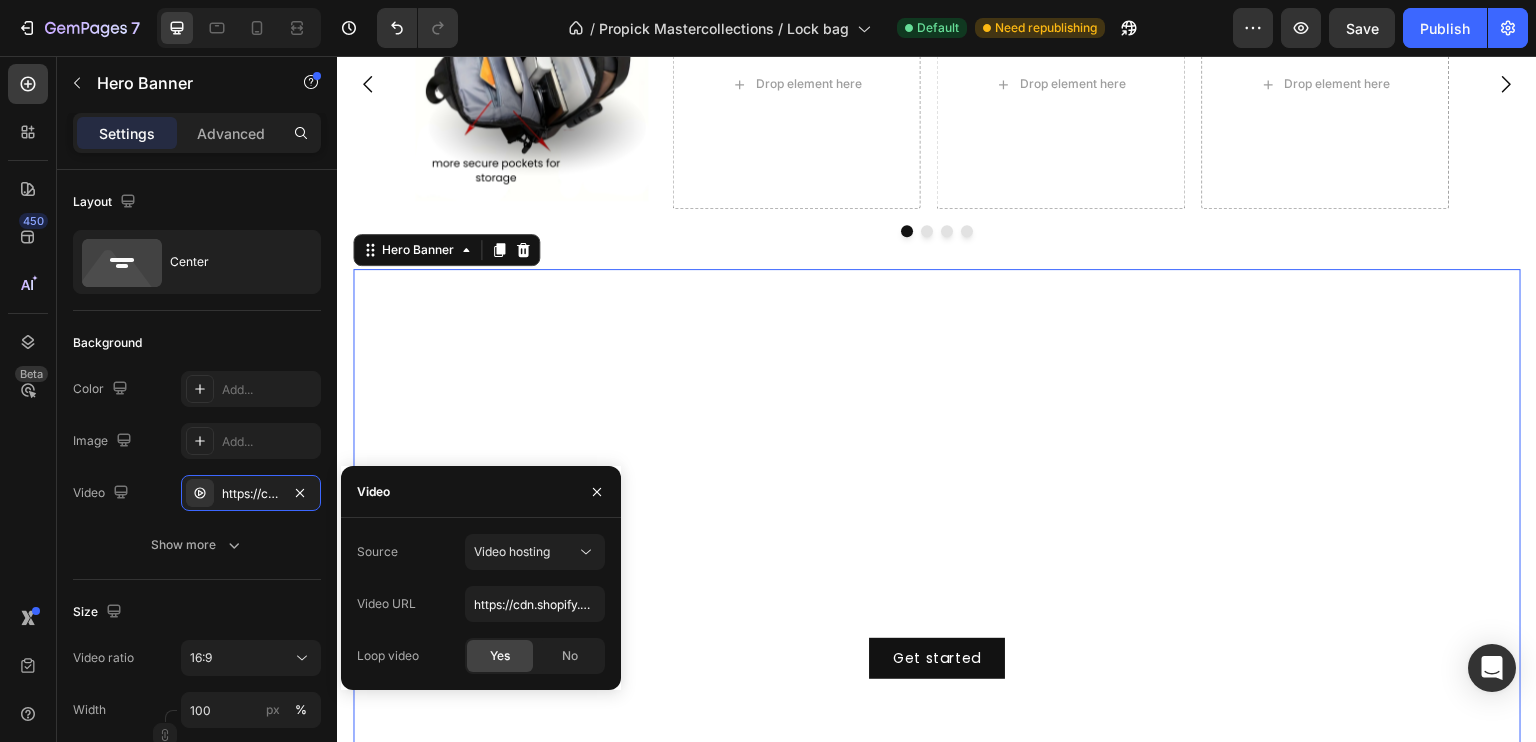 scroll, scrollTop: 886, scrollLeft: 0, axis: vertical 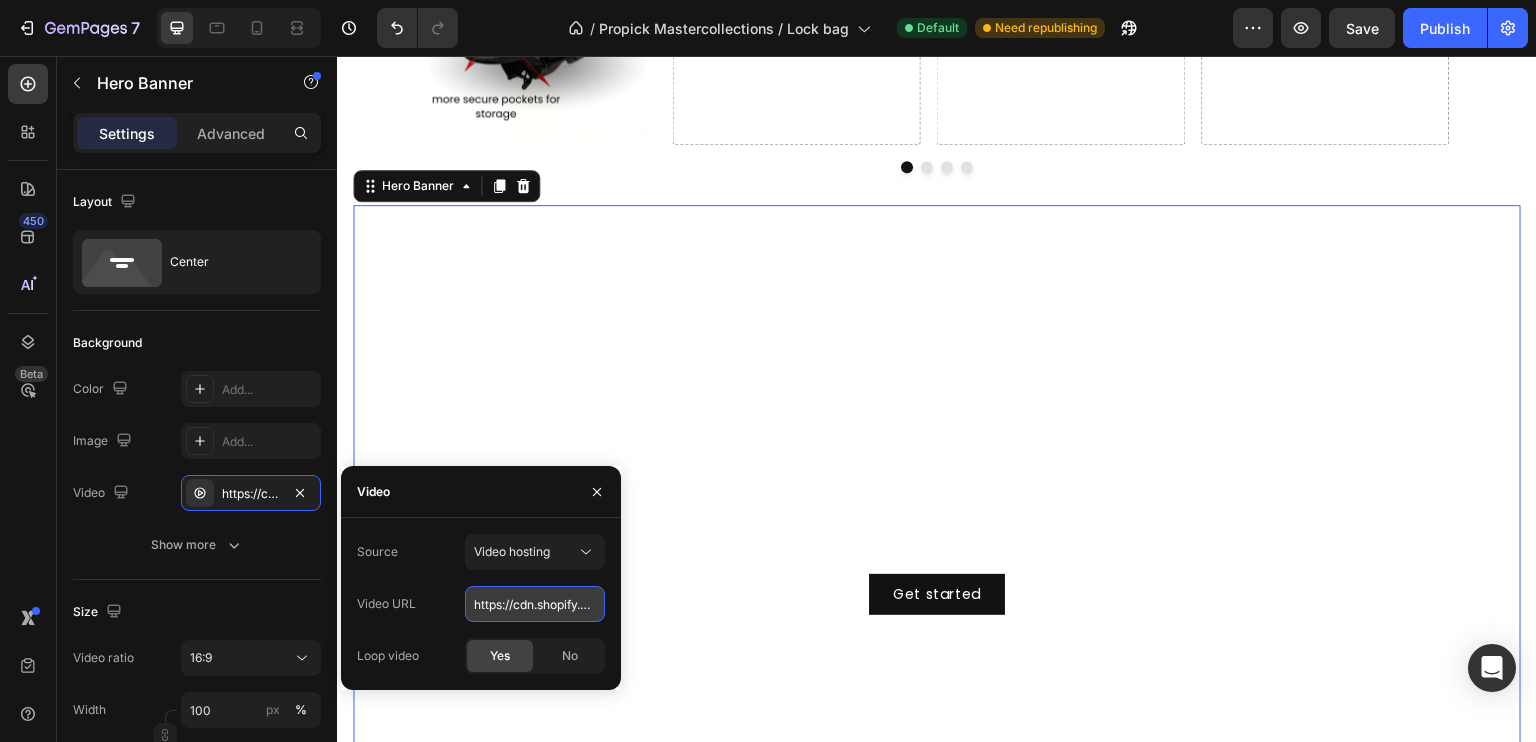 click on "https://cdn.shopify.com/videos/c/o/v/92a407d4e0c94a288eb54cac18c387dc.mp4" at bounding box center (535, 604) 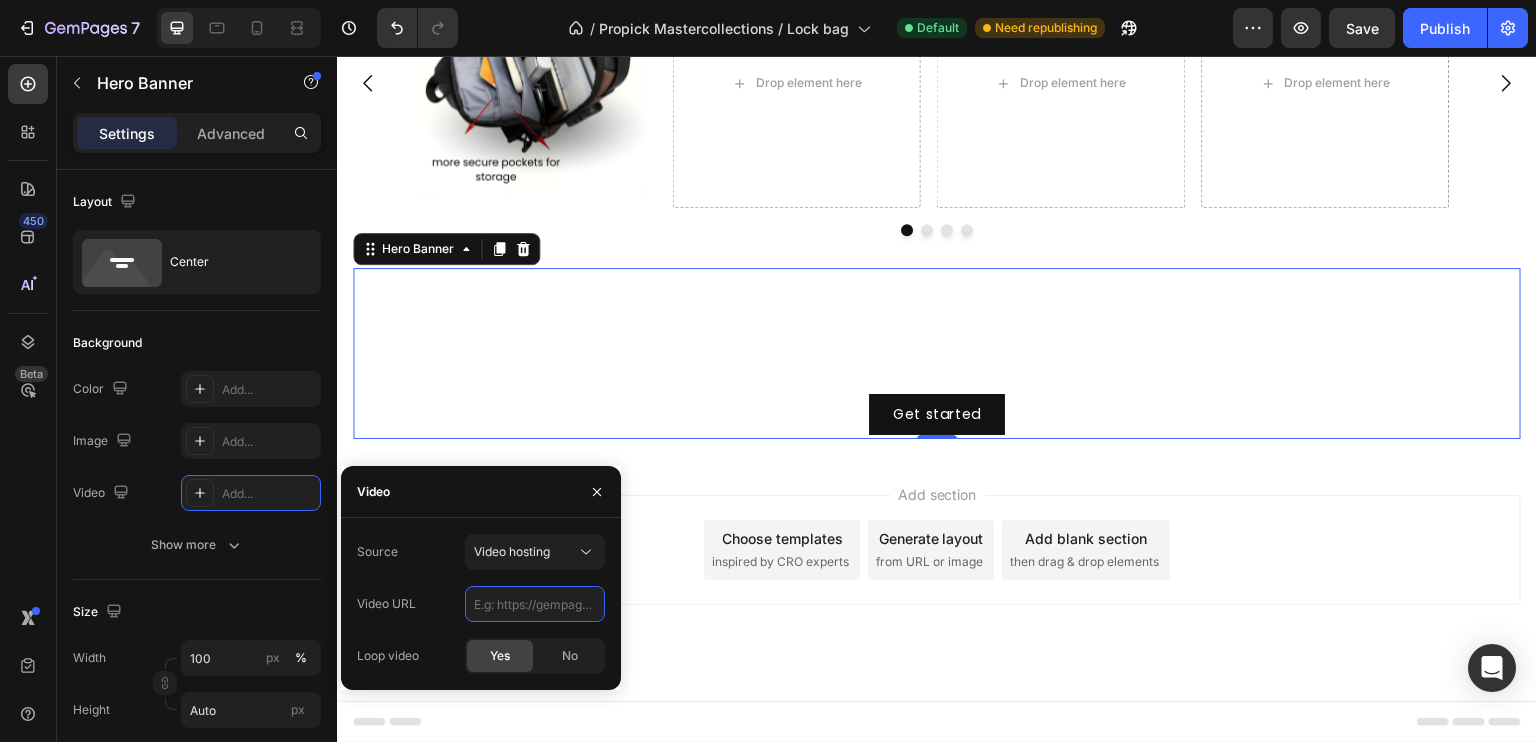scroll, scrollTop: 822, scrollLeft: 0, axis: vertical 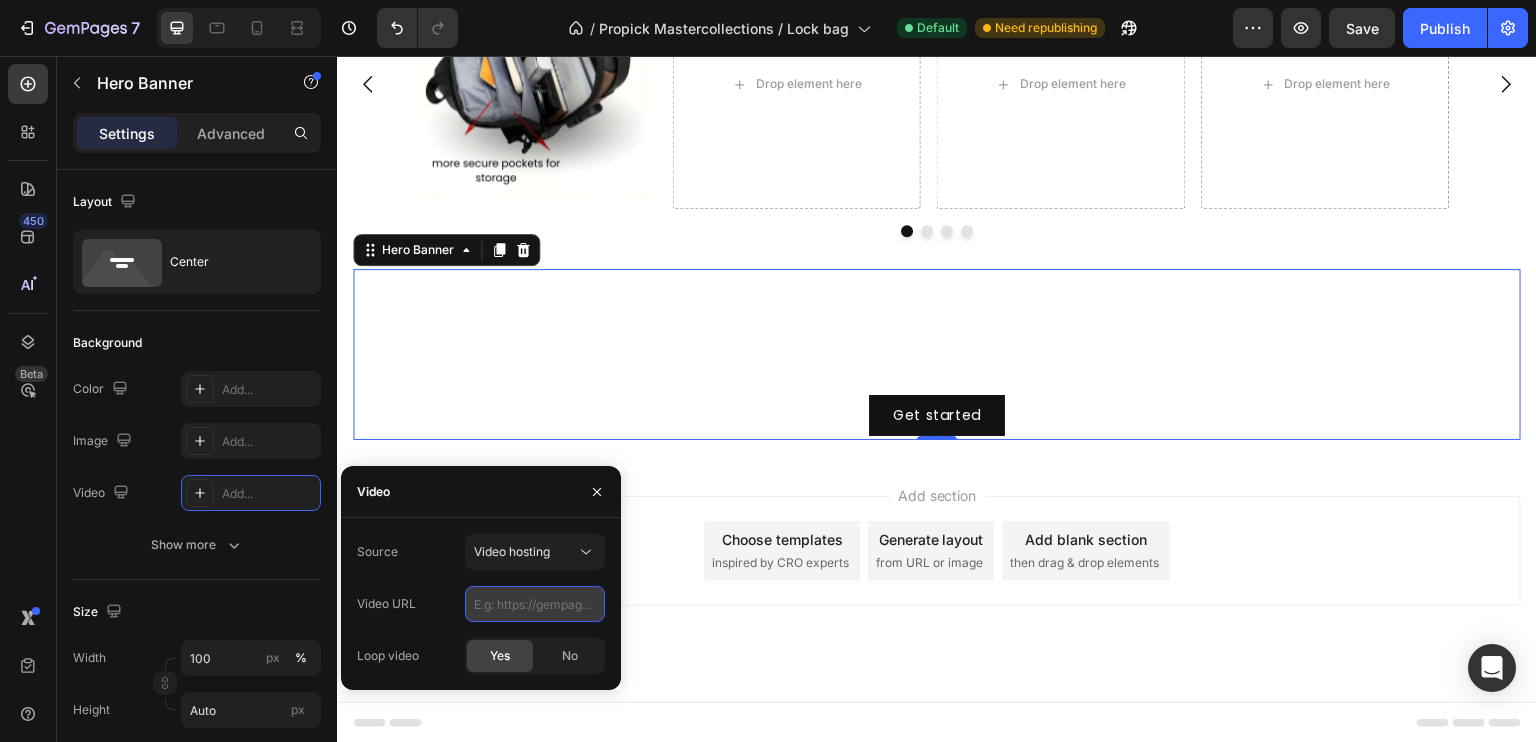 click at bounding box center [535, 604] 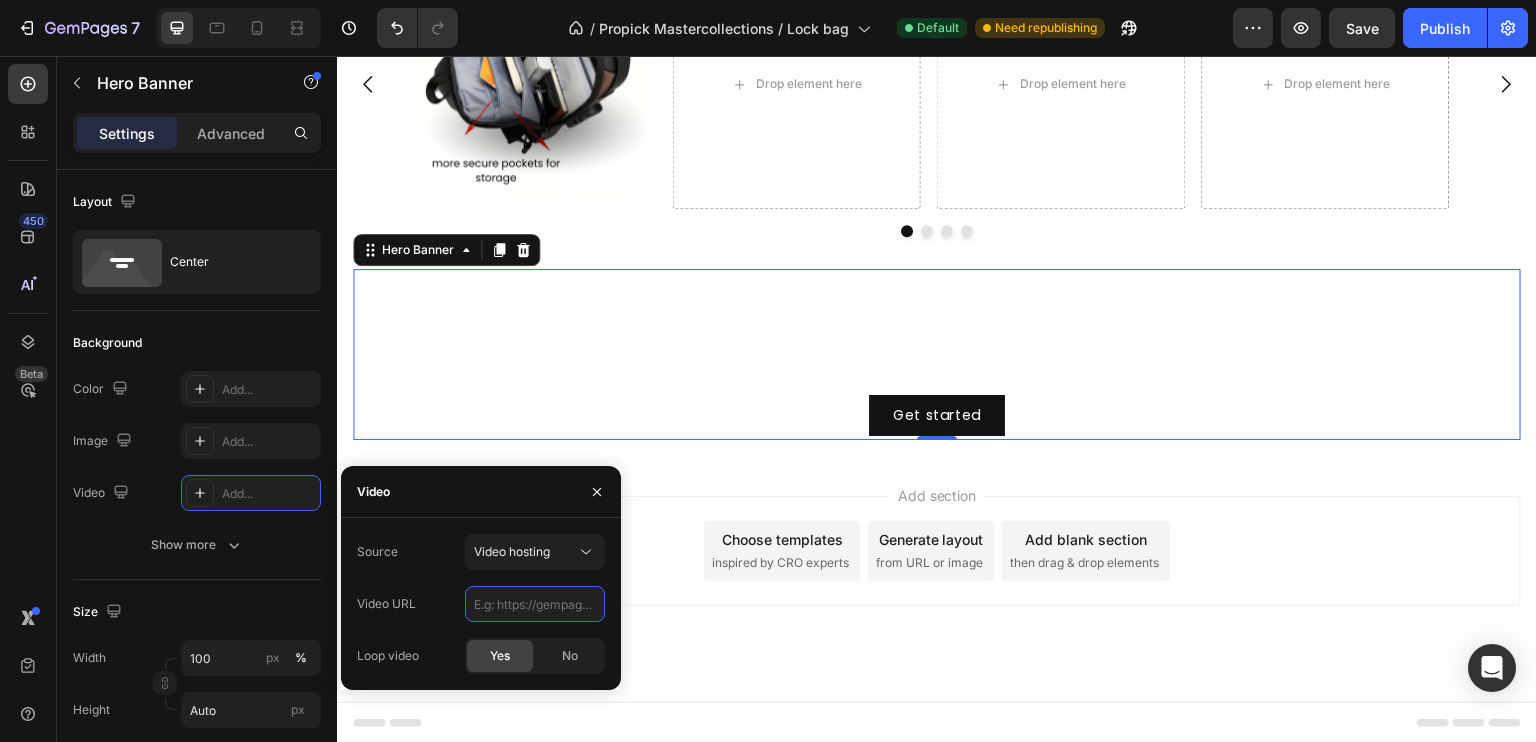 type on "https://cdn.shopify.com/videos/c/o/v/268ac914e27b4e458fc9719d7767cd13.mp4" 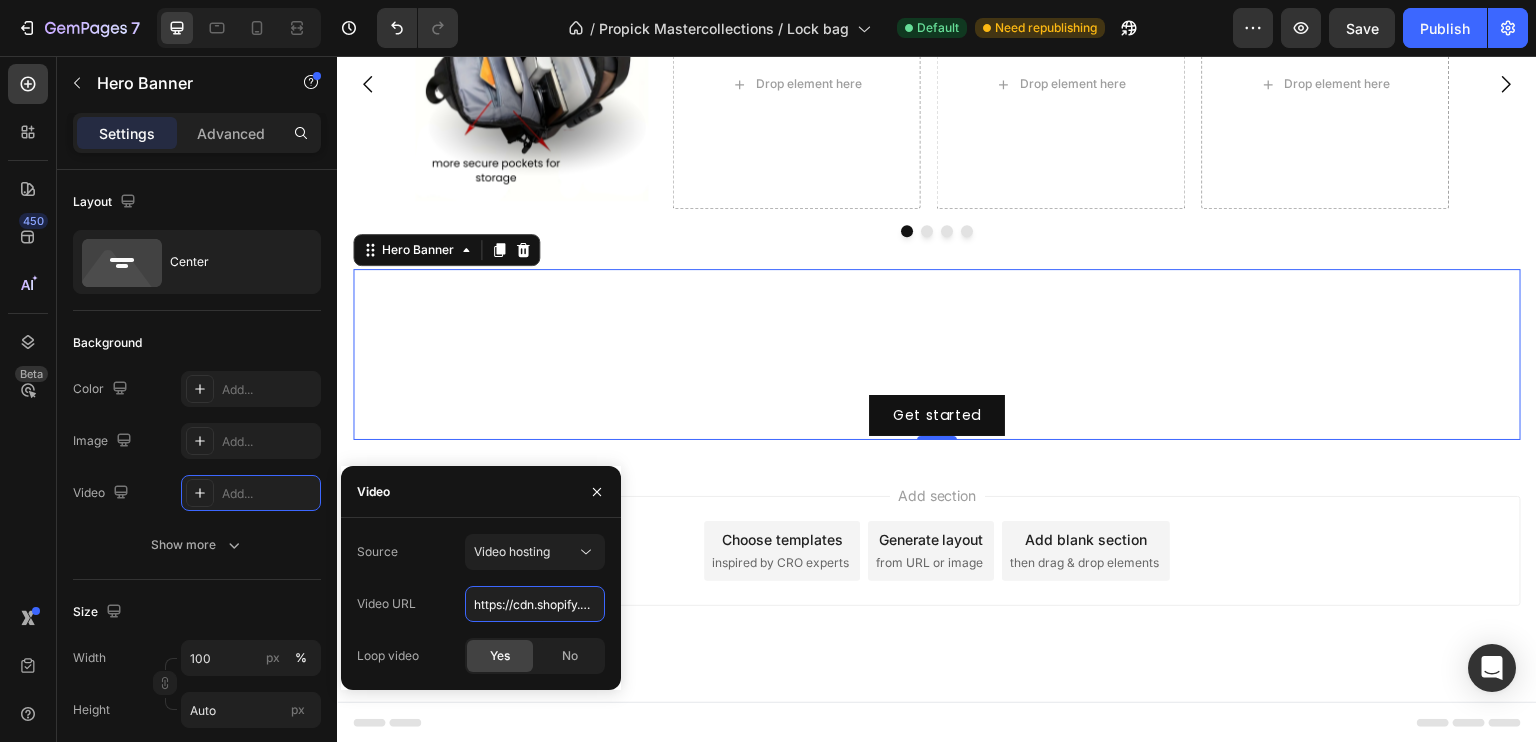 scroll, scrollTop: 0, scrollLeft: 340, axis: horizontal 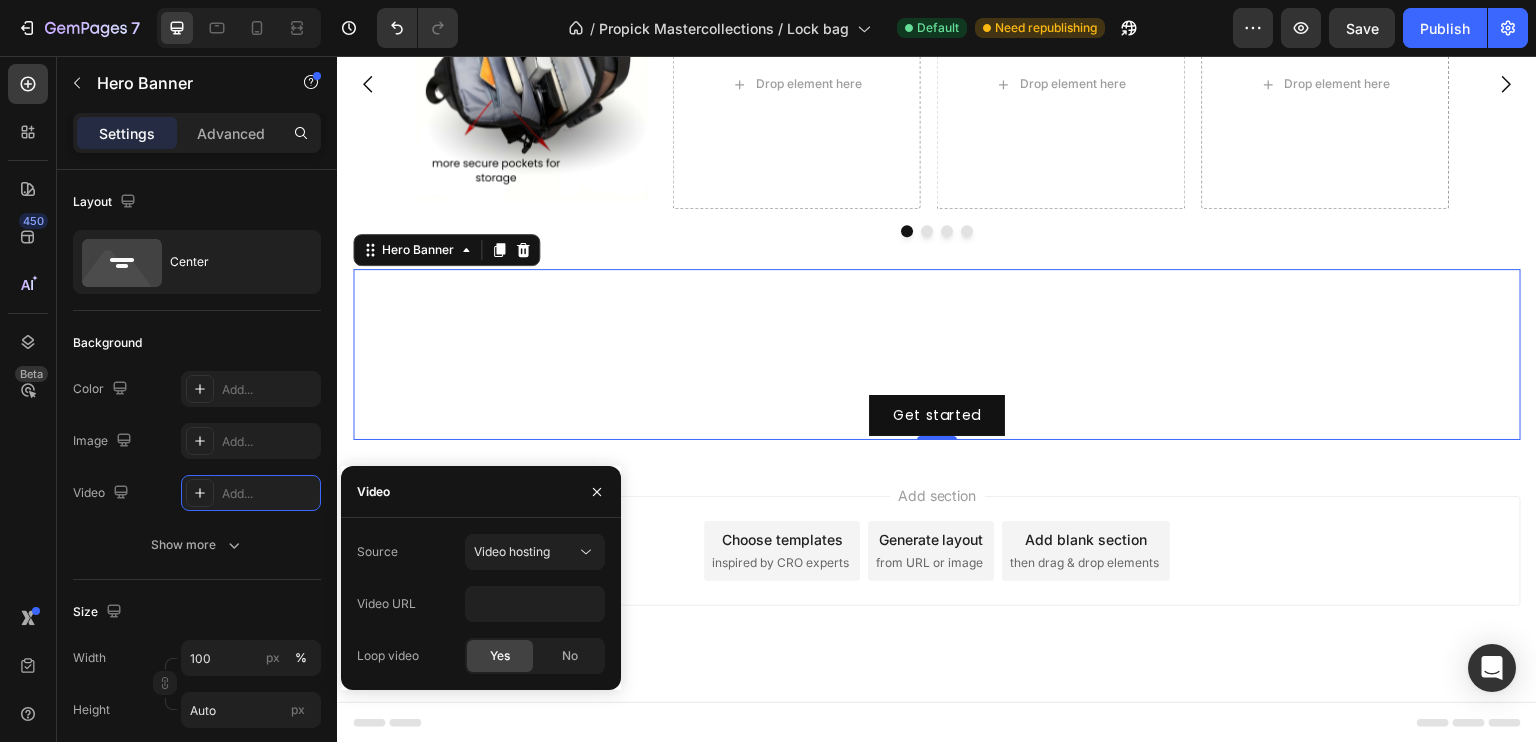 click on "Header Anti-theft lock bag functions  Heading Row
Image
Drop element here
Drop element here
Drop element here
Carousel Row Click here to edit heading Heading This is your text block. Click to edit and make it your own. Share your product's story                   or services offered. Get creative and make it yours! Text Block Get started Button Hero Banner   0 Row Section 2 Root Start with Sections from sidebar Add sections Add elements Start with Generating from URL or image Add section Choose templates inspired by CRO experts Generate layout from URL or image Add blank section then drag & drop elements Footer" at bounding box center [937, -11] 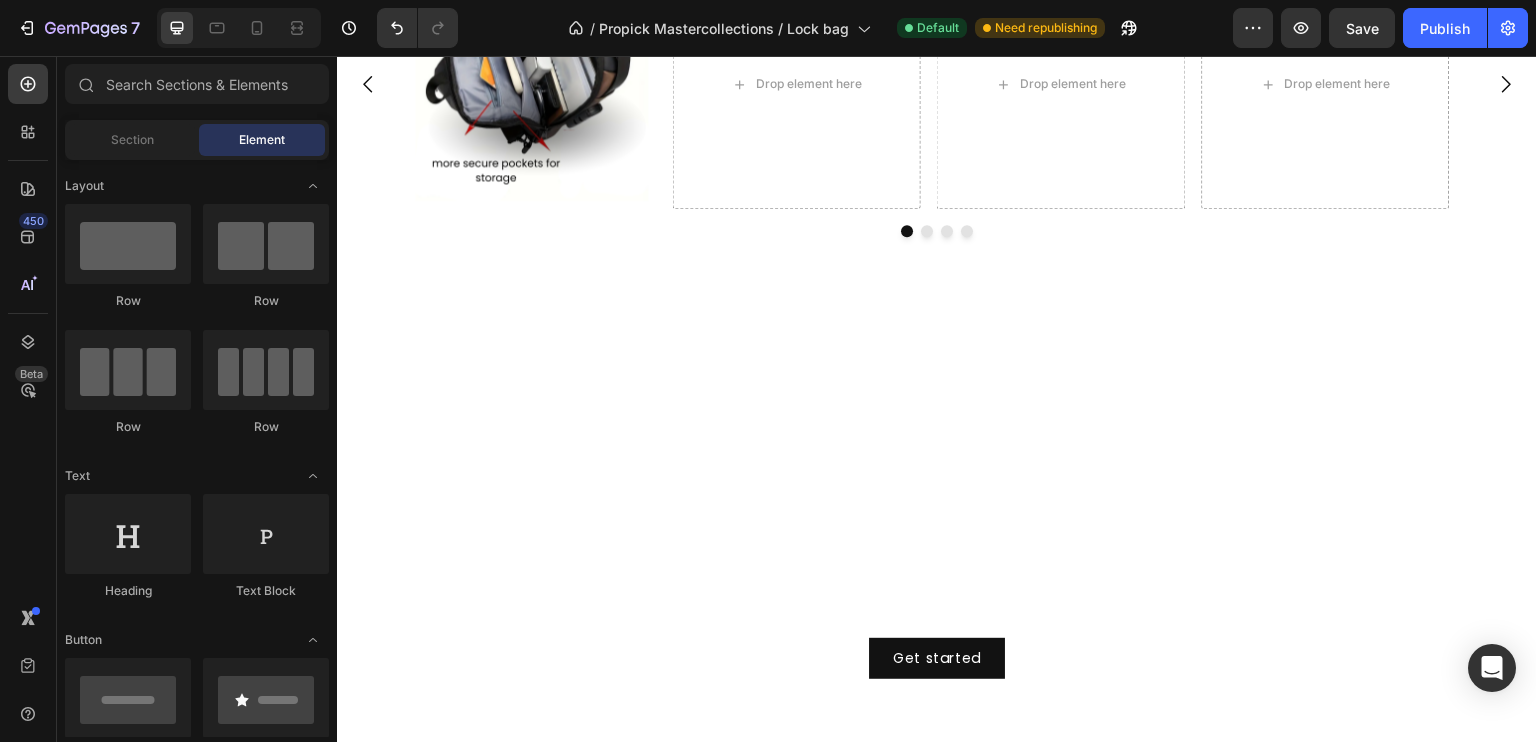 scroll, scrollTop: 886, scrollLeft: 0, axis: vertical 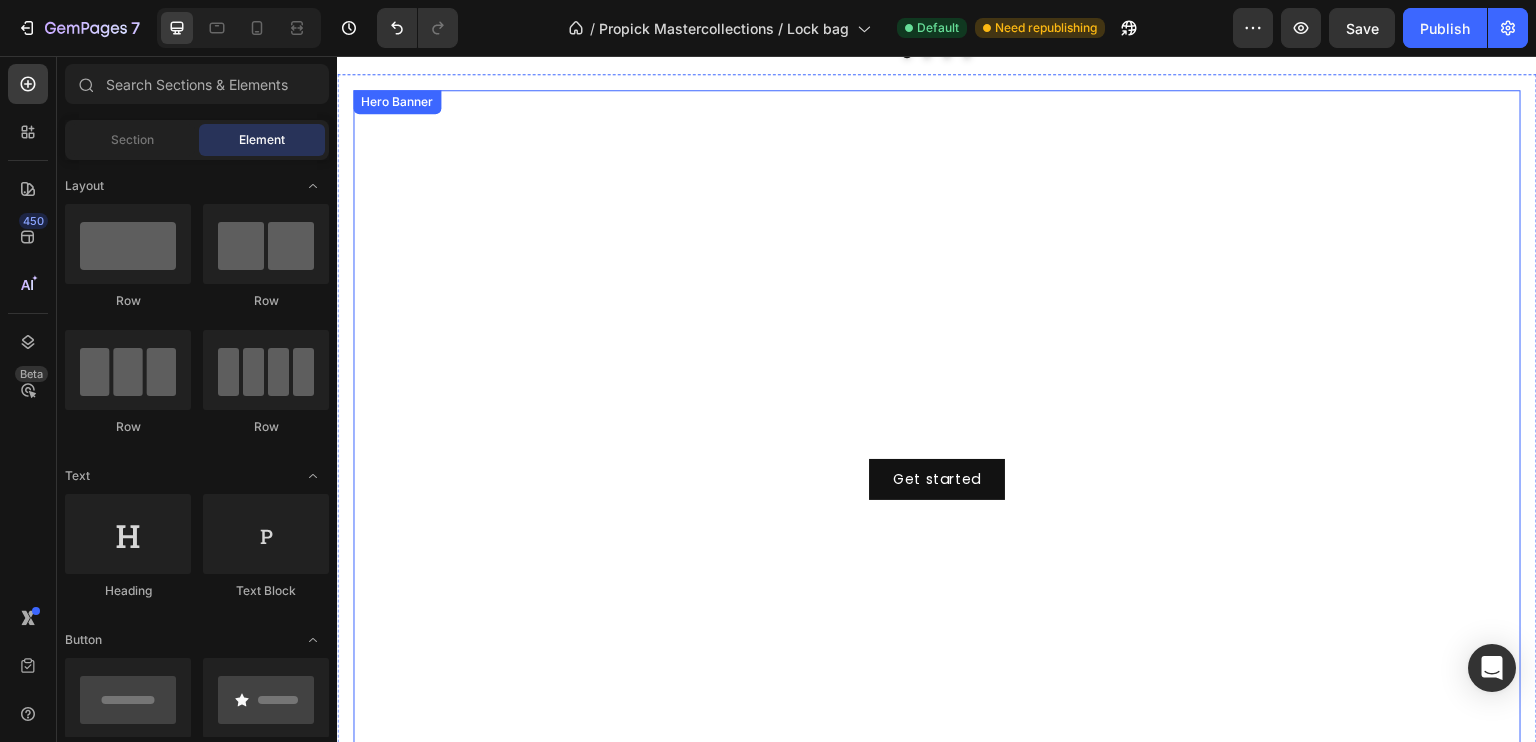 click on "Click here to edit heading Heading This is your text block. Click to edit and make it your own. Share your product's story                   or services offered. Get creative and make it yours! Text Block Get started Button" at bounding box center [937, 417] 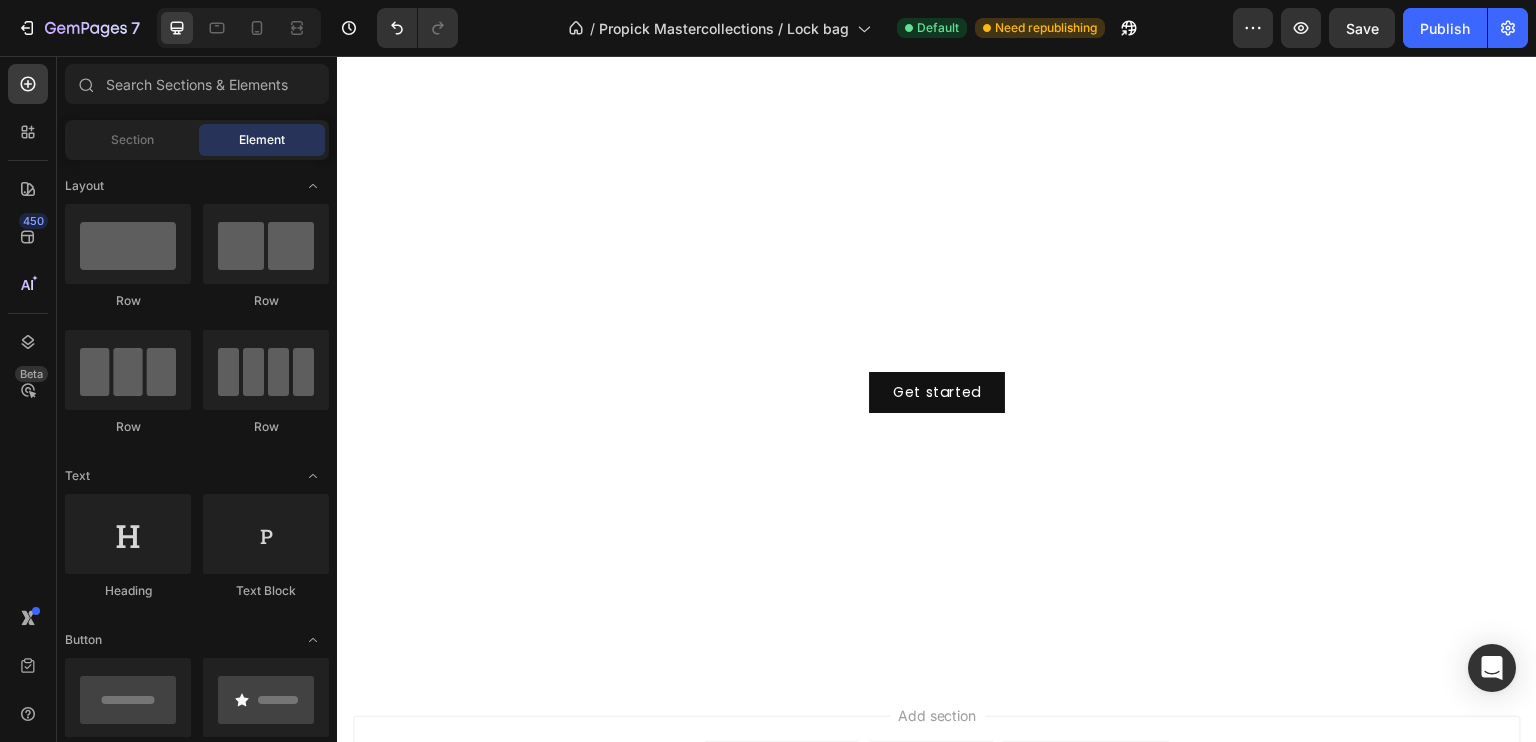 scroll, scrollTop: 1084, scrollLeft: 0, axis: vertical 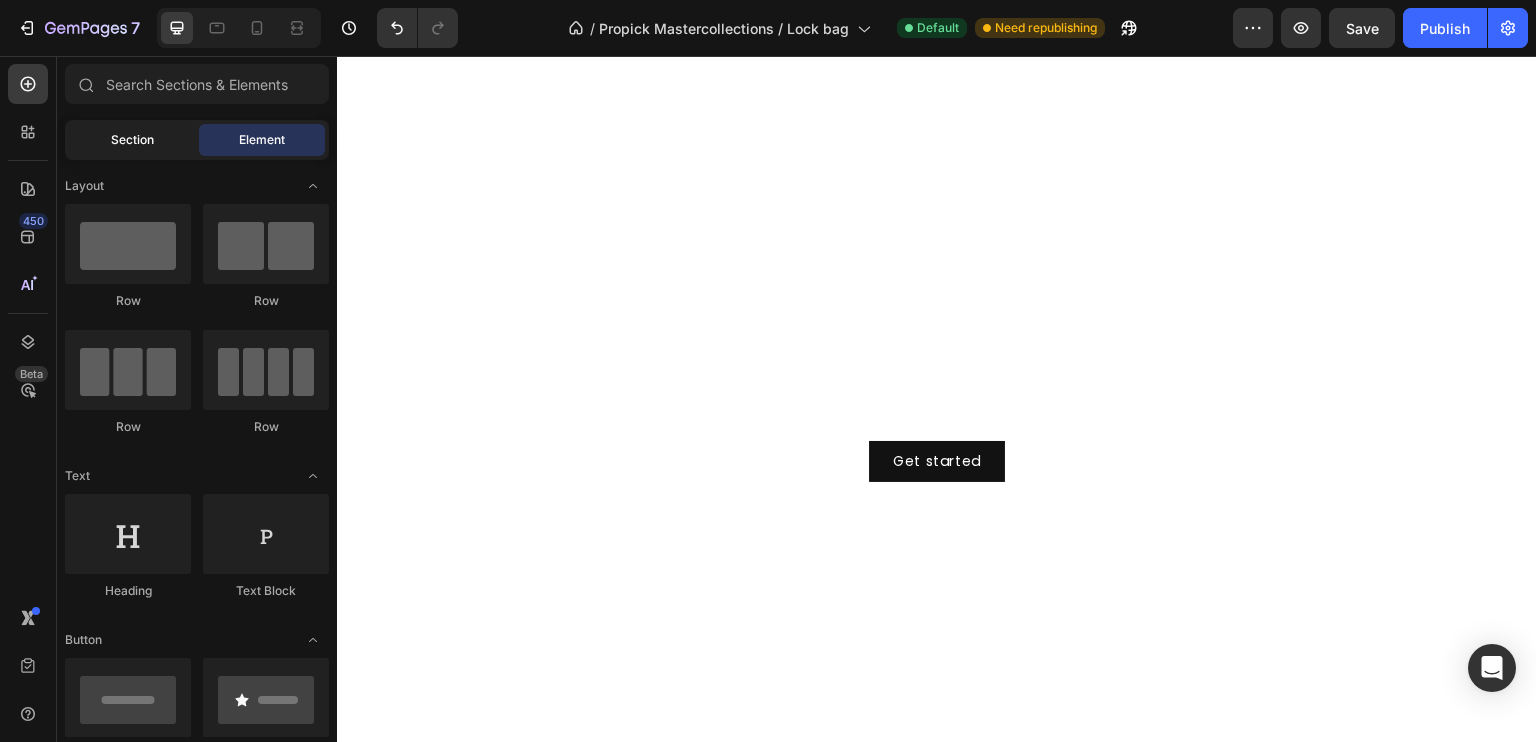 click on "Section" at bounding box center (132, 140) 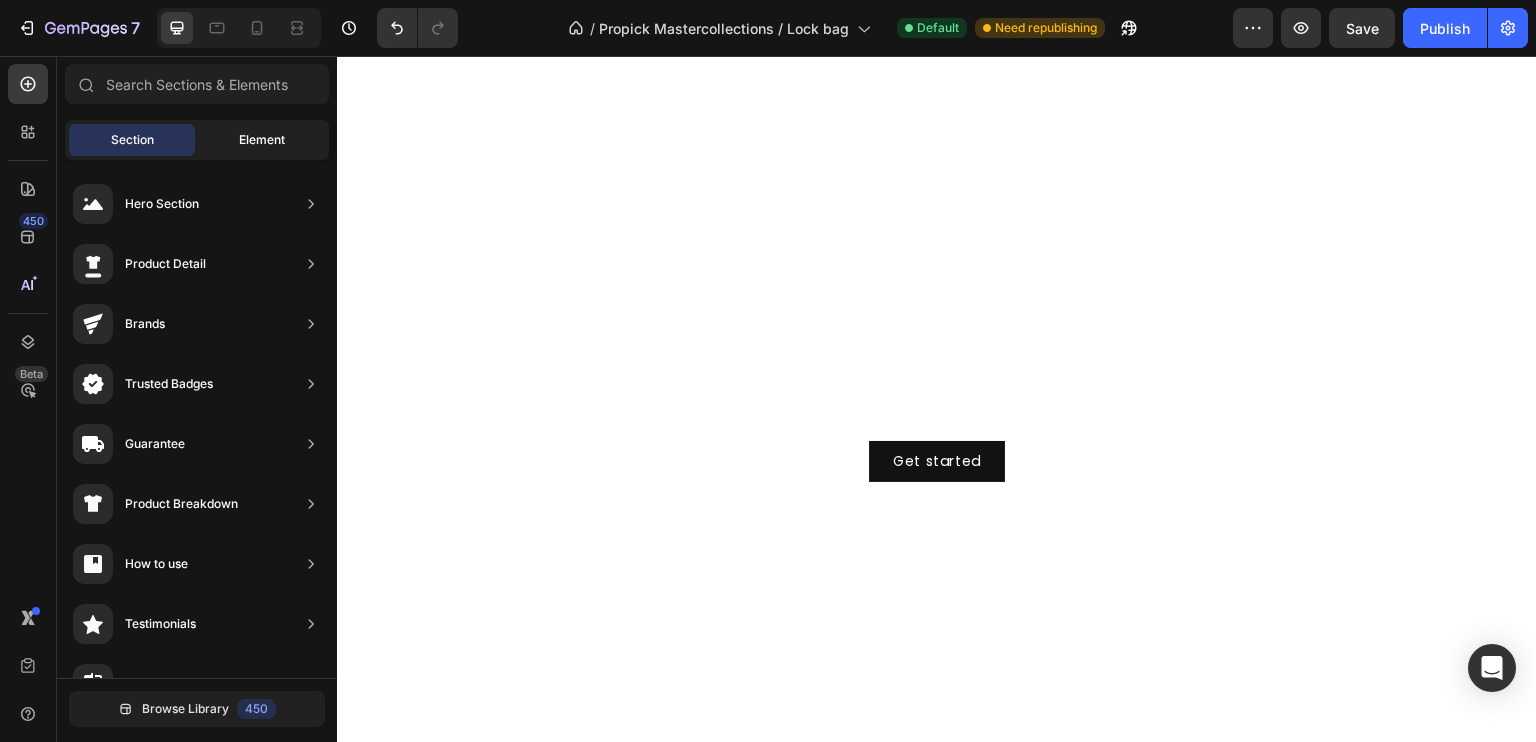 click on "Element" 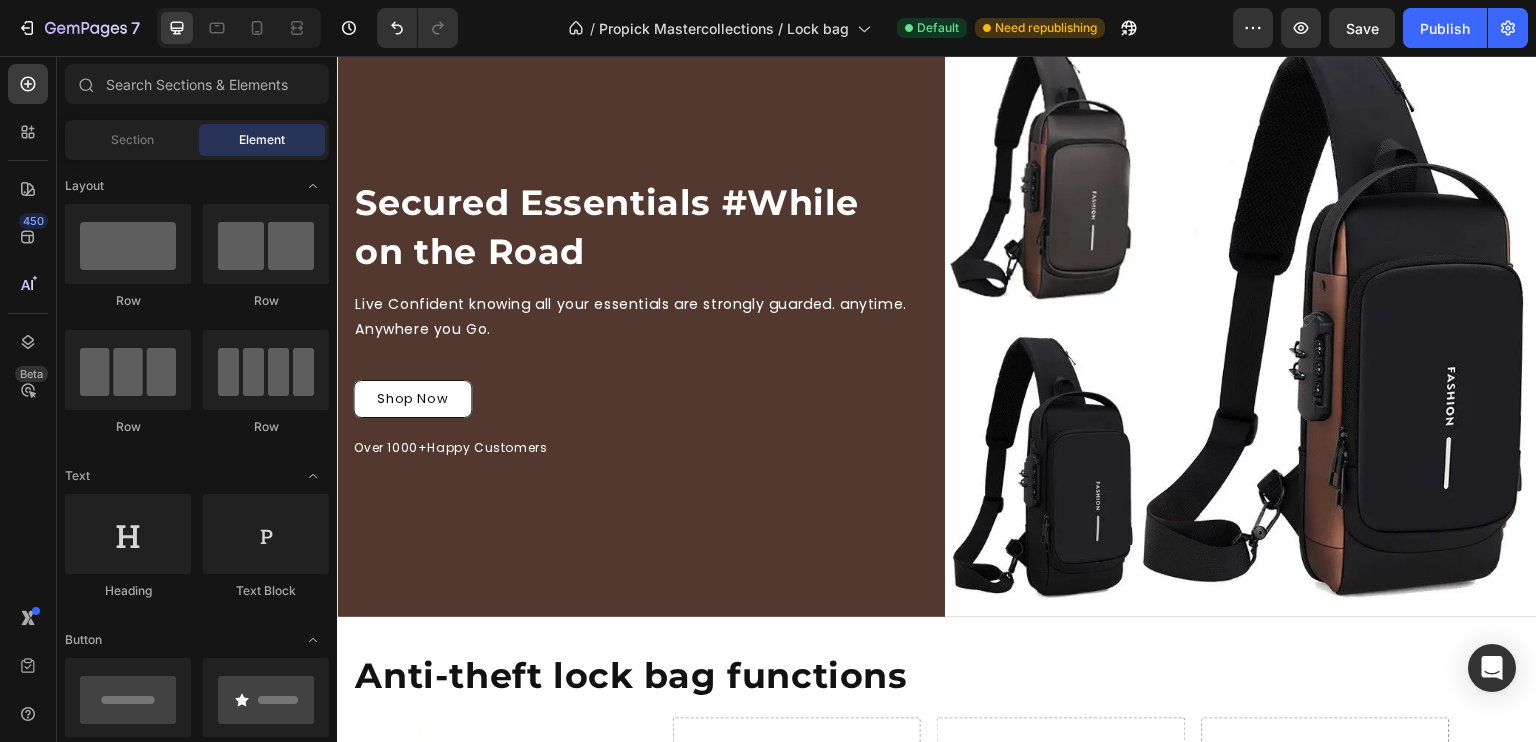 scroll, scrollTop: 0, scrollLeft: 0, axis: both 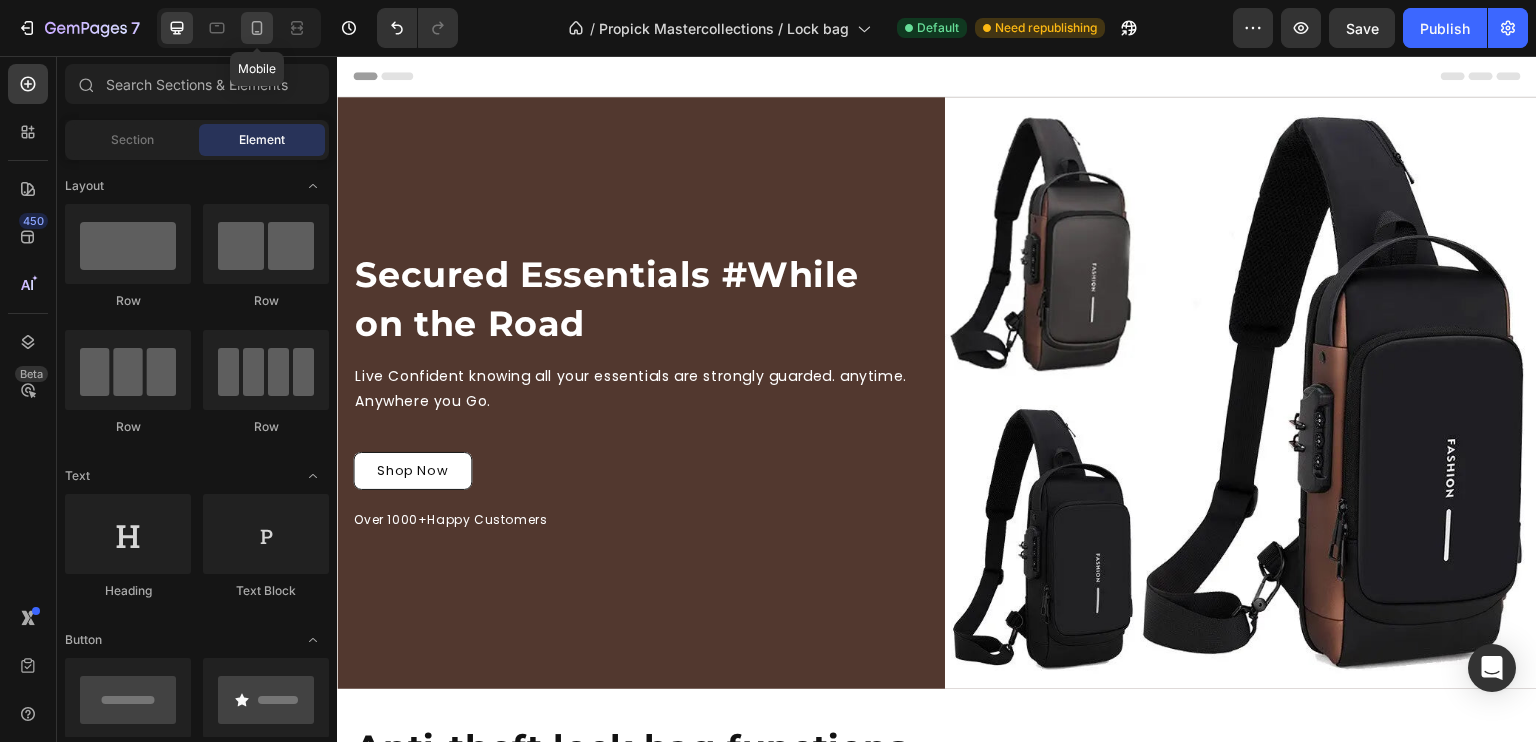click 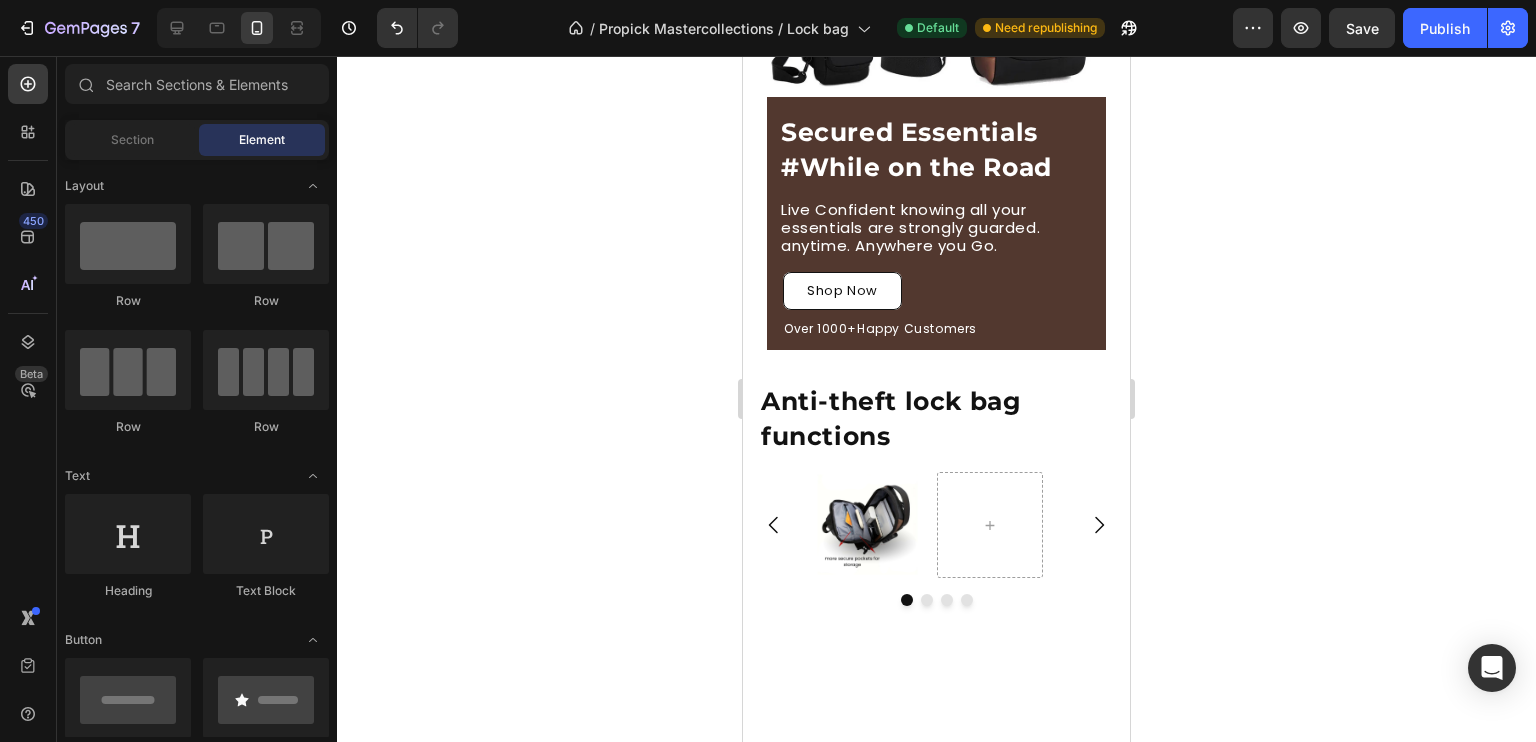 scroll, scrollTop: 341, scrollLeft: 0, axis: vertical 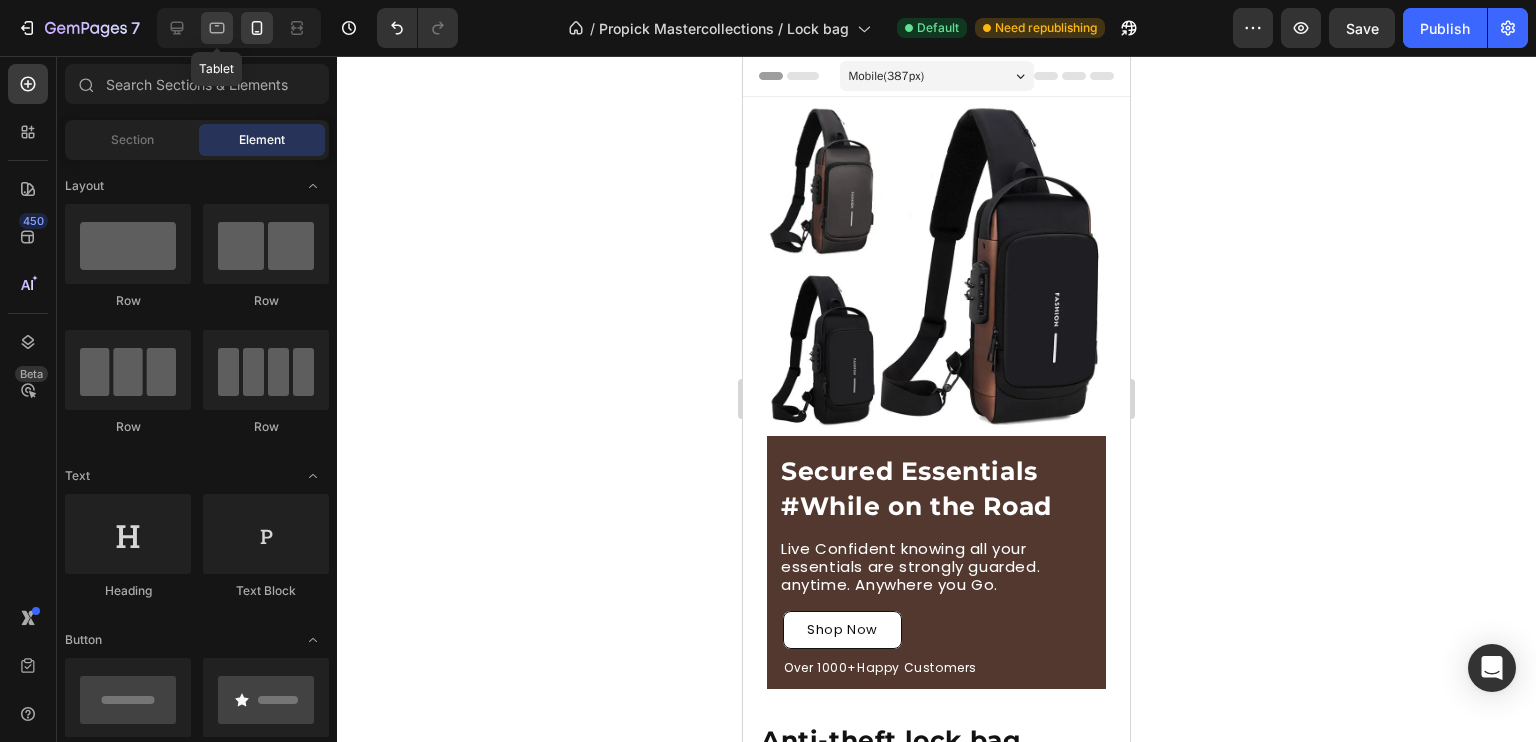 click 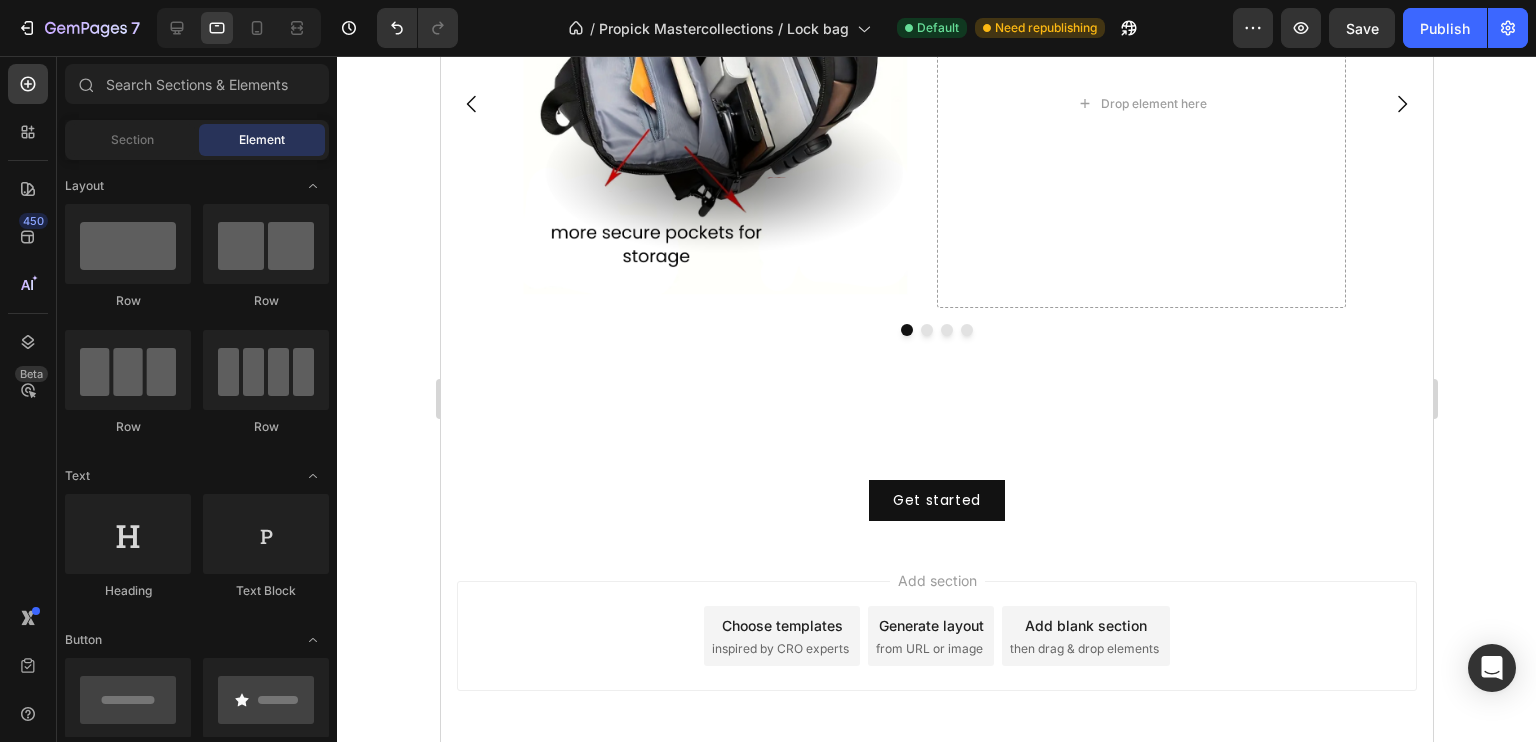 scroll, scrollTop: 808, scrollLeft: 0, axis: vertical 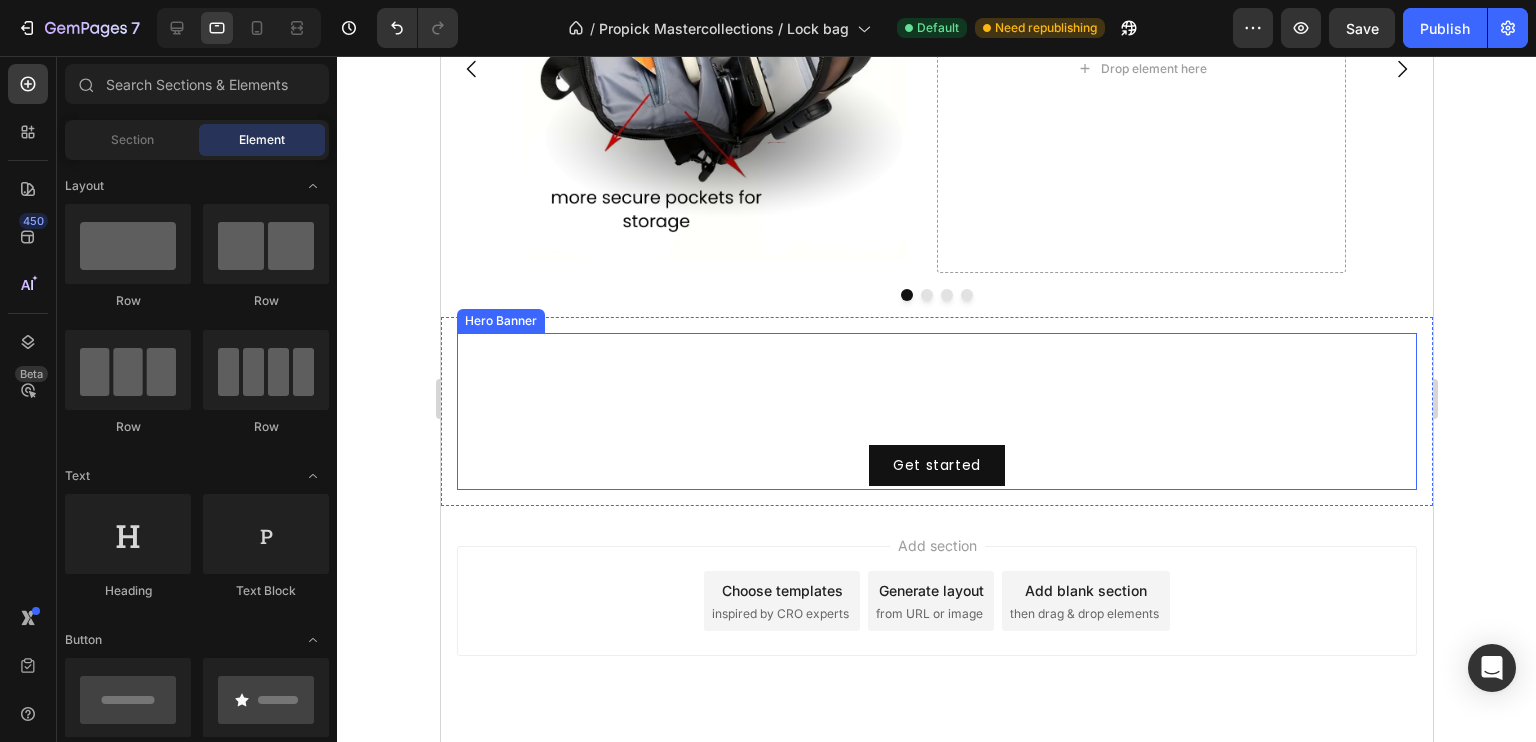 click on "Click here to edit heading Heading This is your text block. Click to edit and make it your own. Share your product's story                   or services offered. Get creative and make it yours! Text Block Get started Button" at bounding box center (936, 411) 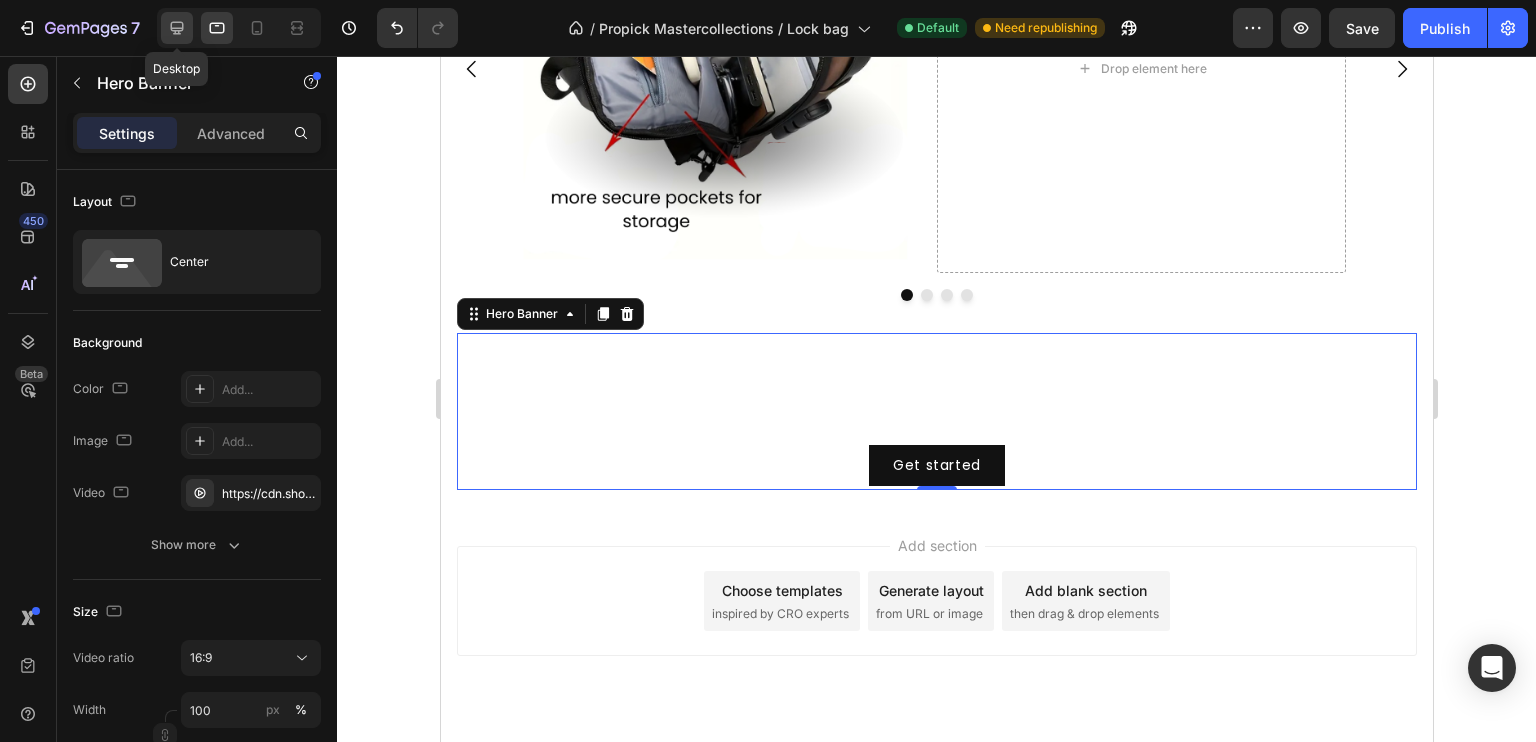 click 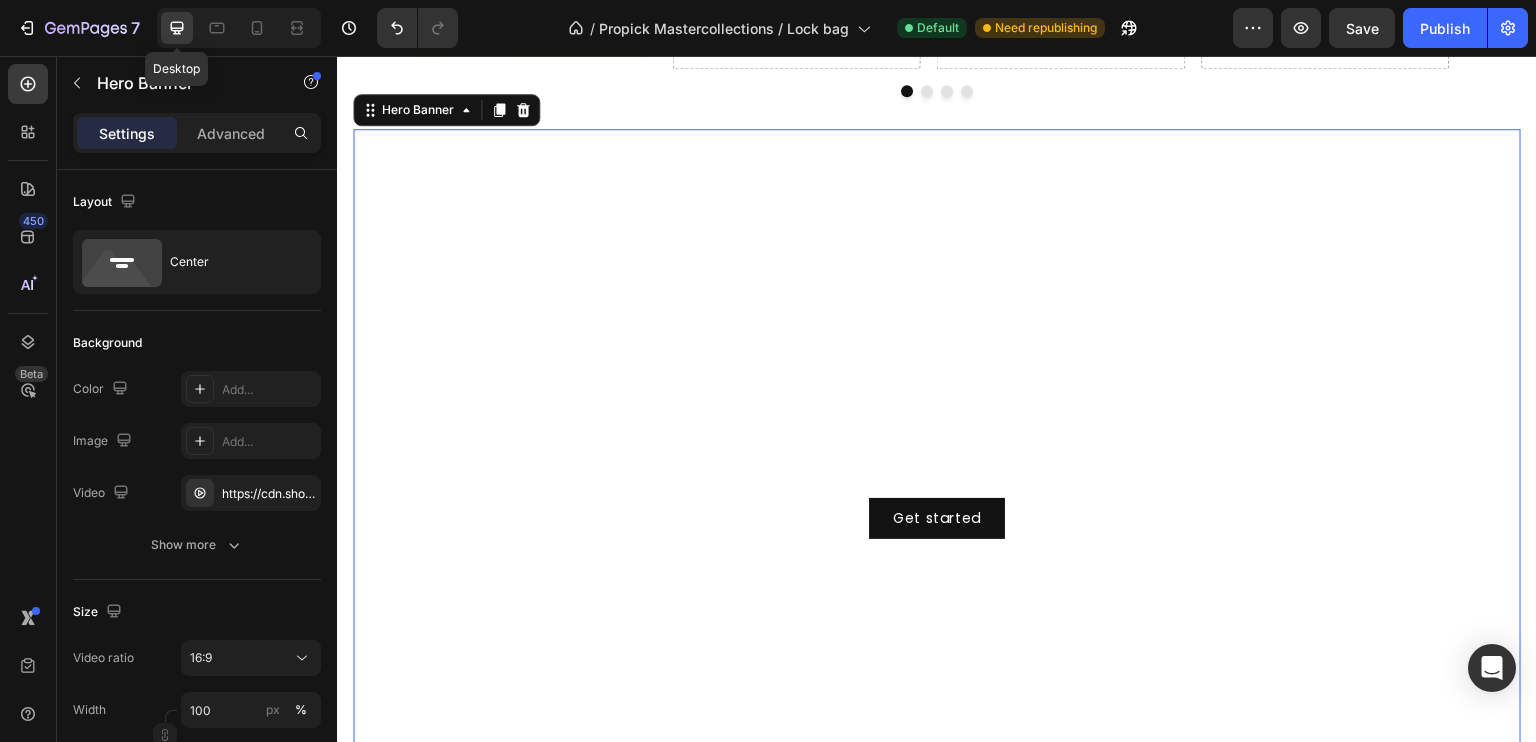 scroll, scrollTop: 868, scrollLeft: 0, axis: vertical 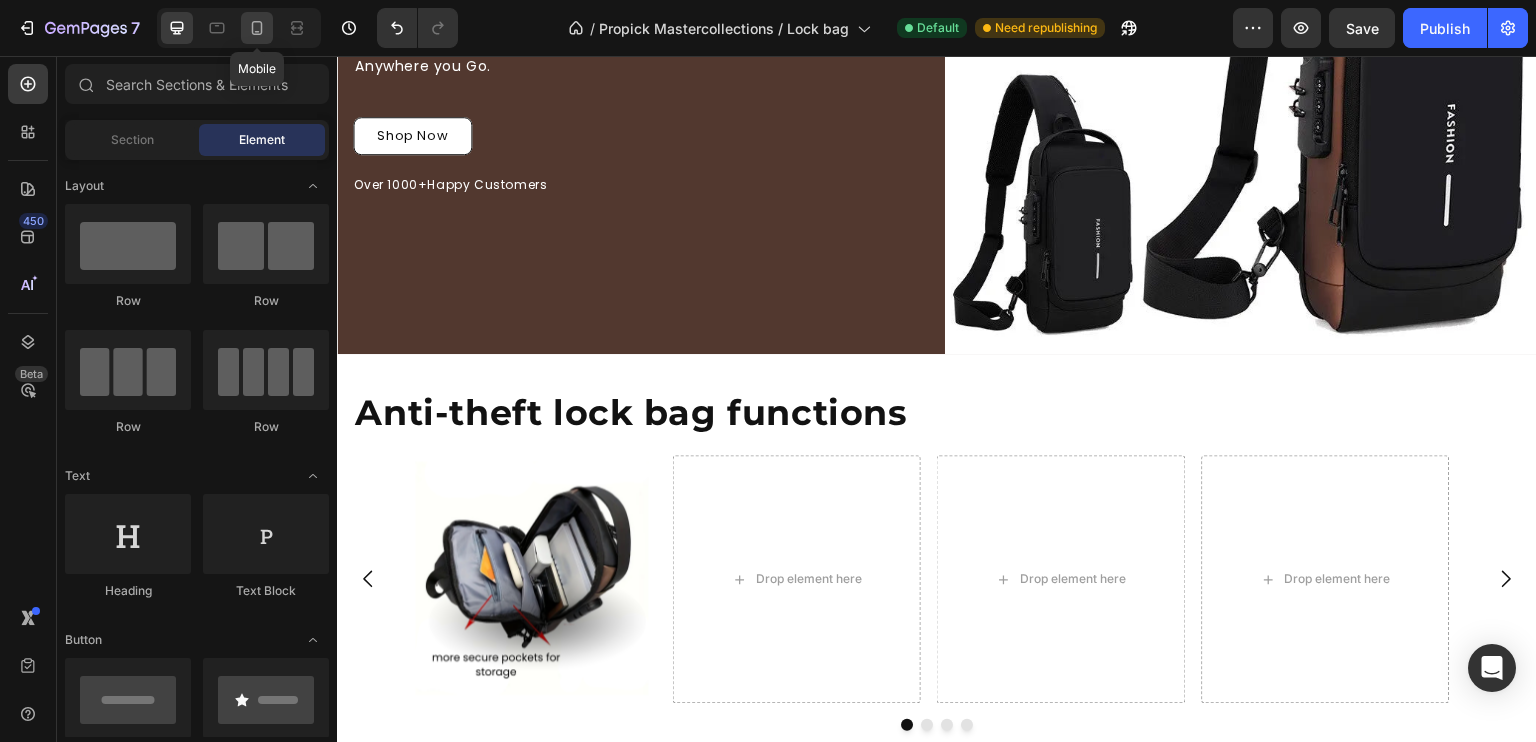 click 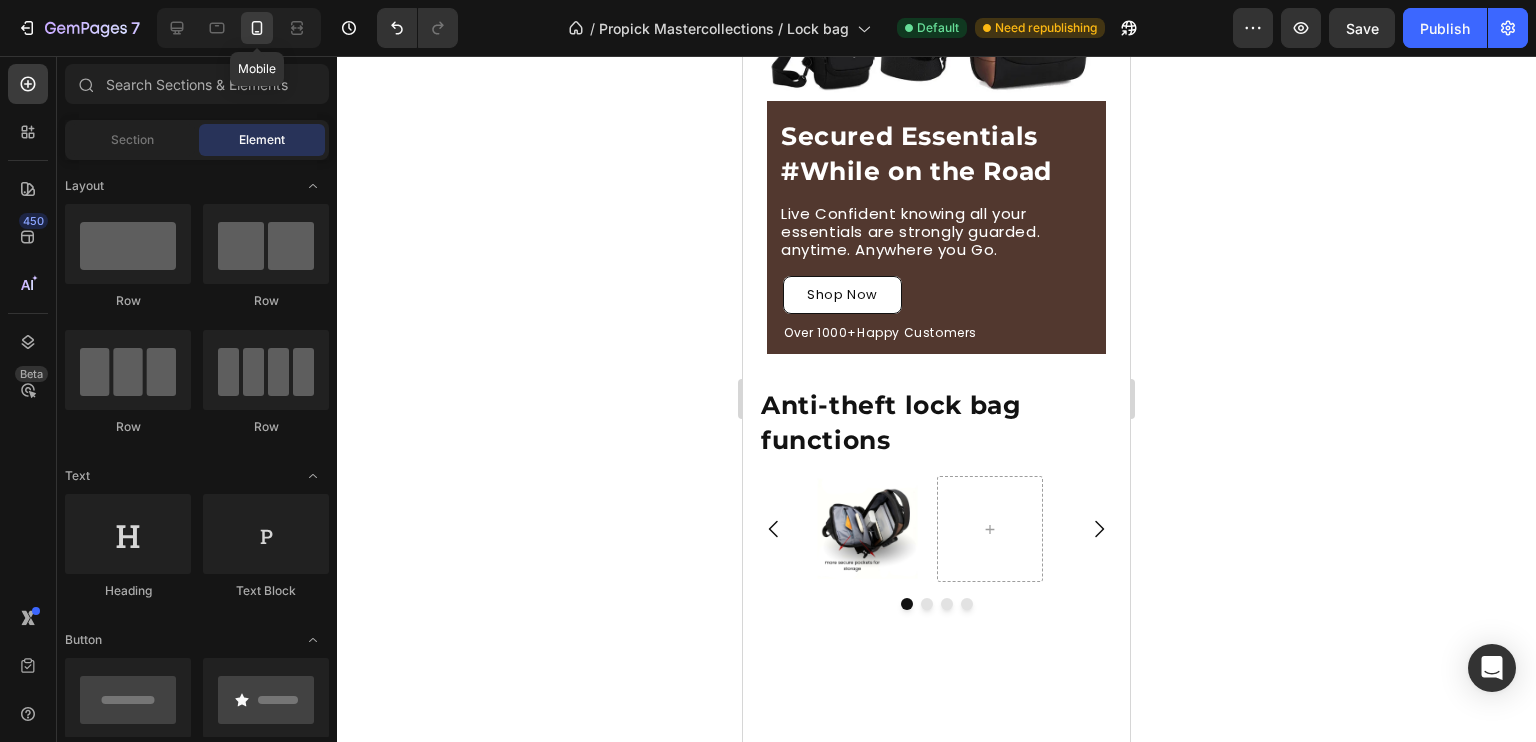 scroll, scrollTop: 0, scrollLeft: 0, axis: both 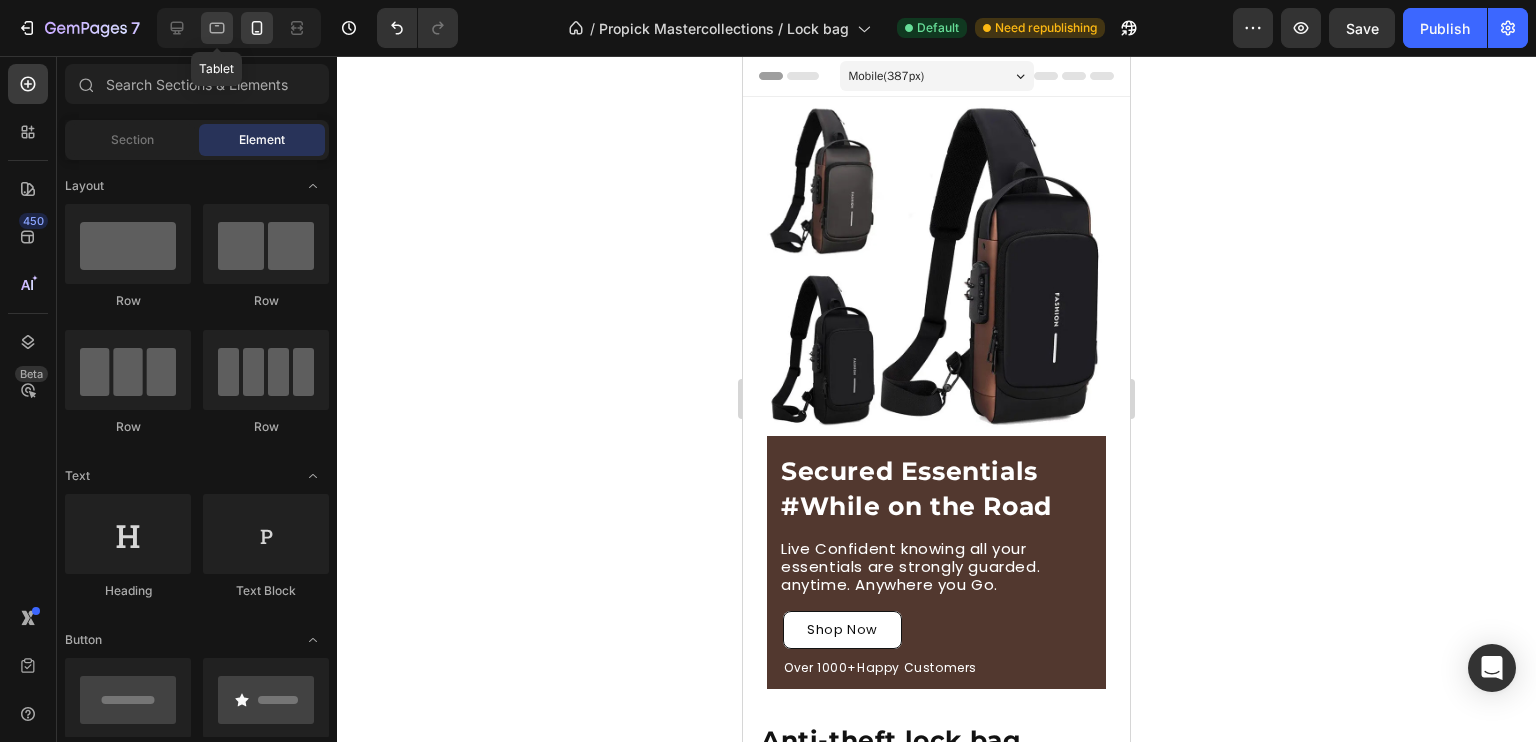 click 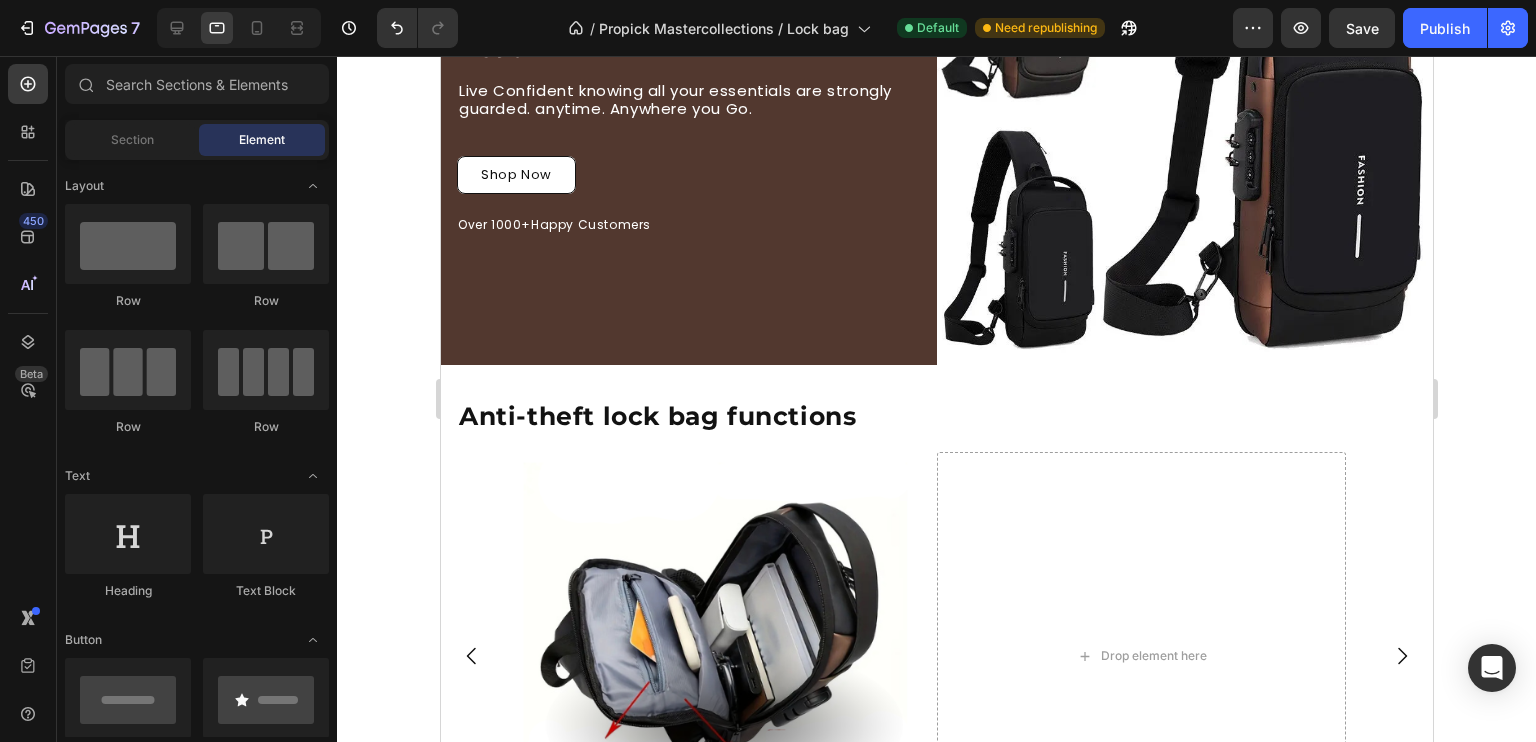 scroll, scrollTop: 149, scrollLeft: 0, axis: vertical 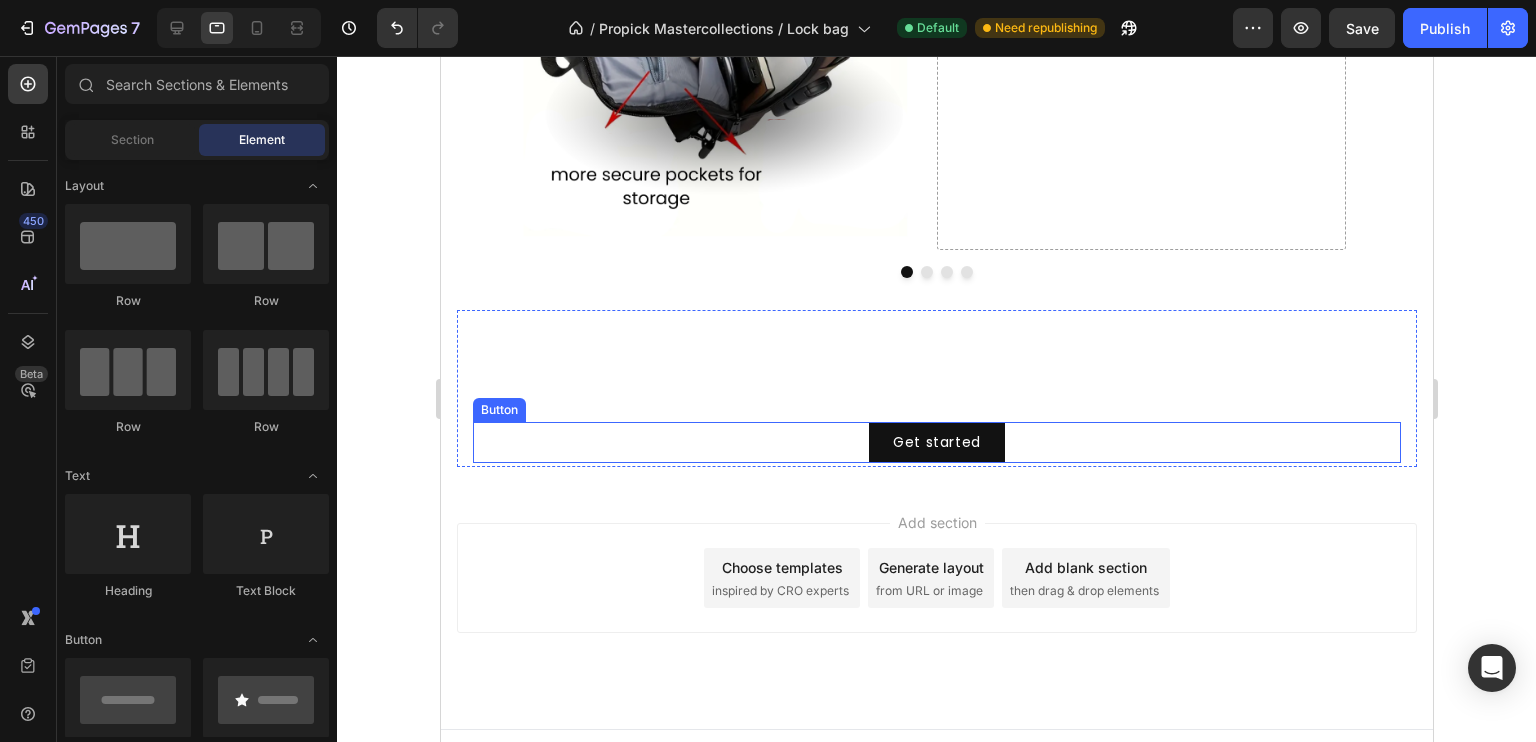 click on "Get started Button" at bounding box center [936, 442] 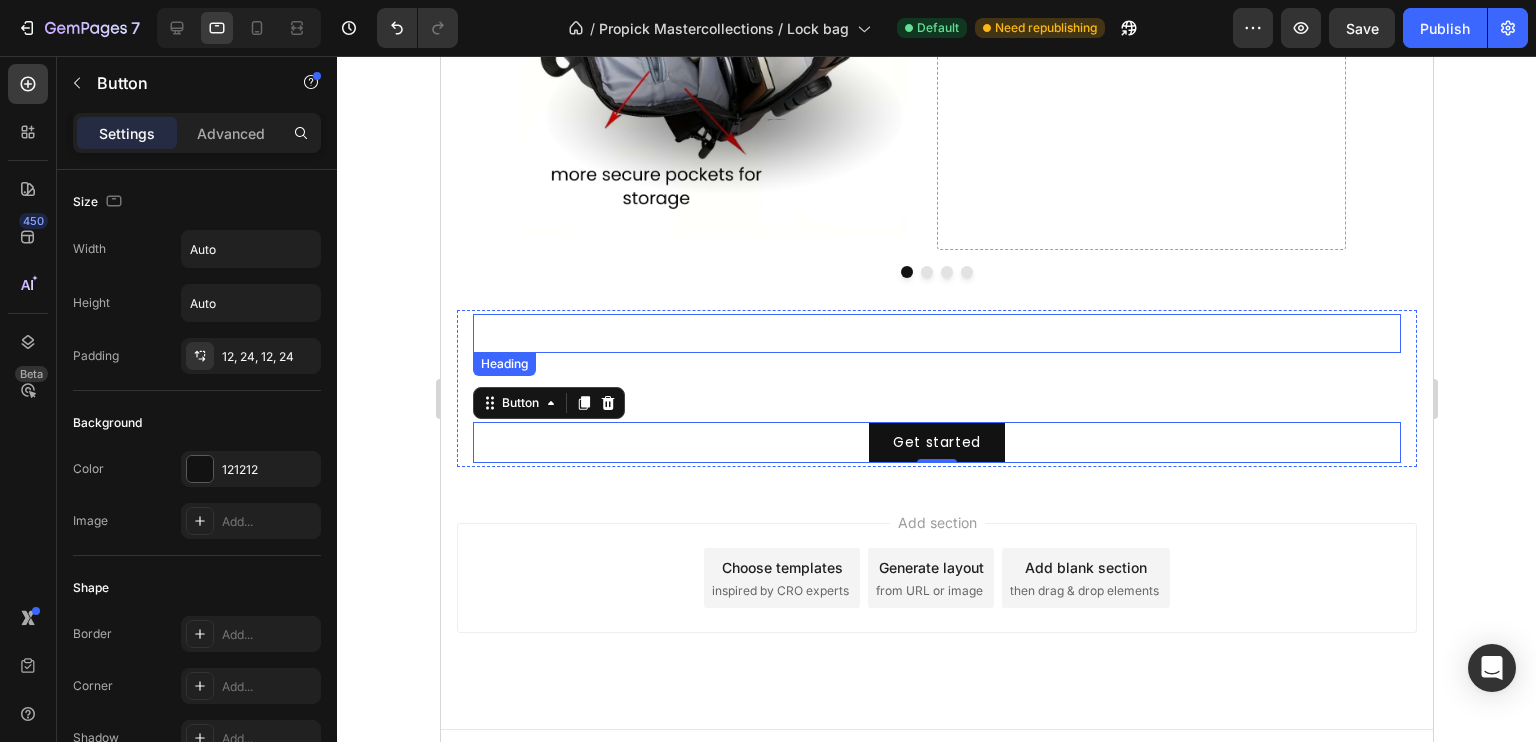 click on "Click here to edit heading" at bounding box center [936, 333] 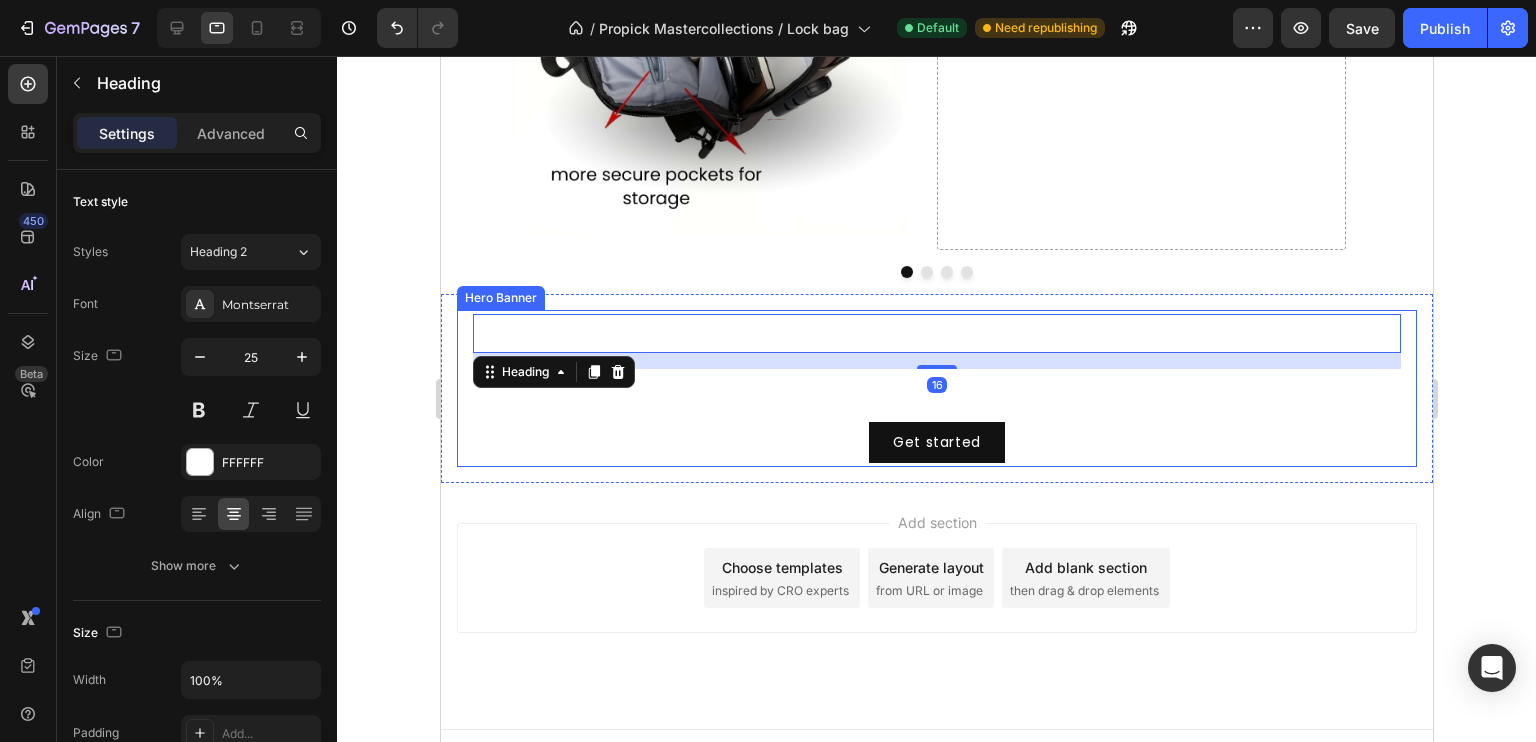 click on "Click here to edit heading Heading   16 This is your text block. Click to edit and make it your own. Share your product's story                   or services offered. Get creative and make it yours! Text Block Get started Button" at bounding box center (936, 388) 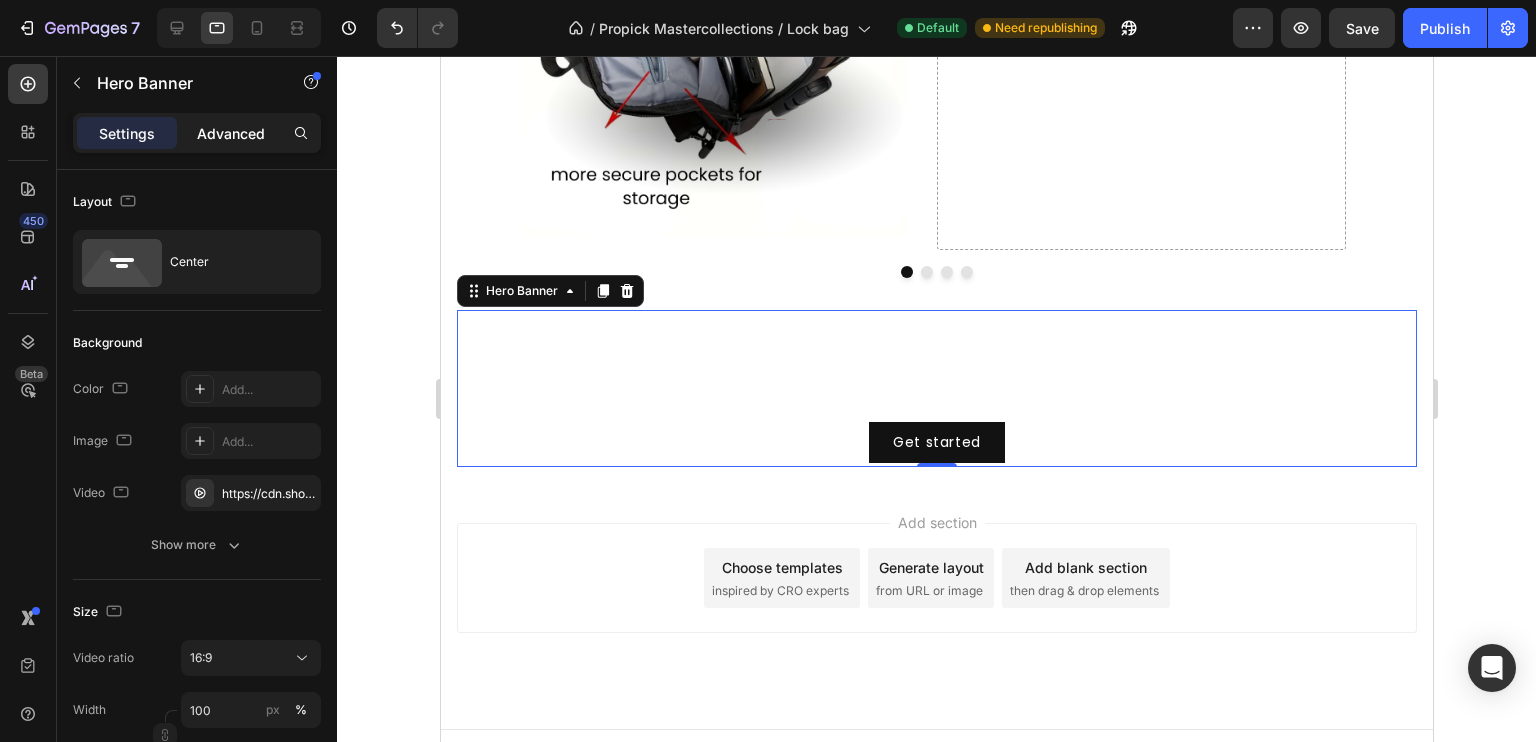 click on "Advanced" at bounding box center (231, 133) 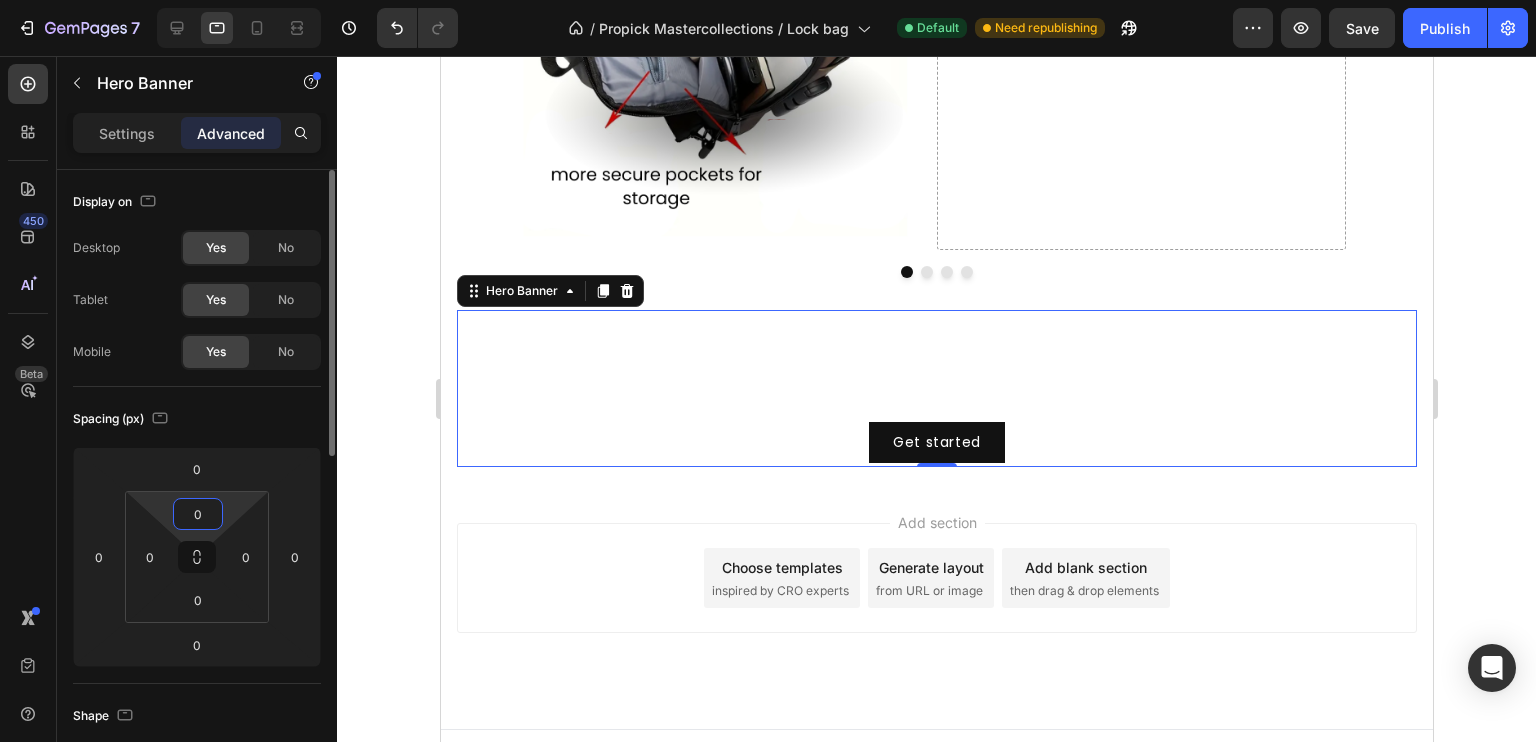click on "0" at bounding box center (198, 514) 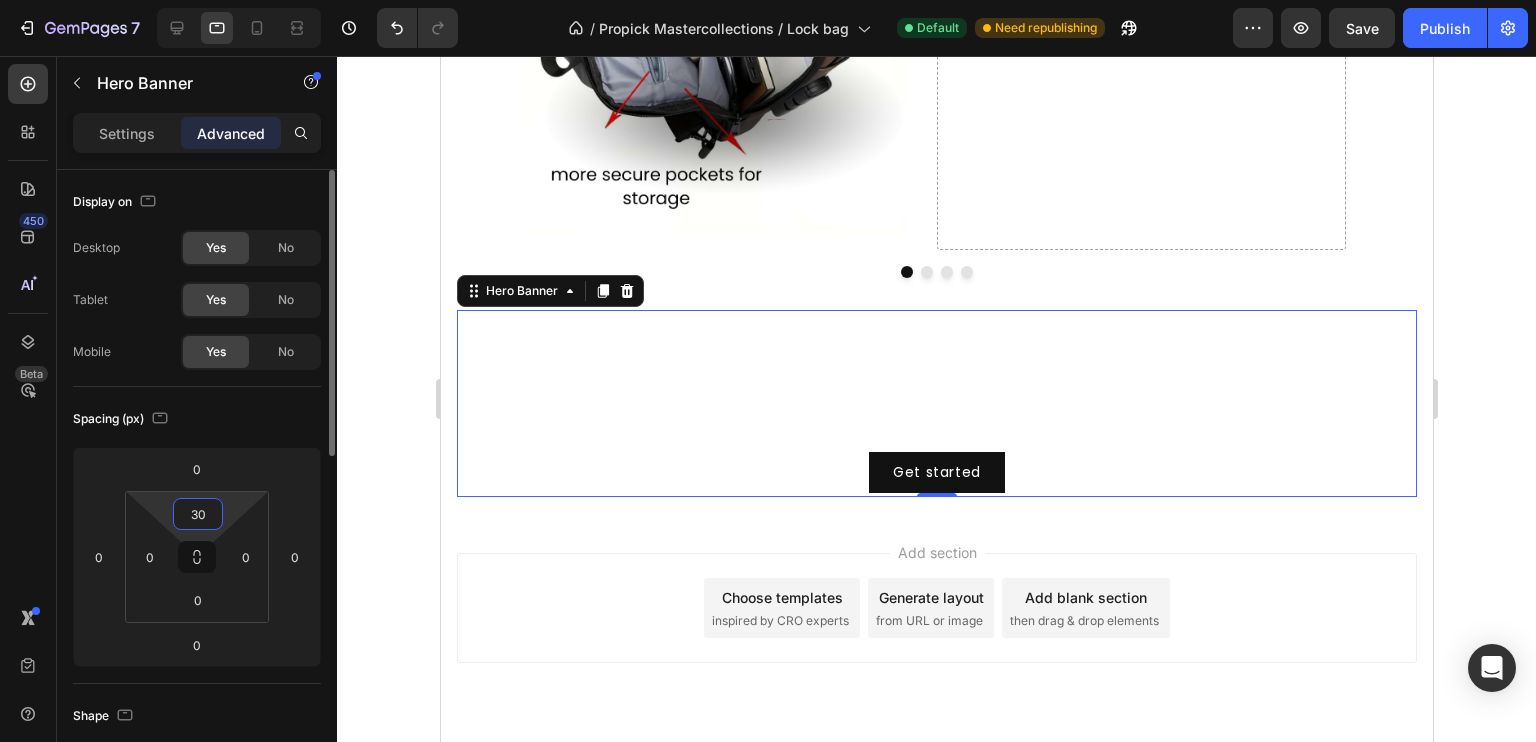 type on "3" 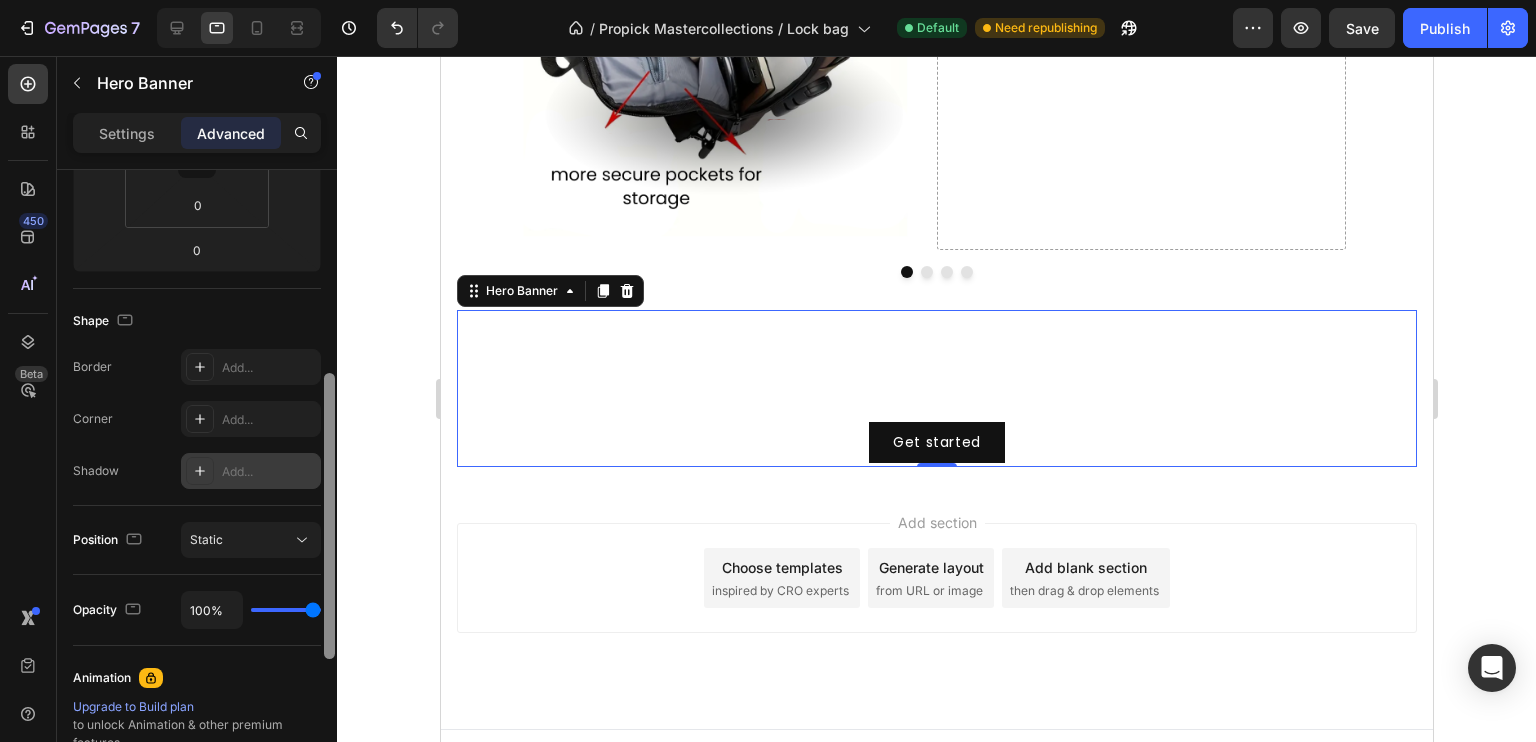 scroll, scrollTop: 411, scrollLeft: 0, axis: vertical 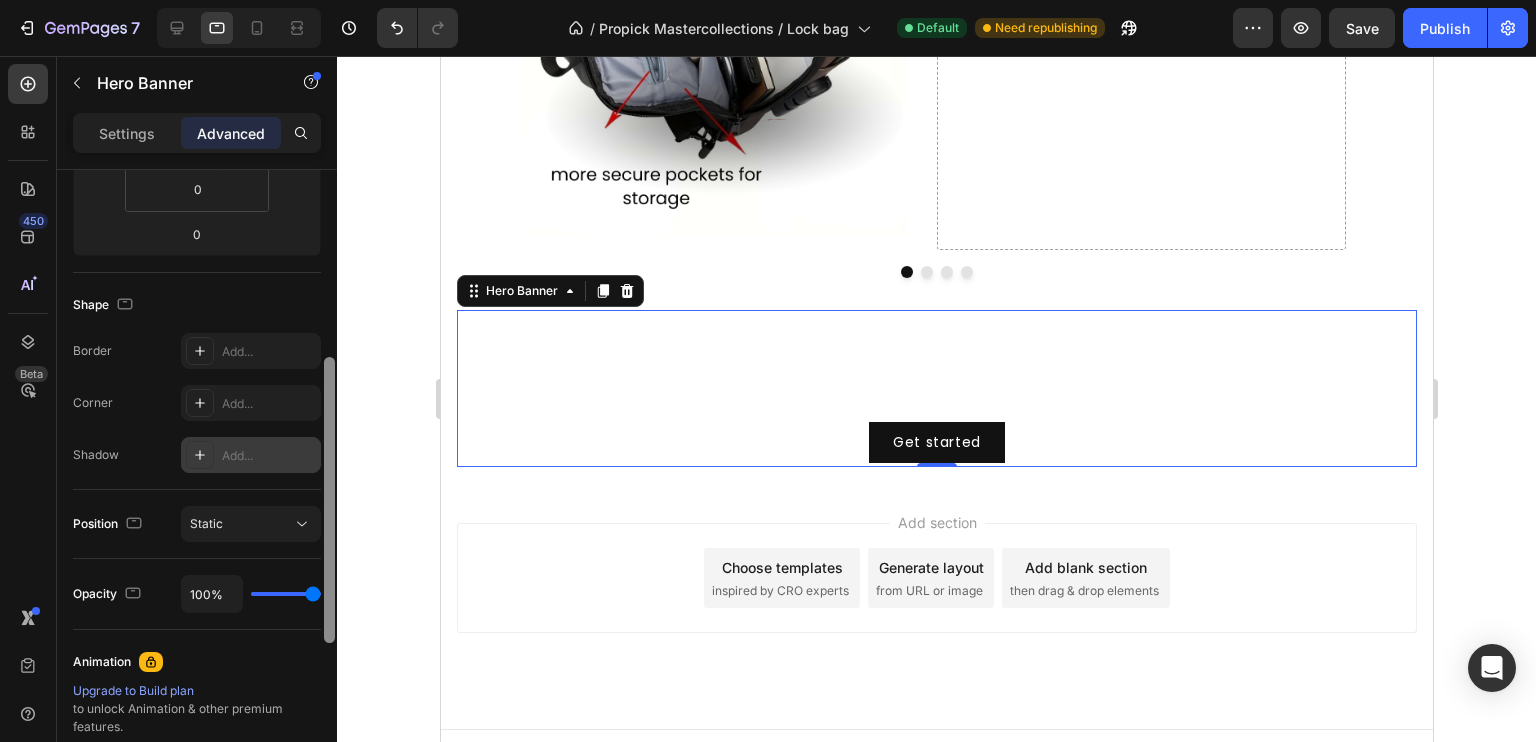 drag, startPoint x: 331, startPoint y: 259, endPoint x: 317, endPoint y: 446, distance: 187.52333 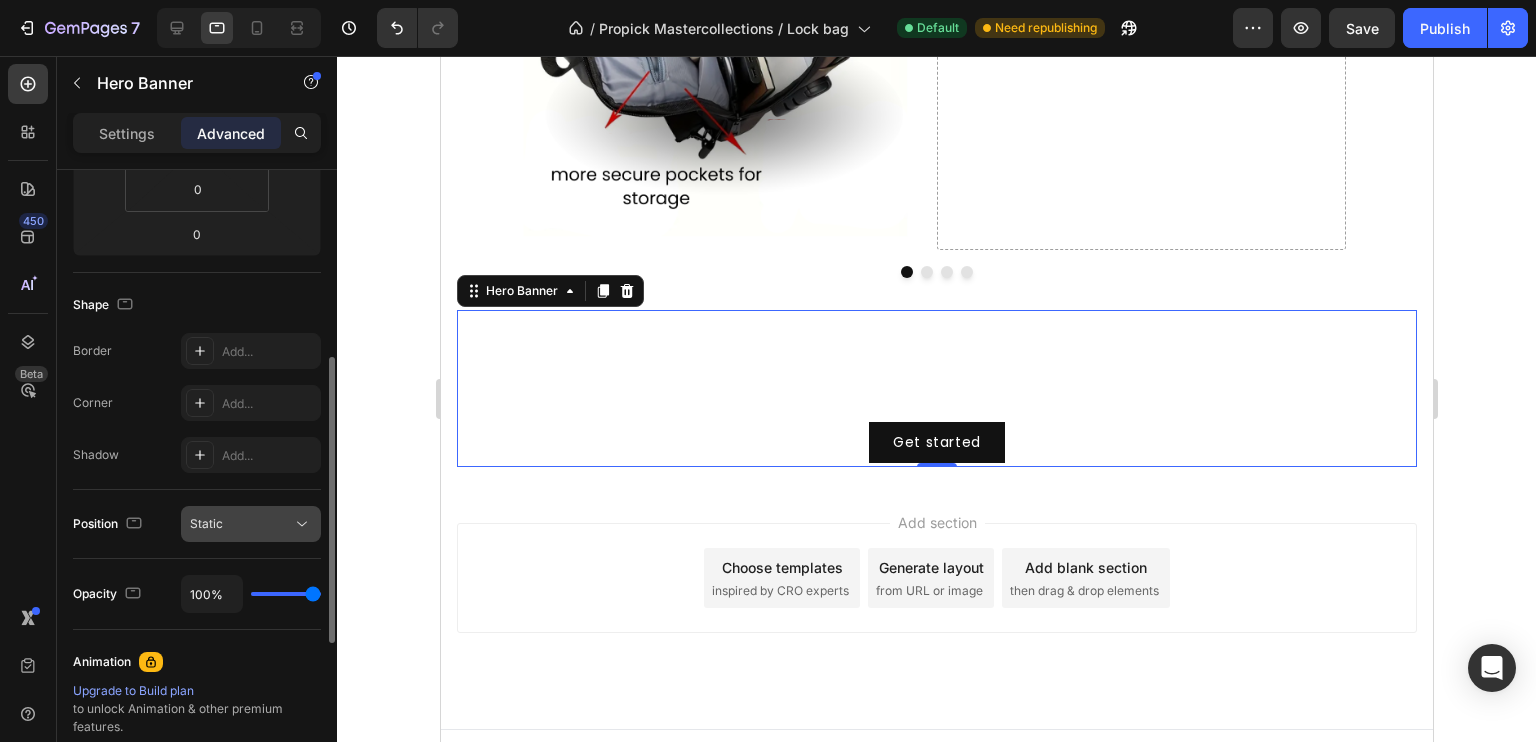 click on "Static" at bounding box center (241, 524) 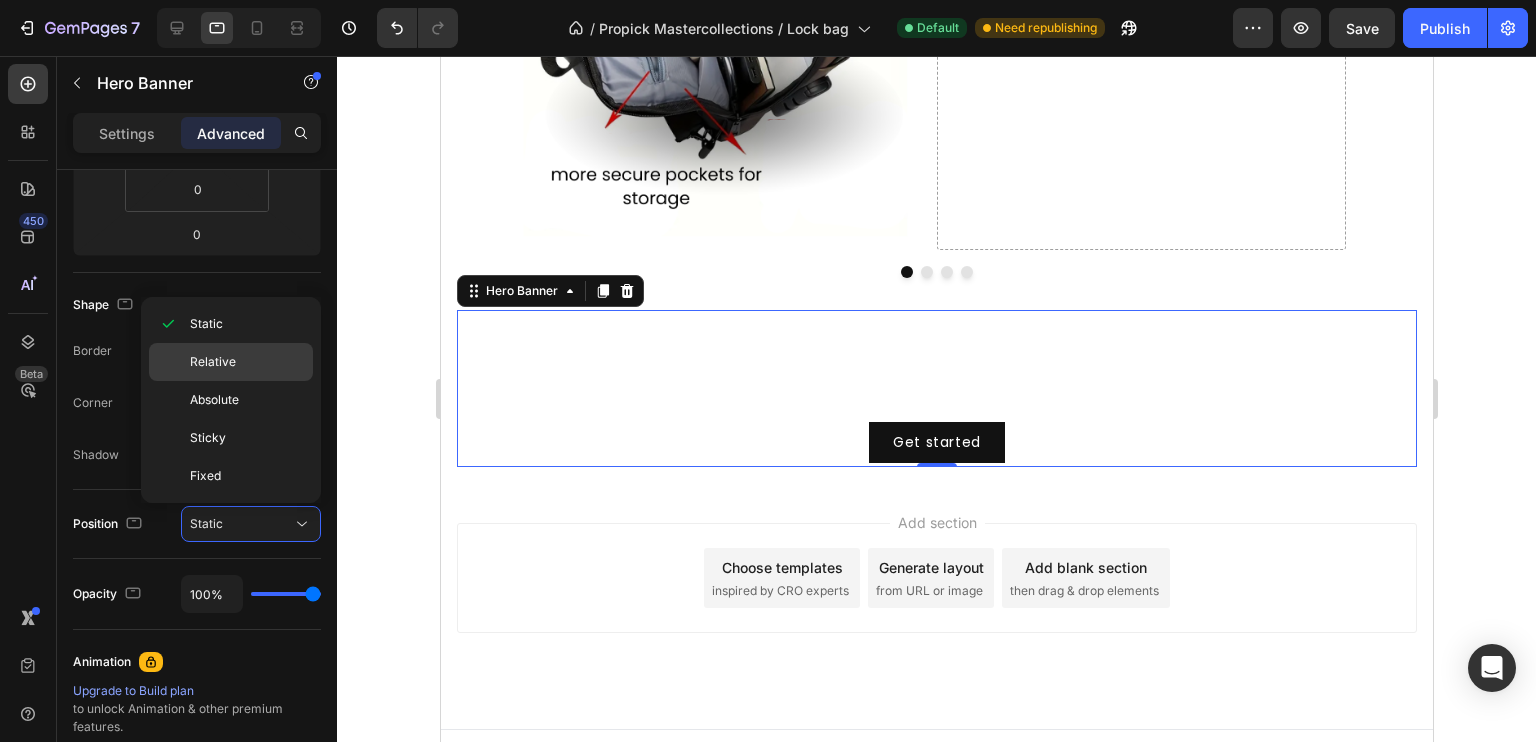 click on "Relative" at bounding box center (247, 362) 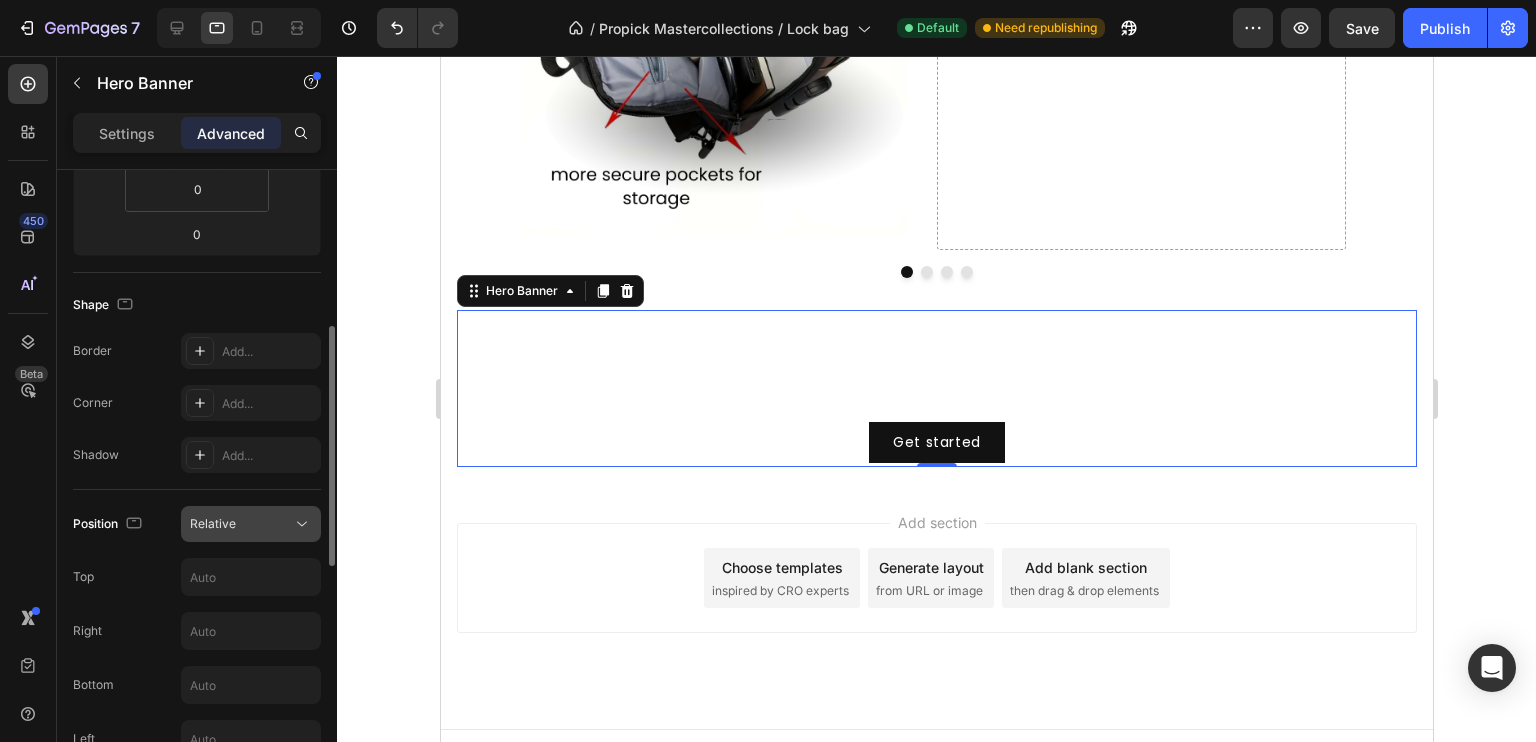 click on "Relative" 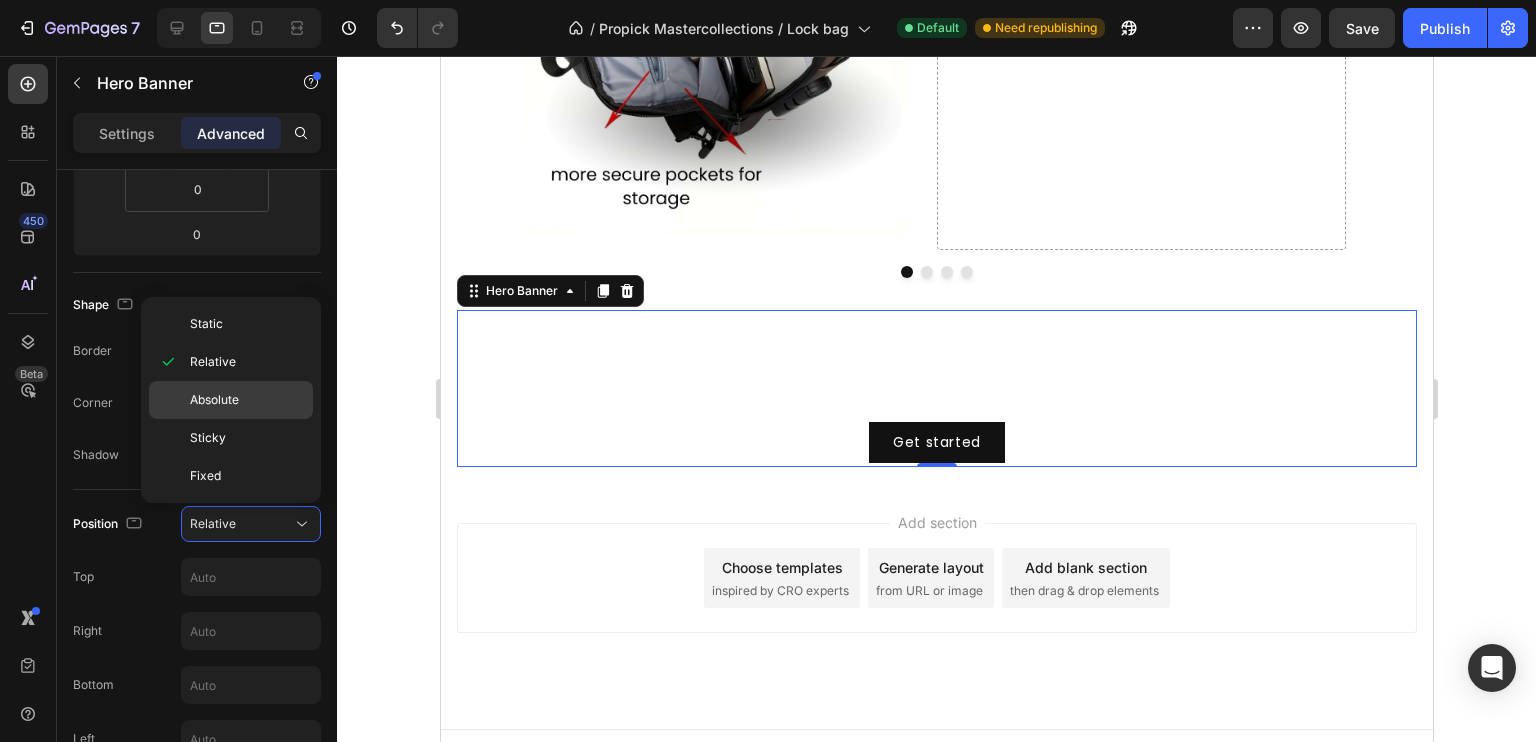 click on "Absolute" at bounding box center (247, 400) 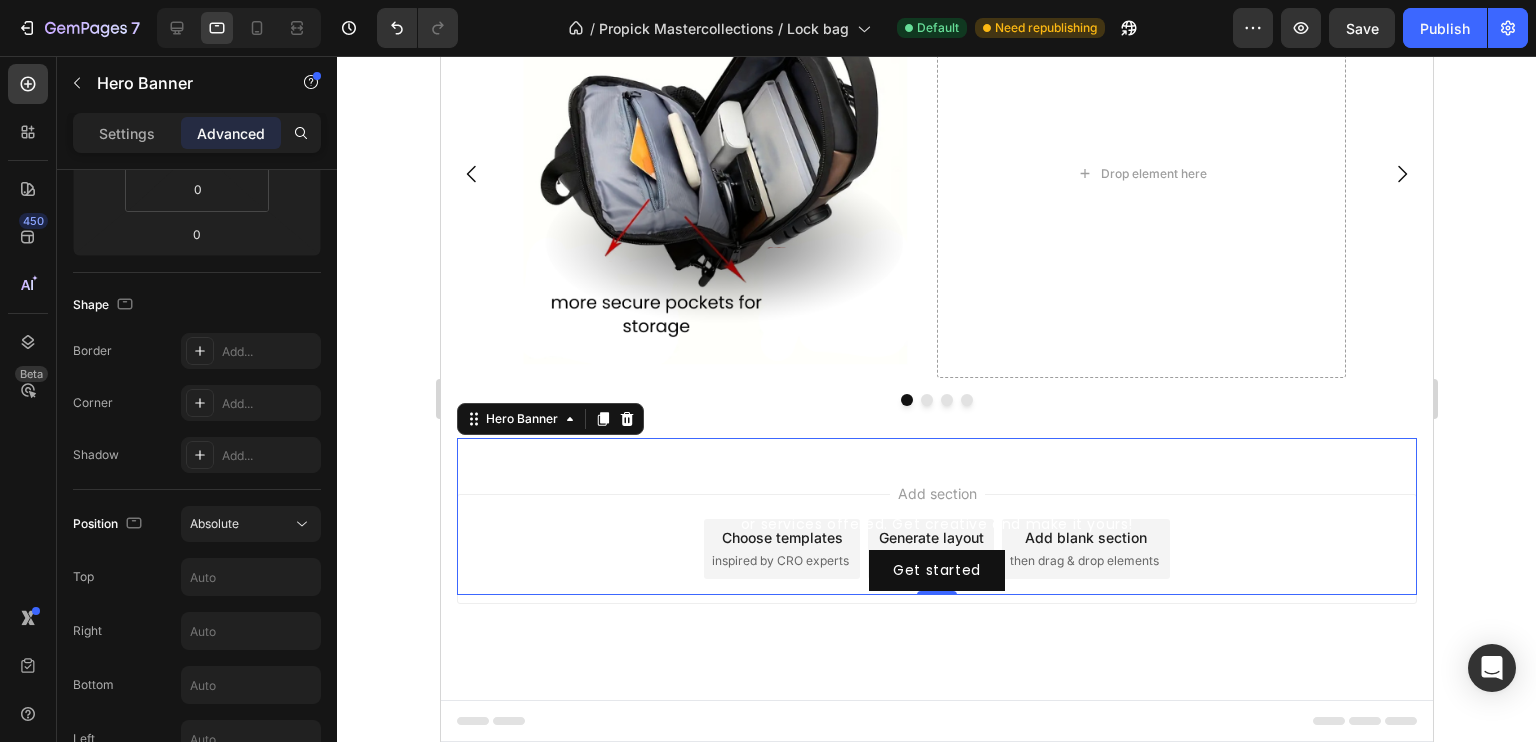 scroll, scrollTop: 701, scrollLeft: 0, axis: vertical 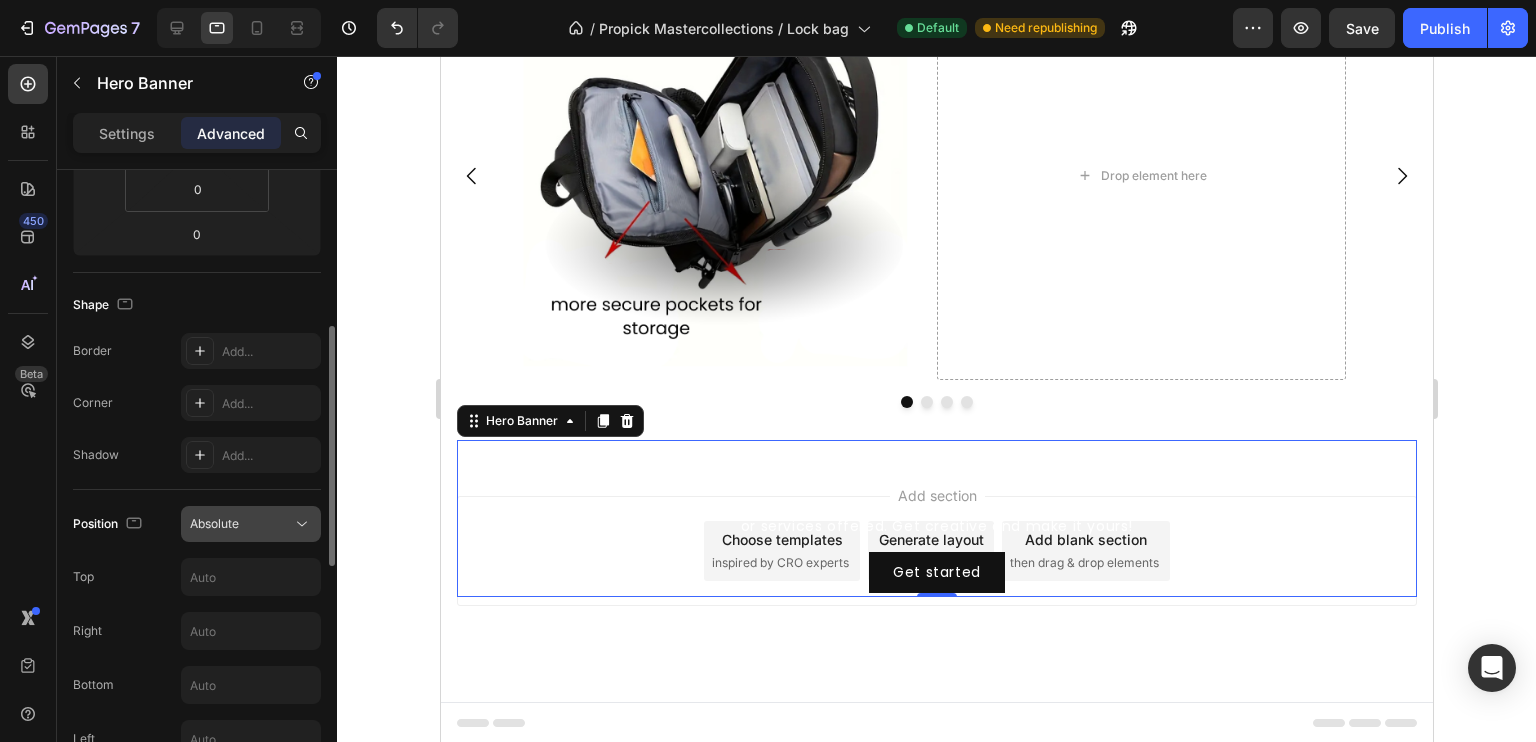 click on "Absolute" at bounding box center [241, 524] 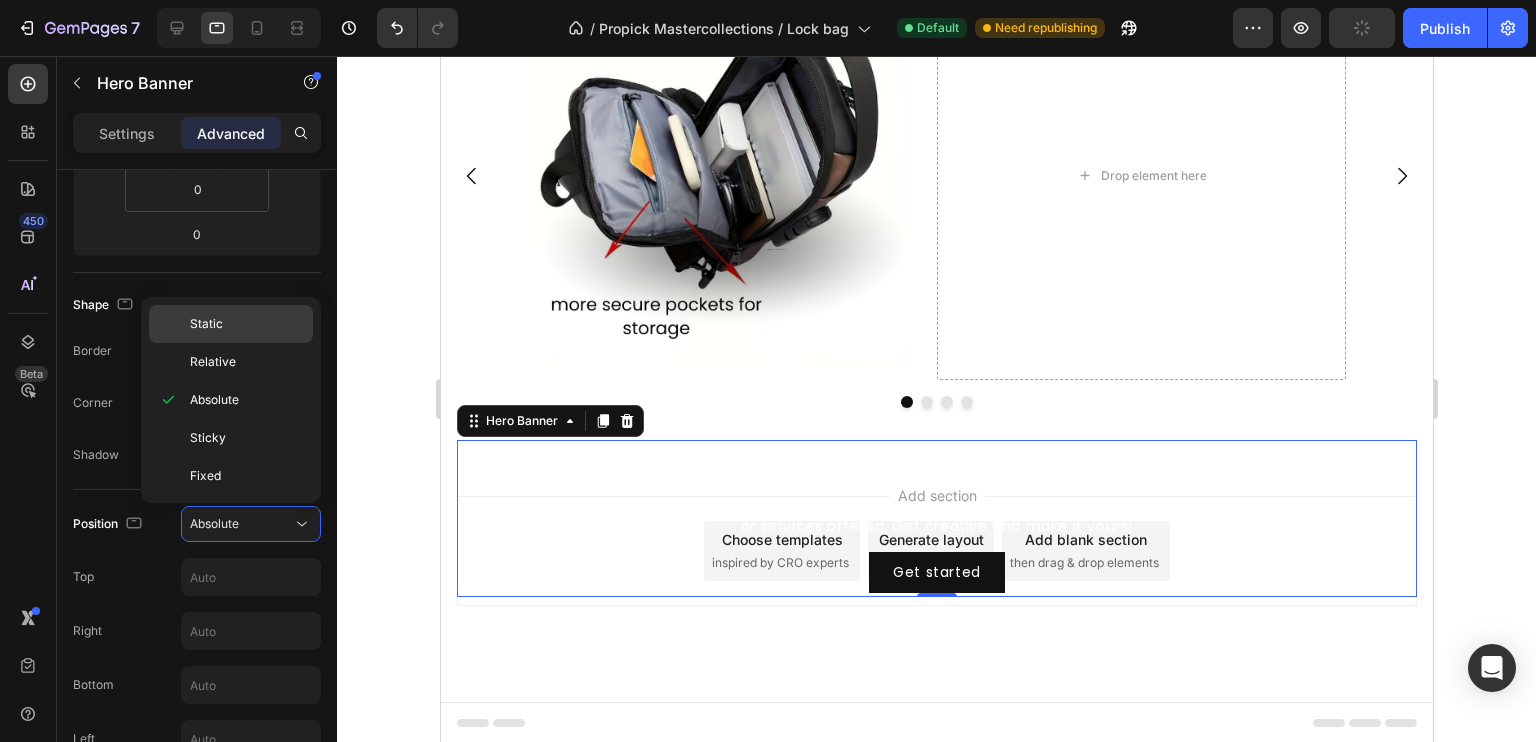 click on "Static" at bounding box center [247, 324] 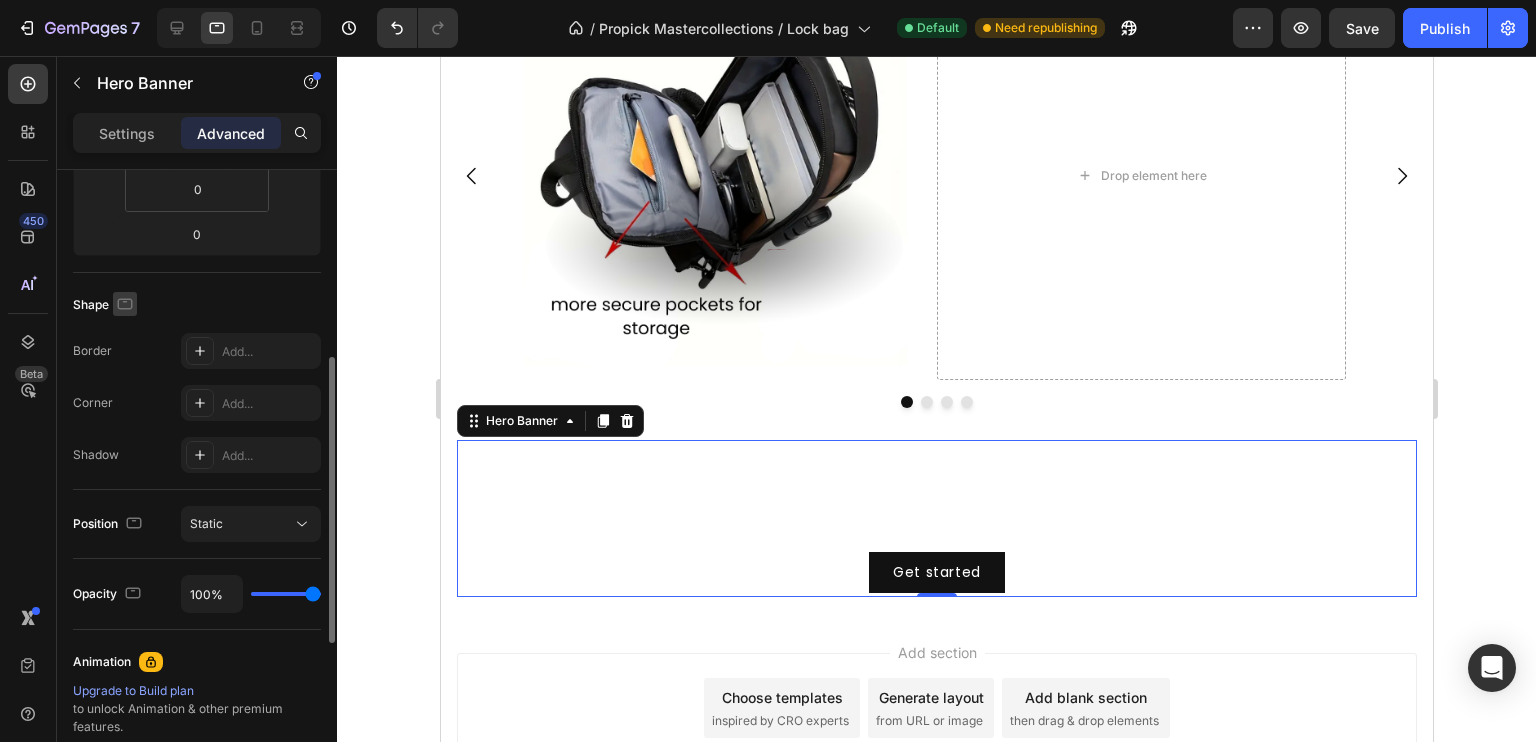 click 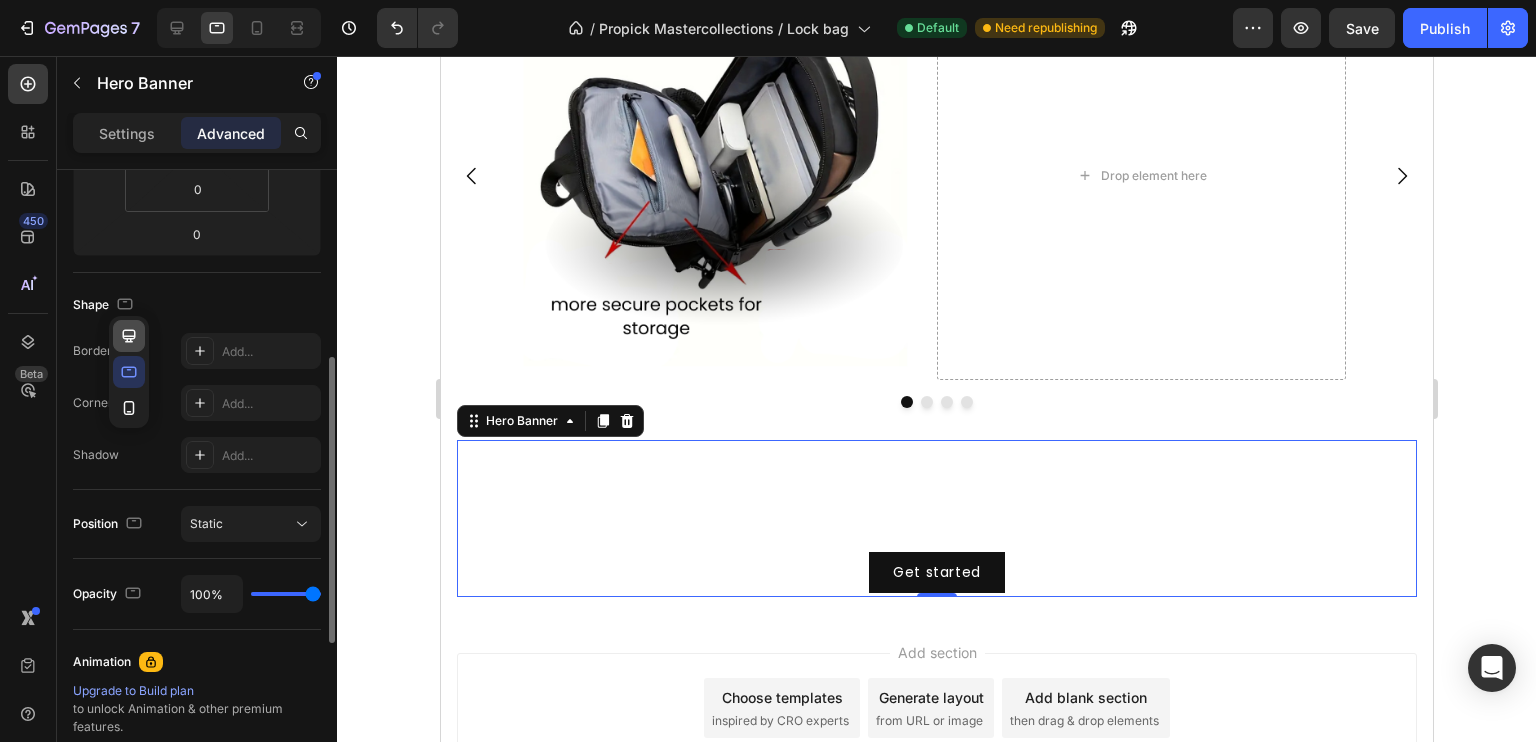 click 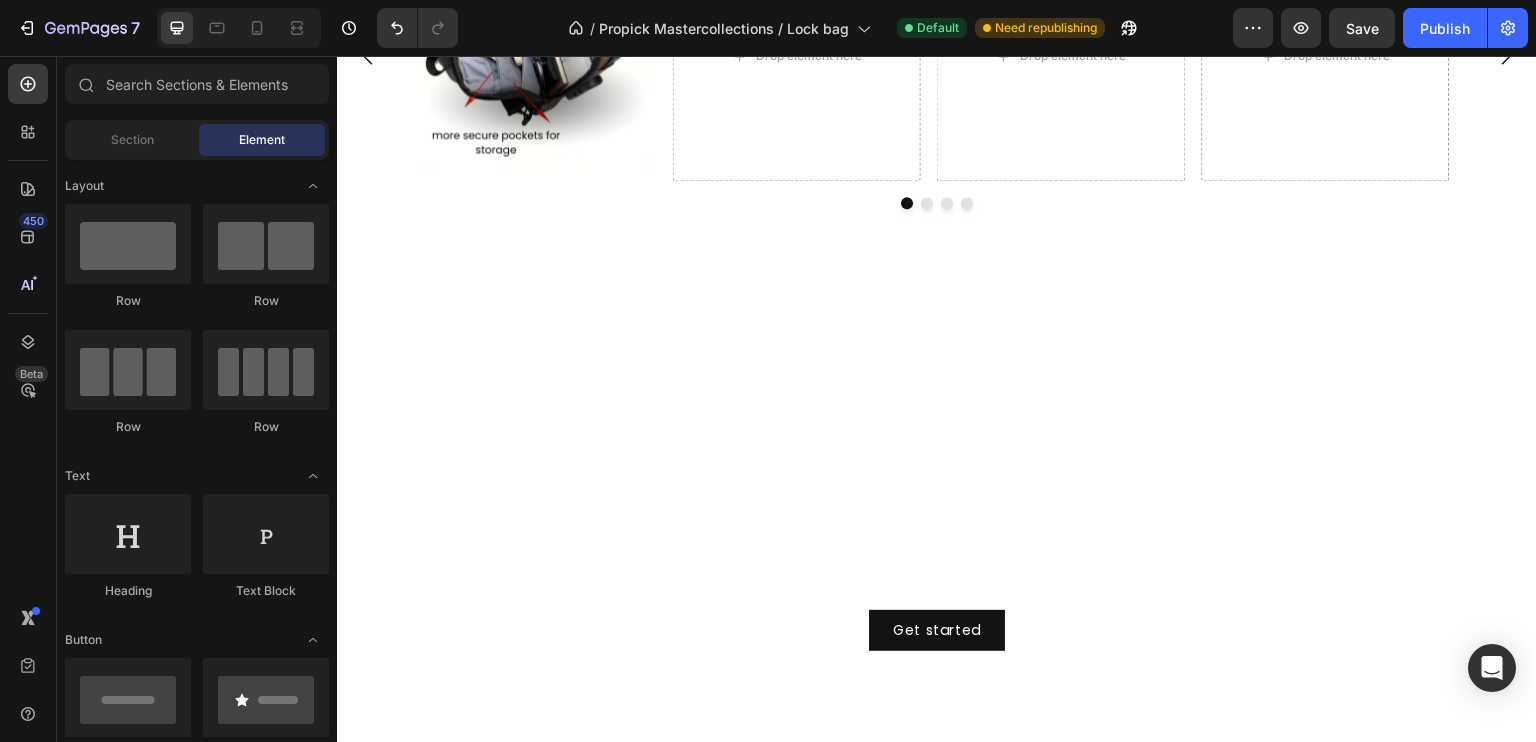 scroll, scrollTop: 749, scrollLeft: 0, axis: vertical 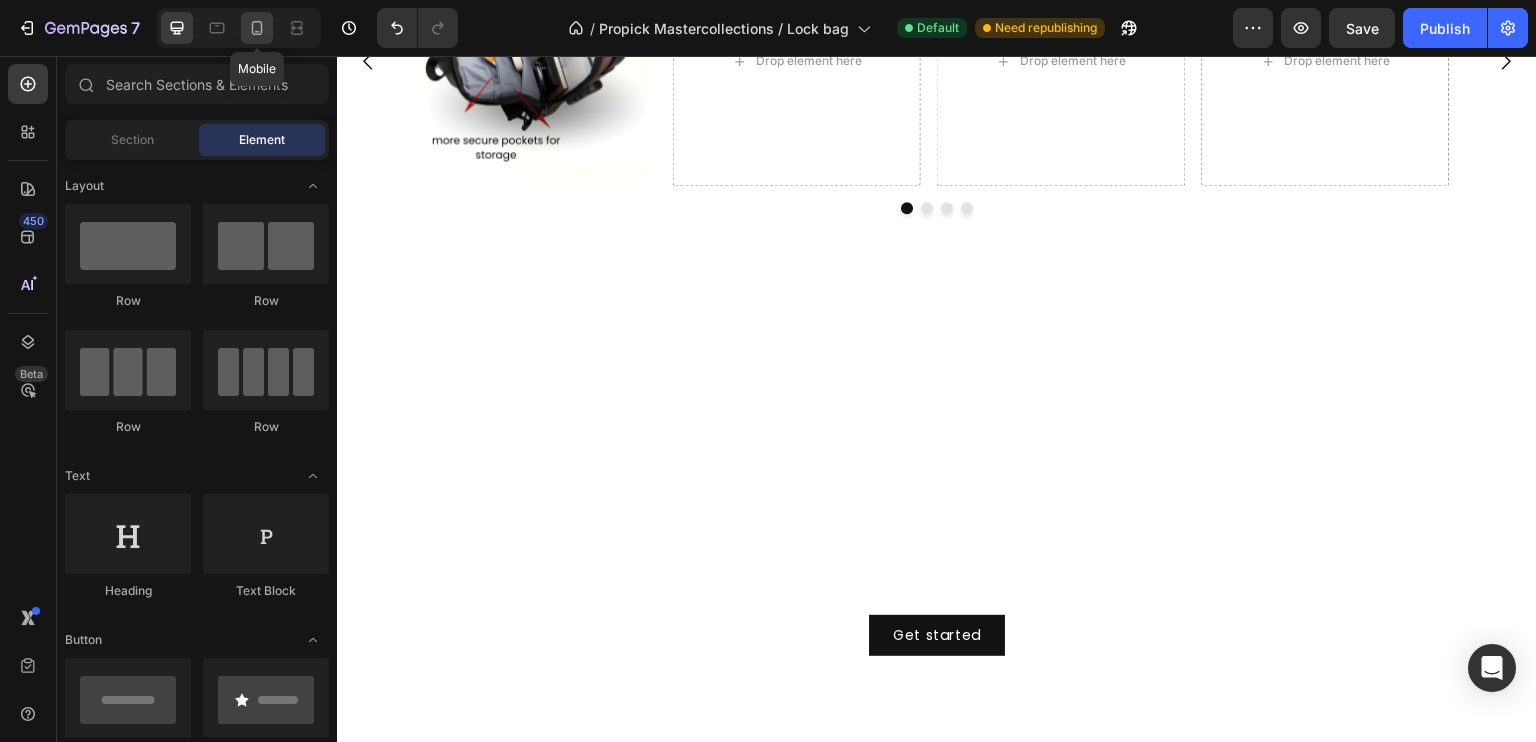 click 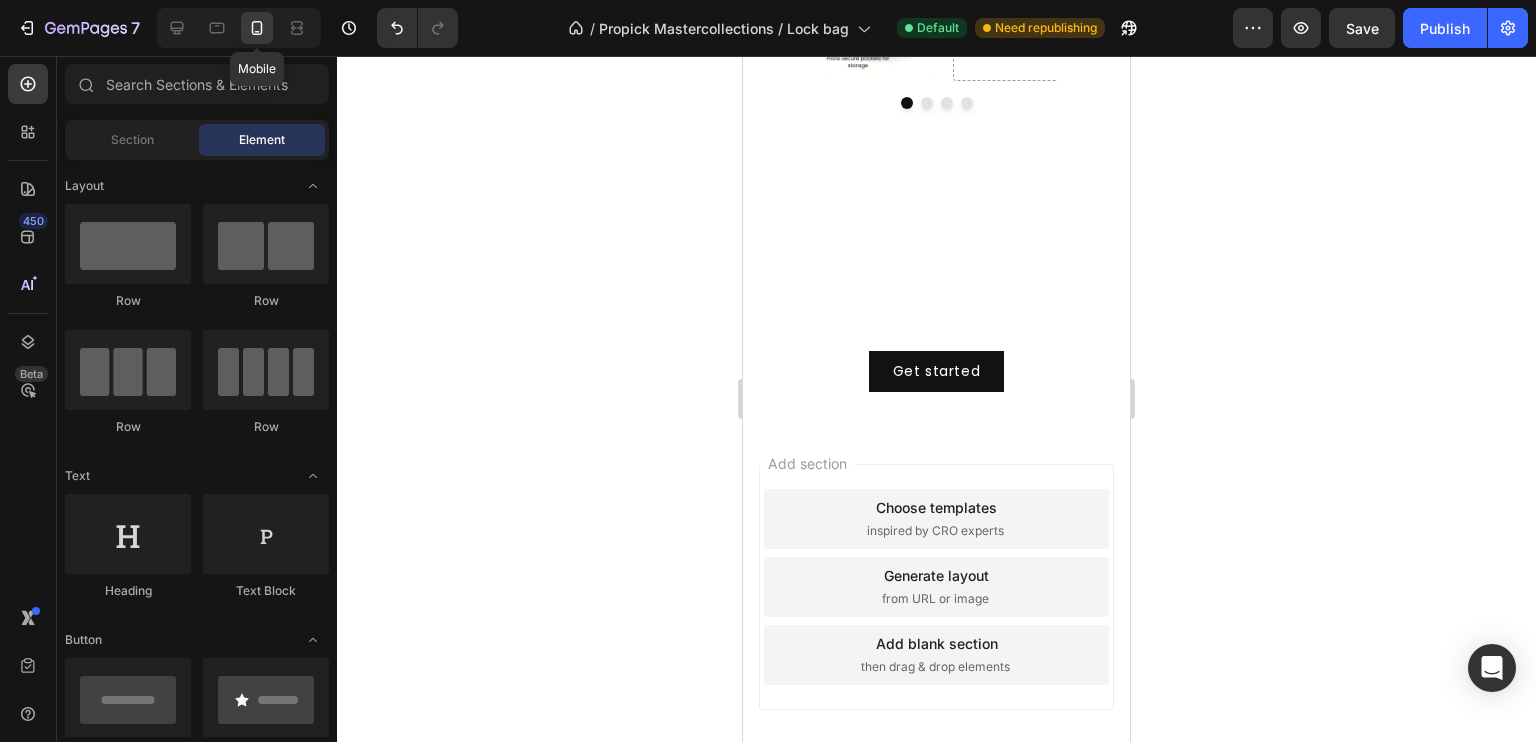 scroll, scrollTop: 662, scrollLeft: 0, axis: vertical 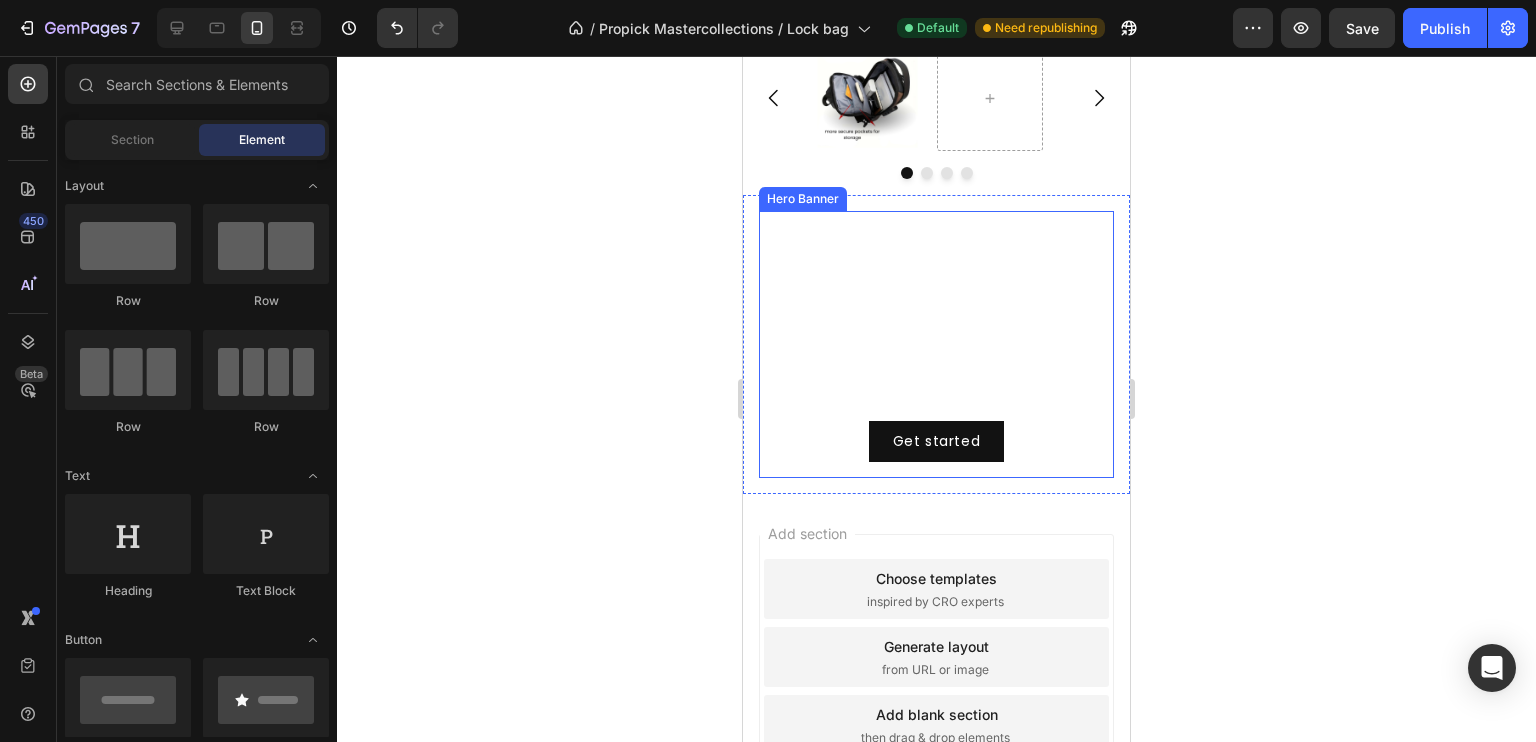 click on "Click here to edit heading Heading This is your text block. Click to edit and make it your own. Share your product's story                   or services offered. Get creative and make it yours! Text Block Get started Button" at bounding box center (936, 344) 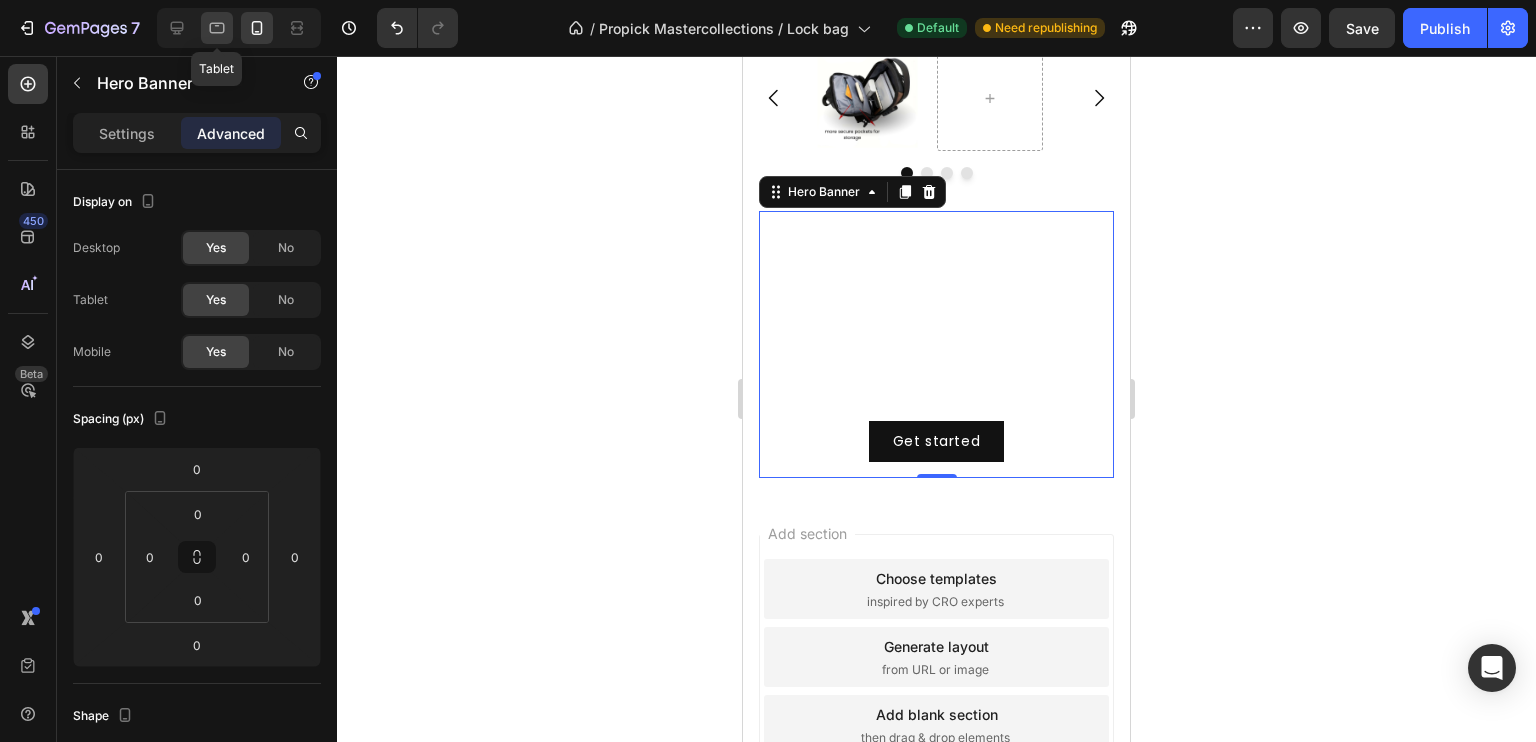 click 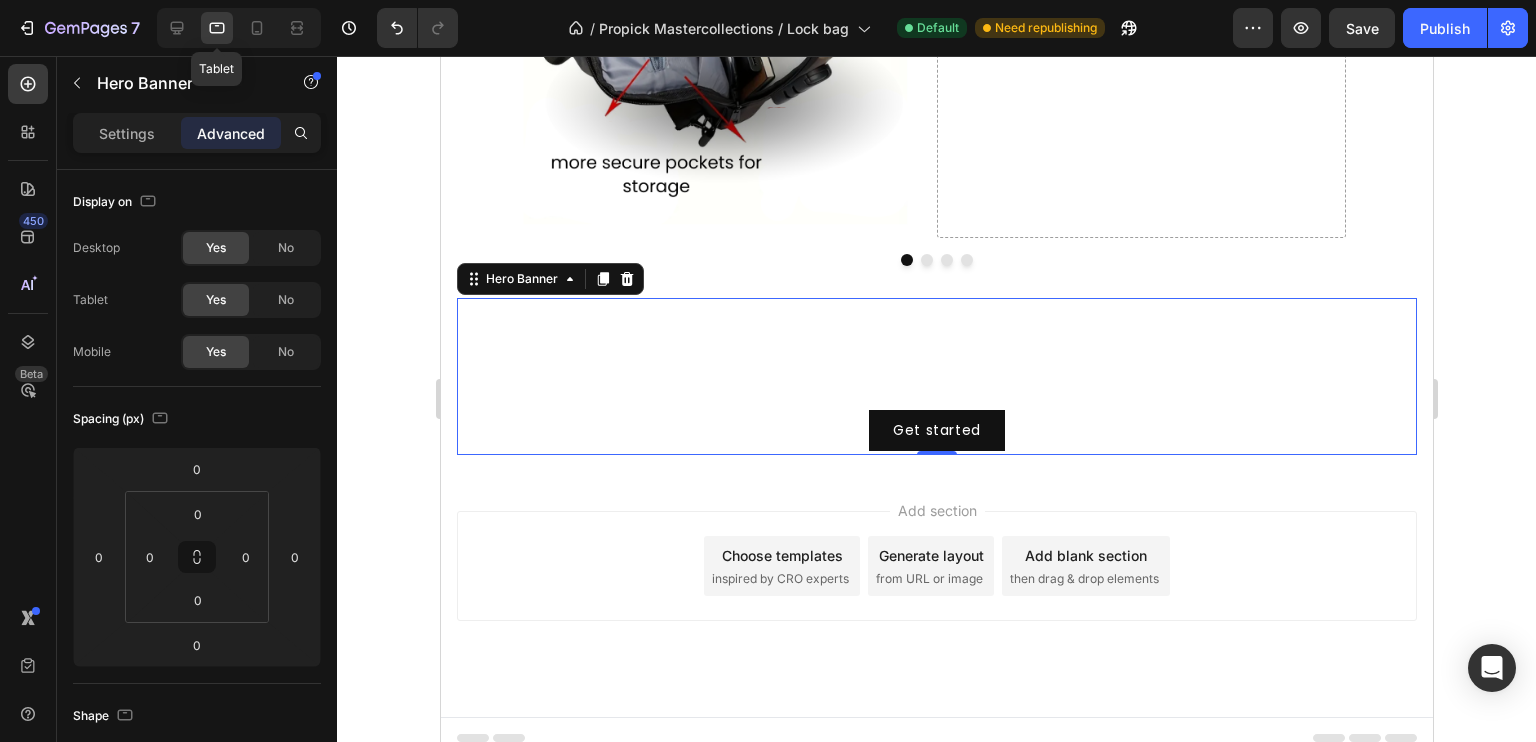 scroll, scrollTop: 859, scrollLeft: 0, axis: vertical 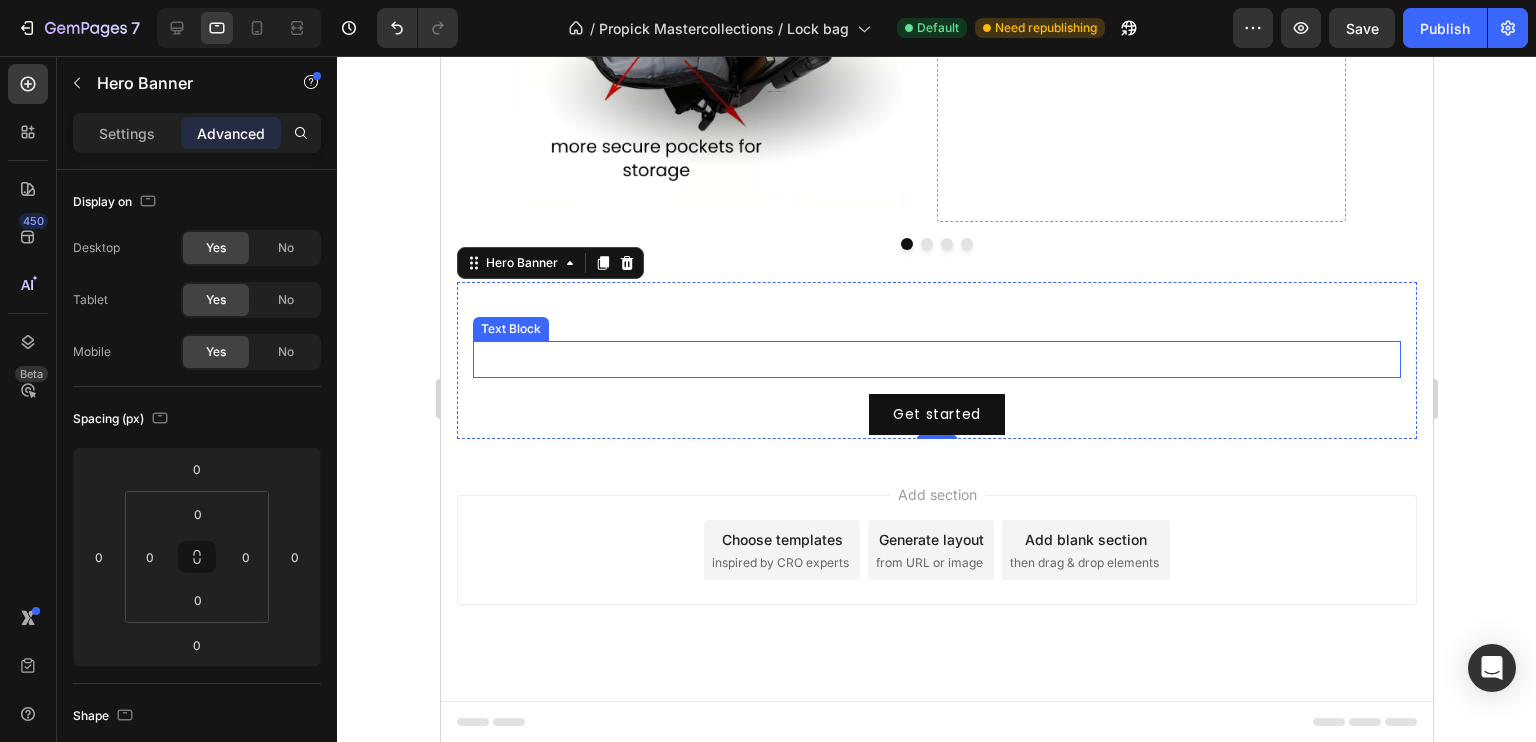click on "This is your text block. Click to edit and make it your own. Share your product's story                   or services offered. Get creative and make it yours!" at bounding box center [936, 360] 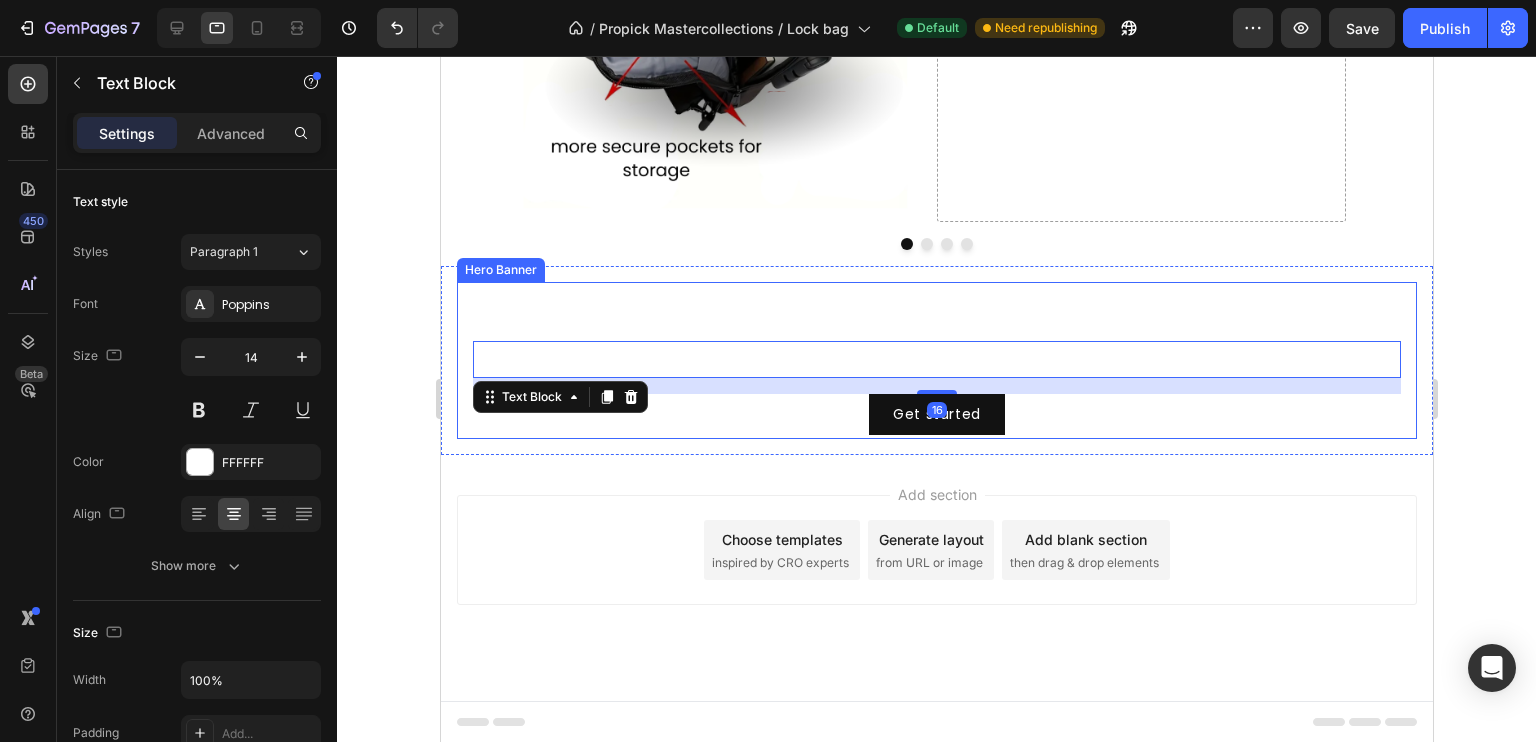 click on "Click here to edit heading Heading This is your text block. Click to edit and make it your own. Share your product's story                   or services offered. Get creative and make it yours! Text Block   16 Get started Button" at bounding box center (936, 360) 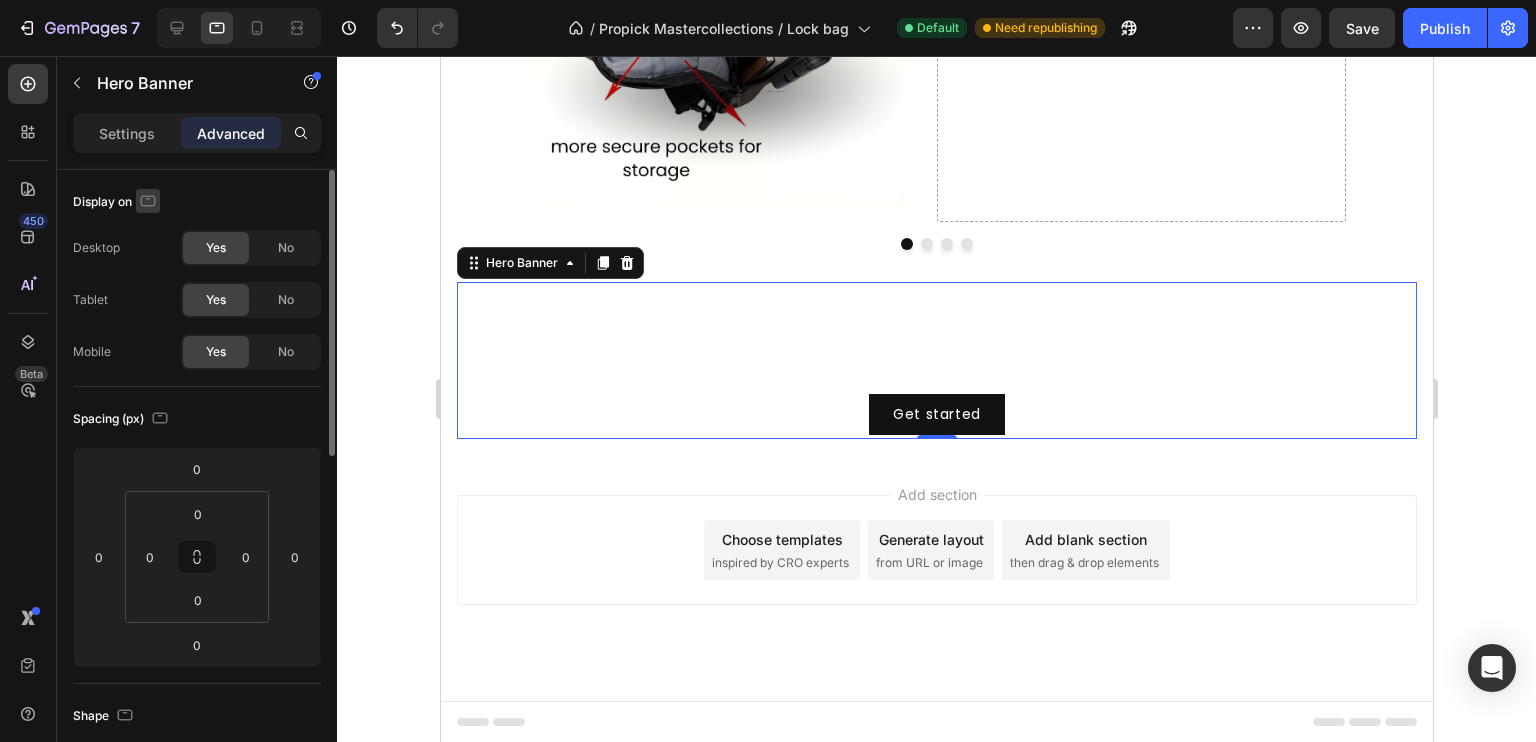 click 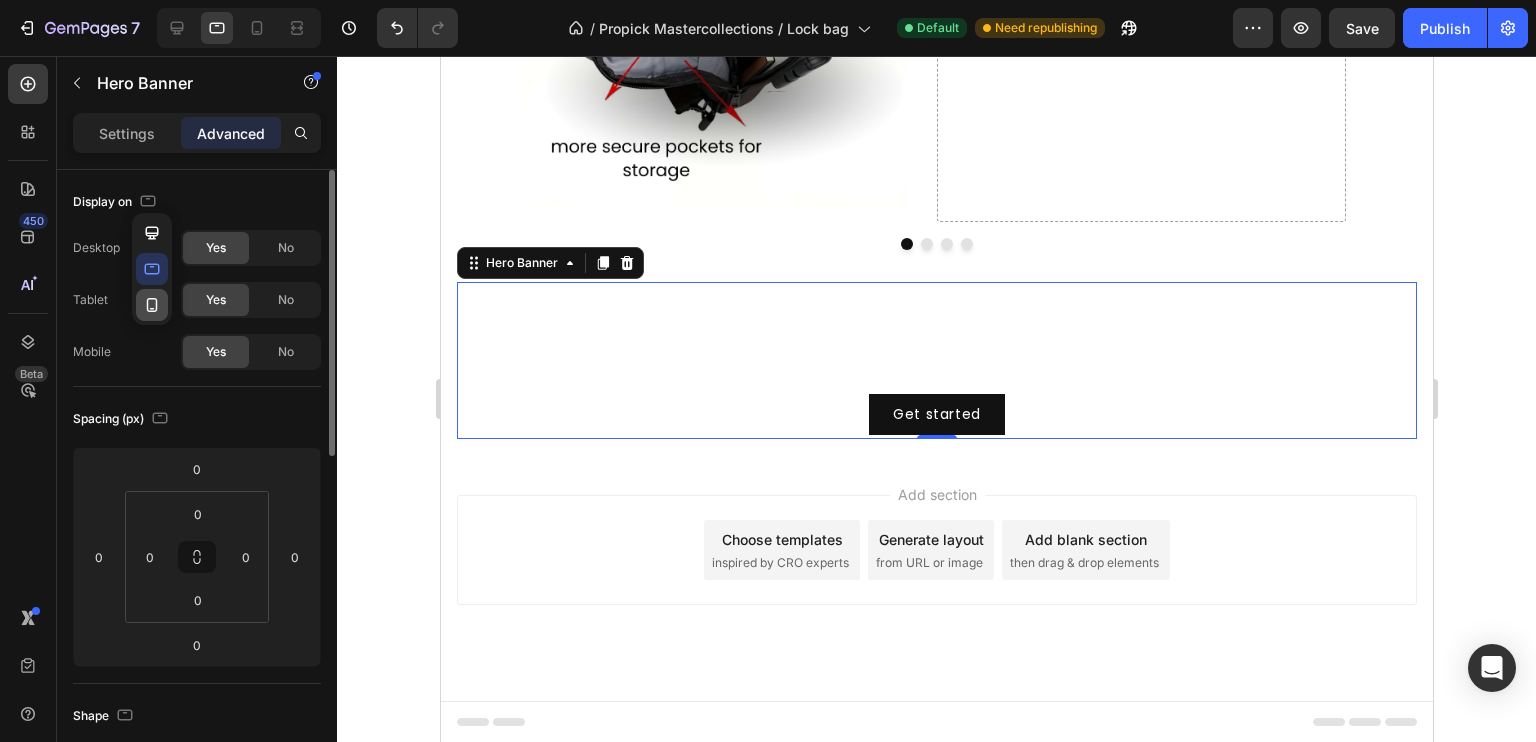 click 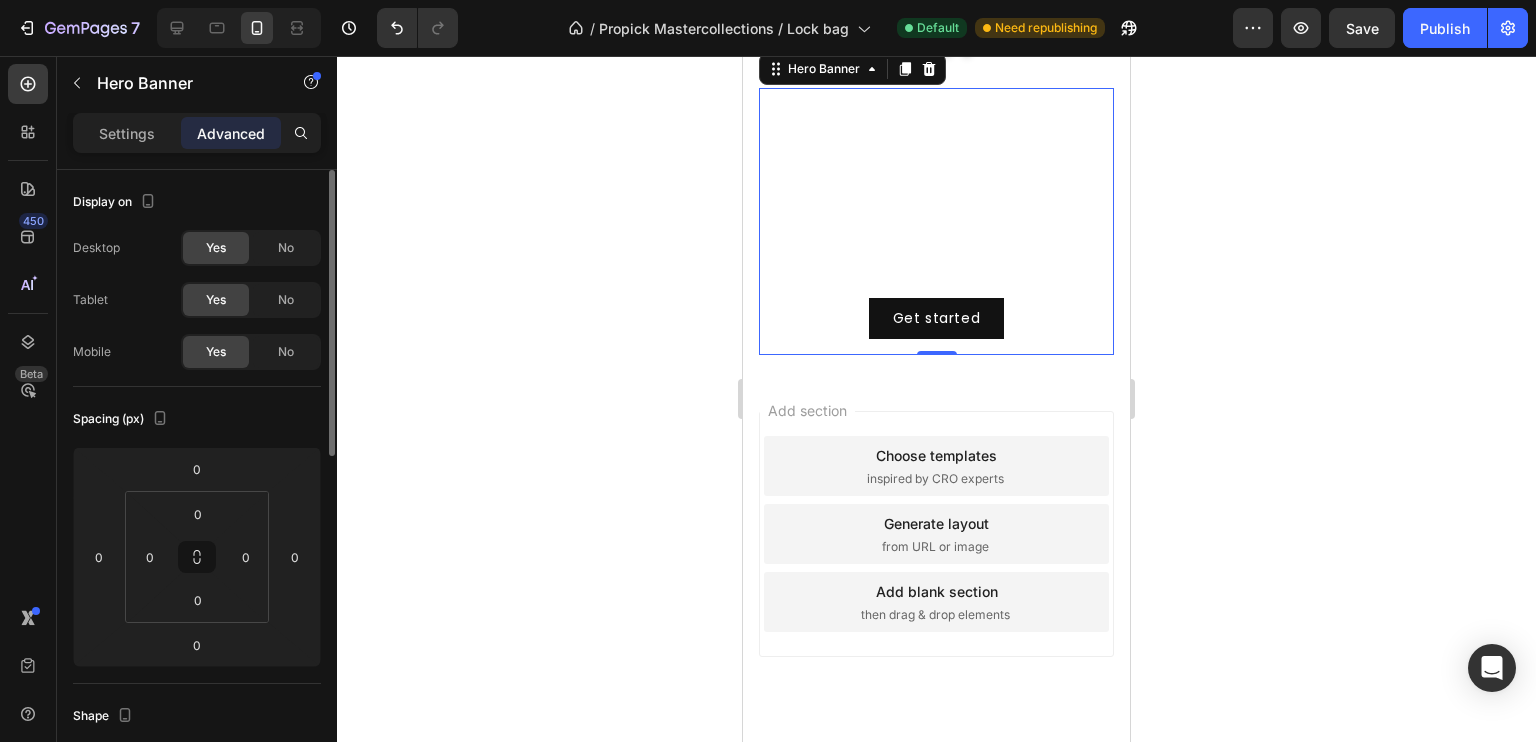 scroll, scrollTop: 747, scrollLeft: 0, axis: vertical 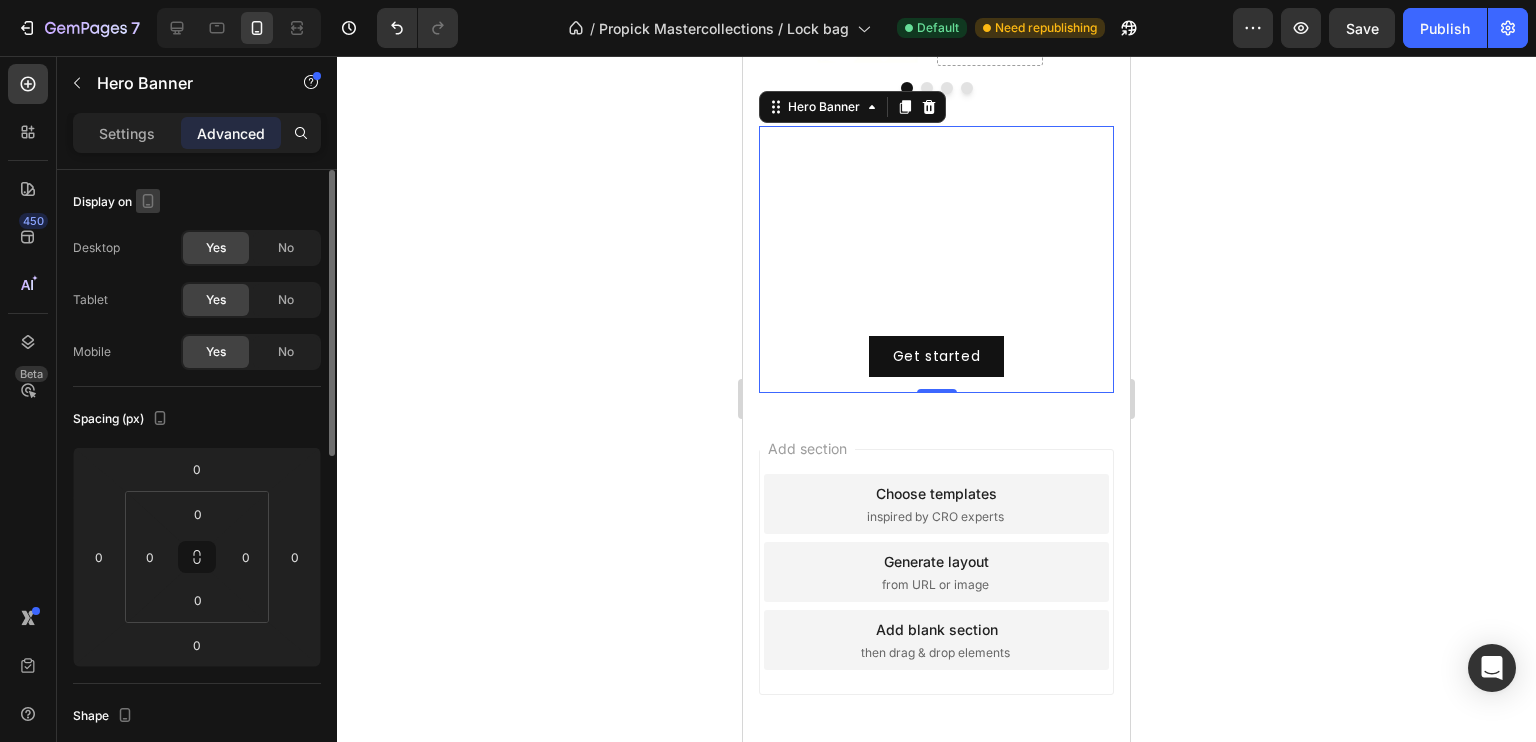 click 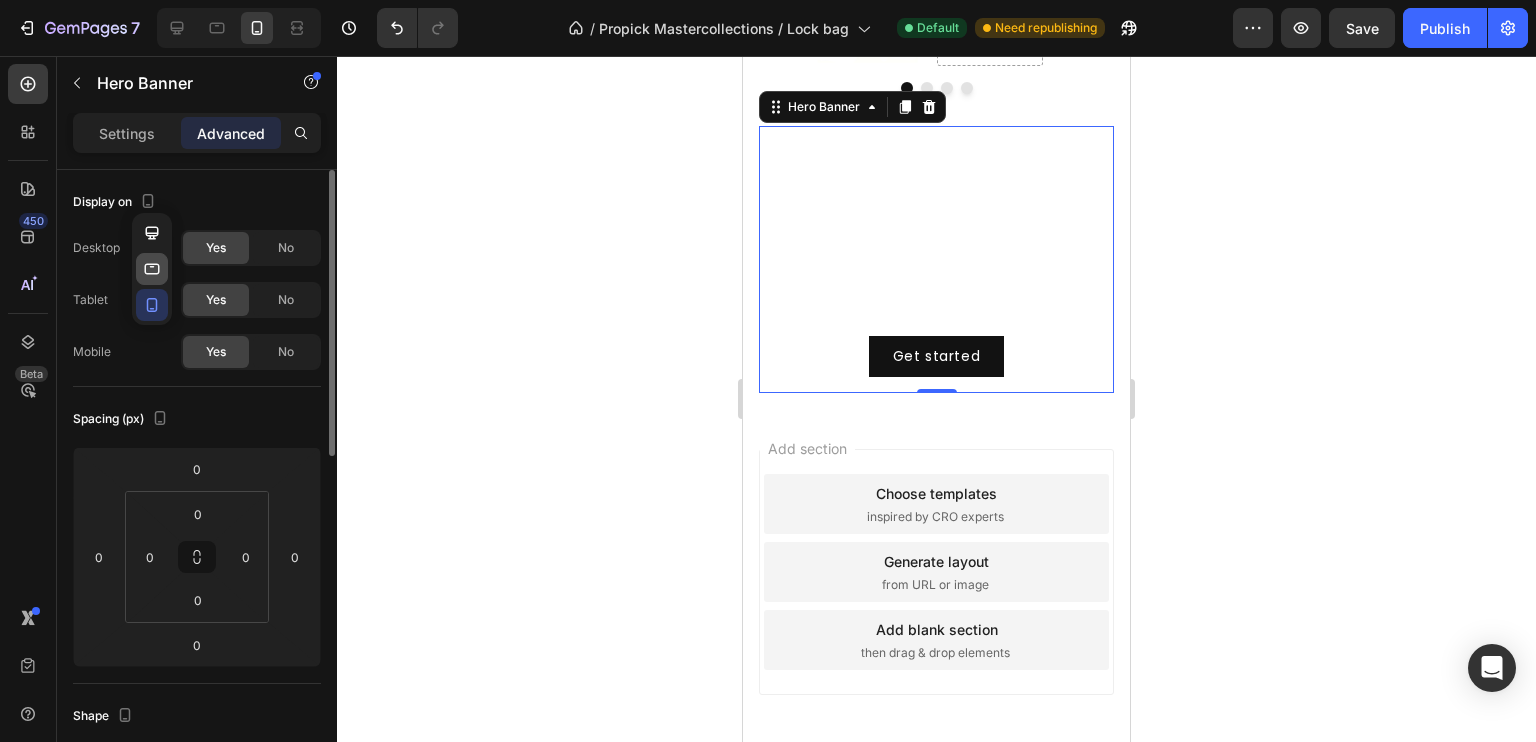 click 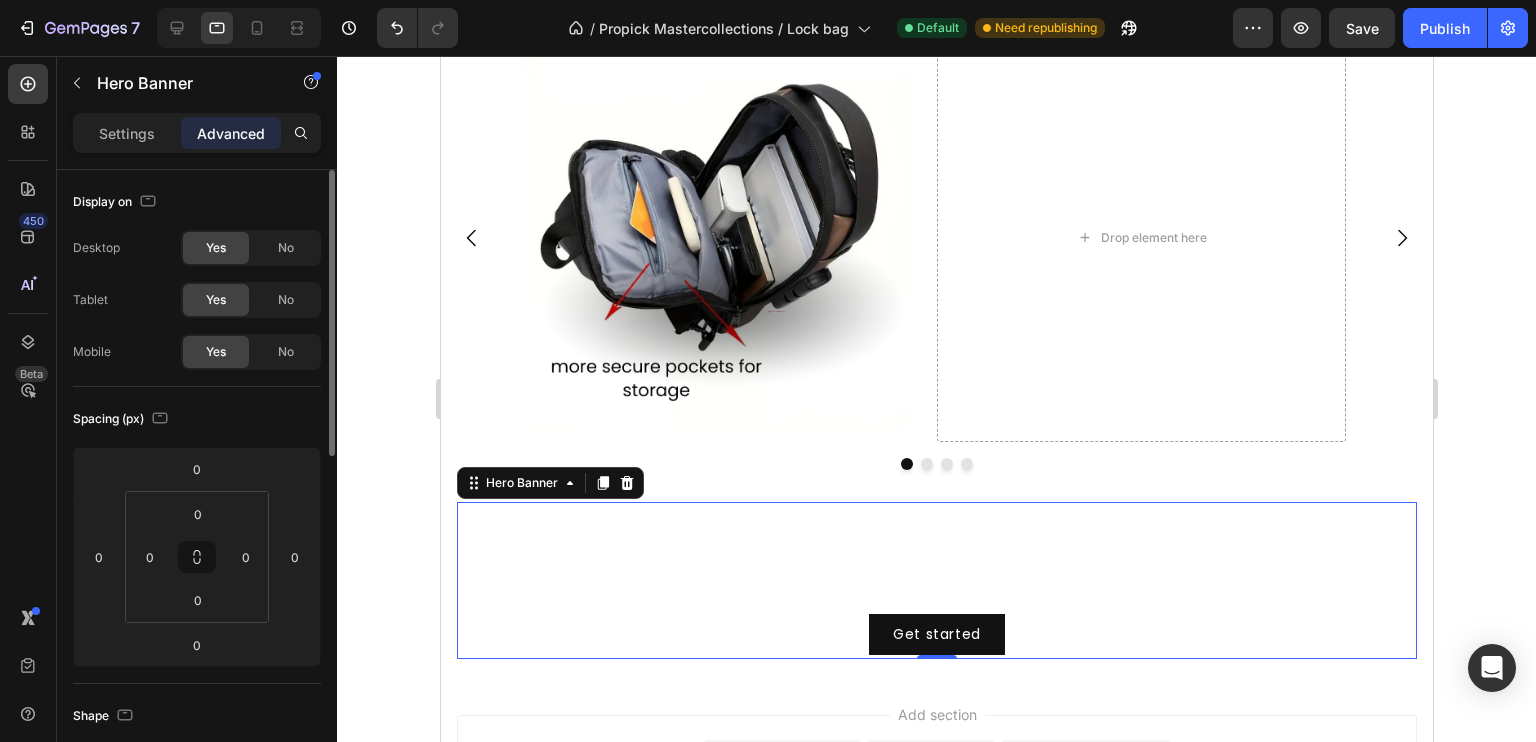 scroll, scrollTop: 859, scrollLeft: 0, axis: vertical 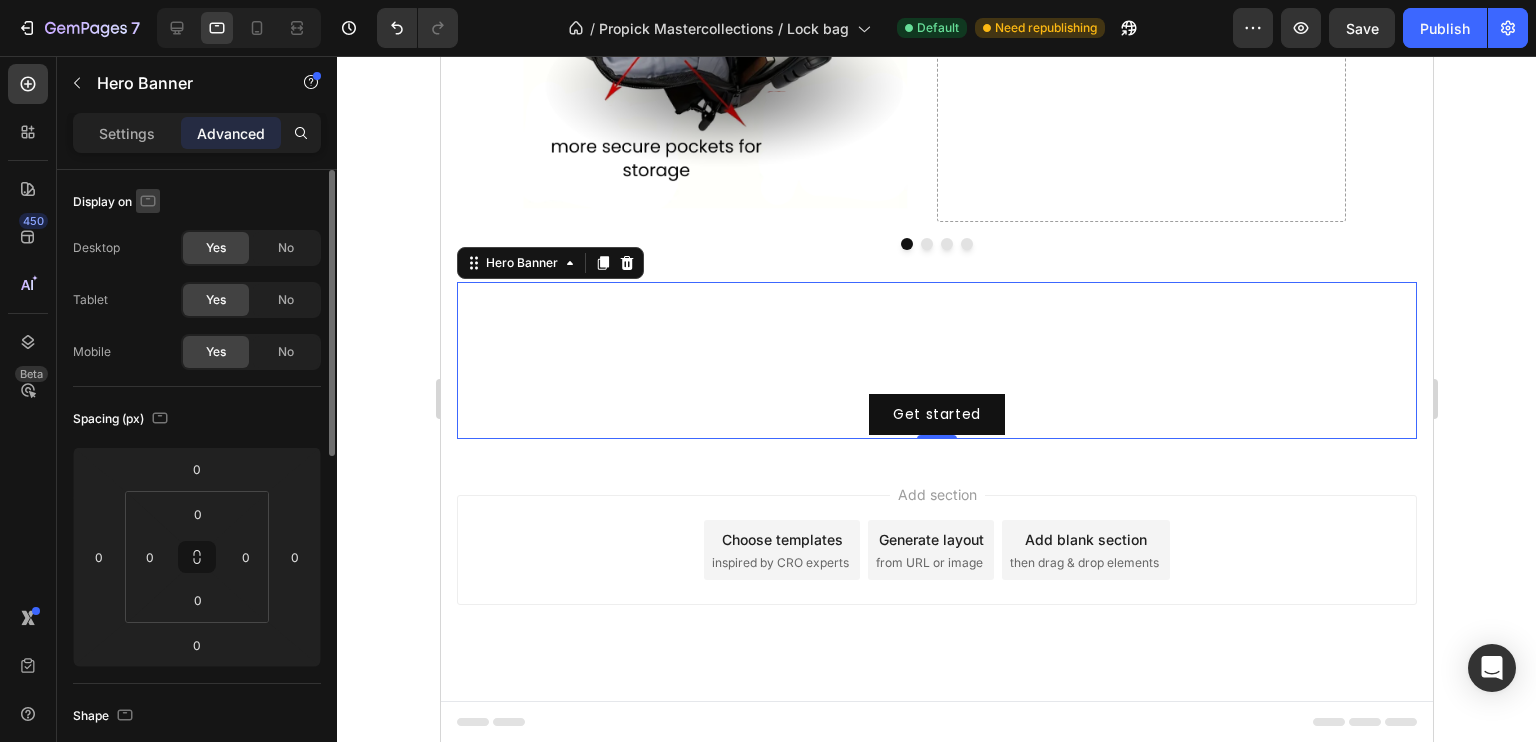 click 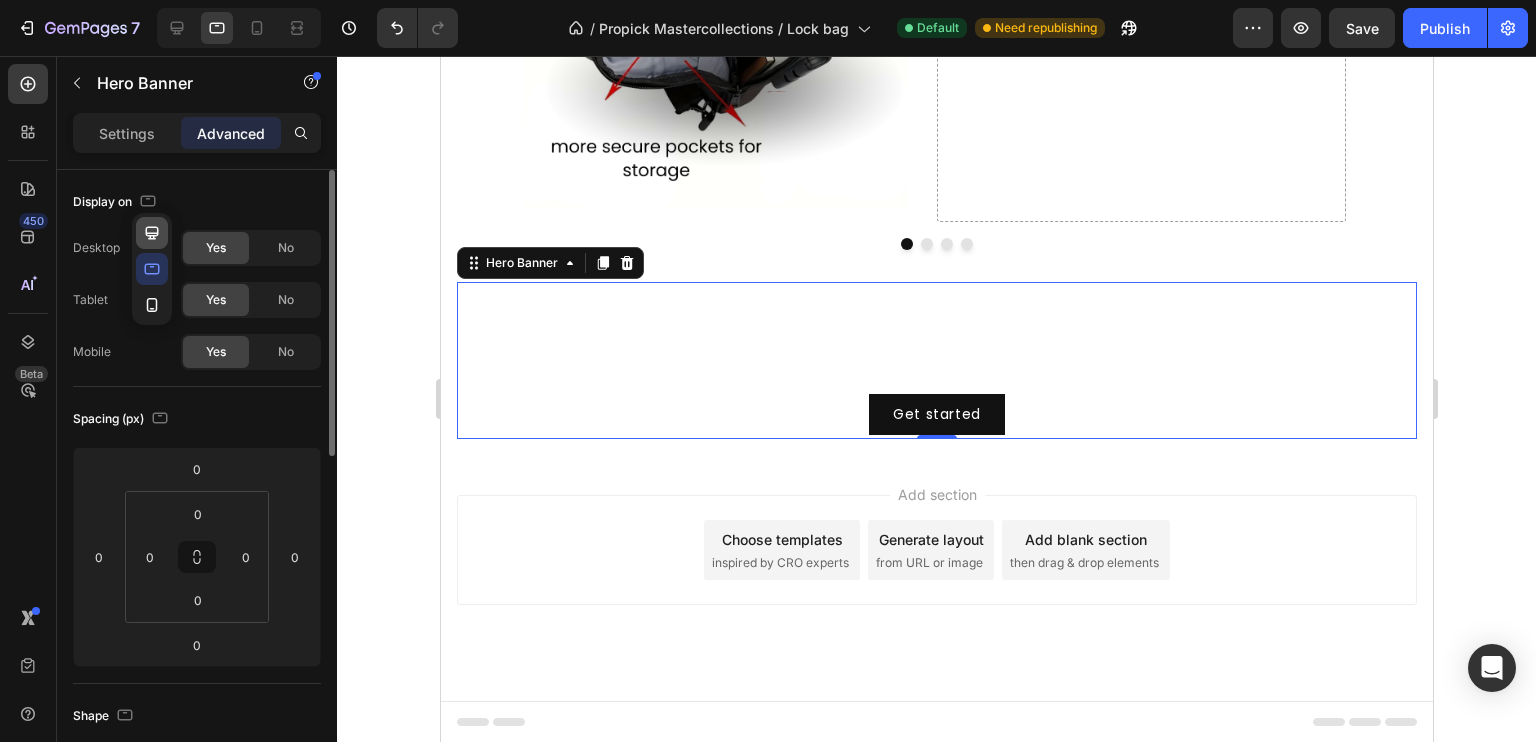 click 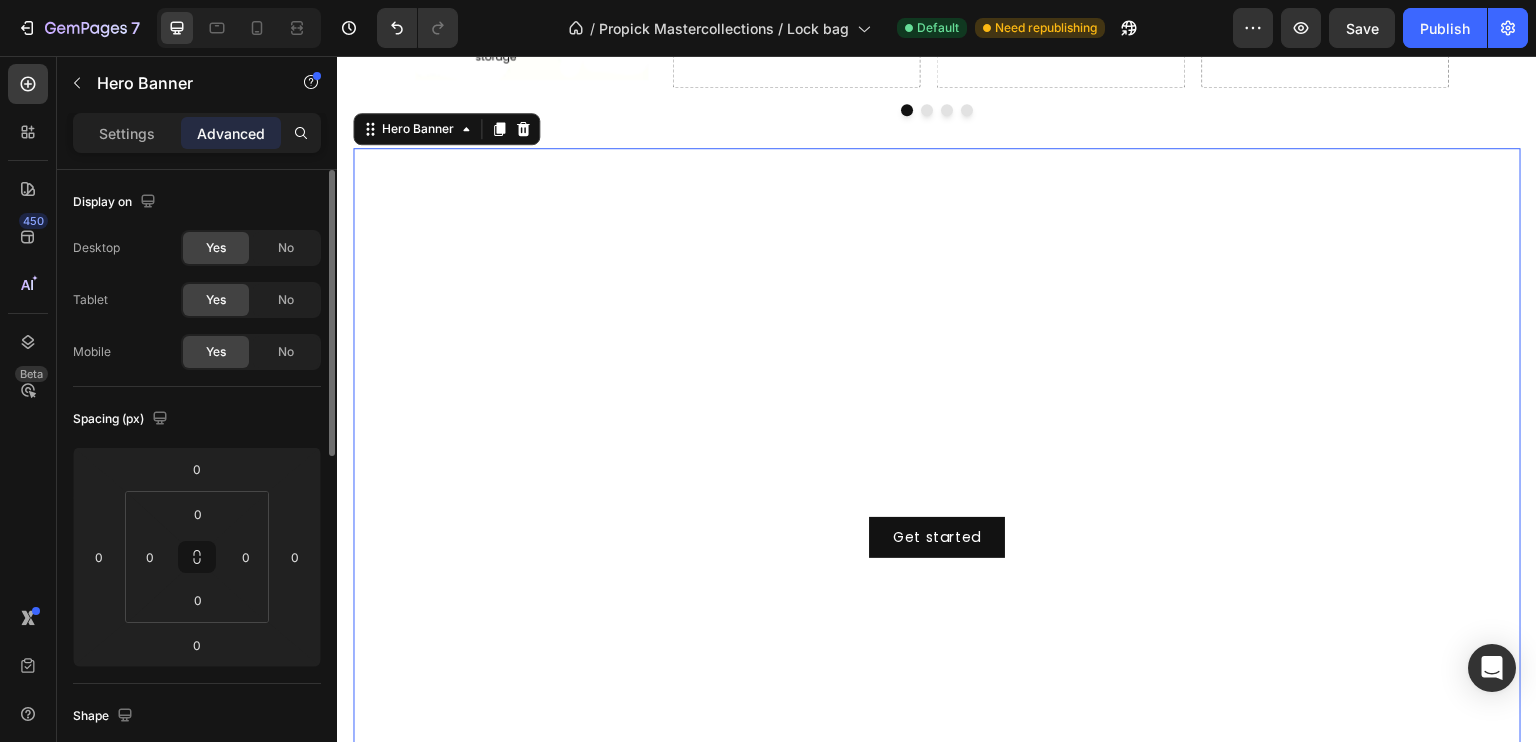scroll, scrollTop: 868, scrollLeft: 0, axis: vertical 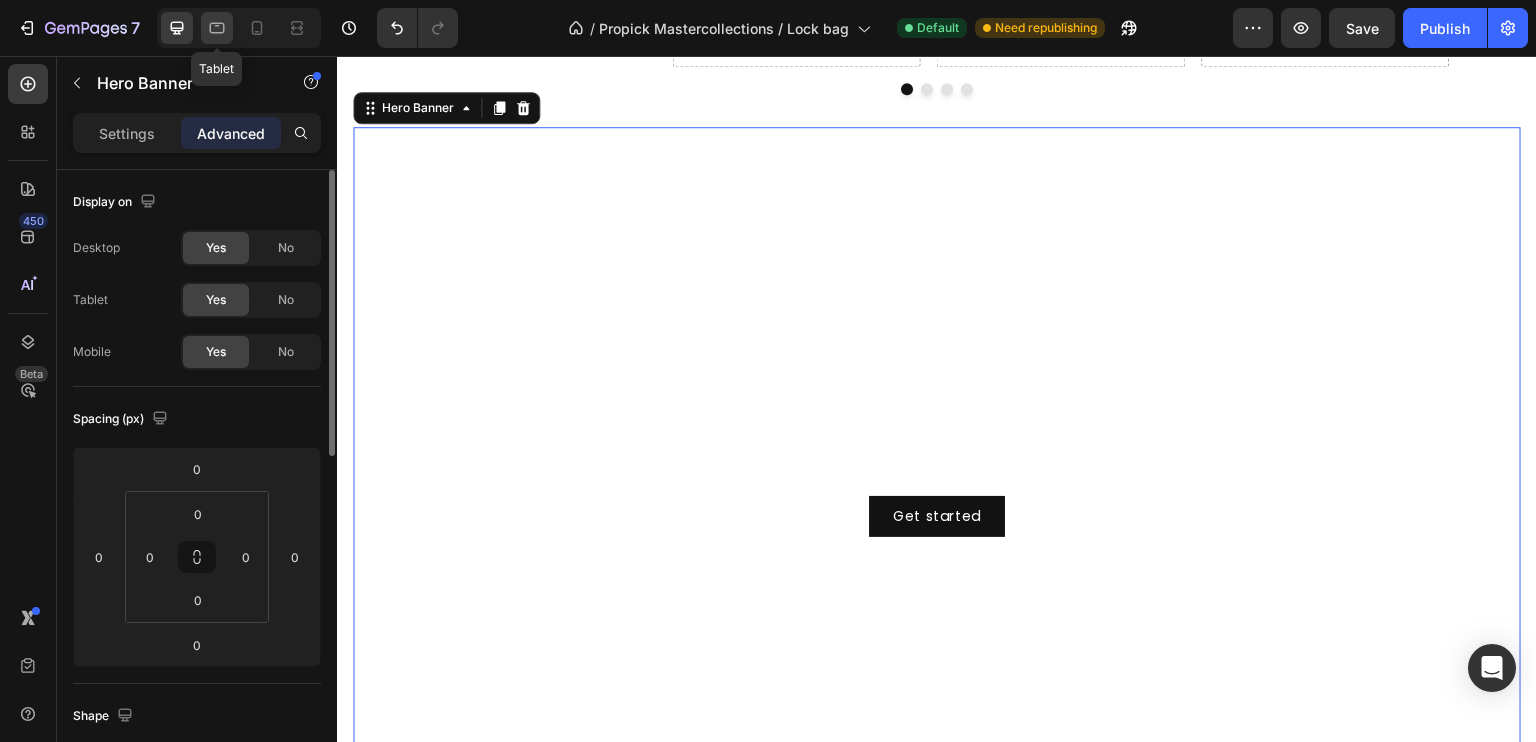 click 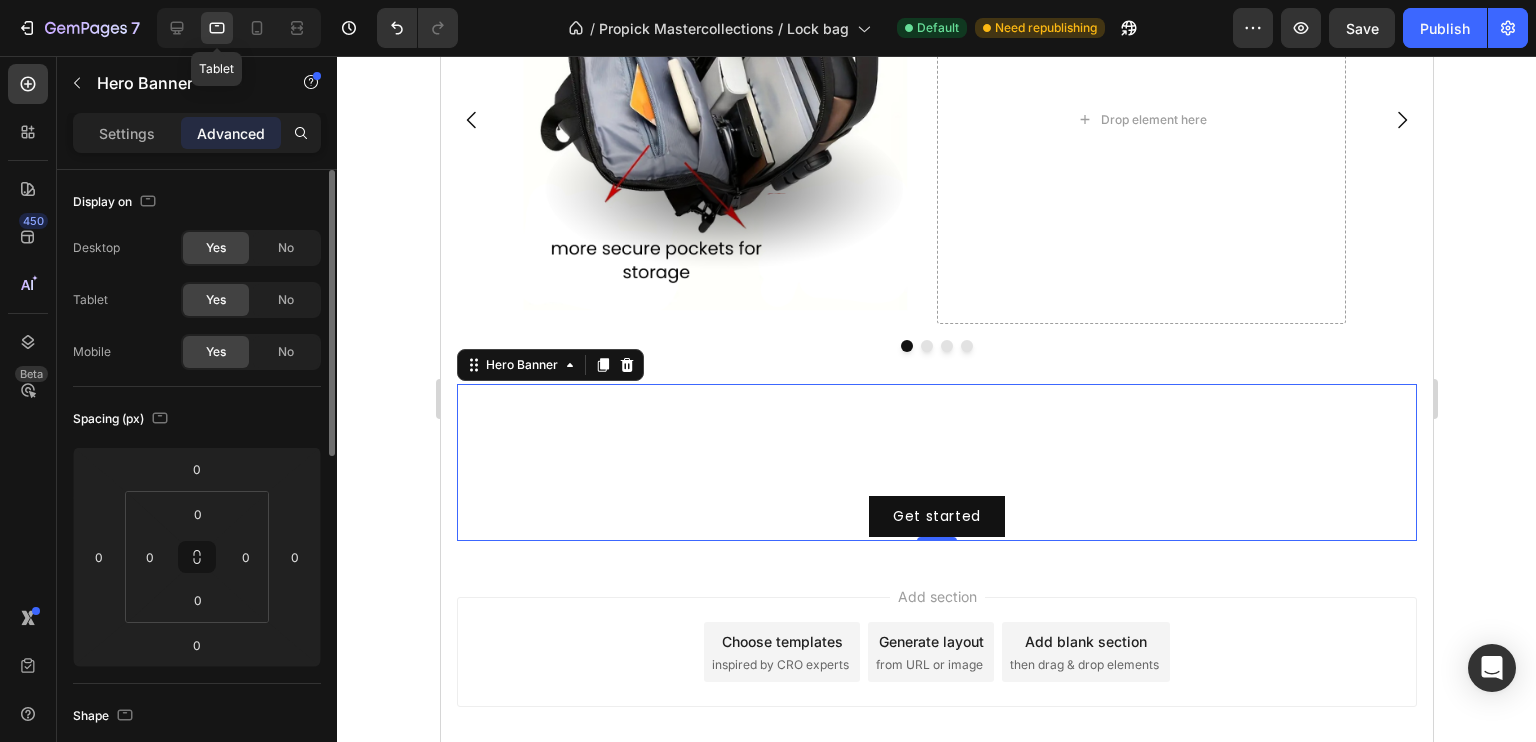 scroll, scrollTop: 859, scrollLeft: 0, axis: vertical 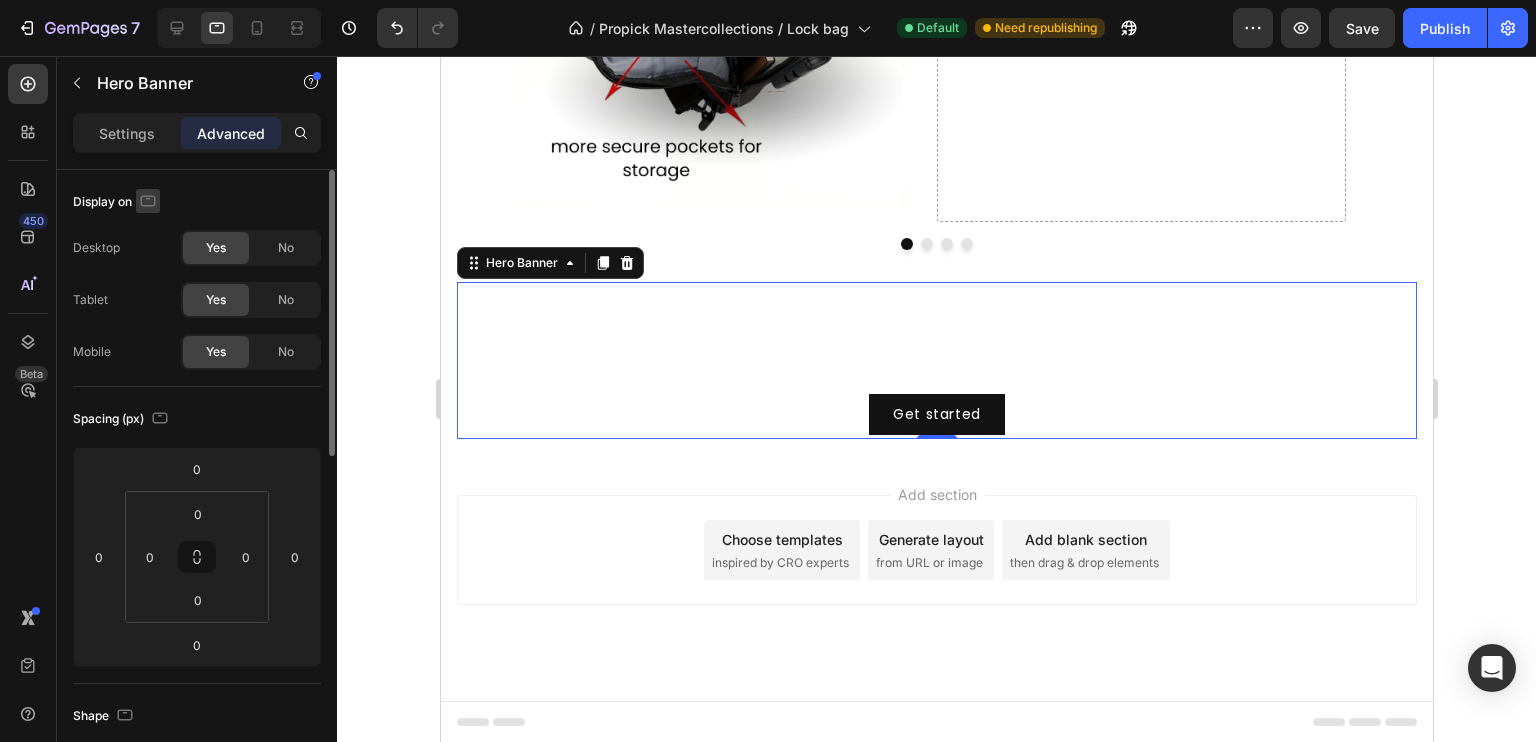 click 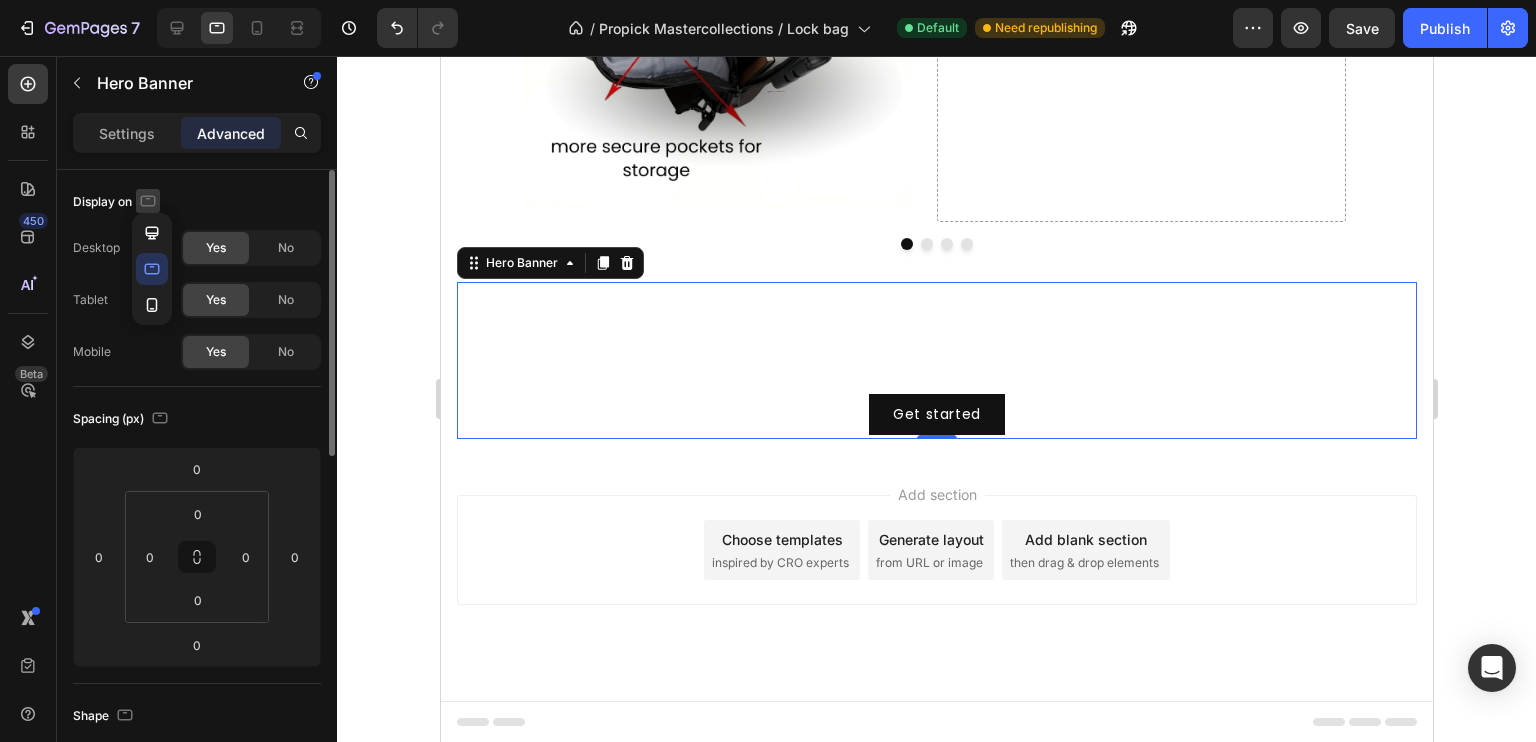 click 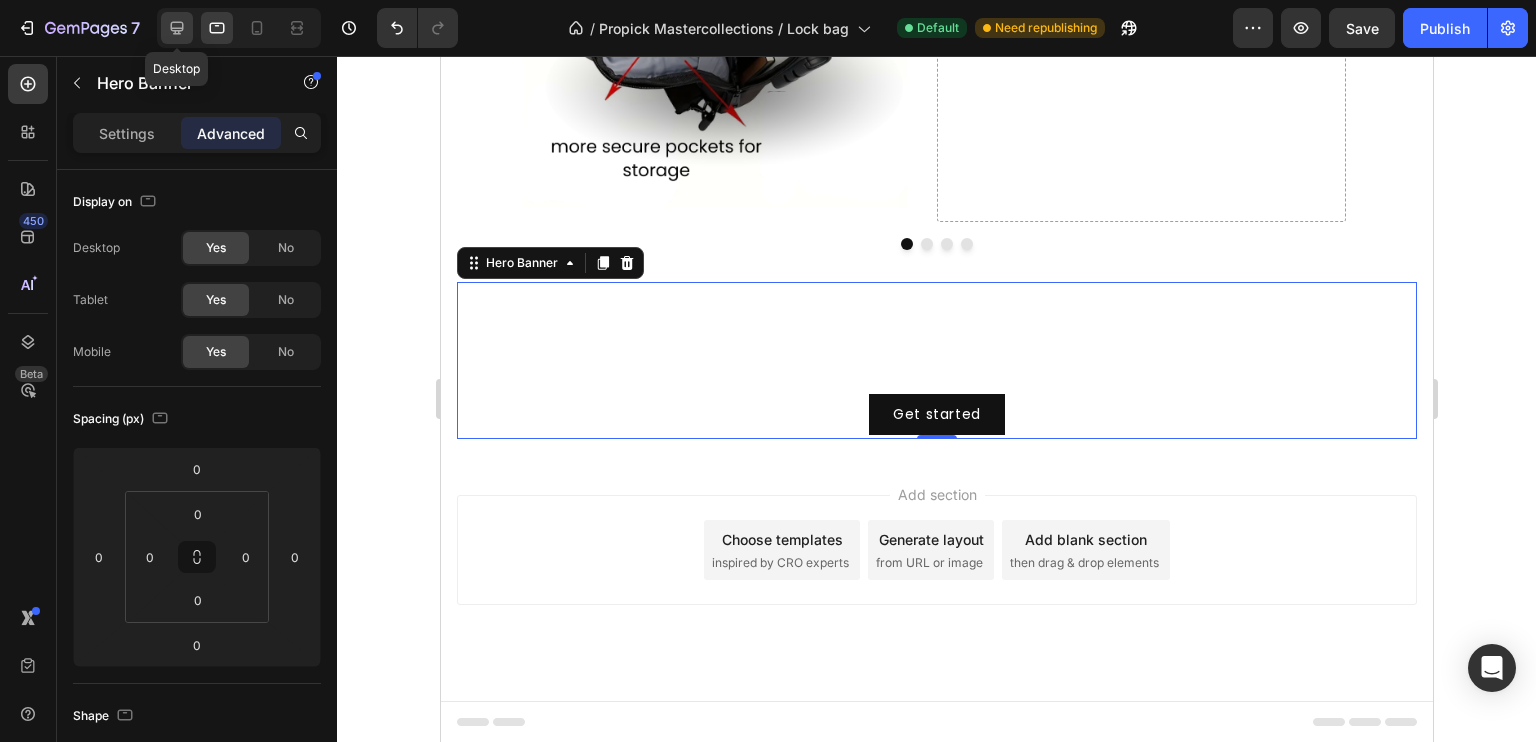 click 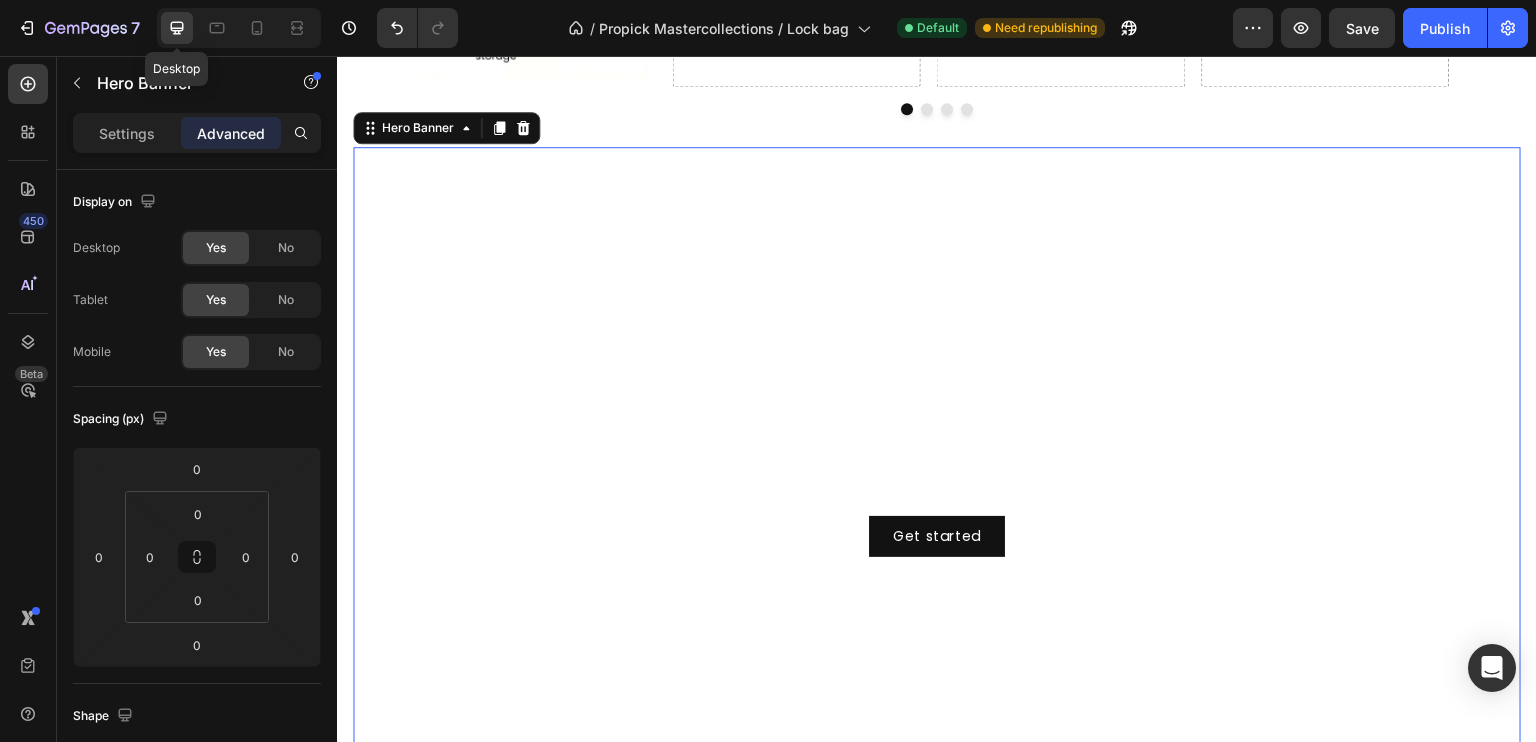 scroll, scrollTop: 868, scrollLeft: 0, axis: vertical 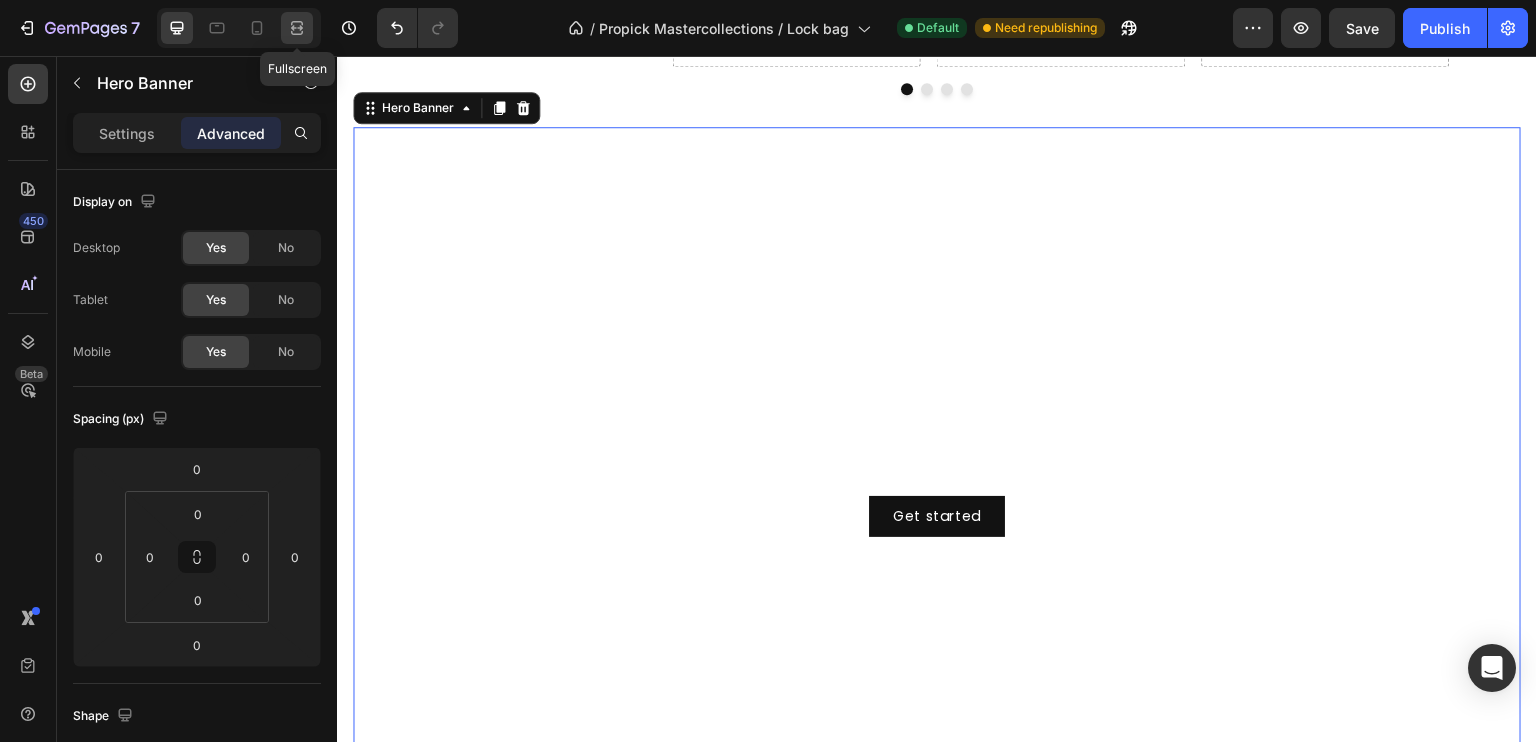 click 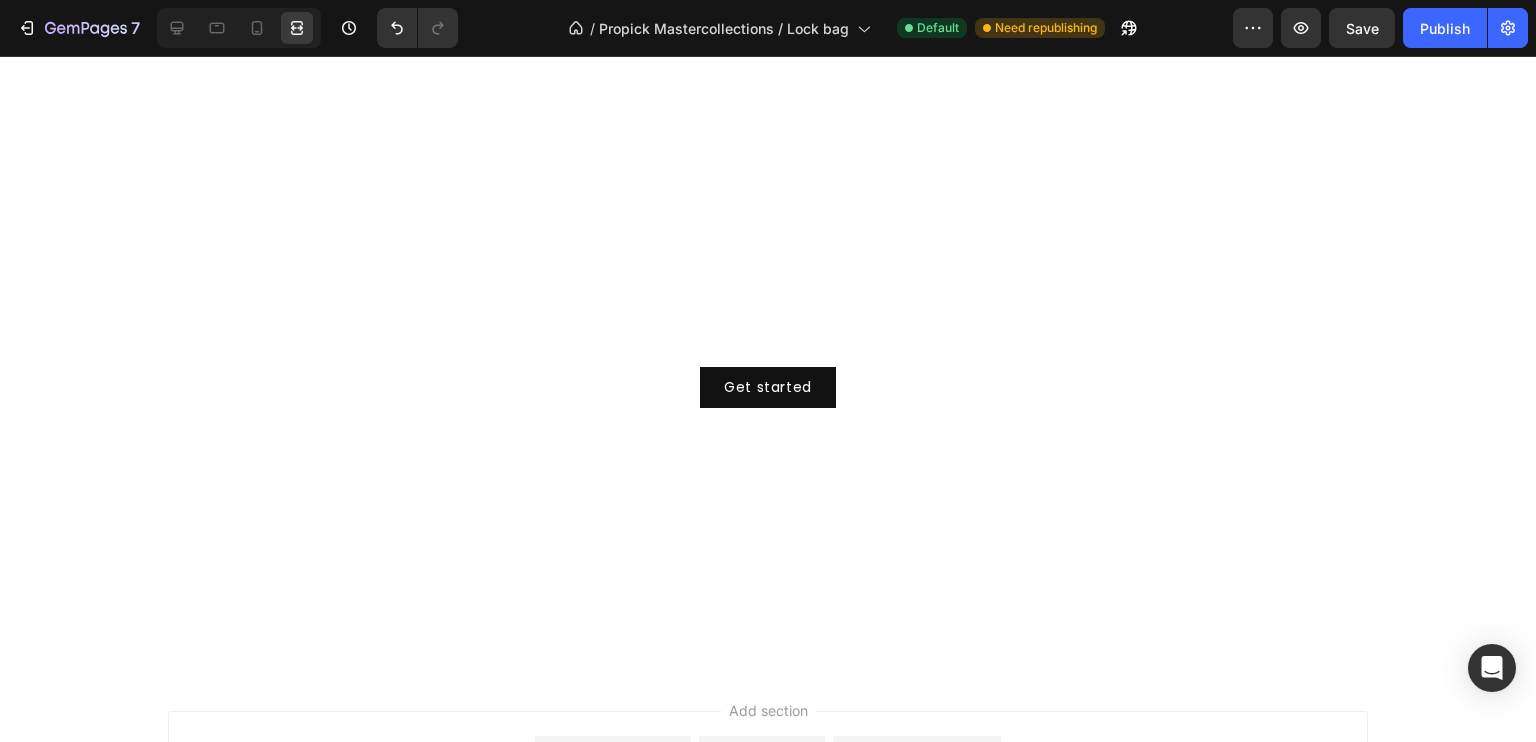 scroll, scrollTop: 1108, scrollLeft: 0, axis: vertical 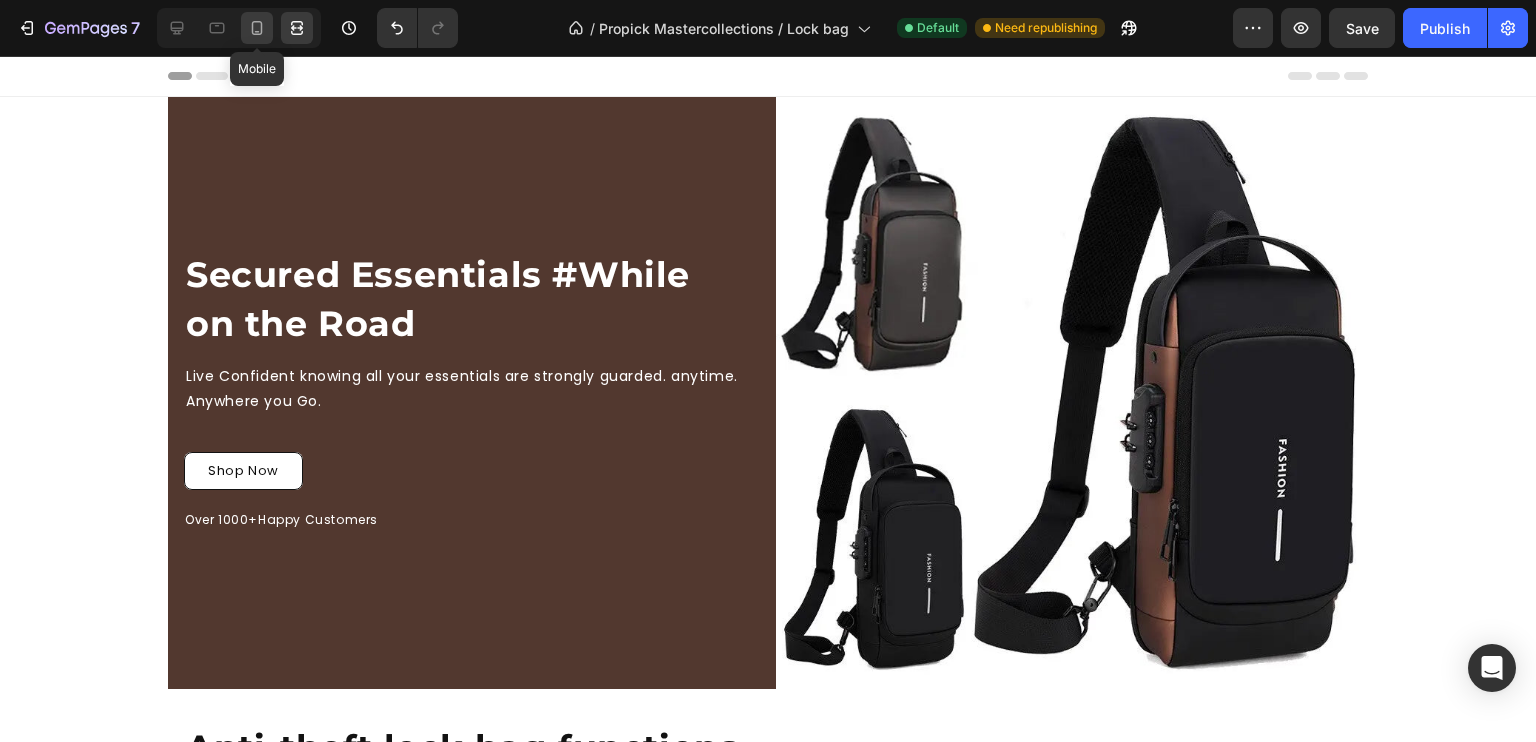click 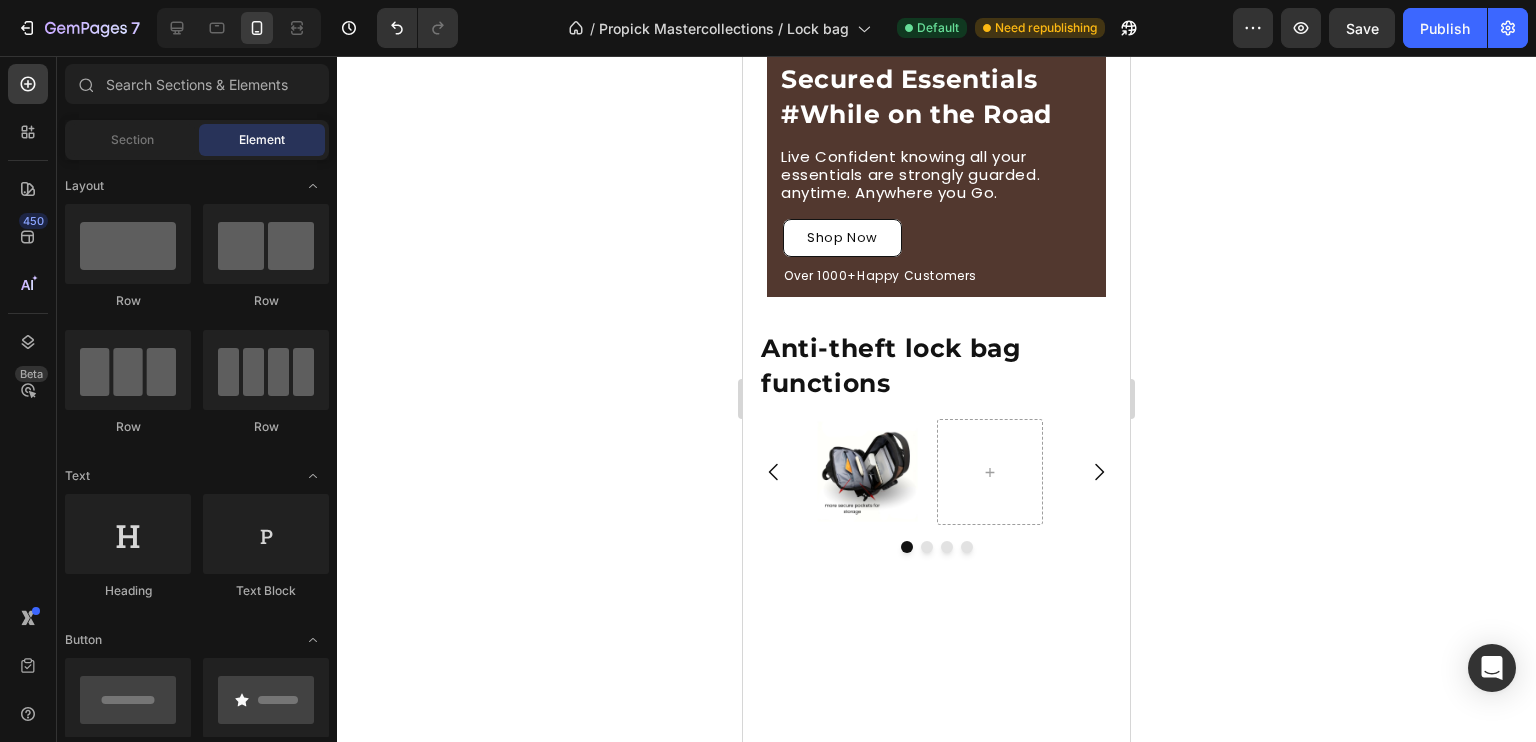 scroll, scrollTop: 0, scrollLeft: 0, axis: both 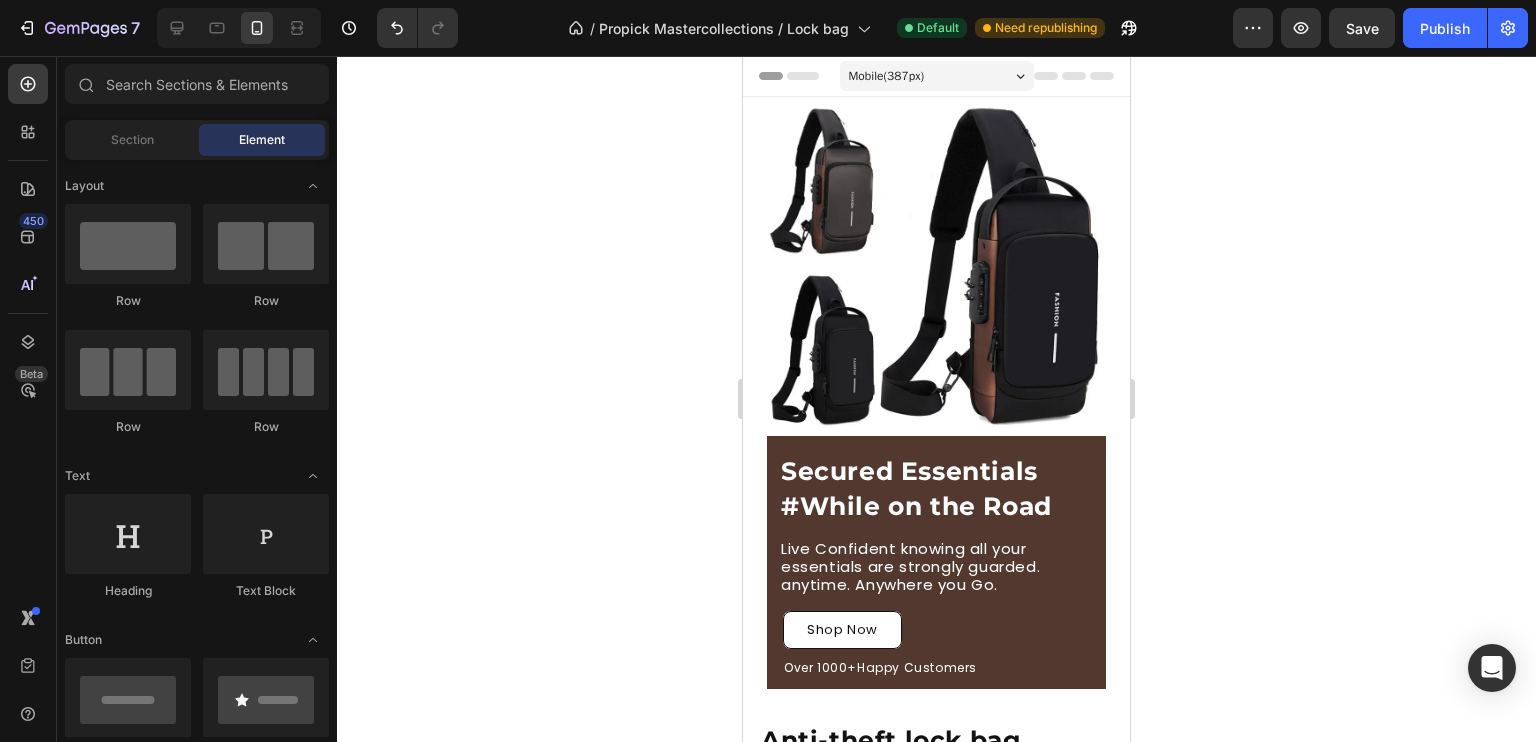 drag, startPoint x: 1118, startPoint y: 266, endPoint x: 1872, endPoint y: 300, distance: 754.7662 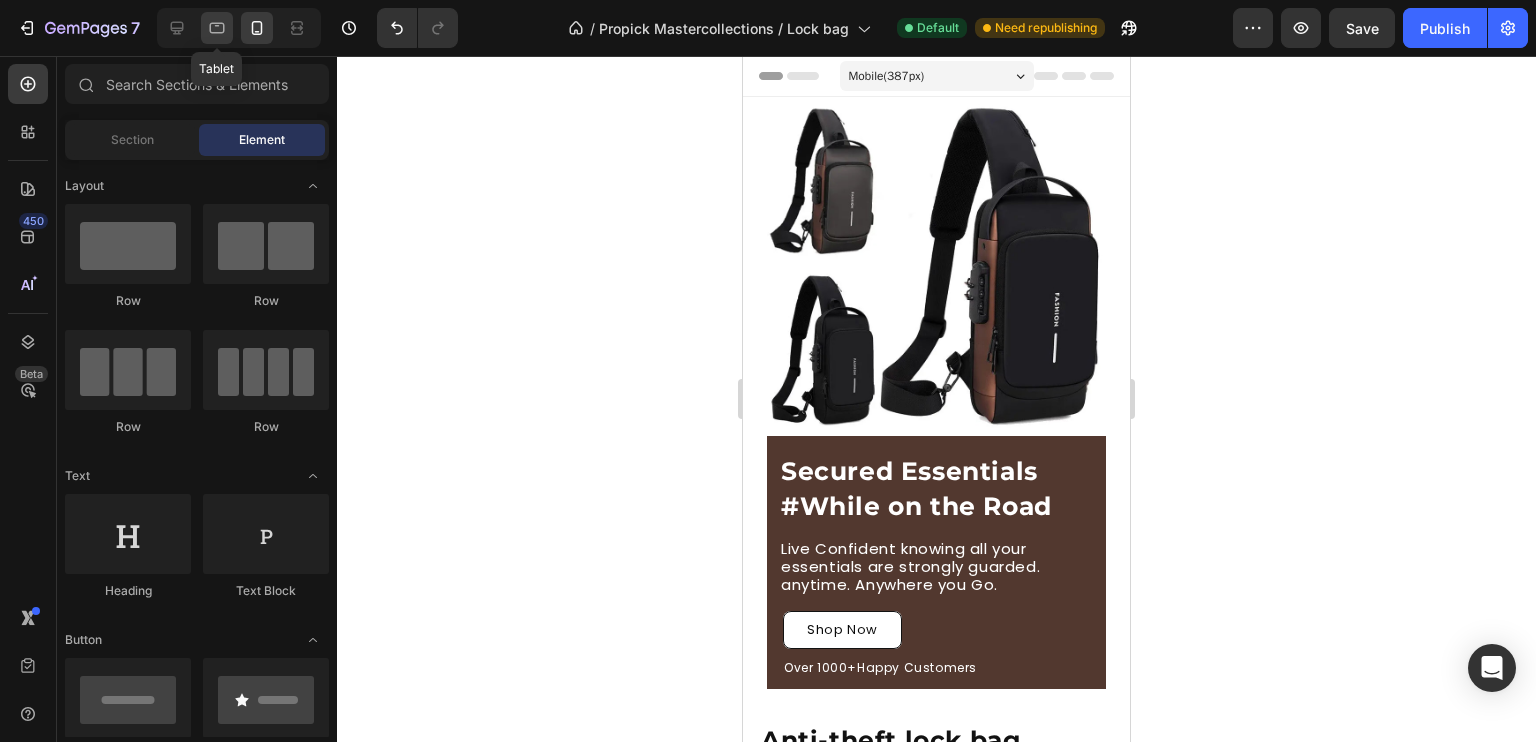 click 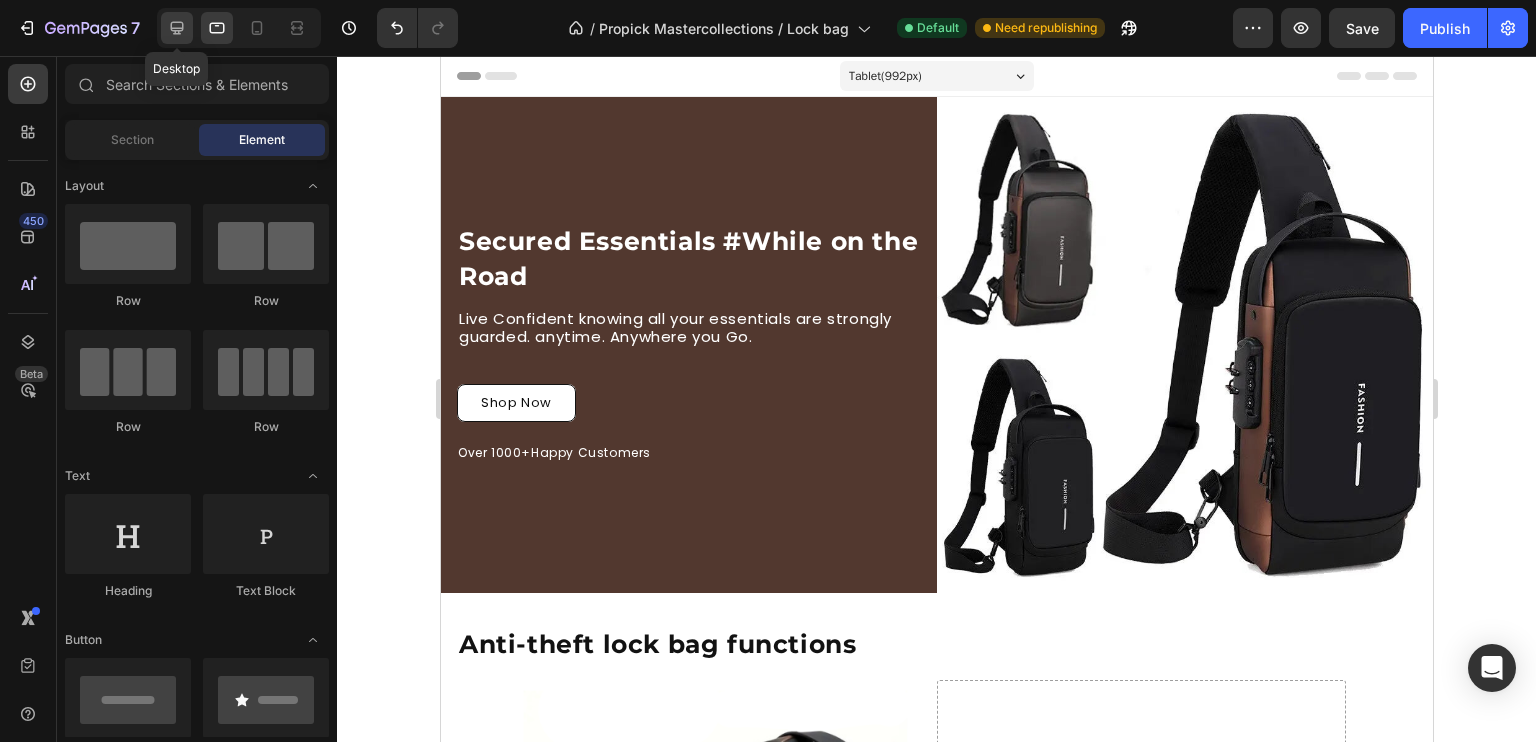 click 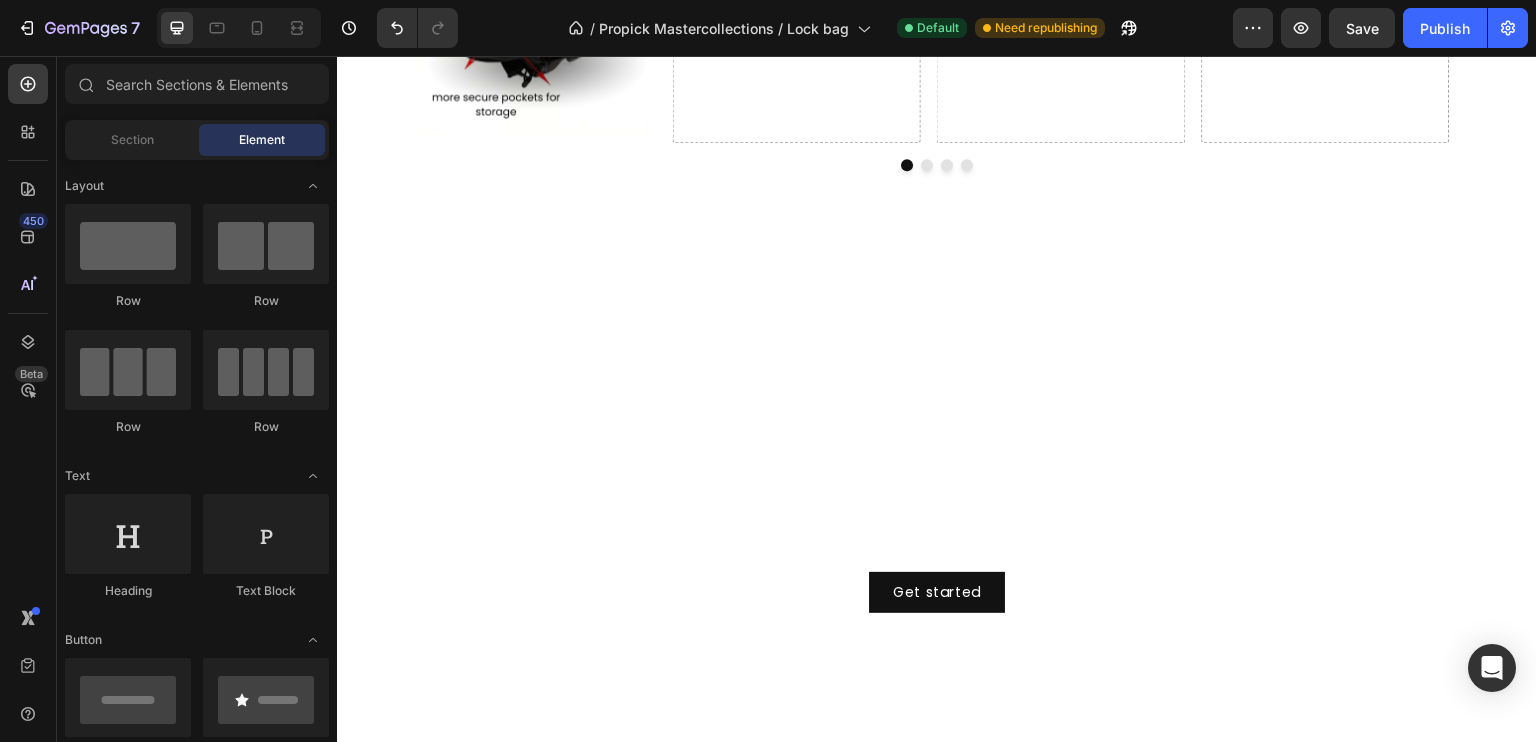 scroll, scrollTop: 884, scrollLeft: 0, axis: vertical 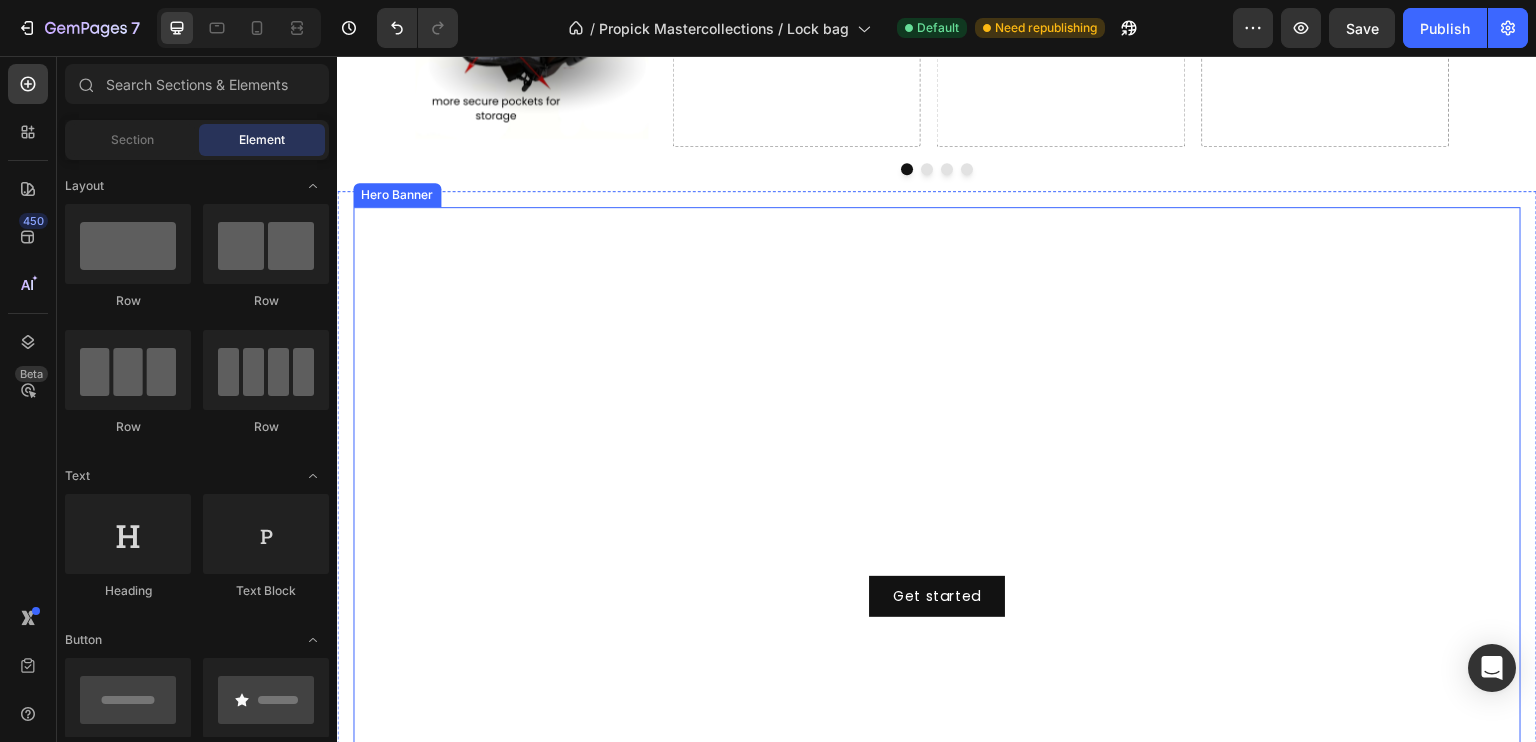 click at bounding box center [937, 535] 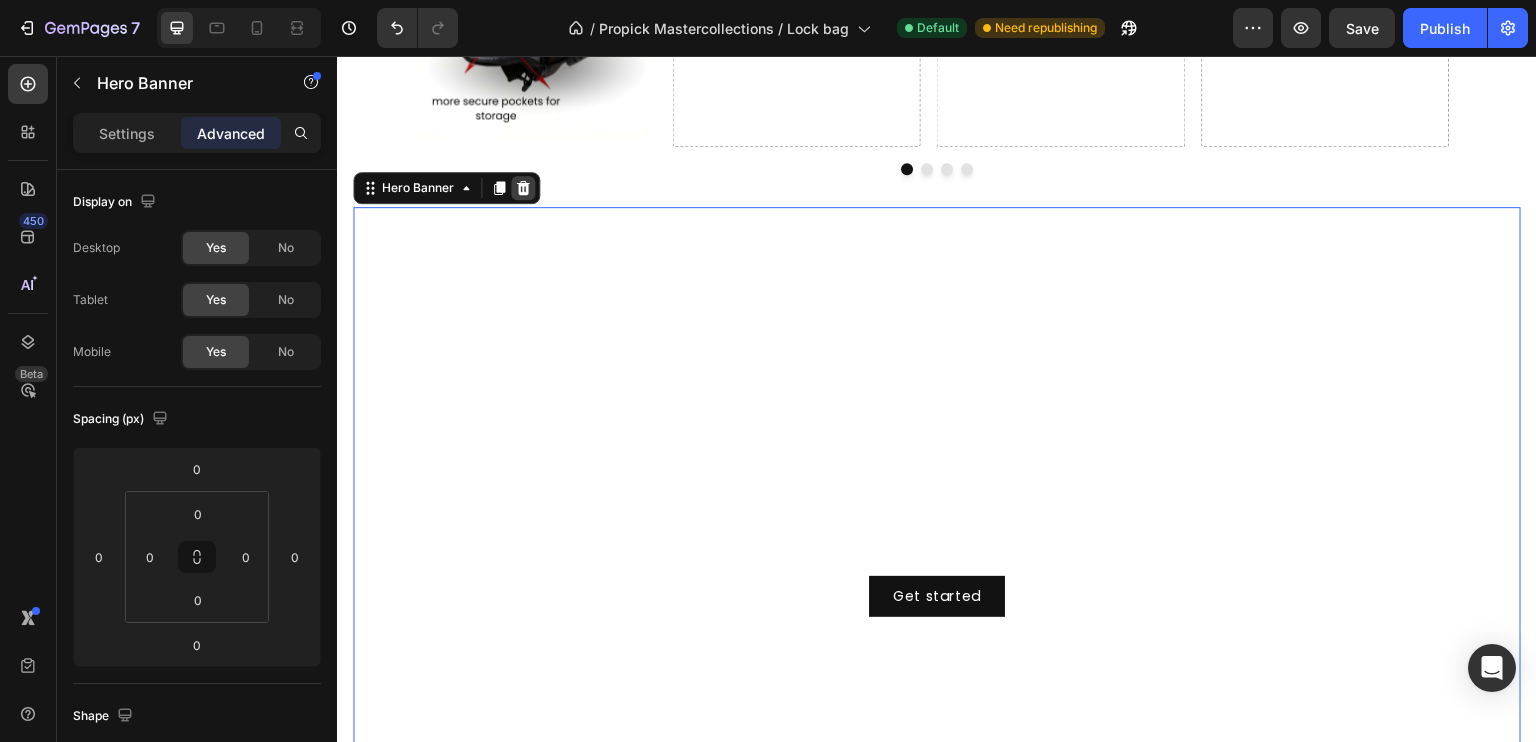 click 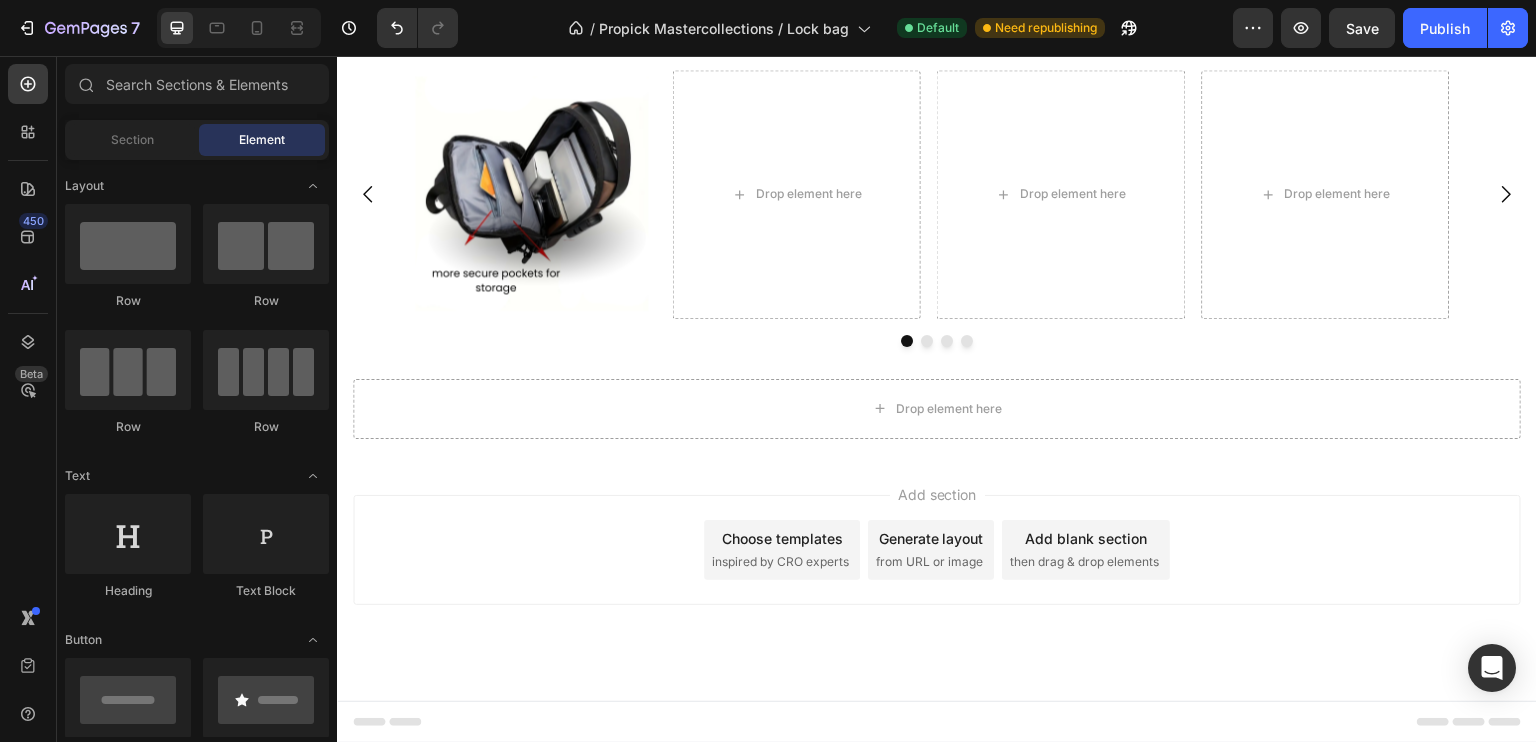 scroll, scrollTop: 711, scrollLeft: 0, axis: vertical 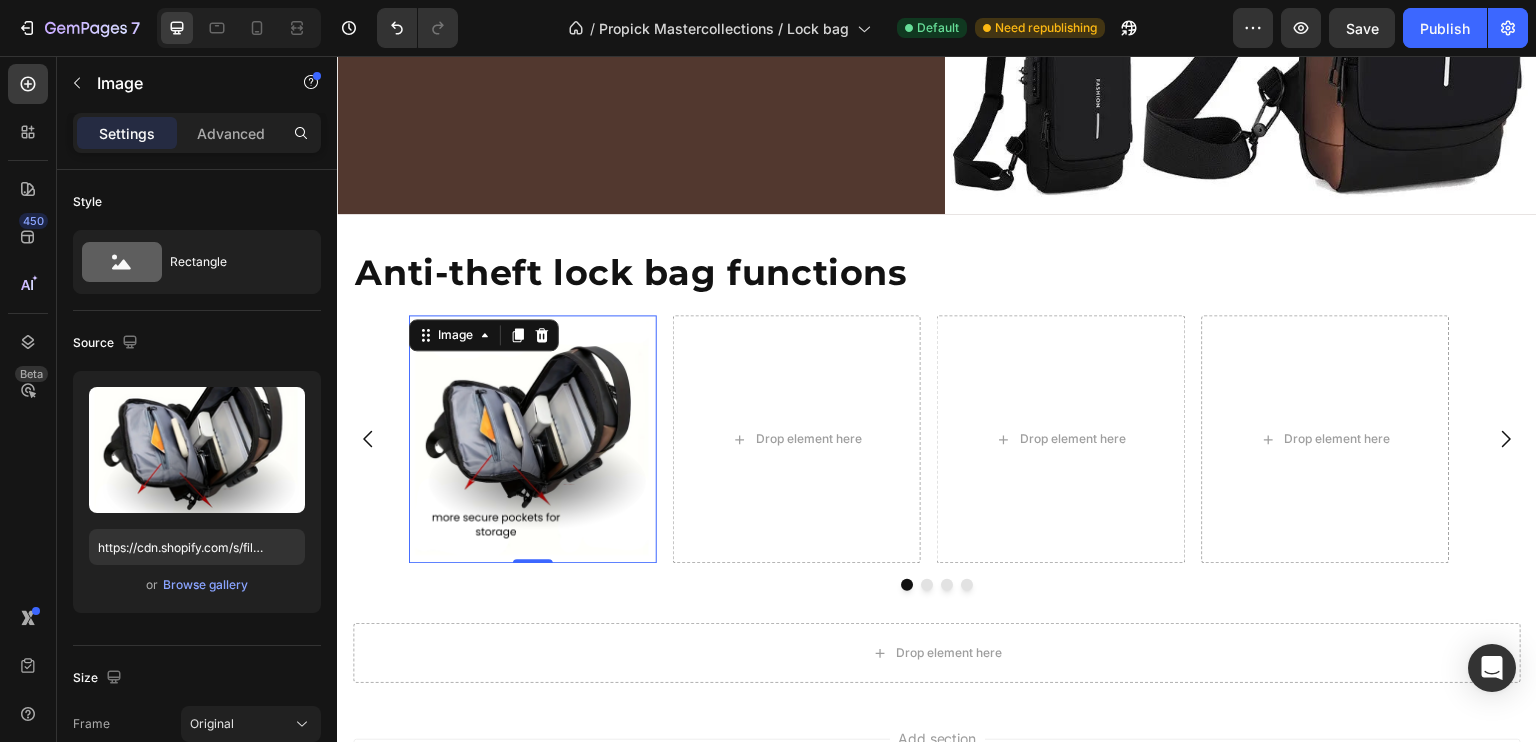 click at bounding box center (533, 439) 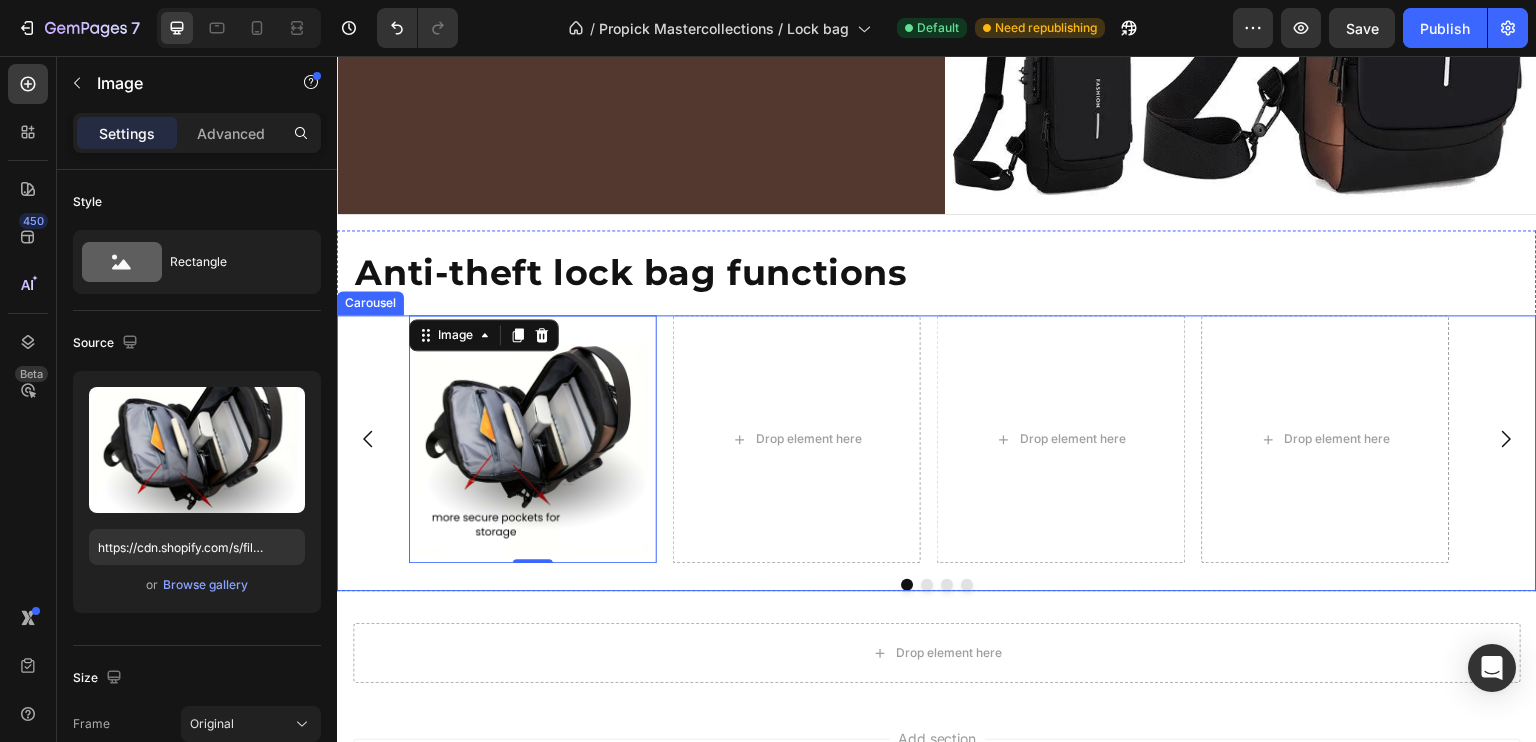 click on "Image   0
Drop element here
Drop element here
Drop element here
Carousel" at bounding box center [937, 453] 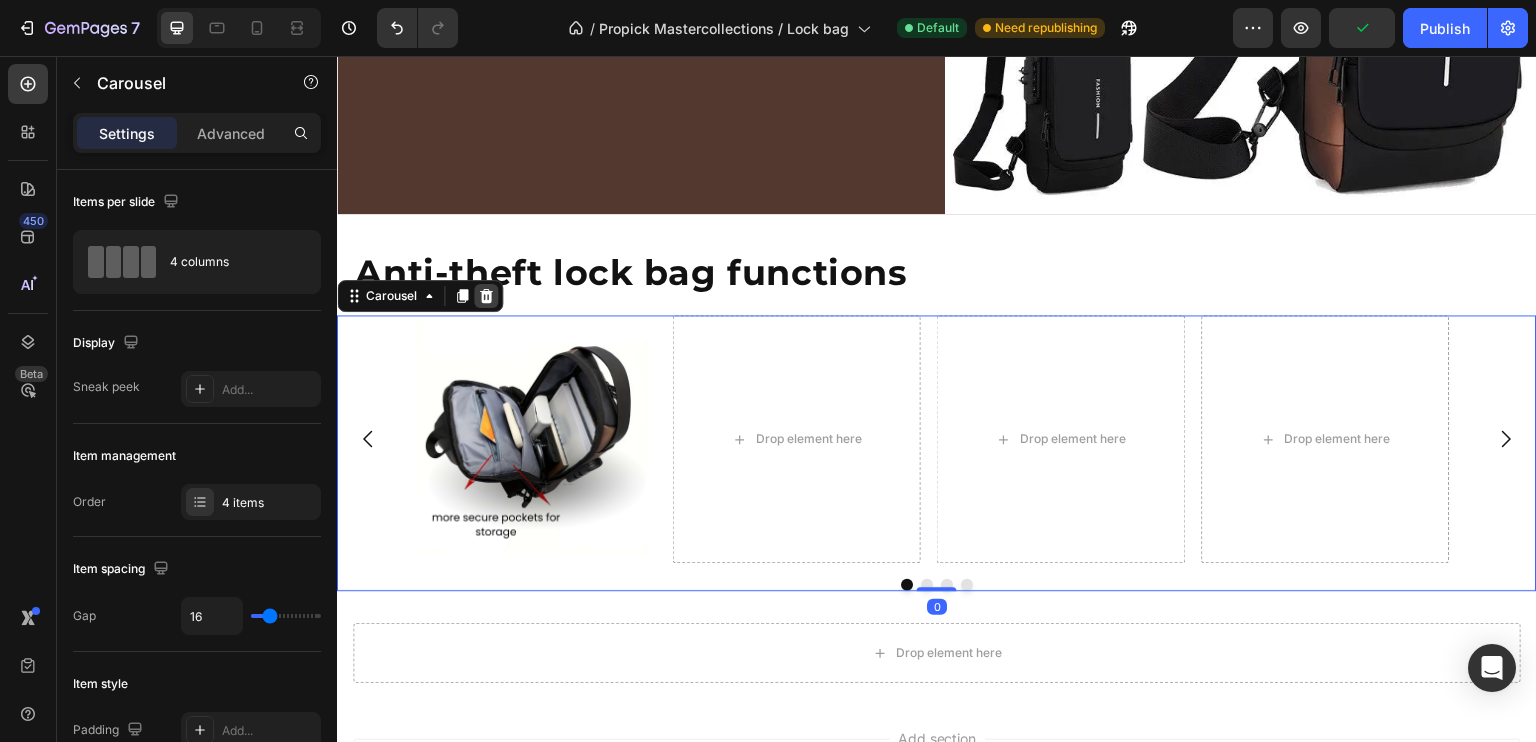 click 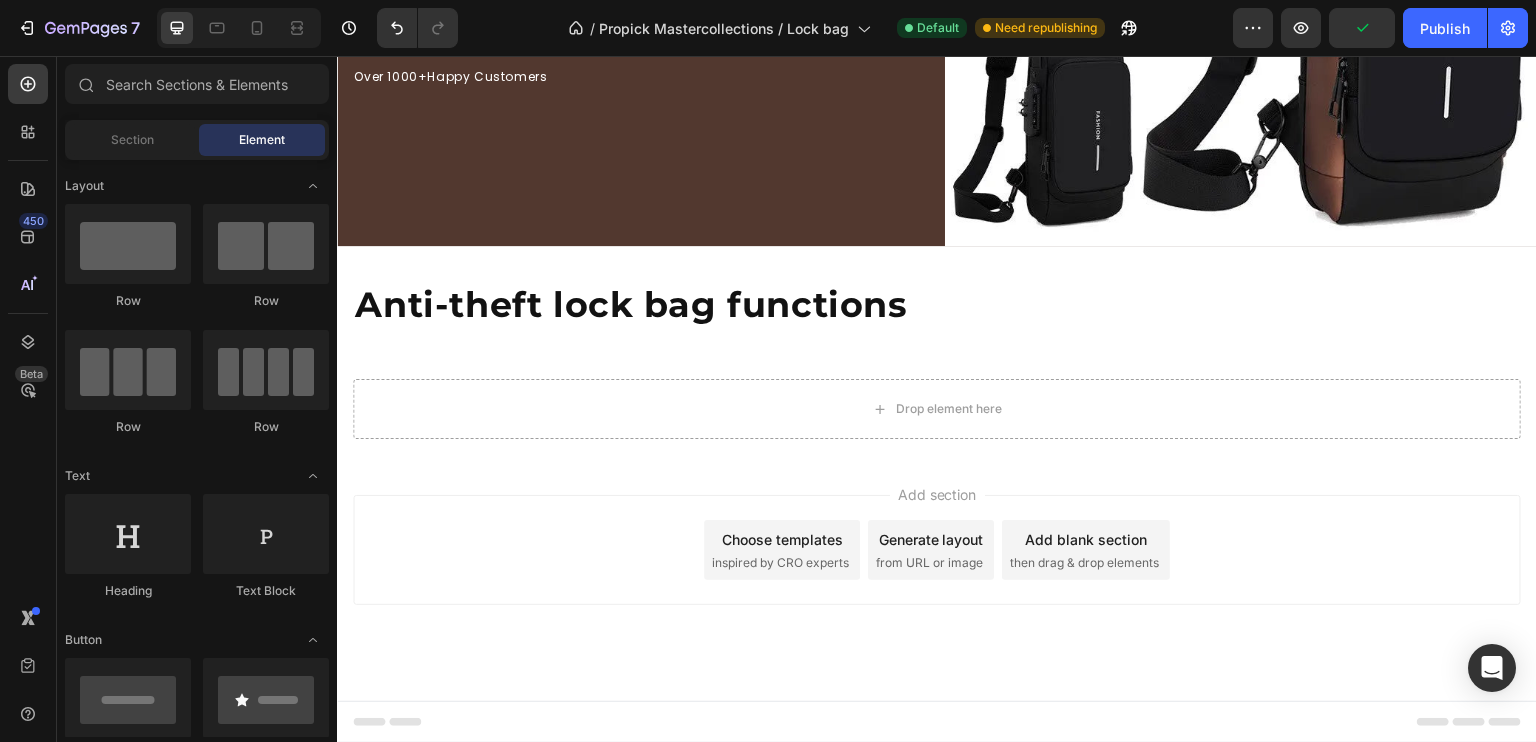 scroll, scrollTop: 435, scrollLeft: 0, axis: vertical 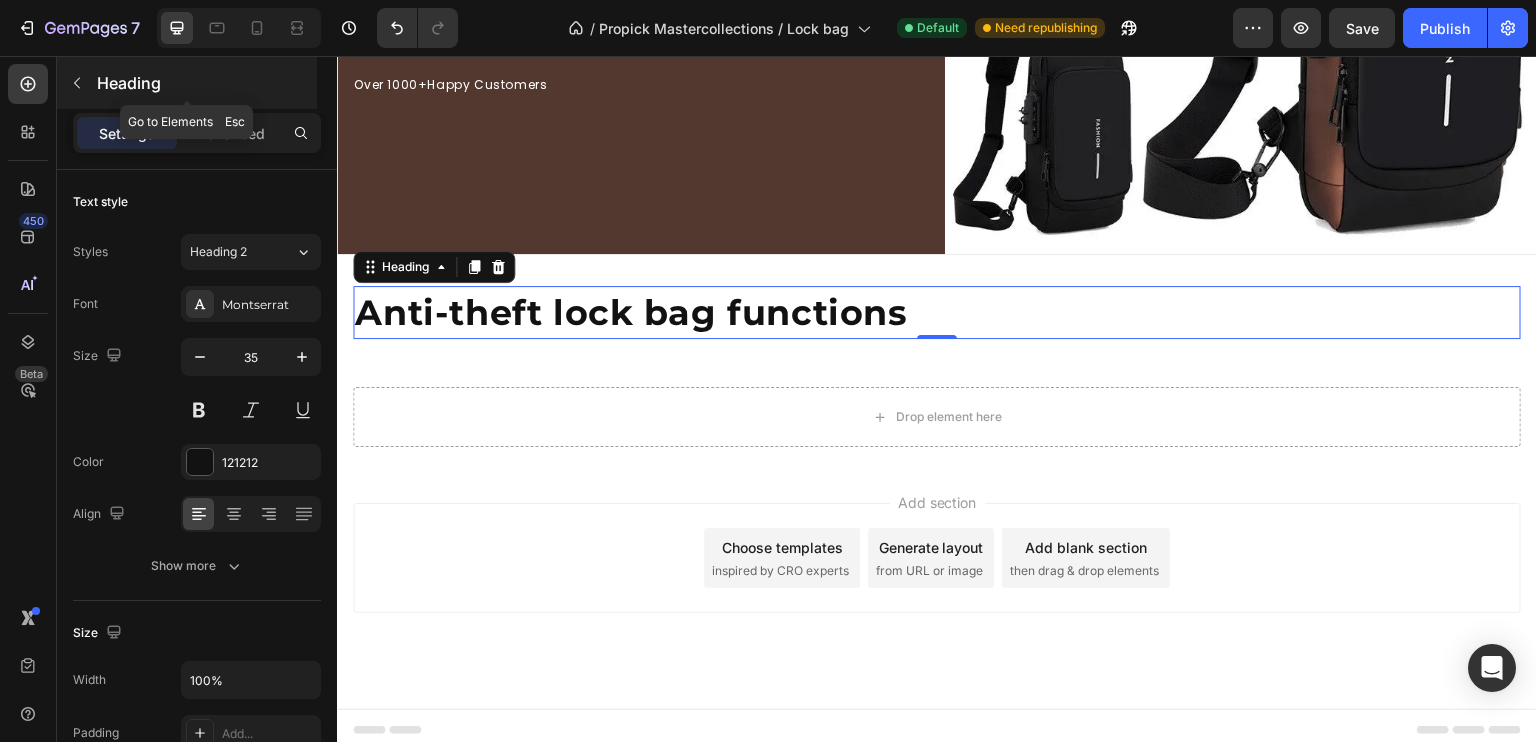 click 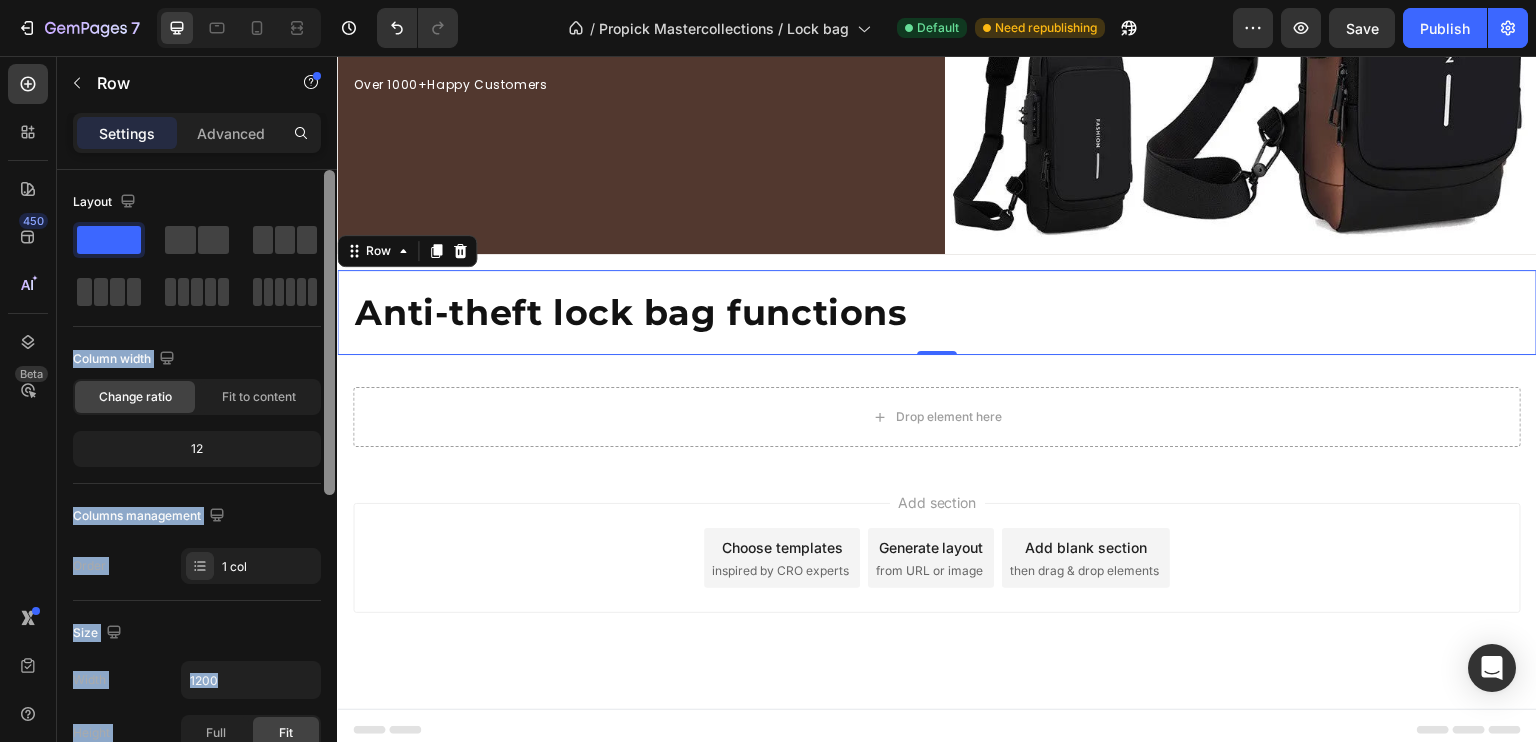 drag, startPoint x: 219, startPoint y: 240, endPoint x: 324, endPoint y: 239, distance: 105.00476 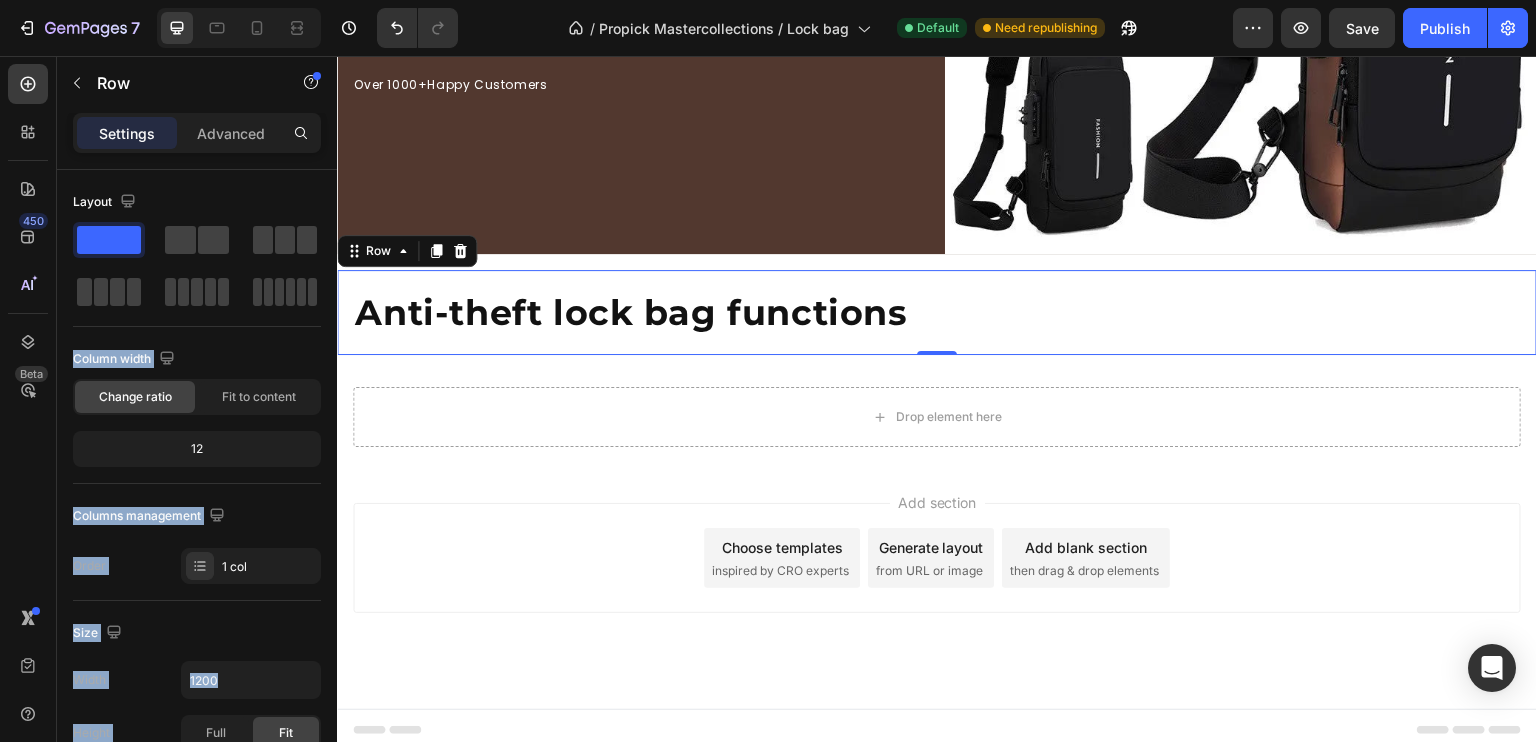 scroll, scrollTop: 588, scrollLeft: 0, axis: vertical 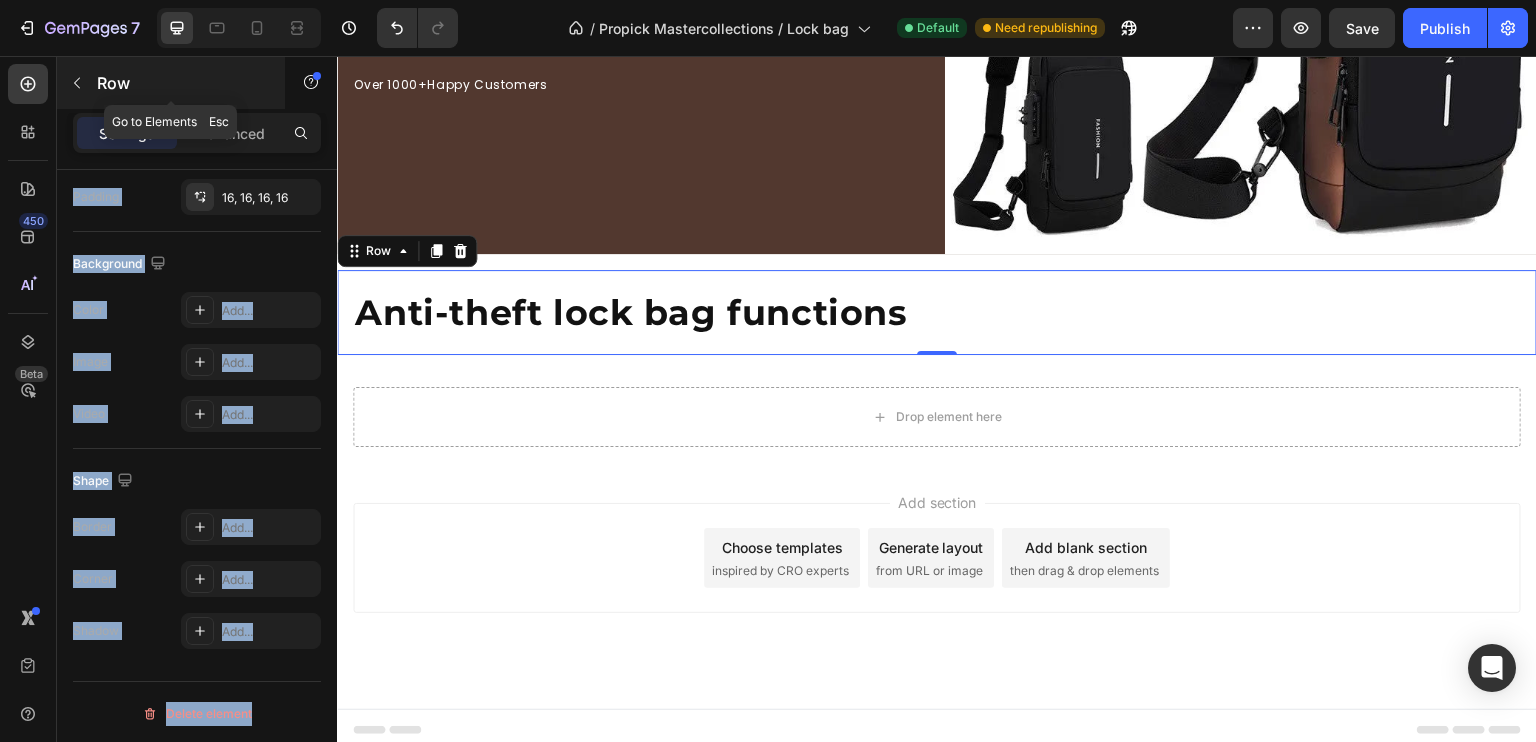 click 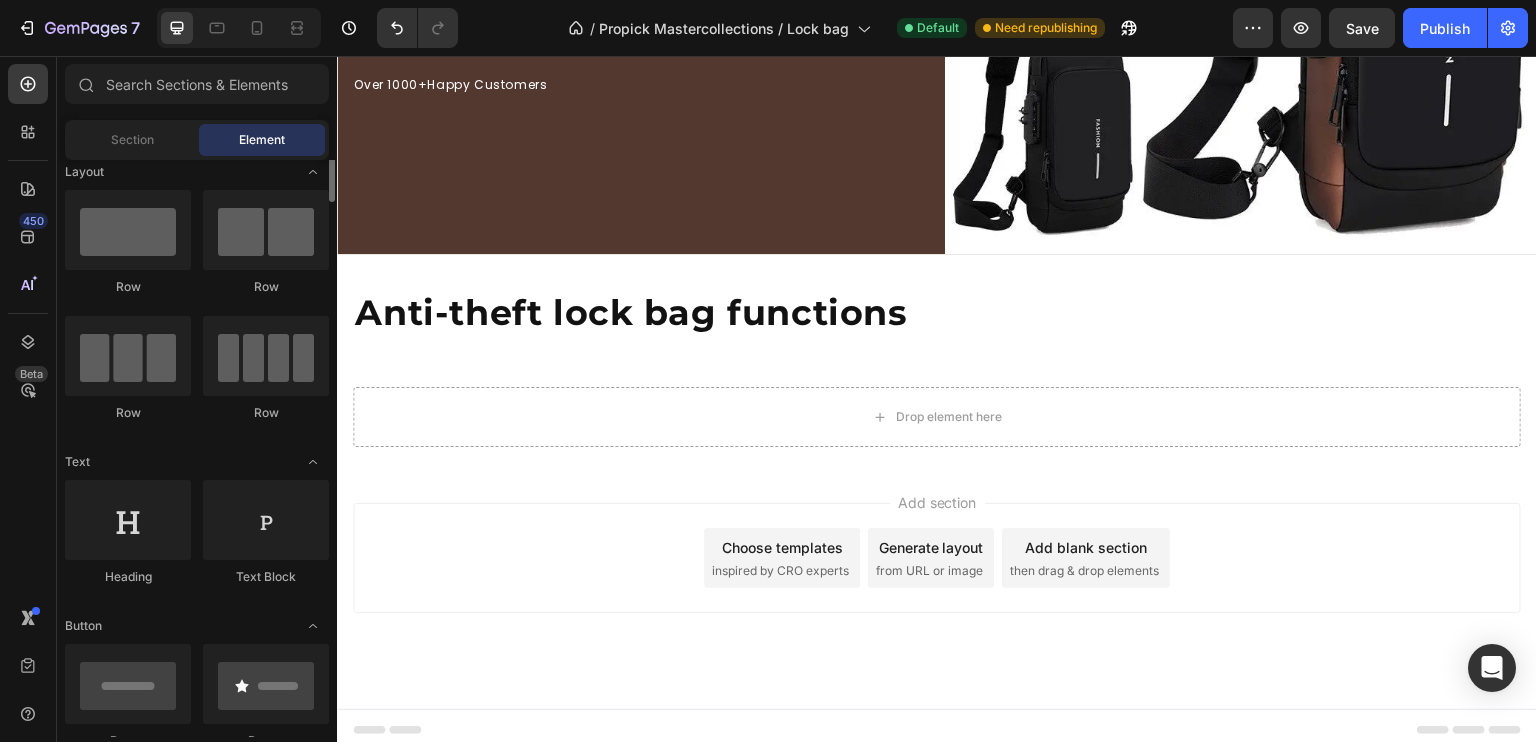scroll, scrollTop: 0, scrollLeft: 0, axis: both 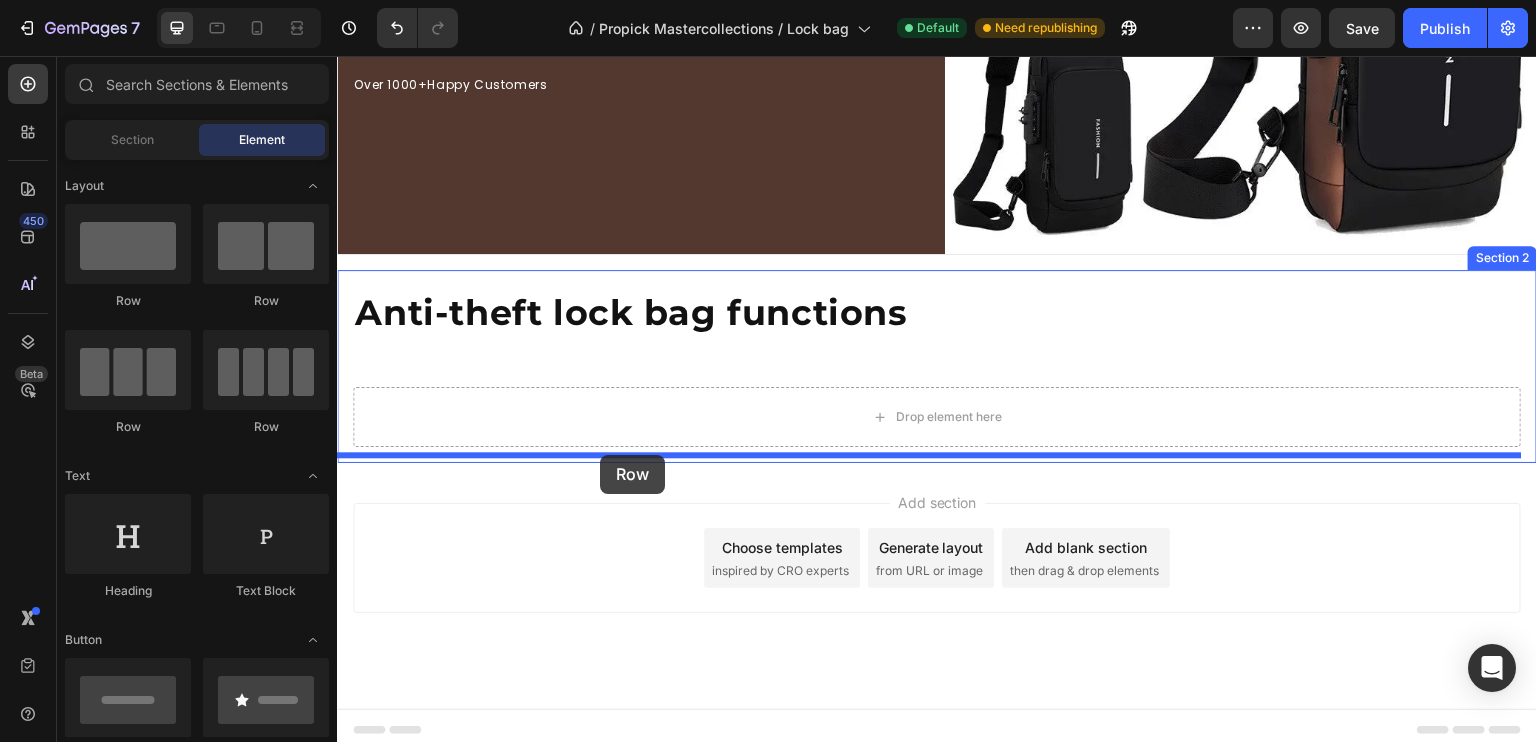 drag, startPoint x: 569, startPoint y: 336, endPoint x: 600, endPoint y: 455, distance: 122.97154 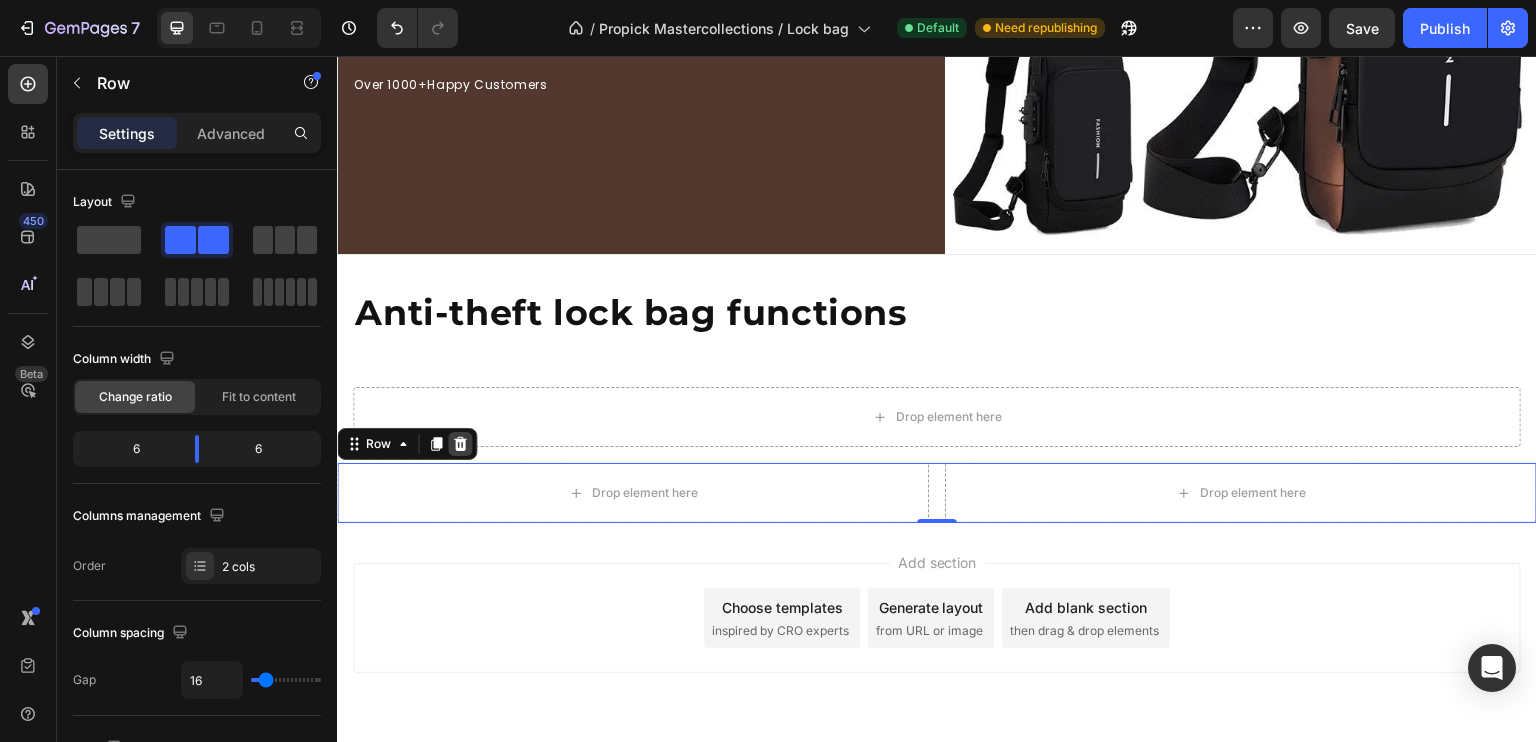 click 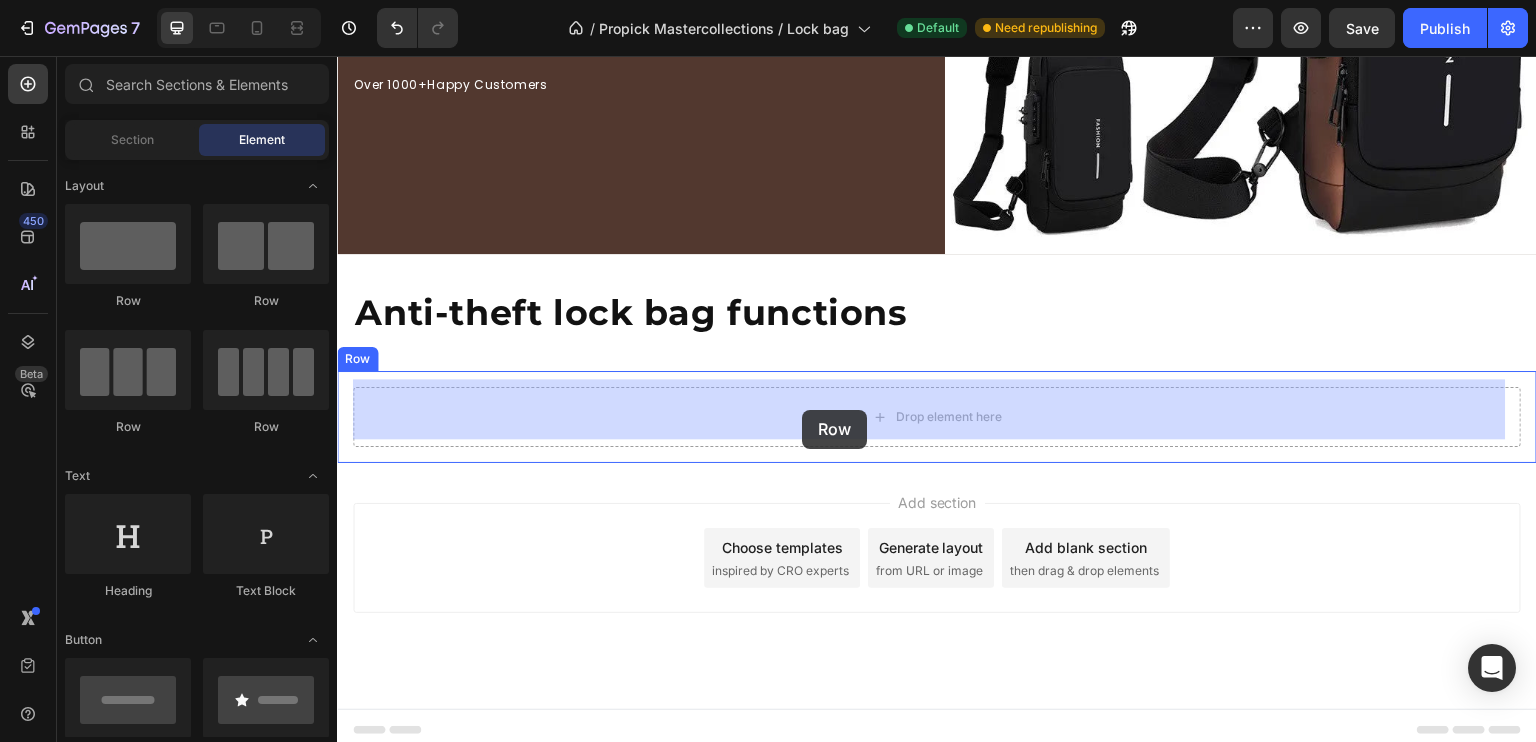 drag, startPoint x: 586, startPoint y: 298, endPoint x: 802, endPoint y: 410, distance: 243.3105 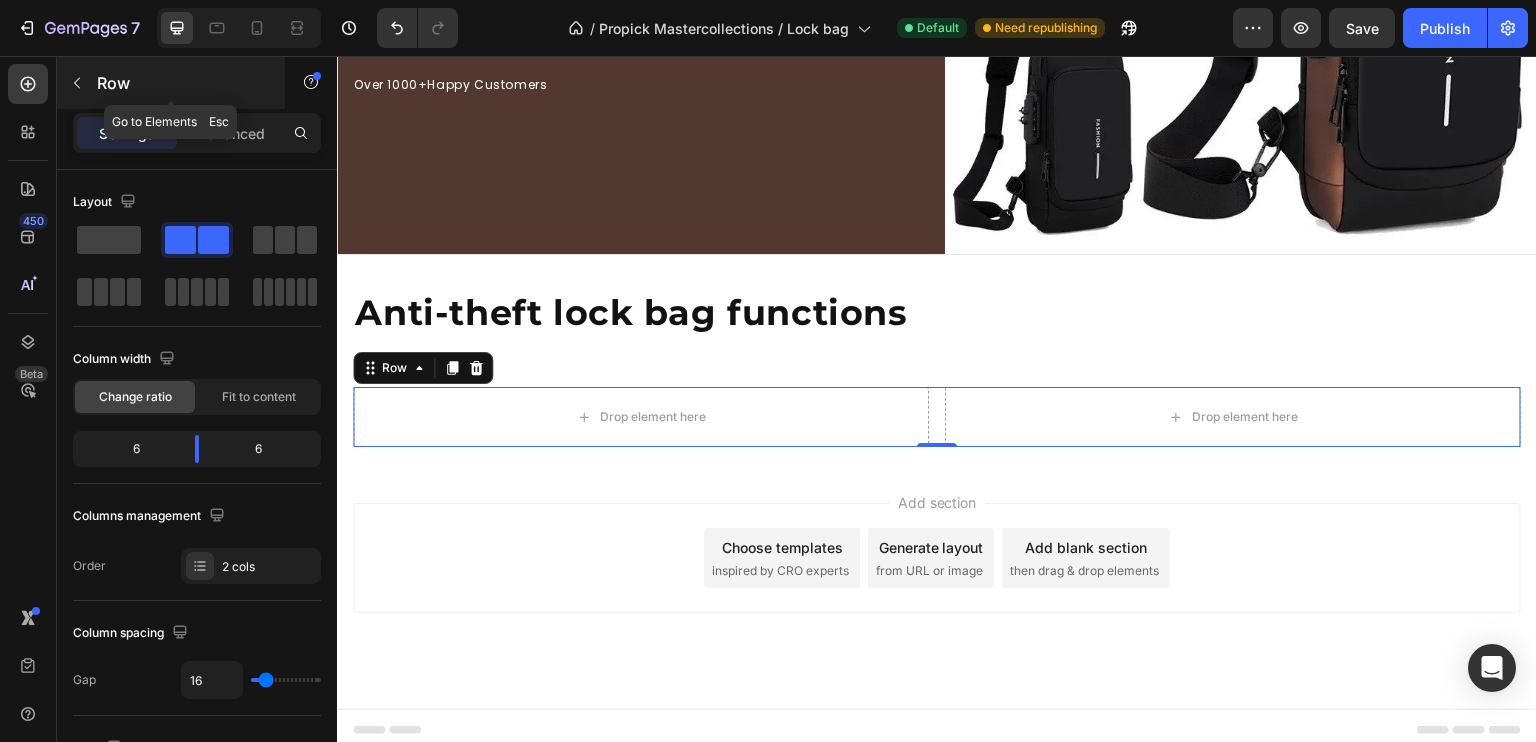 click on "Row" at bounding box center [182, 83] 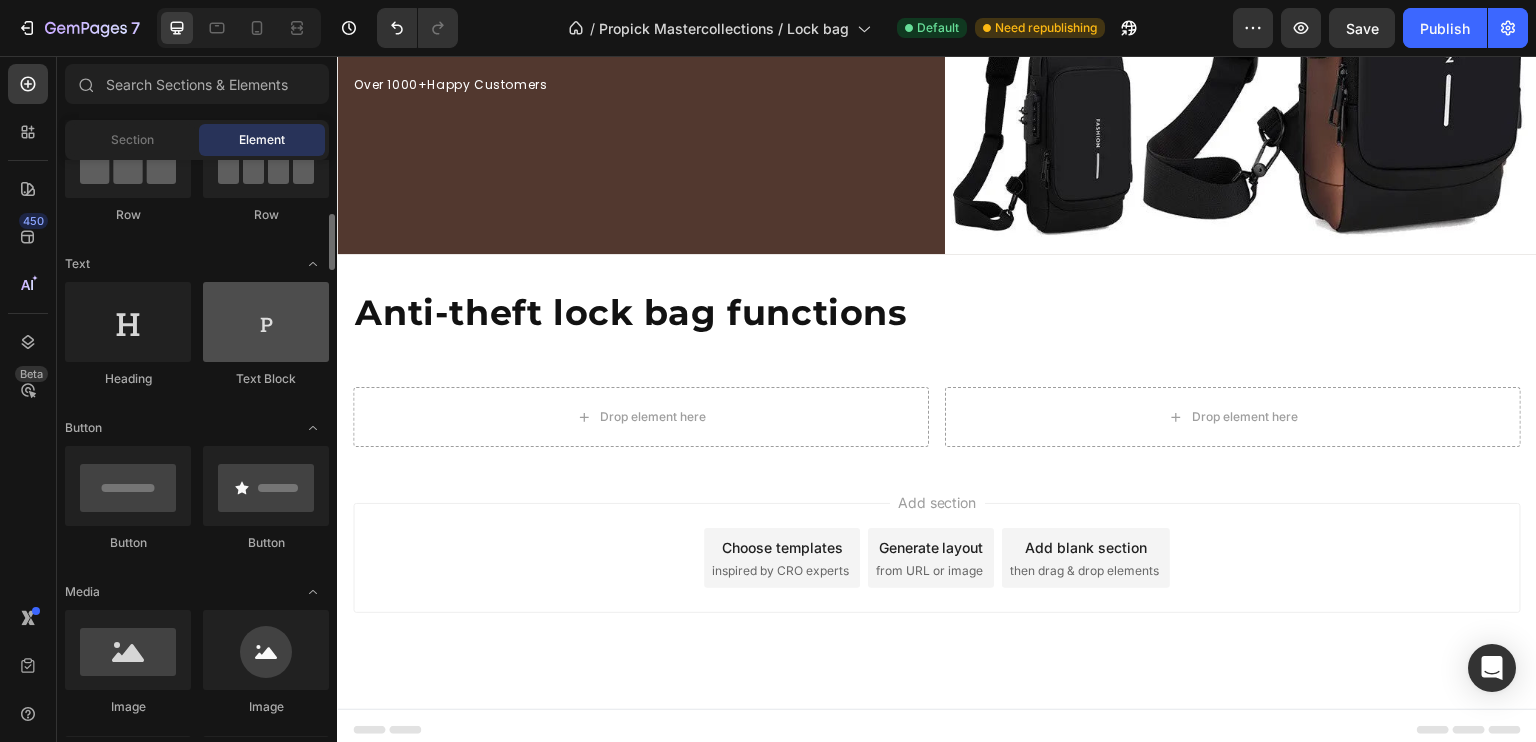 scroll, scrollTop: 273, scrollLeft: 0, axis: vertical 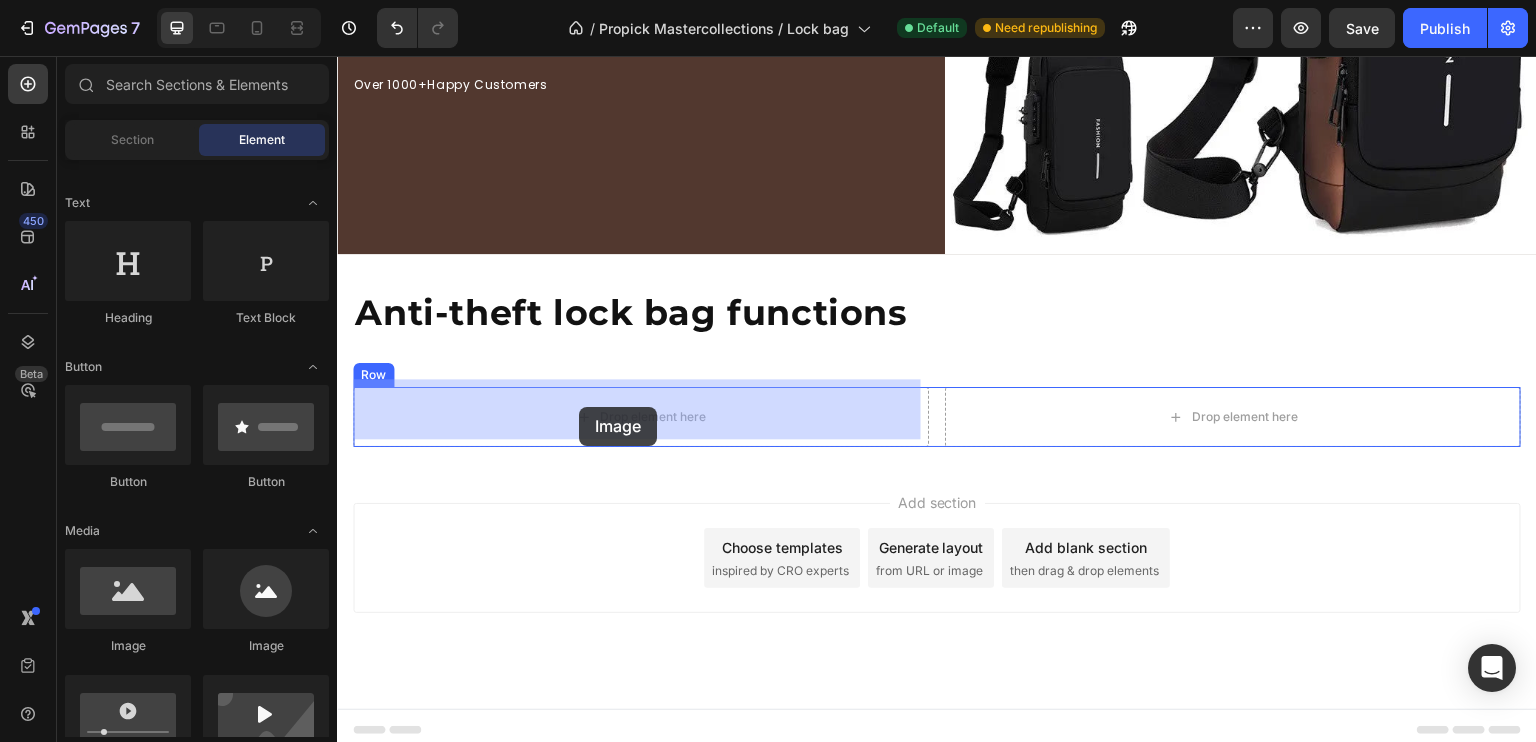 drag, startPoint x: 464, startPoint y: 653, endPoint x: 579, endPoint y: 407, distance: 271.55295 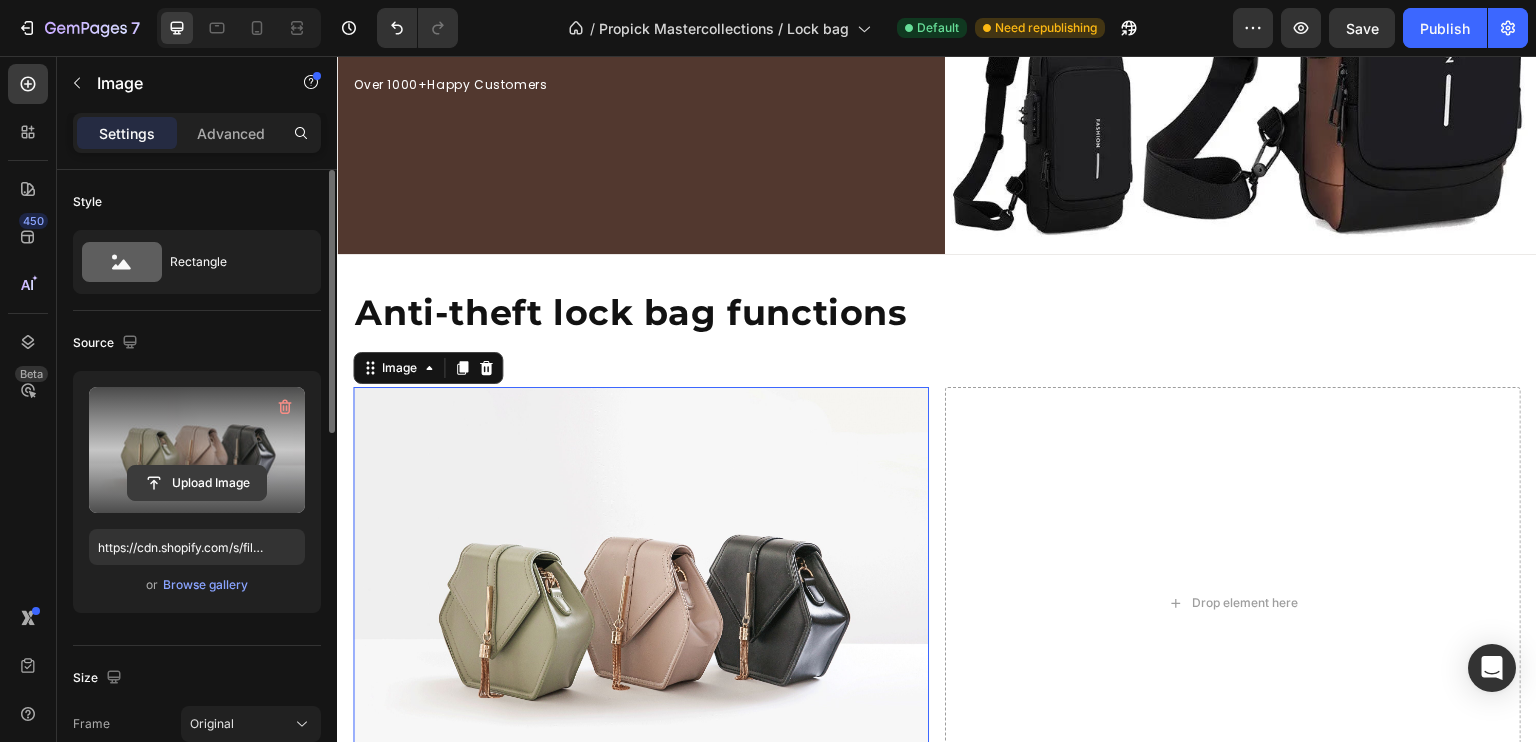 click 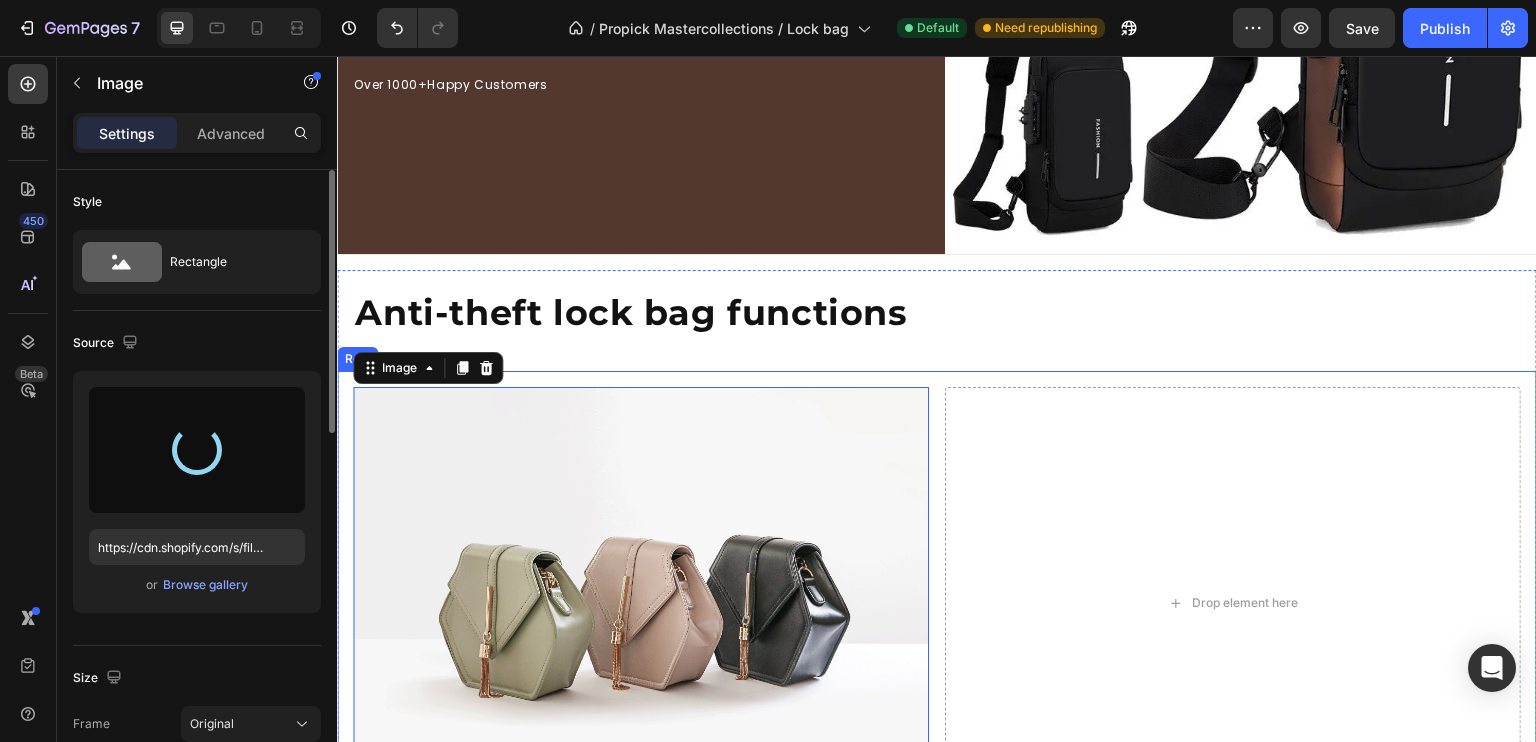 type on "https://cdn.shopify.com/s/files/1/0931/7446/4816/files/gempages_577127635012813539-b5a55e4f-ff32-494c-9cd3-fd08ee0f9329.webp" 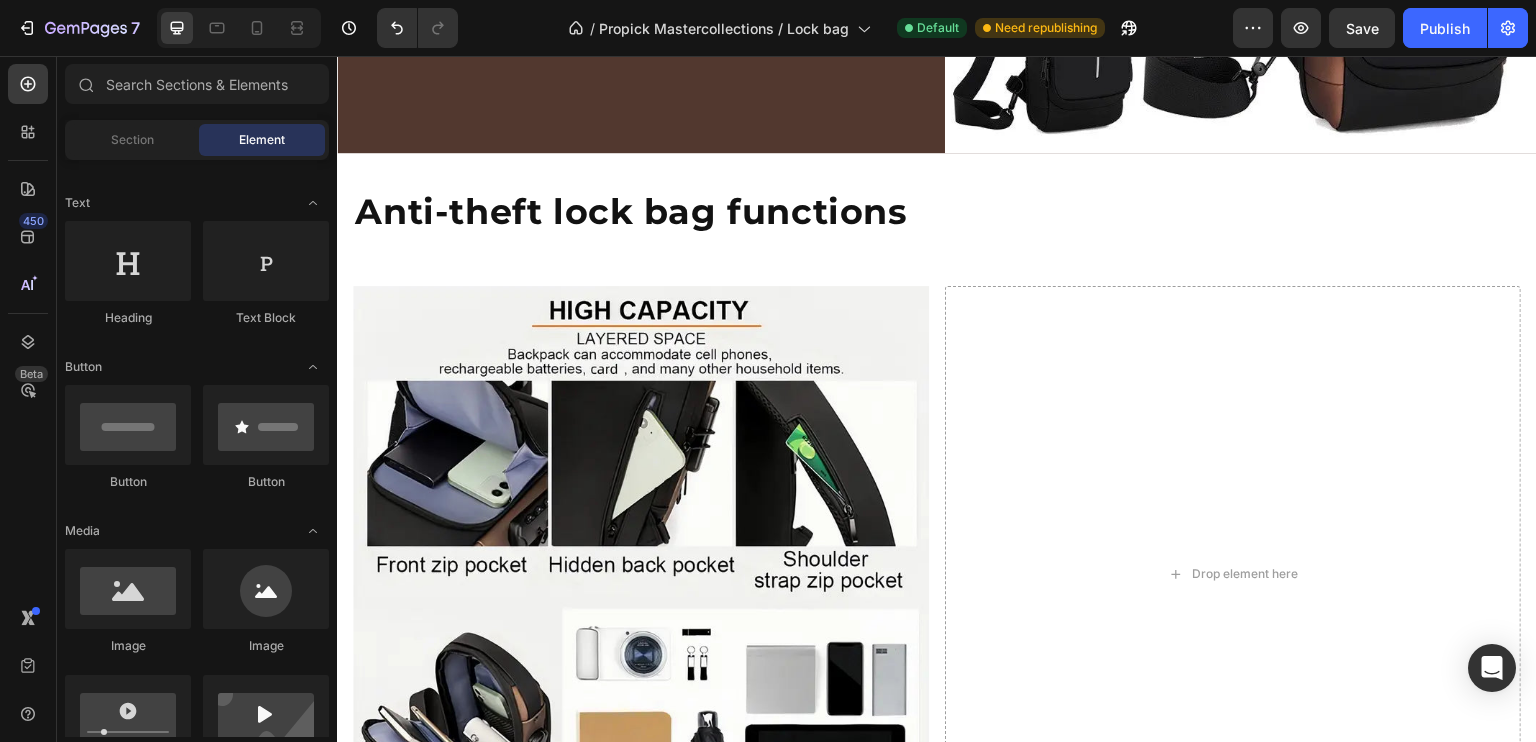 scroll, scrollTop: 546, scrollLeft: 0, axis: vertical 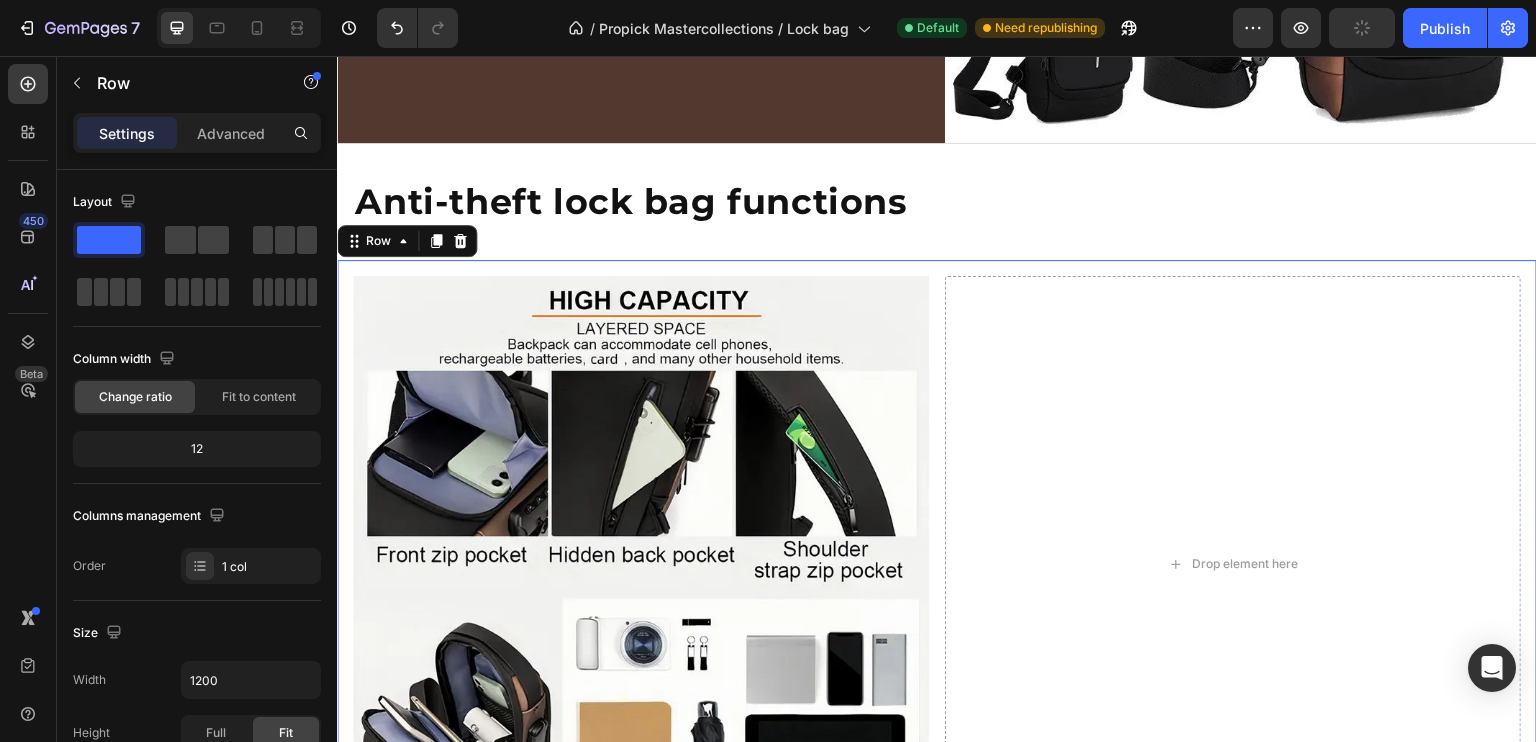 click on "Image
Drop element here Row Row   0" at bounding box center (937, 564) 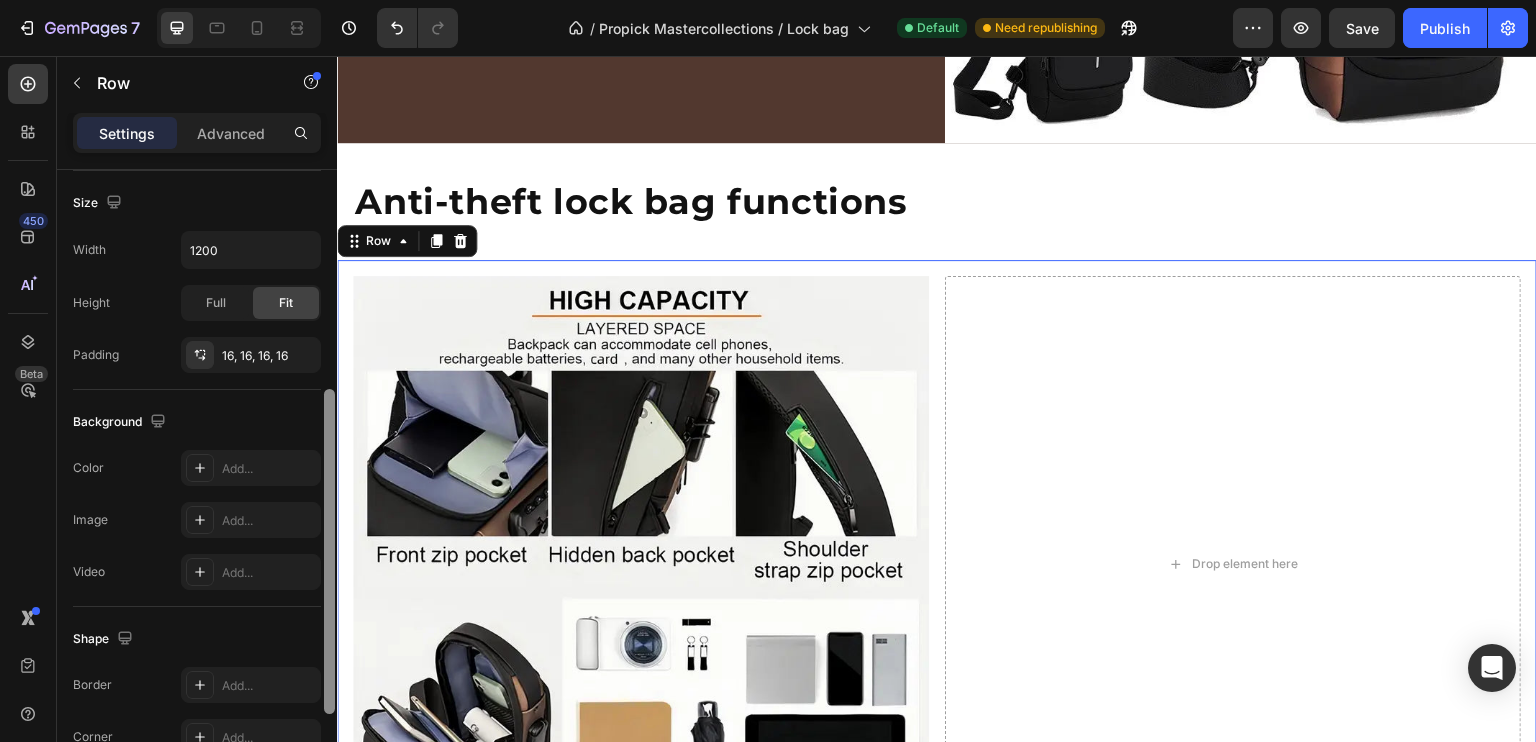 scroll, scrollTop: 438, scrollLeft: 0, axis: vertical 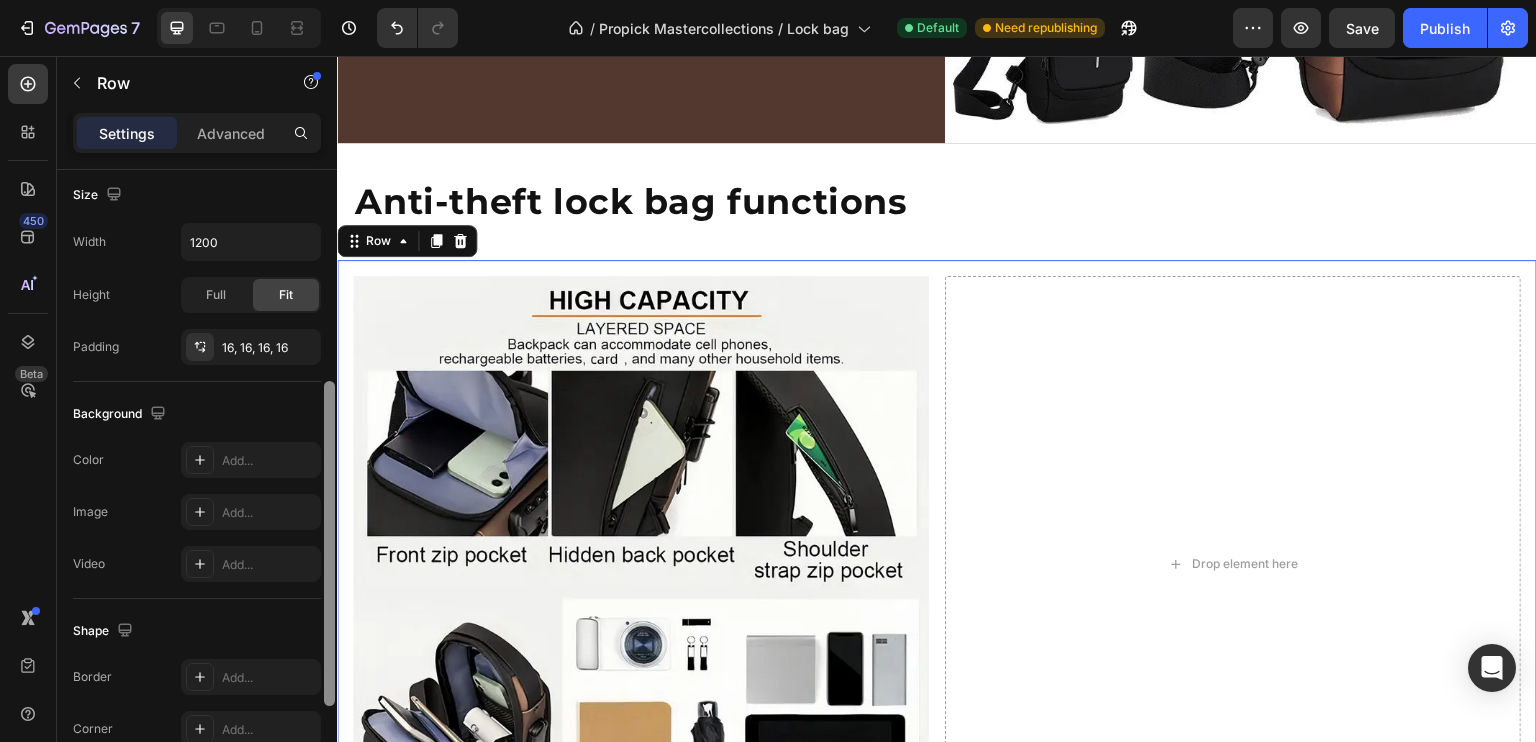 drag, startPoint x: 332, startPoint y: 275, endPoint x: 328, endPoint y: 502, distance: 227.03523 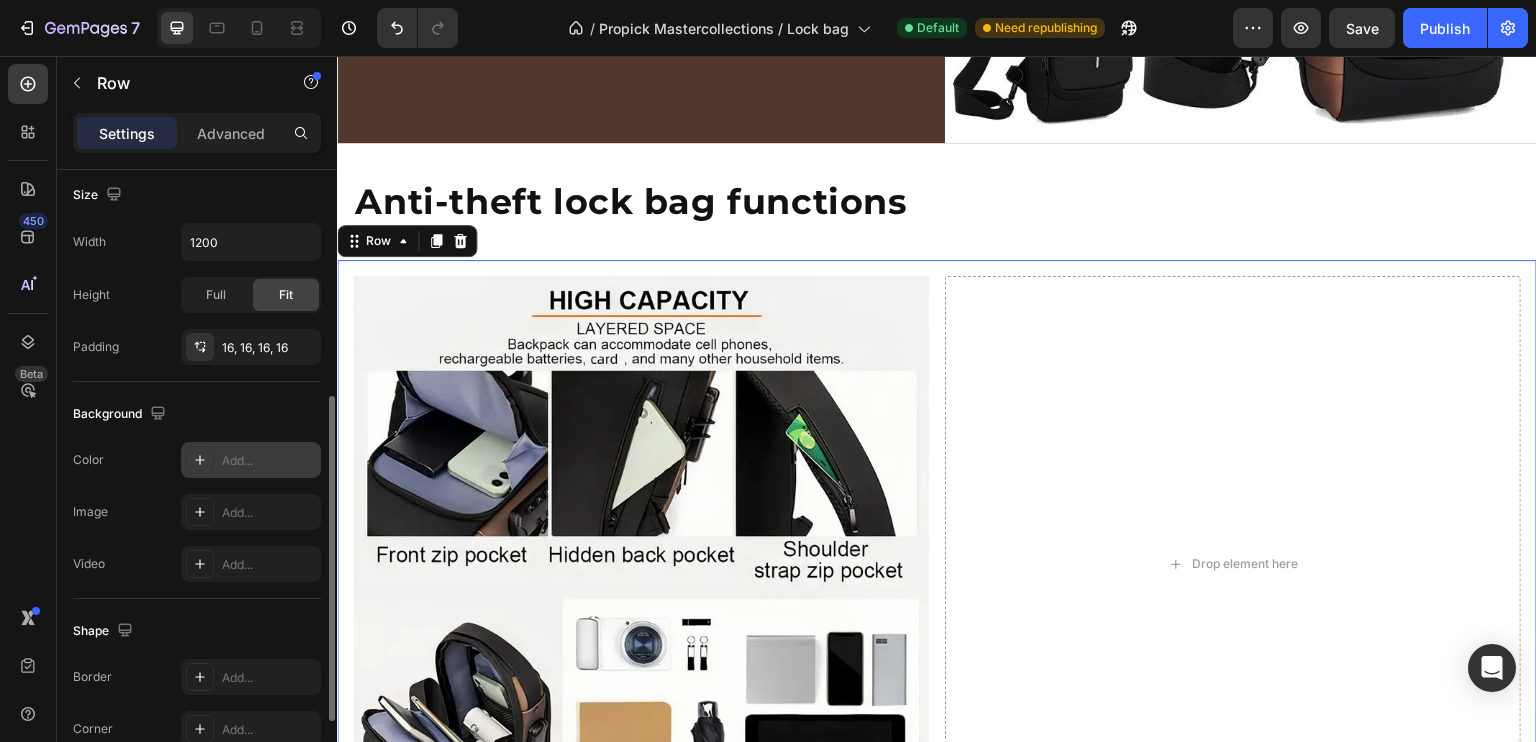 click 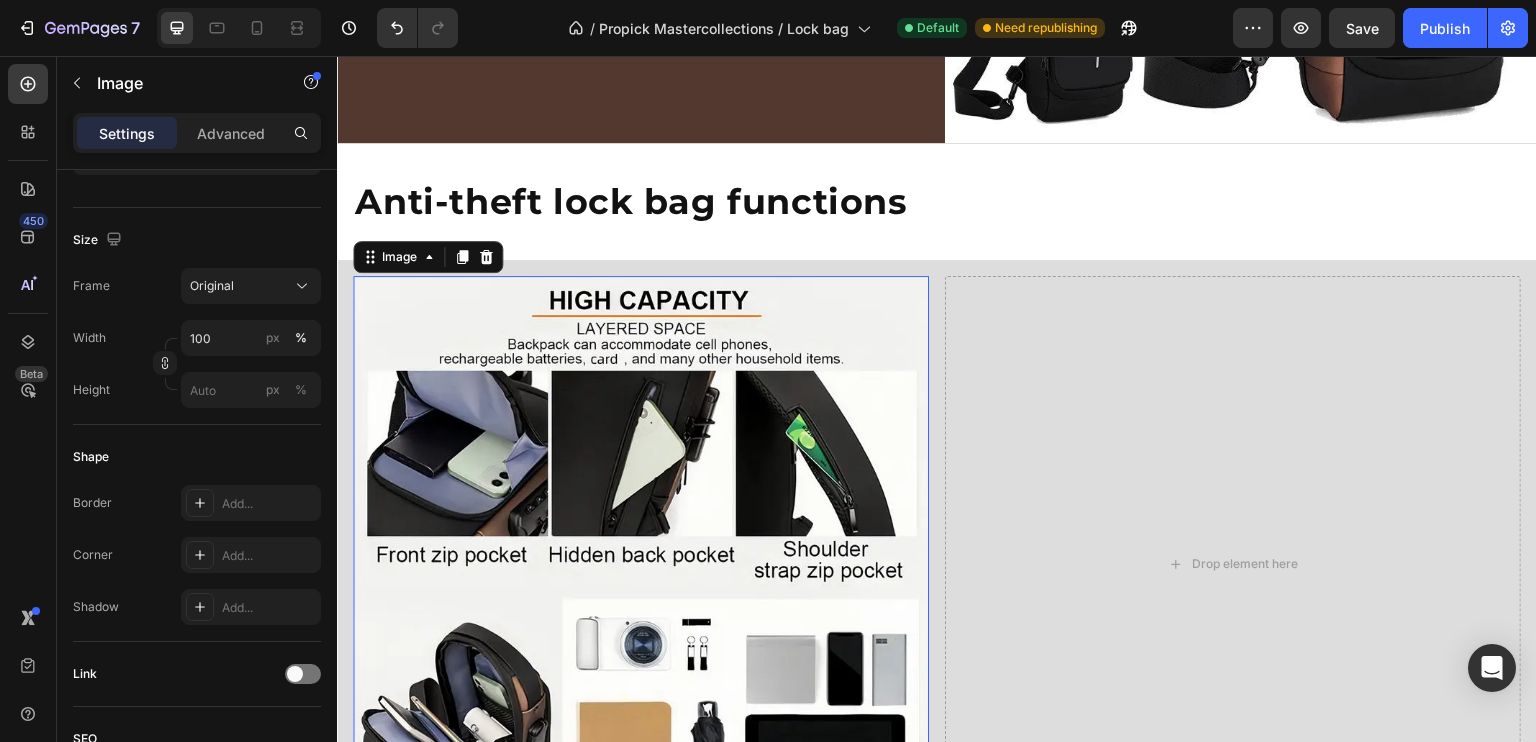 scroll, scrollTop: 0, scrollLeft: 0, axis: both 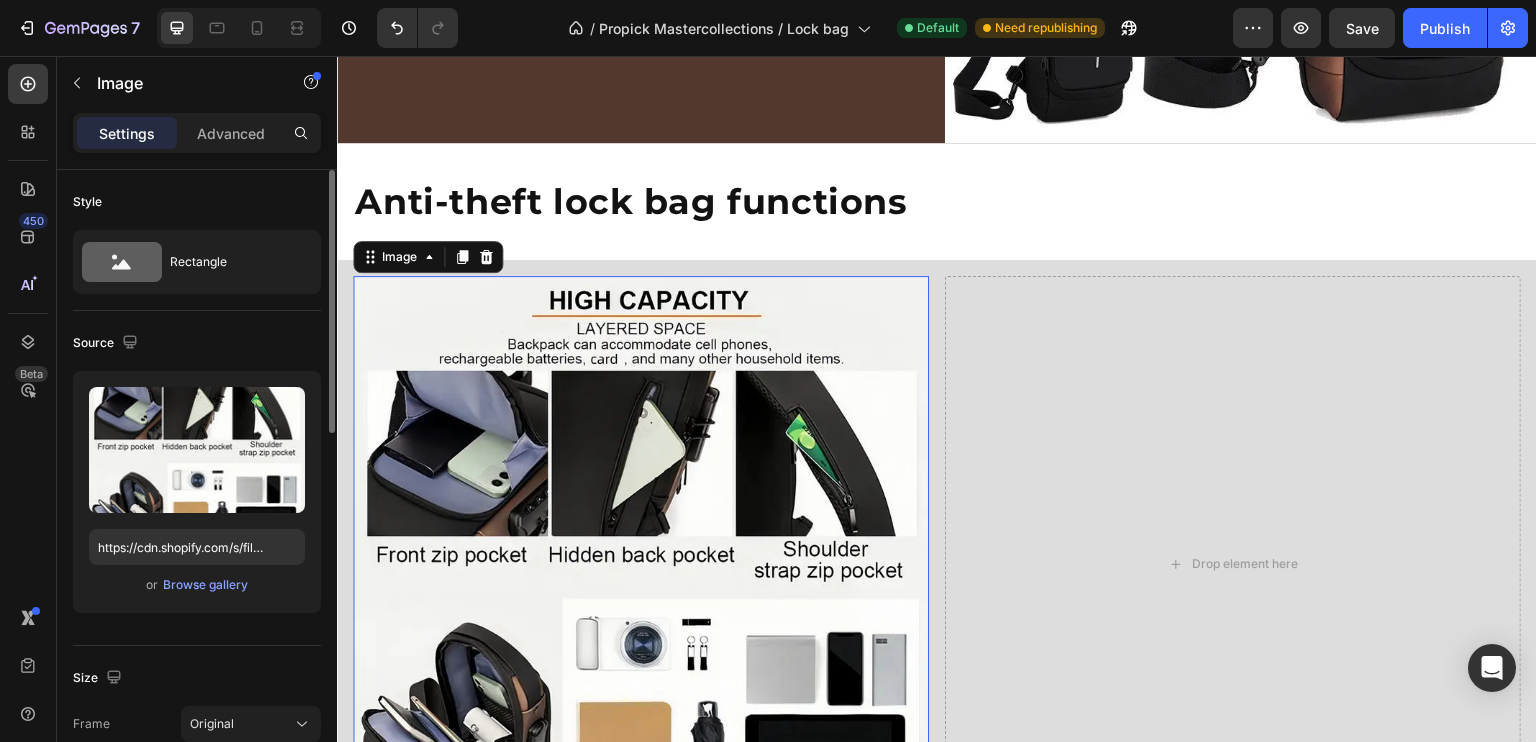 click at bounding box center [641, 564] 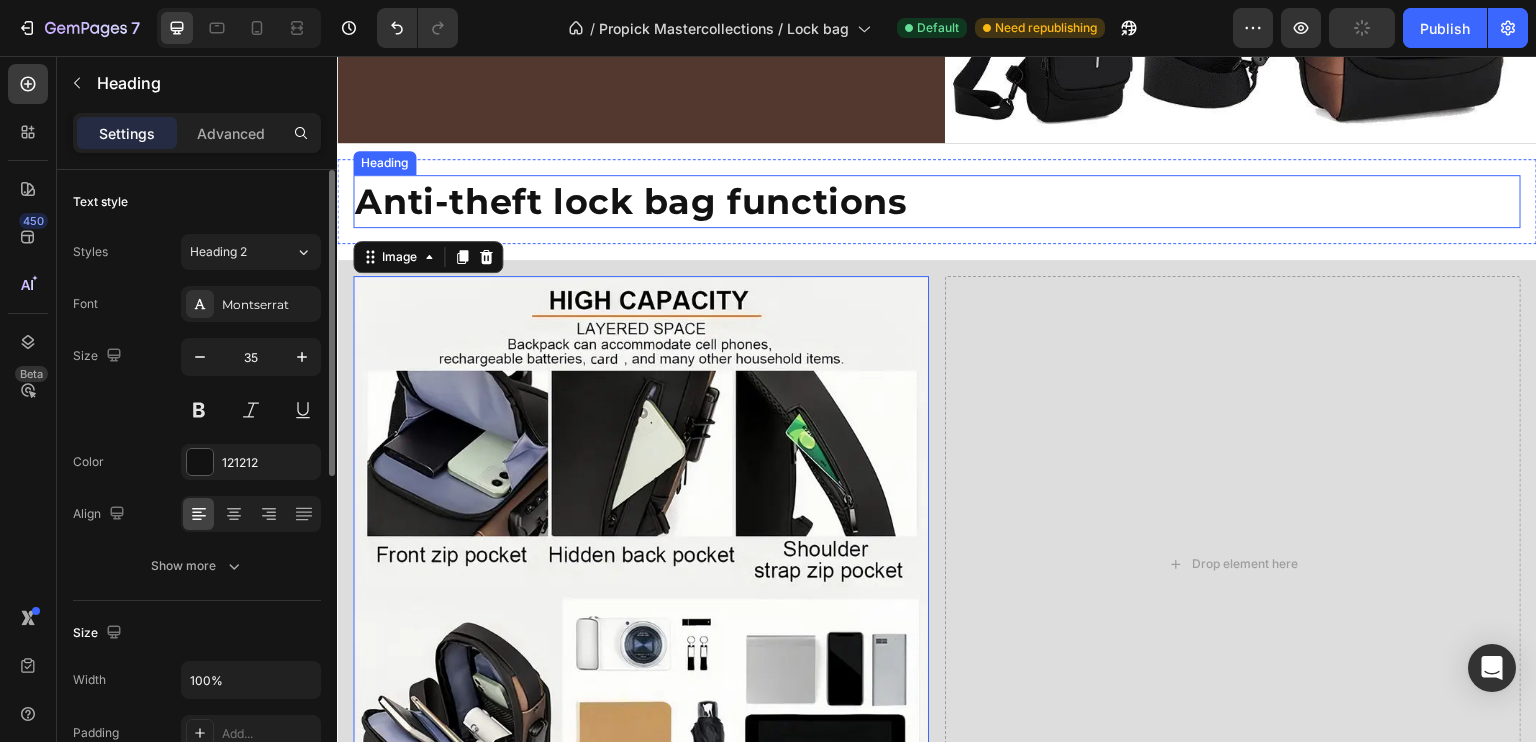 click on "Anti-theft lock bag functions" at bounding box center (937, 201) 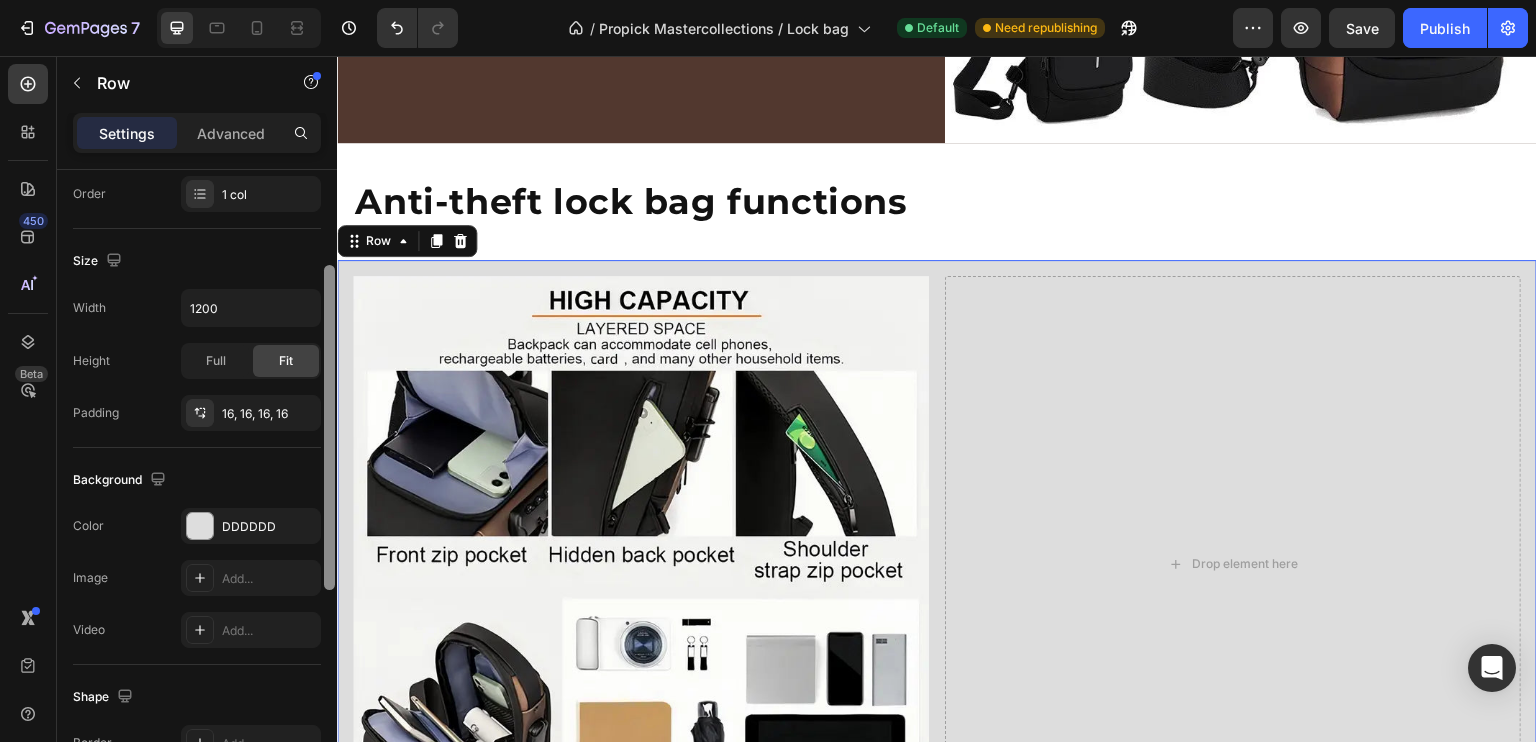 drag, startPoint x: 325, startPoint y: 348, endPoint x: 336, endPoint y: 542, distance: 194.3116 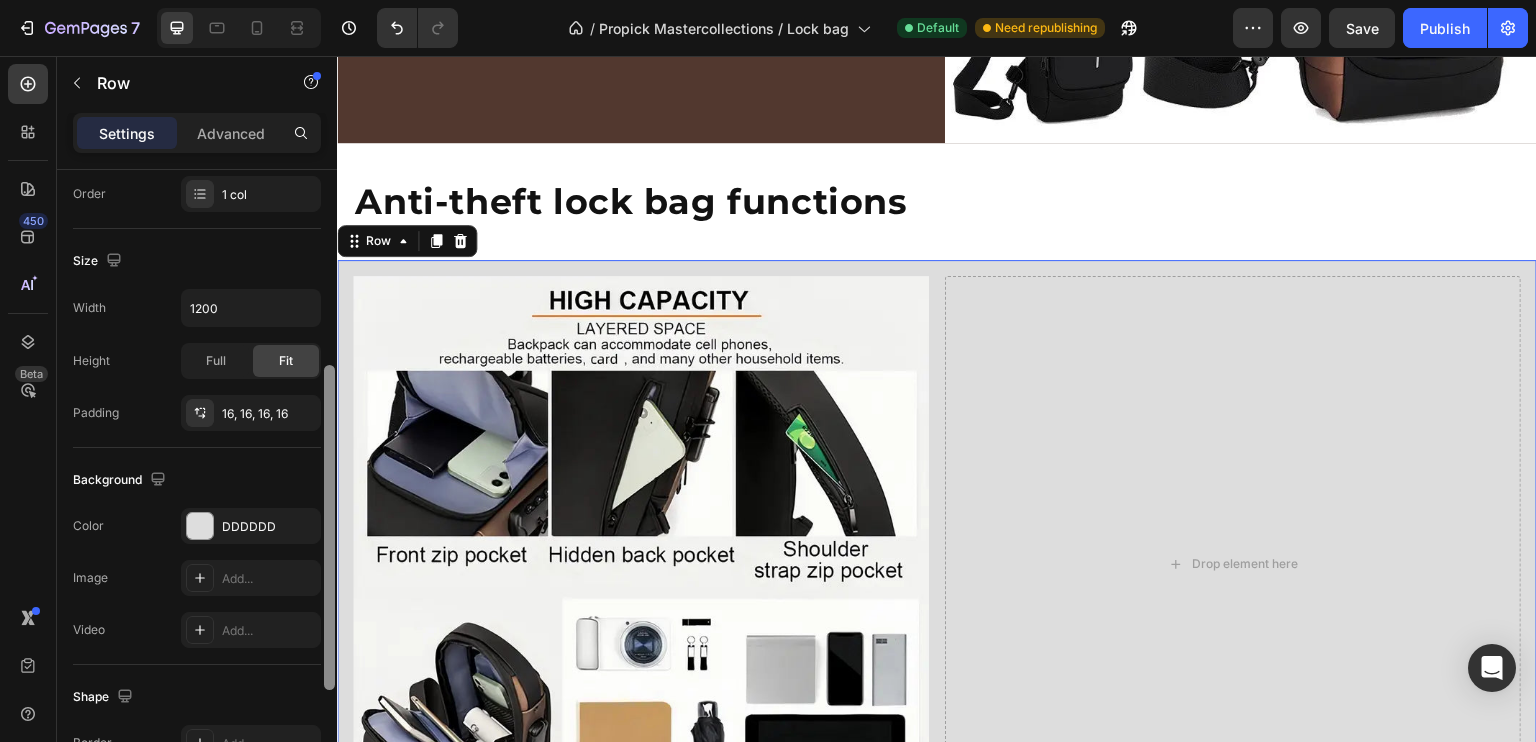 scroll, scrollTop: 374, scrollLeft: 0, axis: vertical 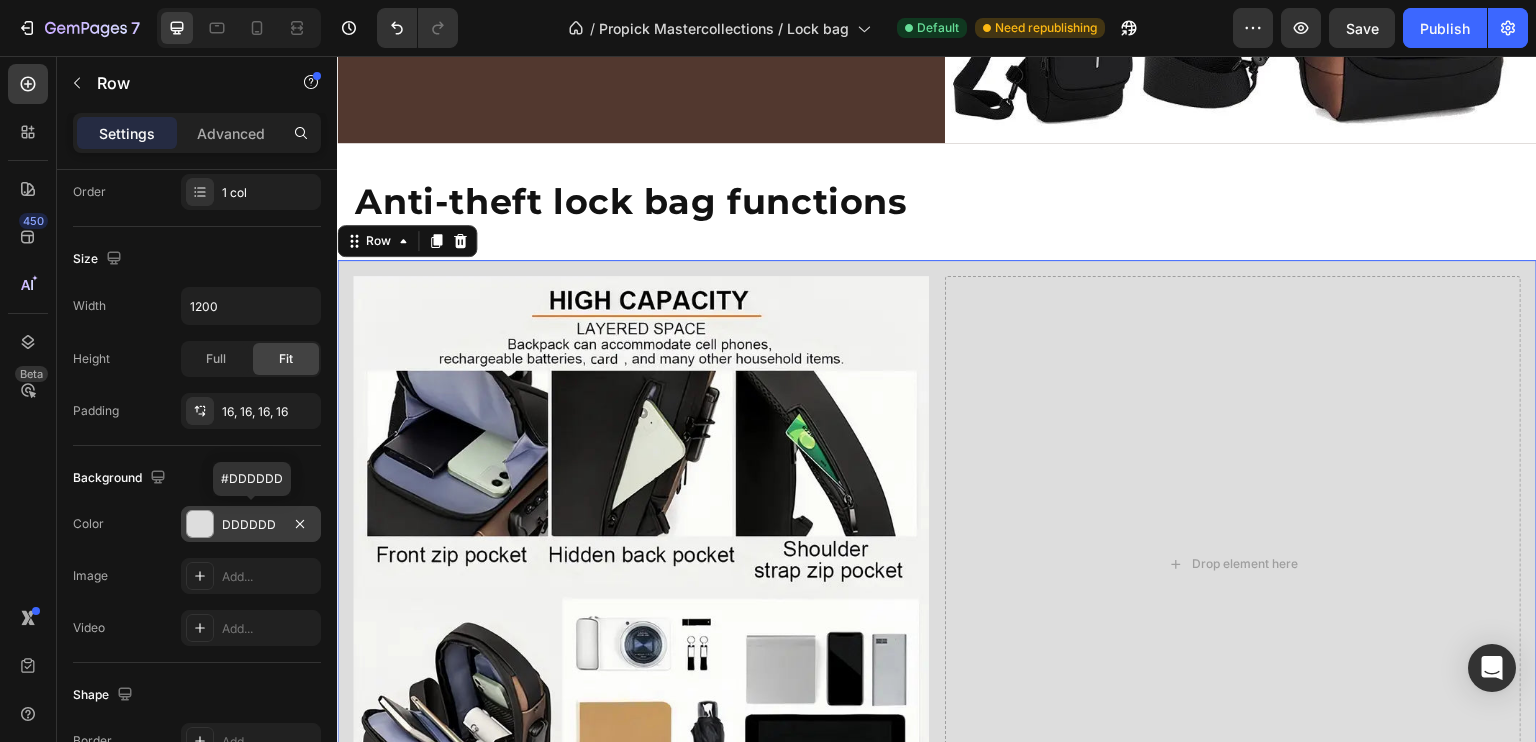 click at bounding box center (200, 524) 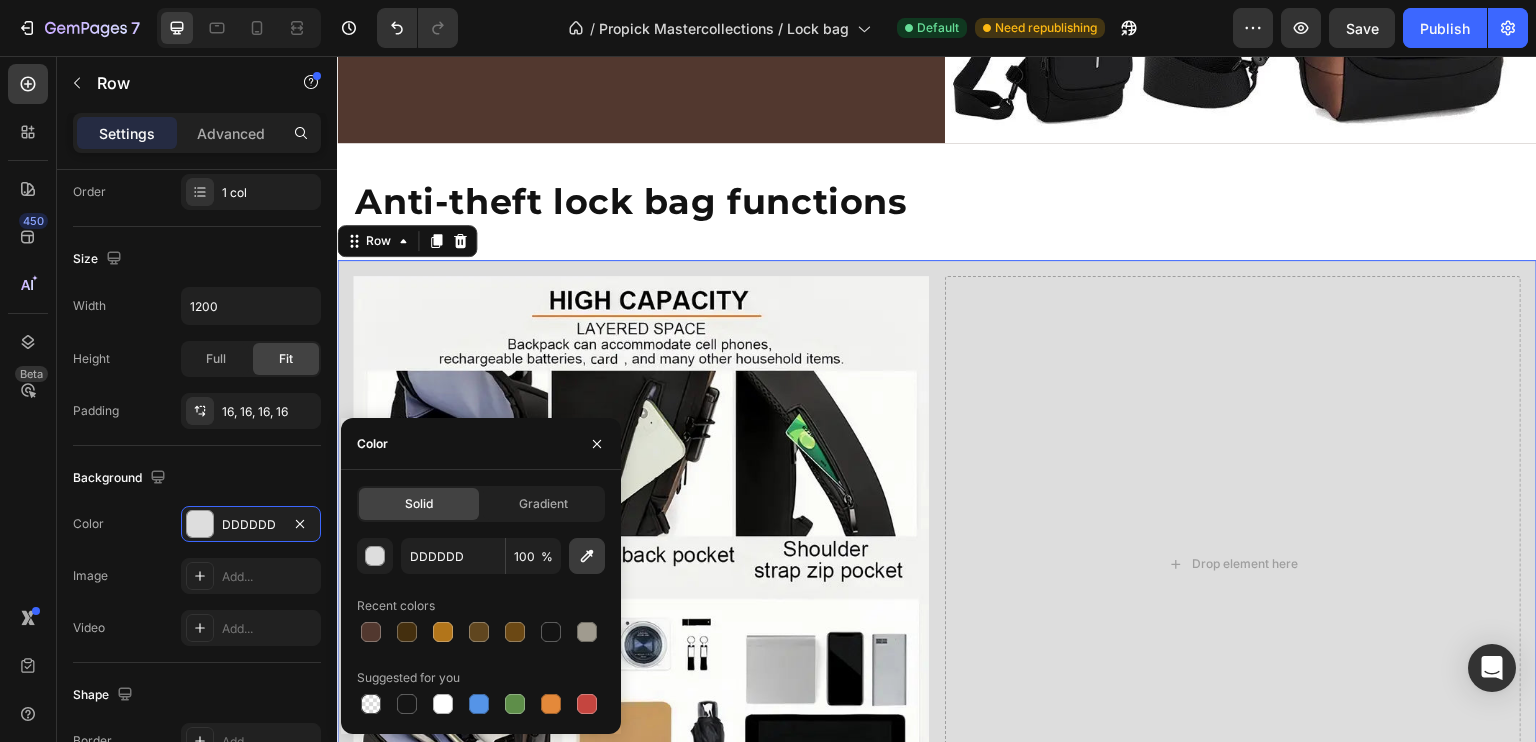 click 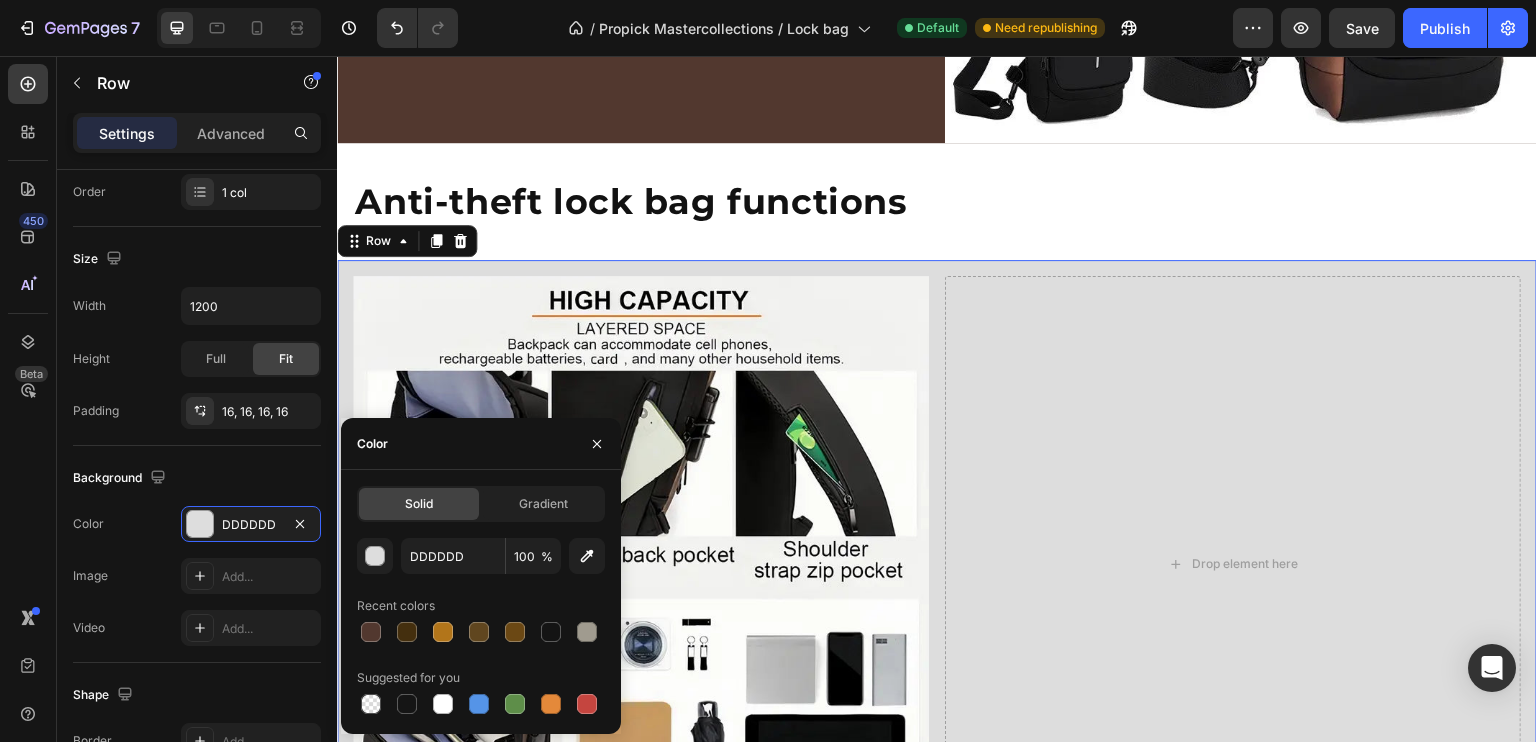 type on "F1F1EF" 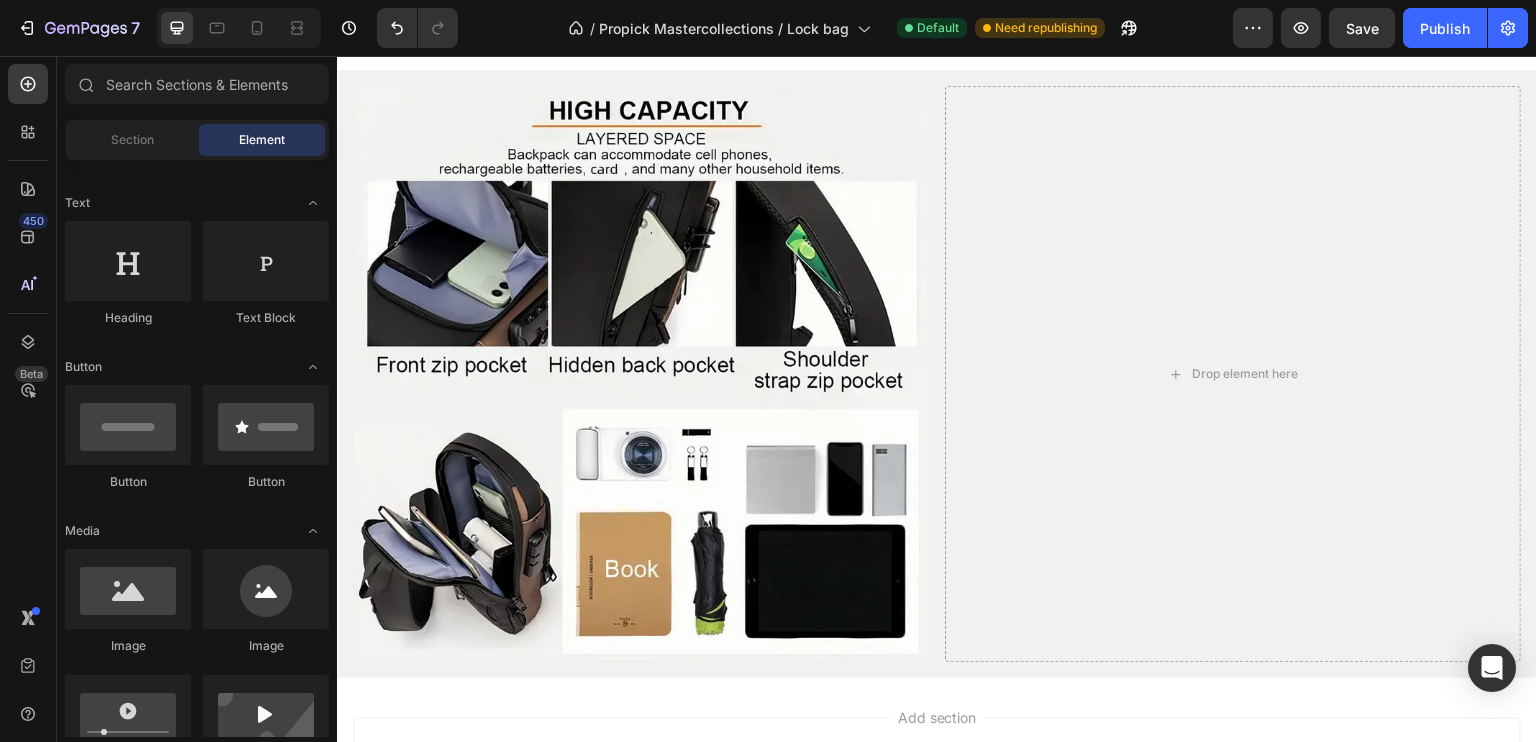scroll, scrollTop: 641, scrollLeft: 0, axis: vertical 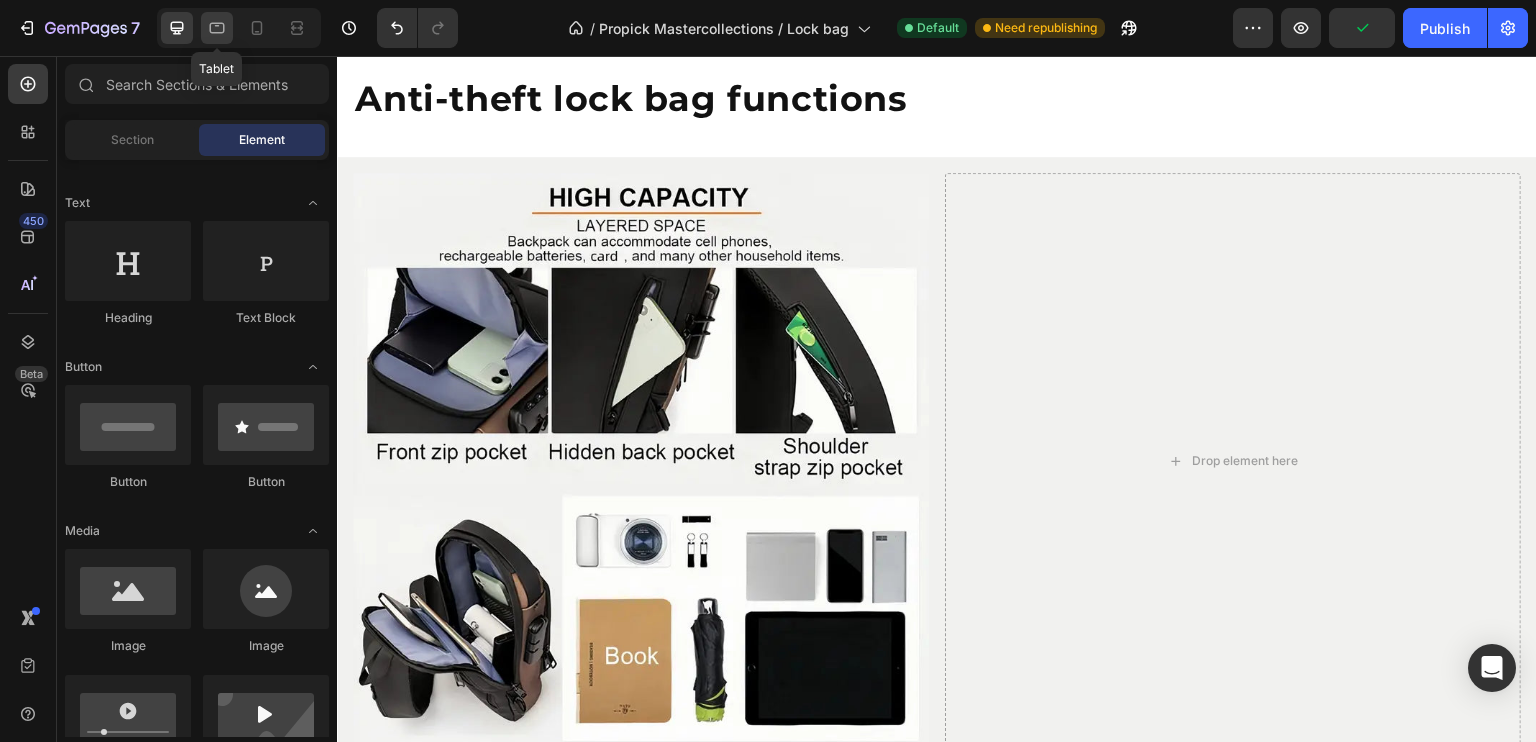 click 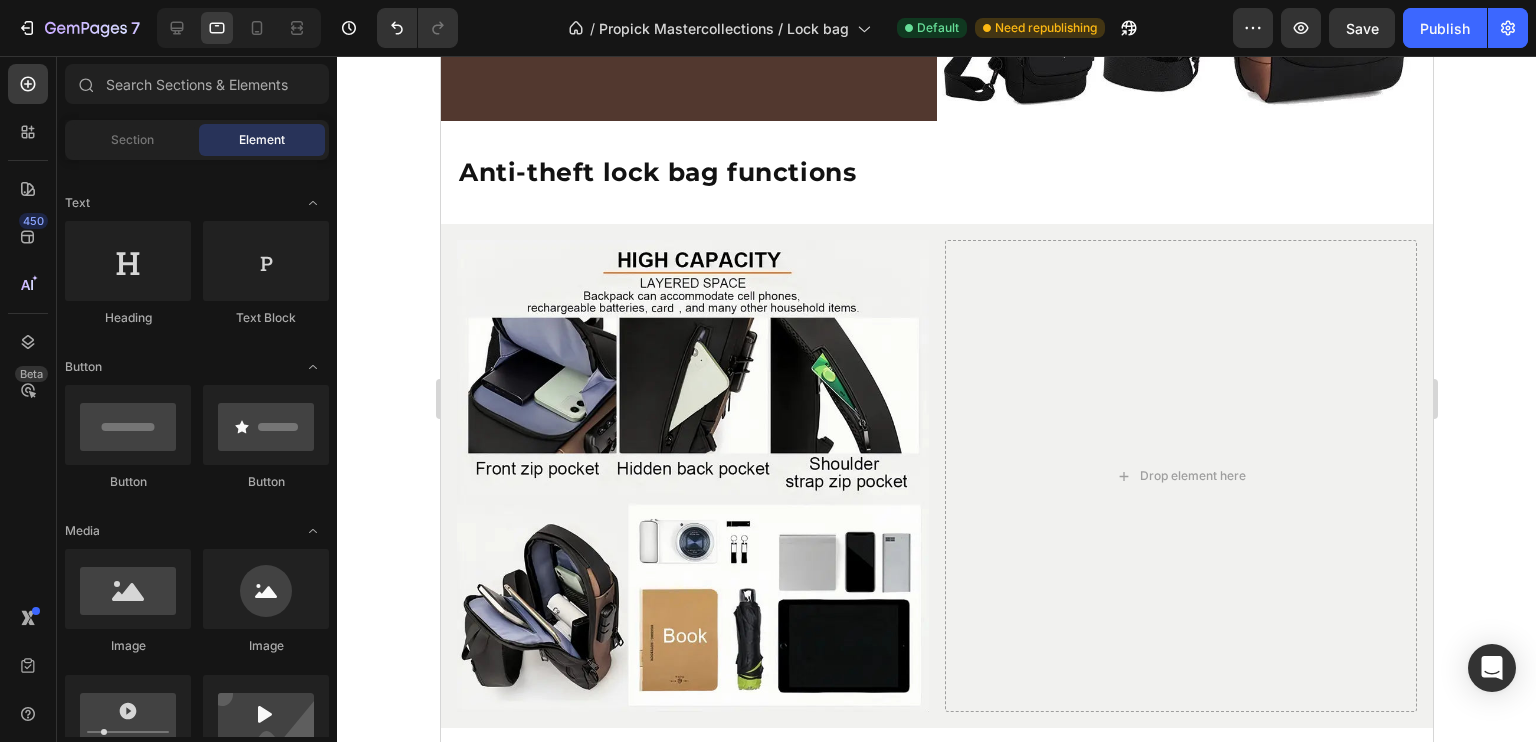 scroll, scrollTop: 473, scrollLeft: 0, axis: vertical 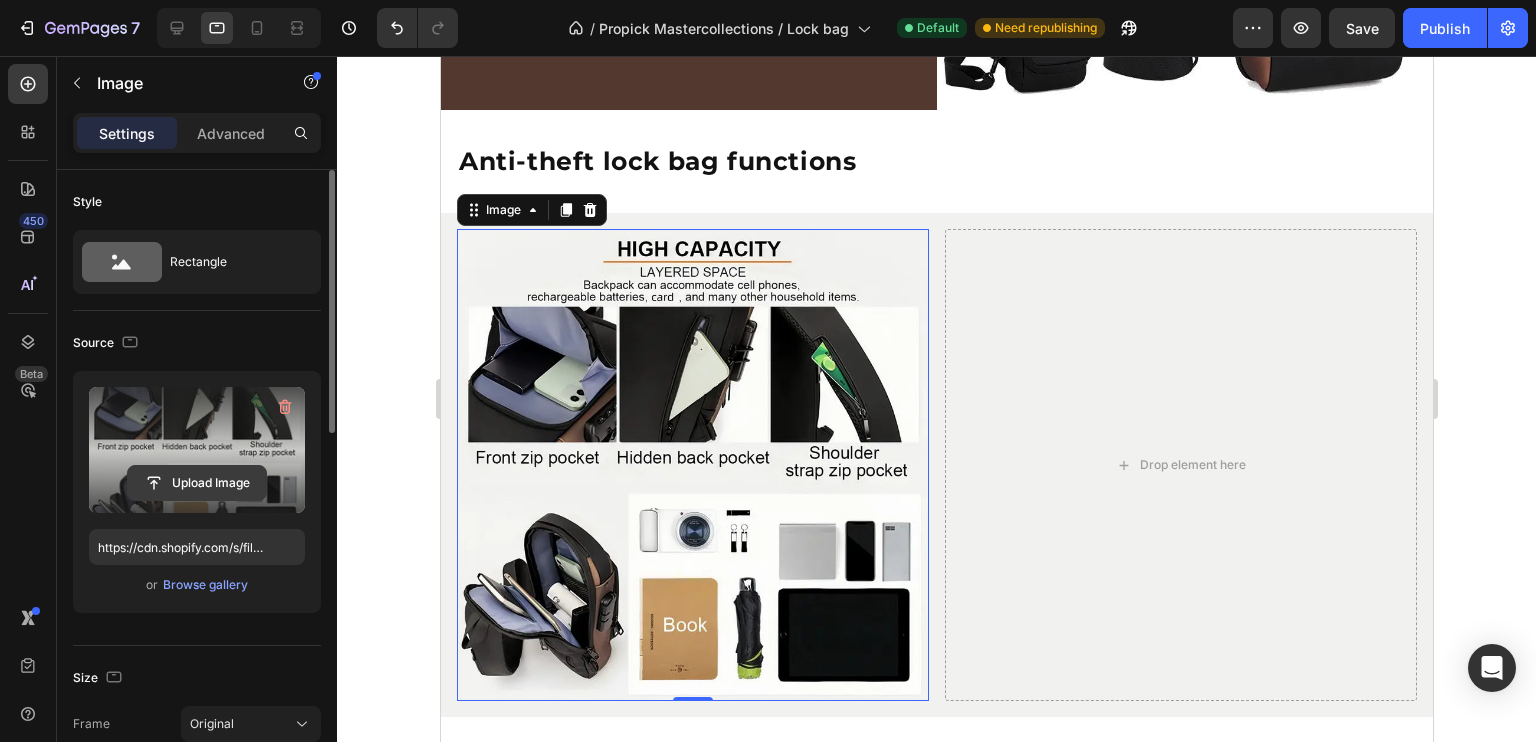 click 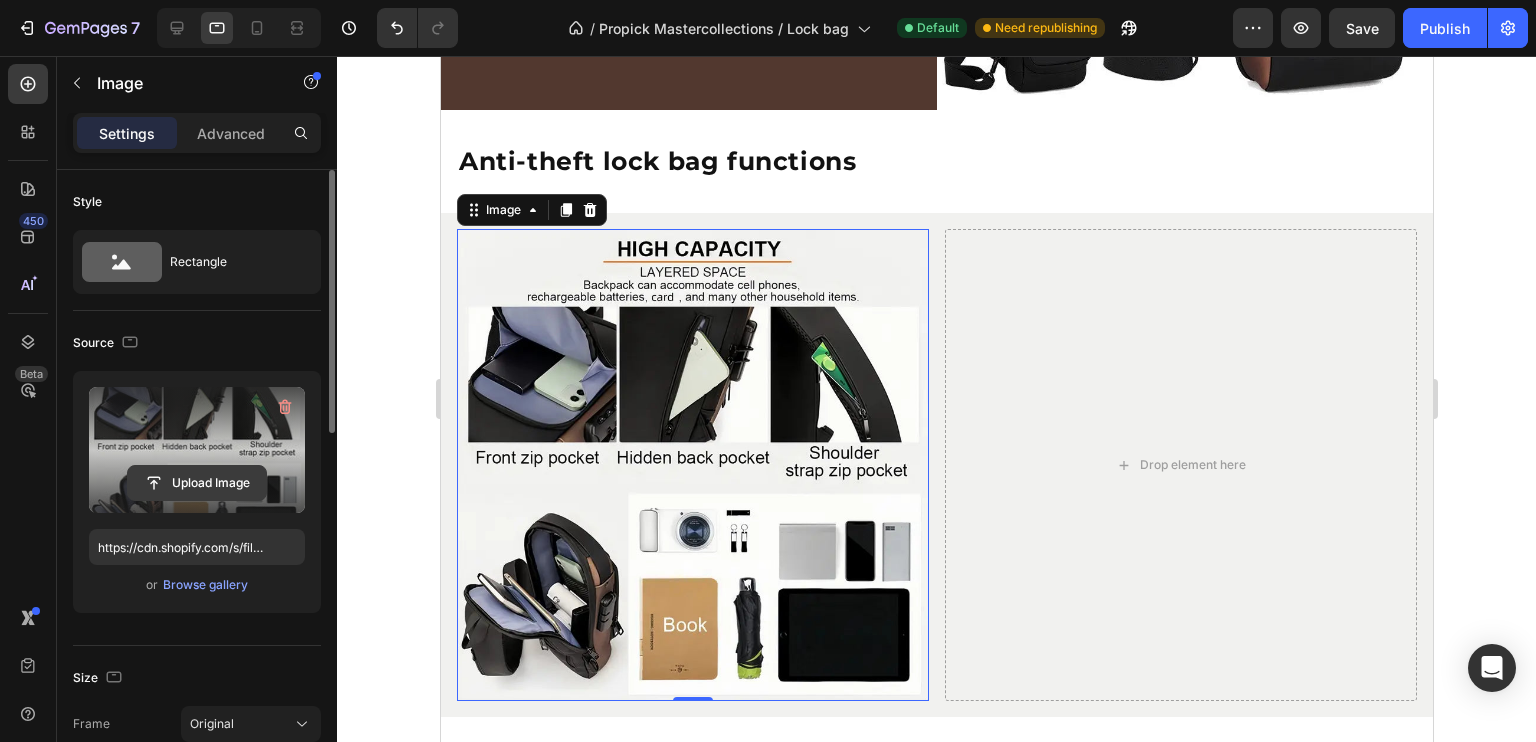 type on "C:\fakepath\***.avif" 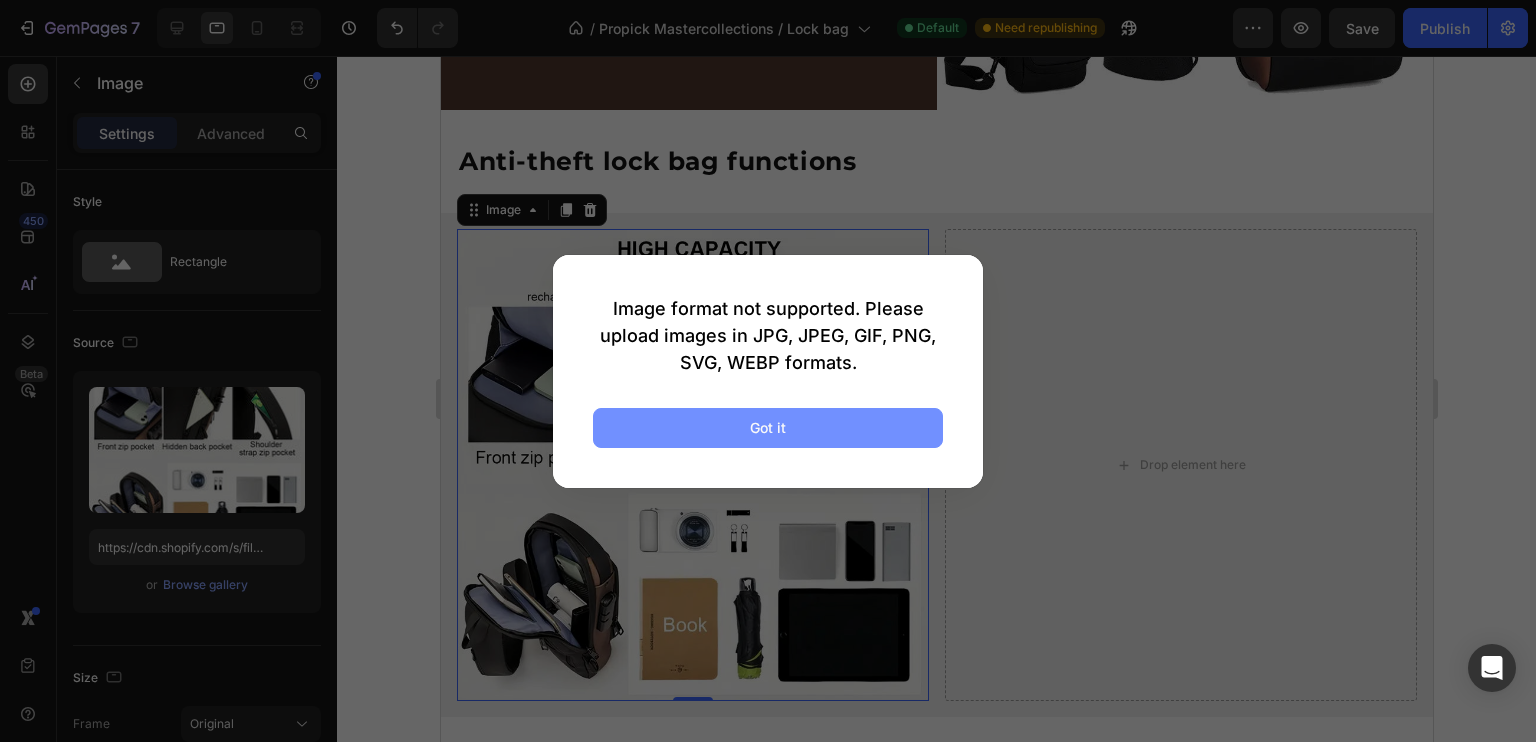 click on "Got it" at bounding box center (768, 428) 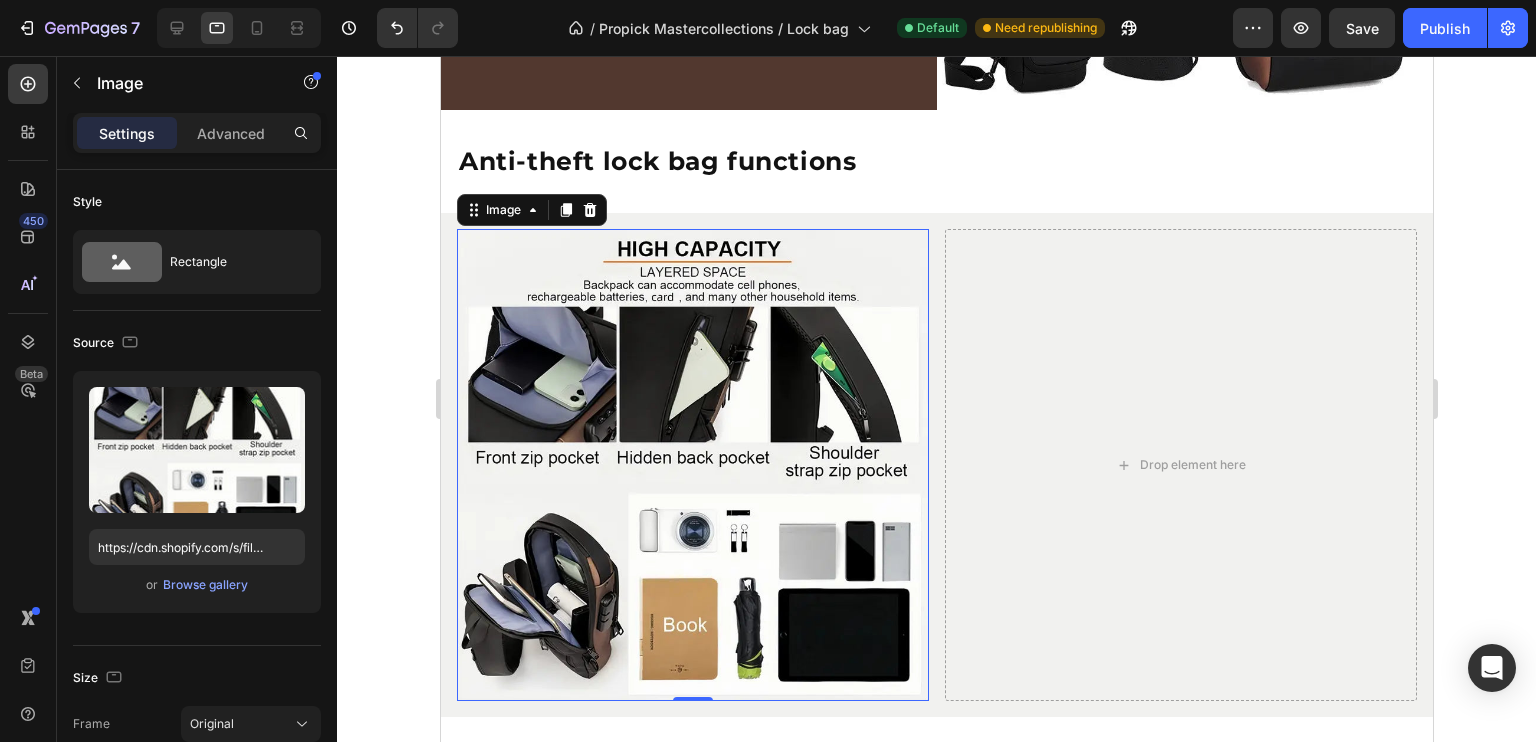 click at bounding box center (692, 465) 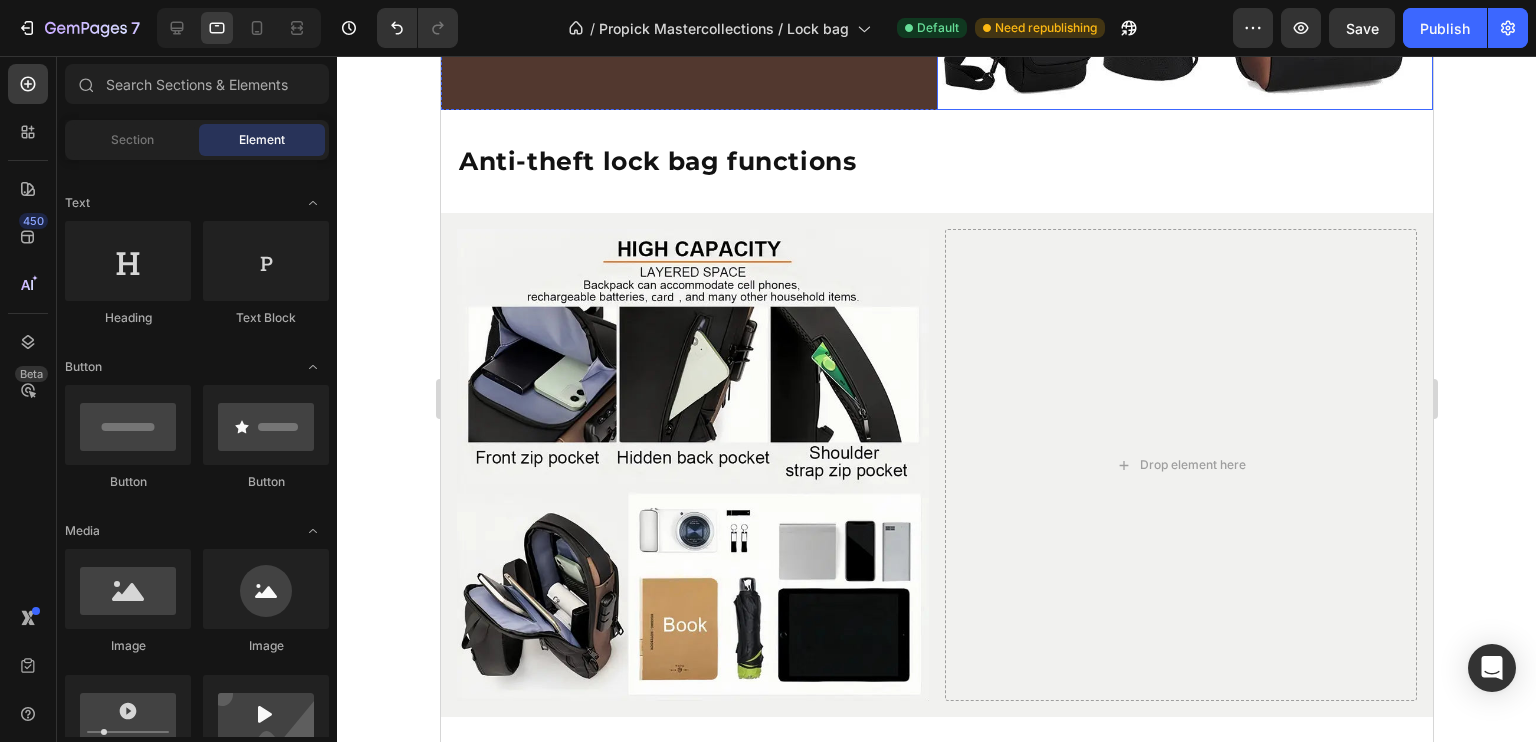 scroll, scrollTop: 409, scrollLeft: 0, axis: vertical 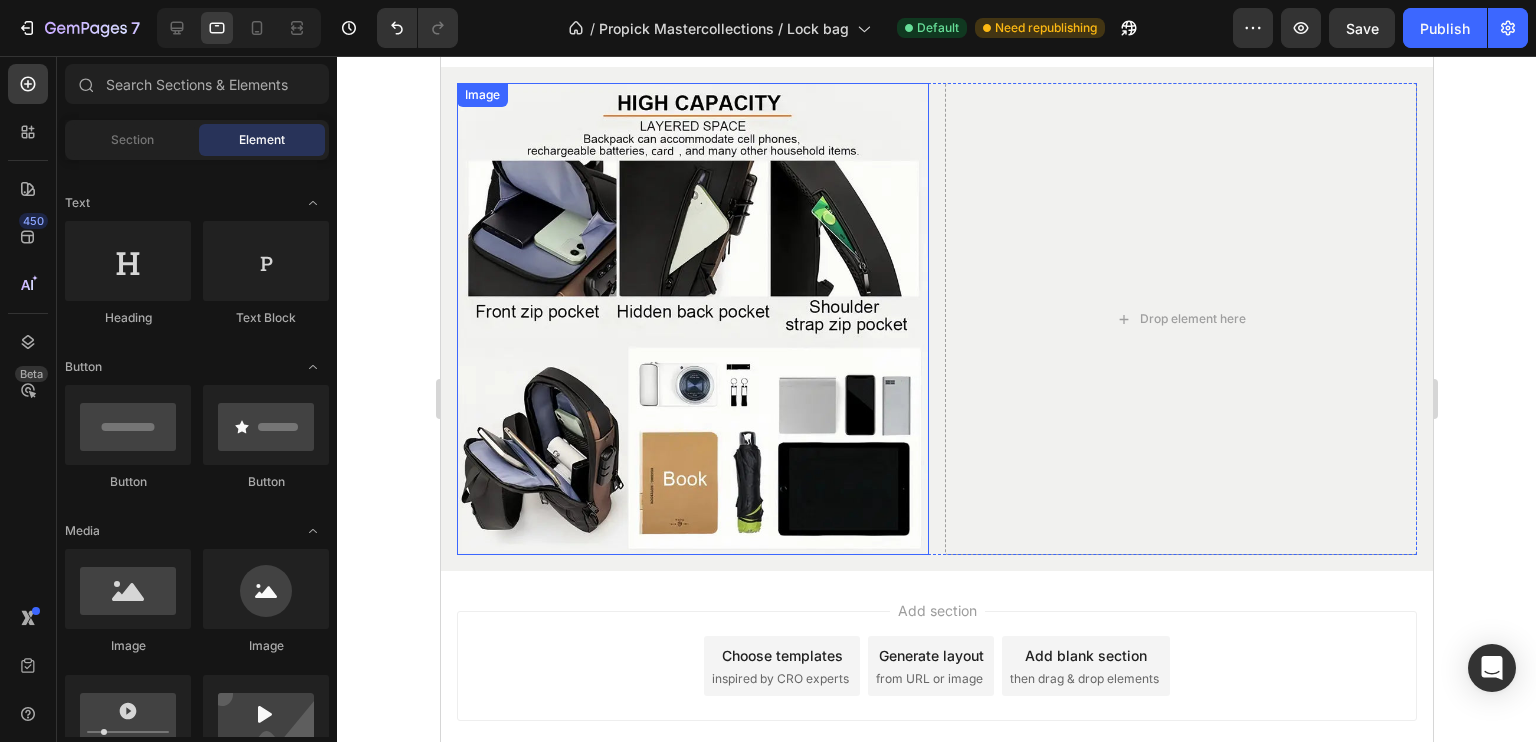 click at bounding box center [692, 319] 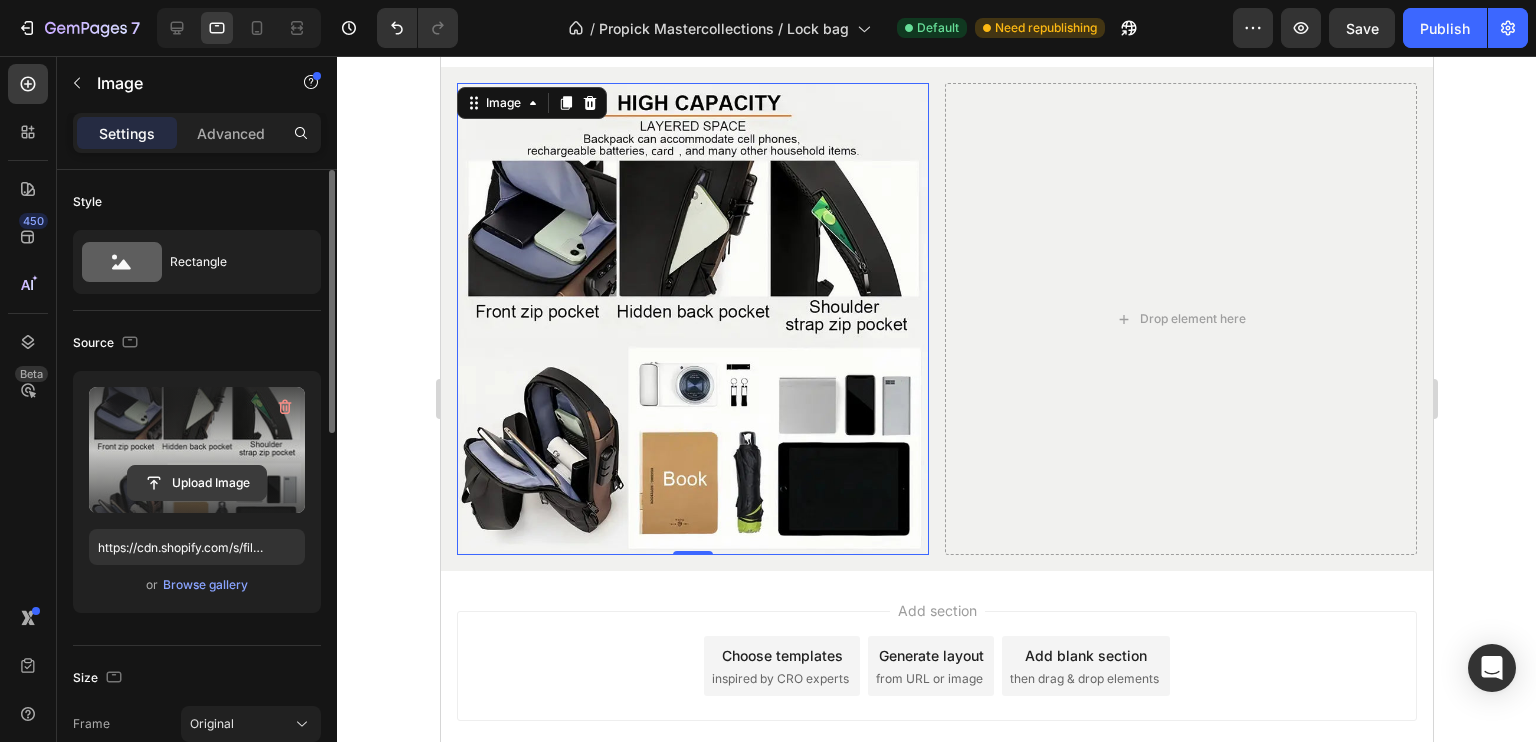 click 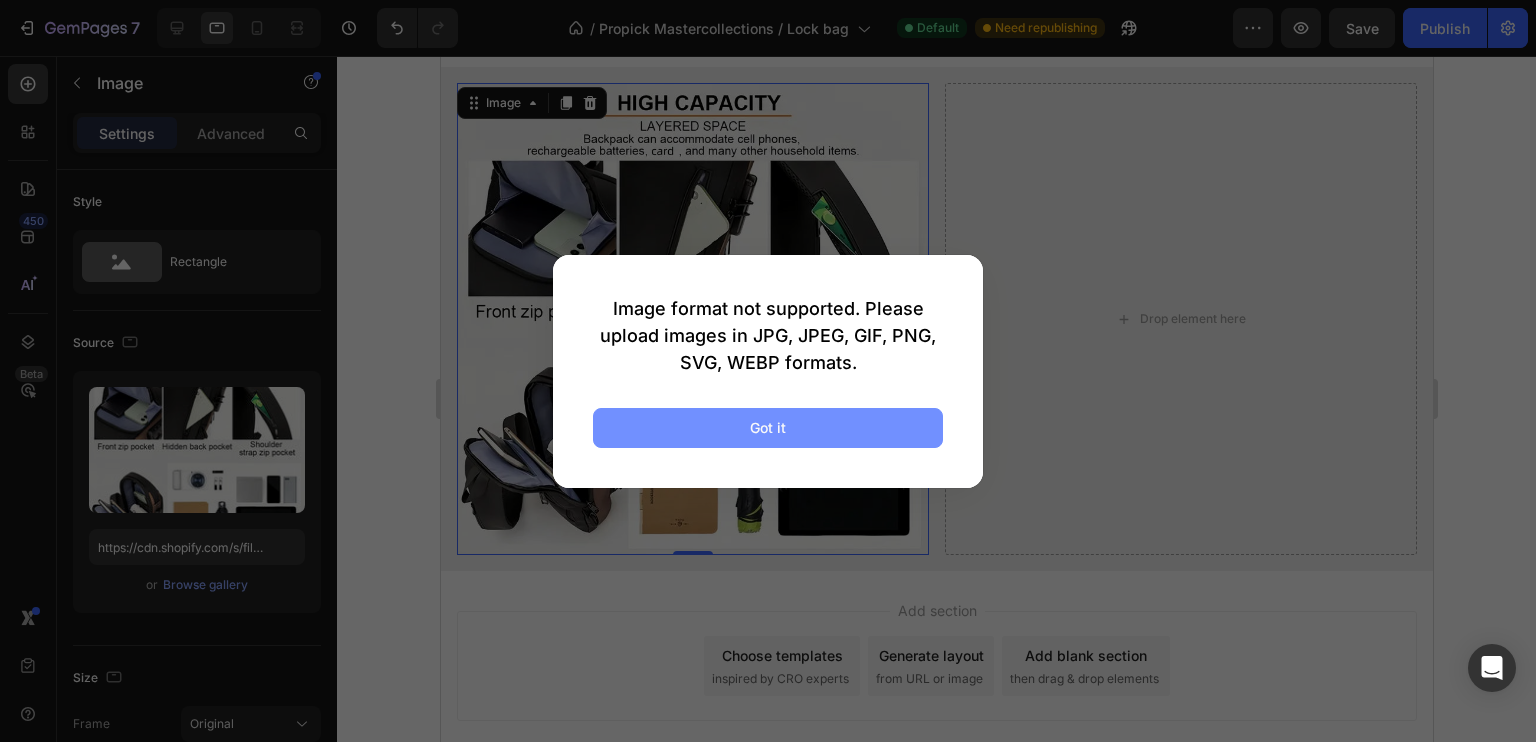 click on "Got it" at bounding box center (768, 428) 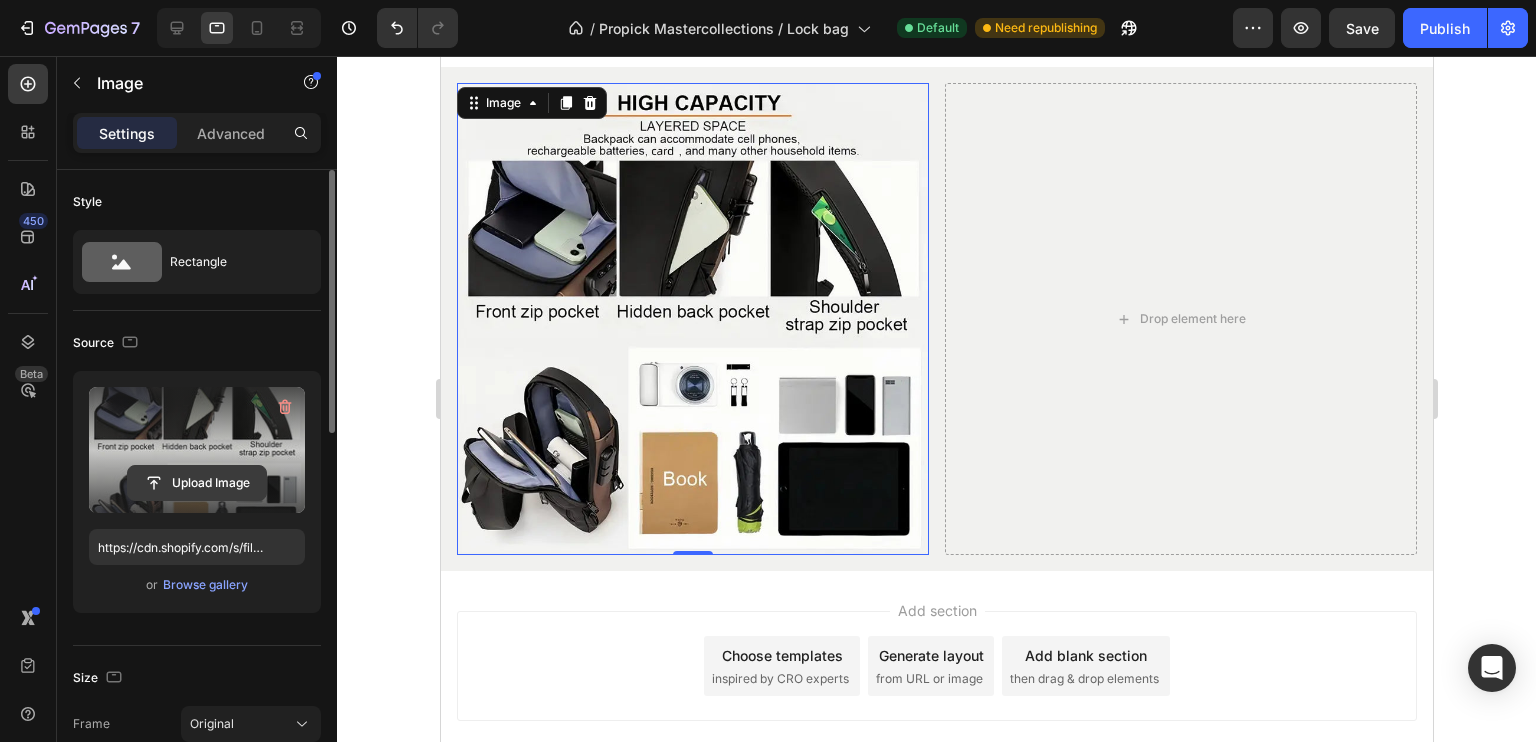 click 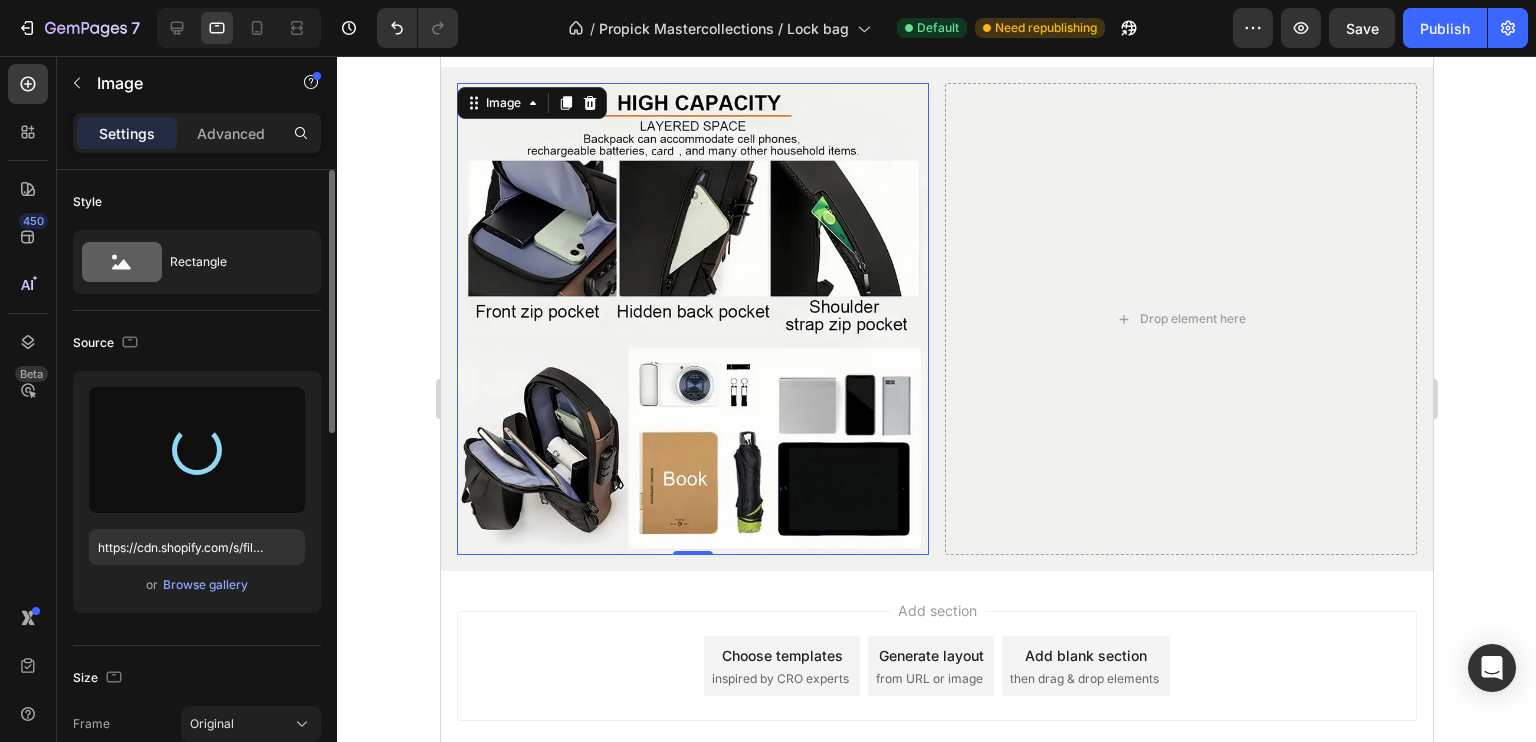 type on "https://cdn.shopify.com/s/files/1/0931/7446/4816/files/gempages_577127635012813539-10329703-8cbe-464d-b206-d1bfc48037ed.jpg" 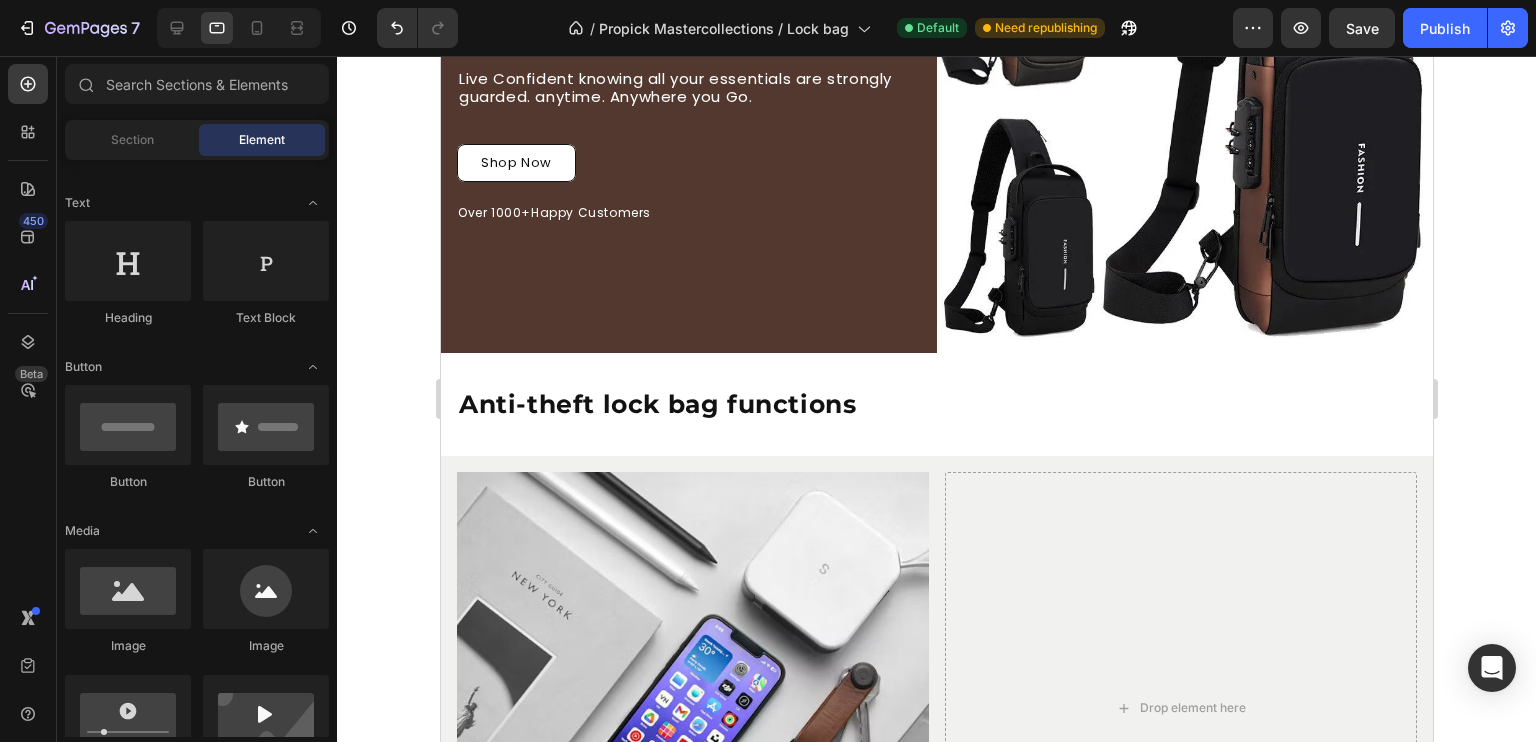 scroll, scrollTop: 234, scrollLeft: 0, axis: vertical 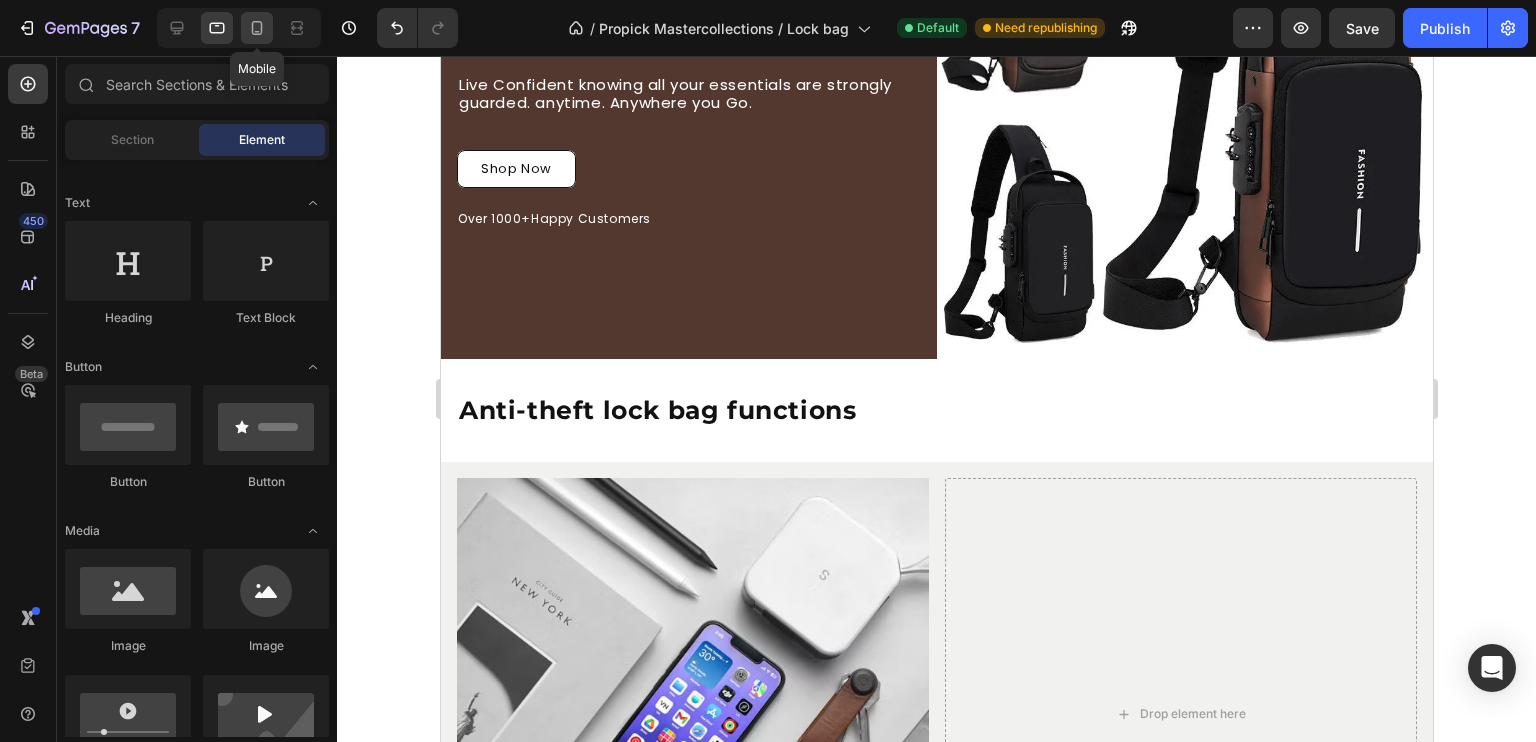 click 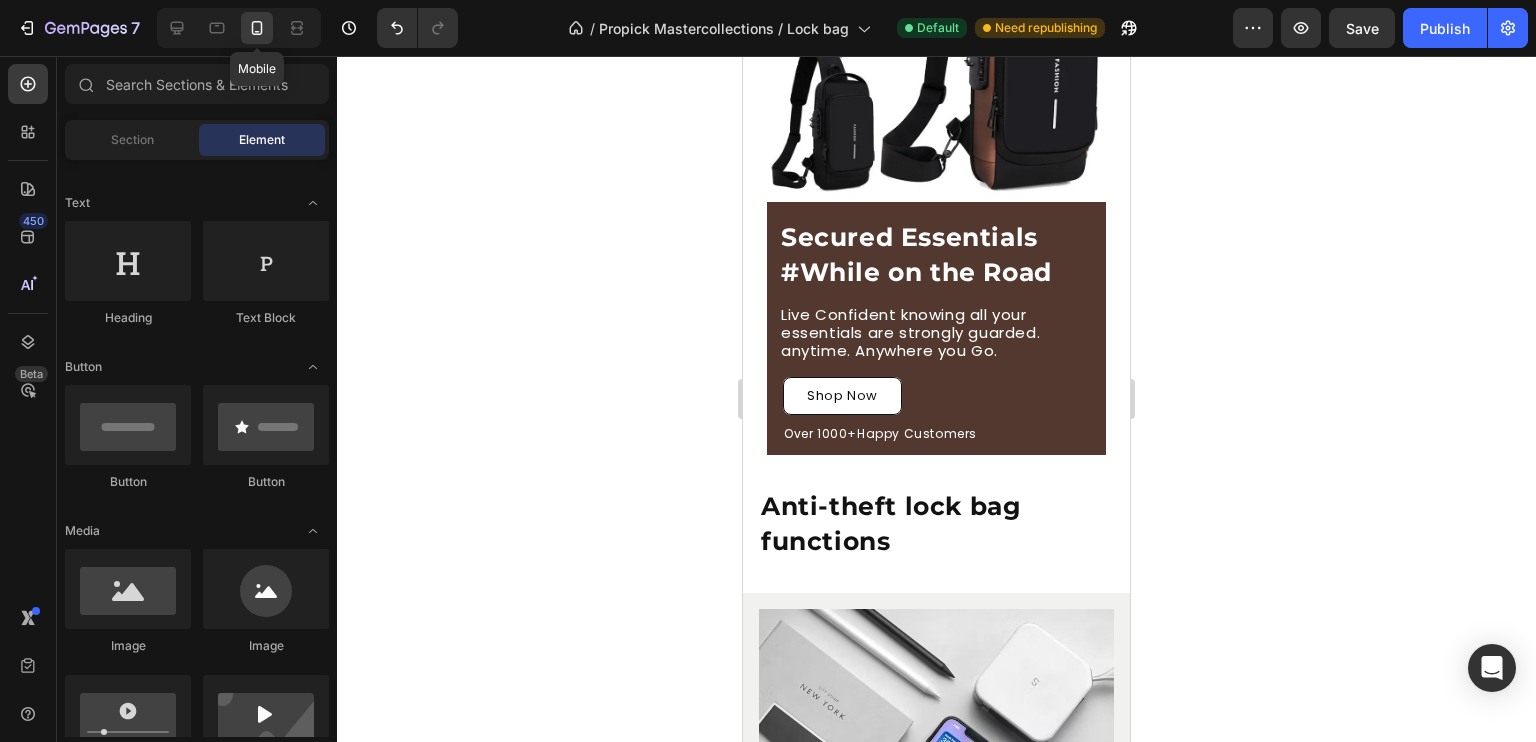 scroll, scrollTop: 49, scrollLeft: 0, axis: vertical 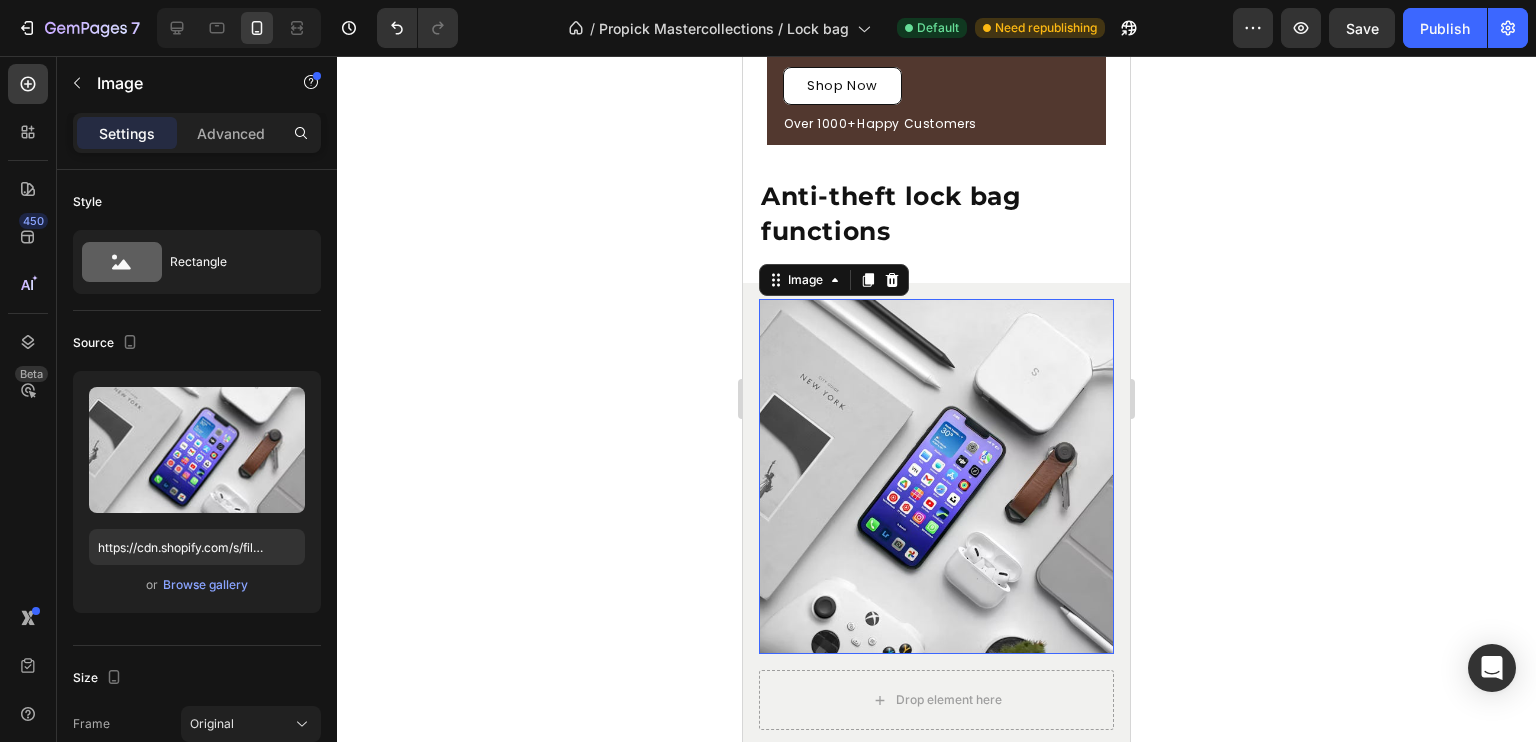 click at bounding box center [936, 476] 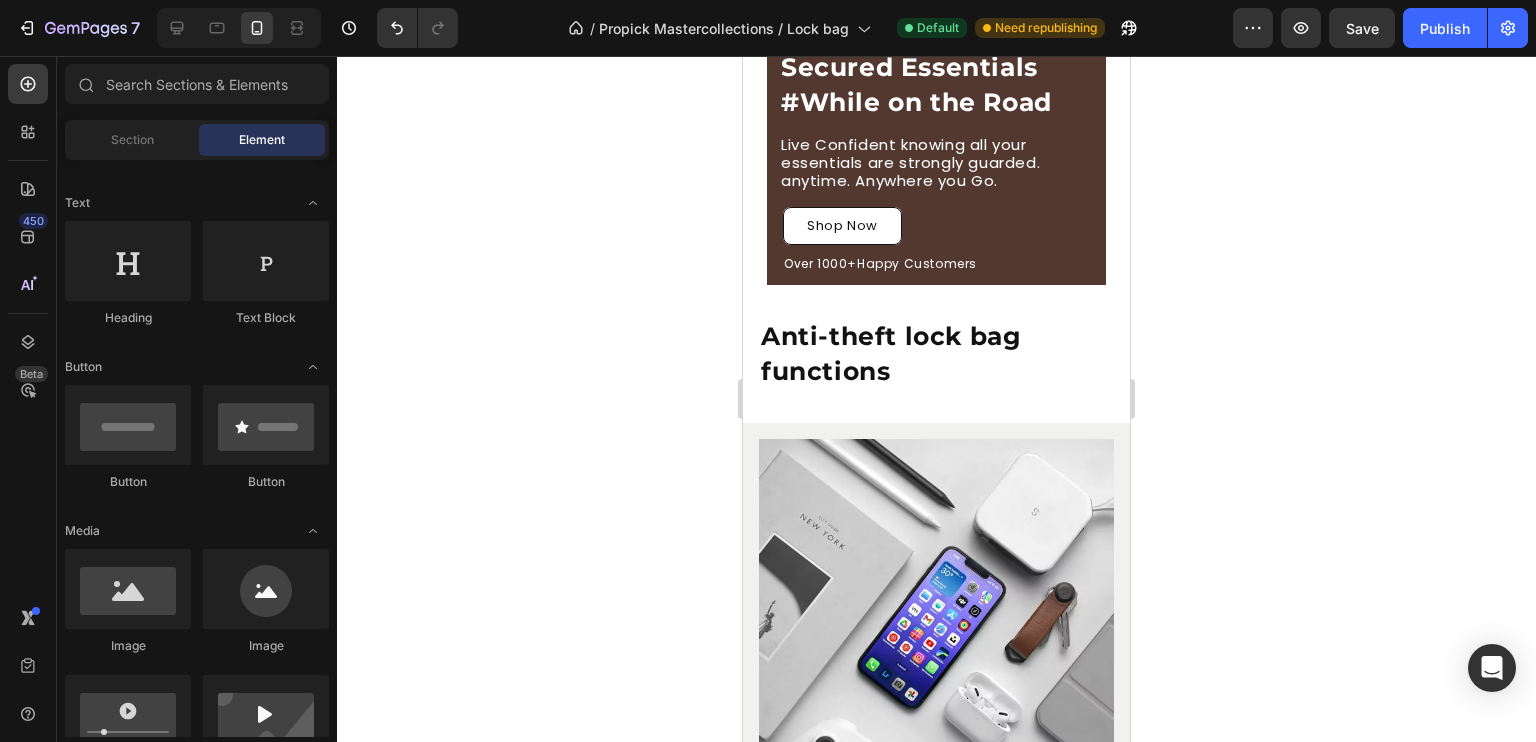 scroll, scrollTop: 399, scrollLeft: 0, axis: vertical 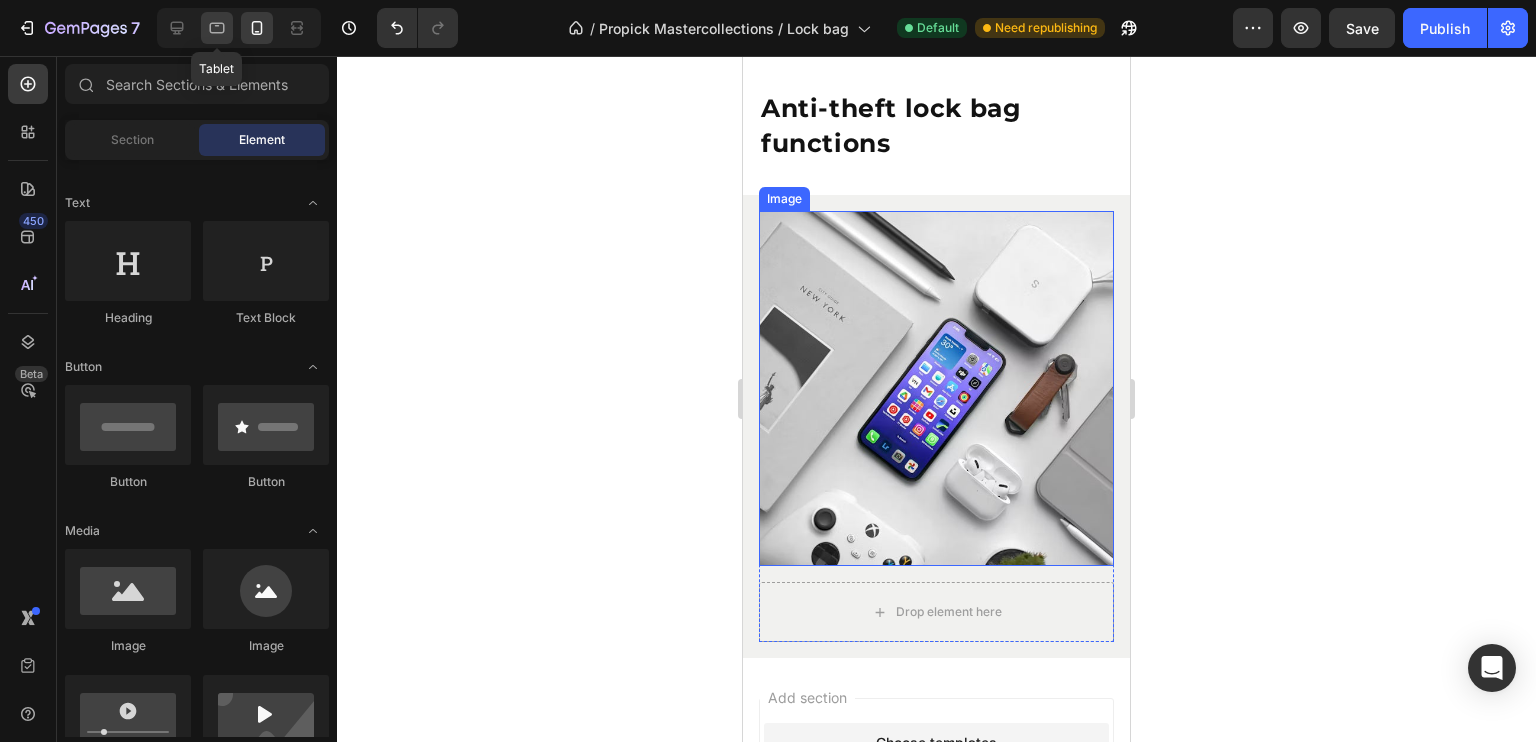 click 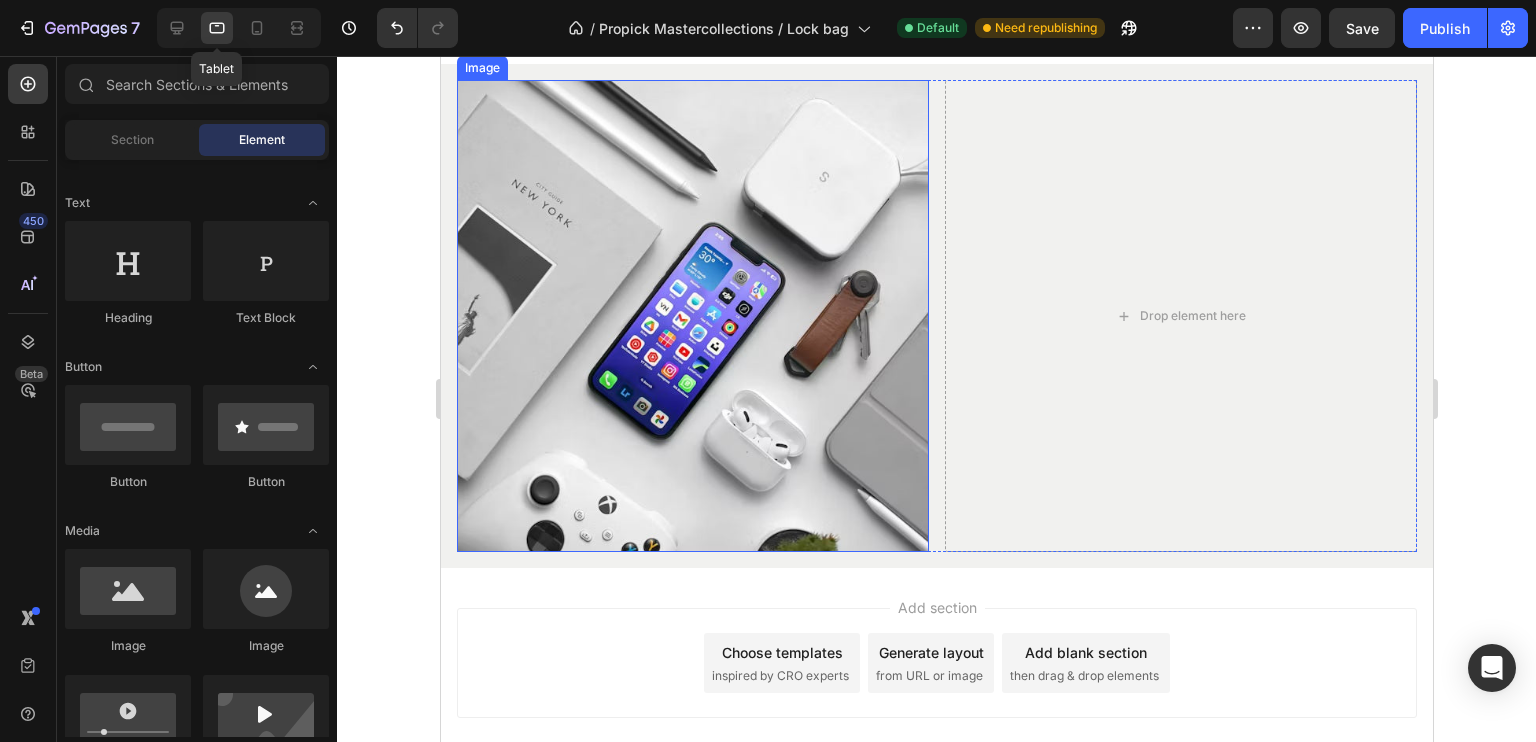 scroll, scrollTop: 656, scrollLeft: 0, axis: vertical 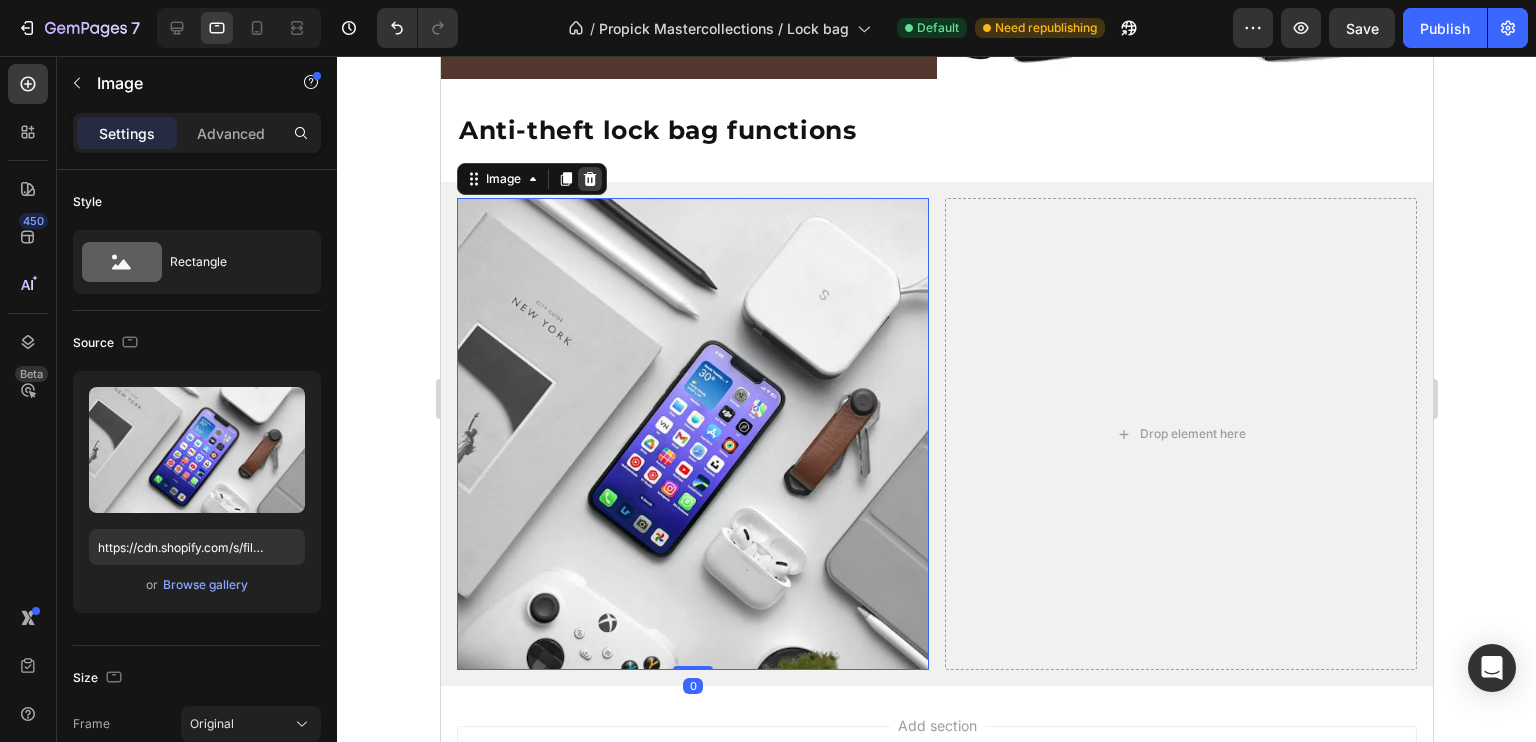 click 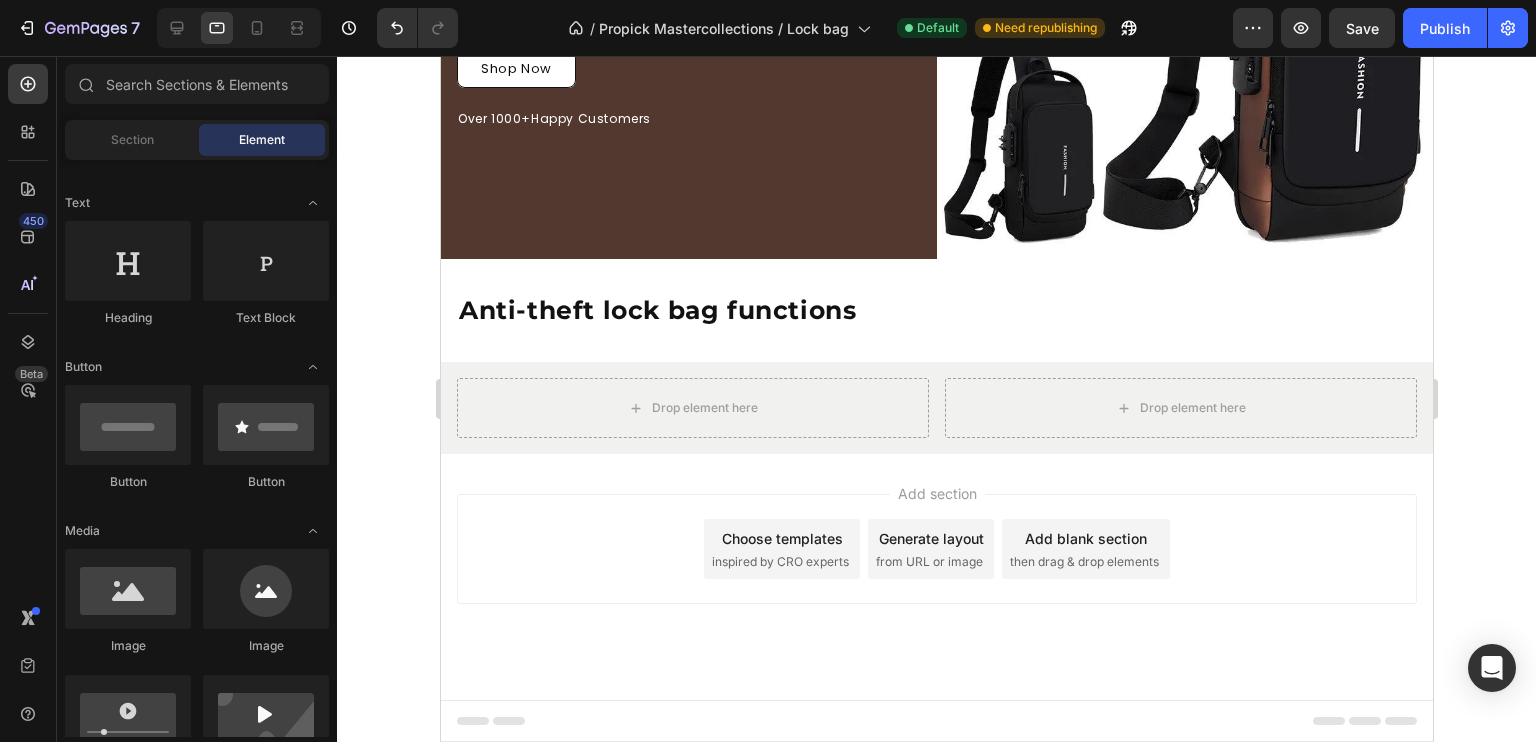 scroll, scrollTop: 324, scrollLeft: 0, axis: vertical 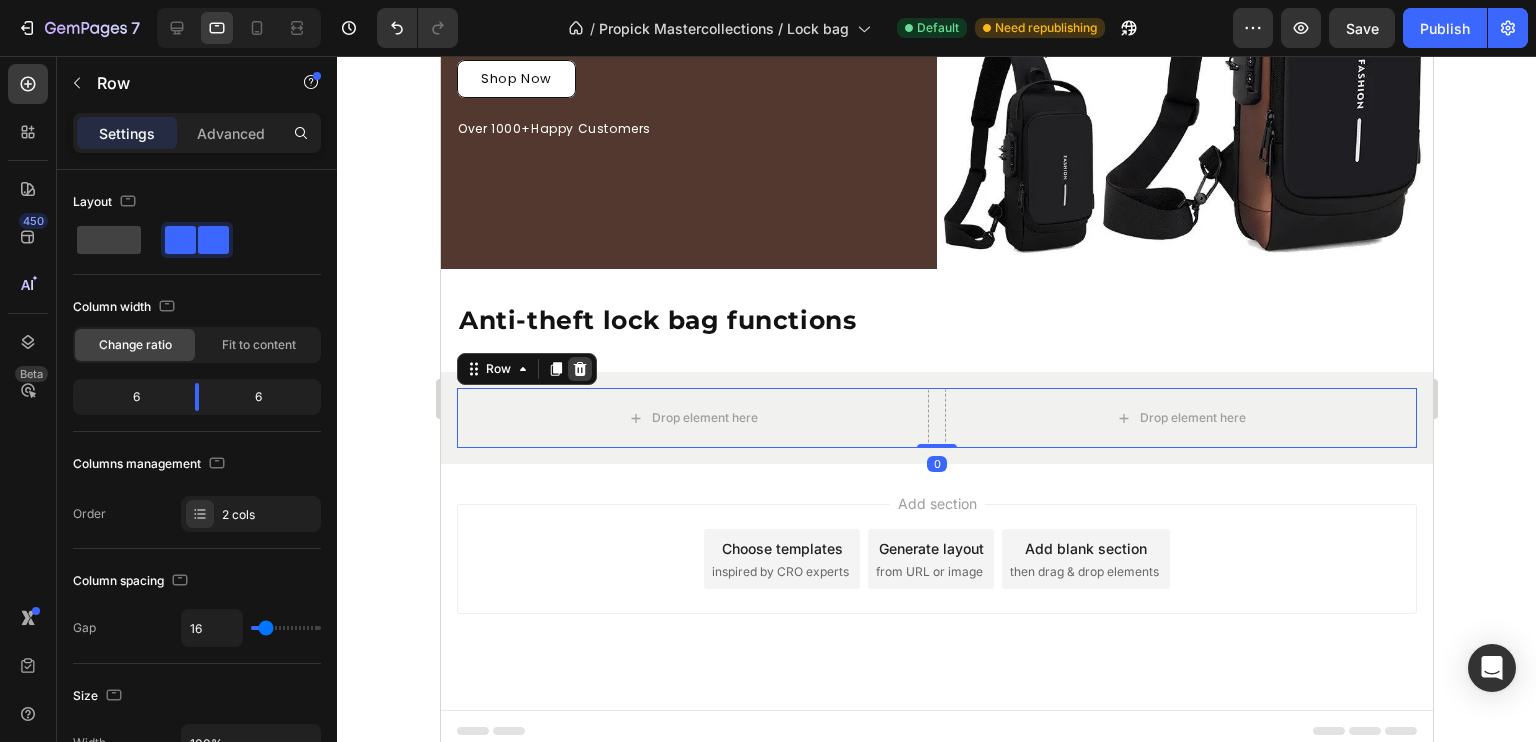 click 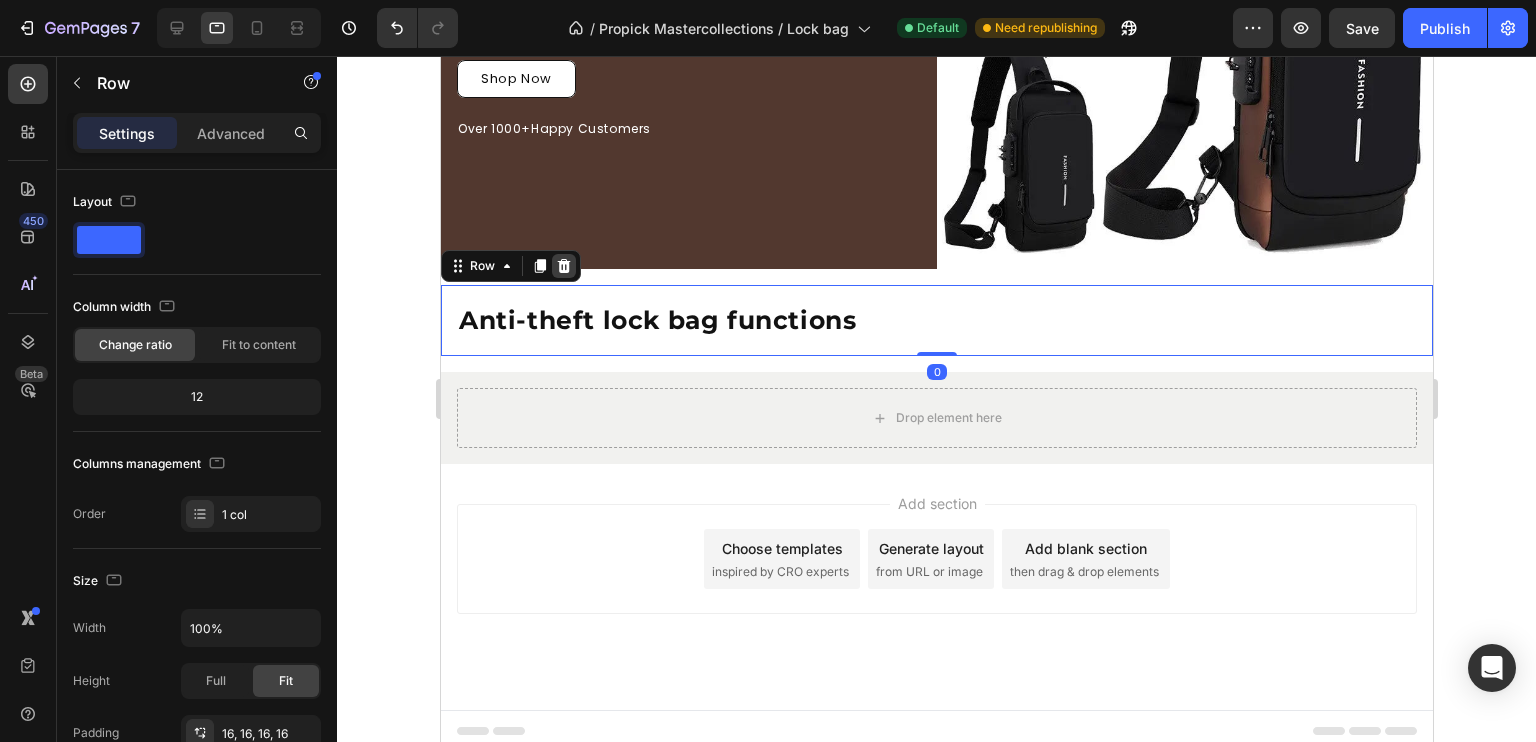 click 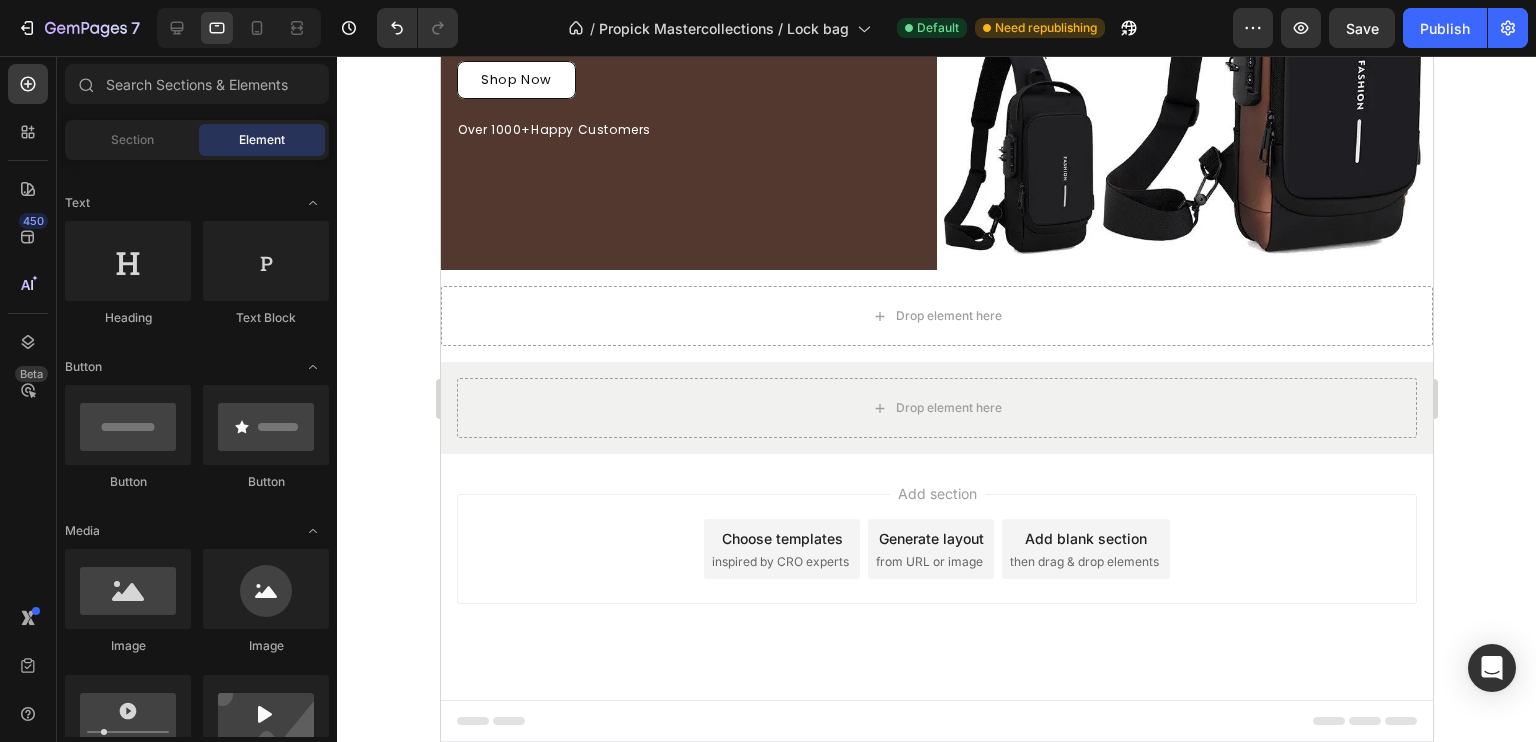scroll, scrollTop: 314, scrollLeft: 0, axis: vertical 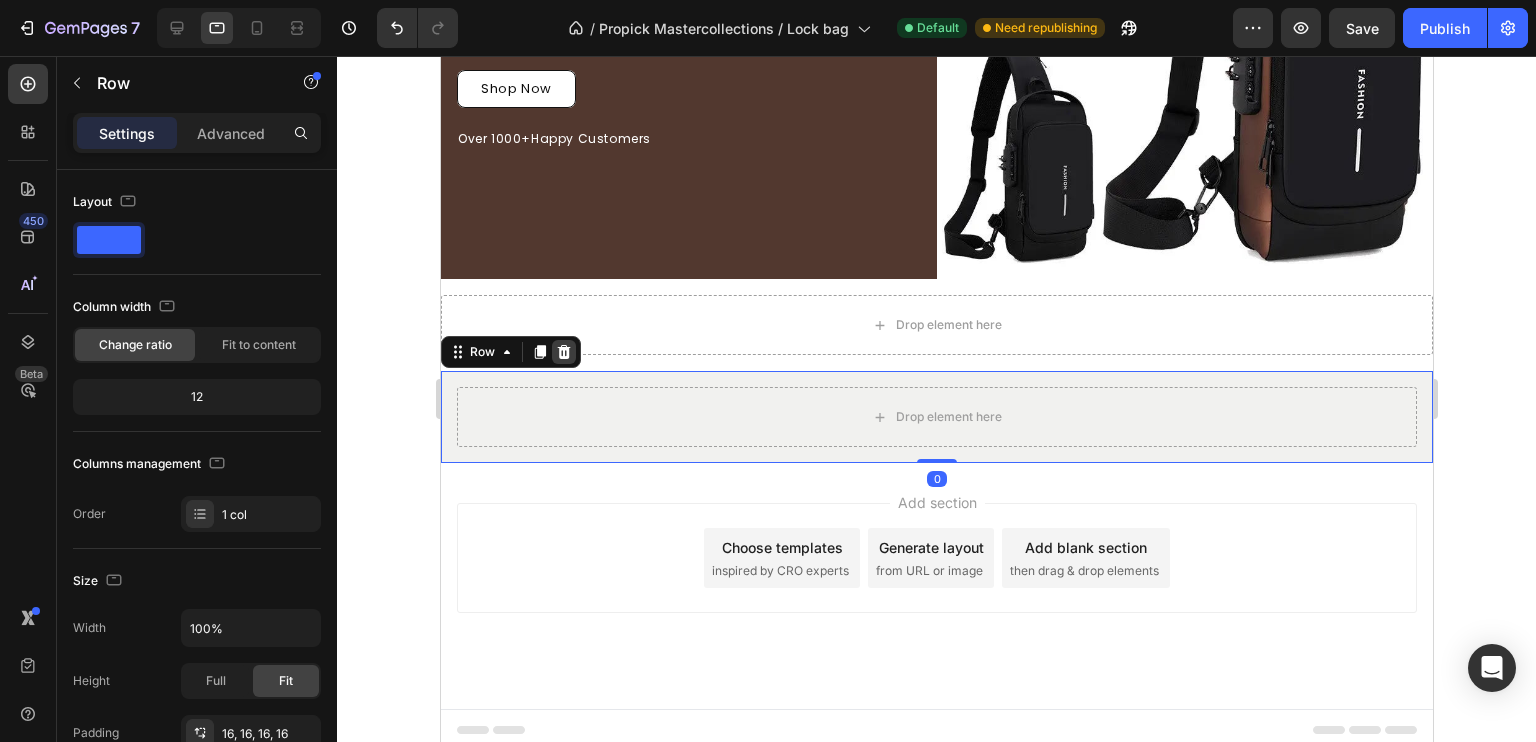 click 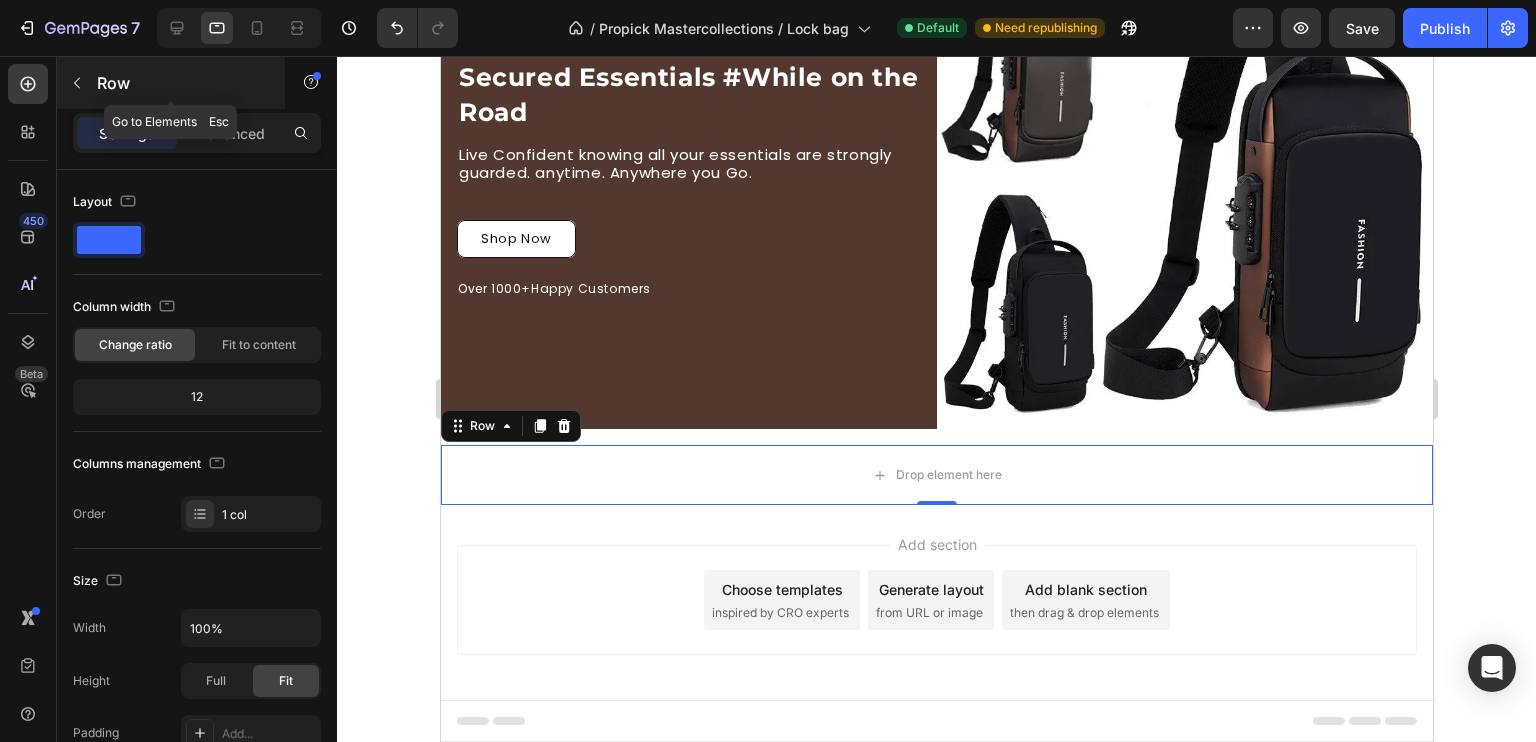 click on "Row" at bounding box center [171, 83] 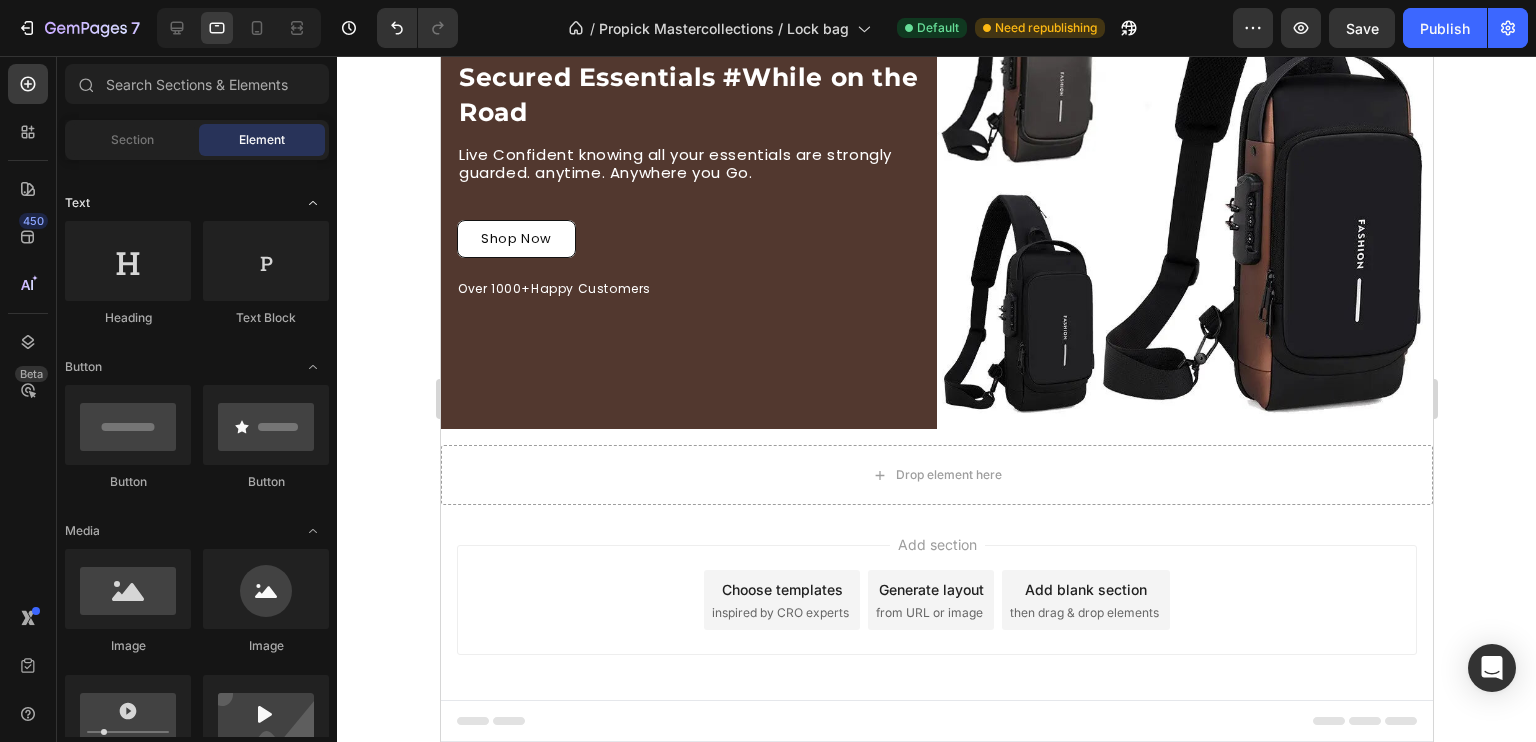 click on "Layout
Row
Row
Row
Row Text
Heading
Text Block Button
Button
Button Media
Image
Image
Video
Video Banner
Hero Banner" at bounding box center [197, 2850] 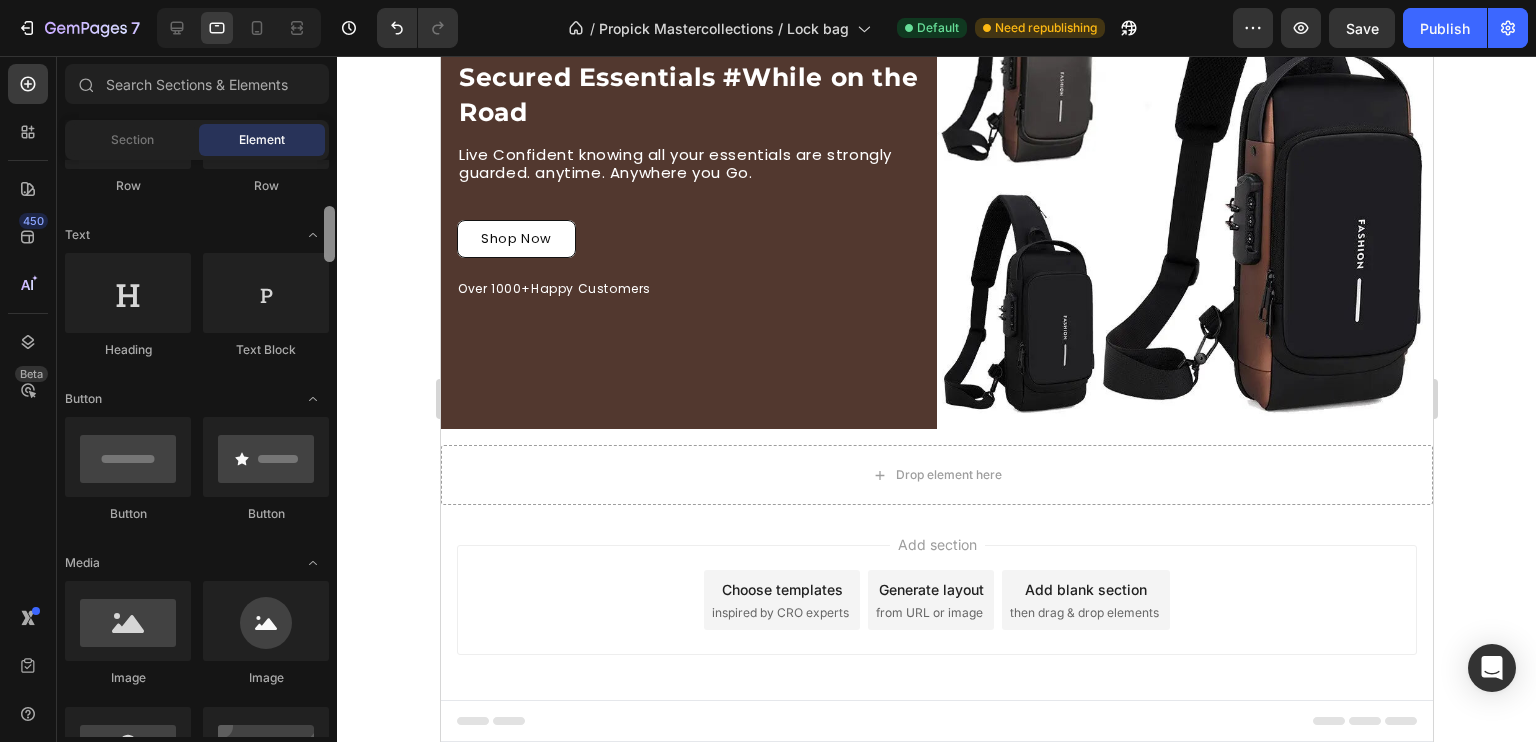 scroll, scrollTop: 231, scrollLeft: 0, axis: vertical 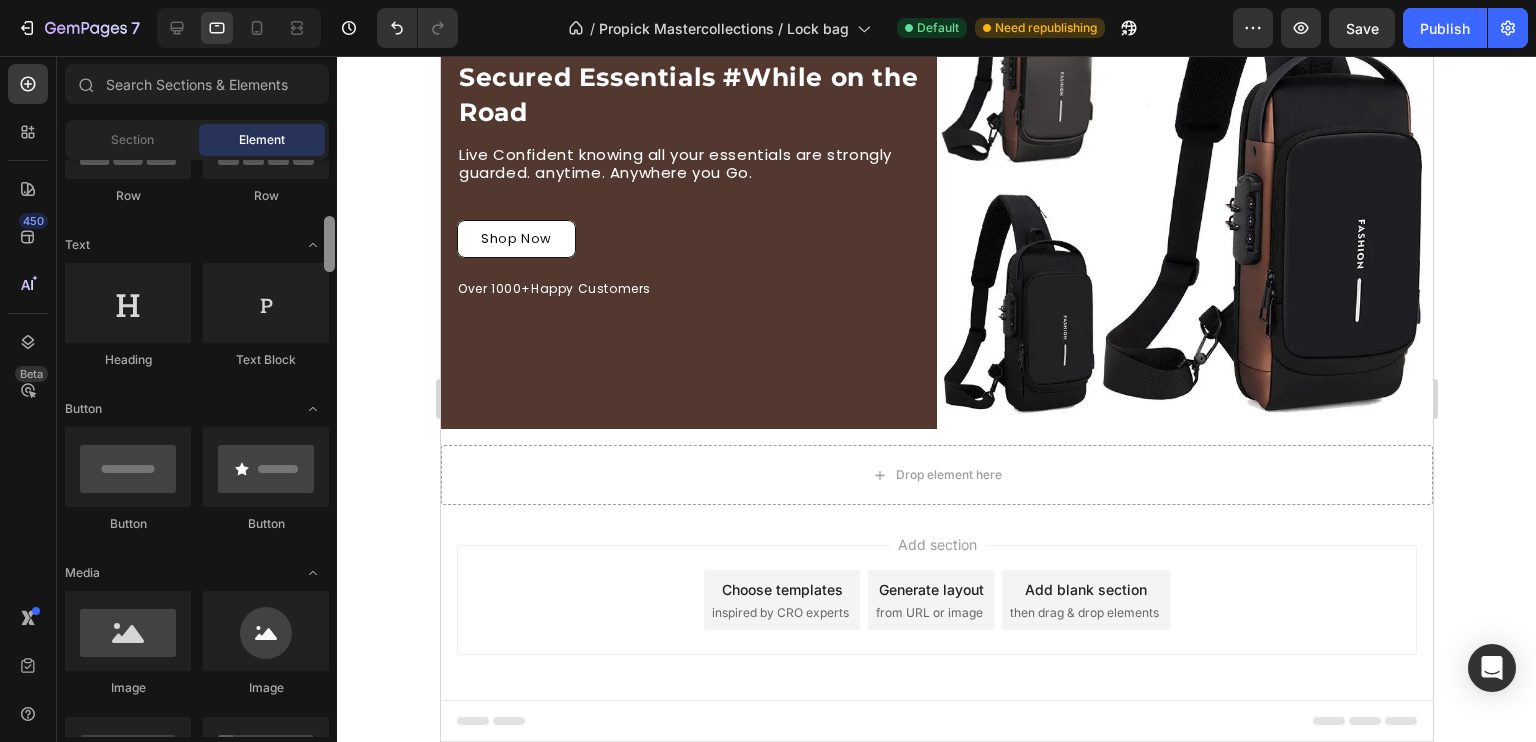 drag, startPoint x: 327, startPoint y: 234, endPoint x: 328, endPoint y: 221, distance: 13.038404 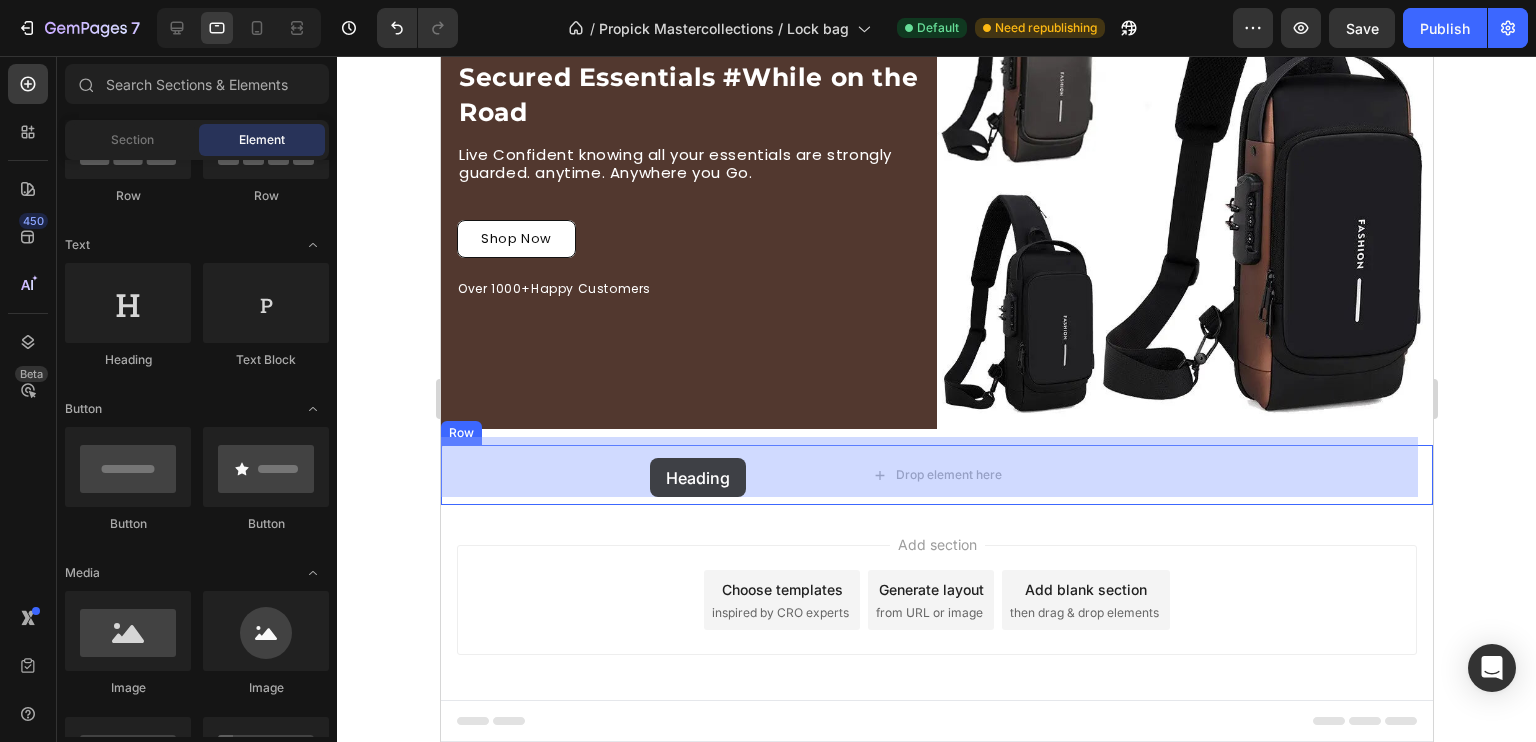 drag, startPoint x: 576, startPoint y: 362, endPoint x: 650, endPoint y: 458, distance: 121.21056 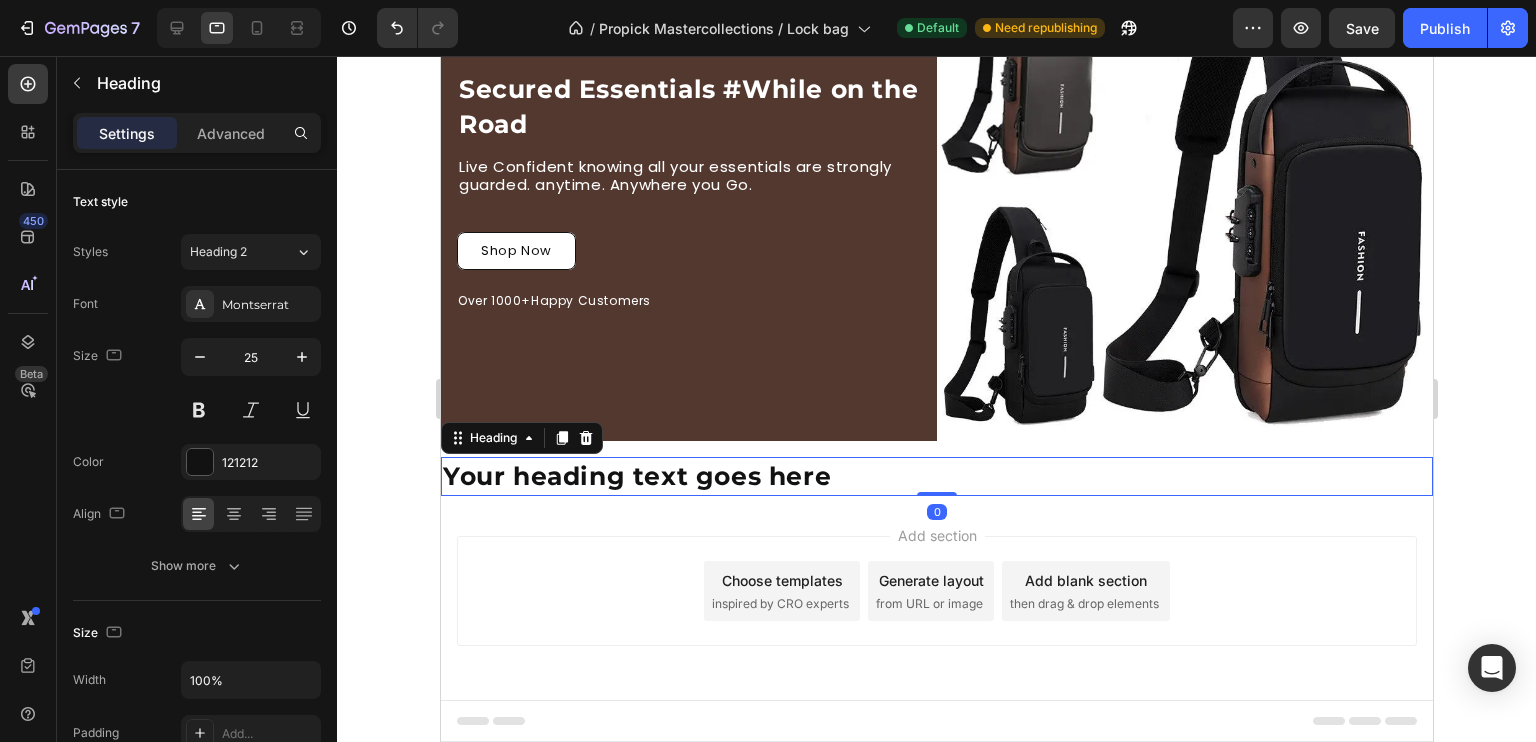scroll, scrollTop: 143, scrollLeft: 0, axis: vertical 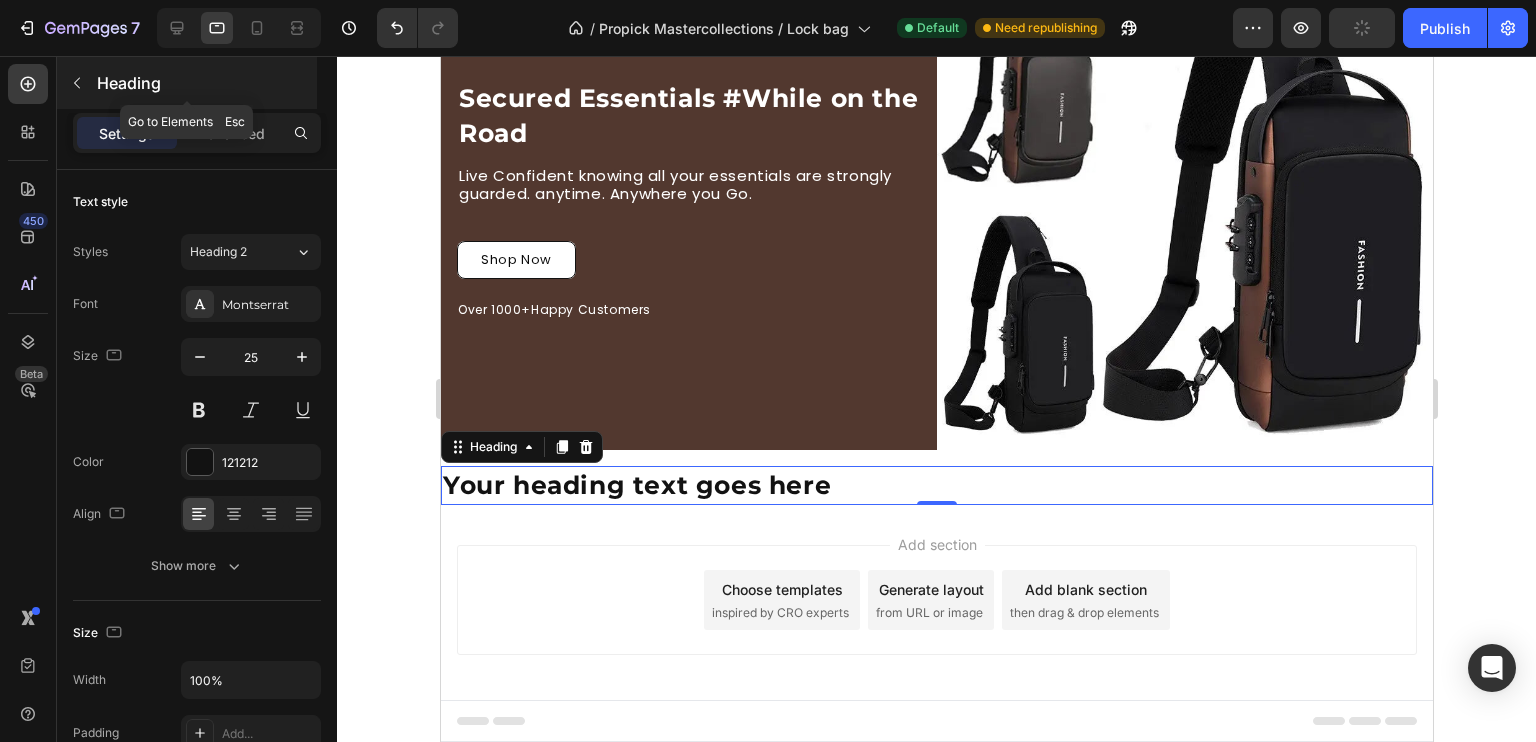 click 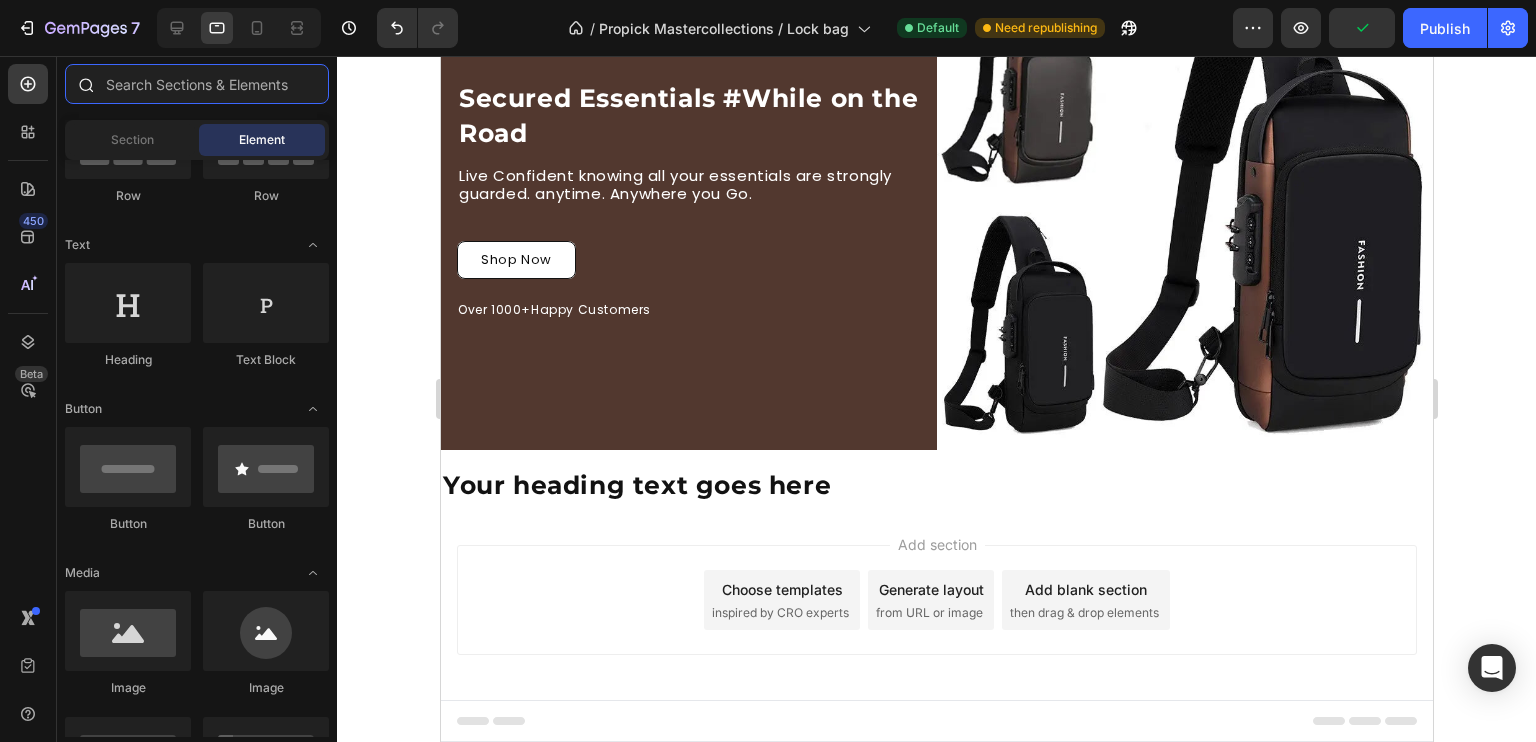 click at bounding box center (197, 84) 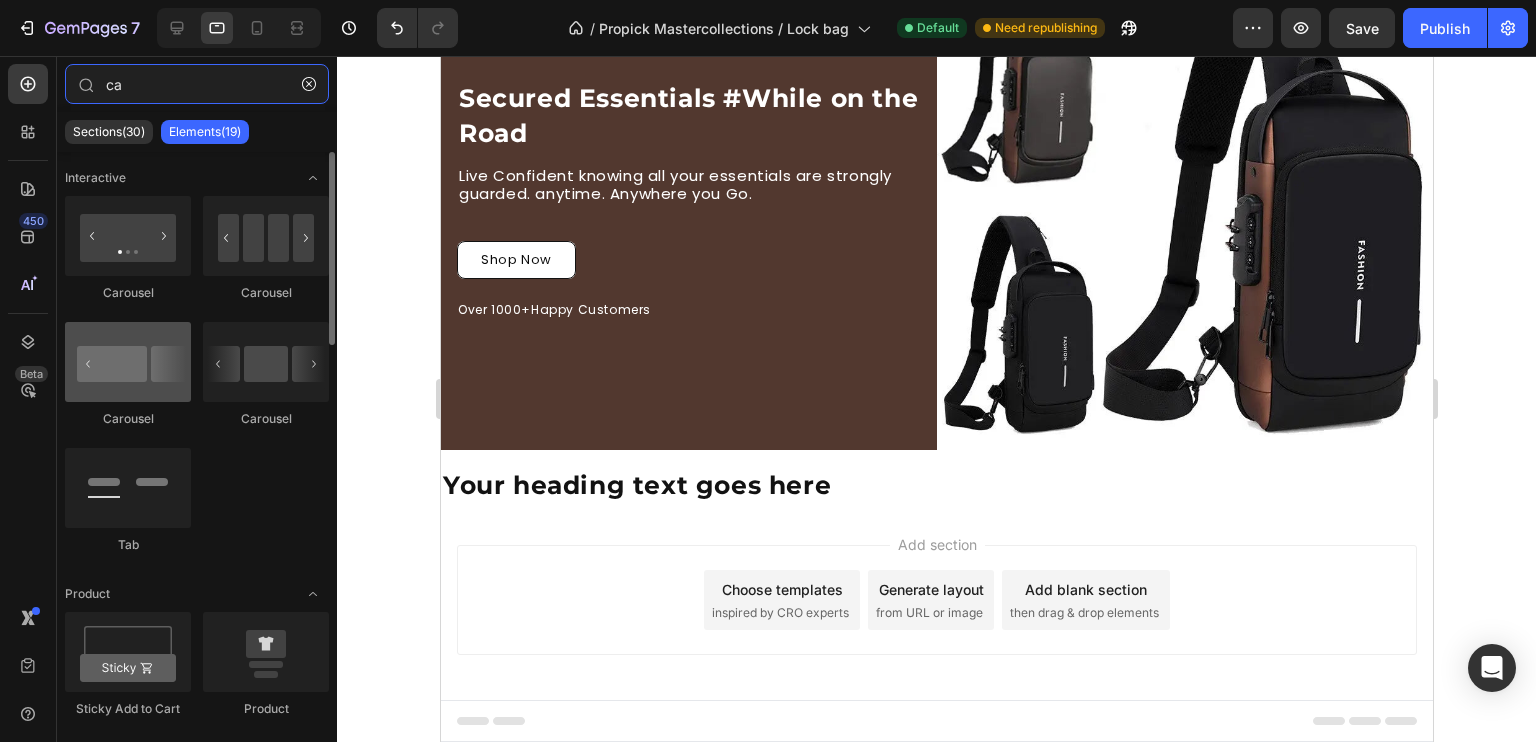 type on "ca" 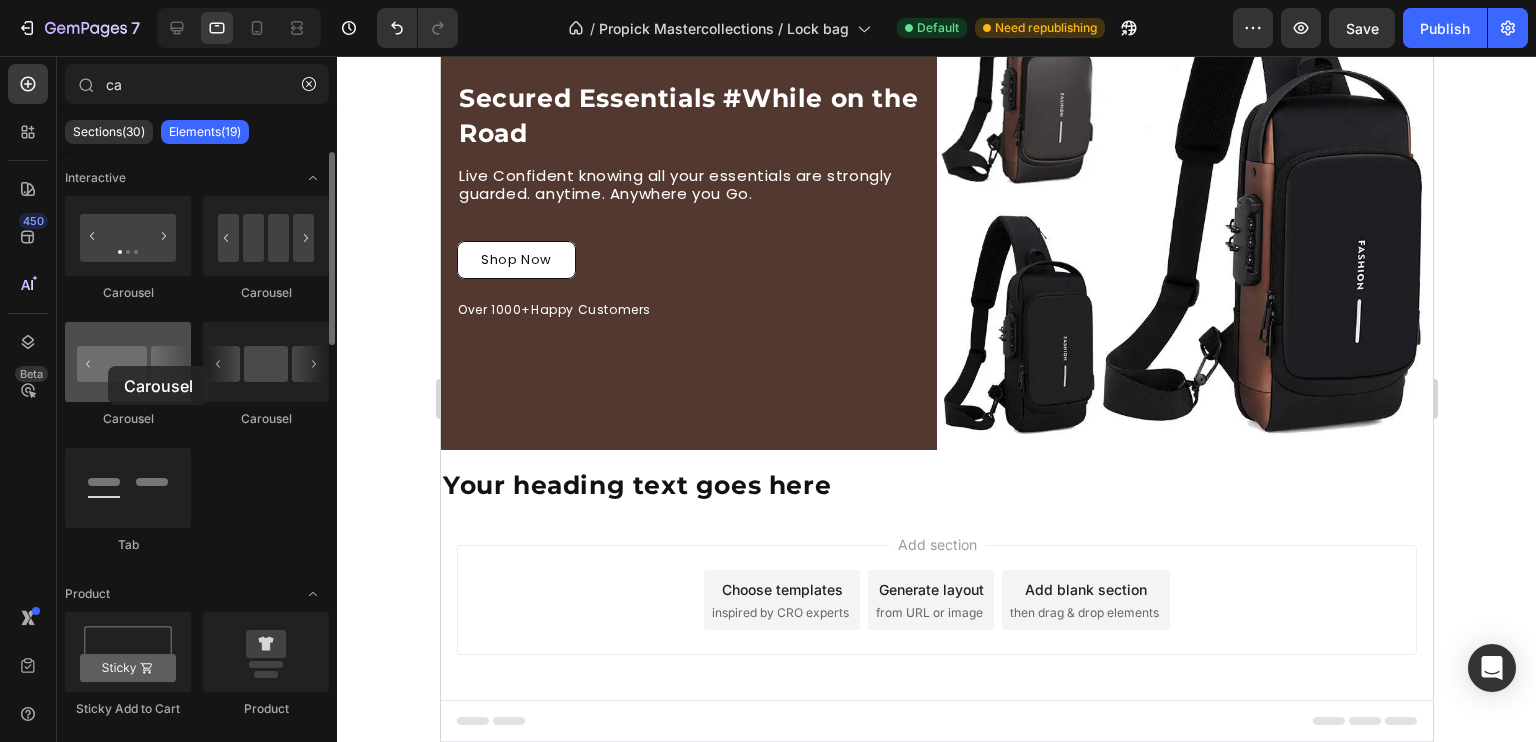 drag, startPoint x: 158, startPoint y: 380, endPoint x: 108, endPoint y: 366, distance: 51.92302 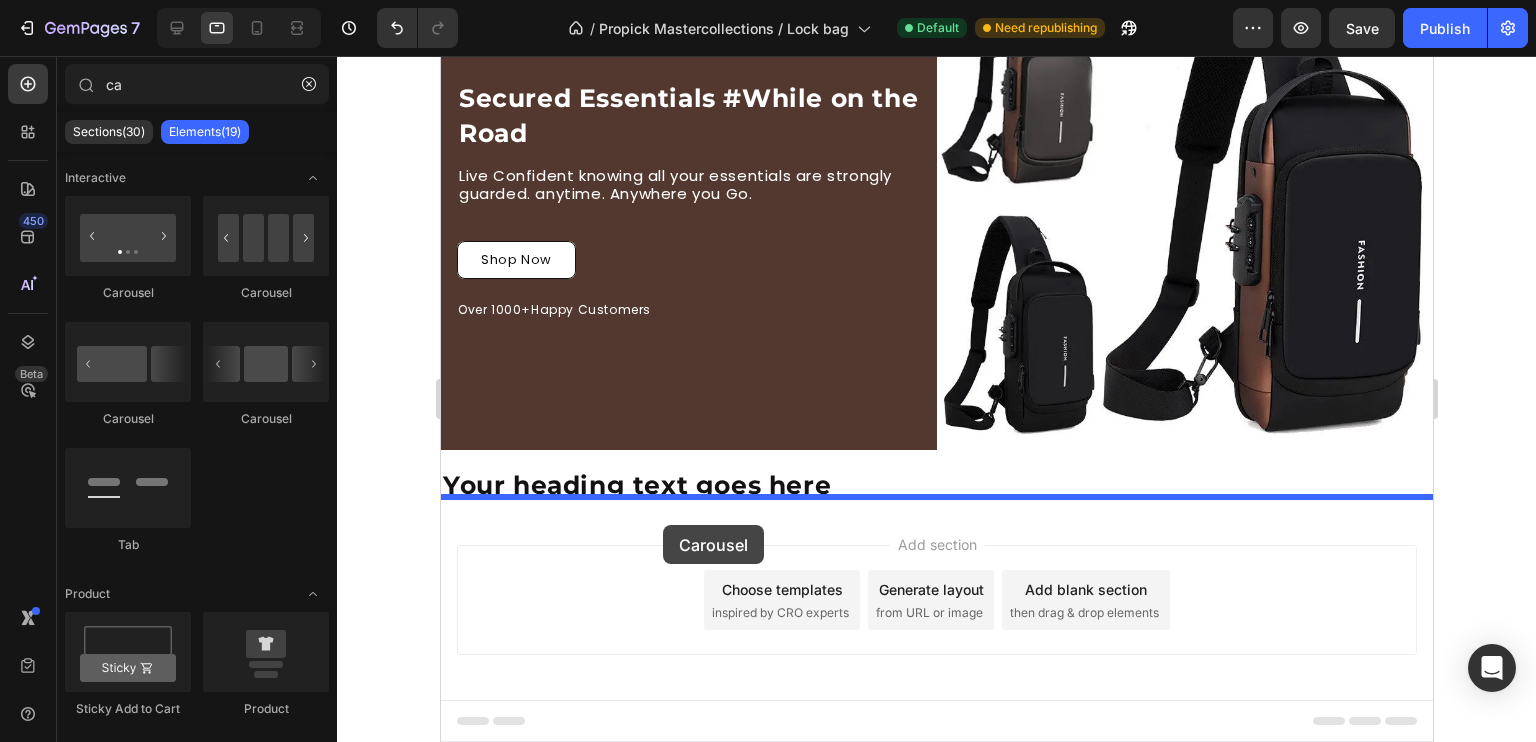 drag, startPoint x: 700, startPoint y: 434, endPoint x: 692, endPoint y: 524, distance: 90.35486 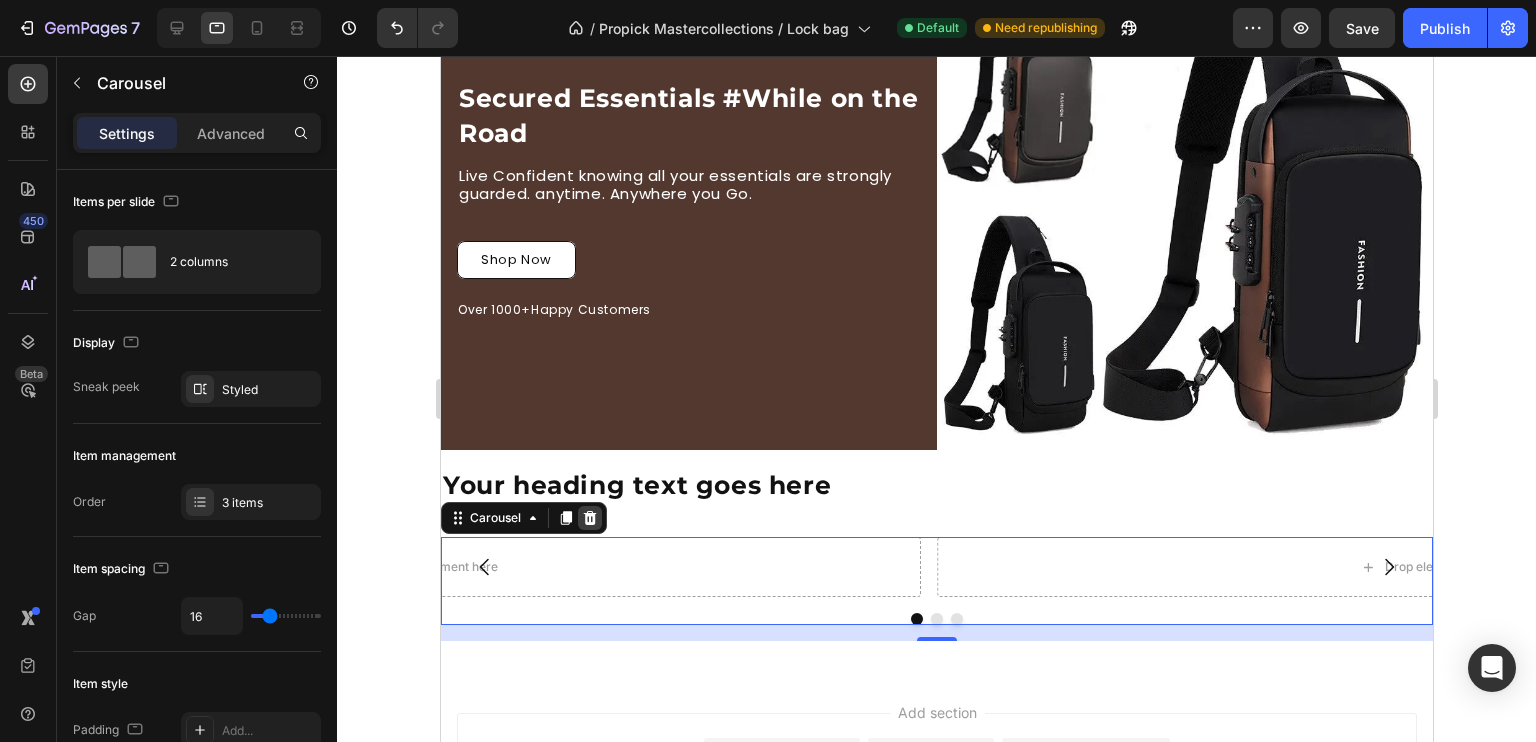 click 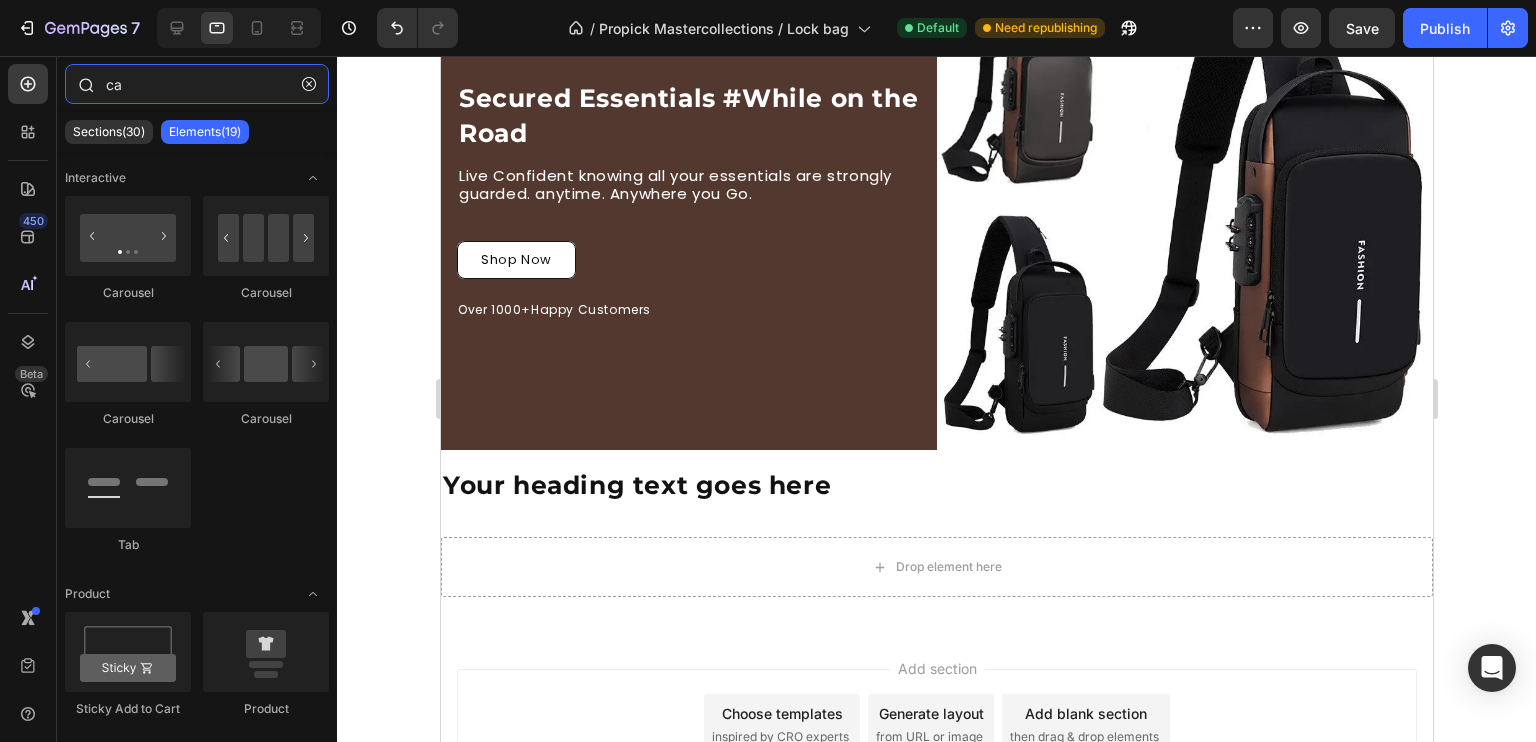click on "ca" at bounding box center [197, 84] 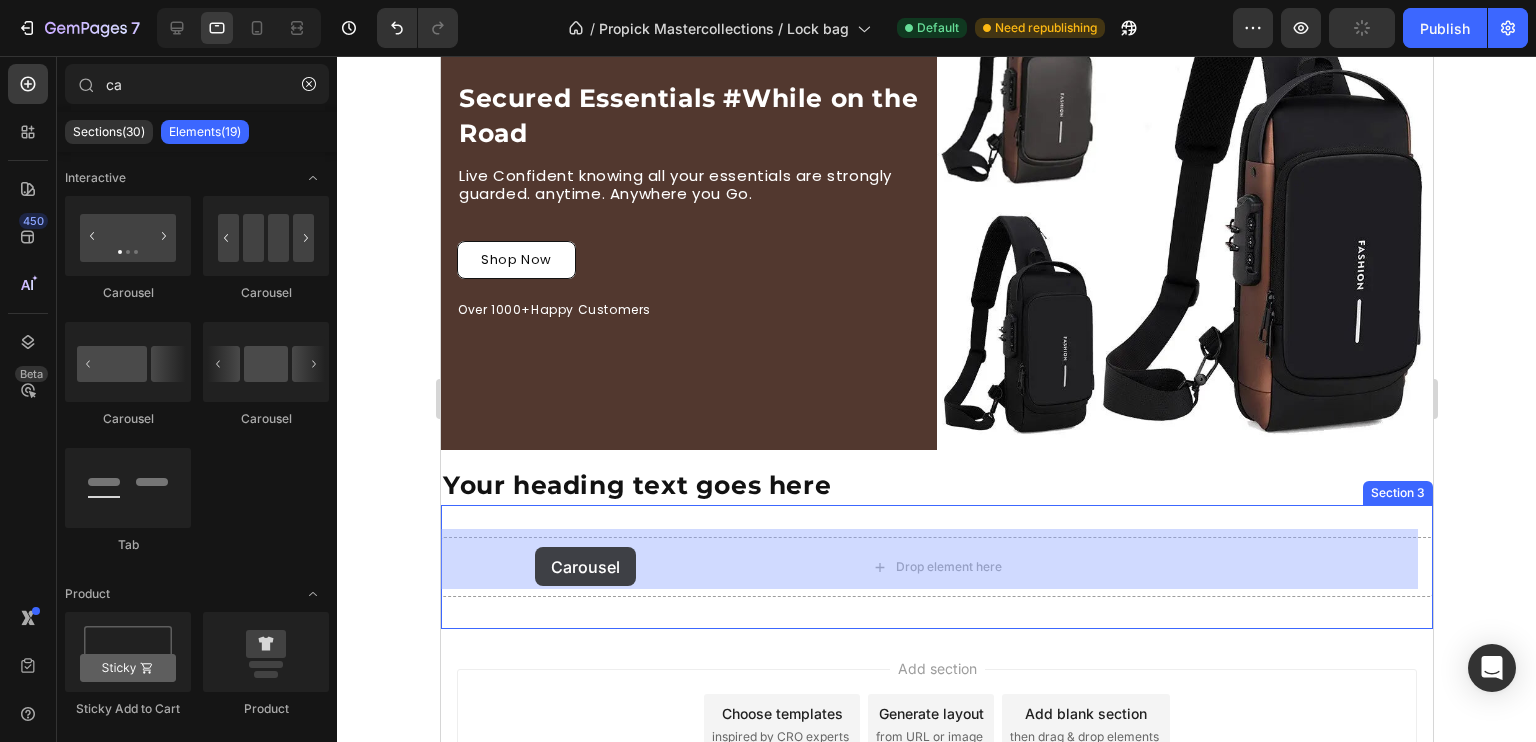 drag, startPoint x: 720, startPoint y: 290, endPoint x: 535, endPoint y: 549, distance: 318.28604 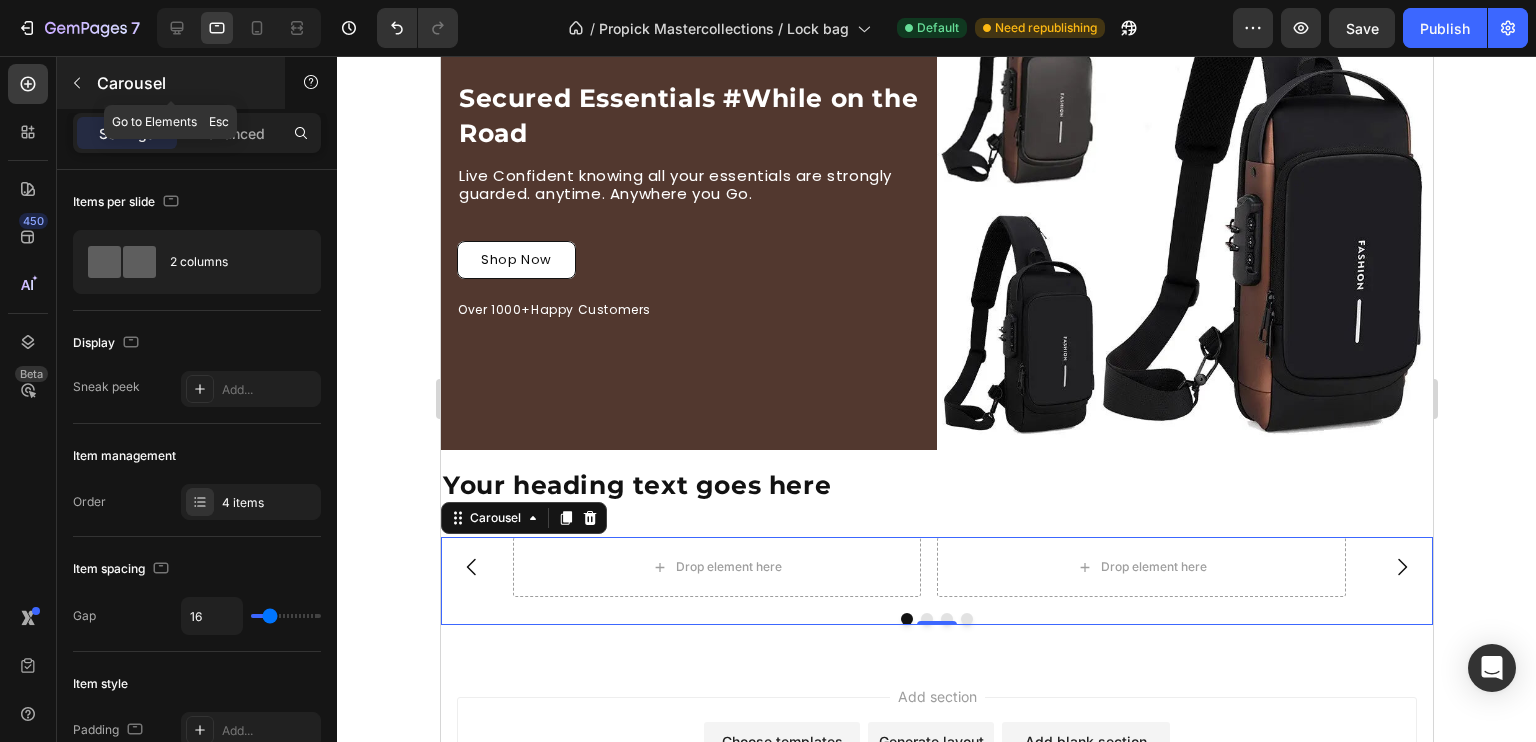 click 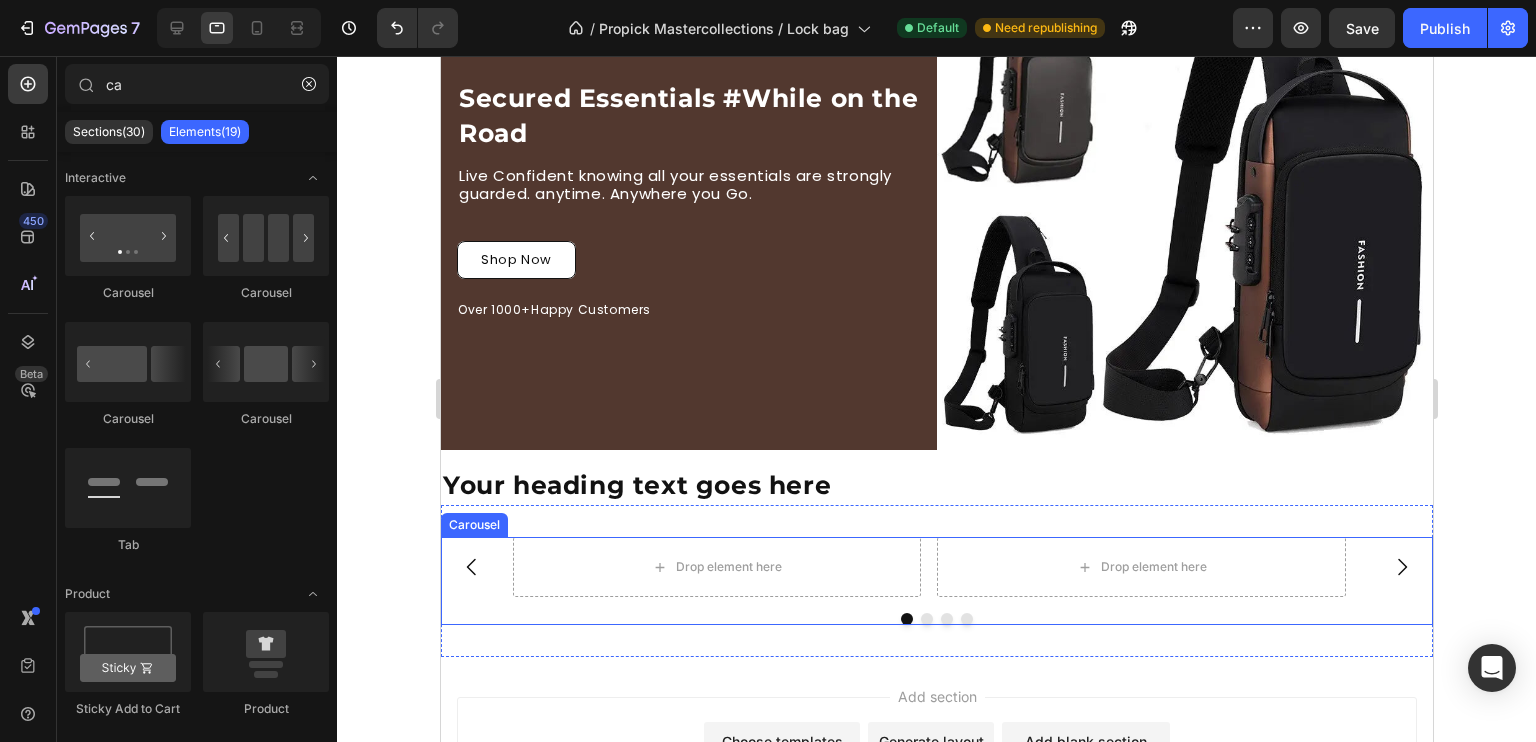 click at bounding box center [926, 619] 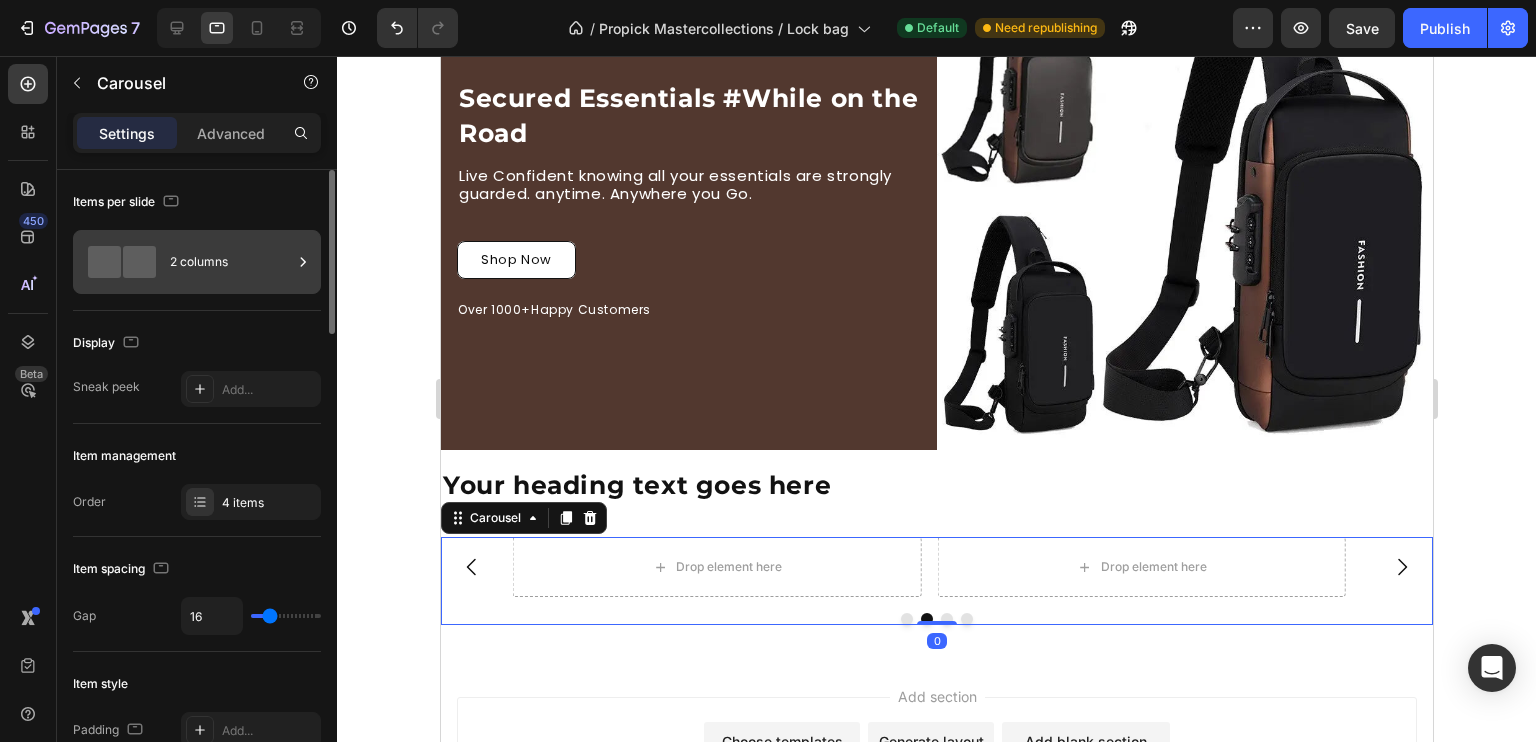 click on "2 columns" at bounding box center (231, 262) 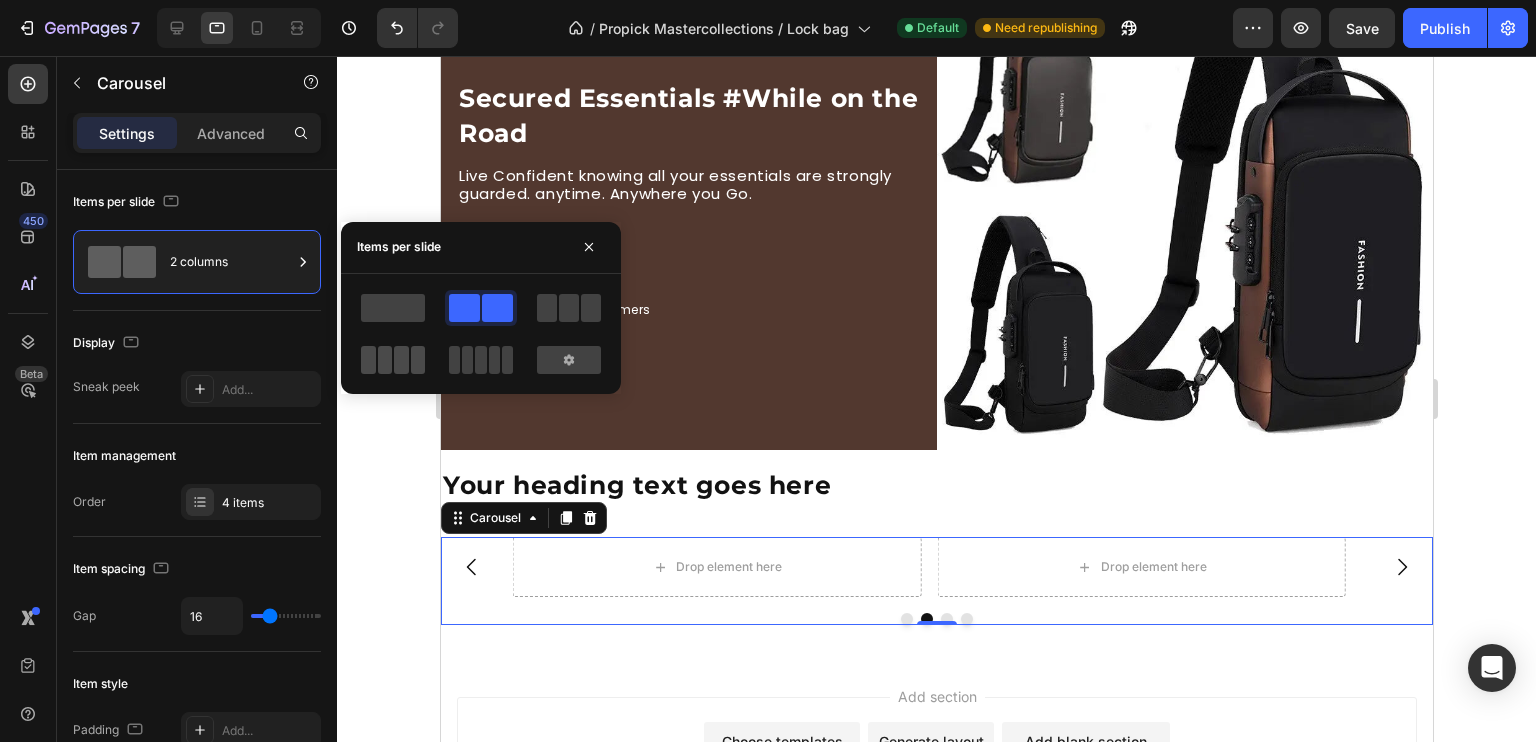 click 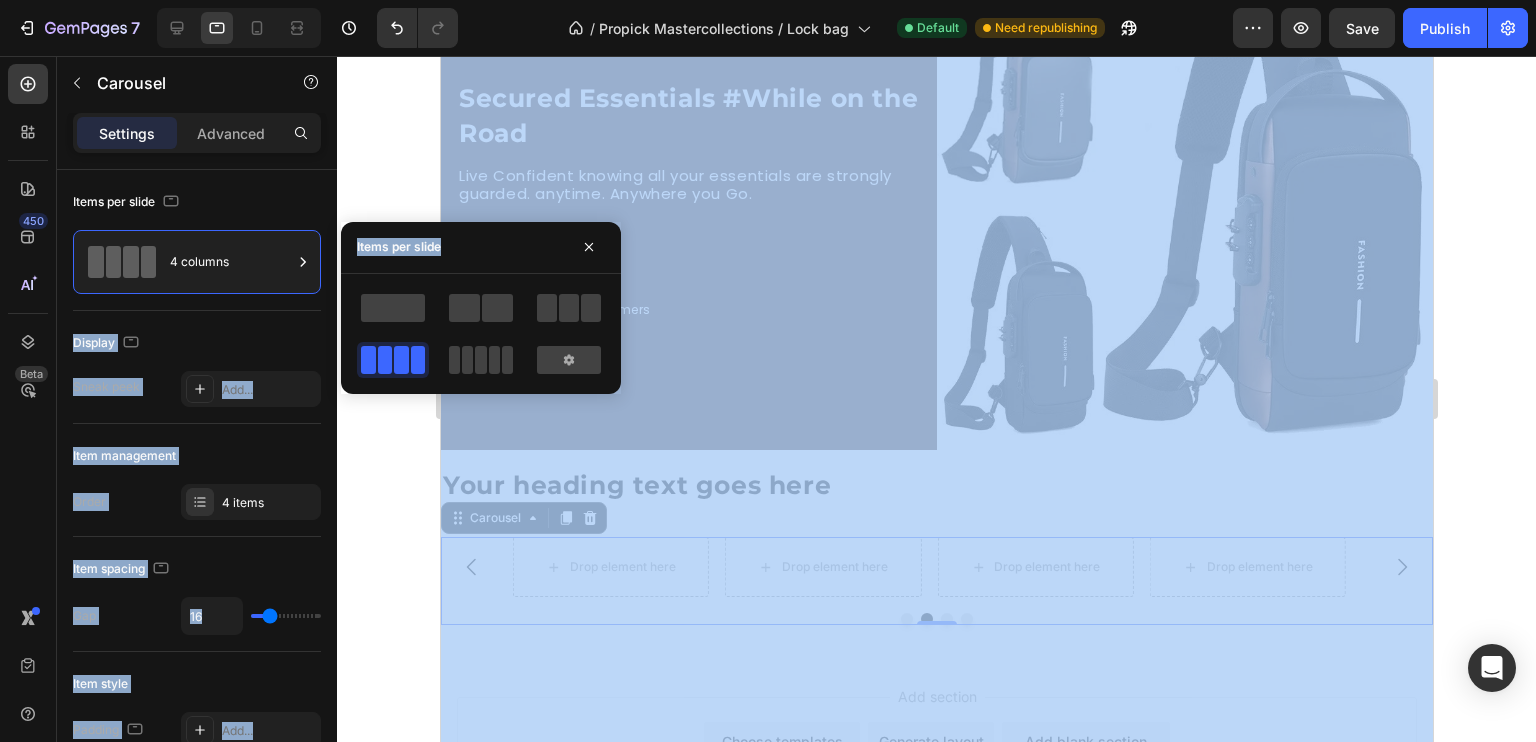 drag, startPoint x: 264, startPoint y: 256, endPoint x: 374, endPoint y: 348, distance: 143.40154 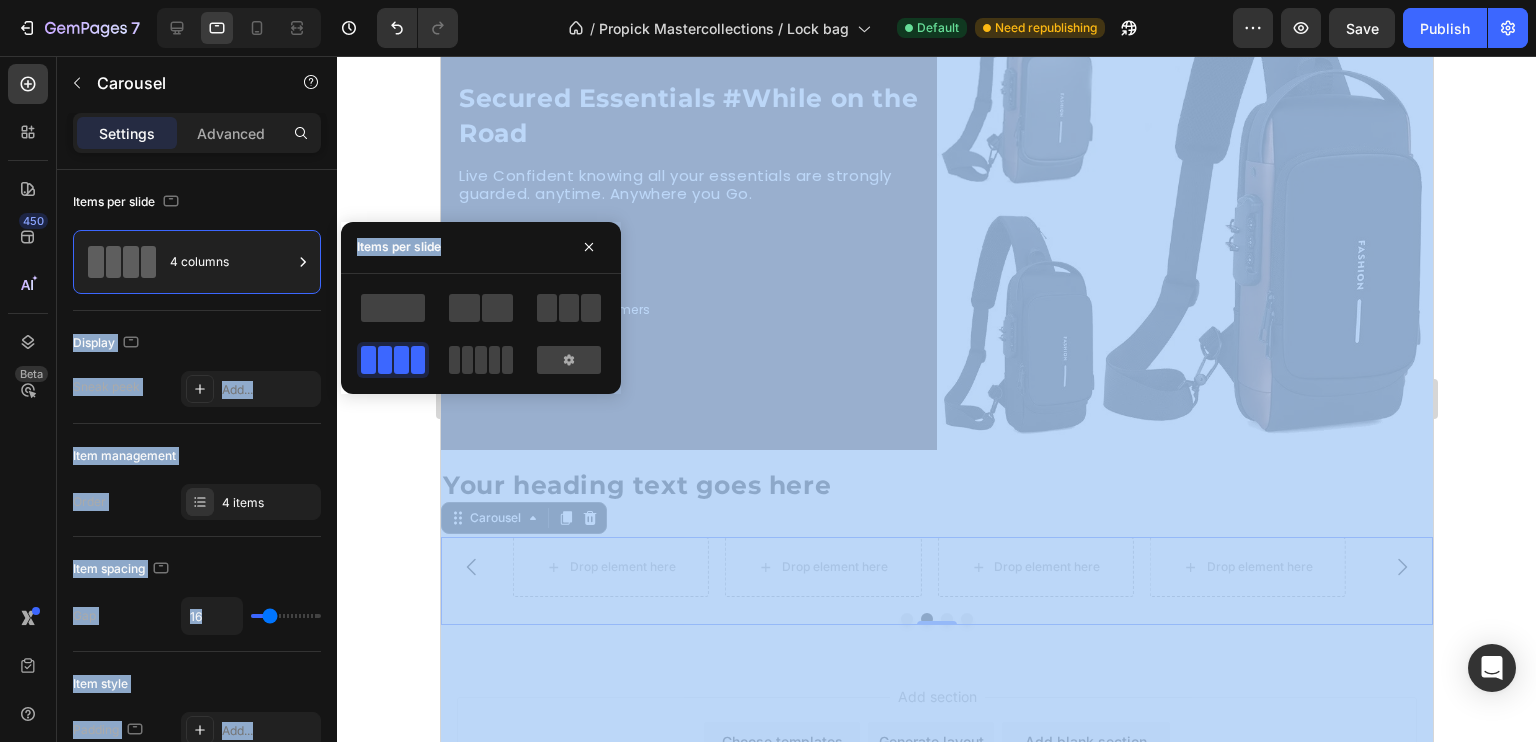 drag, startPoint x: 374, startPoint y: 348, endPoint x: 400, endPoint y: 435, distance: 90.80198 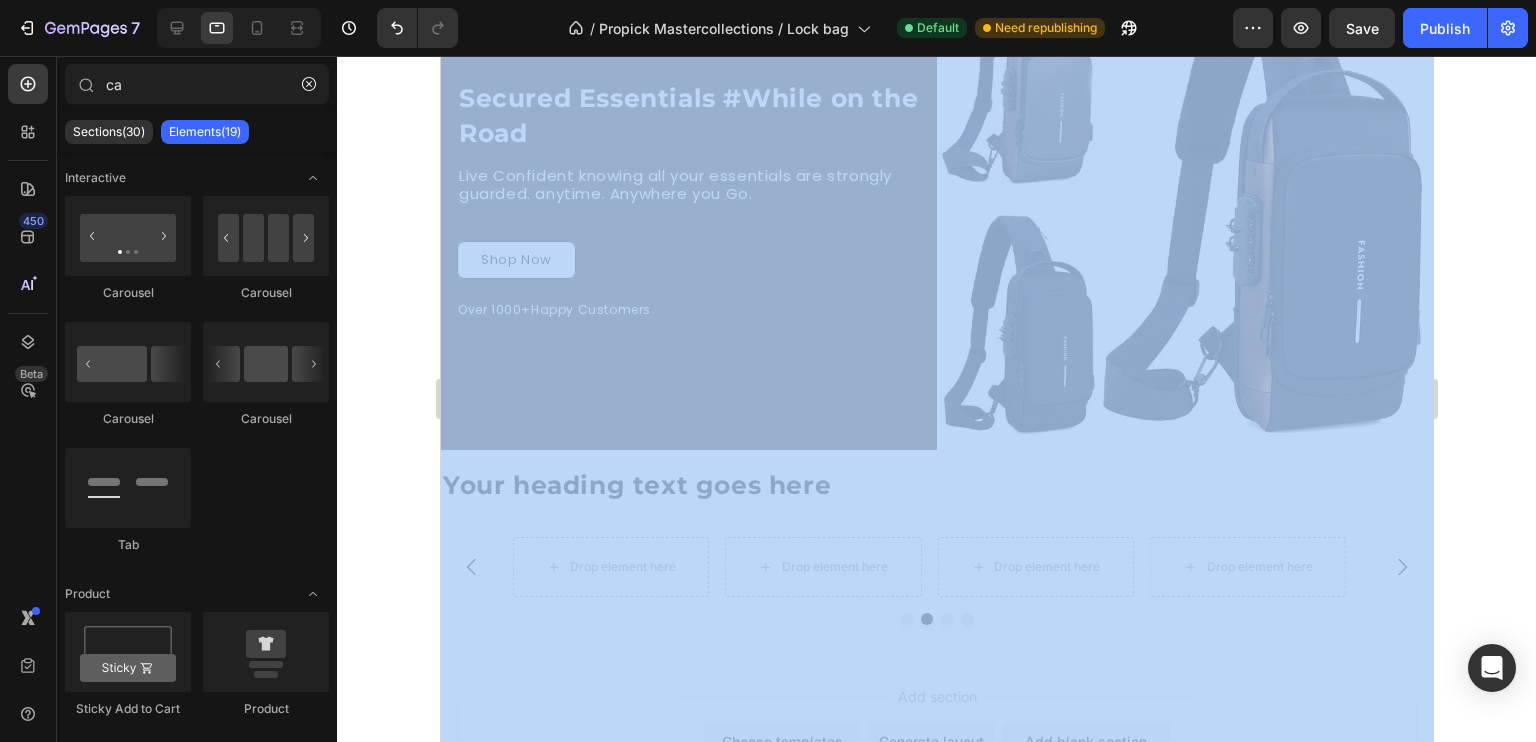 click 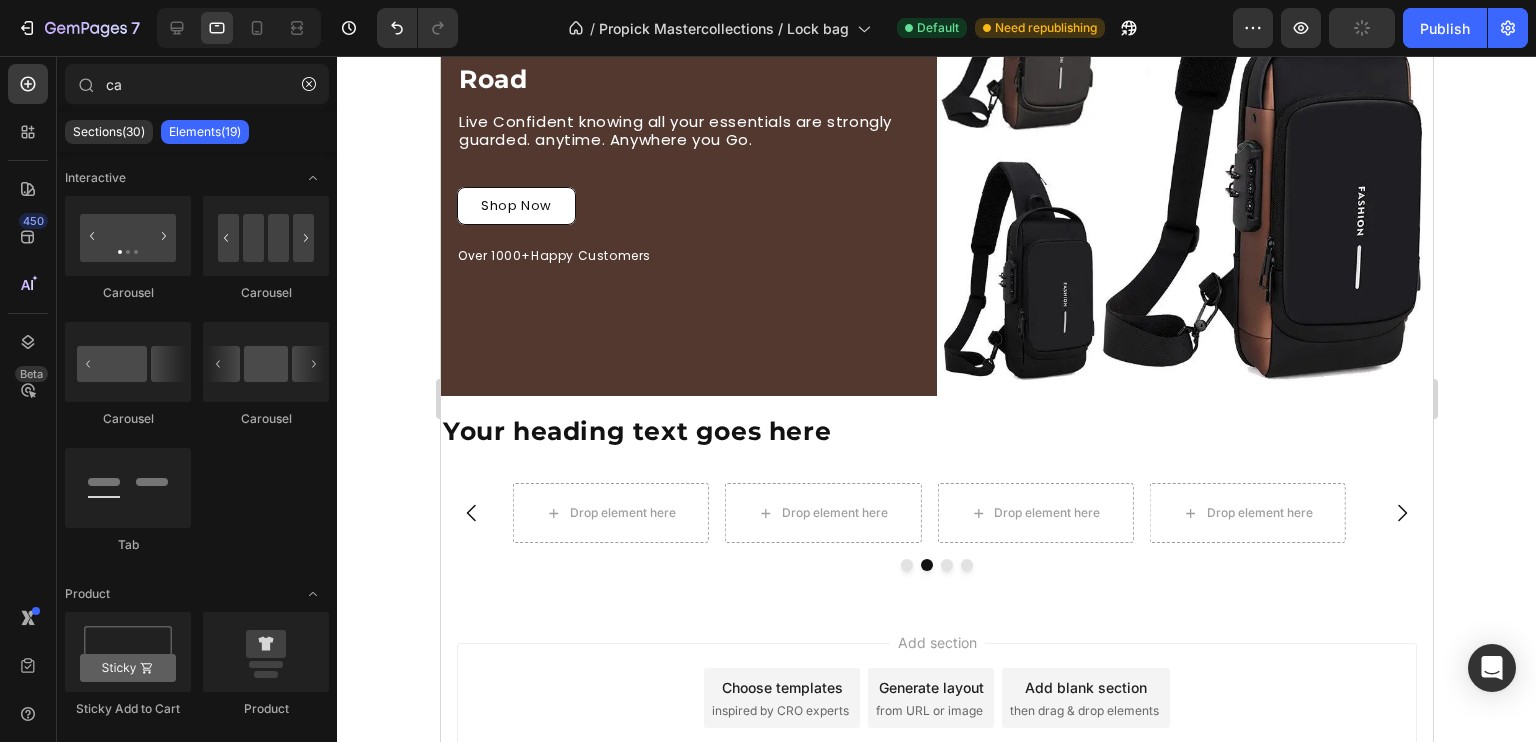 scroll, scrollTop: 143, scrollLeft: 0, axis: vertical 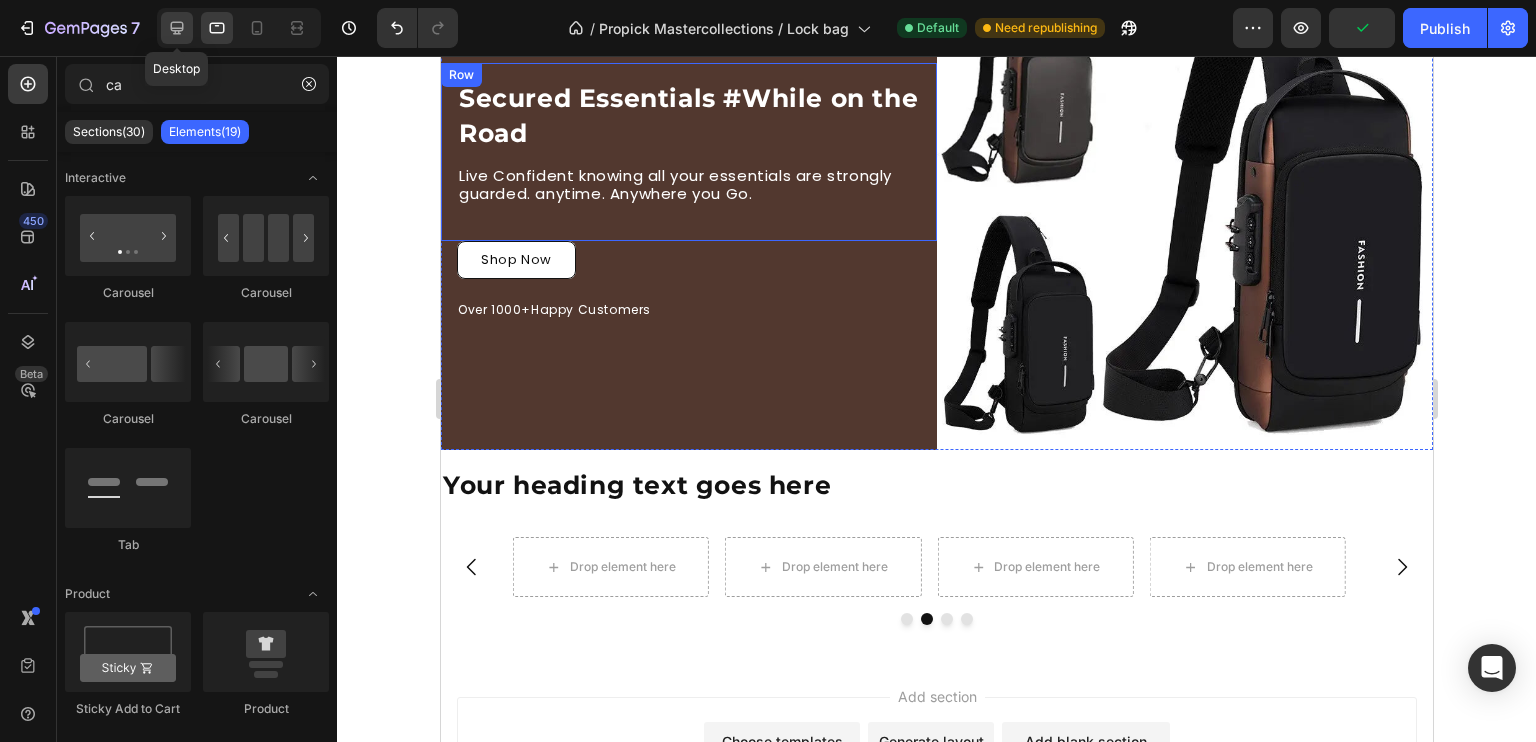click 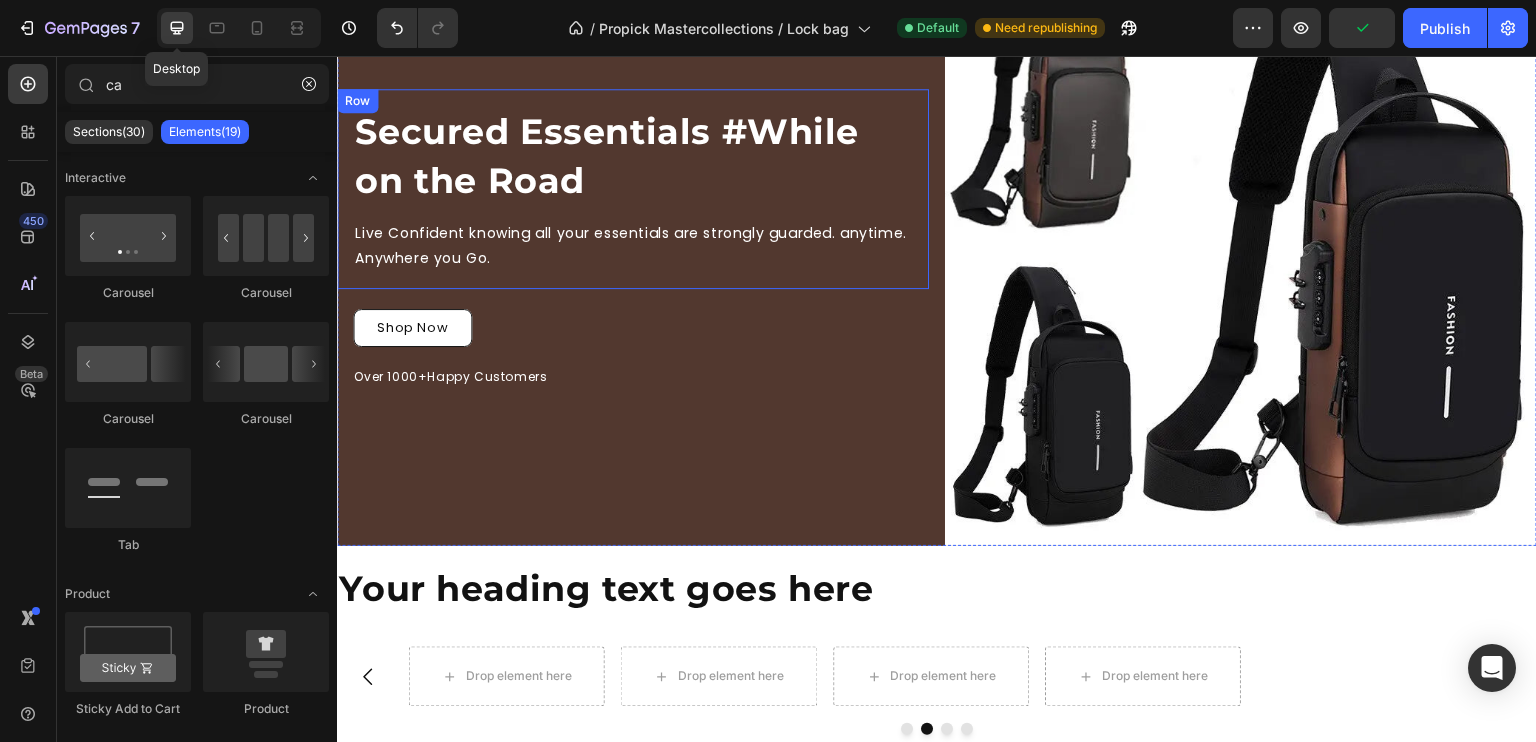scroll, scrollTop: 184, scrollLeft: 0, axis: vertical 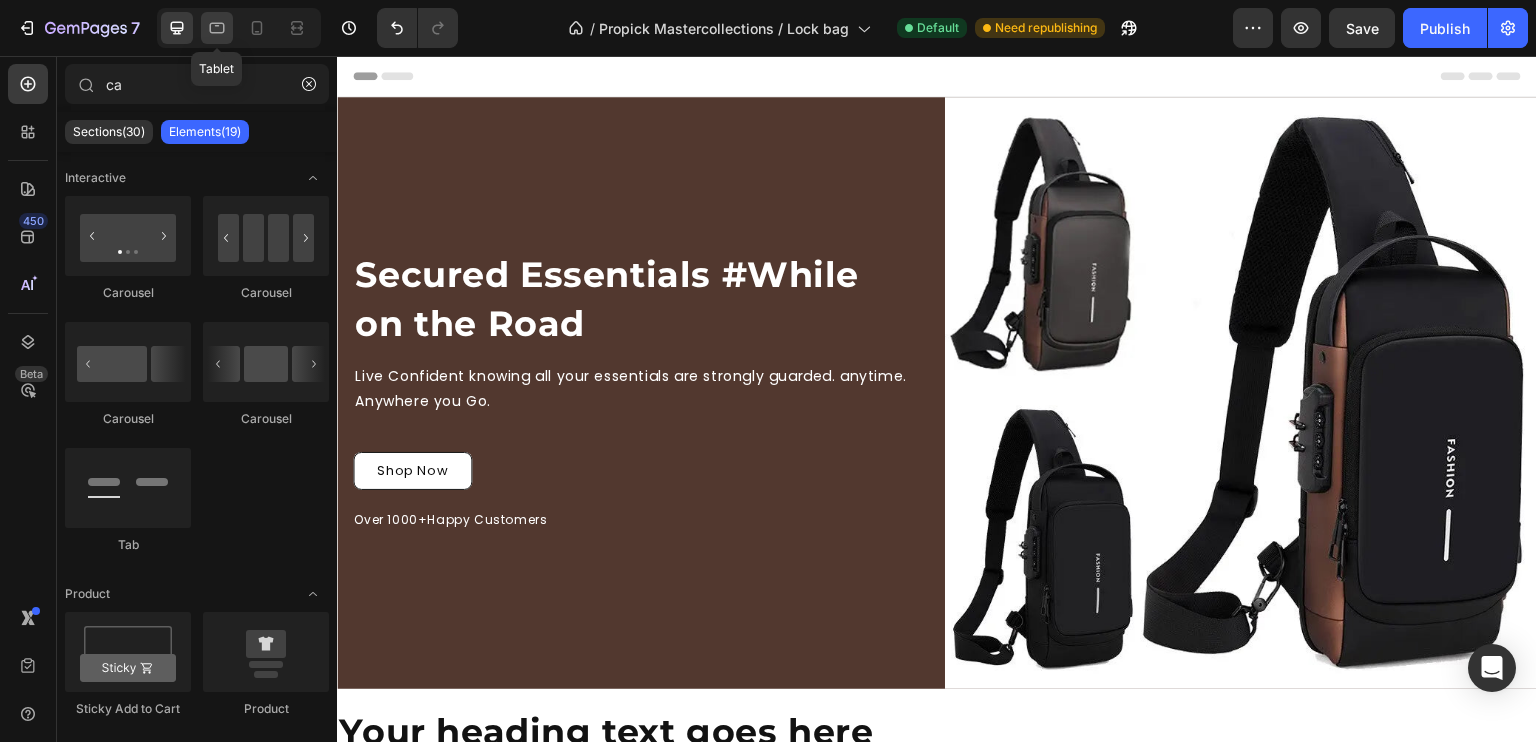 click 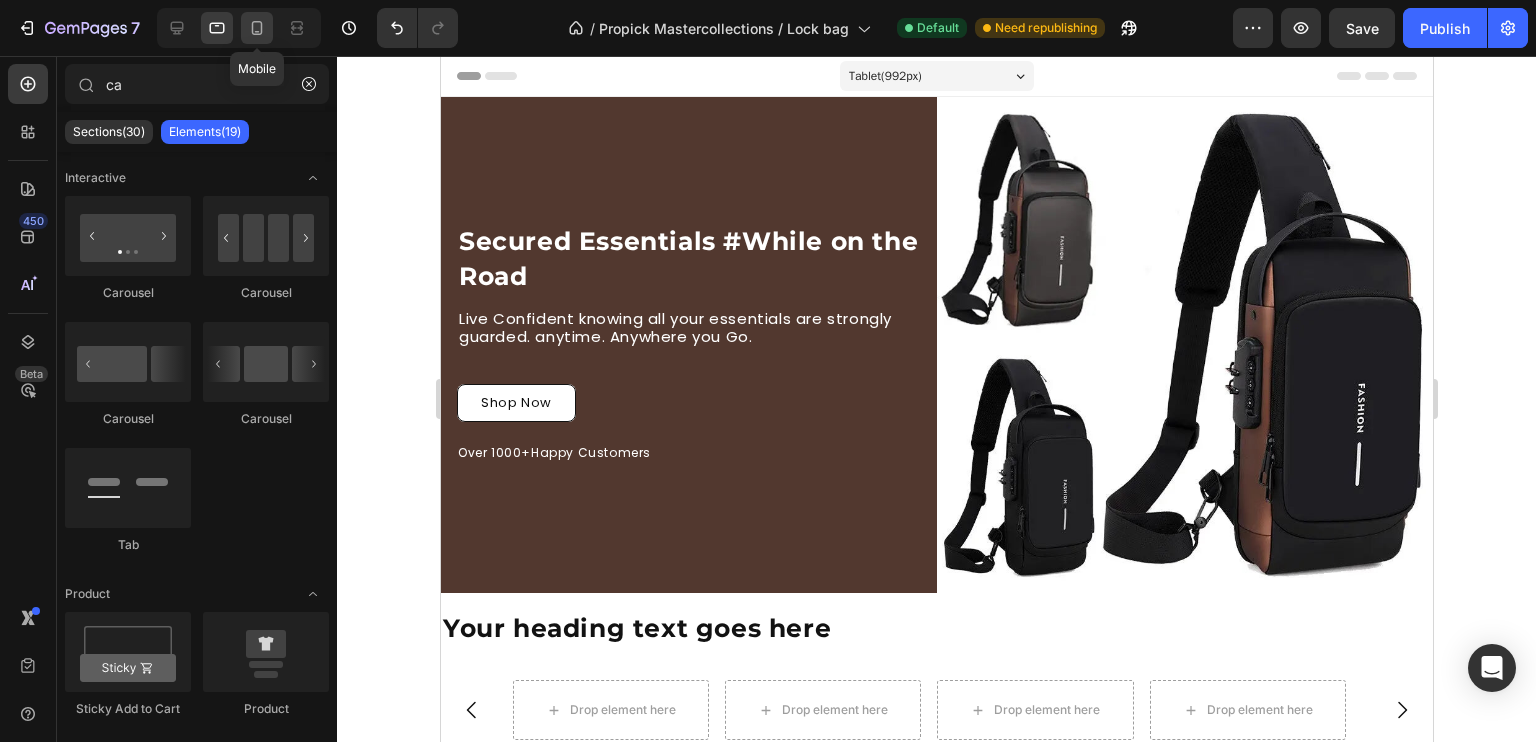 click 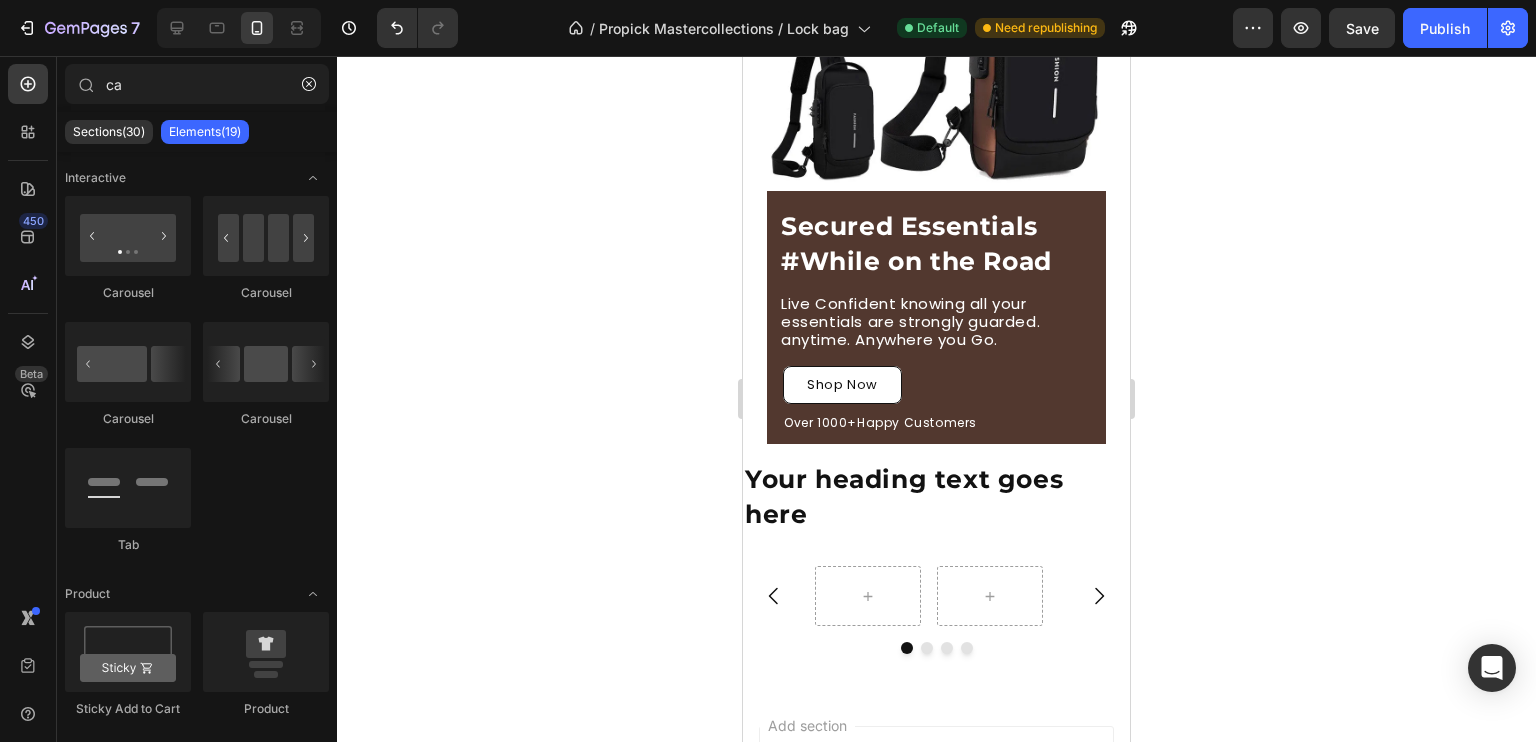 scroll, scrollTop: 277, scrollLeft: 0, axis: vertical 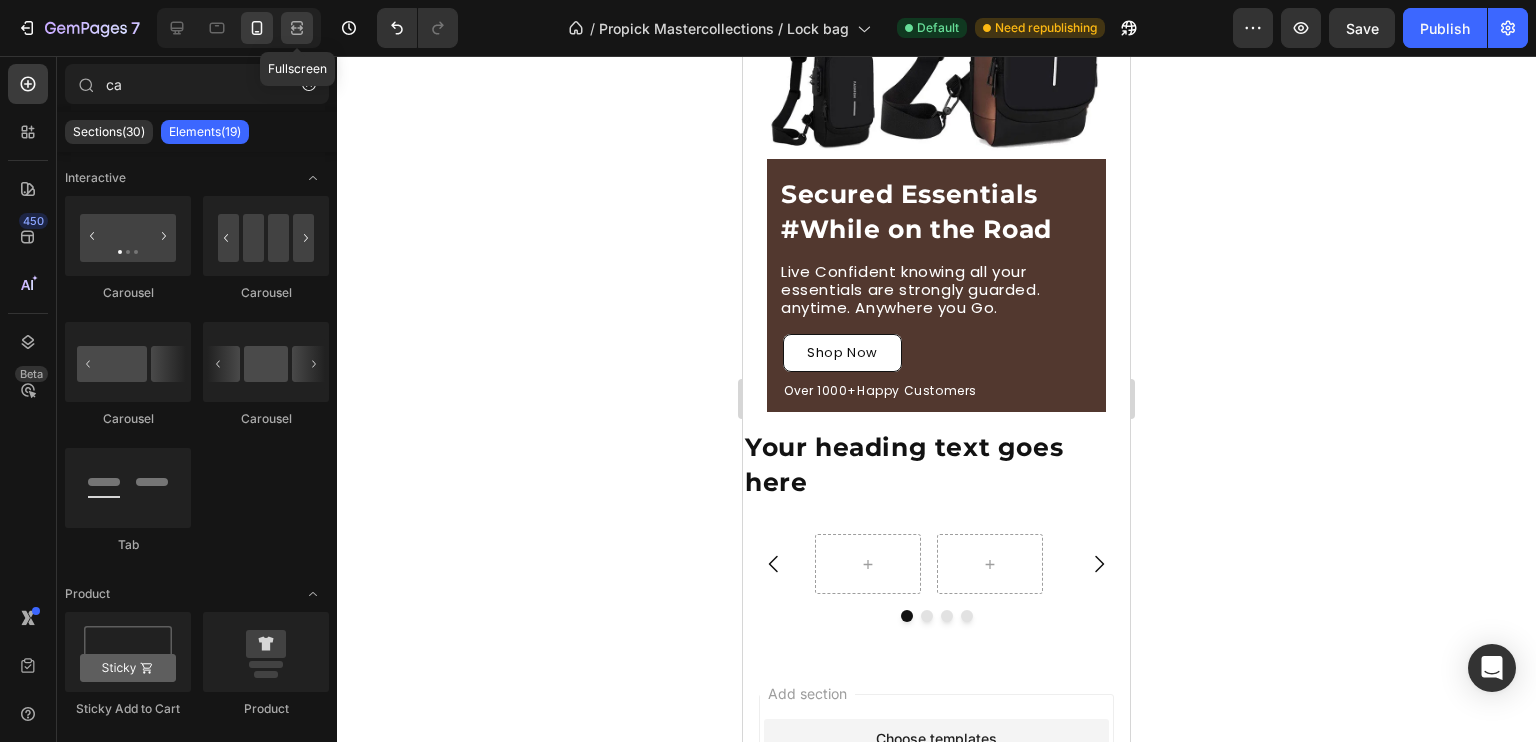 click 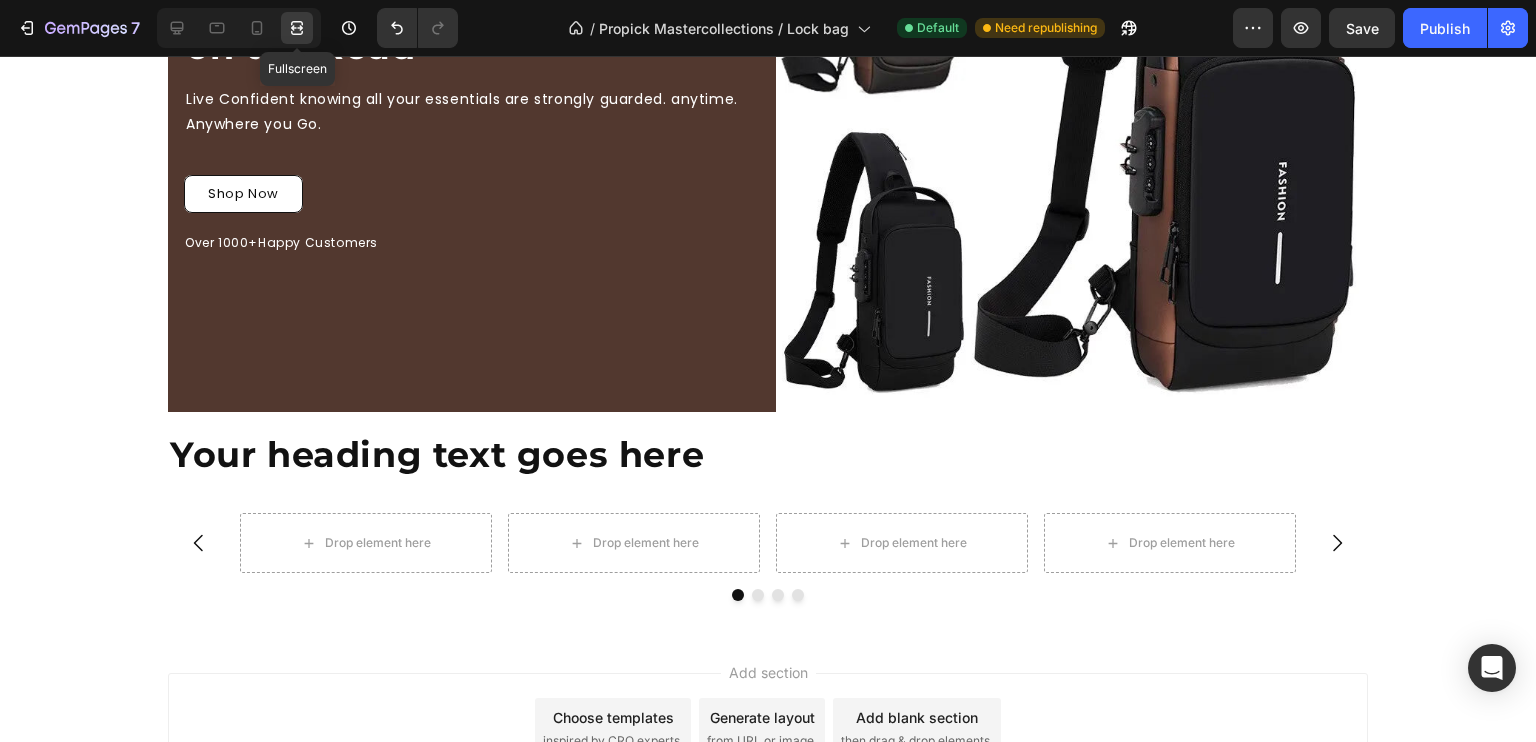 scroll, scrollTop: 454, scrollLeft: 0, axis: vertical 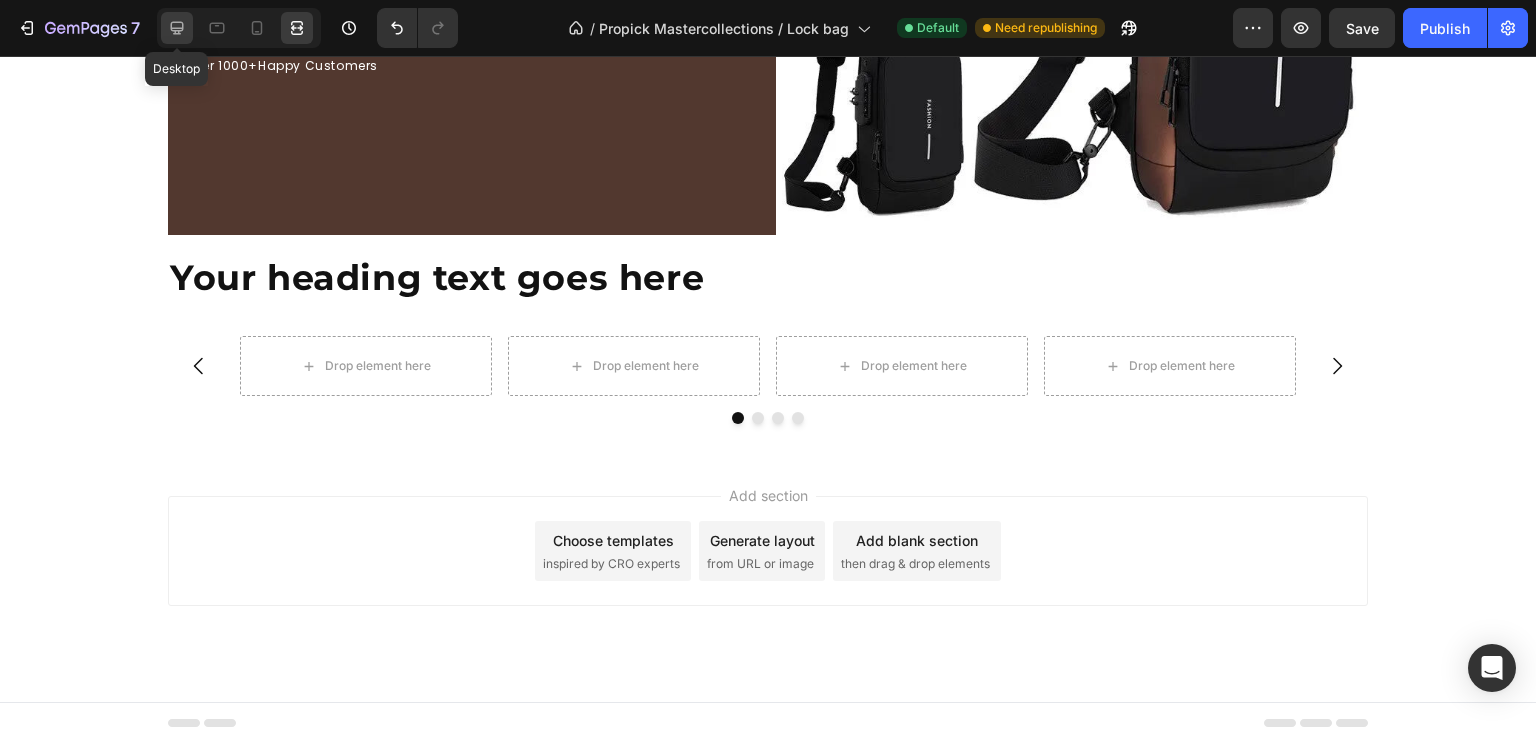 click 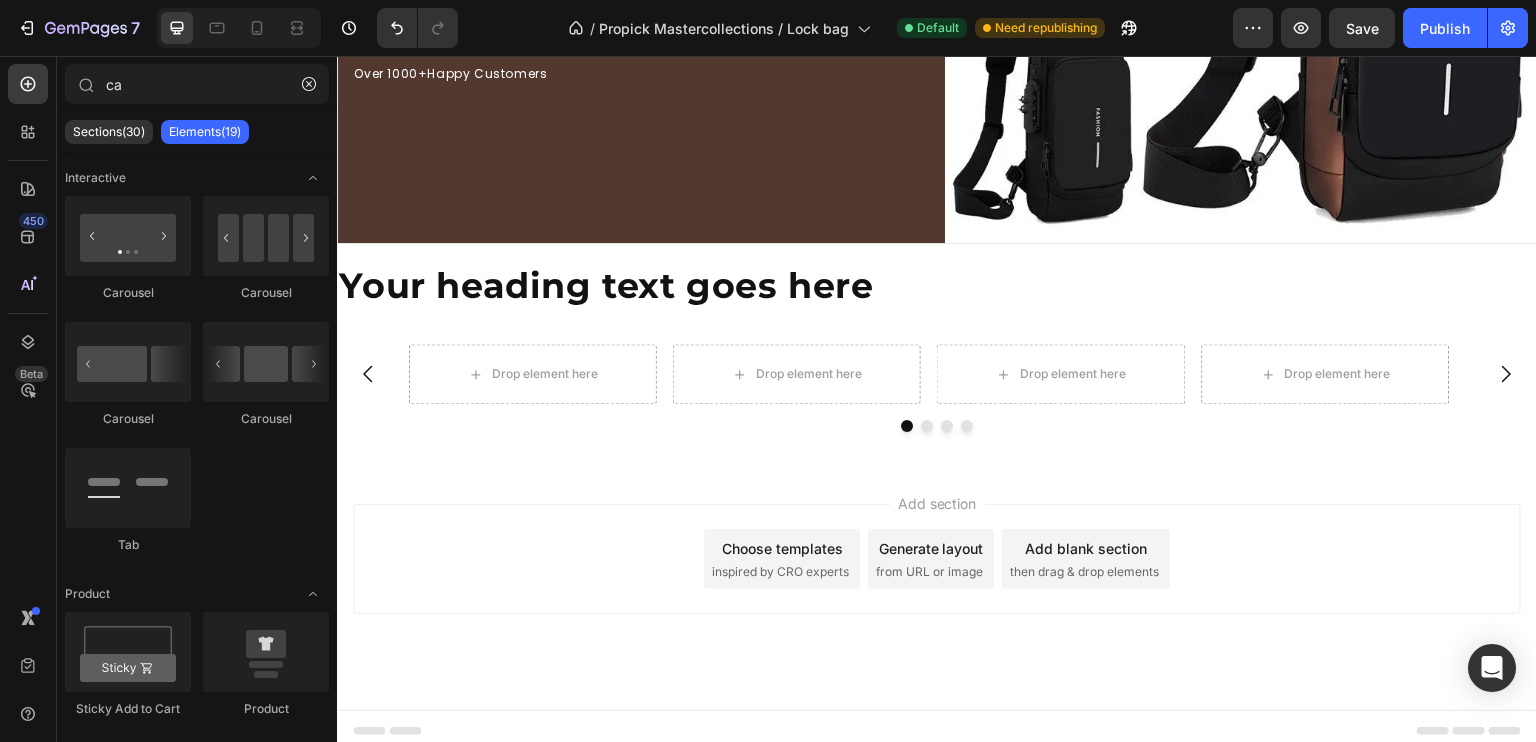 scroll, scrollTop: 447, scrollLeft: 0, axis: vertical 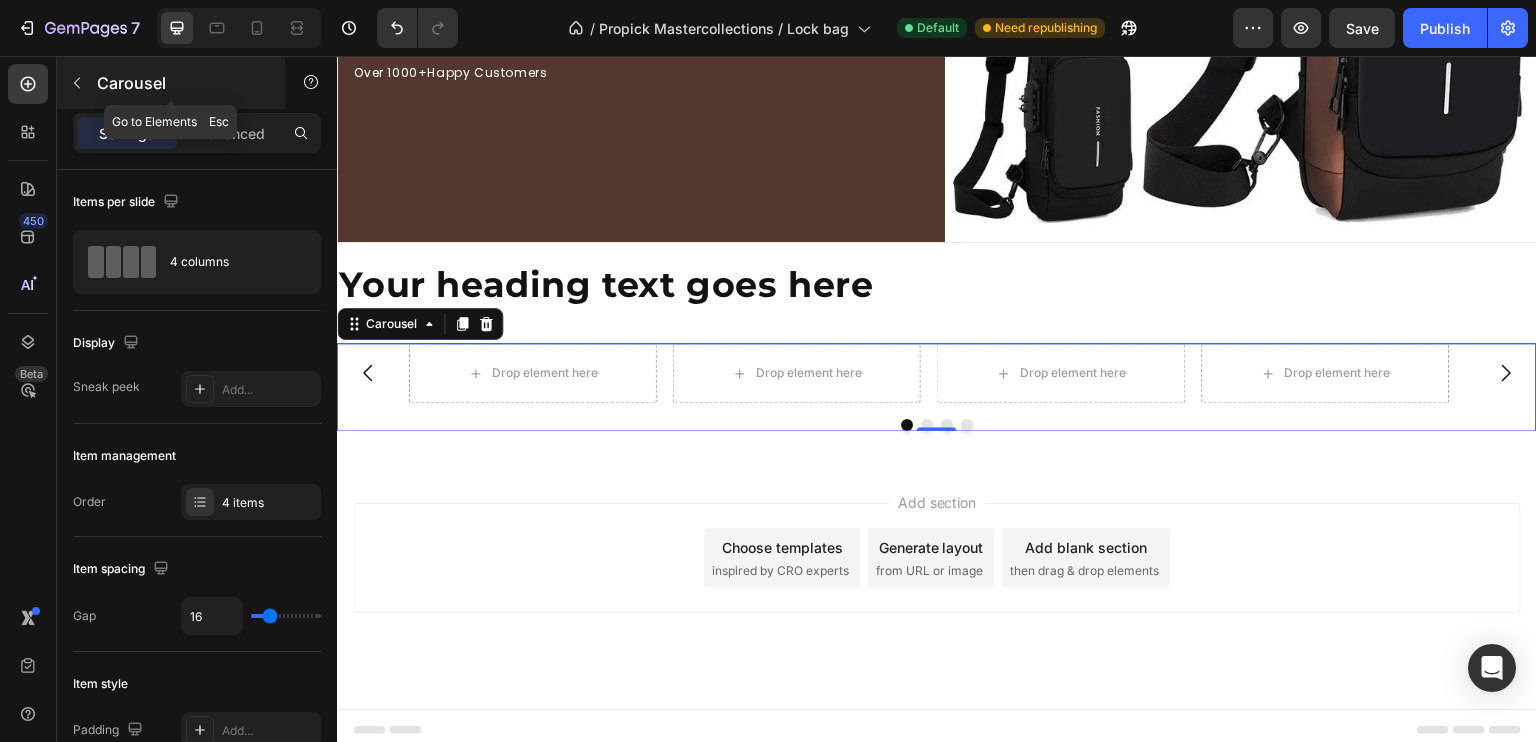 click 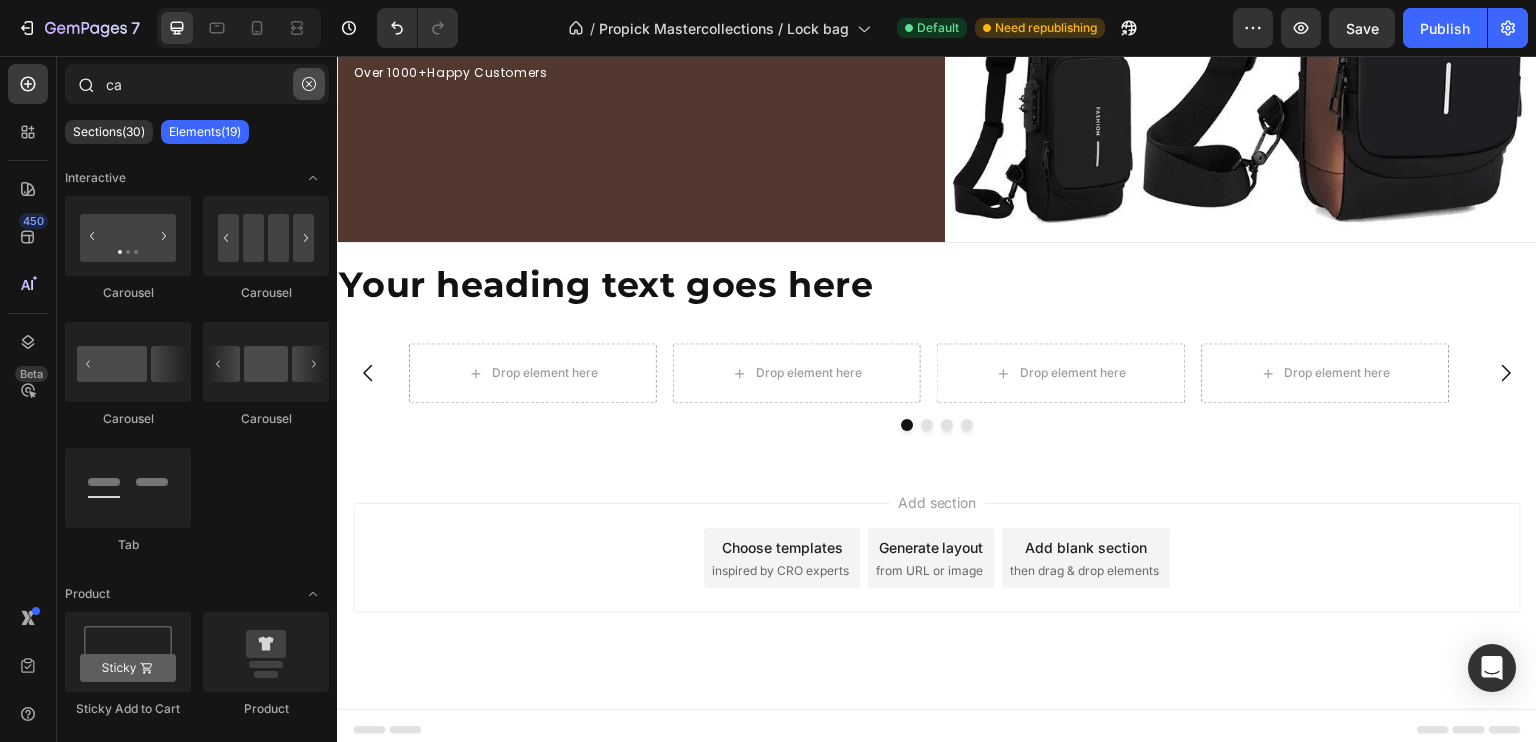 click 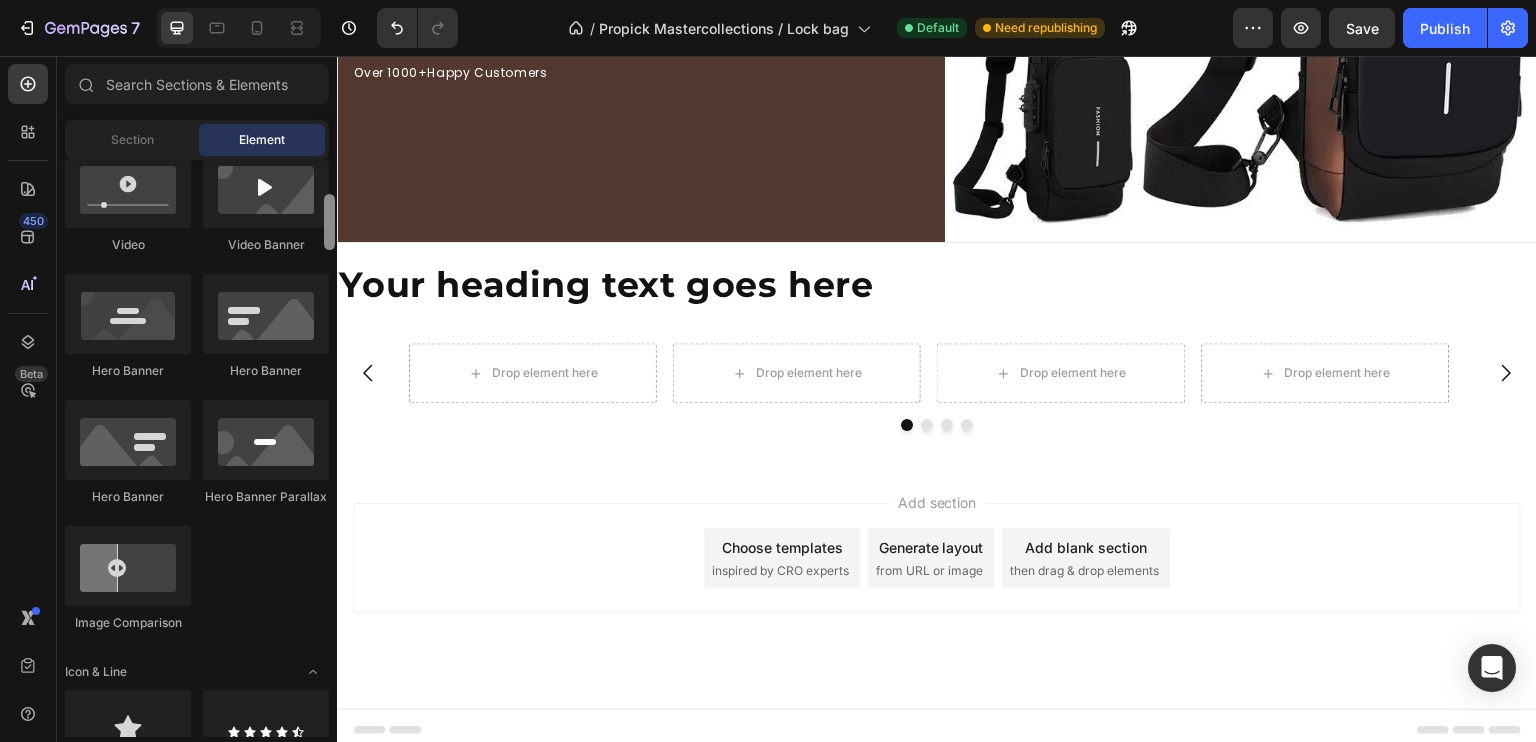 scroll, scrollTop: 832, scrollLeft: 0, axis: vertical 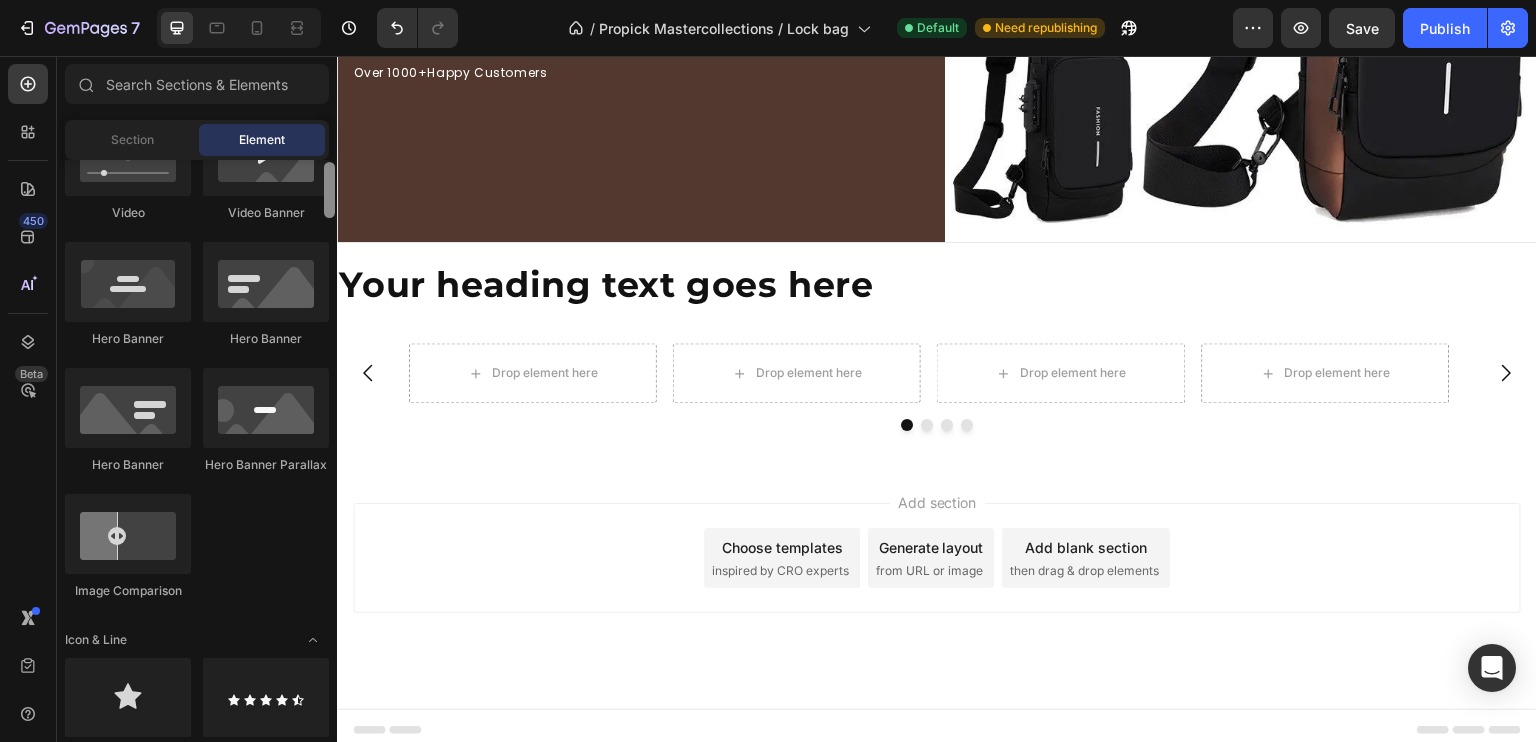 drag, startPoint x: 331, startPoint y: 197, endPoint x: 327, endPoint y: 278, distance: 81.09871 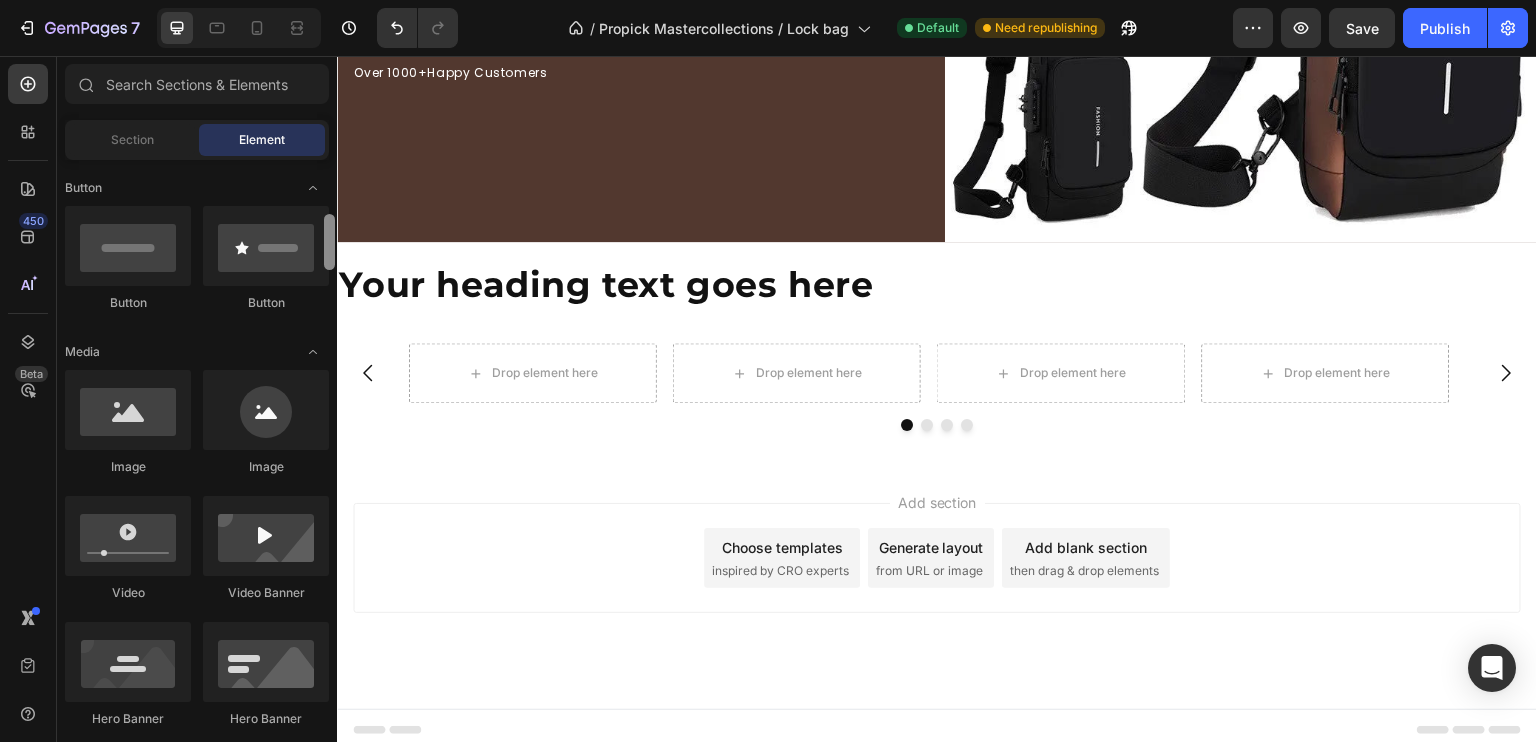 drag, startPoint x: 327, startPoint y: 276, endPoint x: 328, endPoint y: 238, distance: 38.013157 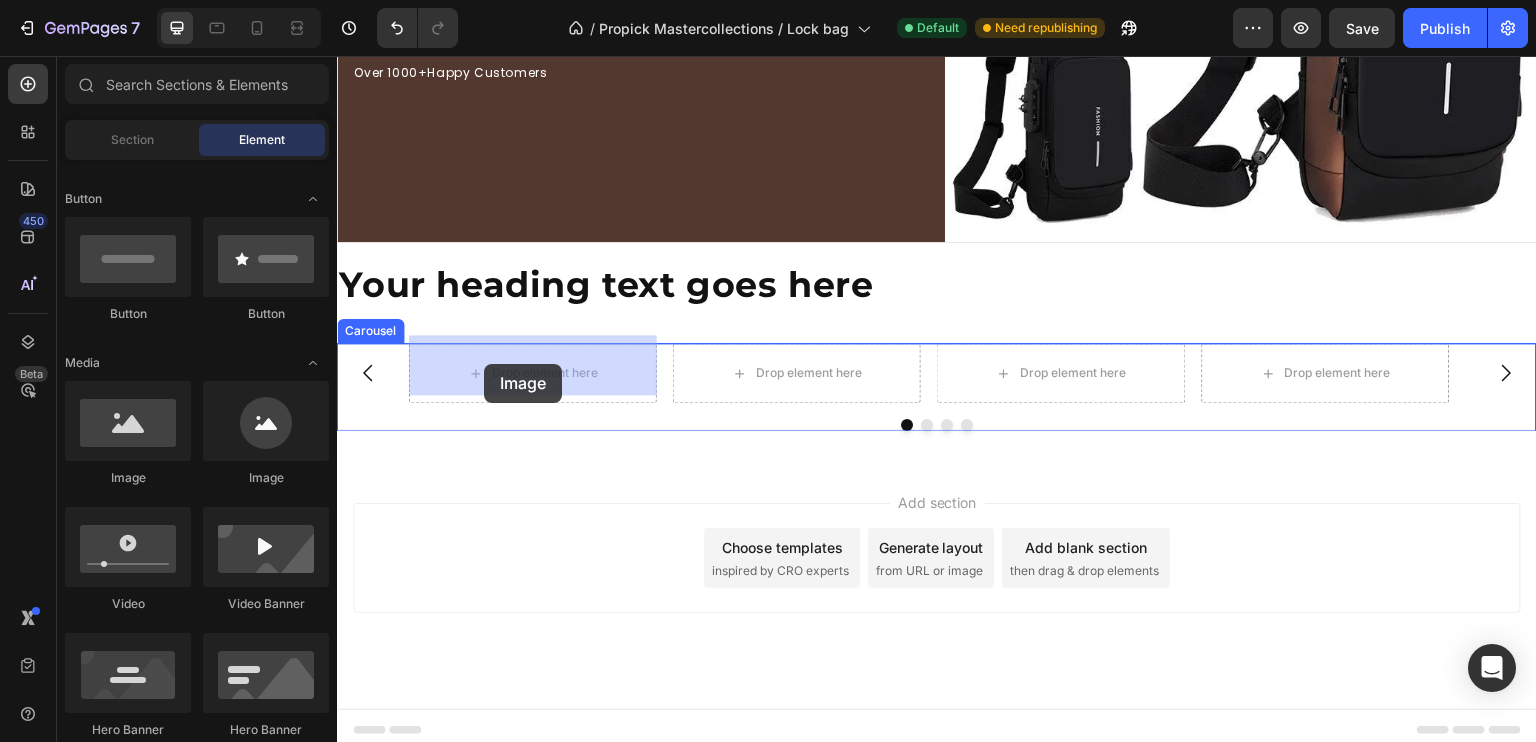 drag, startPoint x: 471, startPoint y: 487, endPoint x: 484, endPoint y: 364, distance: 123.68508 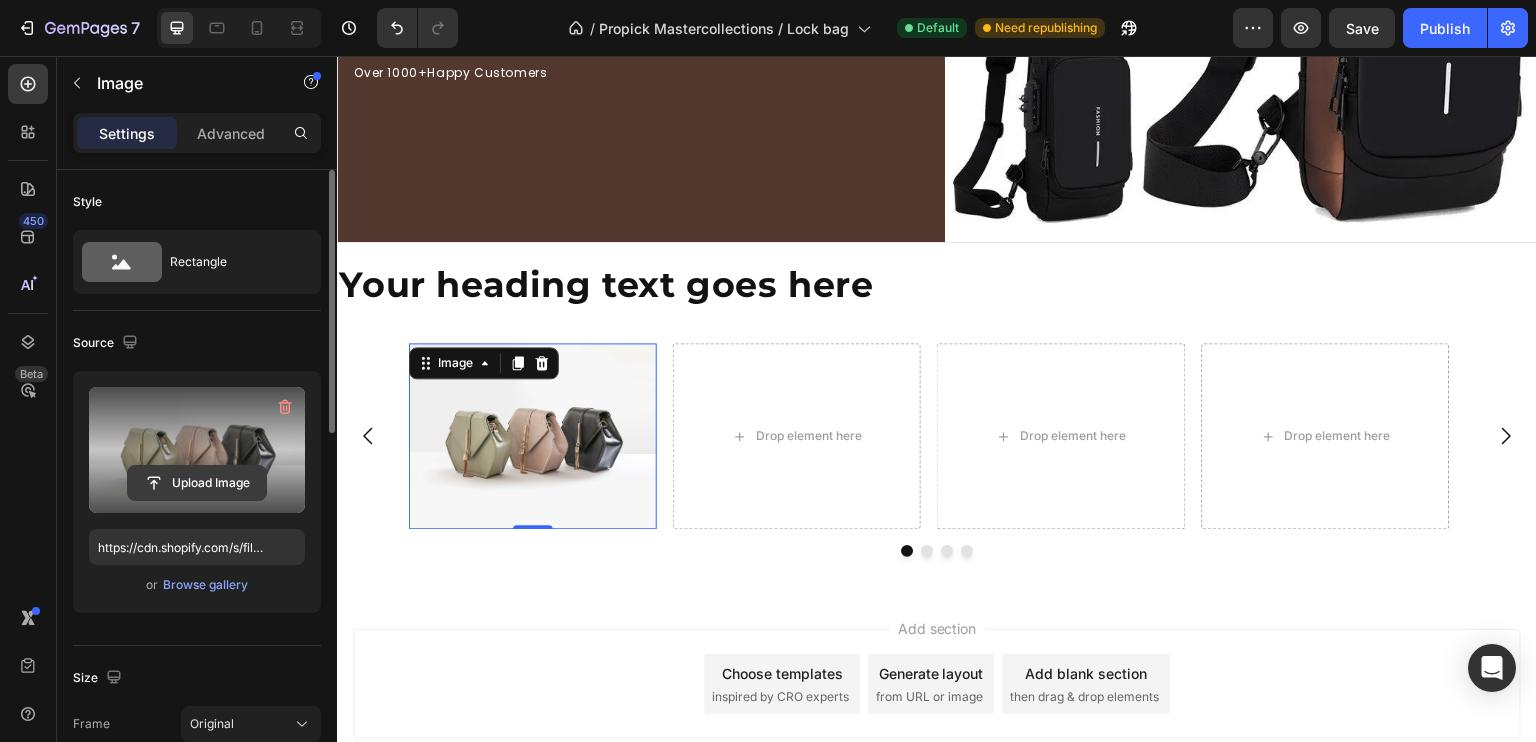 click 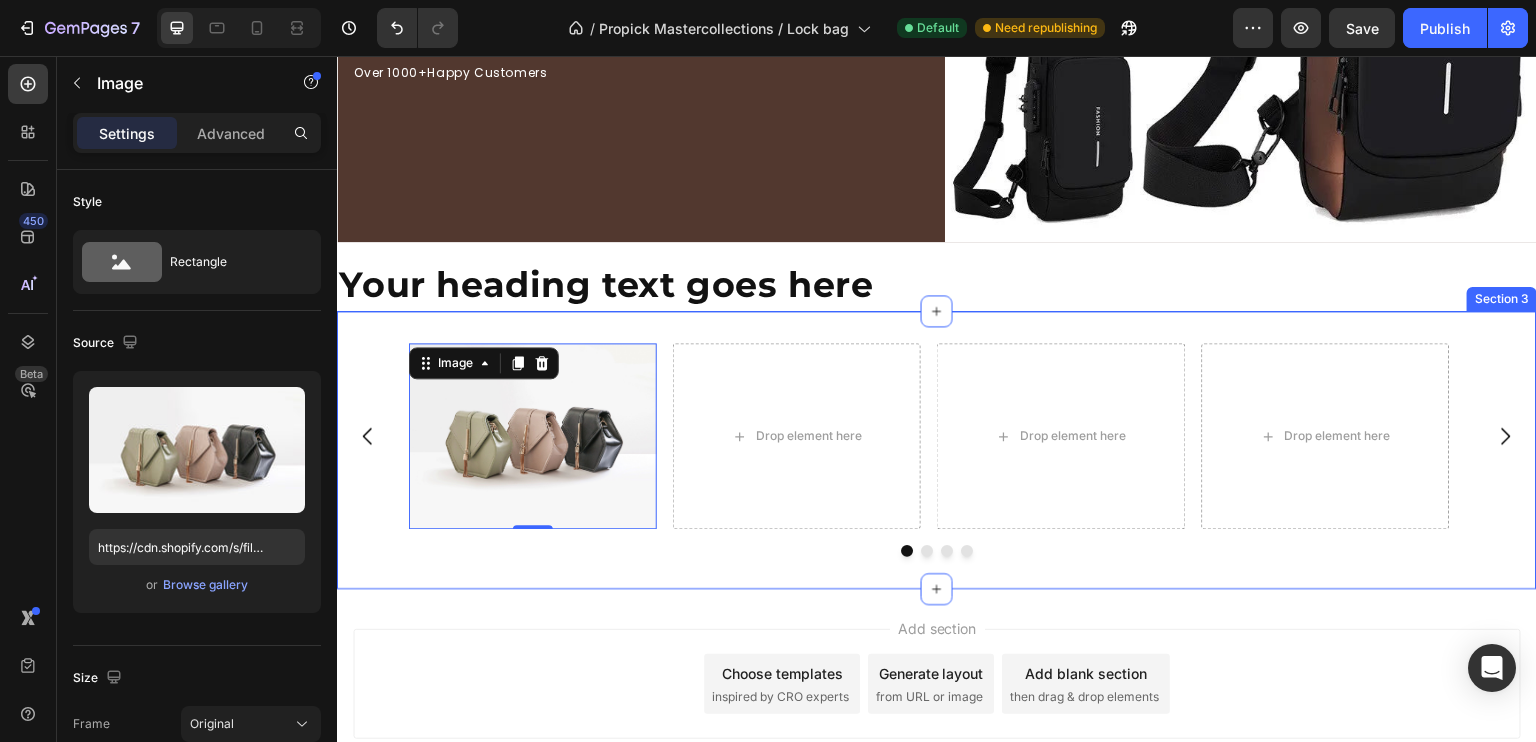click on "Image   0
Drop element here
Drop element here
Drop element here
Carousel Section 3" at bounding box center (937, 450) 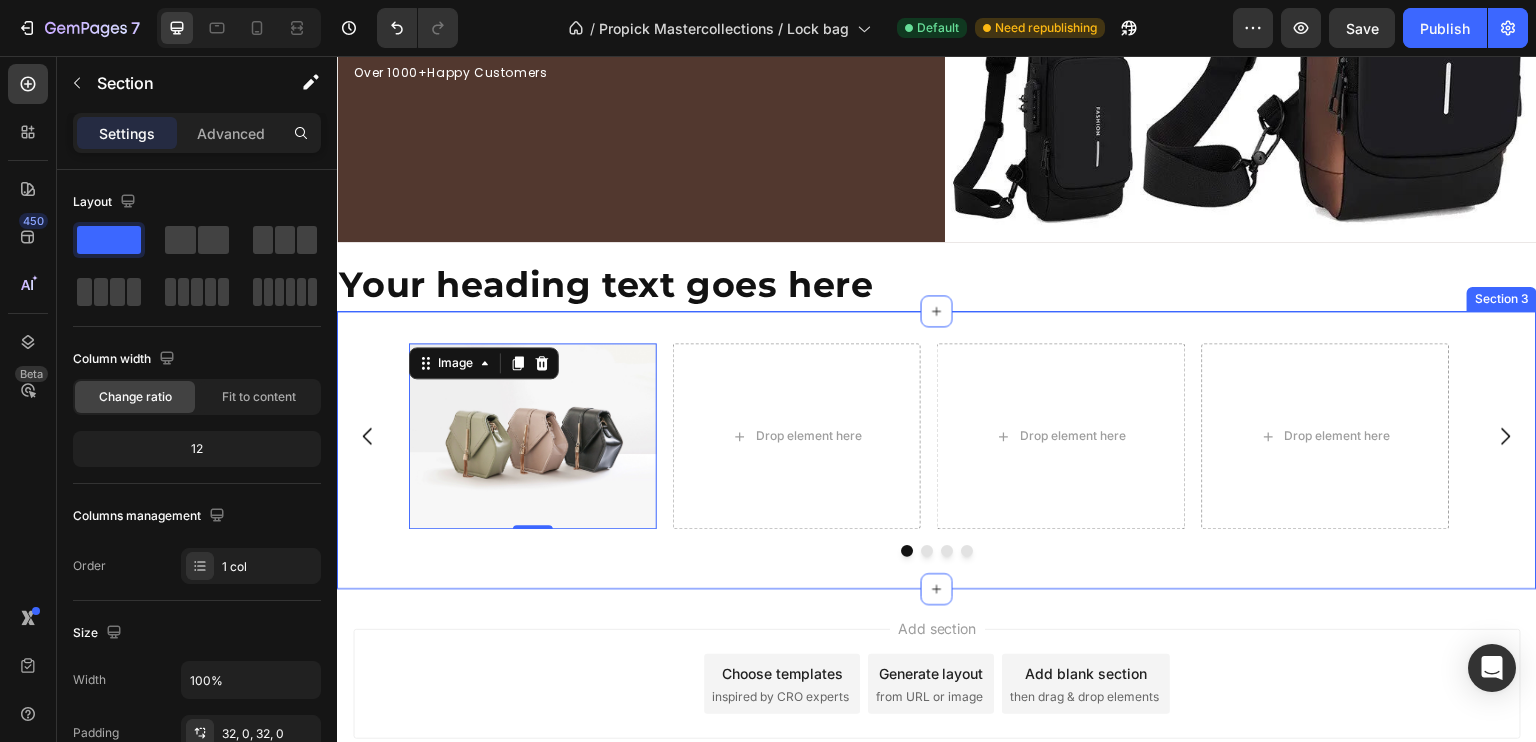click on "Drop element here" at bounding box center [797, 436] 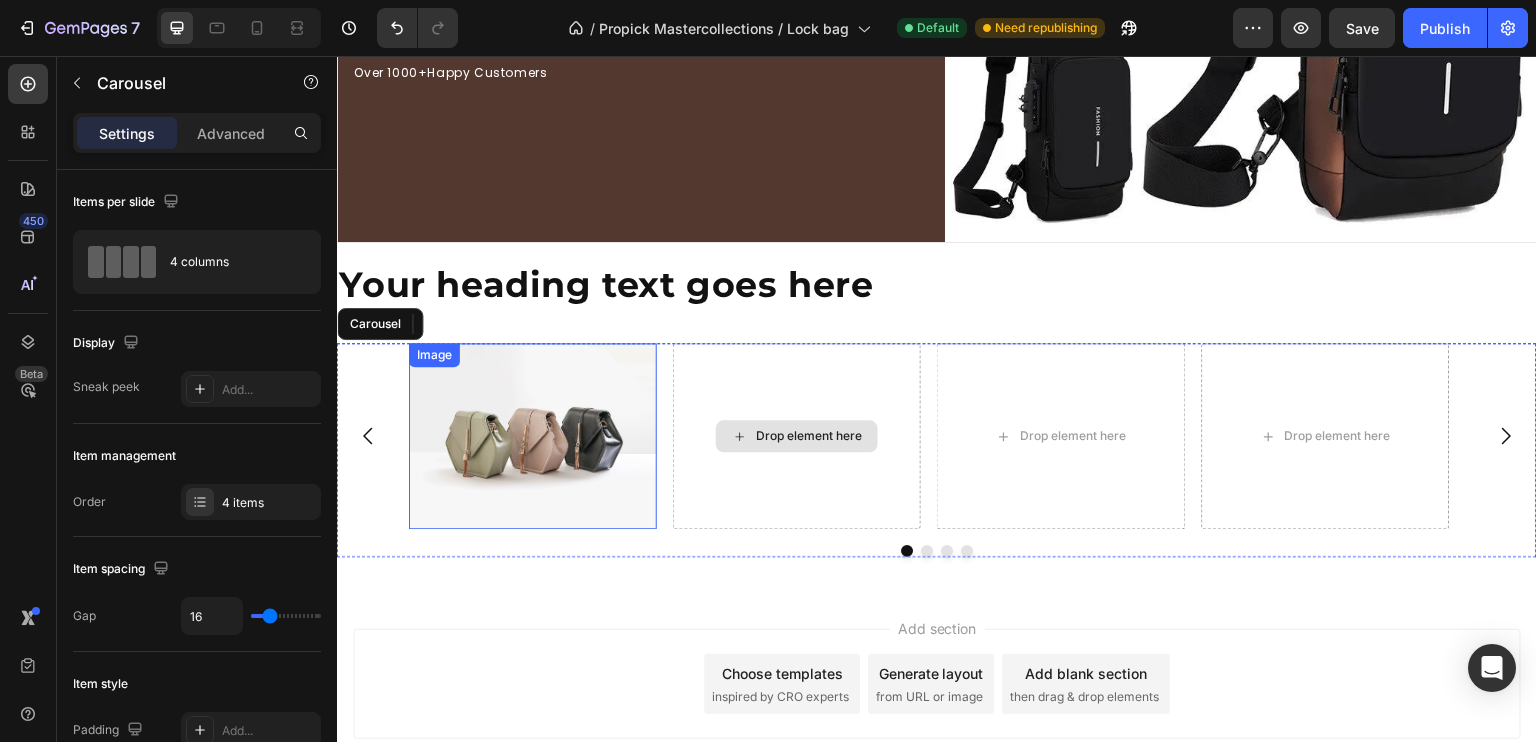 click at bounding box center (533, 436) 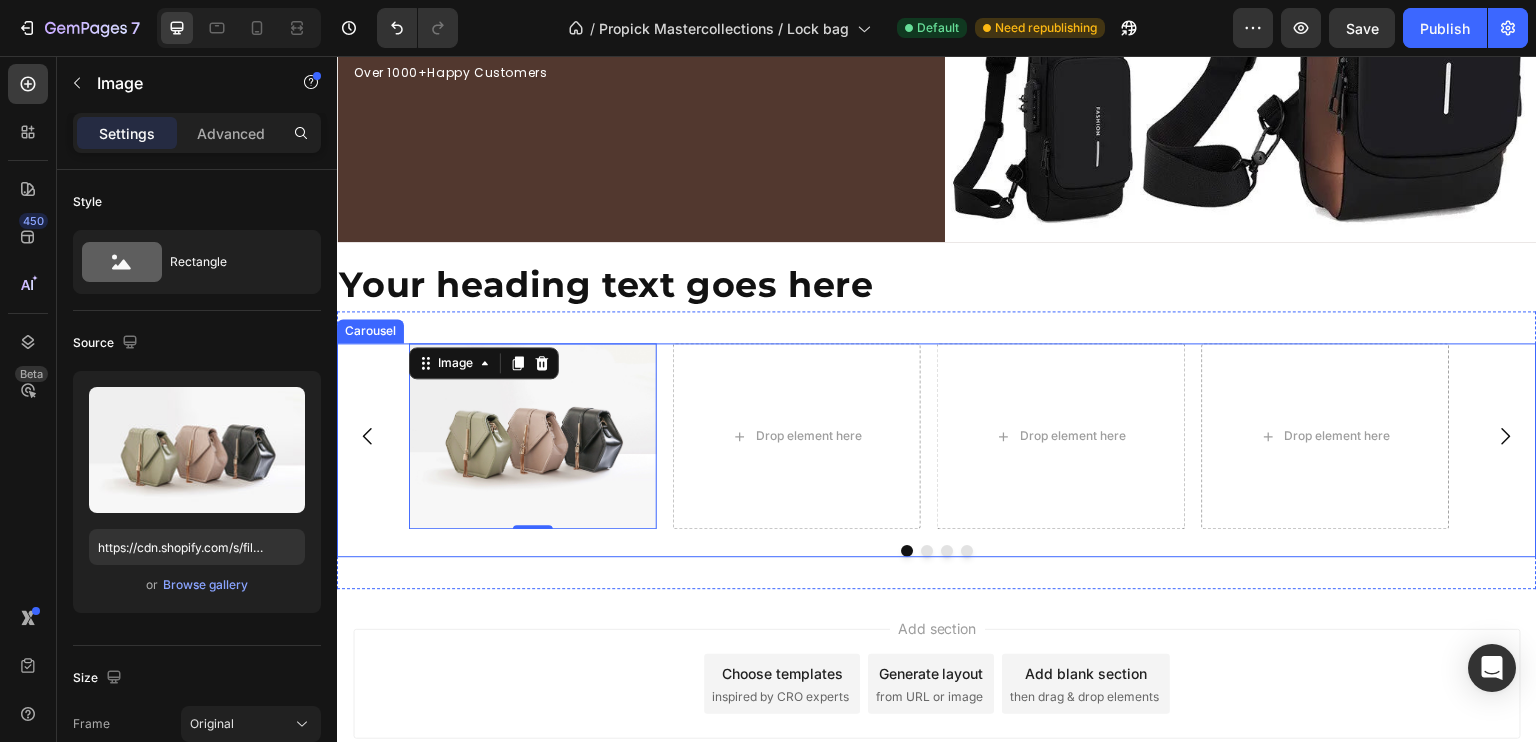 click at bounding box center (937, 551) 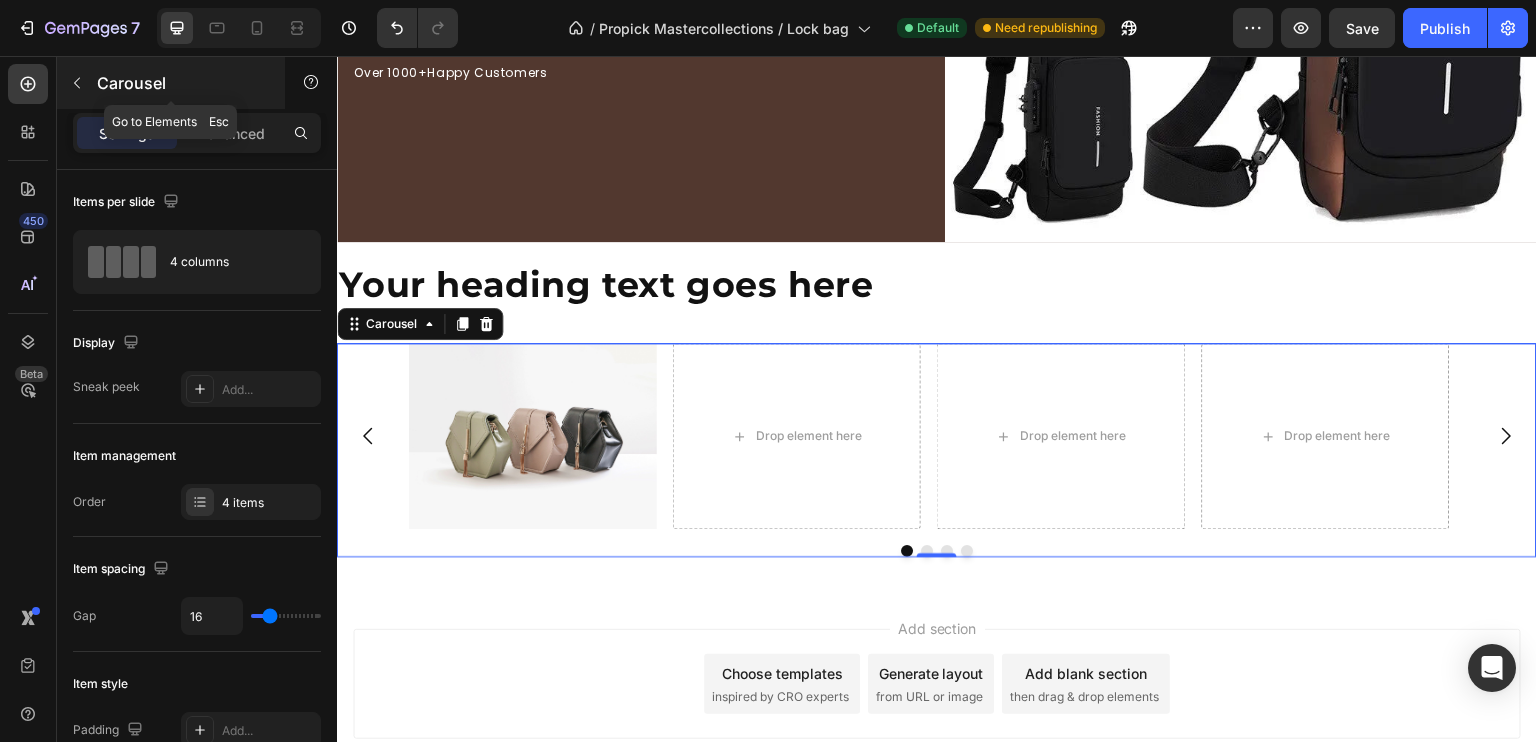 click 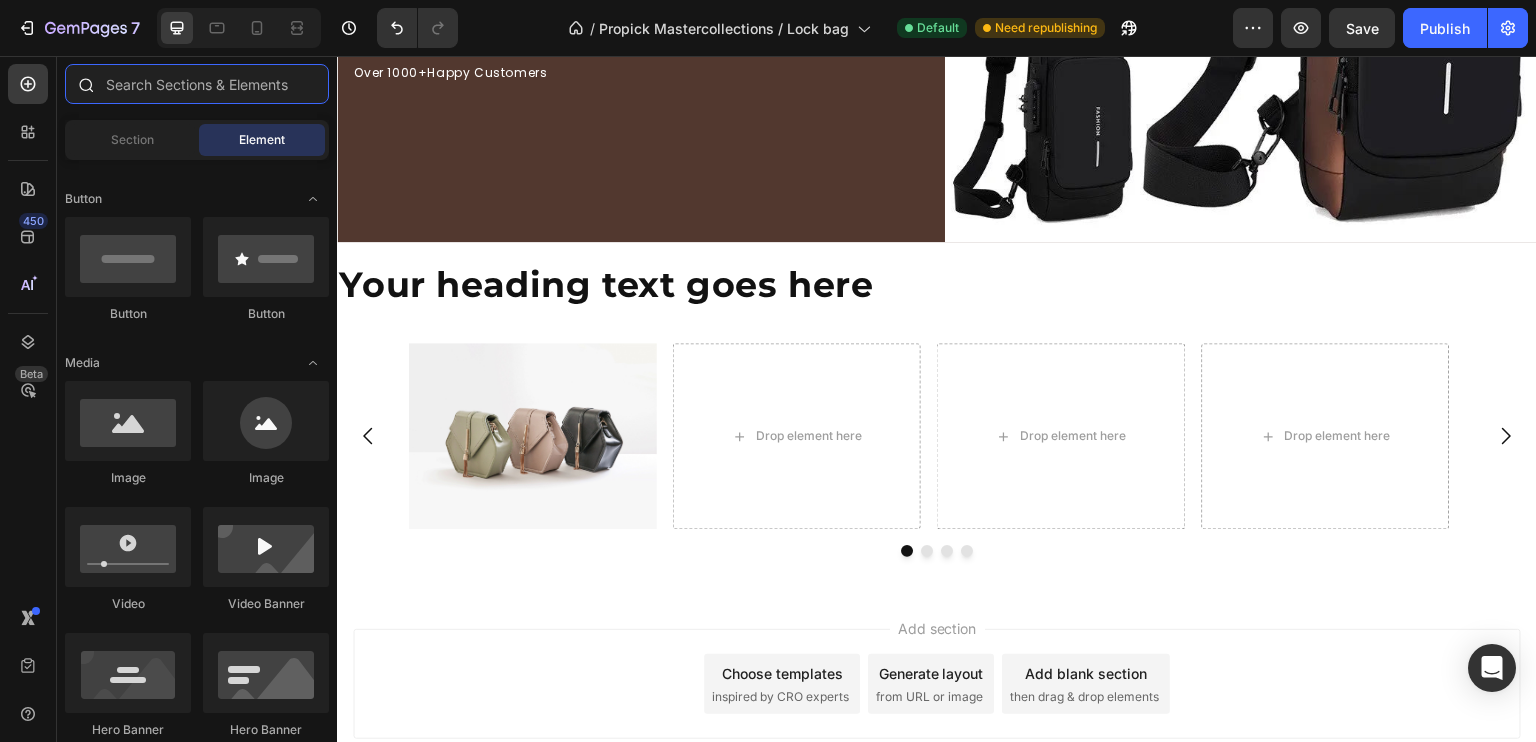 click at bounding box center (197, 84) 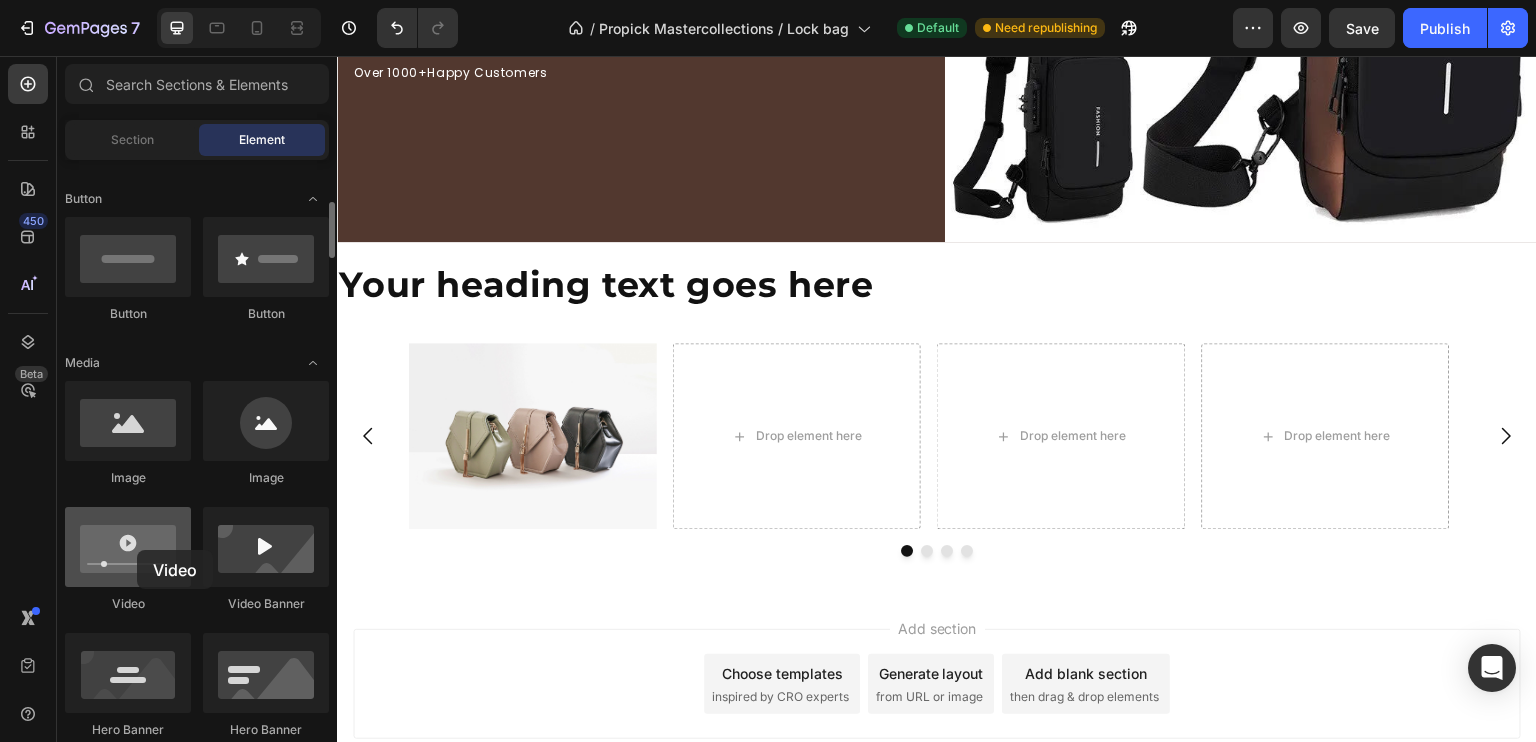 click at bounding box center (128, 547) 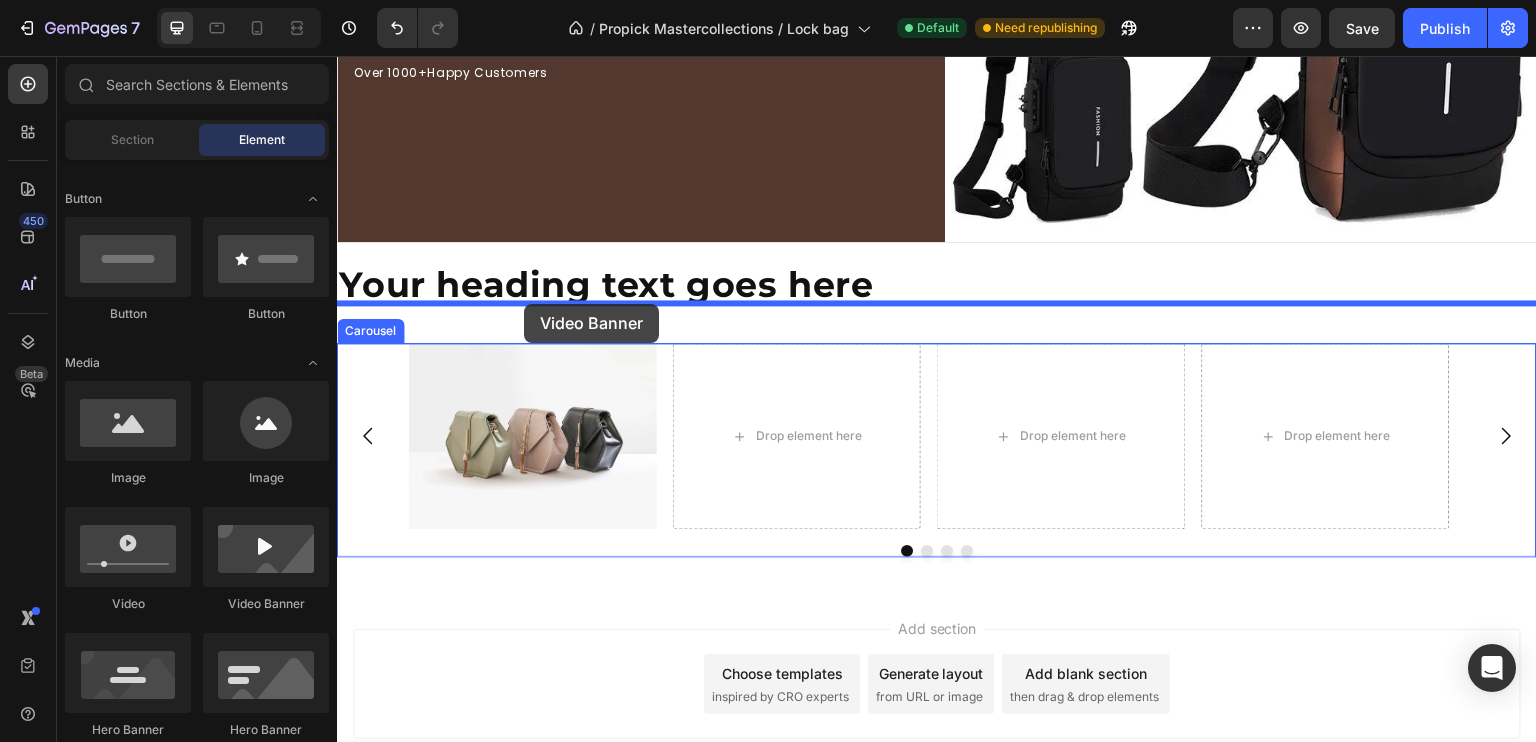 drag, startPoint x: 573, startPoint y: 631, endPoint x: 524, endPoint y: 306, distance: 328.6731 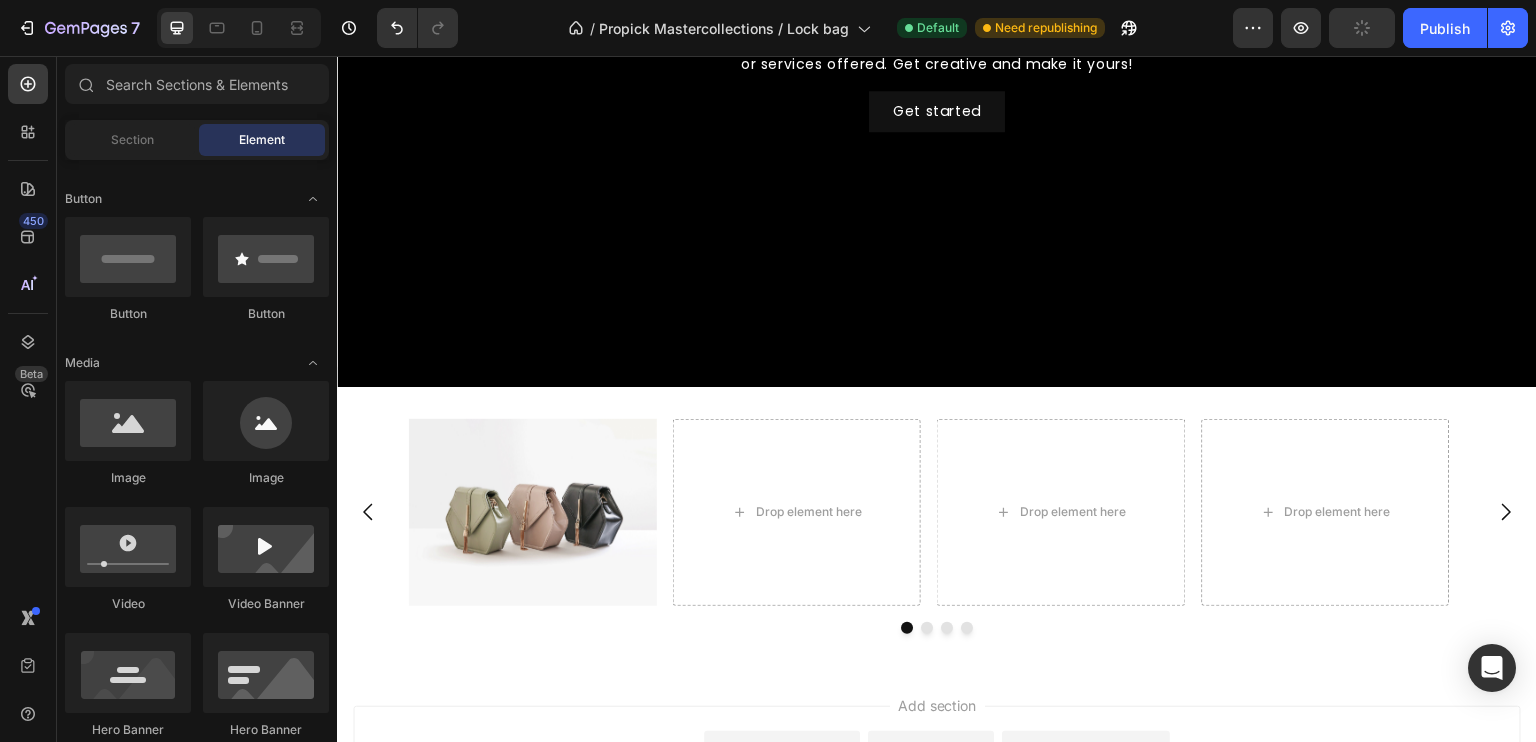 scroll, scrollTop: 1075, scrollLeft: 0, axis: vertical 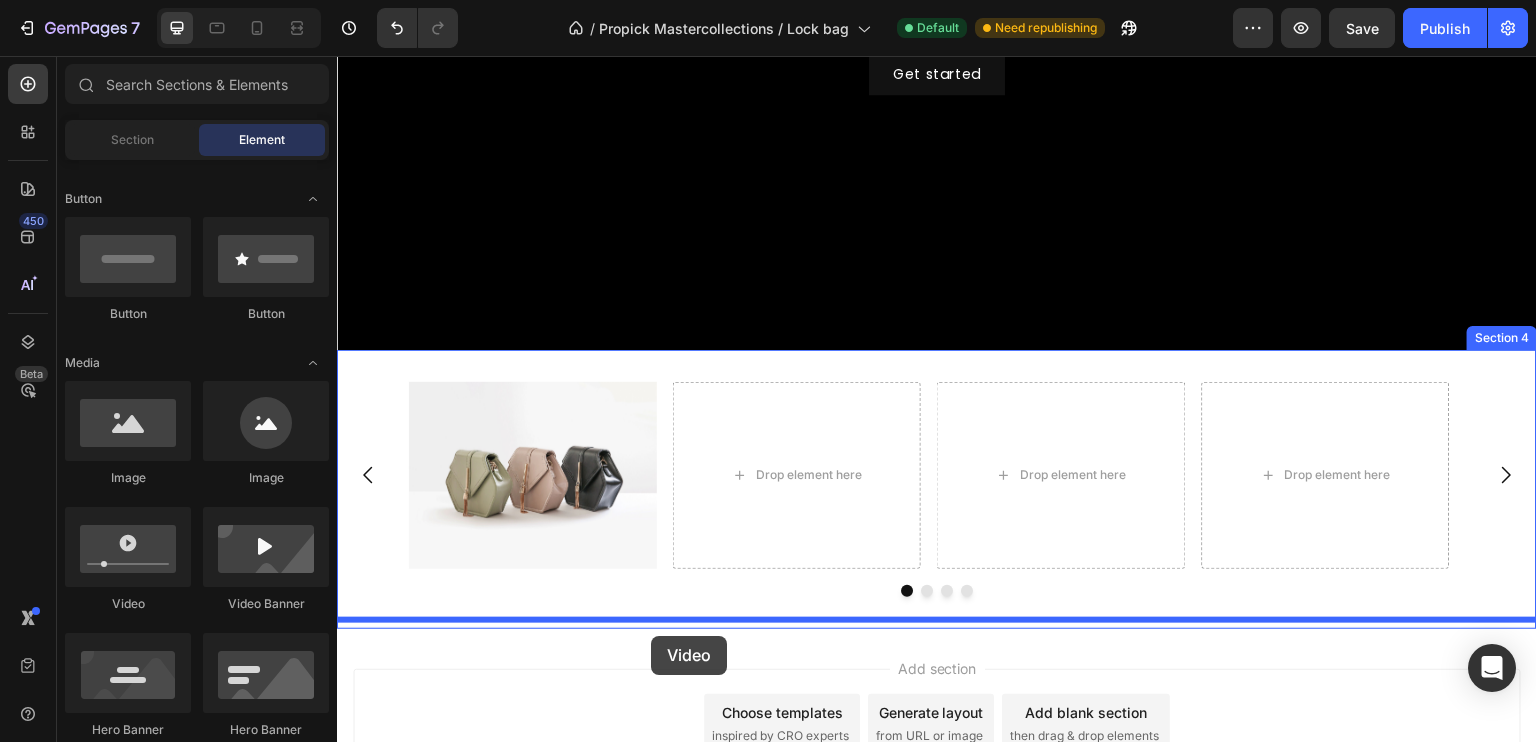 drag, startPoint x: 470, startPoint y: 621, endPoint x: 651, endPoint y: 636, distance: 181.62048 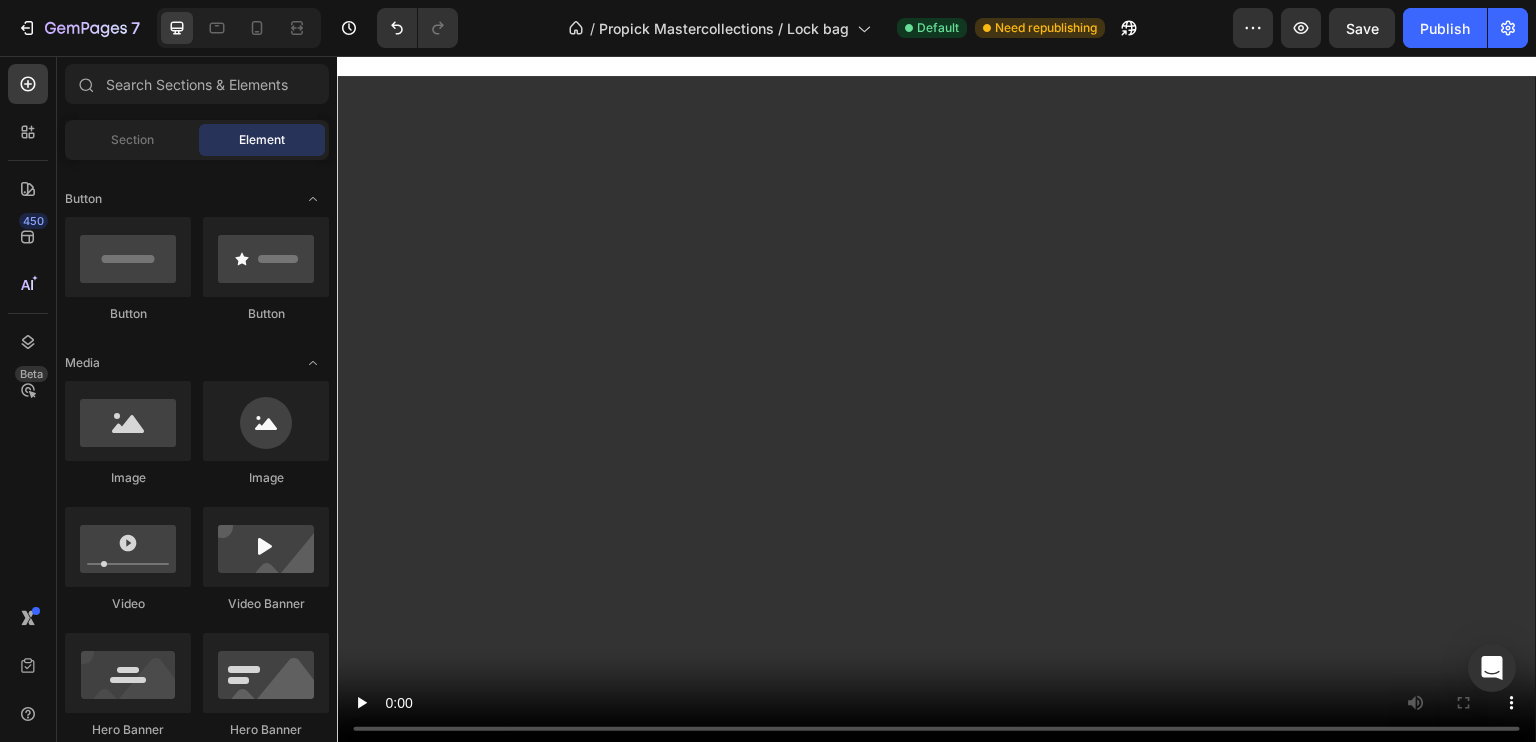scroll, scrollTop: 1664, scrollLeft: 0, axis: vertical 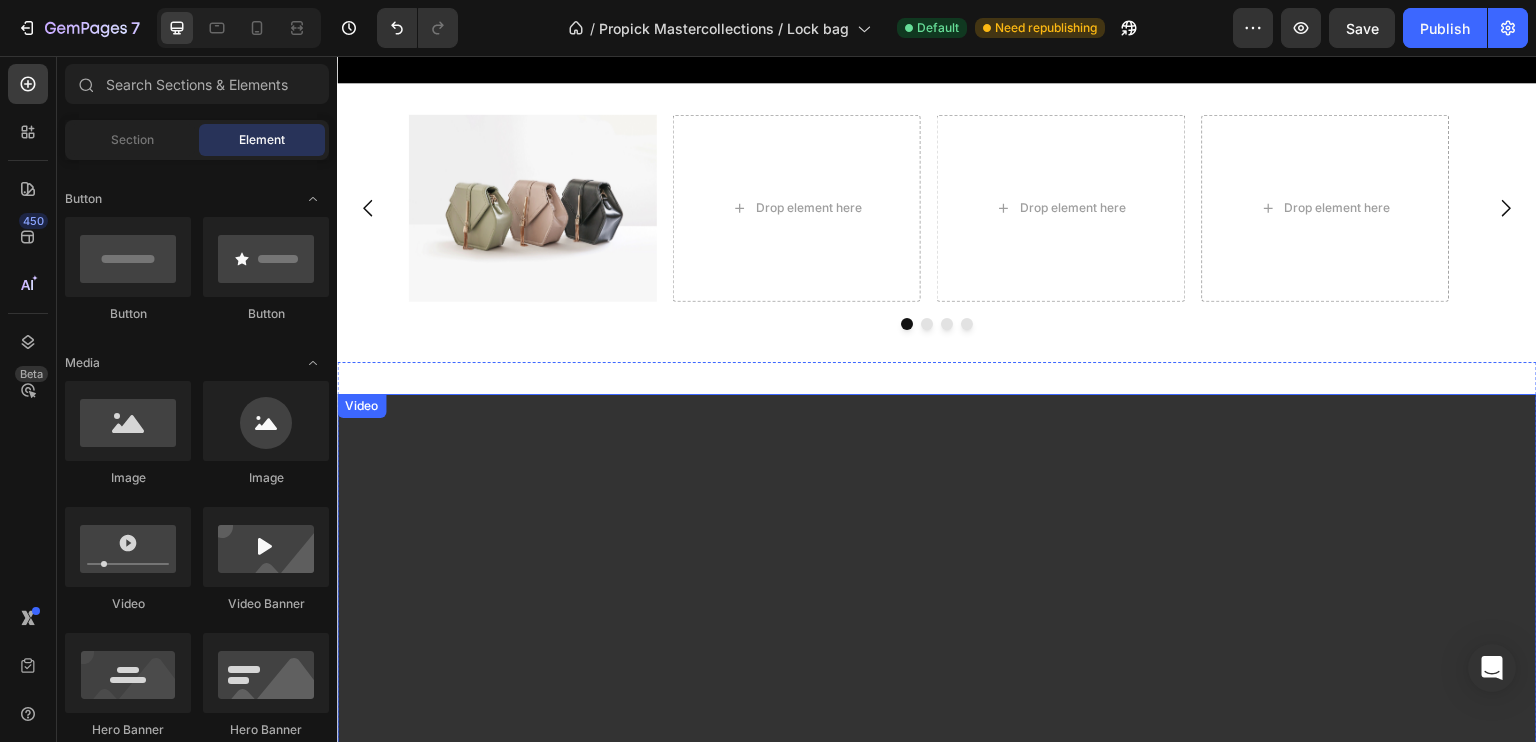 click at bounding box center (937, 731) 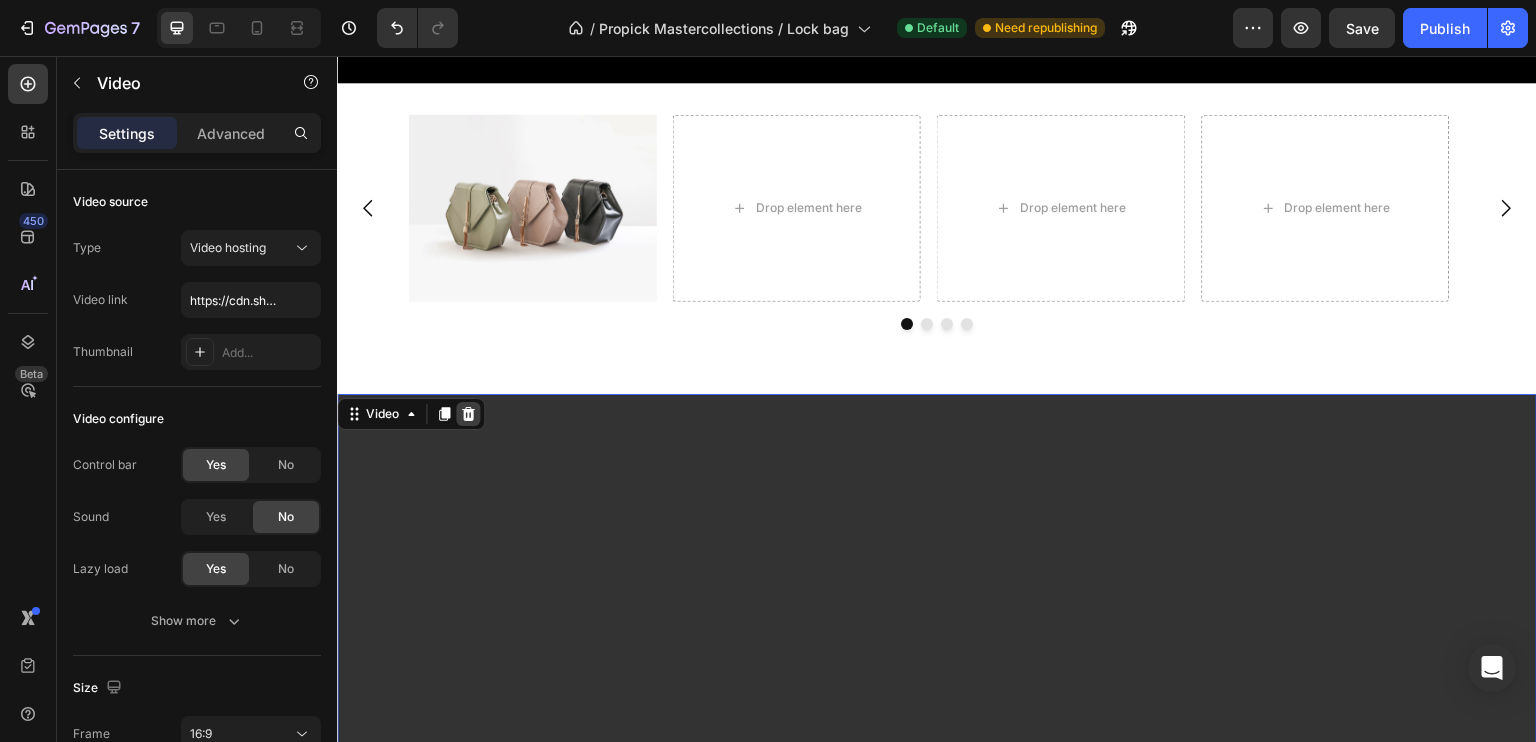 click 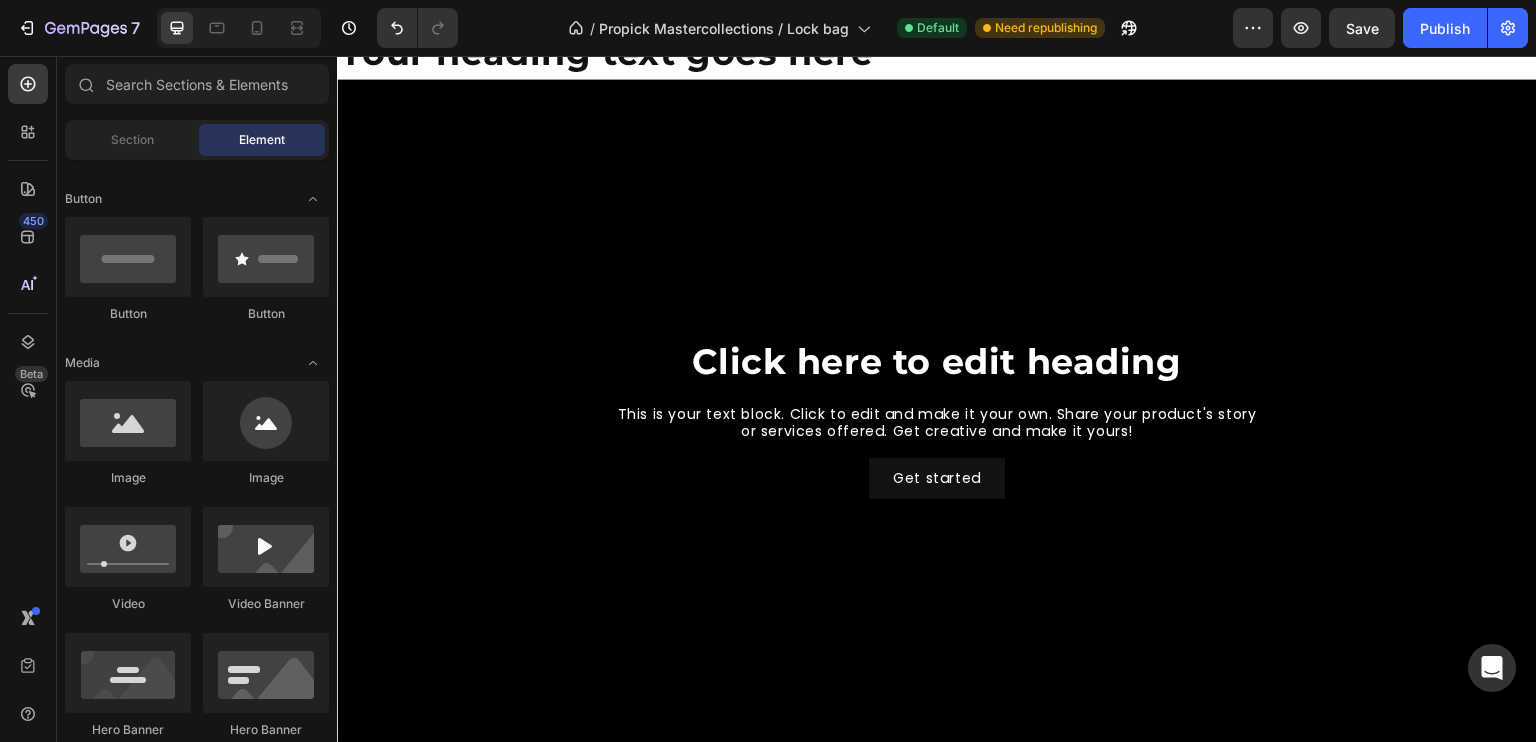 scroll, scrollTop: 679, scrollLeft: 0, axis: vertical 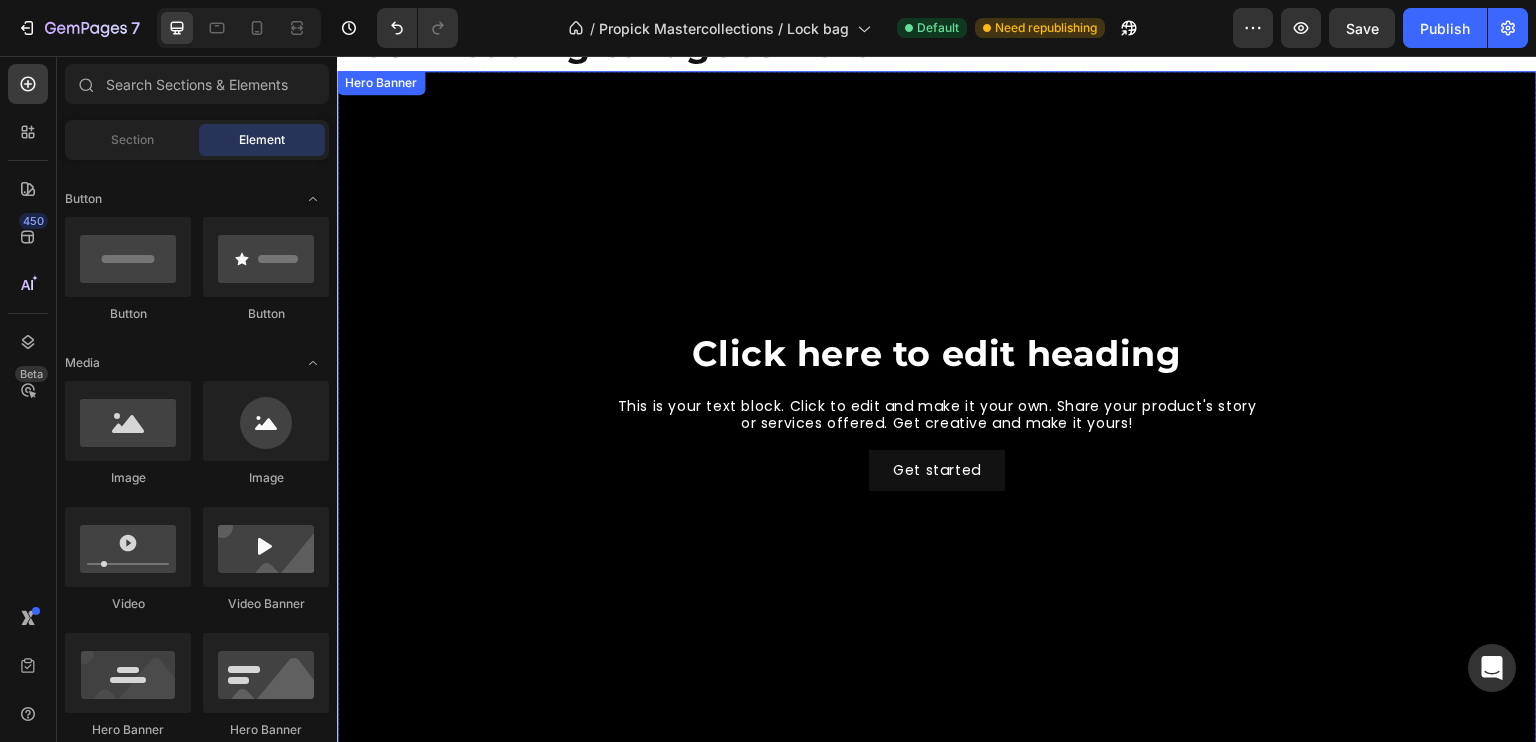 click at bounding box center (937, 408) 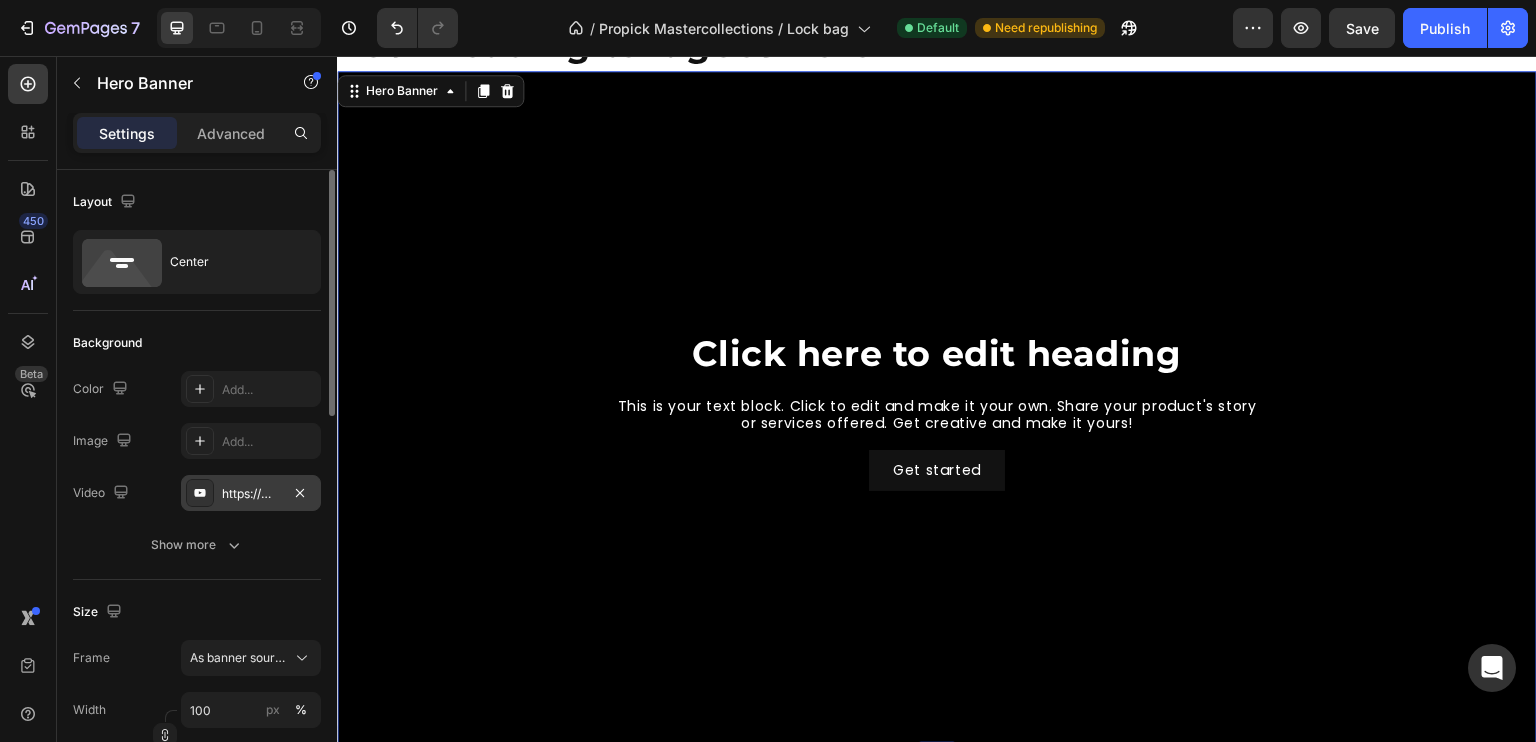 click on "https://www.youtube.com/watch?v=drIt4RH_kyQ" at bounding box center (251, 494) 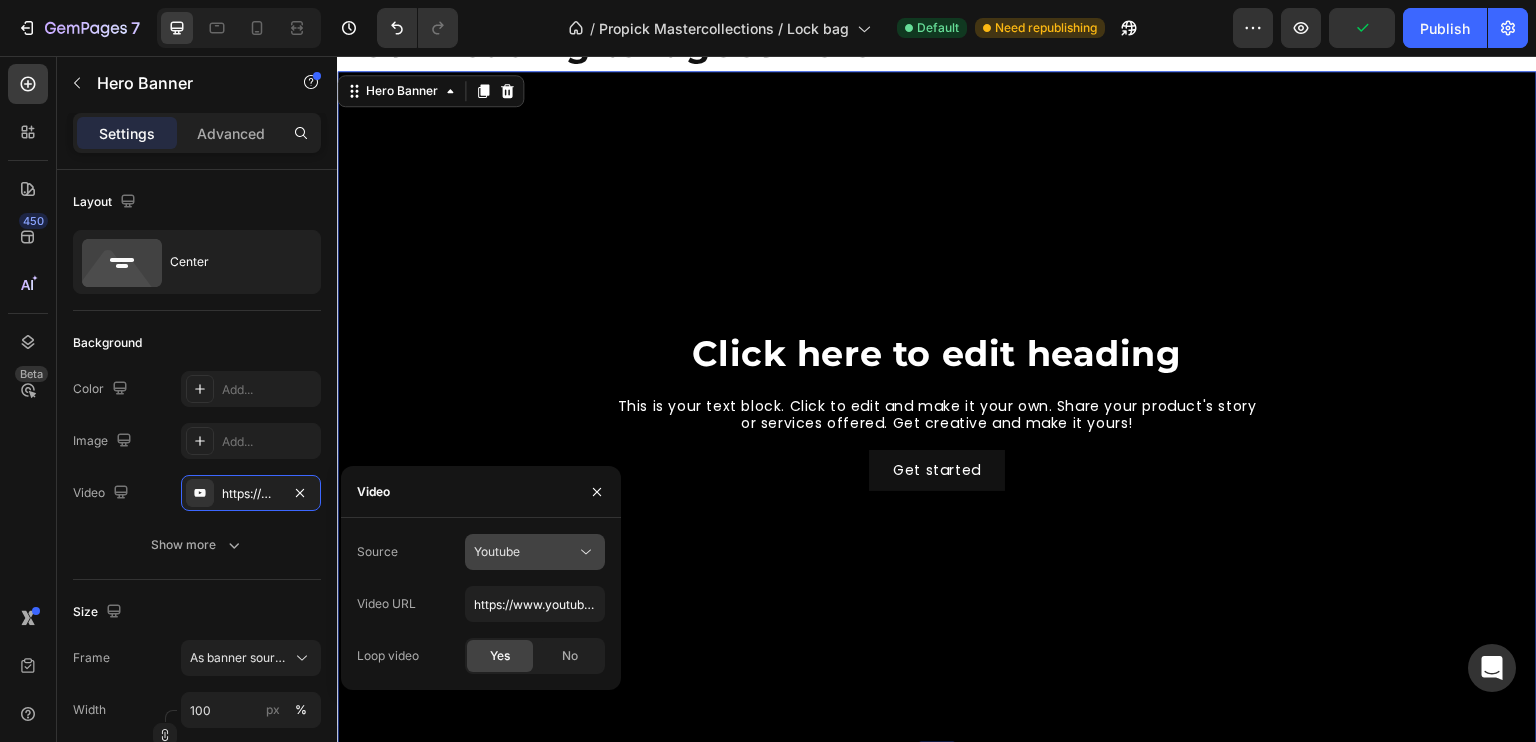 click on "Youtube" at bounding box center [525, 552] 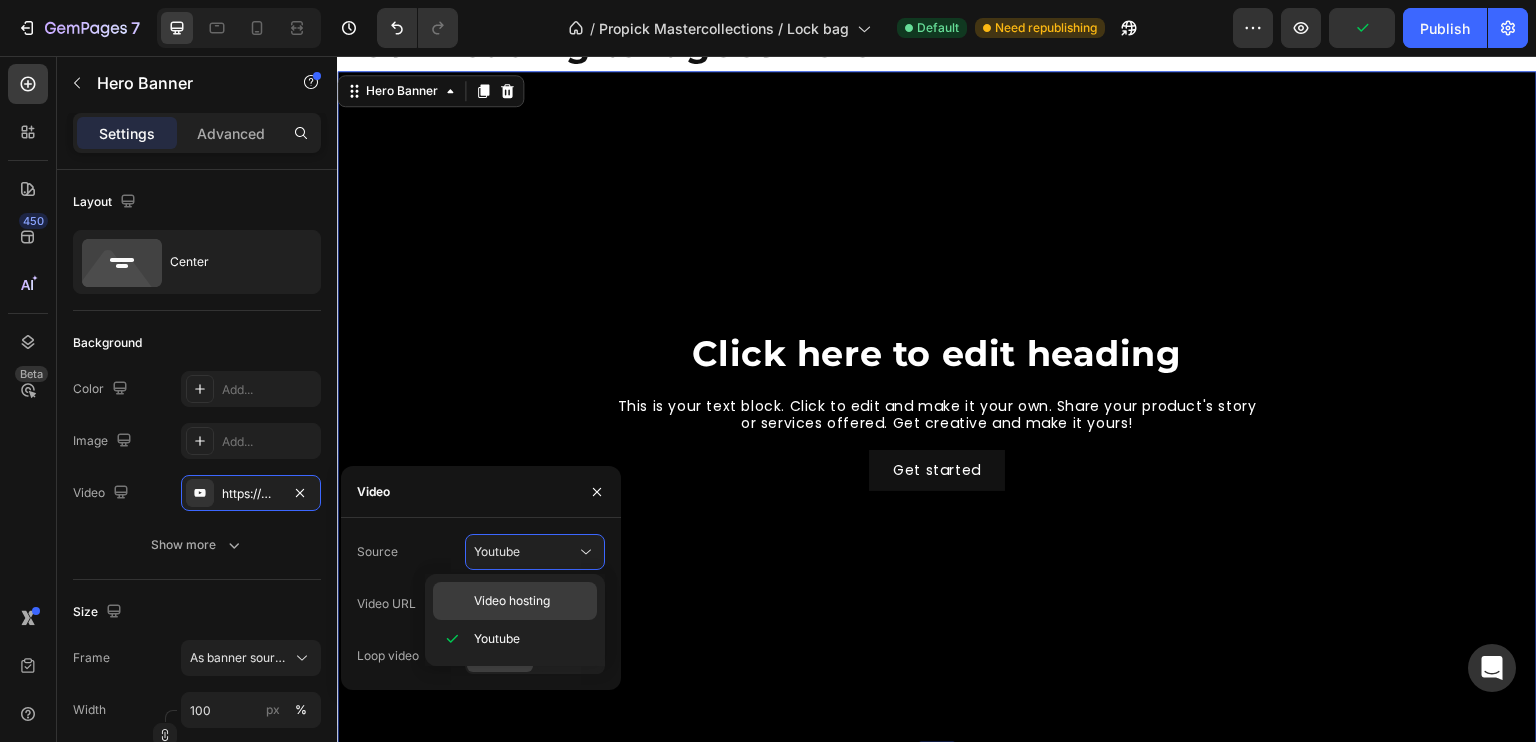 click on "Video hosting" at bounding box center (512, 601) 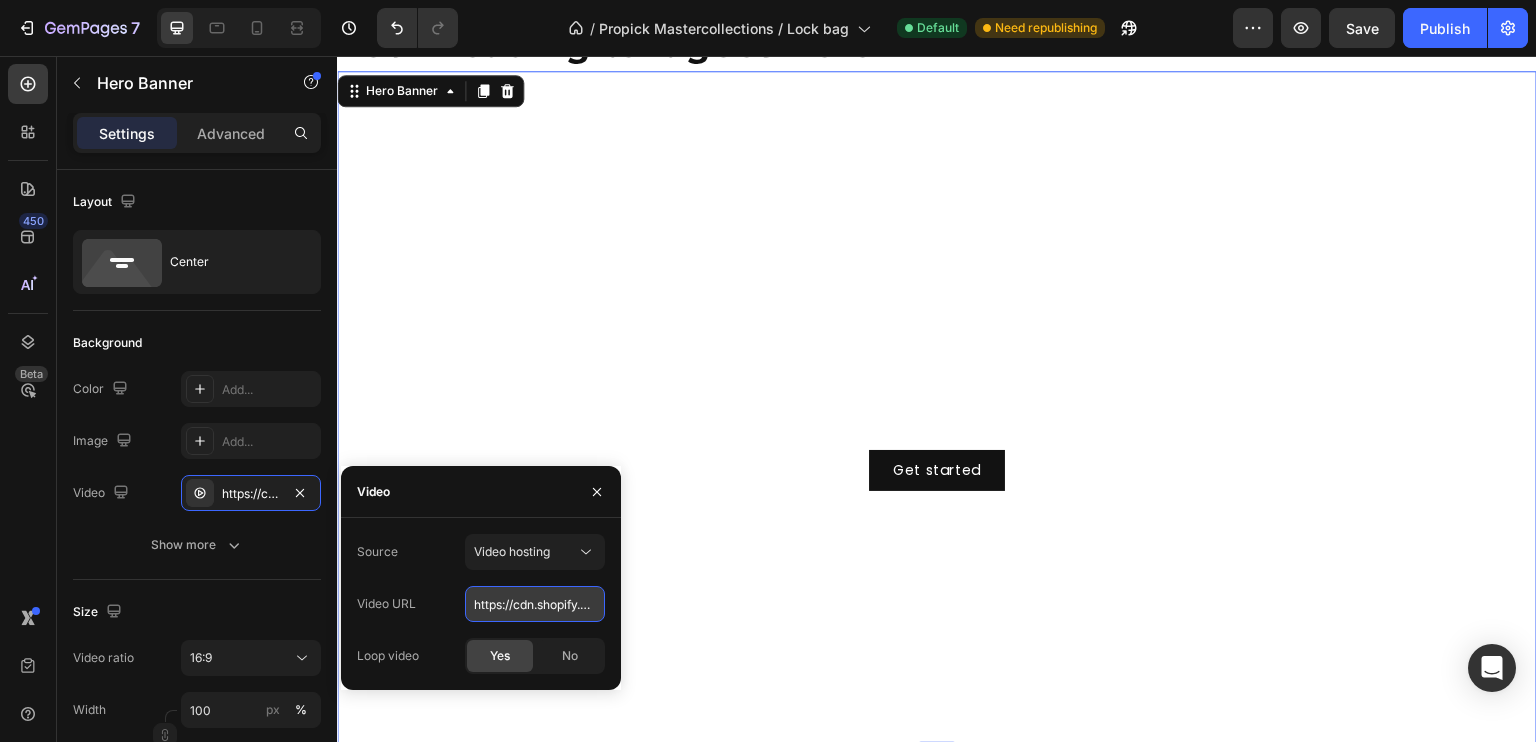 click on "https://cdn.shopify.com/videos/c/o/v/92a407d4e0c94a288eb54cac18c387dc.mp4" at bounding box center (535, 604) 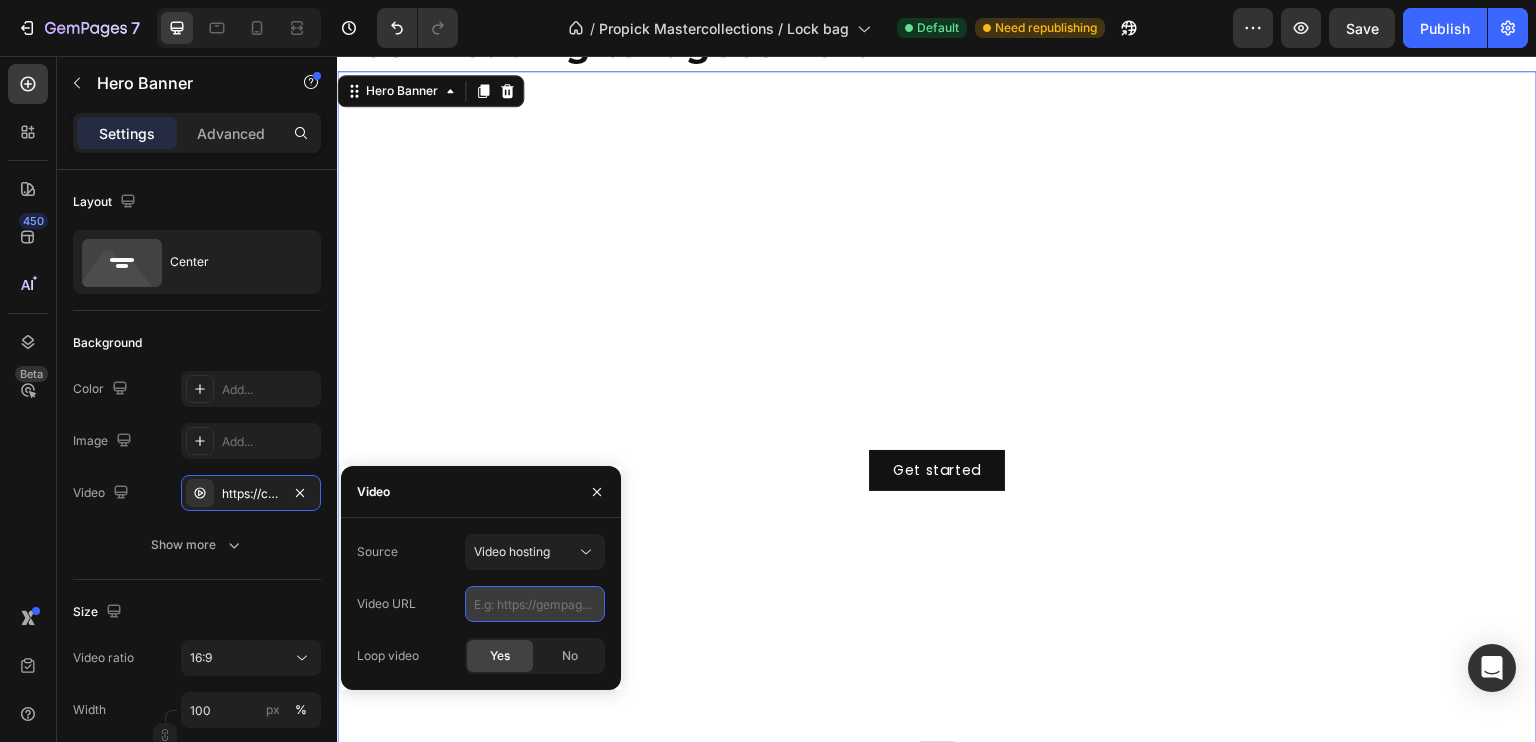 paste on "https://cdn.shopify.com/videos/c/o/v/7ca18b73cc6c4f7aaddf0e754892fb51.mp4" 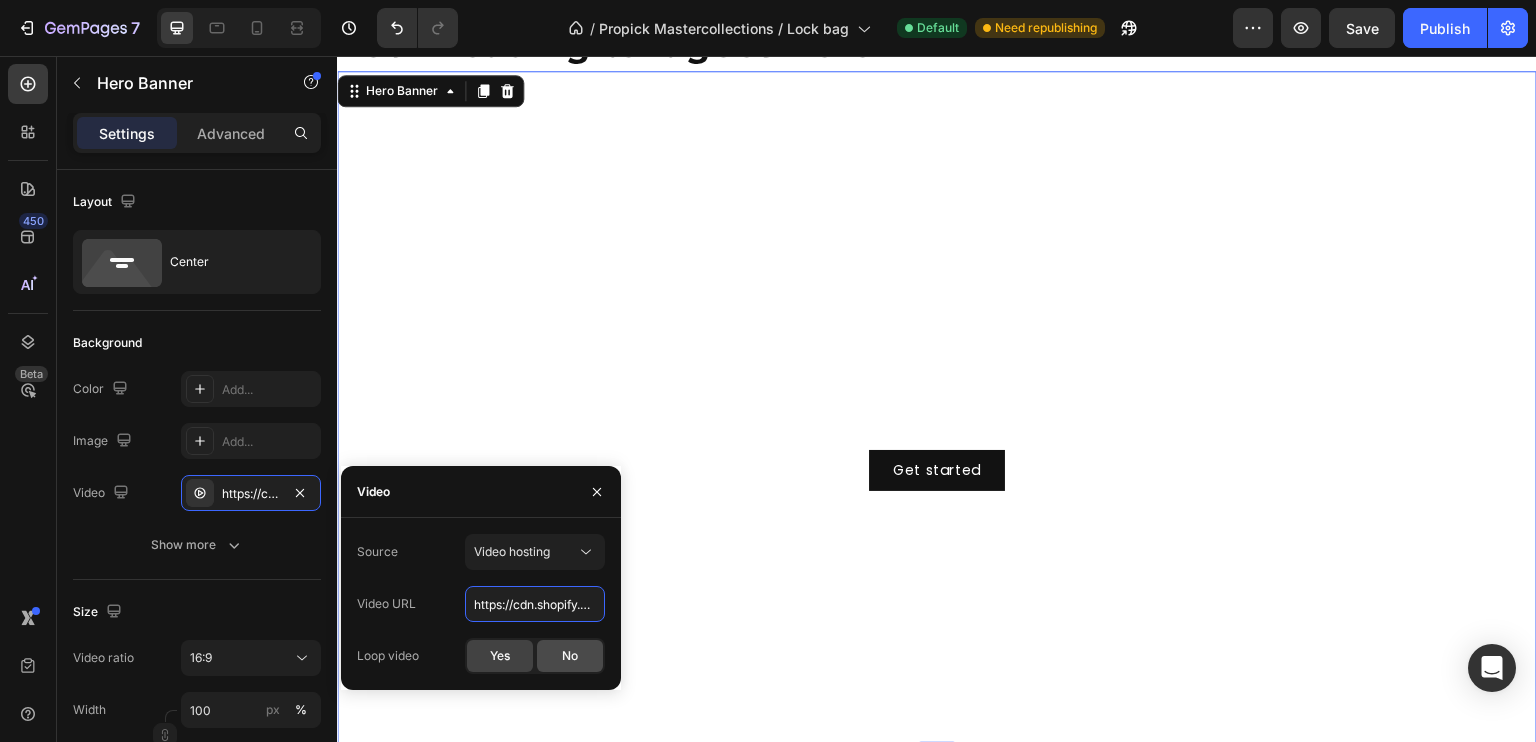 scroll, scrollTop: 0, scrollLeft: 335, axis: horizontal 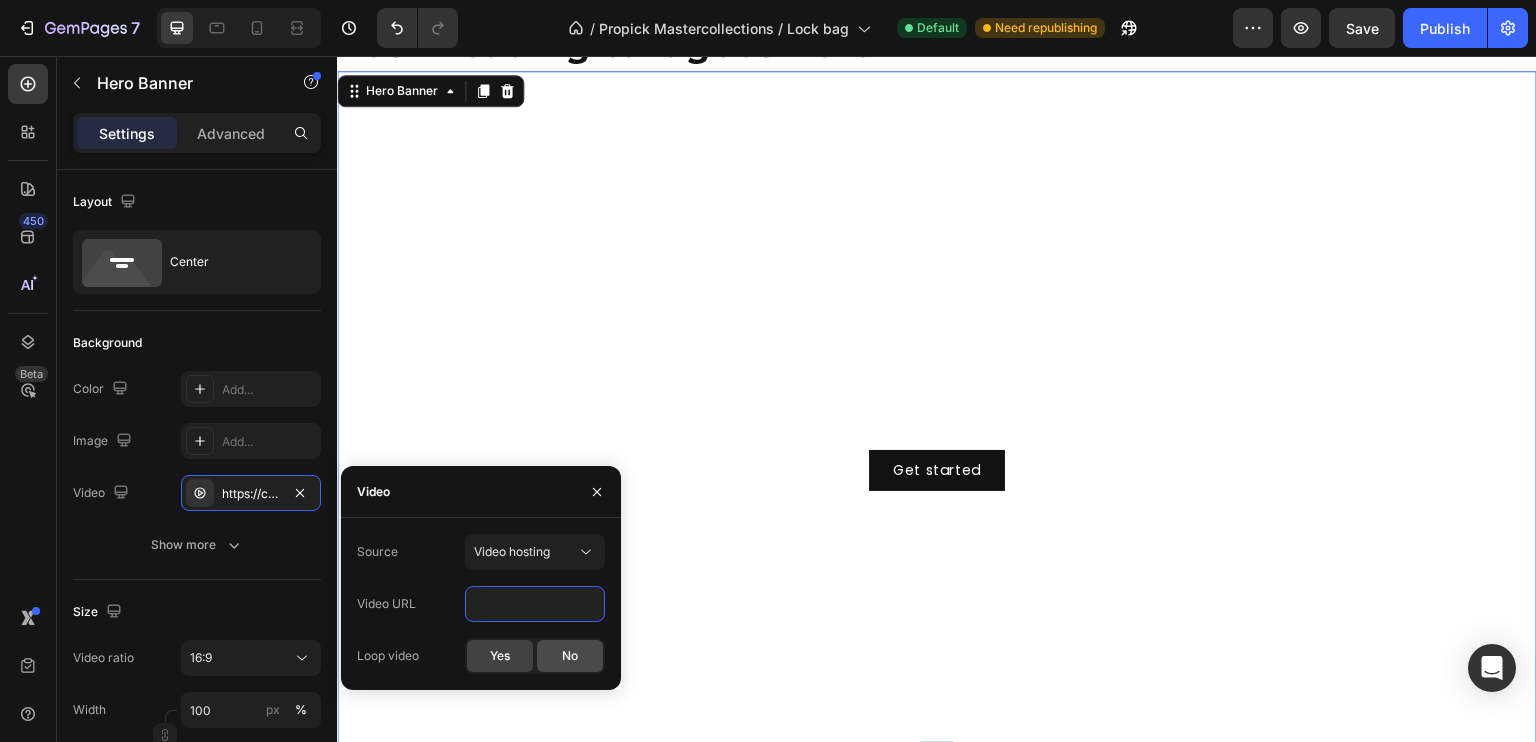 type on "https://cdn.shopify.com/videos/c/o/v/7ca18b73cc6c4f7aaddf0e754892fb51.mp4" 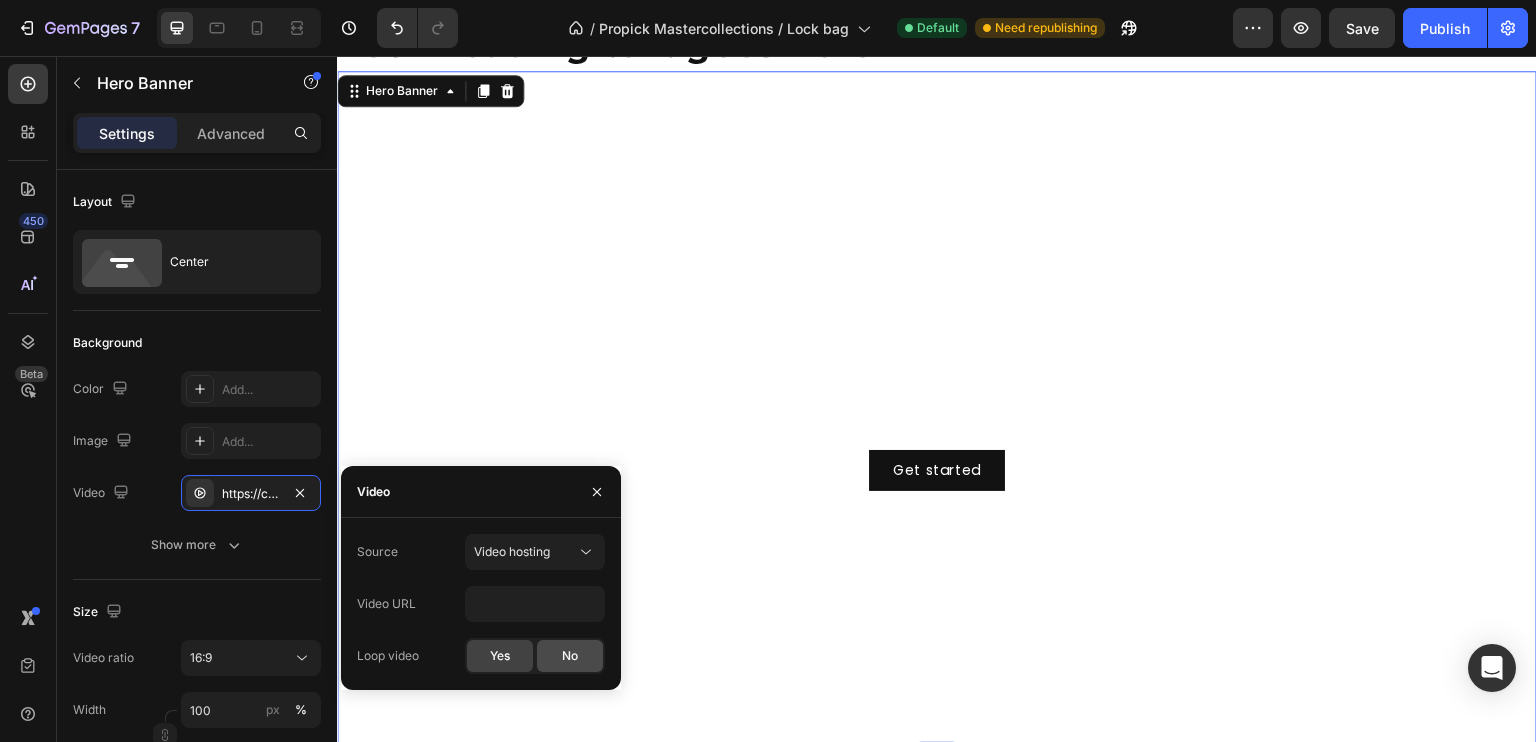 click on "No" 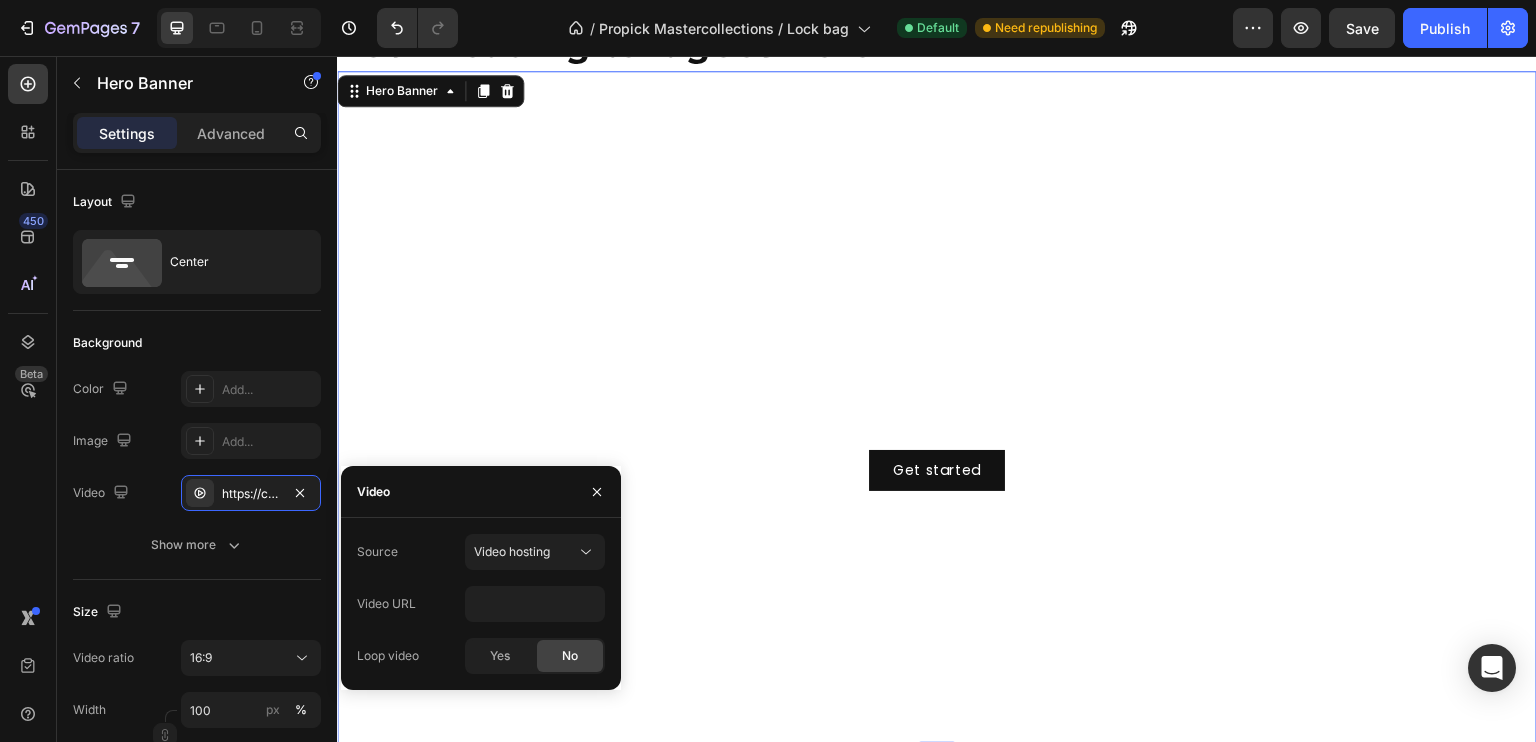 scroll, scrollTop: 0, scrollLeft: 0, axis: both 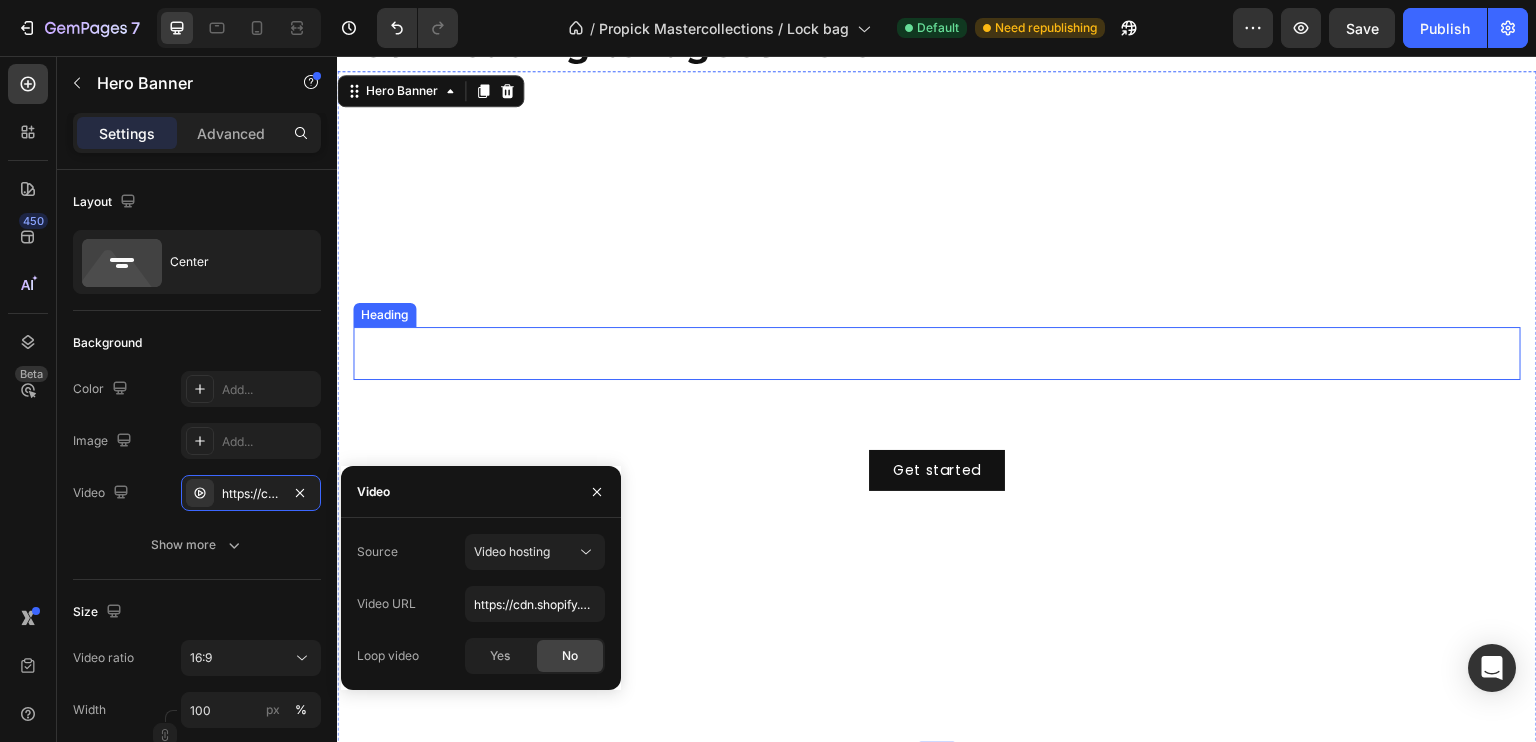 click on "Click here to edit heading" at bounding box center [937, 353] 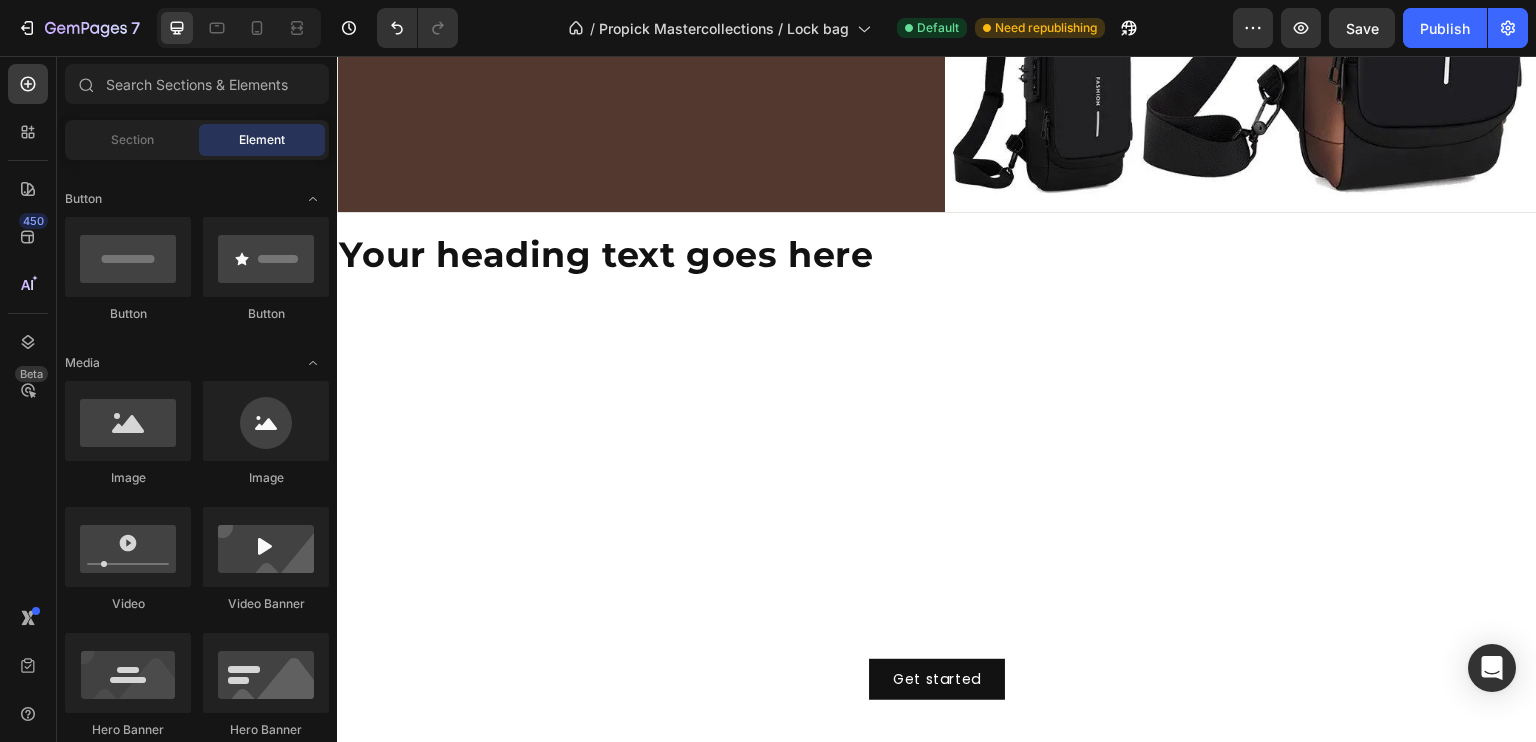 scroll, scrollTop: 467, scrollLeft: 0, axis: vertical 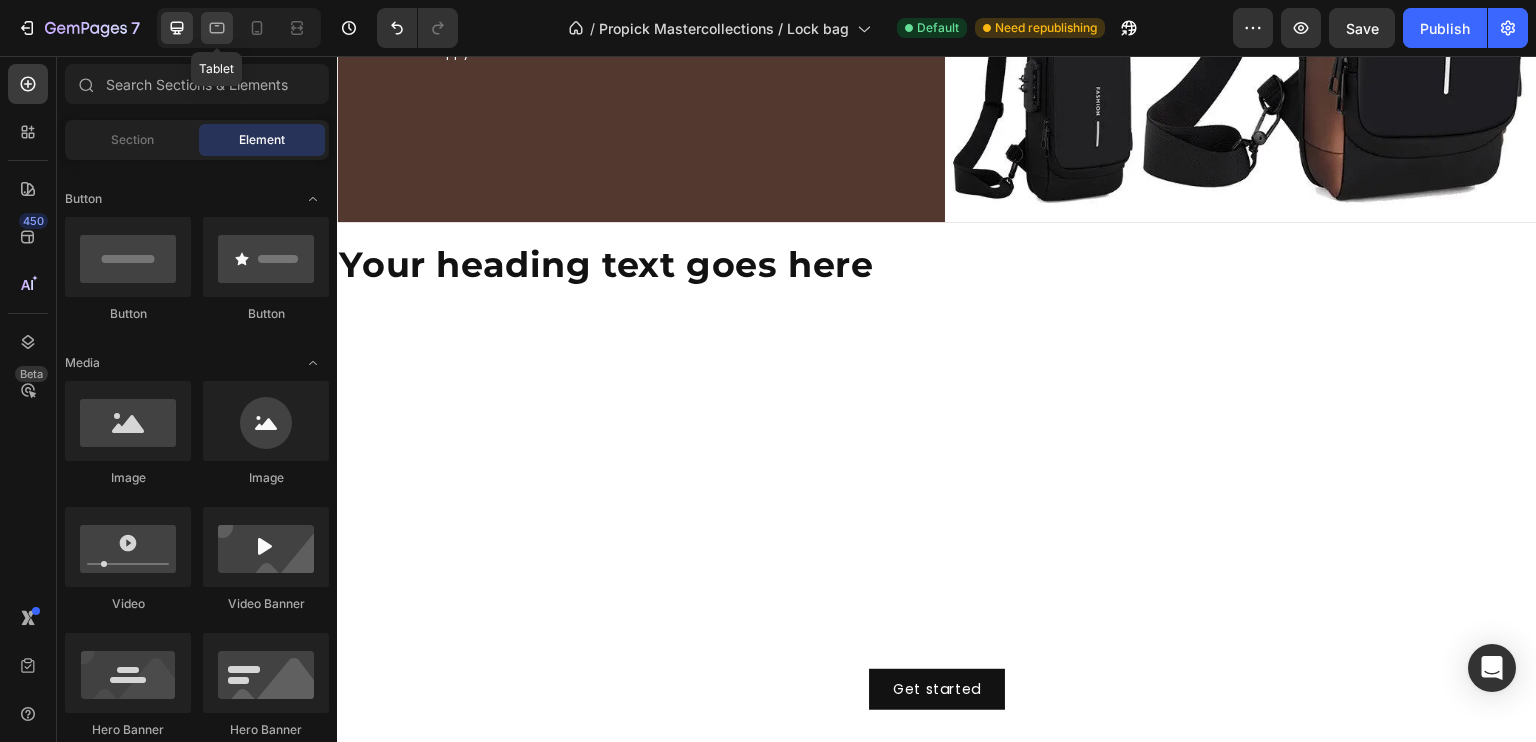 click 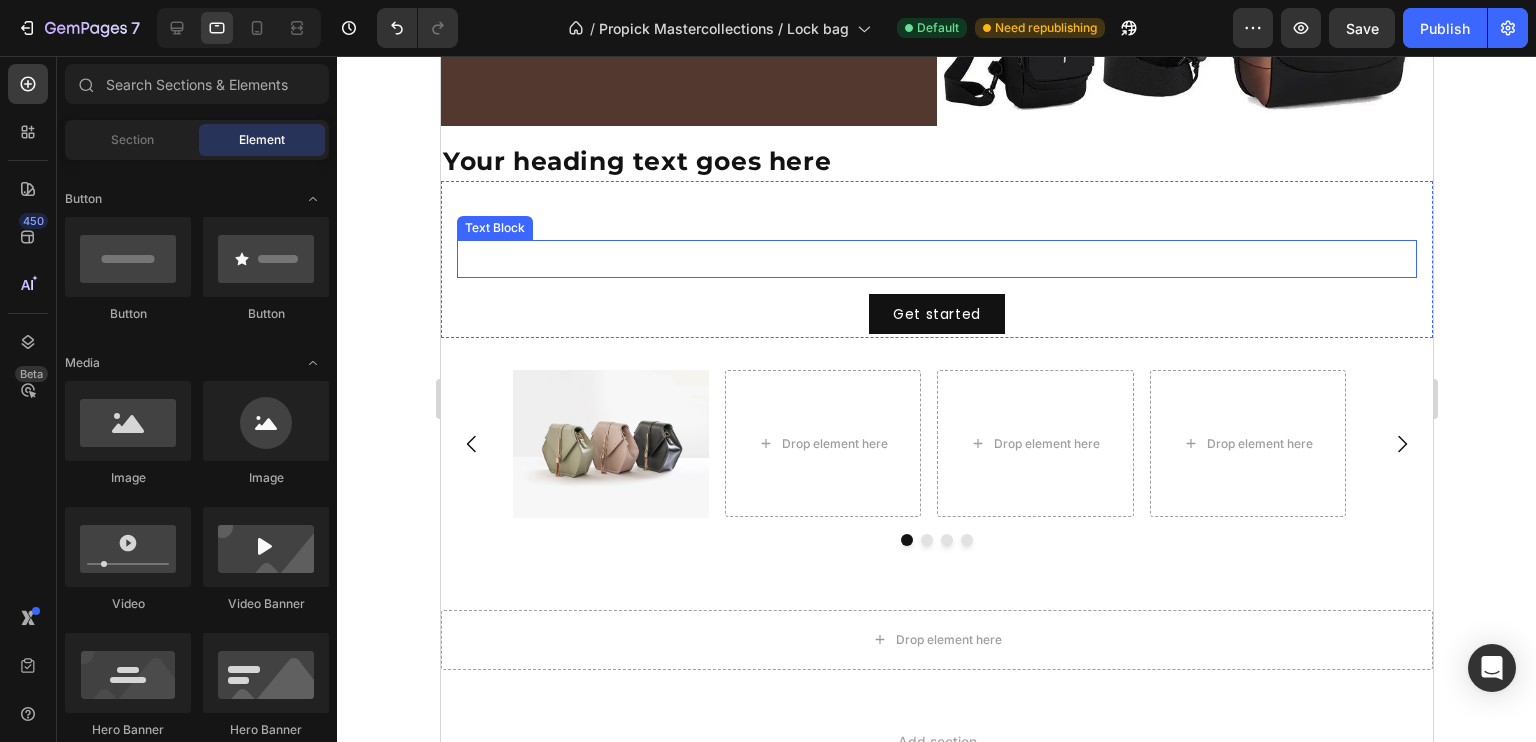 click on "This is your text block. Click to edit and make it your own. Share your product's story                   or services offered. Get creative and make it yours!" at bounding box center (936, 259) 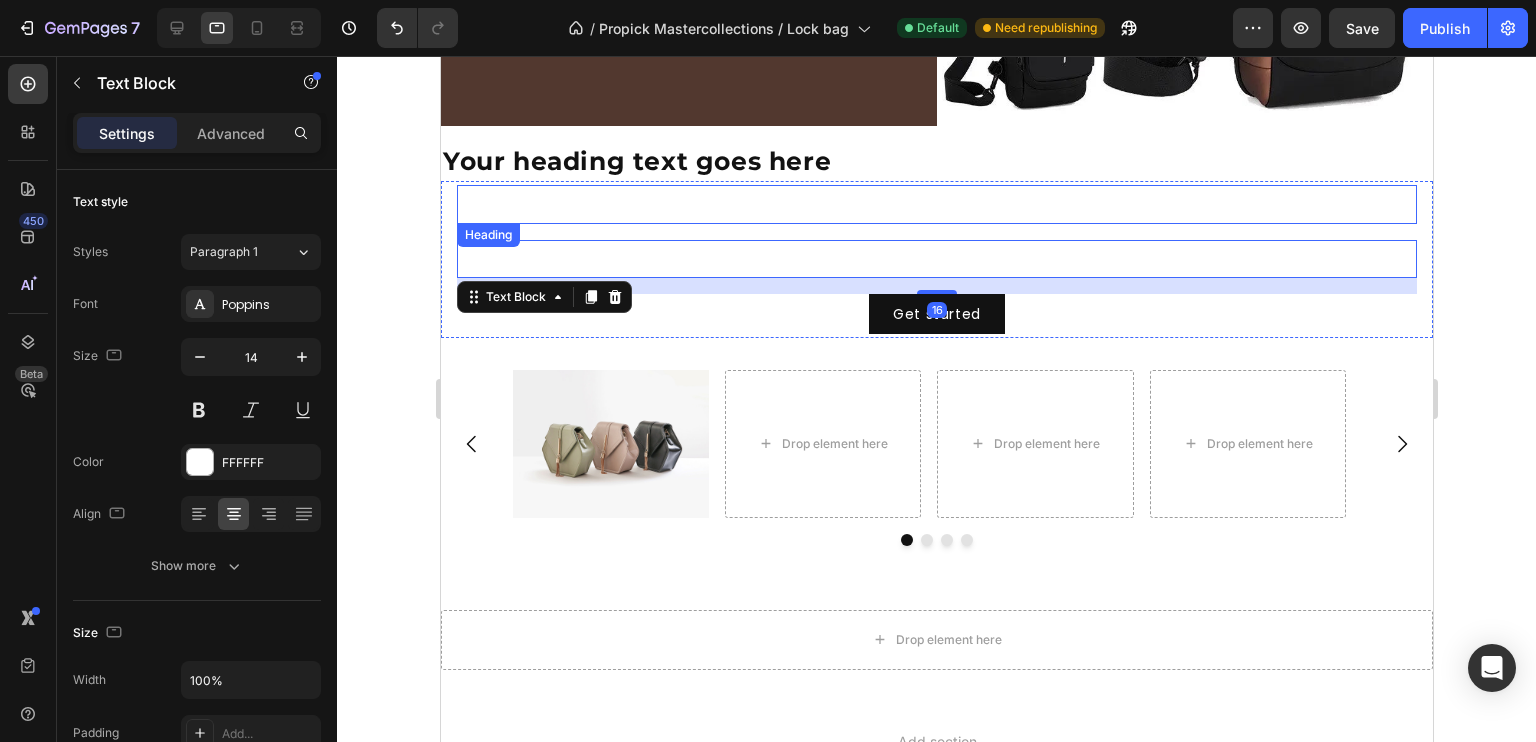 click on "Click here to edit heading" at bounding box center [936, 204] 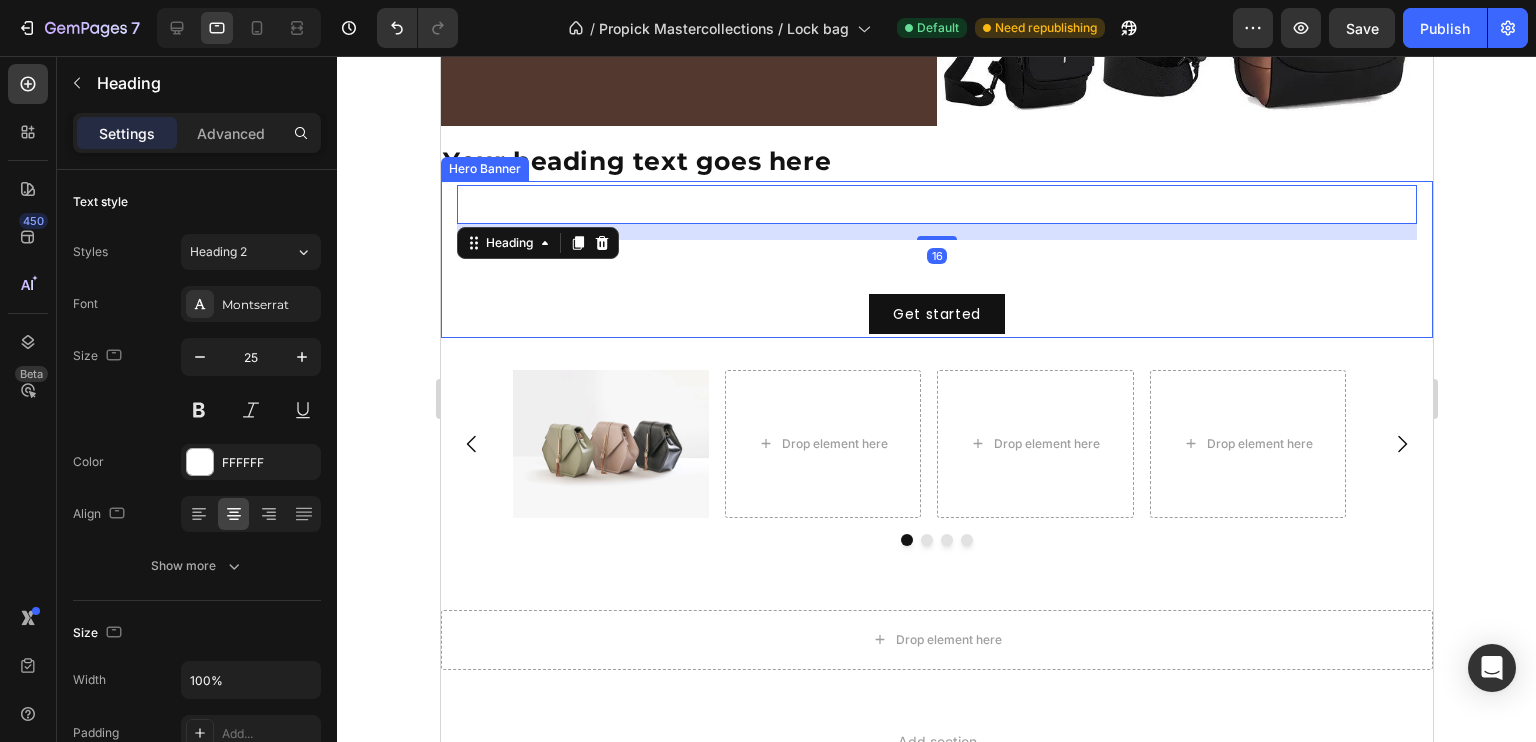 click on "Click here to edit heading Heading   16 This is your text block. Click to edit and make it your own. Share your product's story                   or services offered. Get creative and make it yours! Text Block Get started Button" at bounding box center [936, 259] 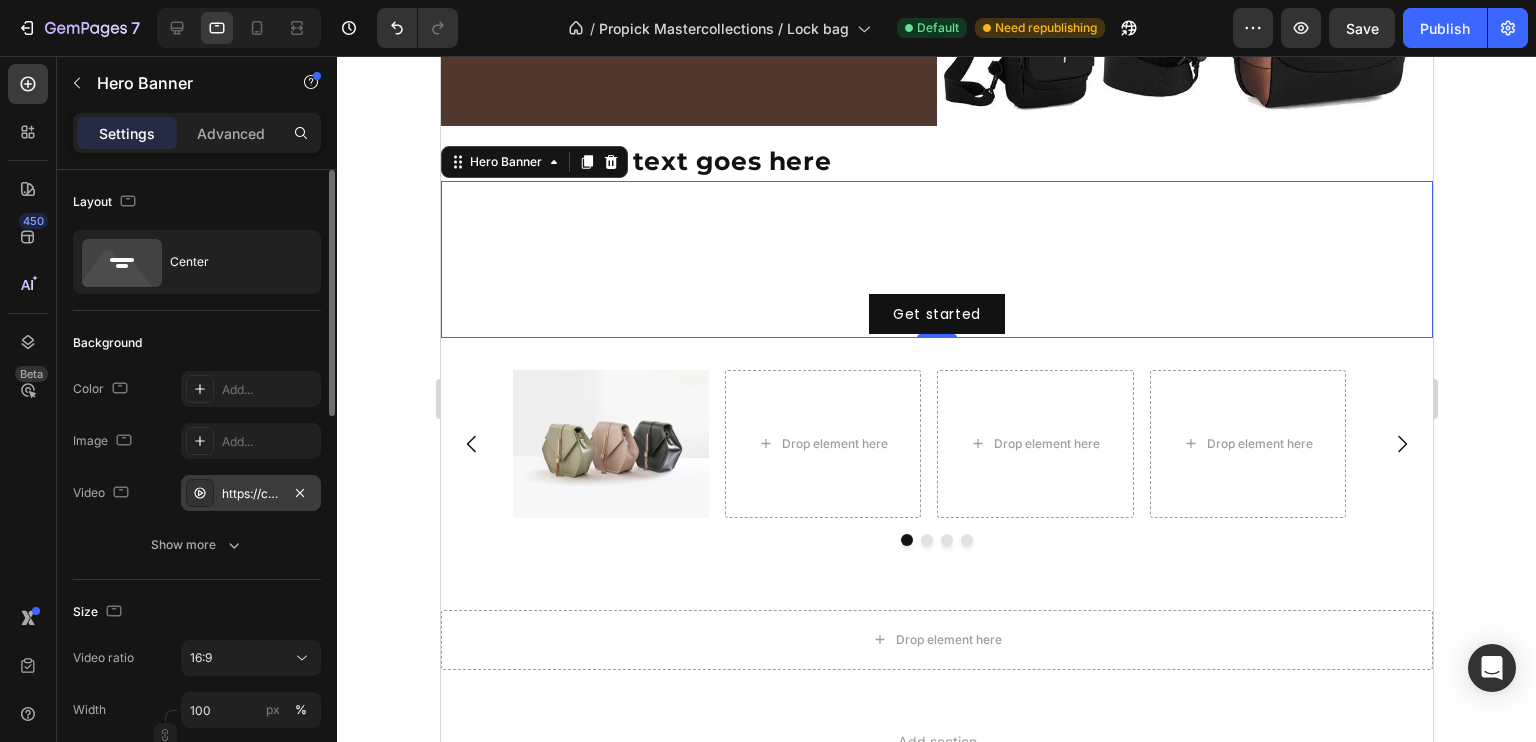 click on "https://cdn.shopify.com/videos/c/o/v/7ca18b73cc6c4f7aaddf0e754892fb51.mp4" at bounding box center [251, 494] 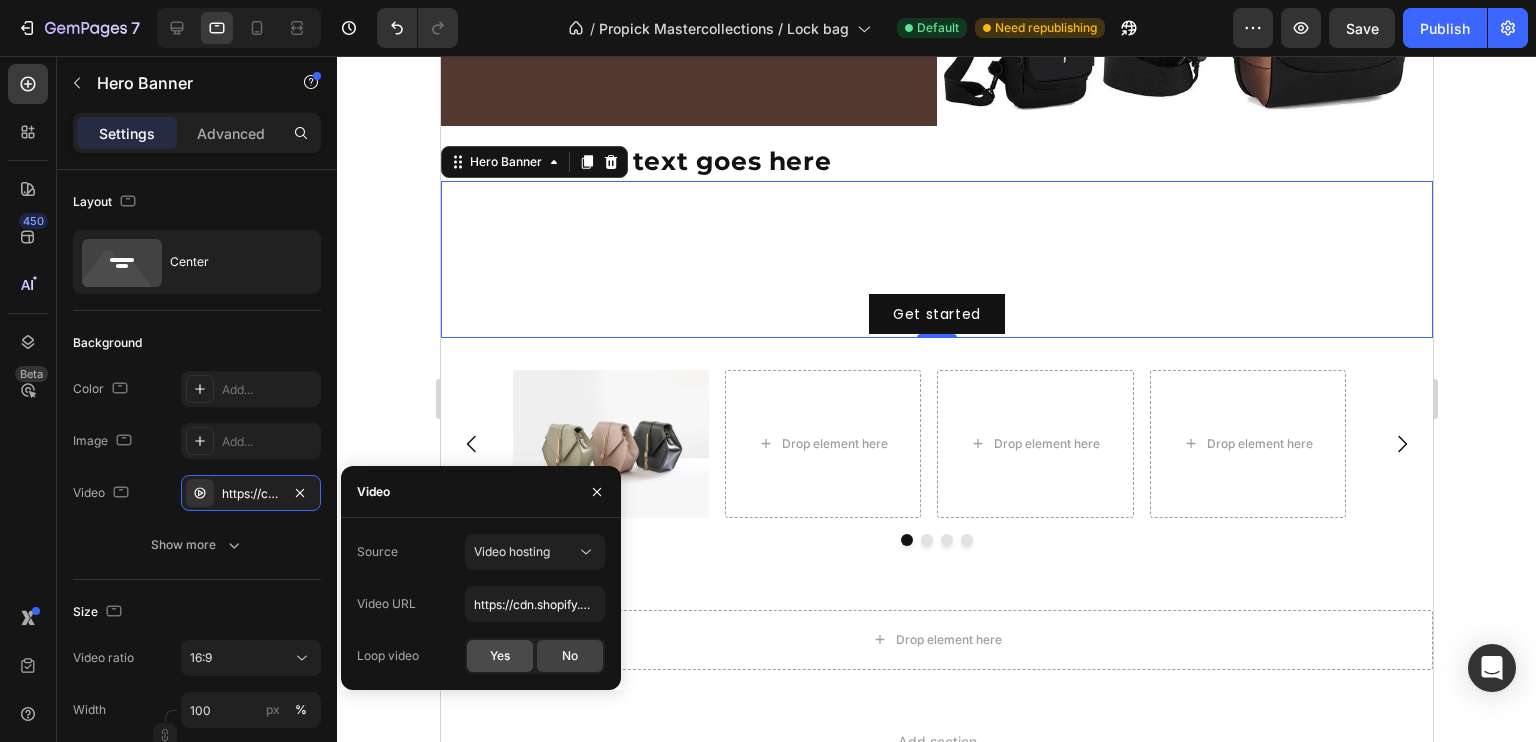 click on "Yes" 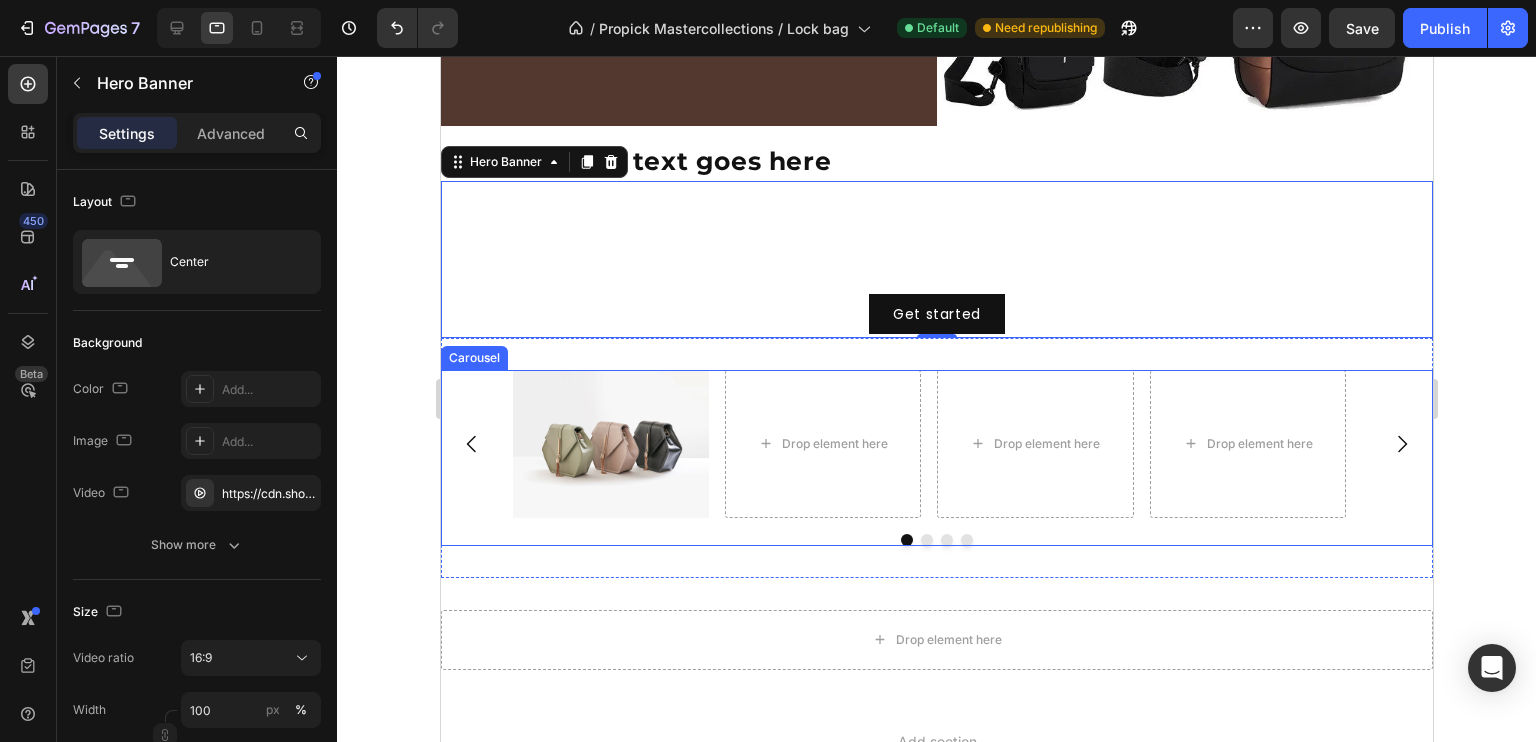 click 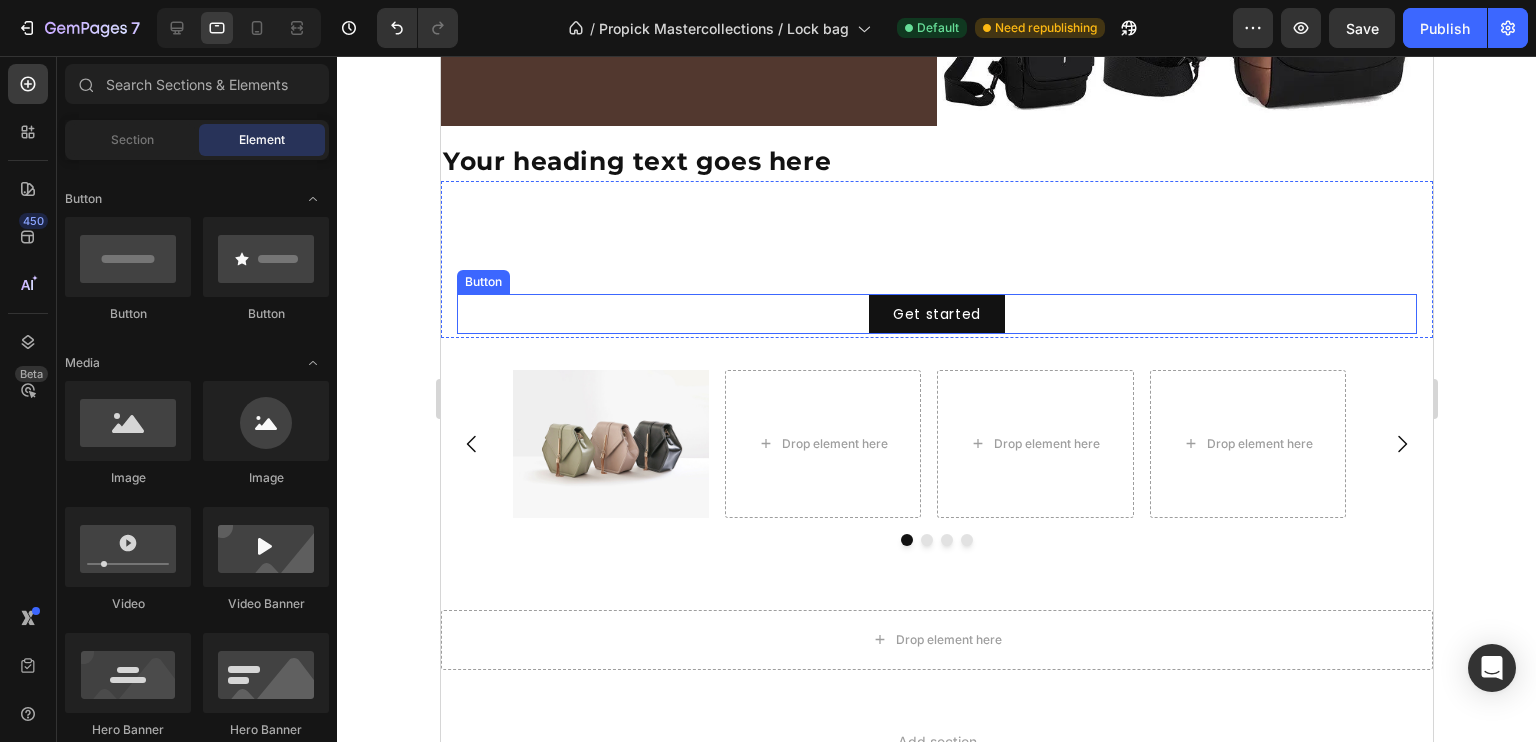 click on "Get started Button" at bounding box center (936, 314) 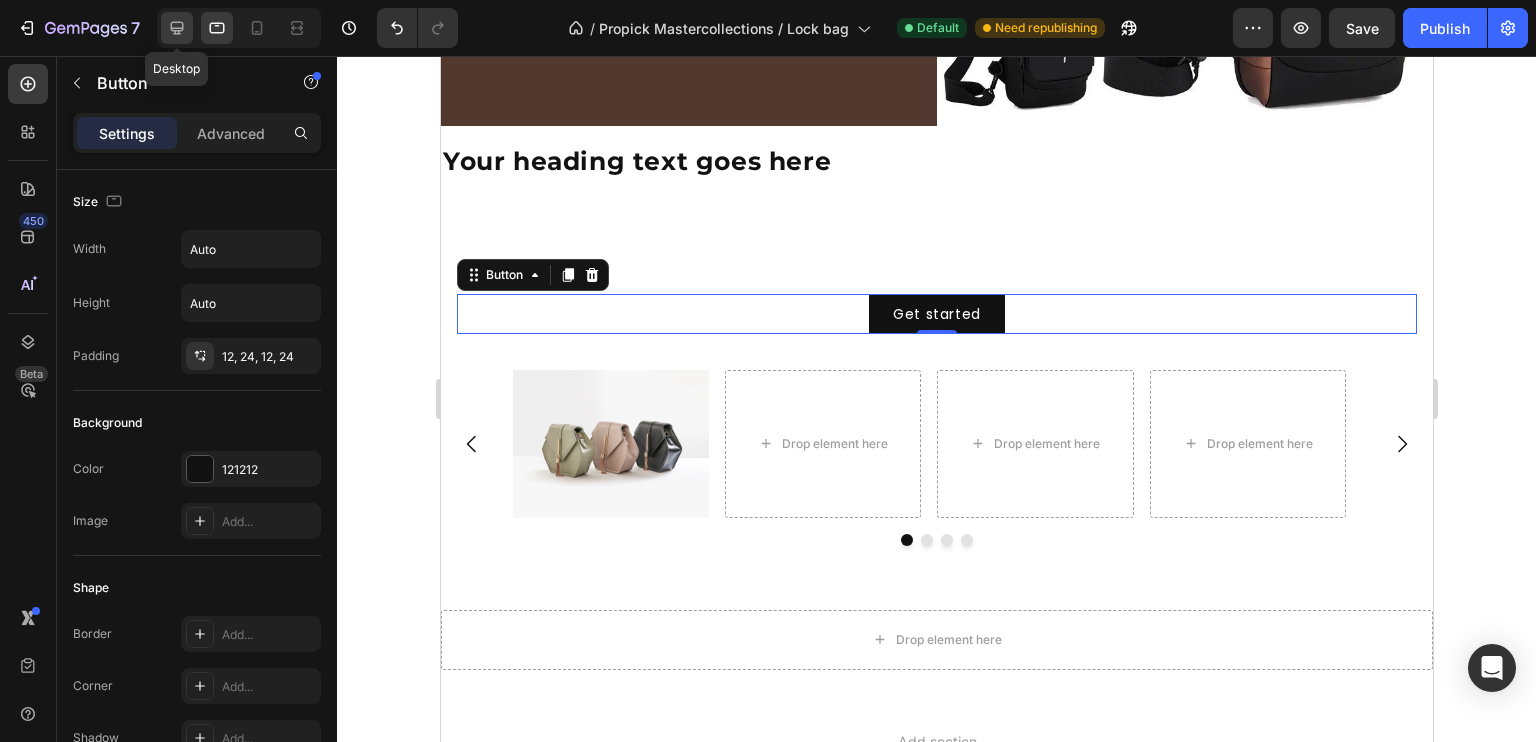 click 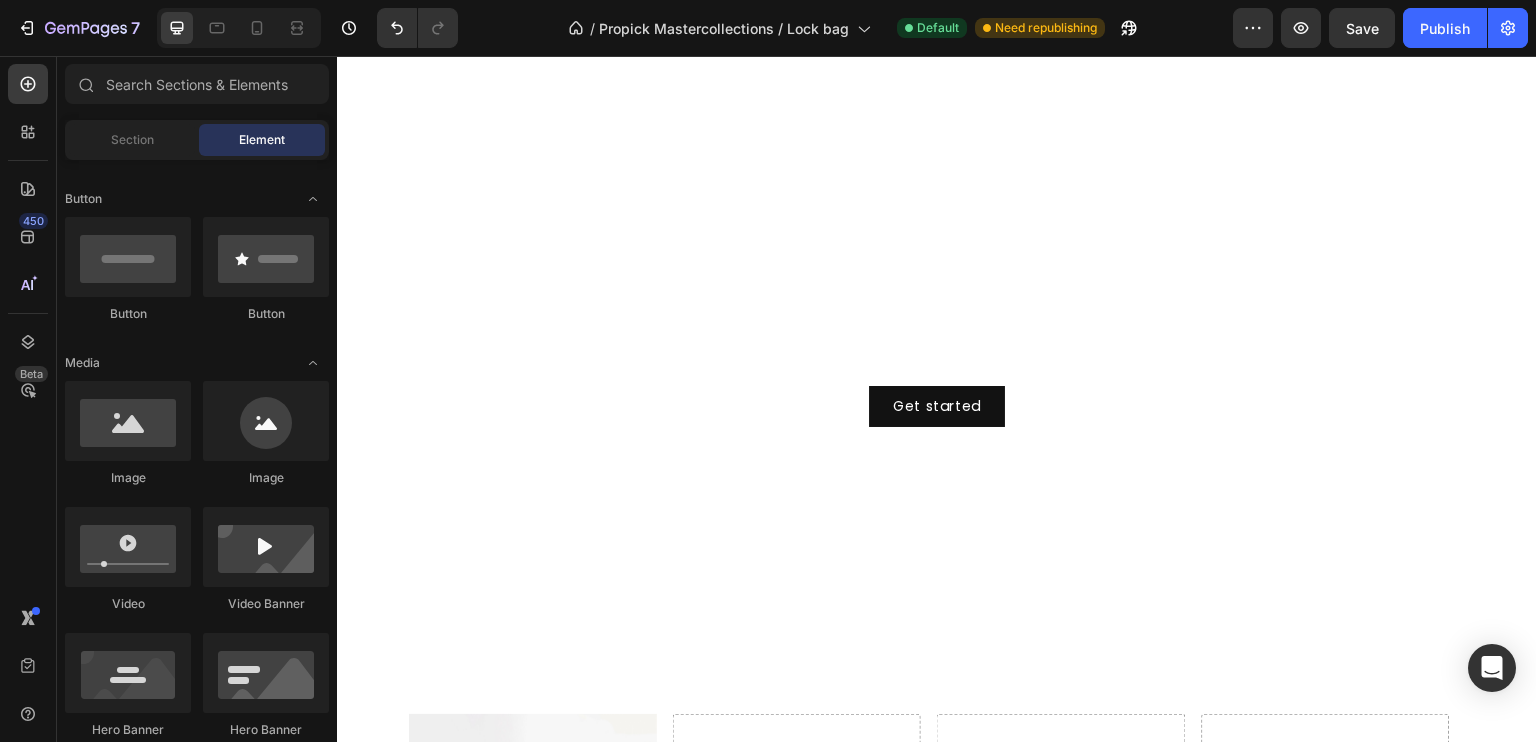 scroll, scrollTop: 740, scrollLeft: 0, axis: vertical 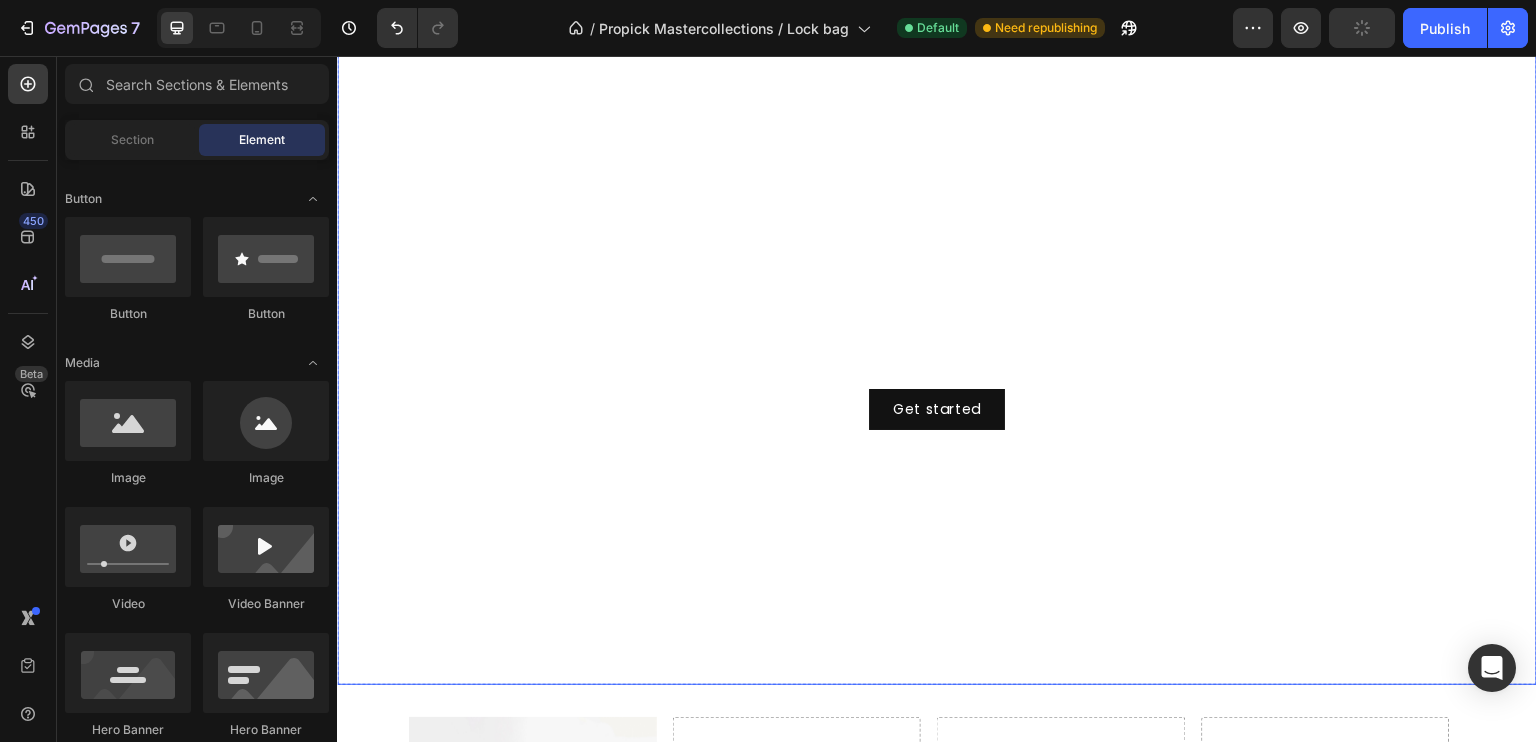 click at bounding box center [937, 347] 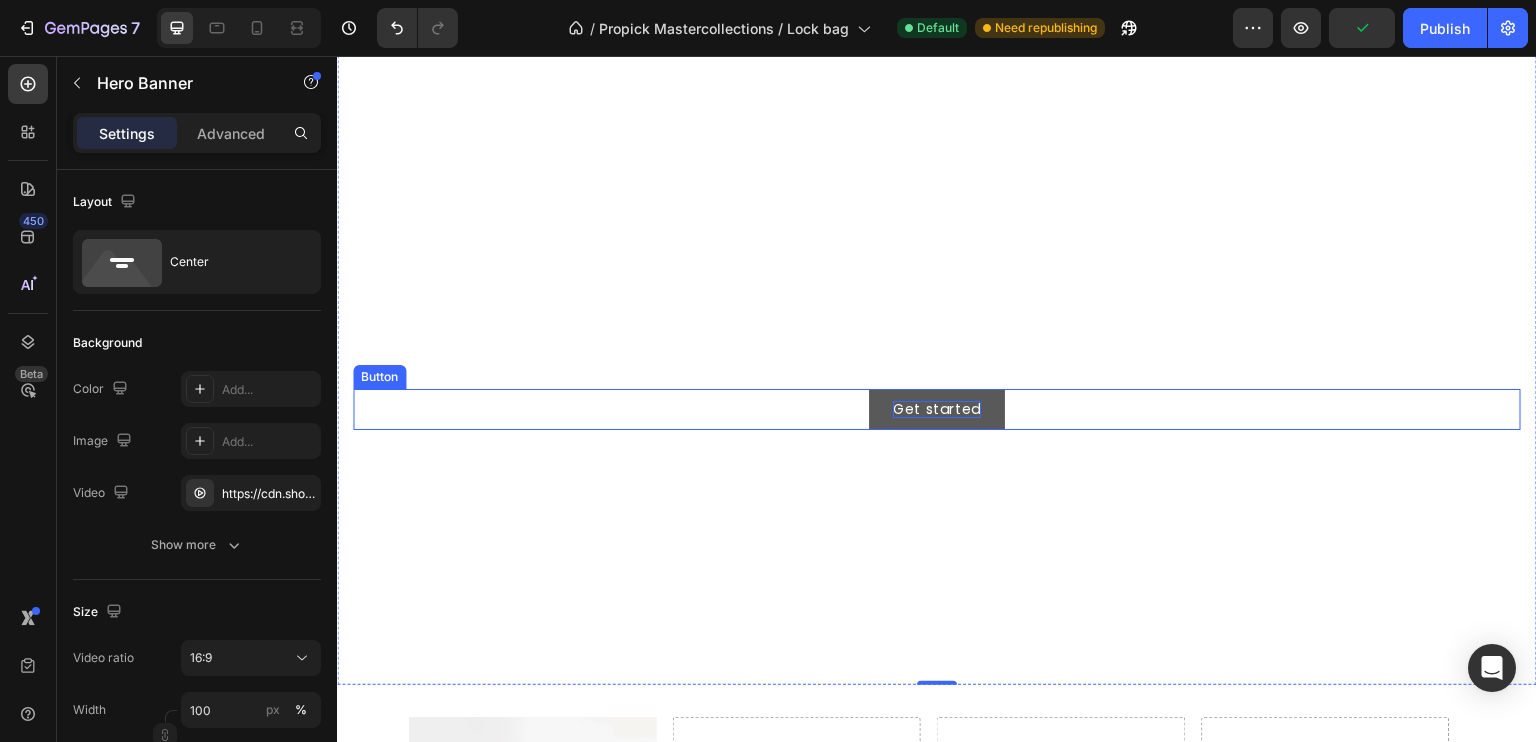 click on "Get started" at bounding box center (937, 409) 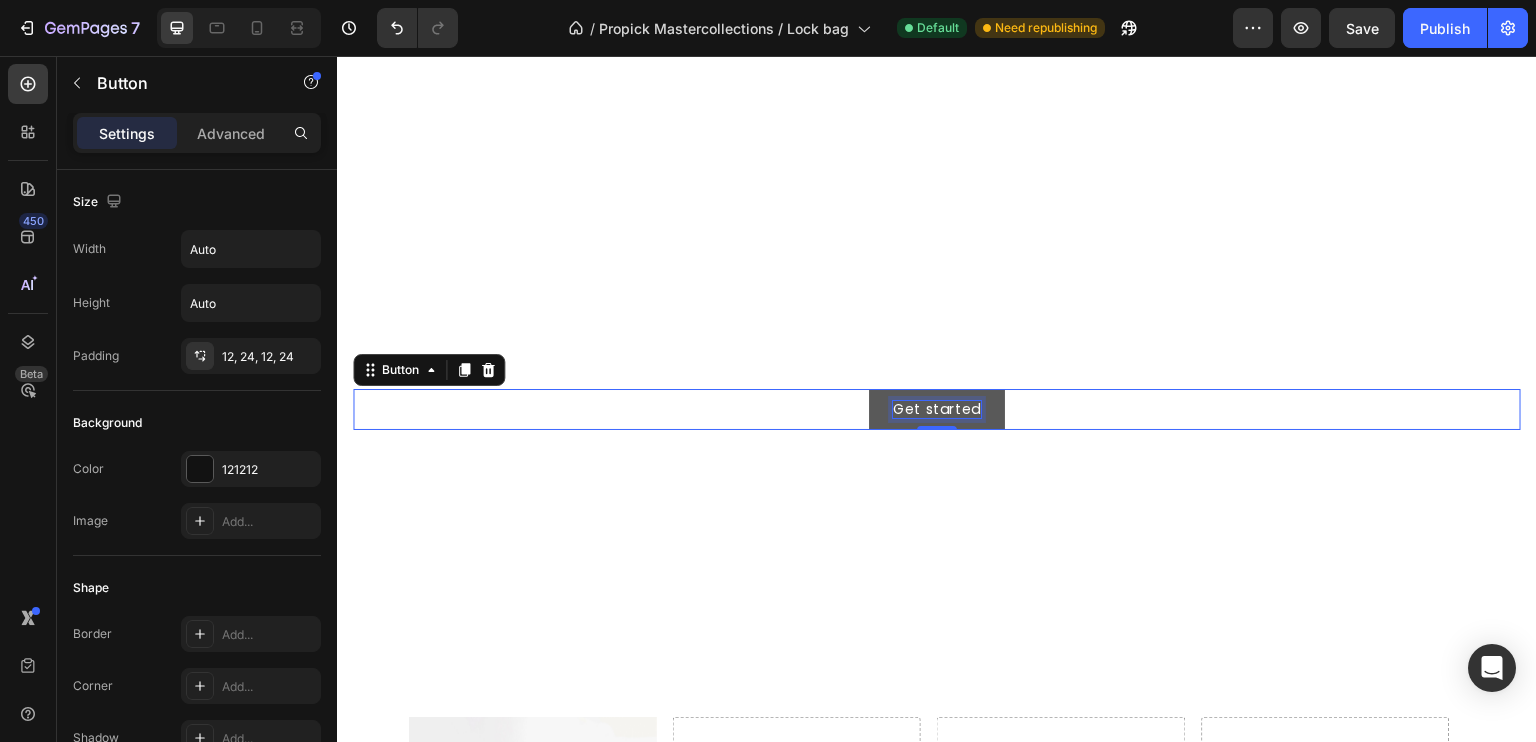 click on "Get started" at bounding box center [937, 409] 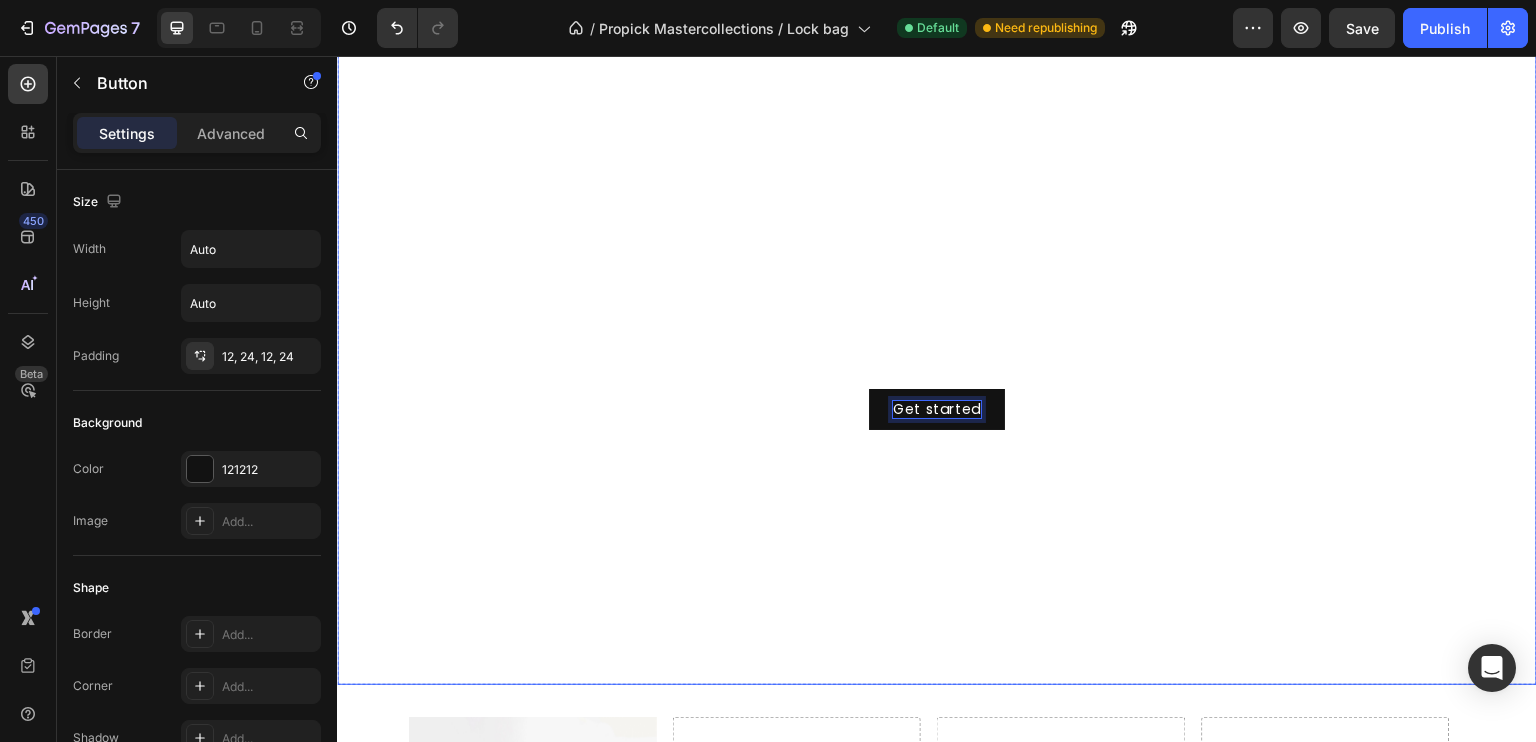 click at bounding box center [937, 347] 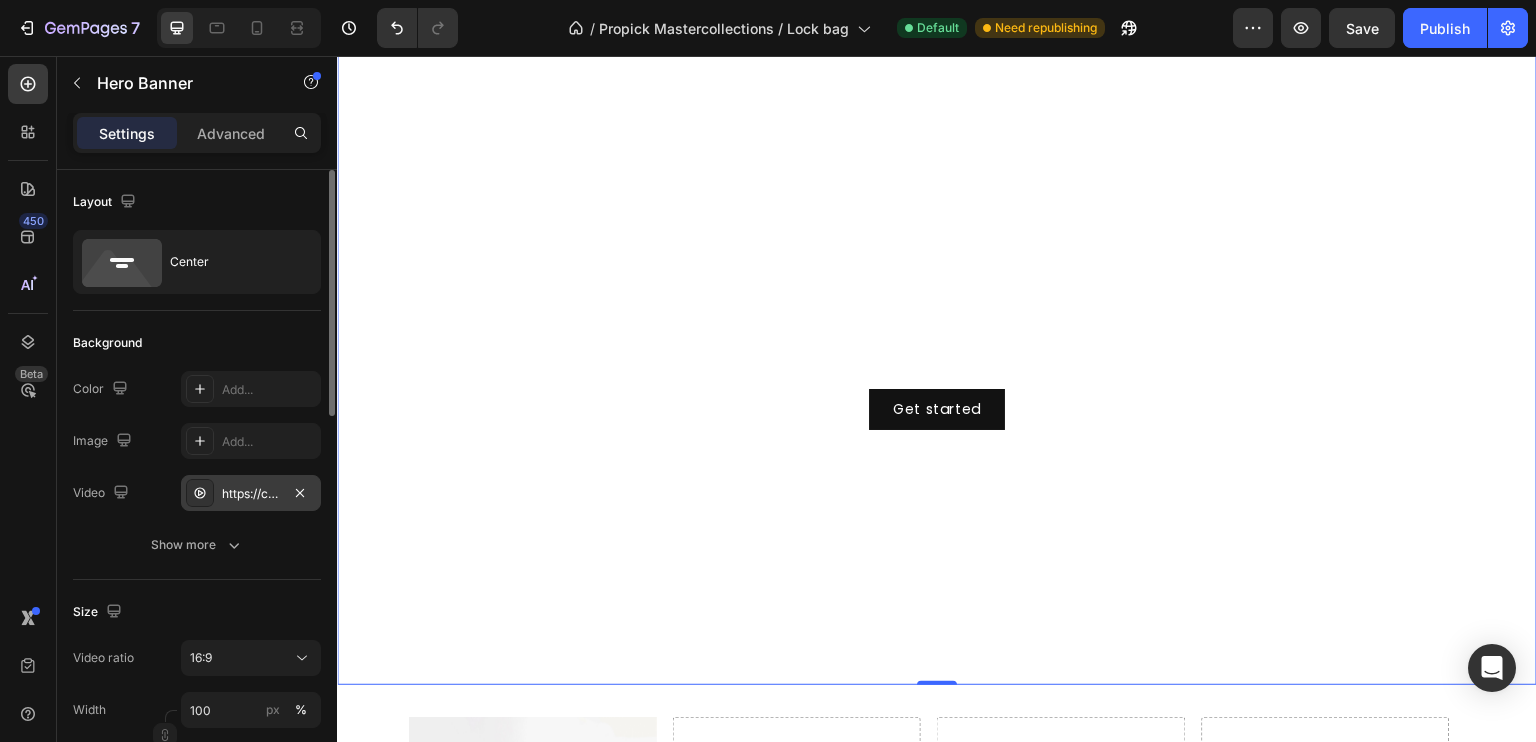 click on "https://cdn.shopify.com/videos/c/o/v/7ca18b73cc6c4f7aaddf0e754892fb51.mp4" at bounding box center (251, 494) 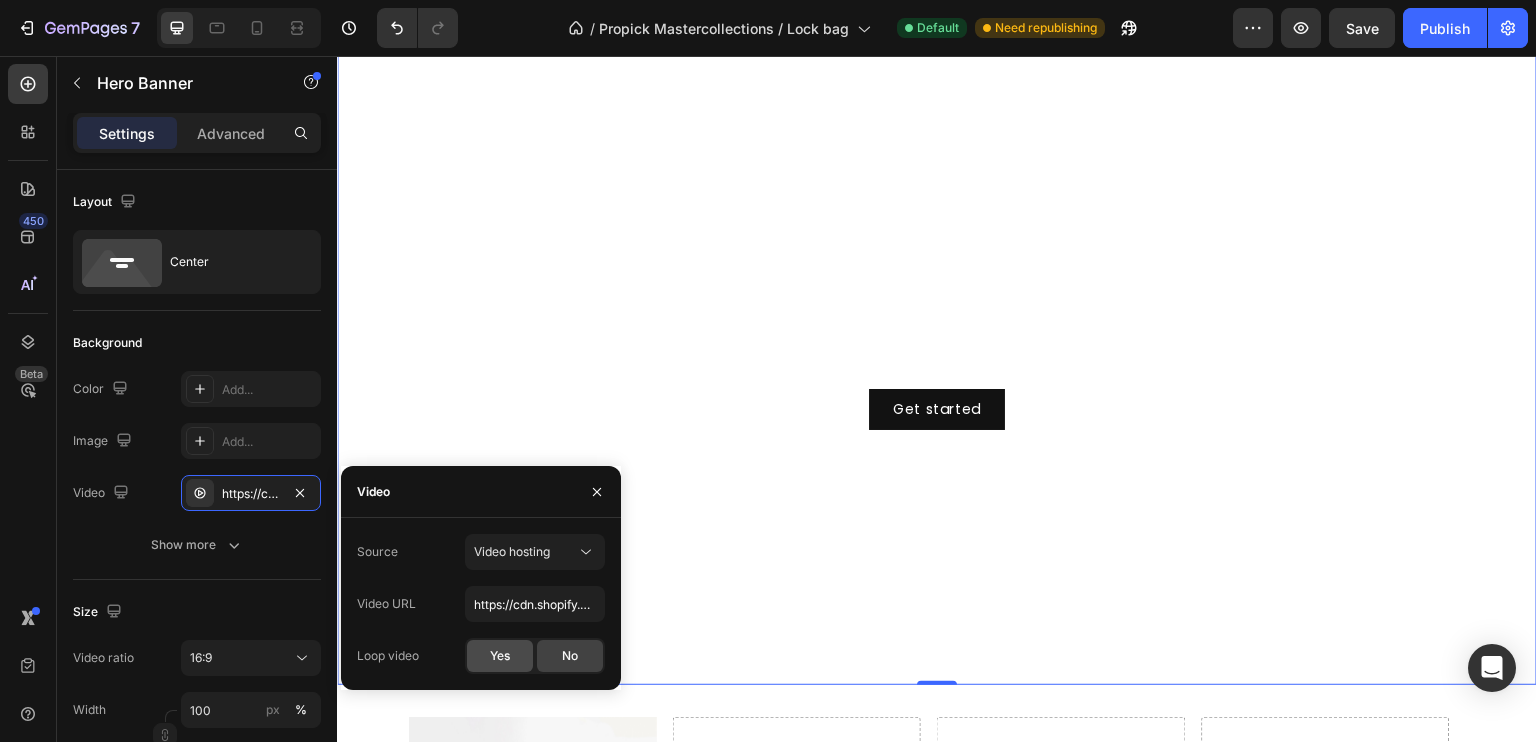 click on "Yes" 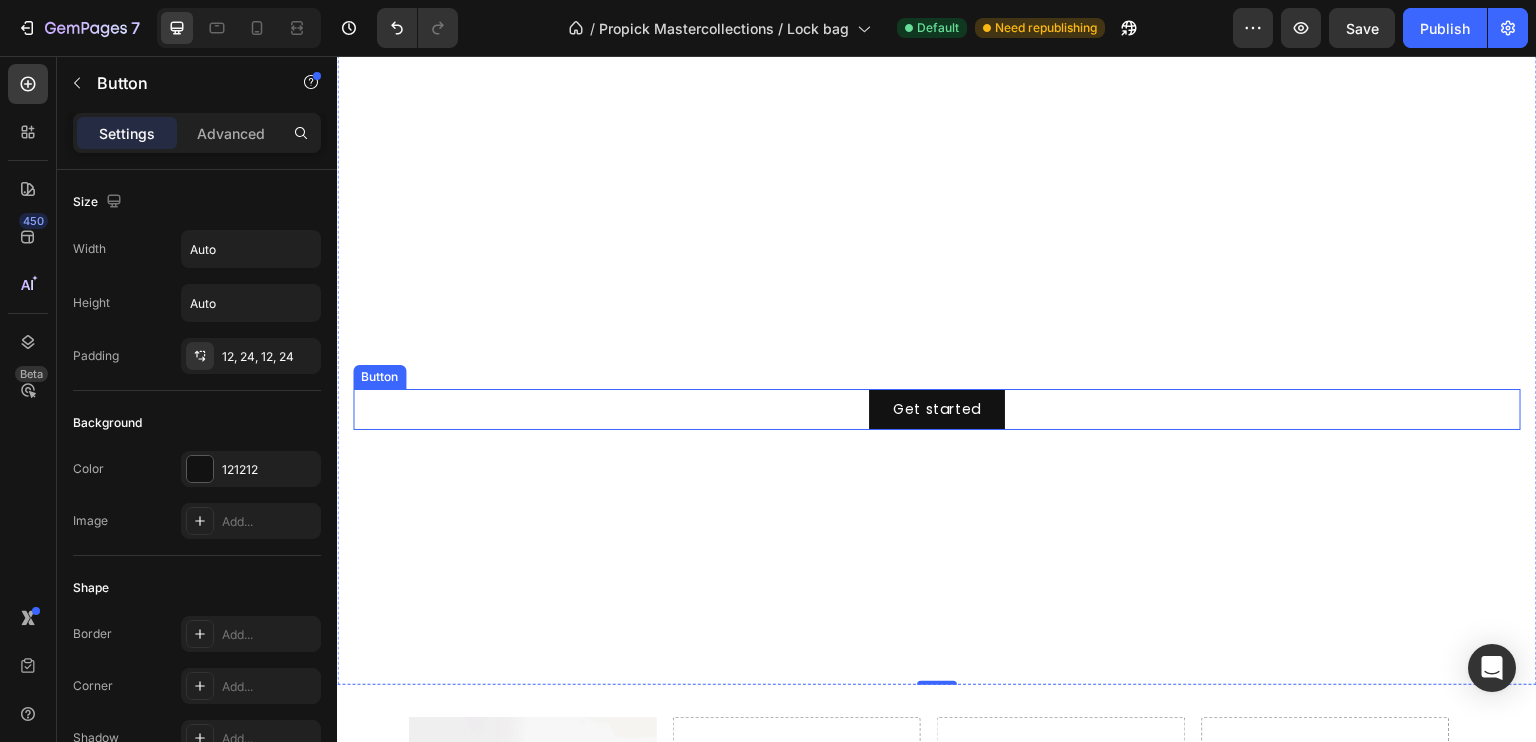 click on "Get started Button" at bounding box center [937, 409] 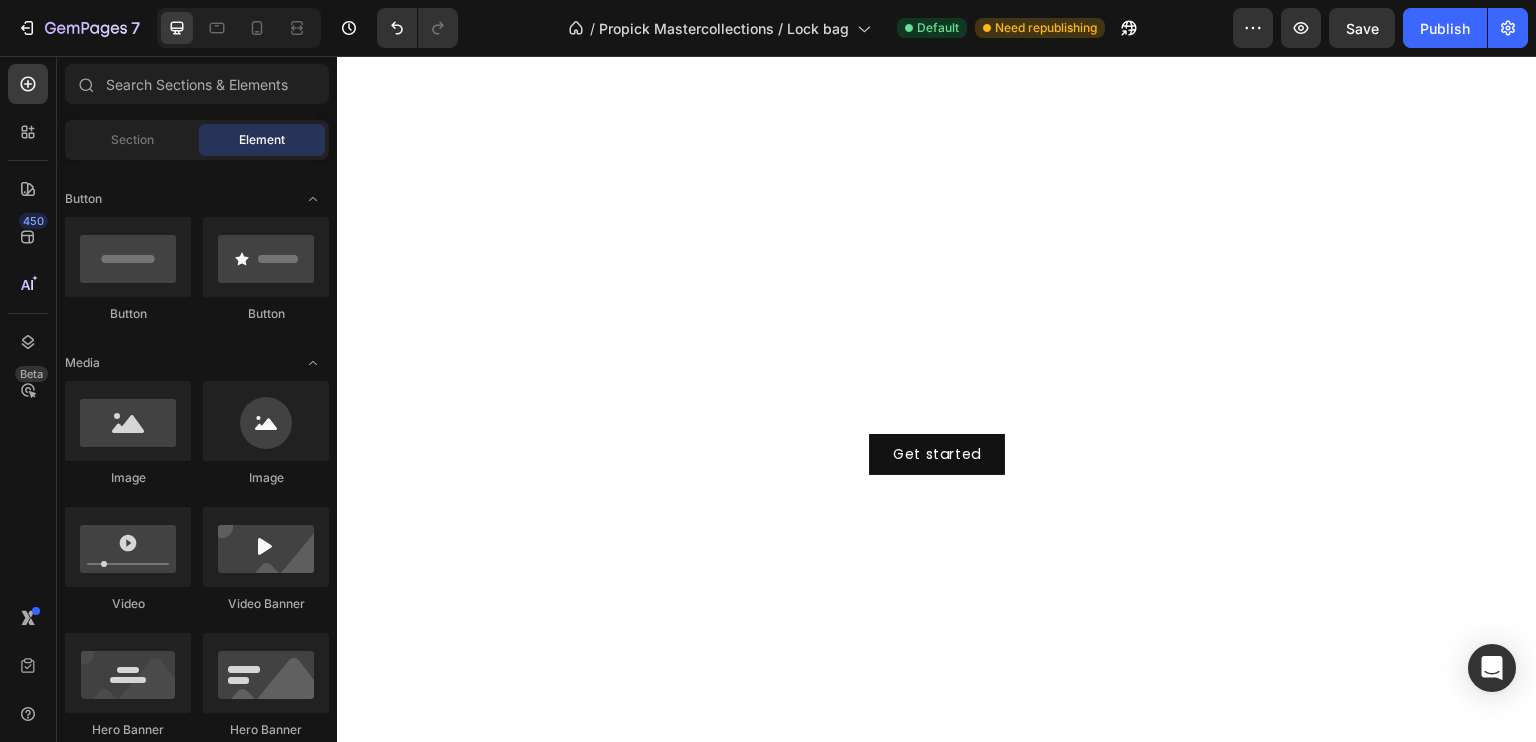 scroll, scrollTop: 505, scrollLeft: 0, axis: vertical 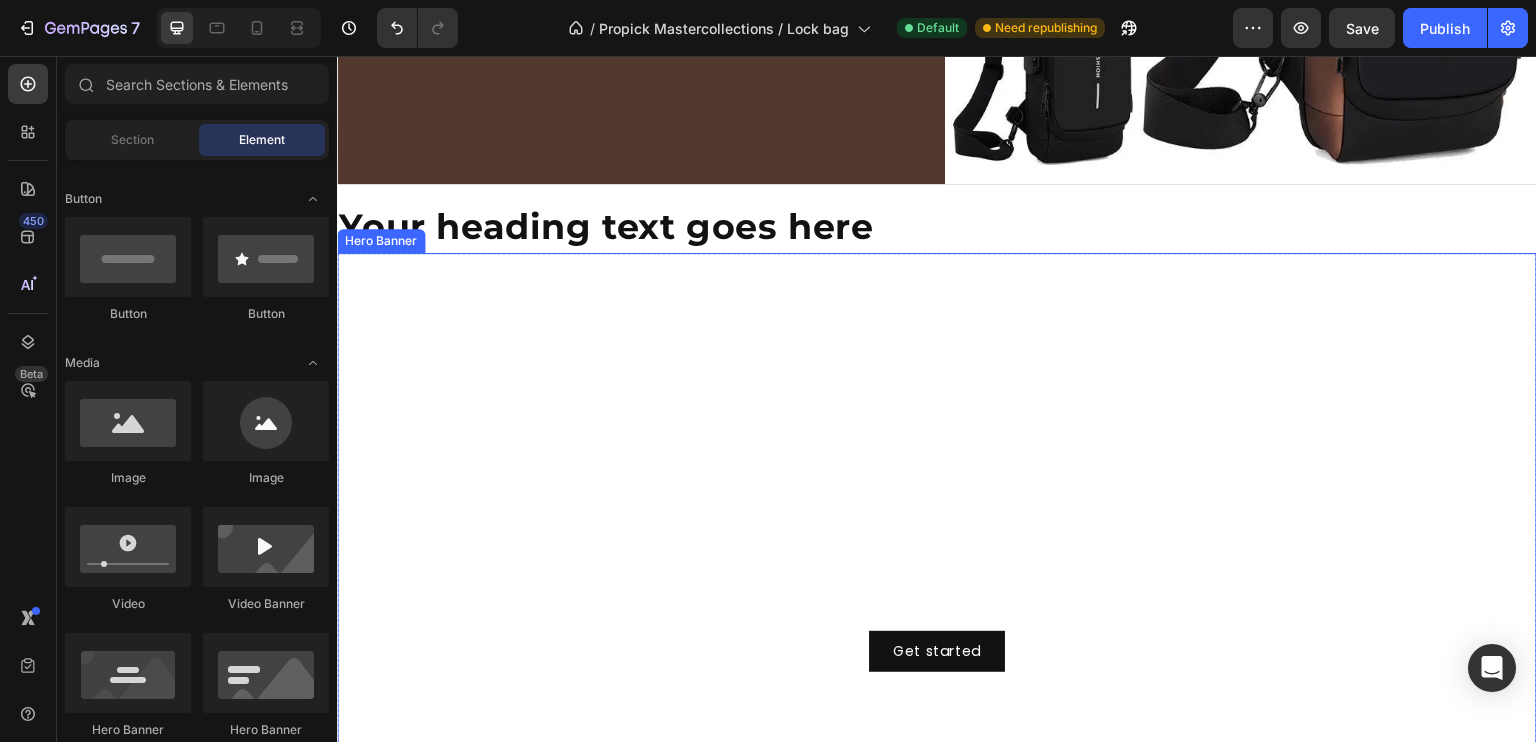 click at bounding box center [937, 590] 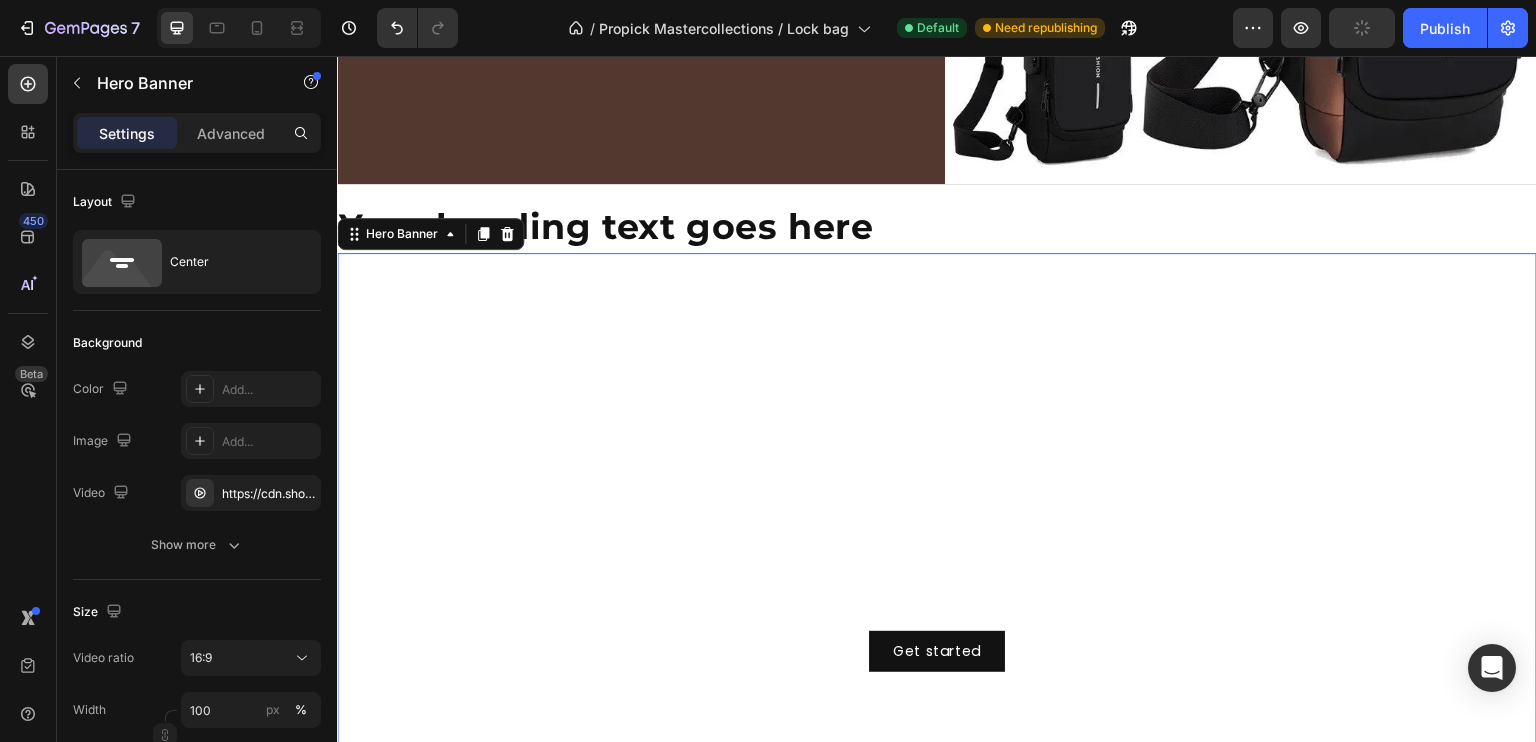click at bounding box center (937, 590) 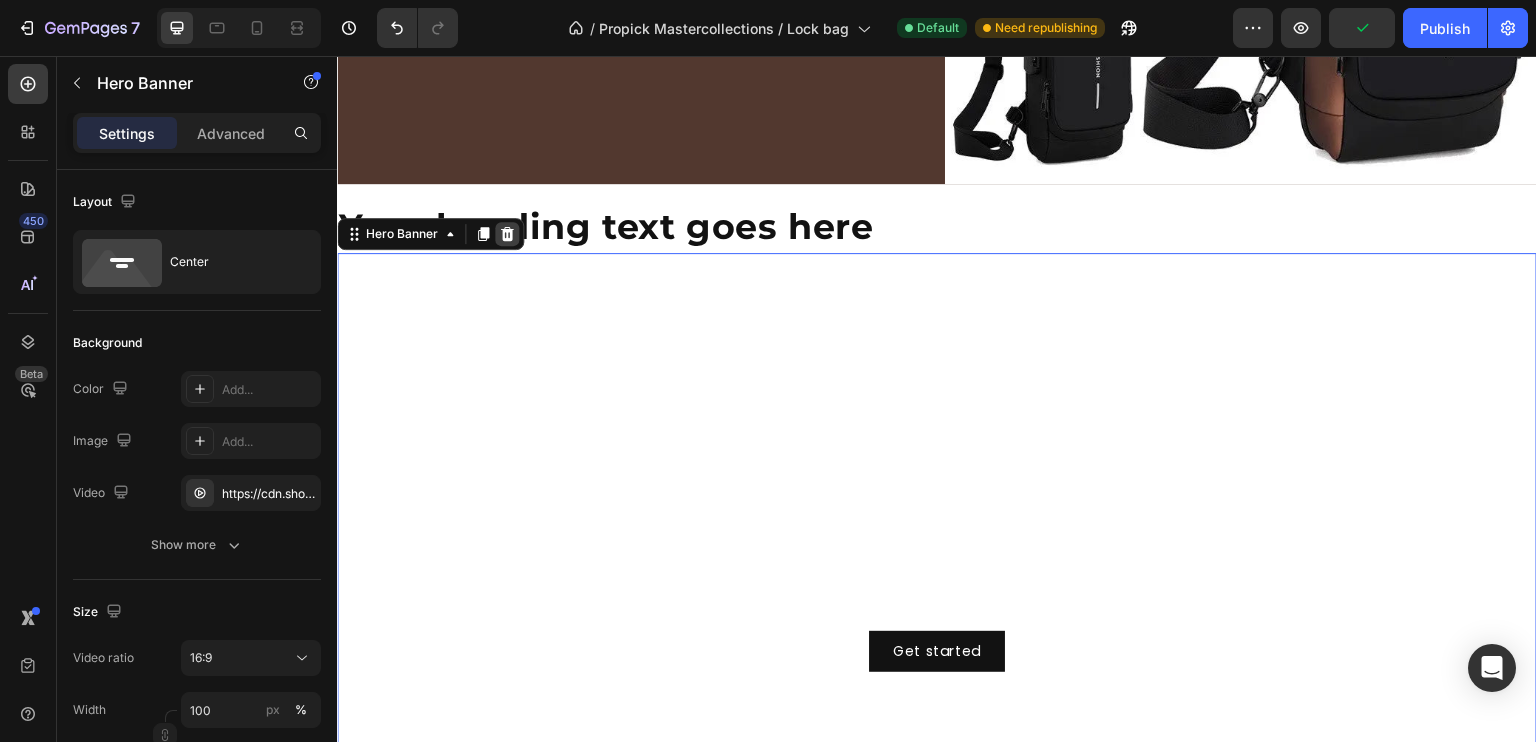 click 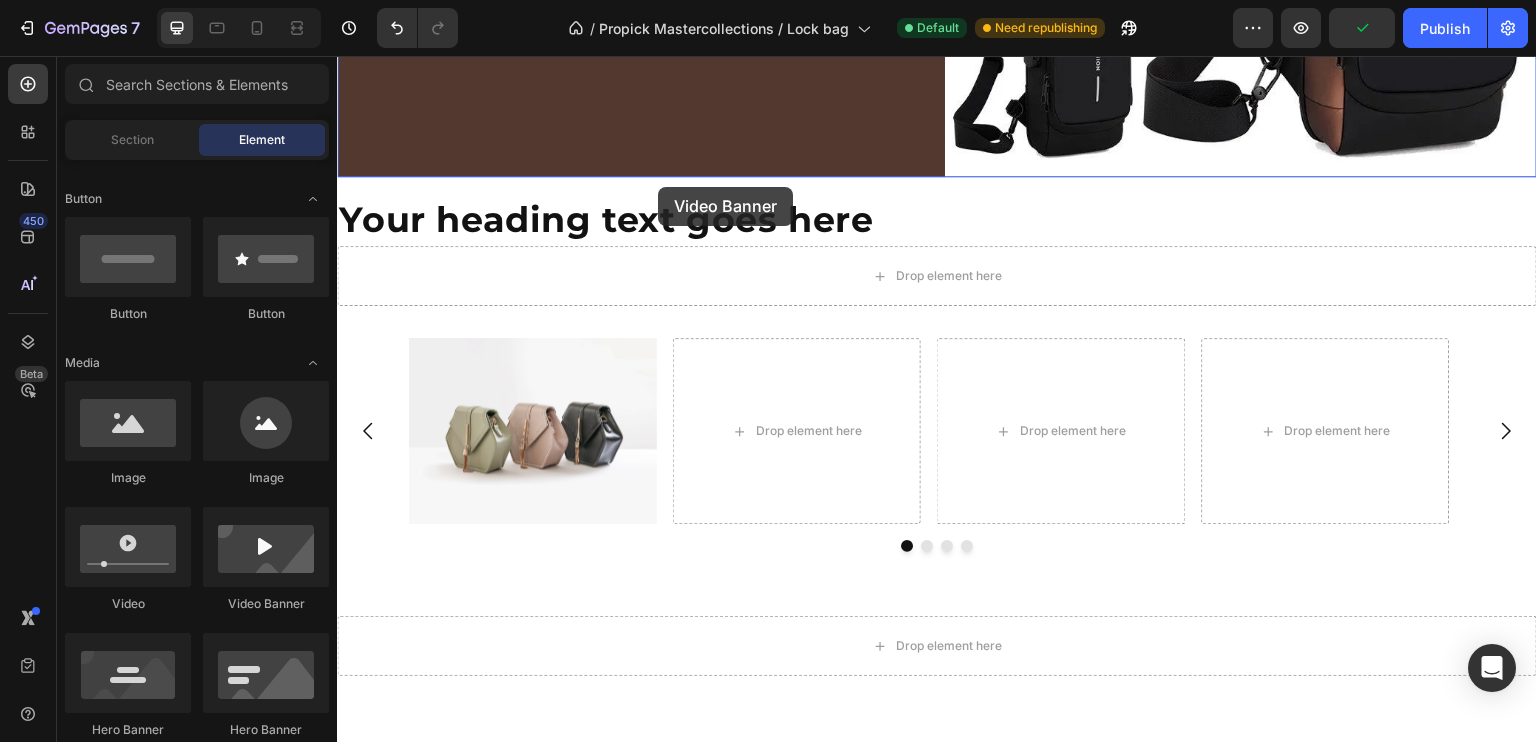 scroll, scrollTop: 466, scrollLeft: 0, axis: vertical 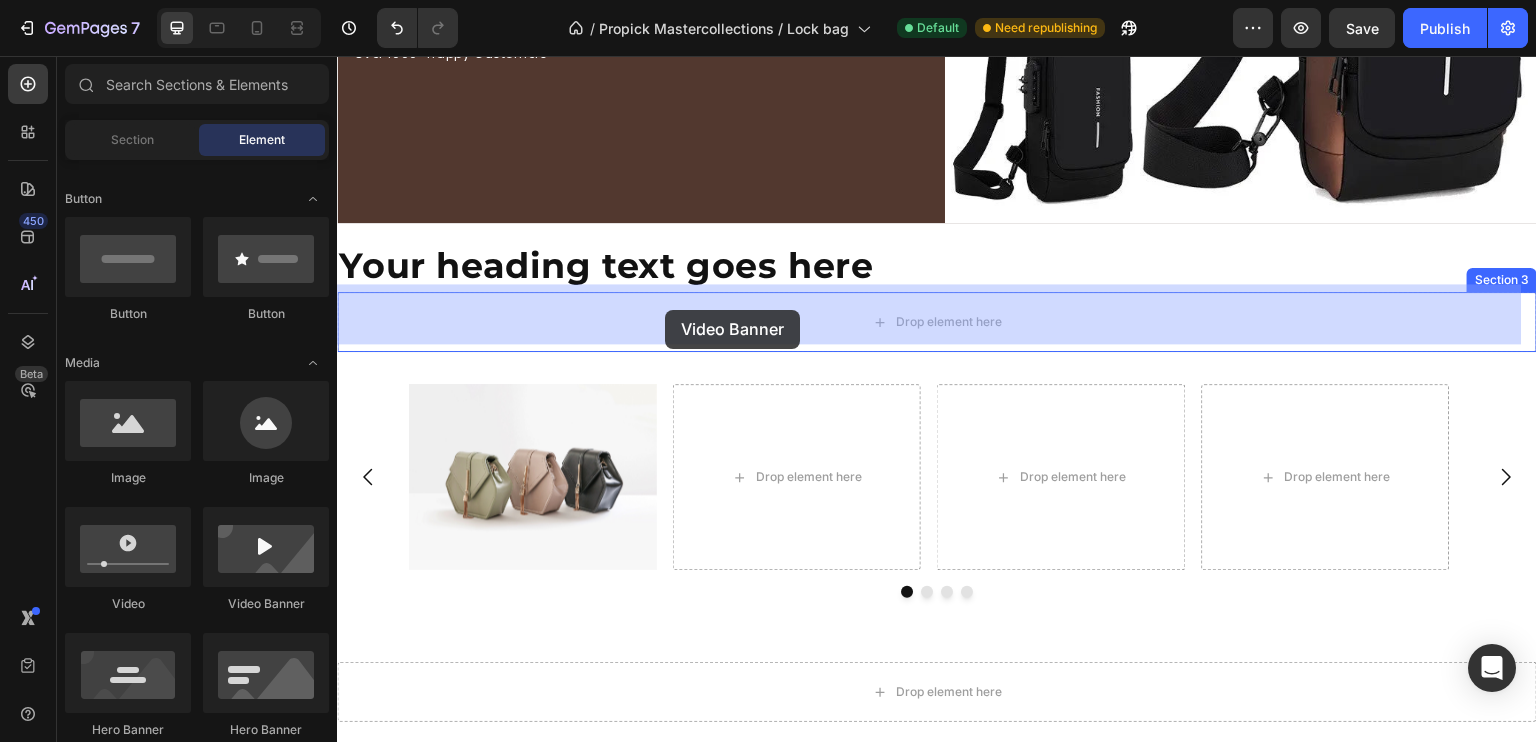 drag, startPoint x: 606, startPoint y: 637, endPoint x: 665, endPoint y: 310, distance: 332.28 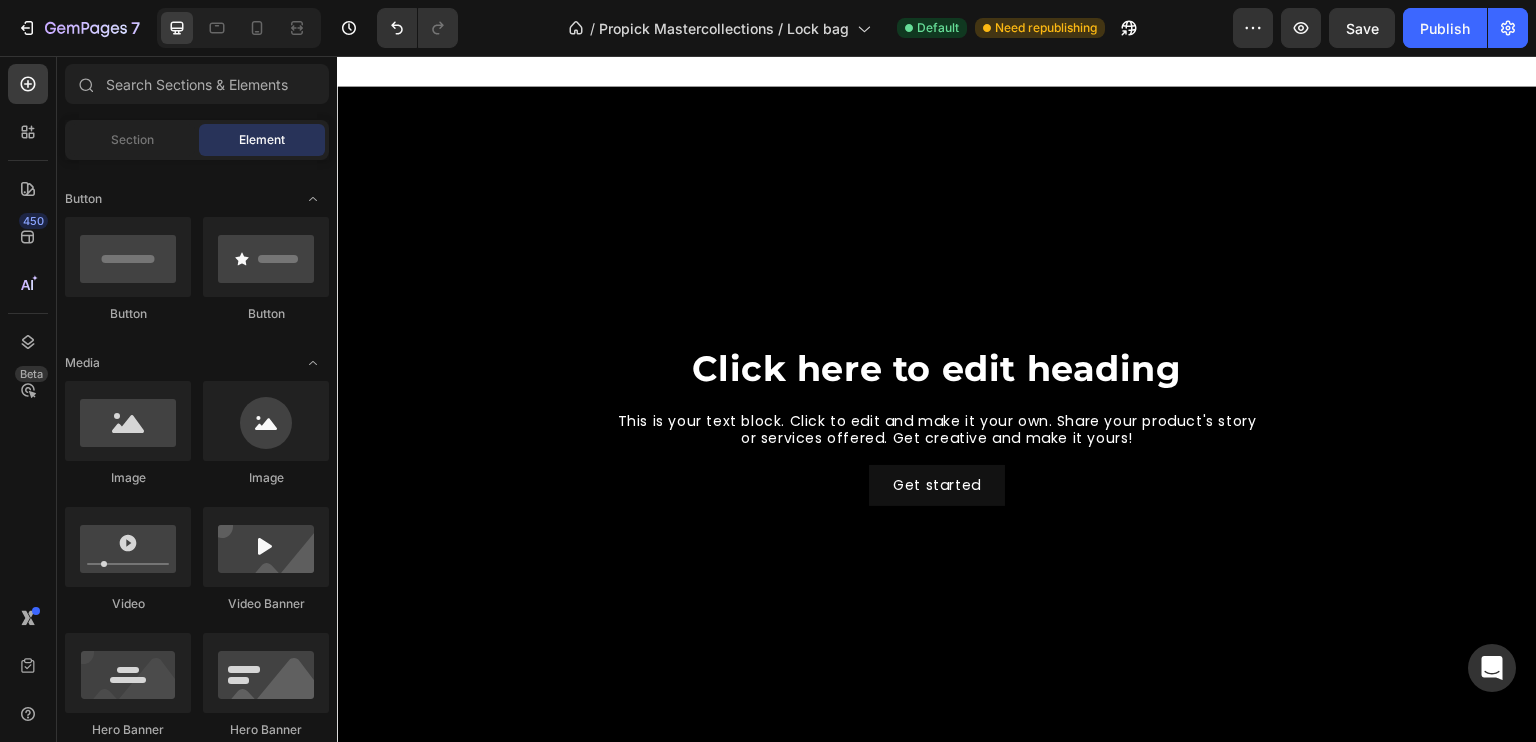 scroll, scrollTop: 703, scrollLeft: 0, axis: vertical 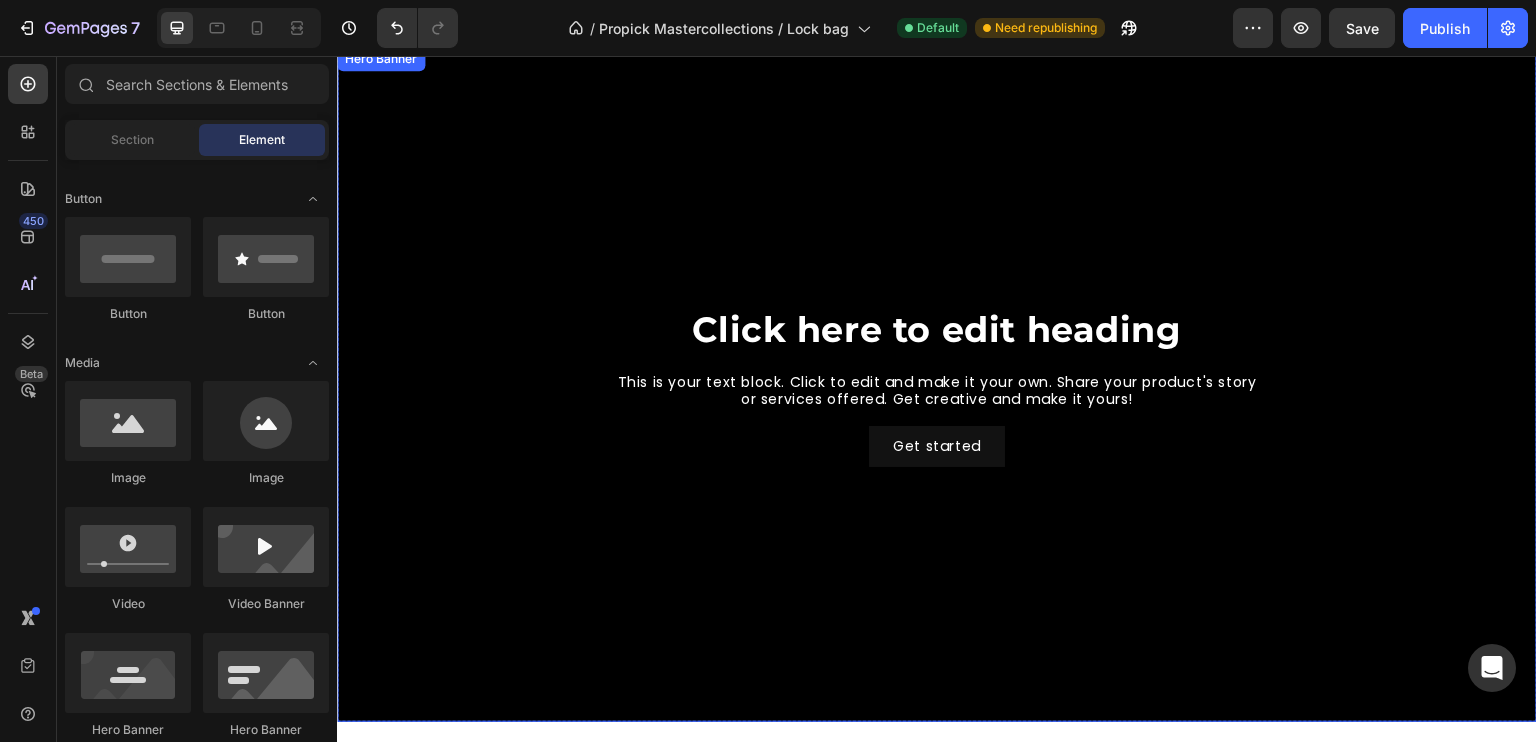 click at bounding box center [937, 384] 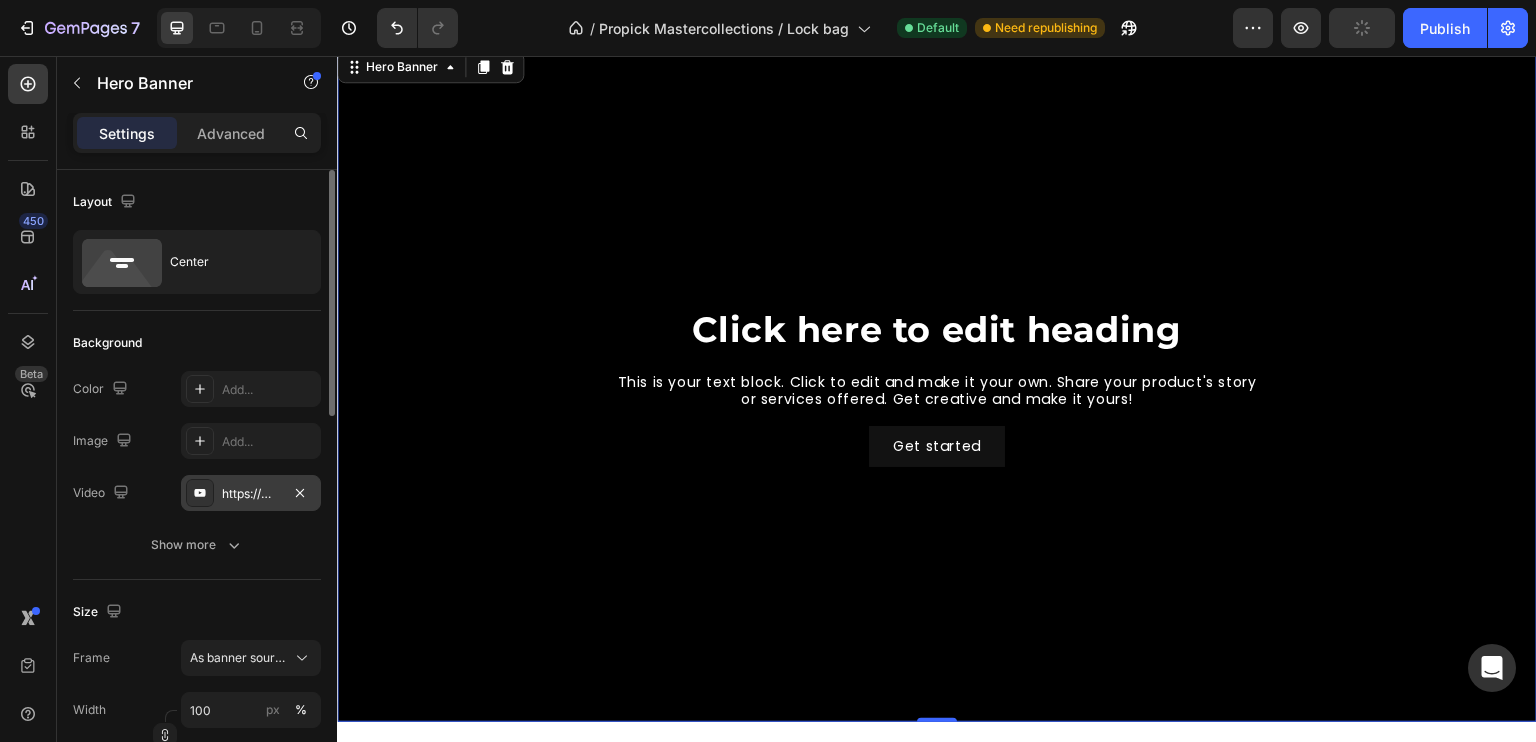 click on "https://www.youtube.com/watch?v=drIt4RH_kyQ" at bounding box center (251, 494) 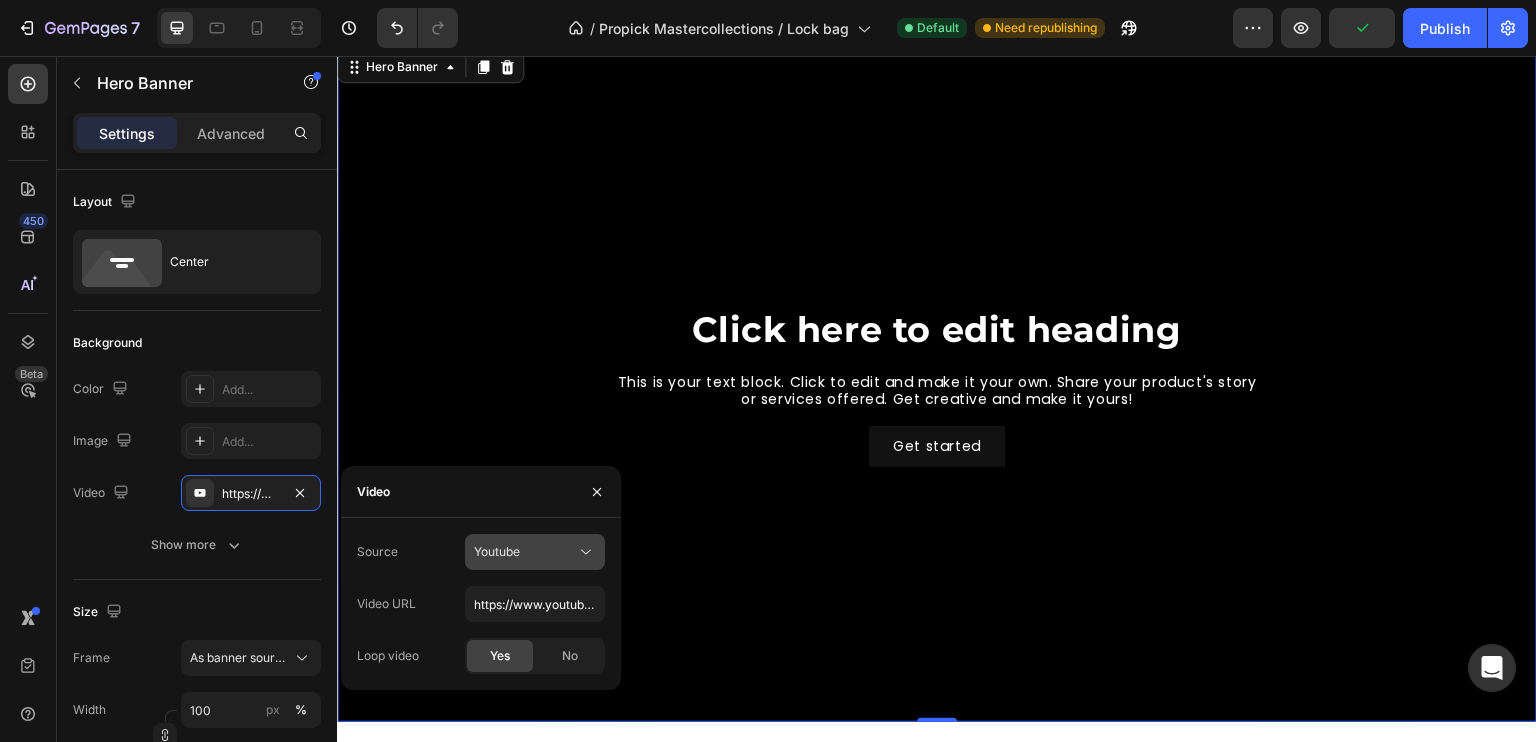 click on "Youtube" at bounding box center (525, 552) 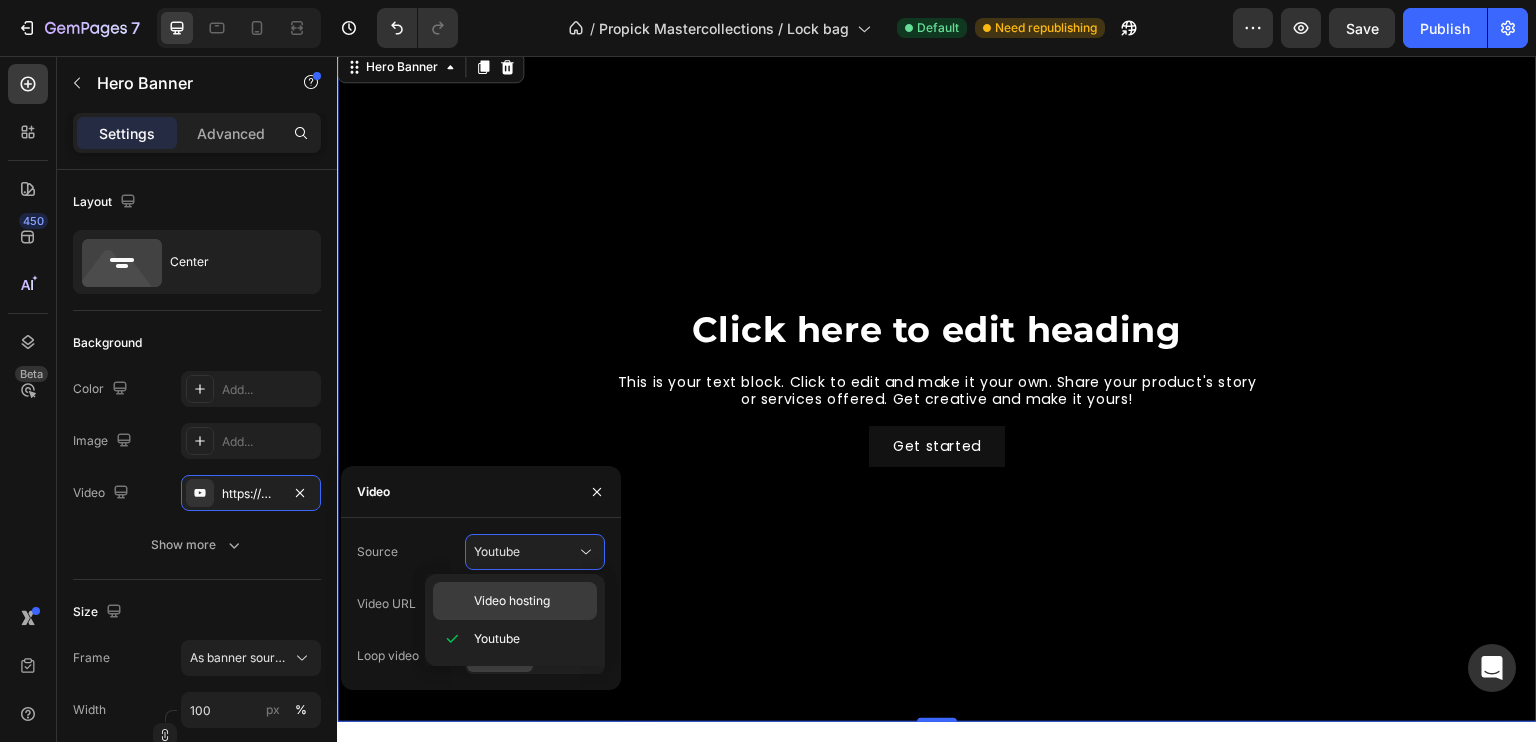 click on "Video hosting" at bounding box center [512, 601] 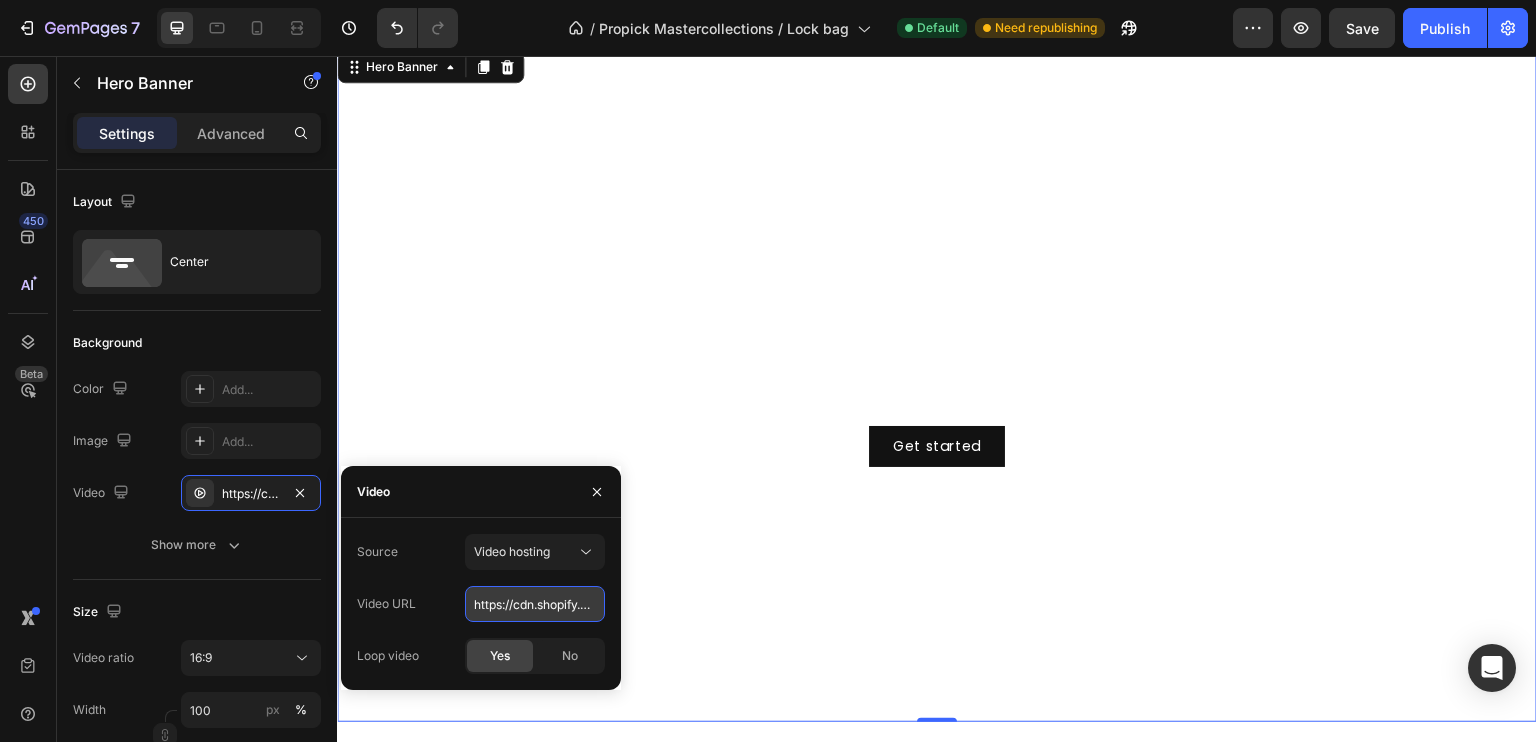 click on "https://cdn.shopify.com/videos/c/o/v/92a407d4e0c94a288eb54cac18c387dc.mp4" at bounding box center [535, 604] 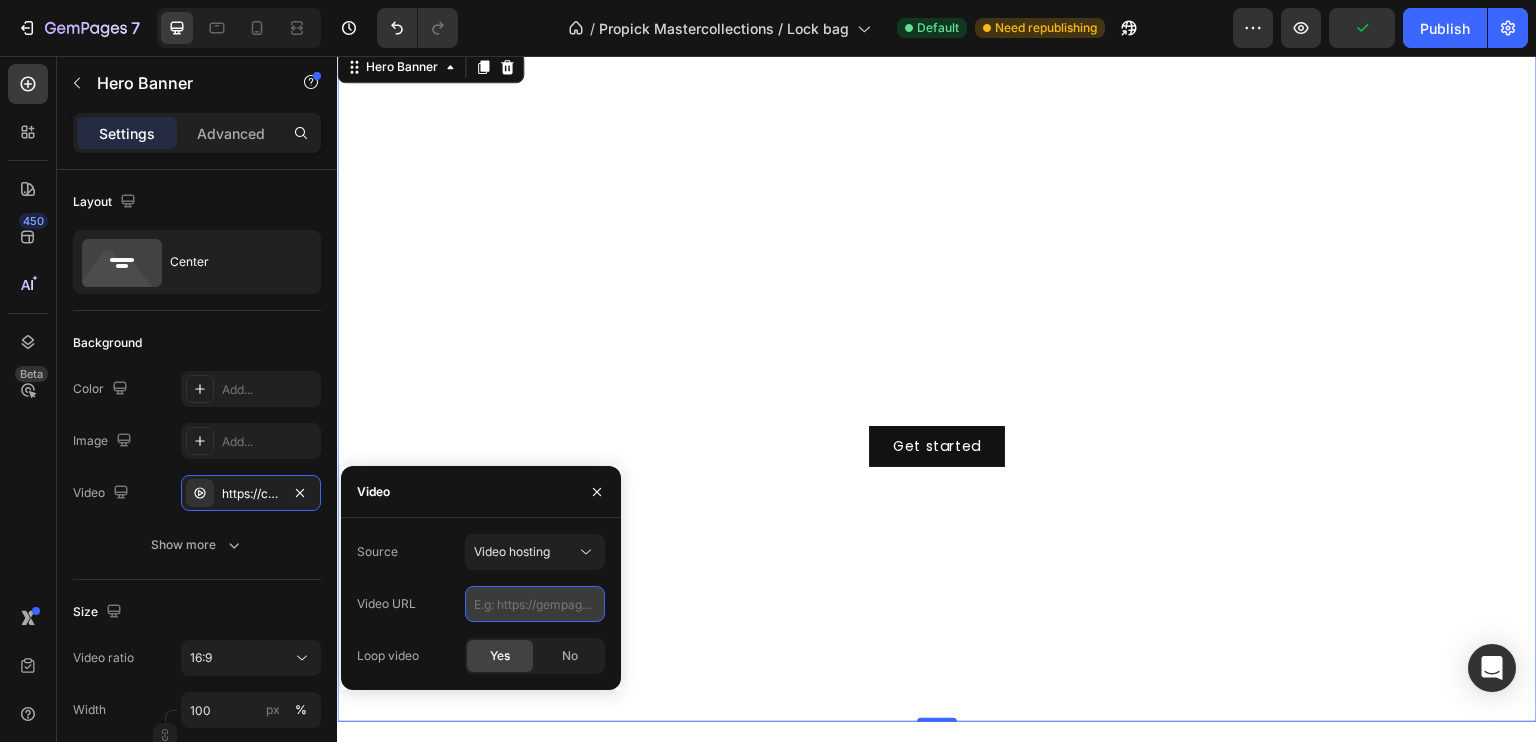 paste on "https://cdn.shopify.com/videos/c/o/v/7ca18b73cc6c4f7aaddf0e754892fb51.mp4" 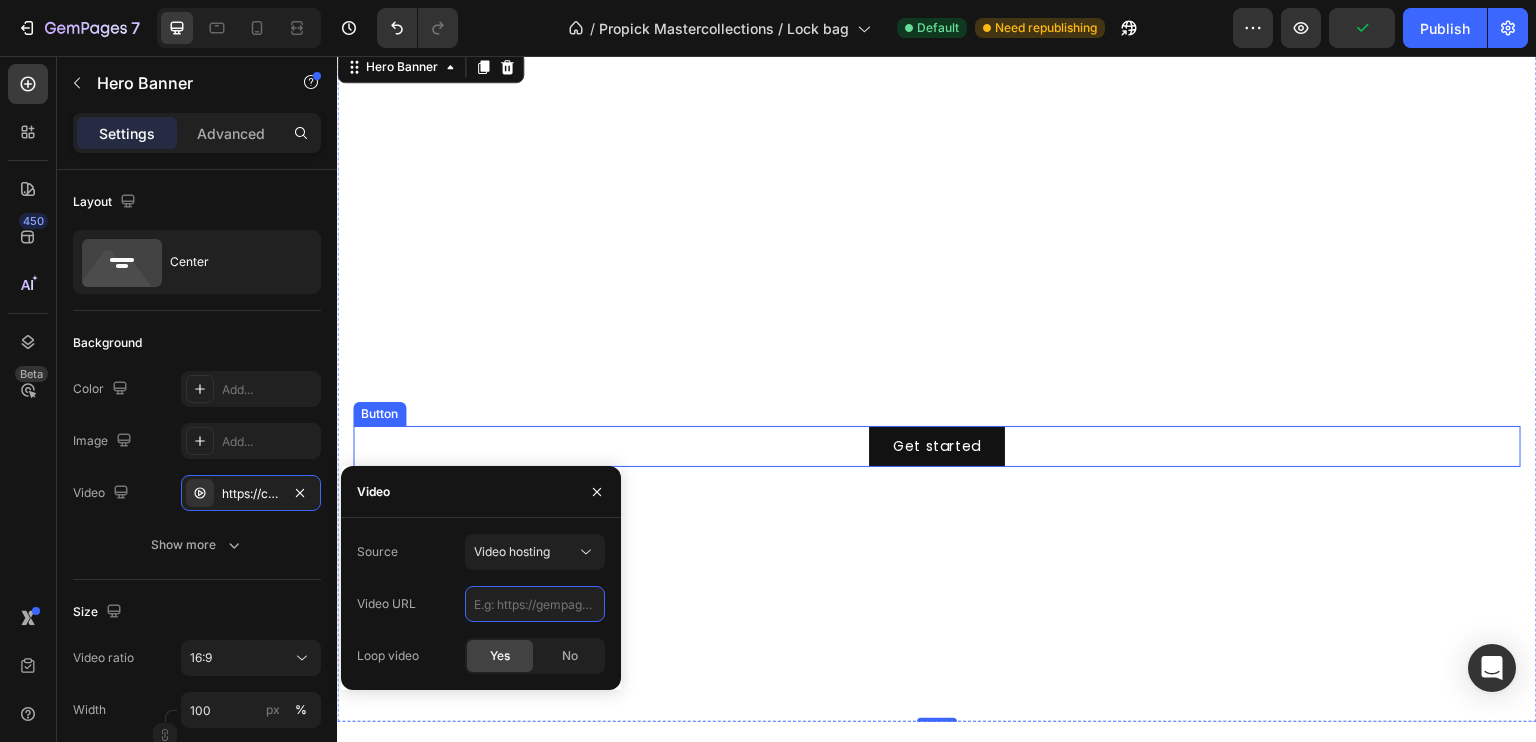 type on "https://cdn.shopify.com/videos/c/o/v/7ca18b73cc6c4f7aaddf0e754892fb51.mp4" 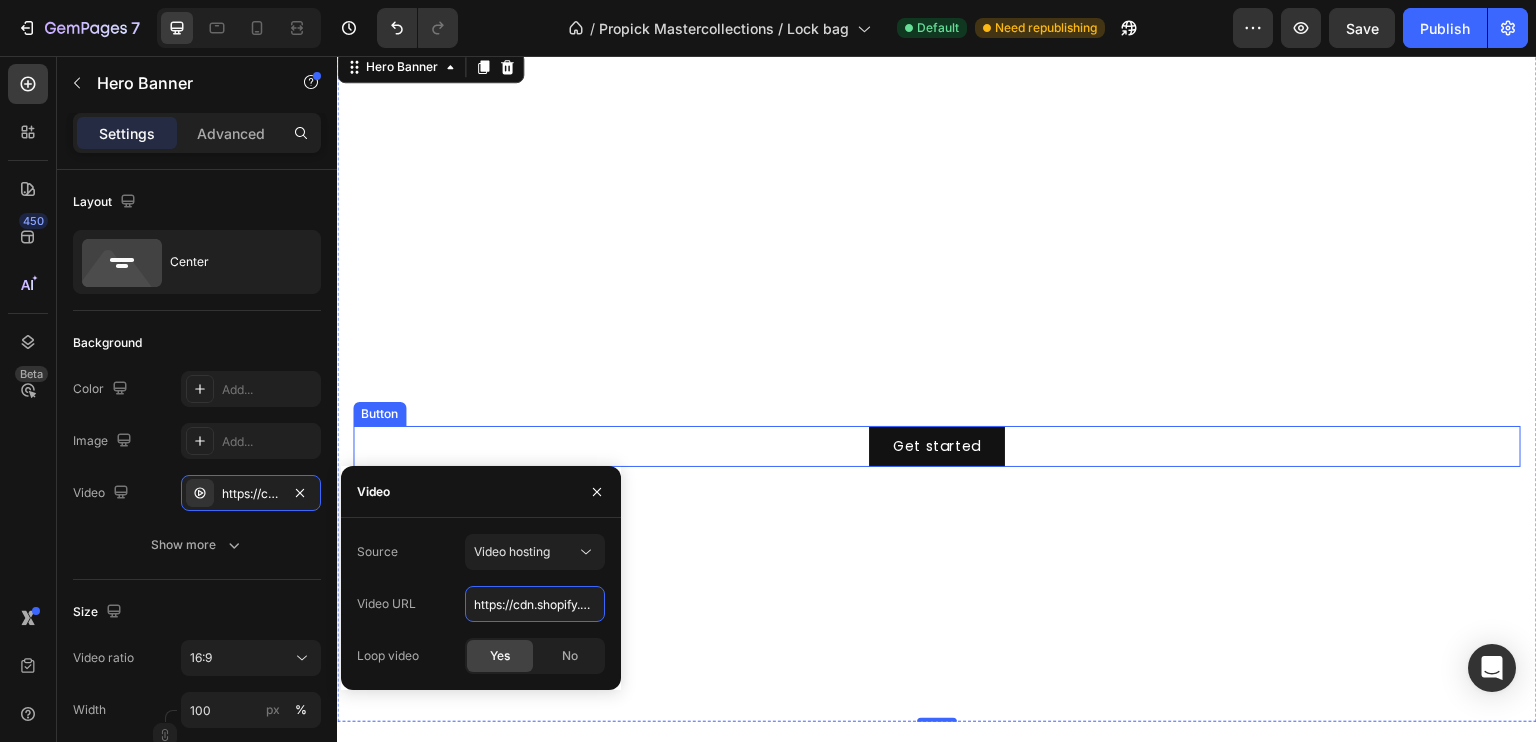 scroll, scrollTop: 0, scrollLeft: 335, axis: horizontal 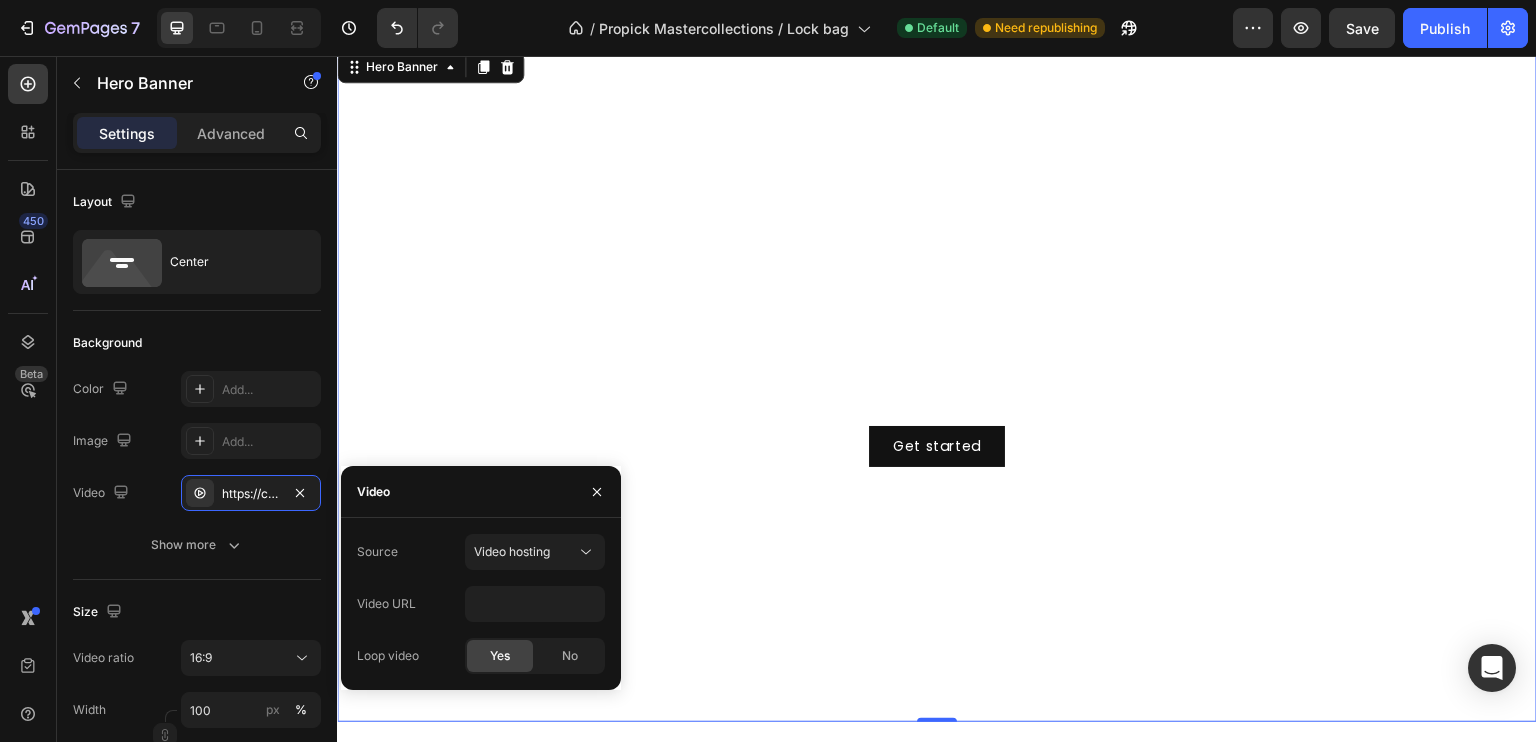 click at bounding box center (937, 384) 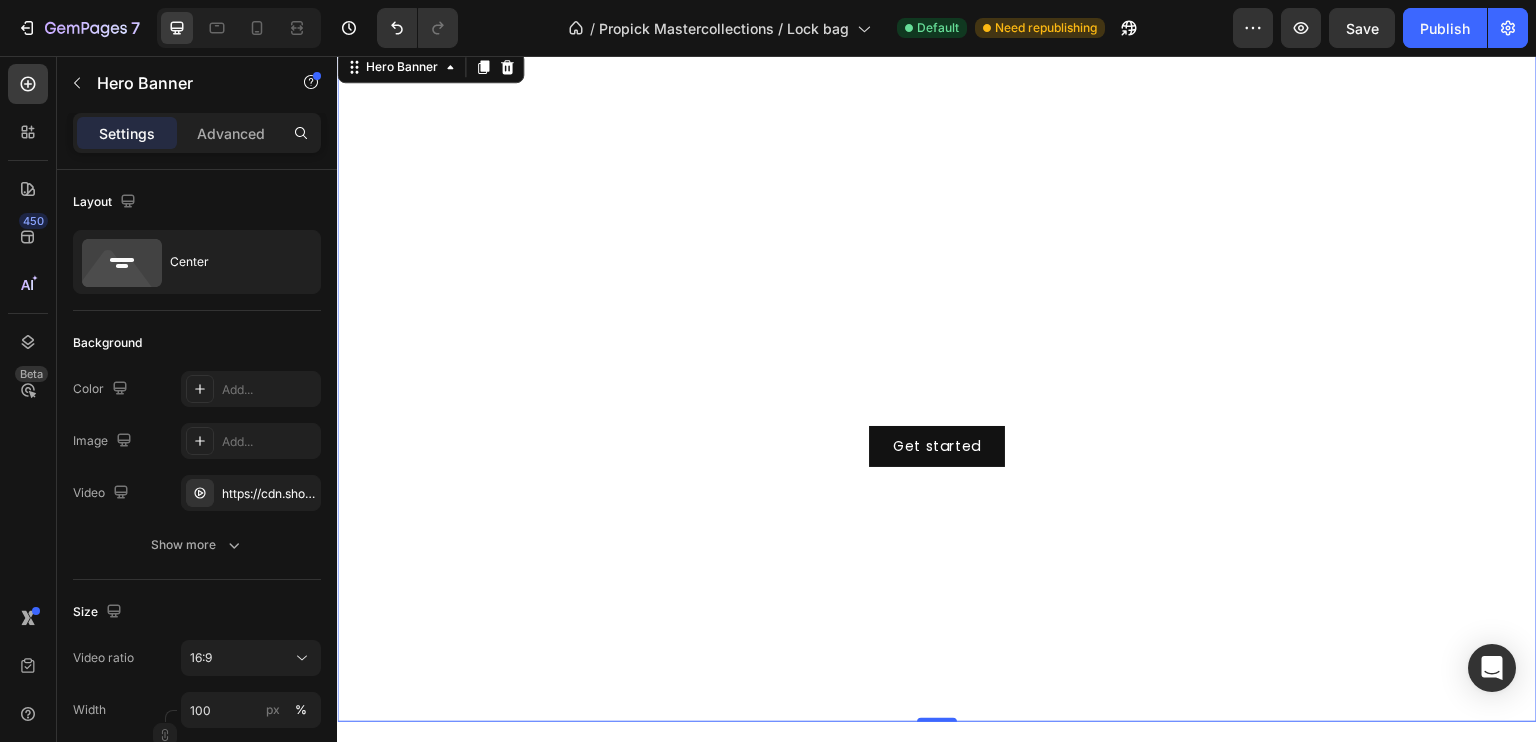 scroll, scrollTop: 0, scrollLeft: 0, axis: both 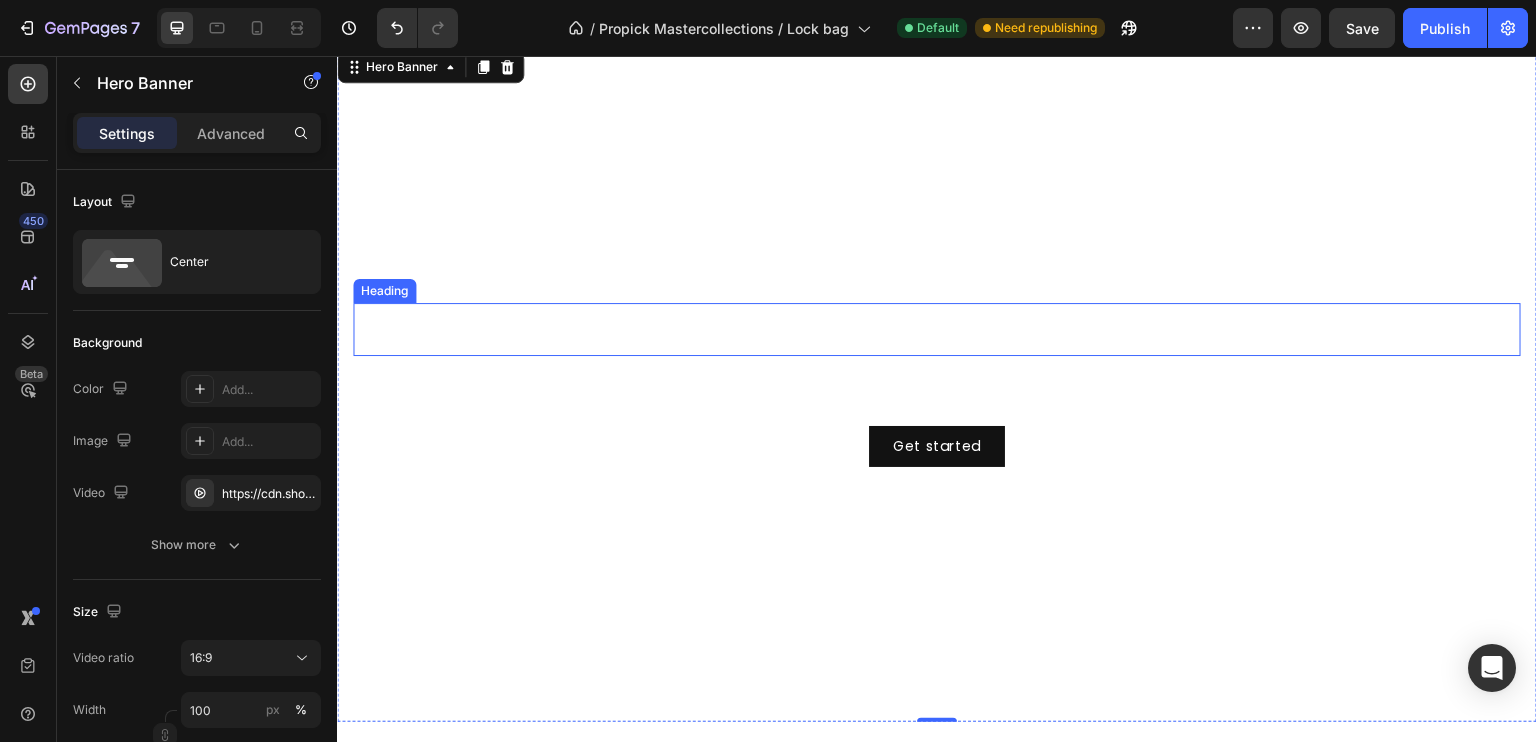click on "Click here to edit heading" at bounding box center [937, 329] 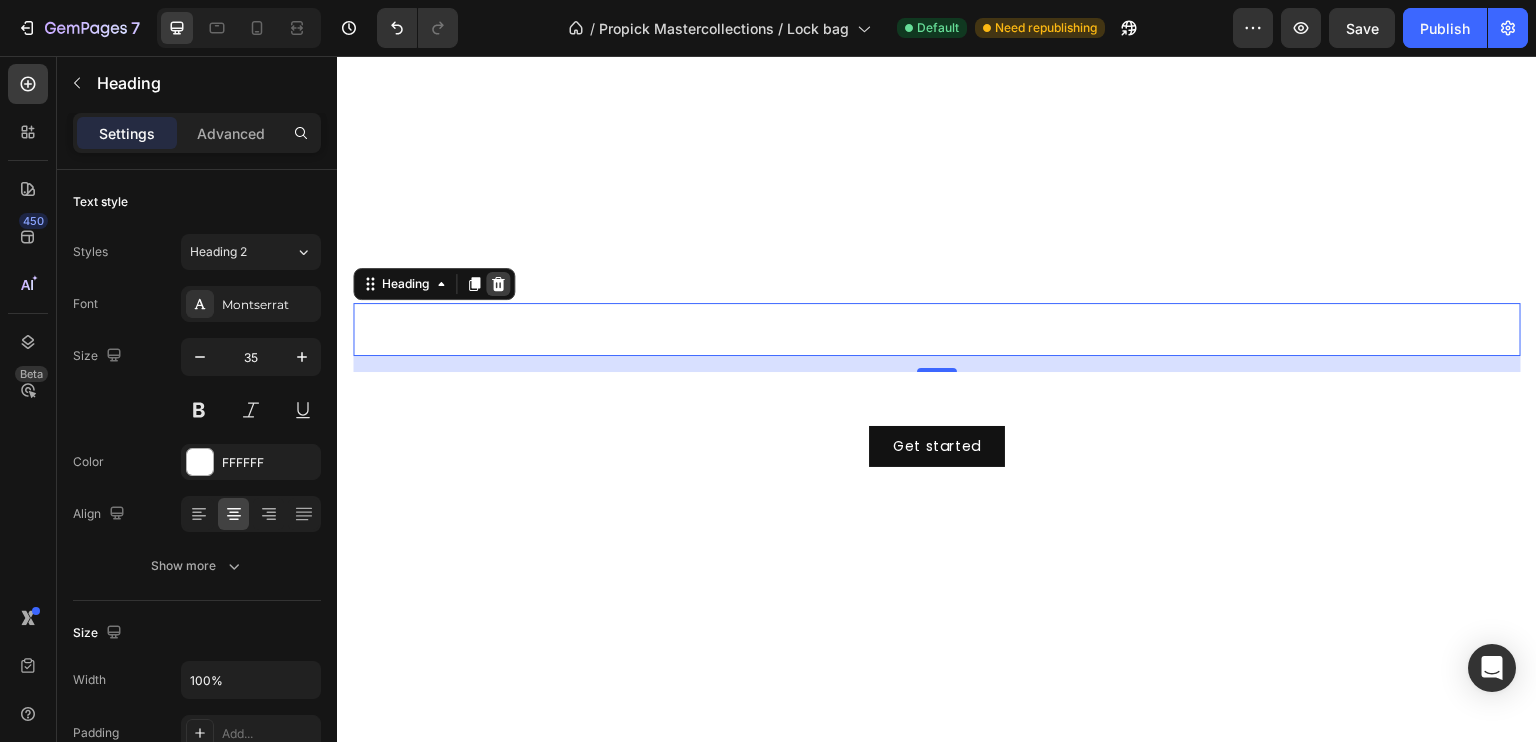 click 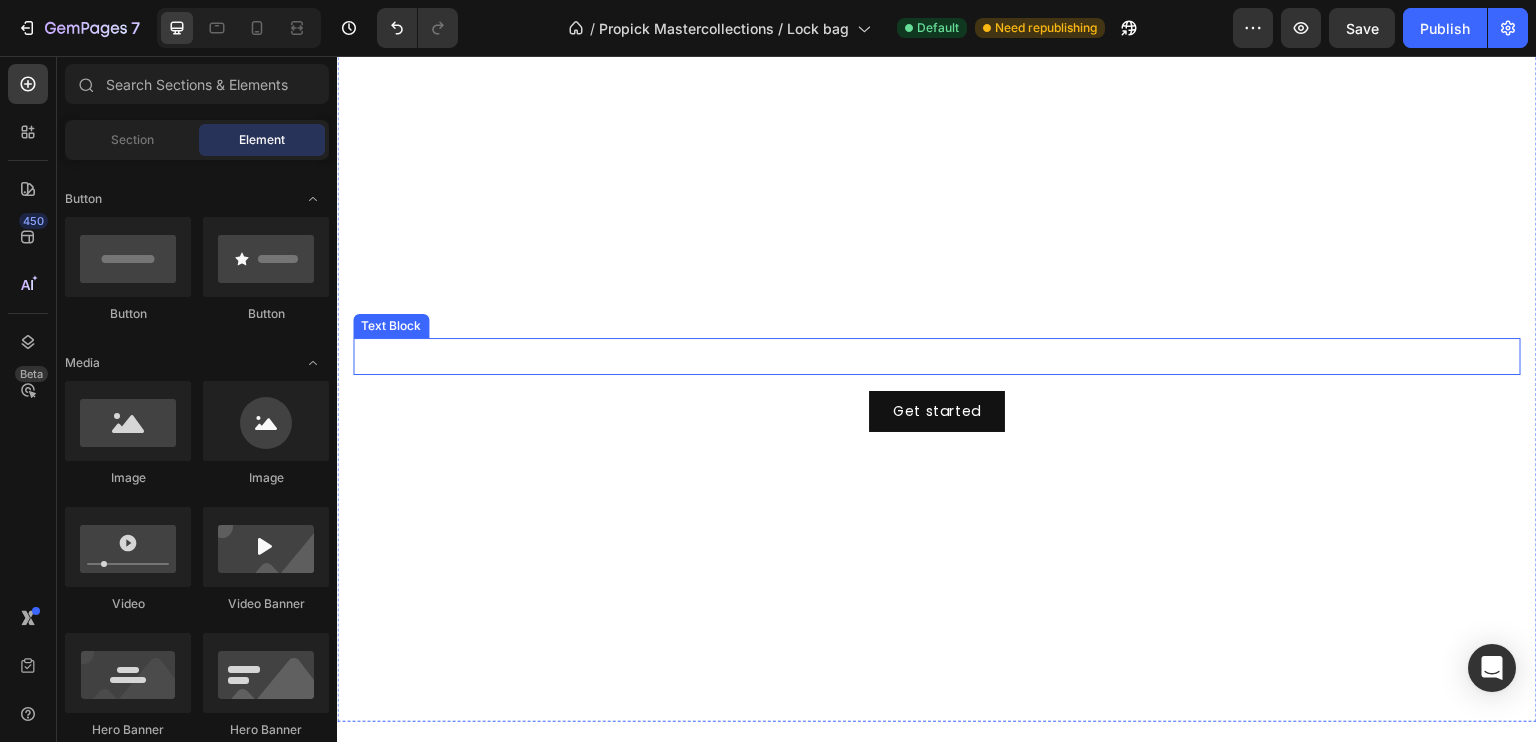 click on "This is your text block. Click to edit and make it your own. Share your product's story                   or services offered. Get creative and make it yours!" at bounding box center (937, 357) 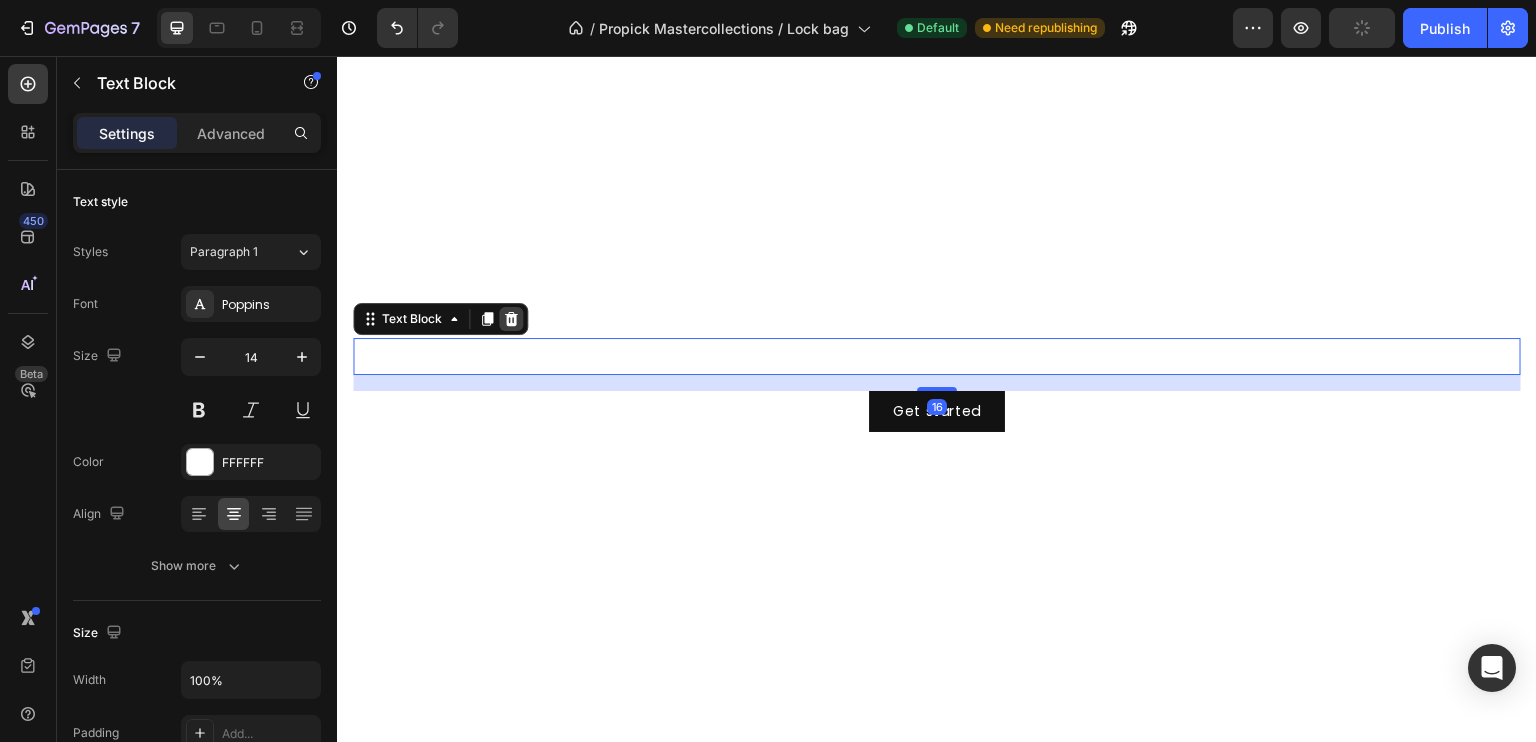 click 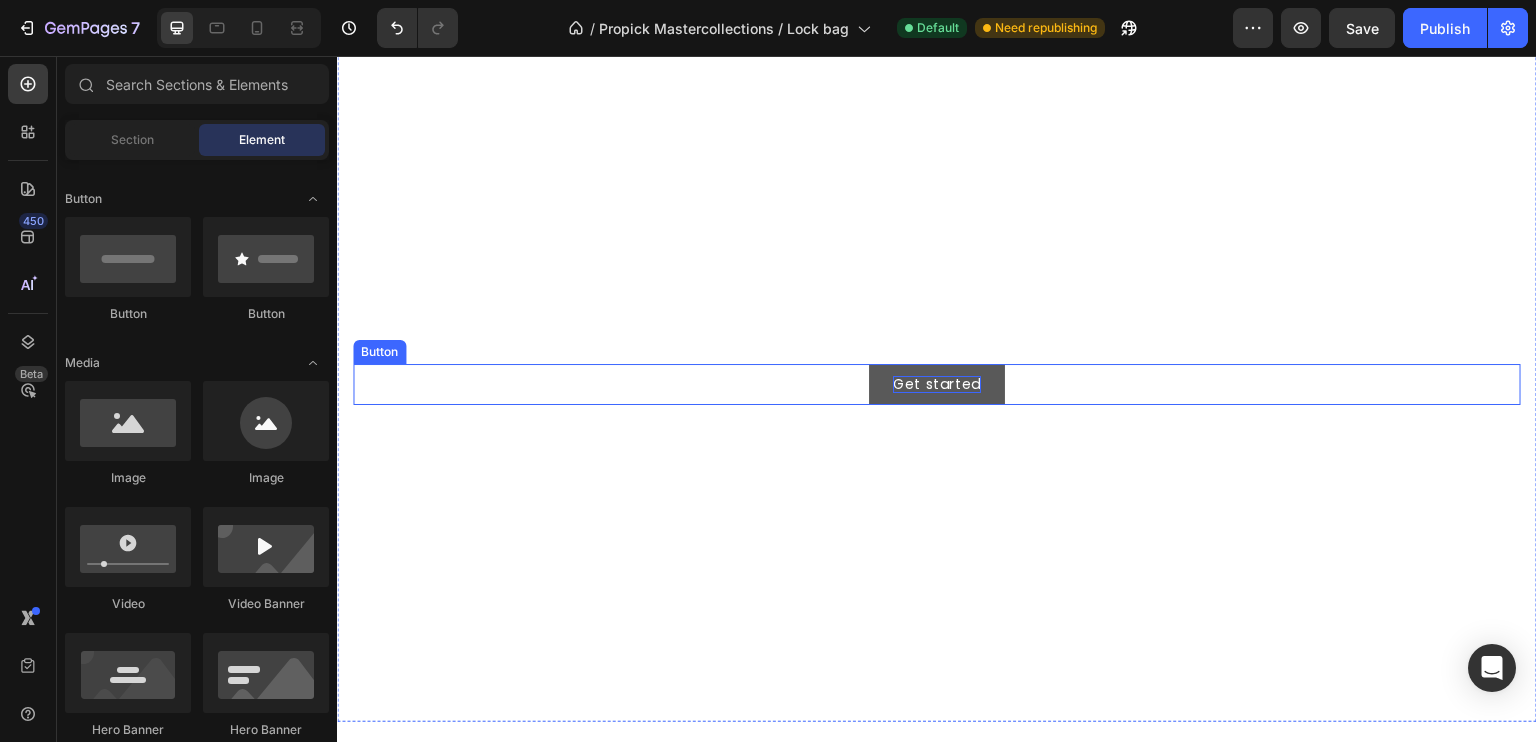 click on "Get started" at bounding box center (937, 384) 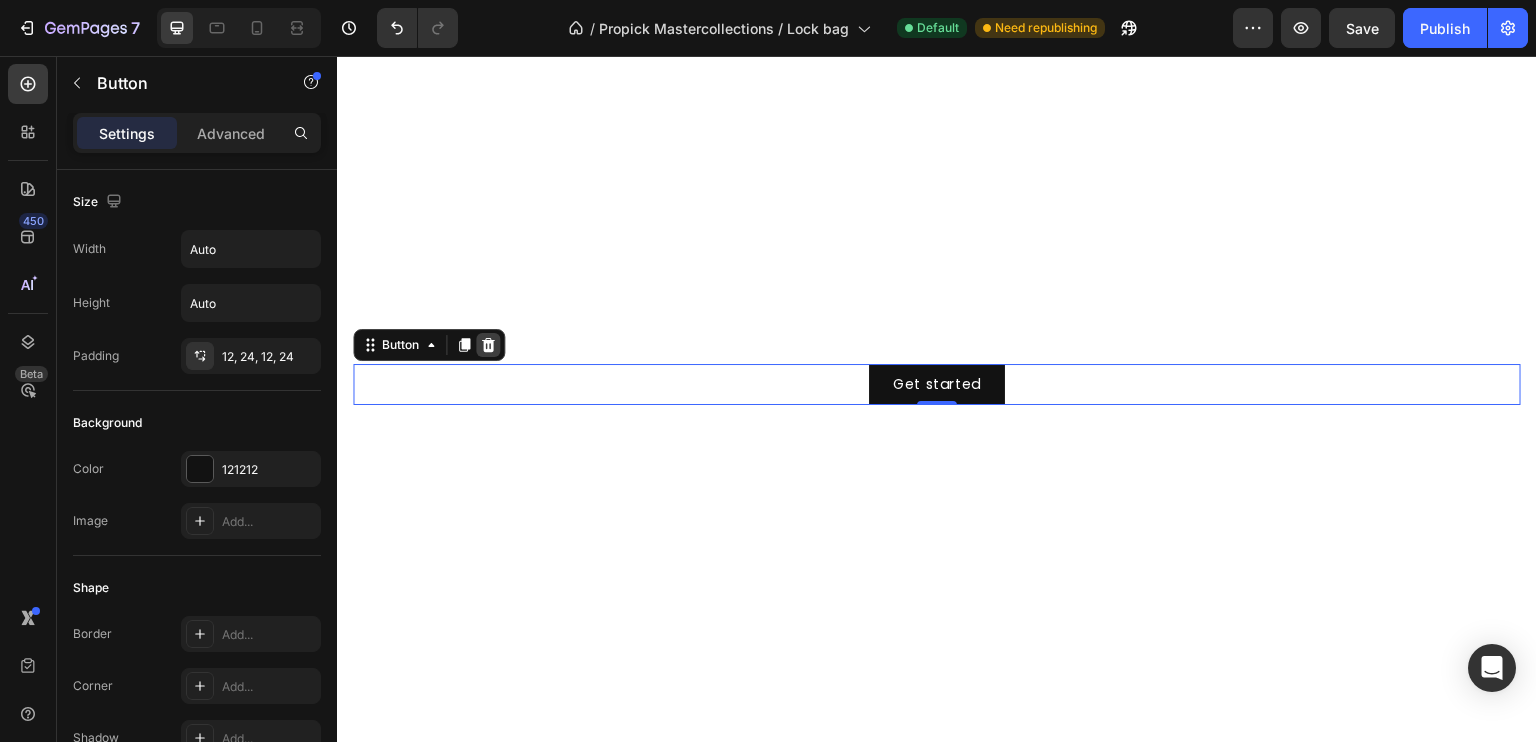 click 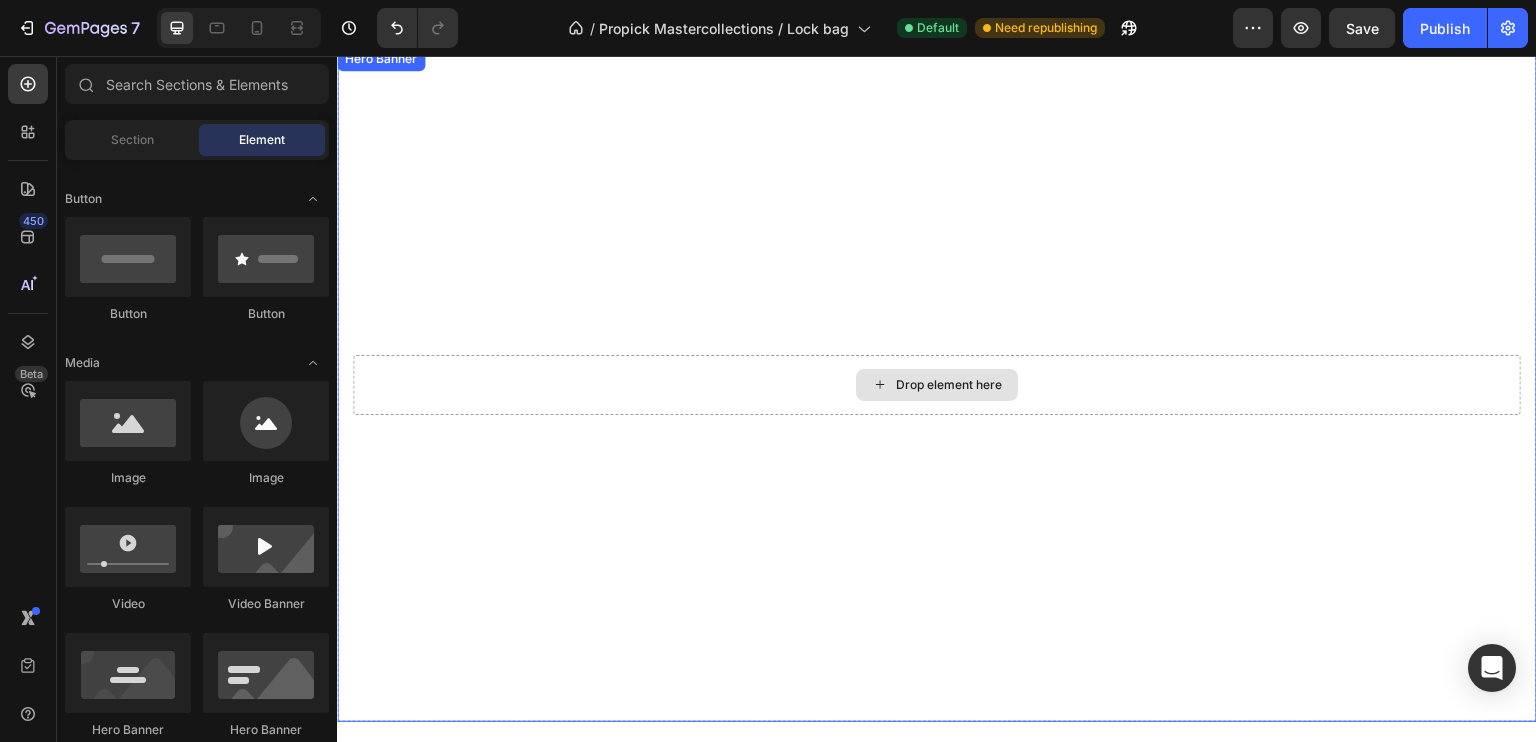 click on "Drop element here" at bounding box center [937, 385] 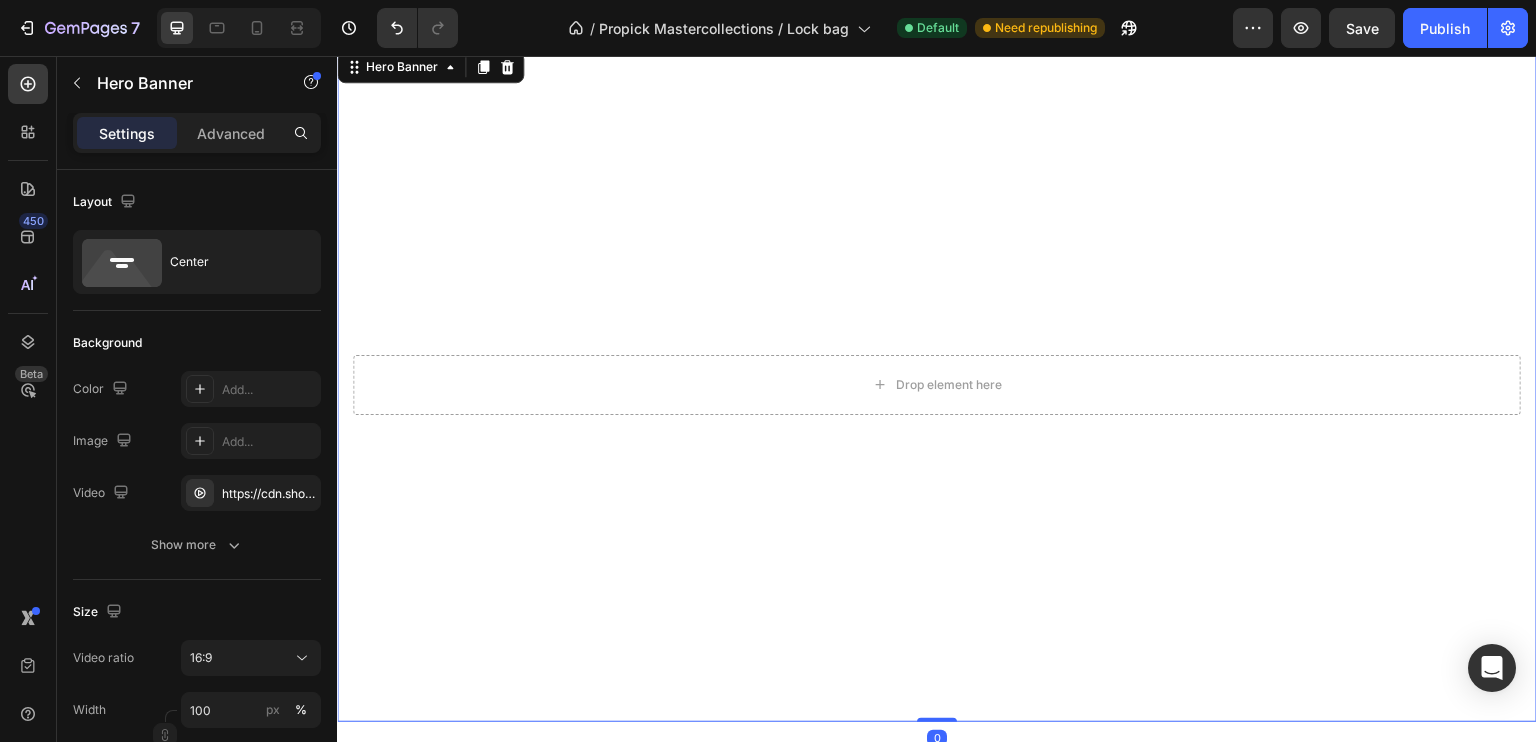 click at bounding box center [937, 384] 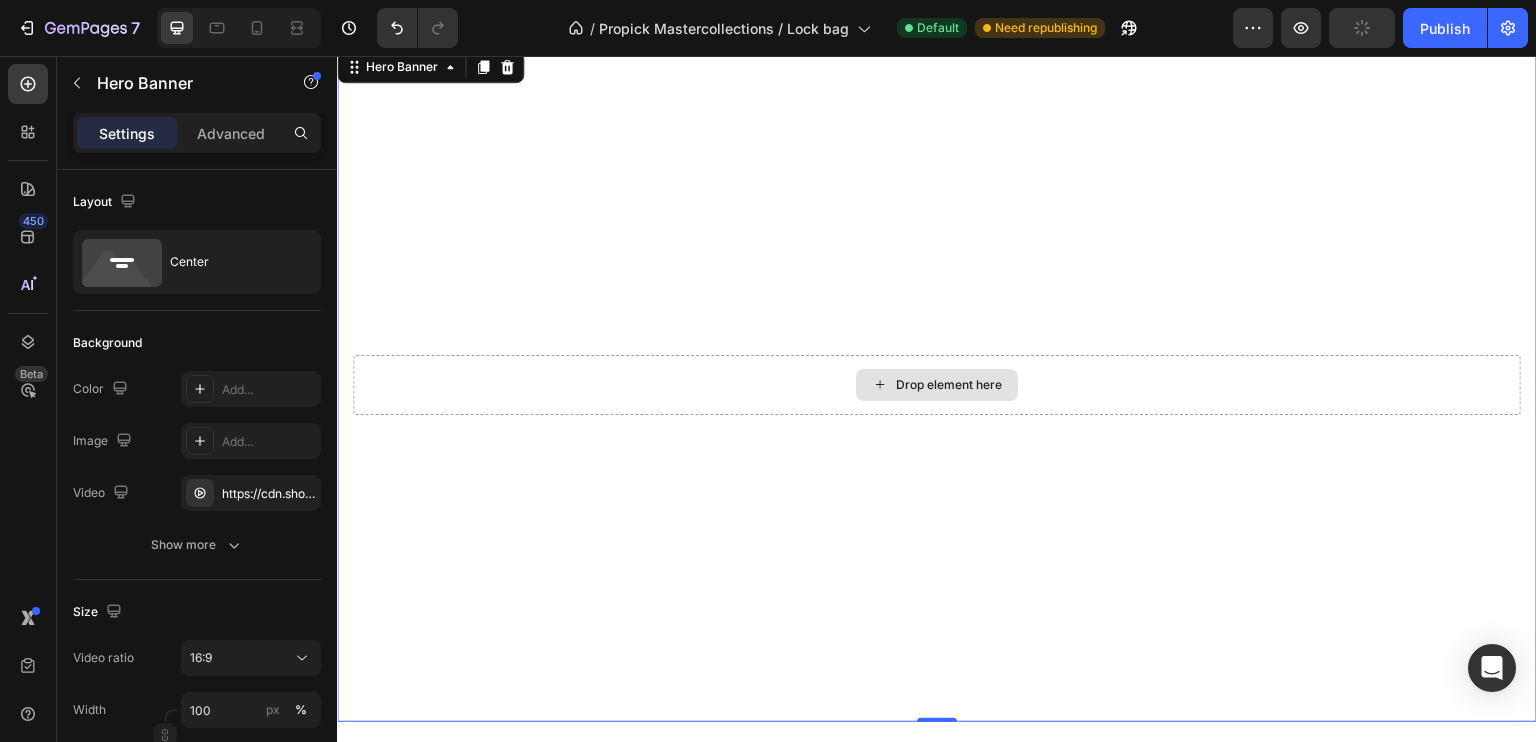 click on "Drop element here" at bounding box center (937, 385) 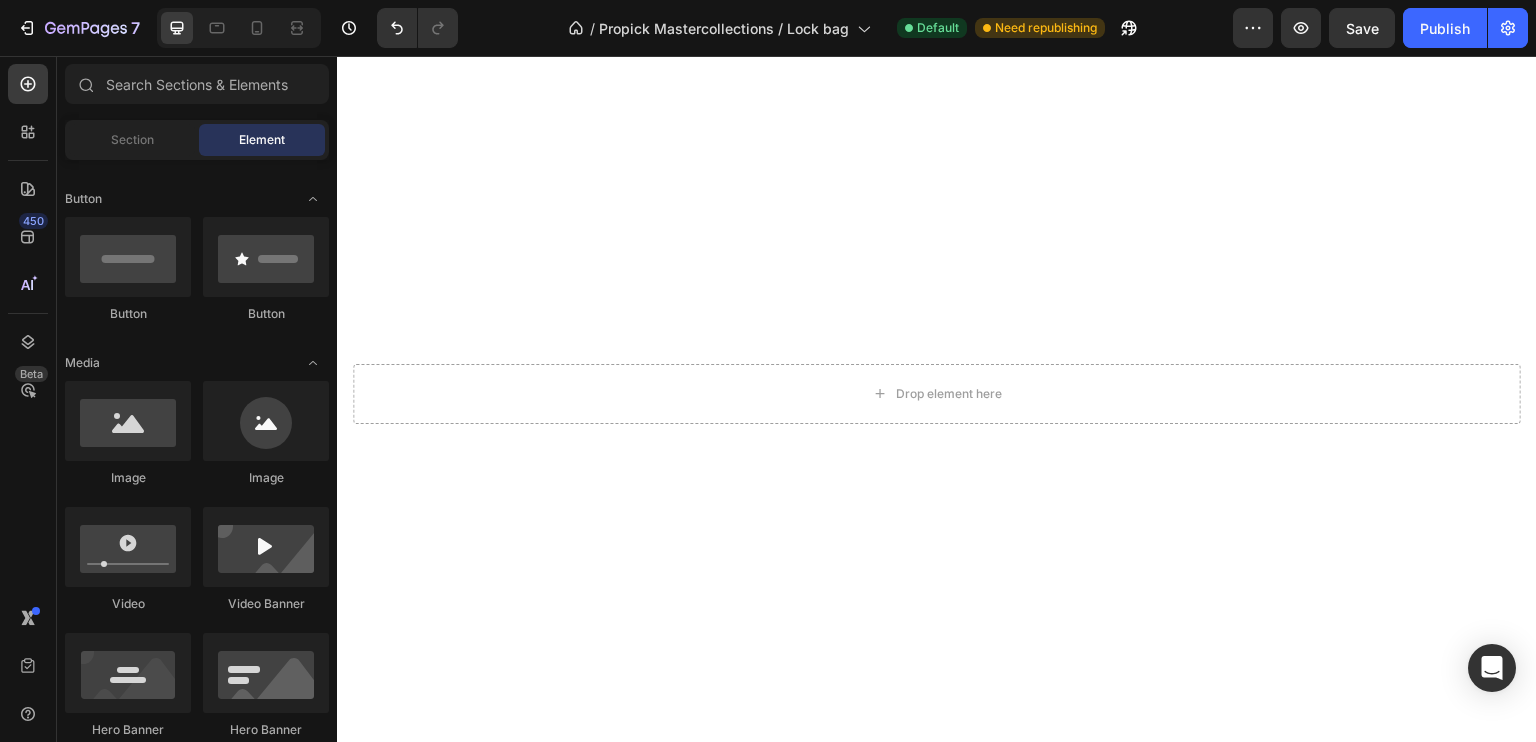 scroll, scrollTop: 687, scrollLeft: 0, axis: vertical 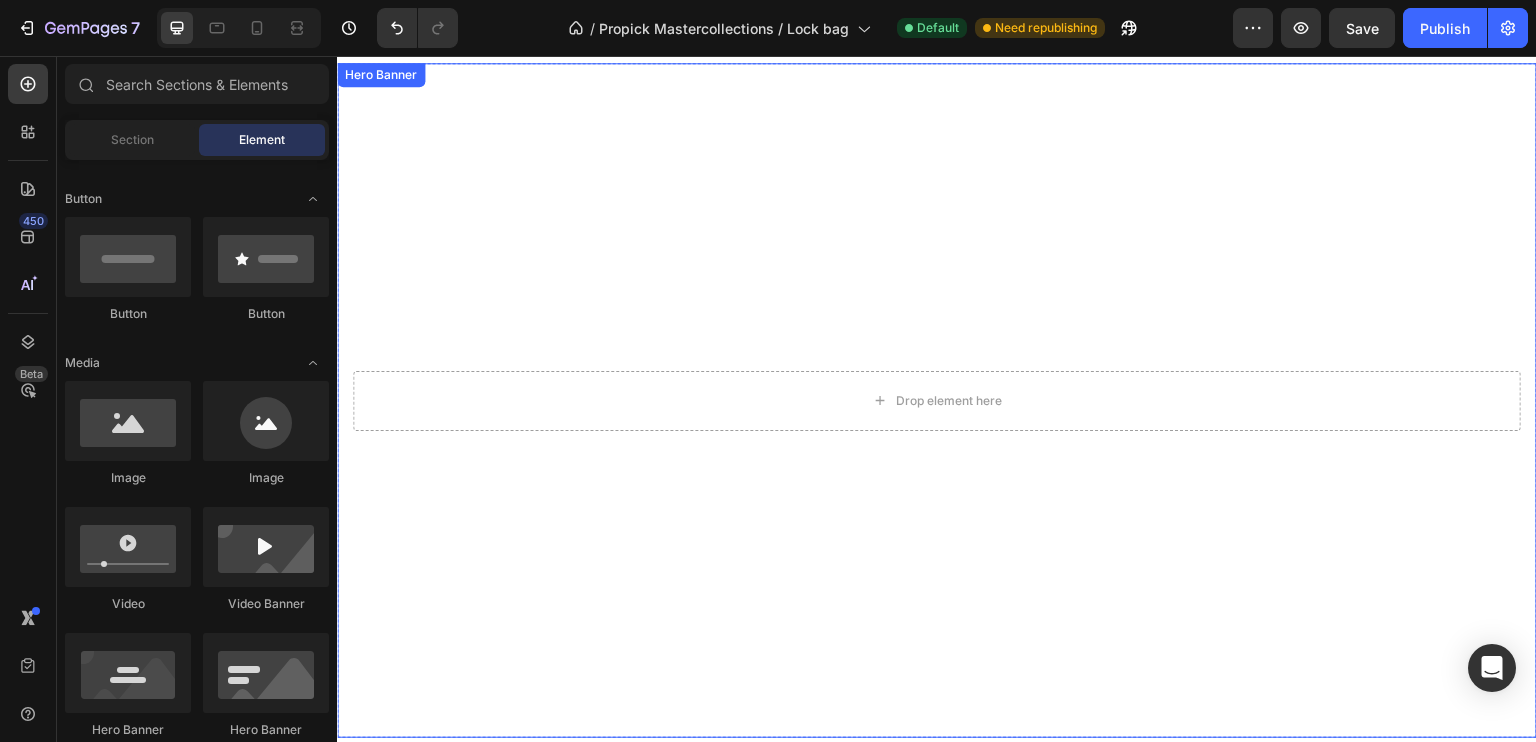 click at bounding box center [937, 400] 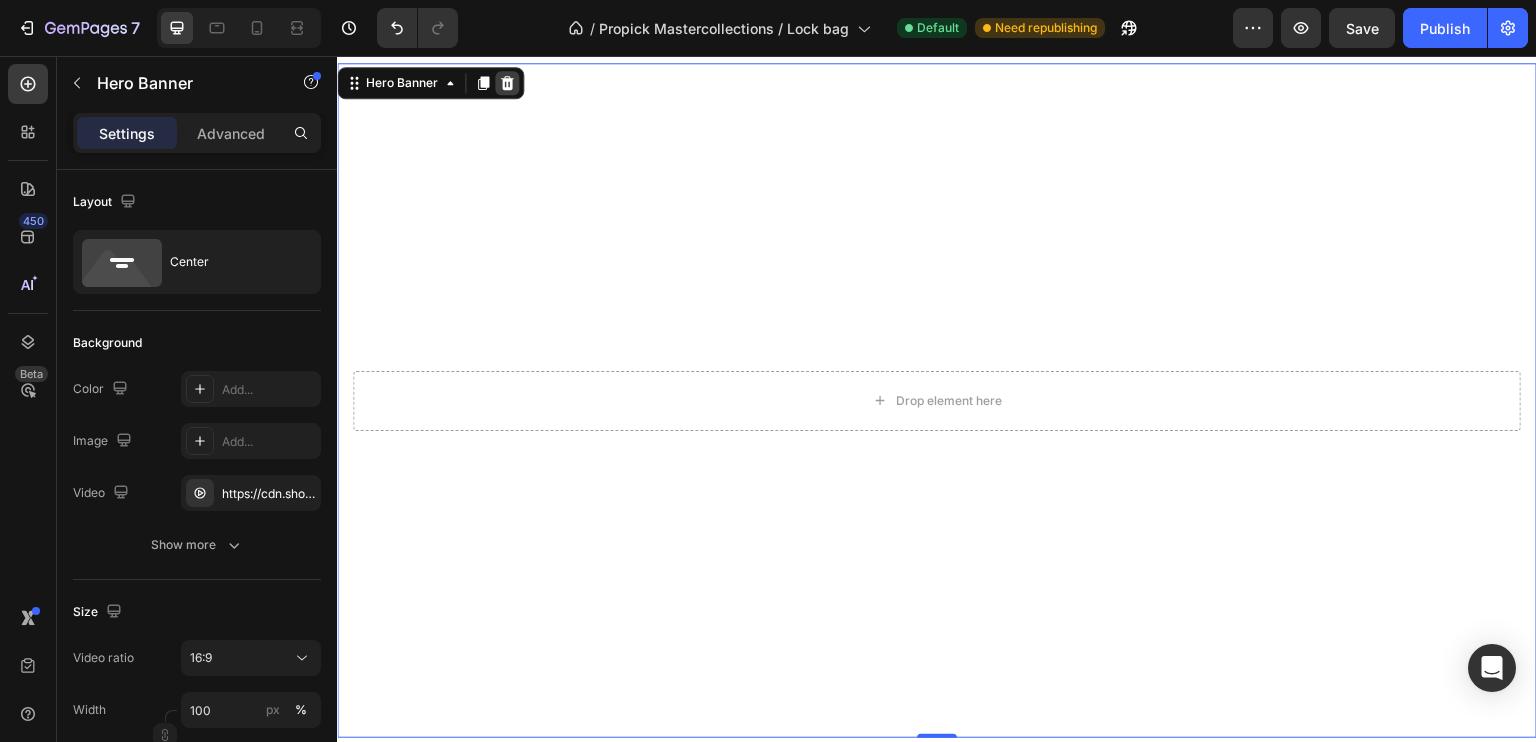 click 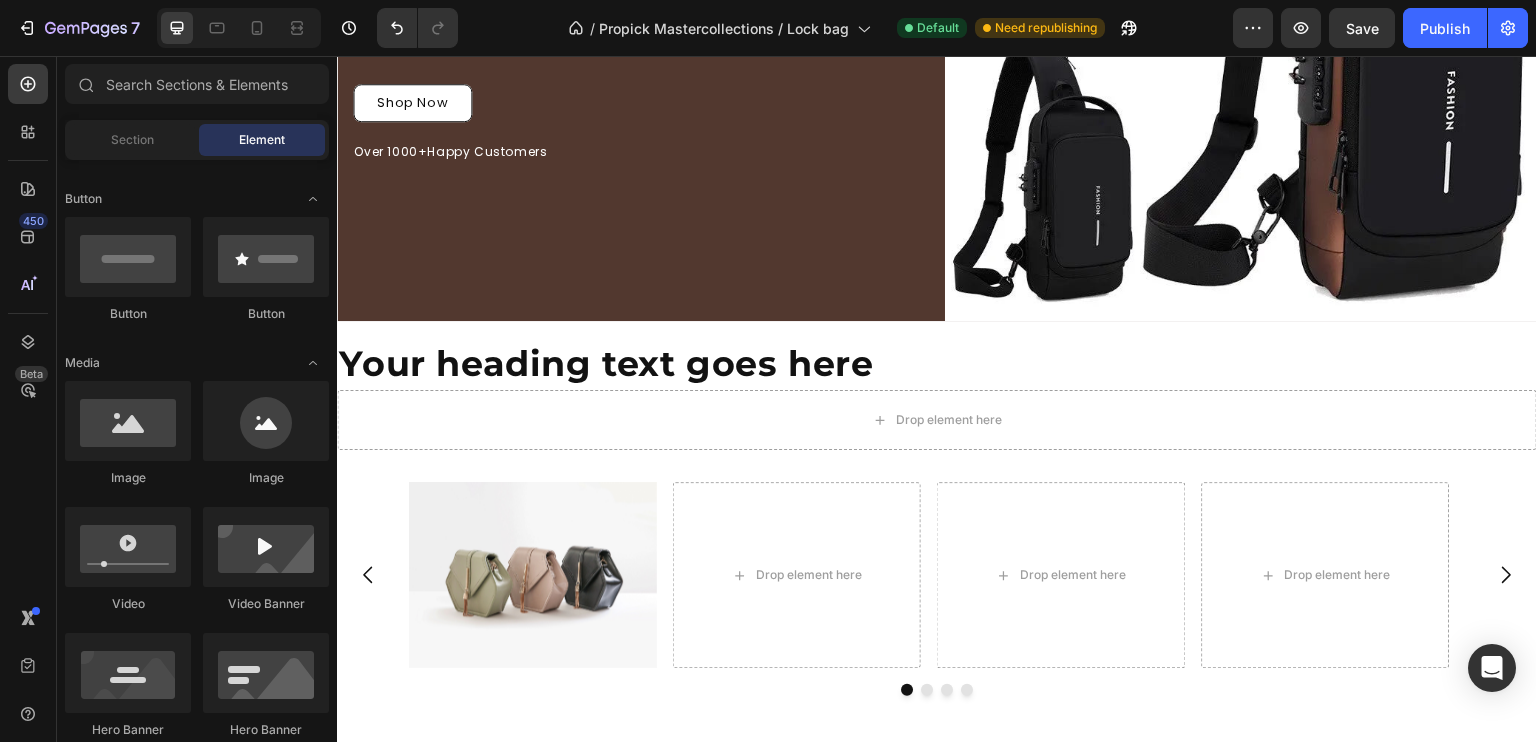 scroll, scrollTop: 379, scrollLeft: 0, axis: vertical 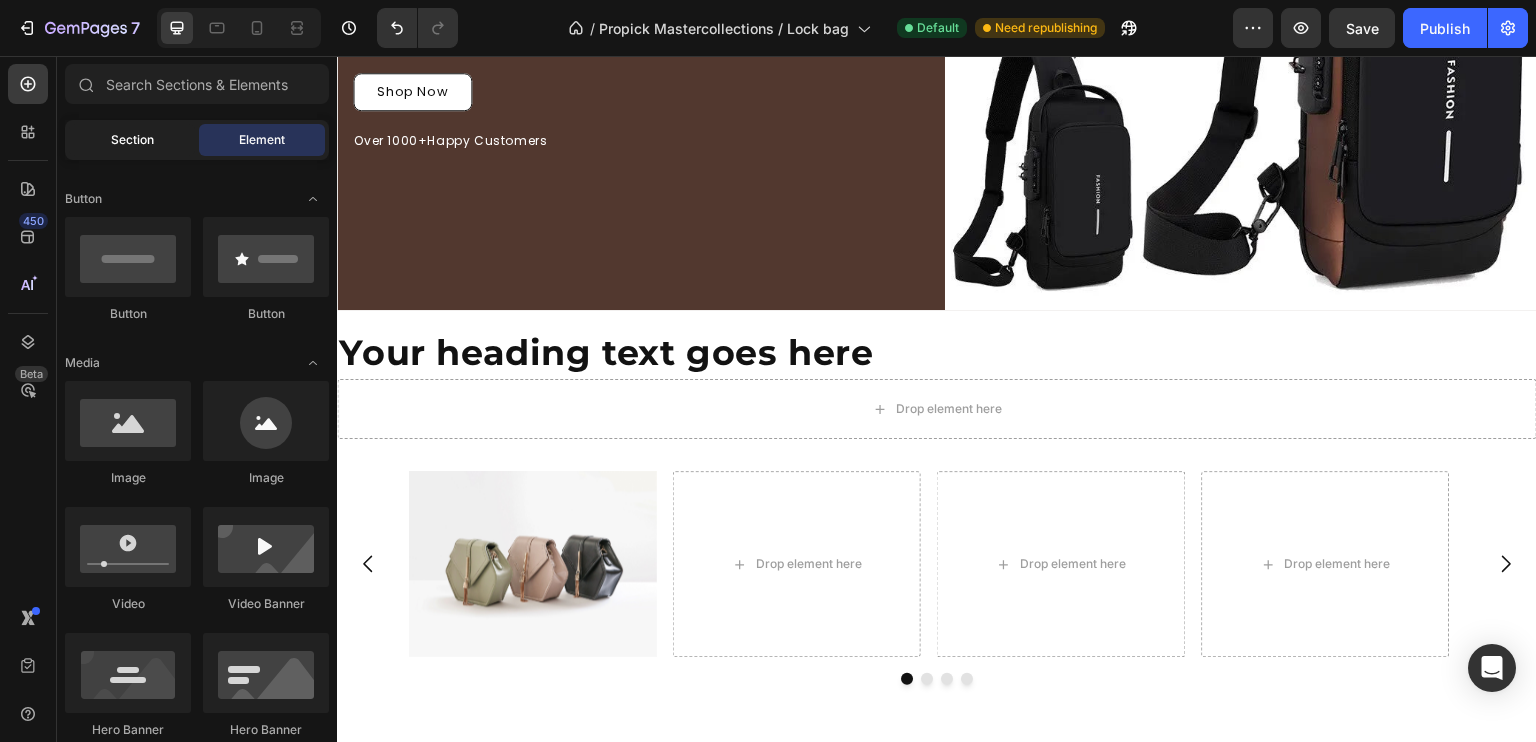 click on "Section" 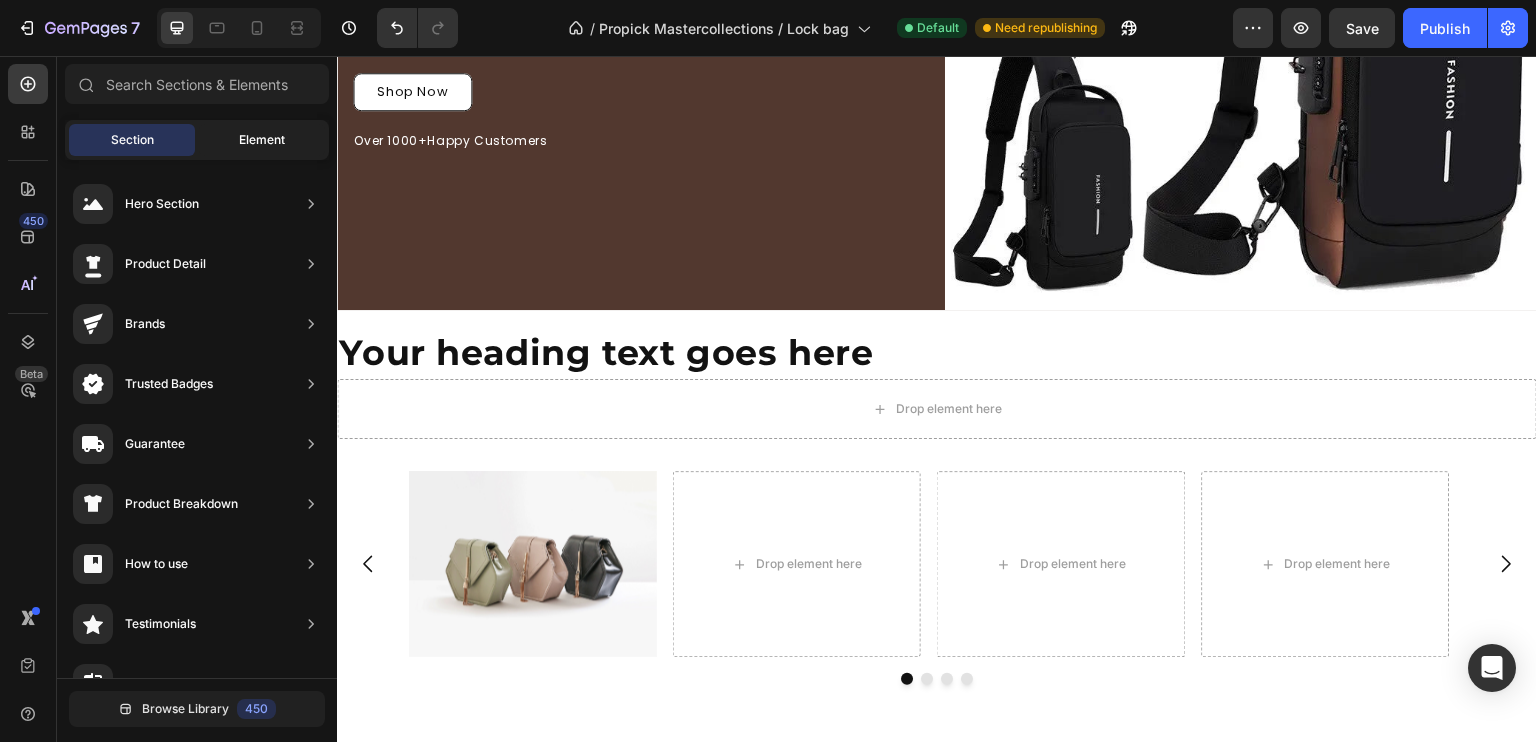click on "Element" 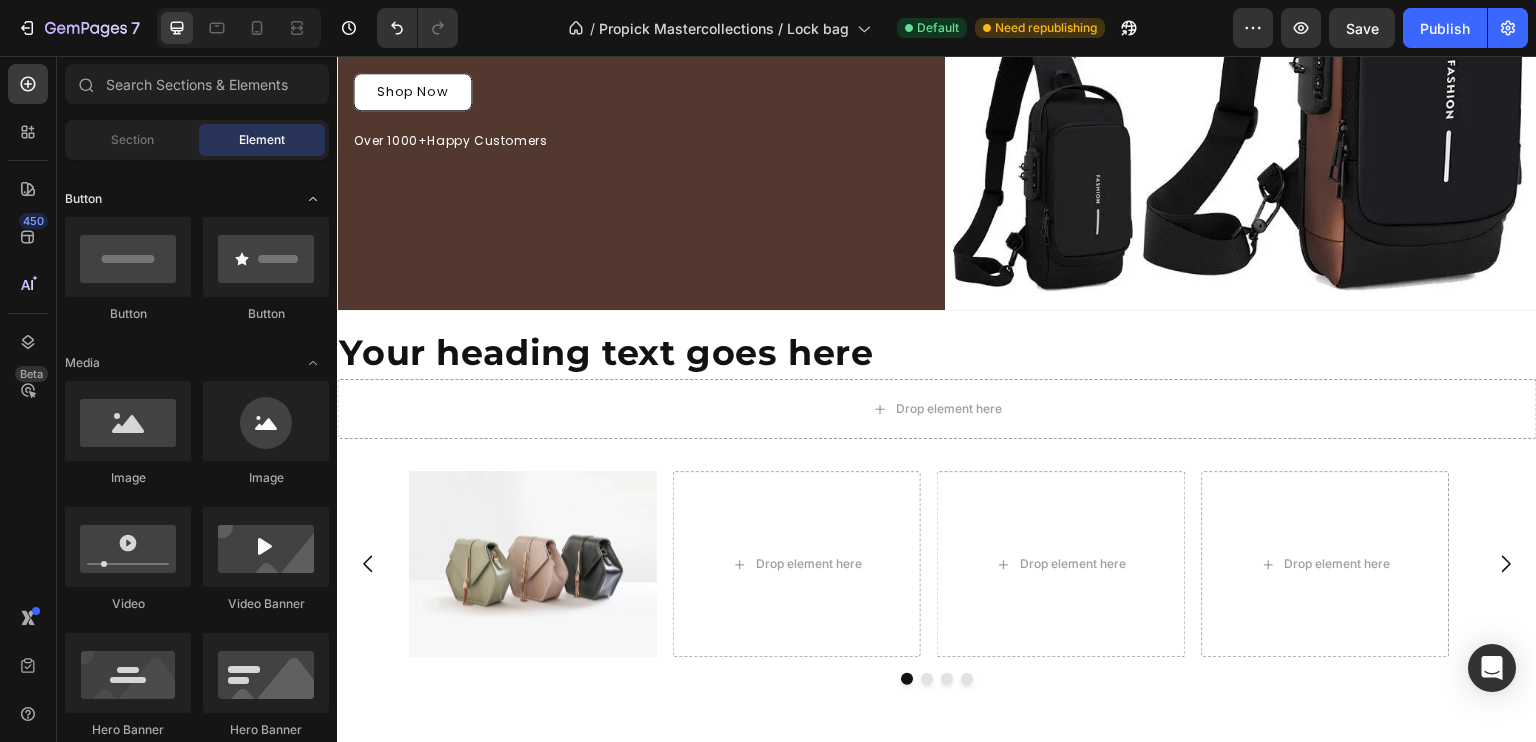 click on "Button" 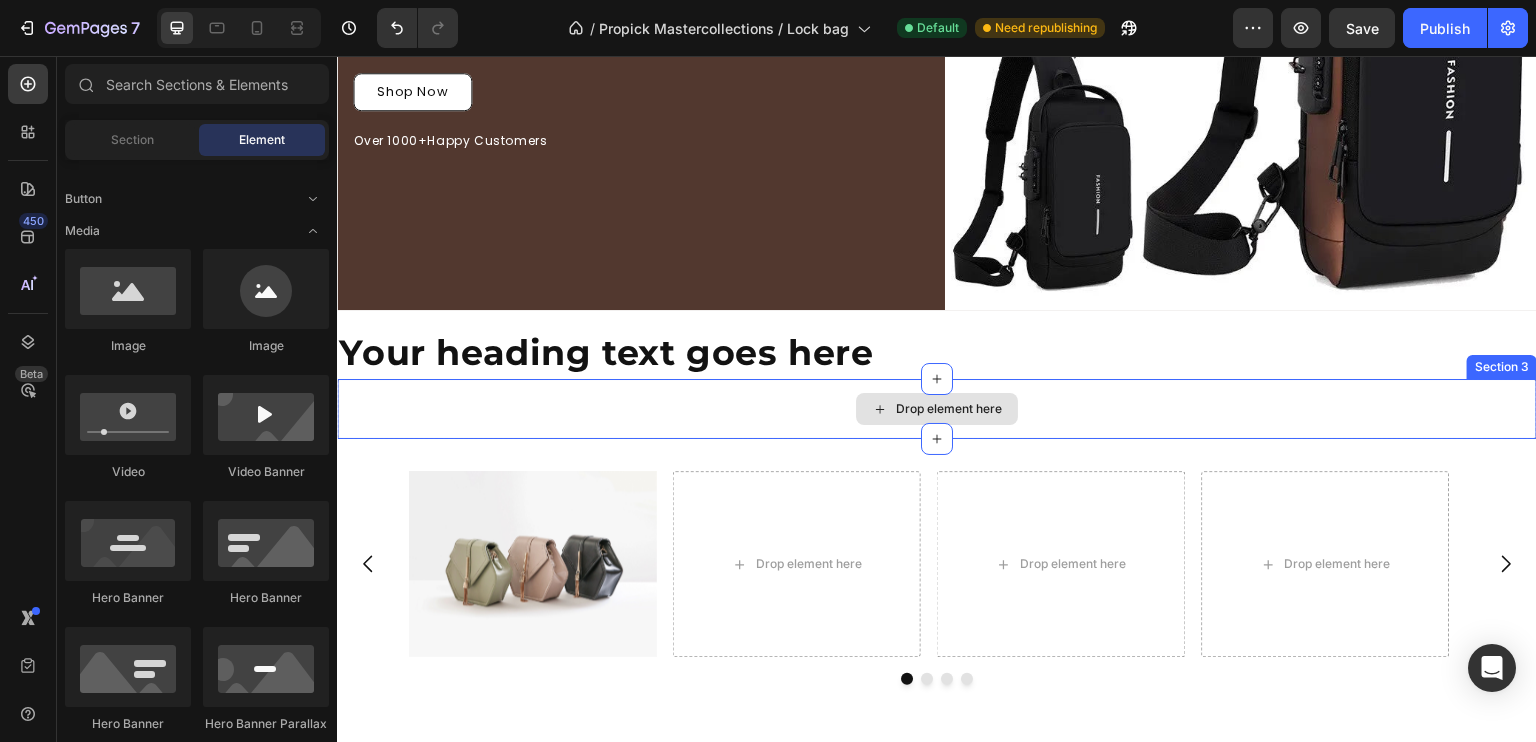 click on "Drop element here" at bounding box center [937, 409] 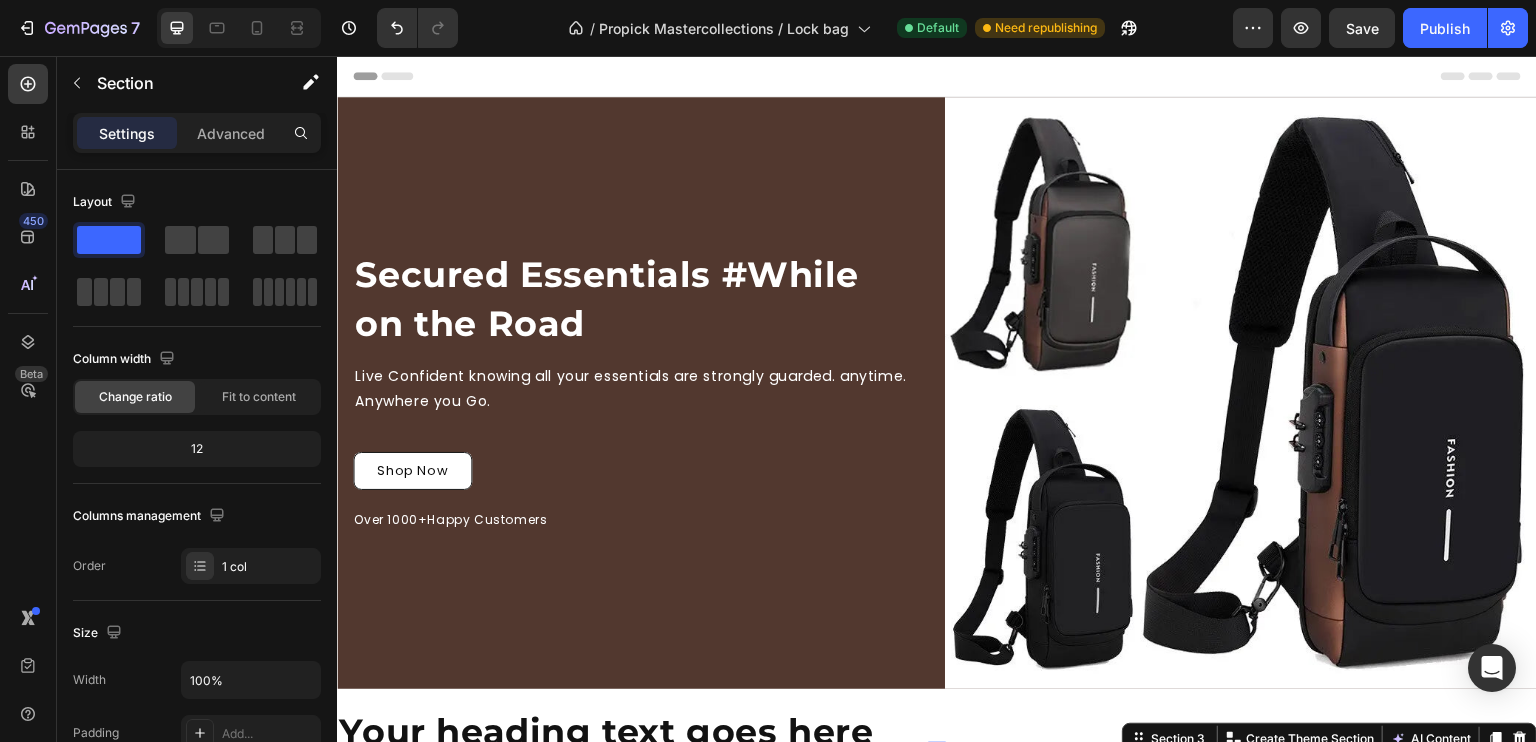 scroll, scrollTop: 379, scrollLeft: 0, axis: vertical 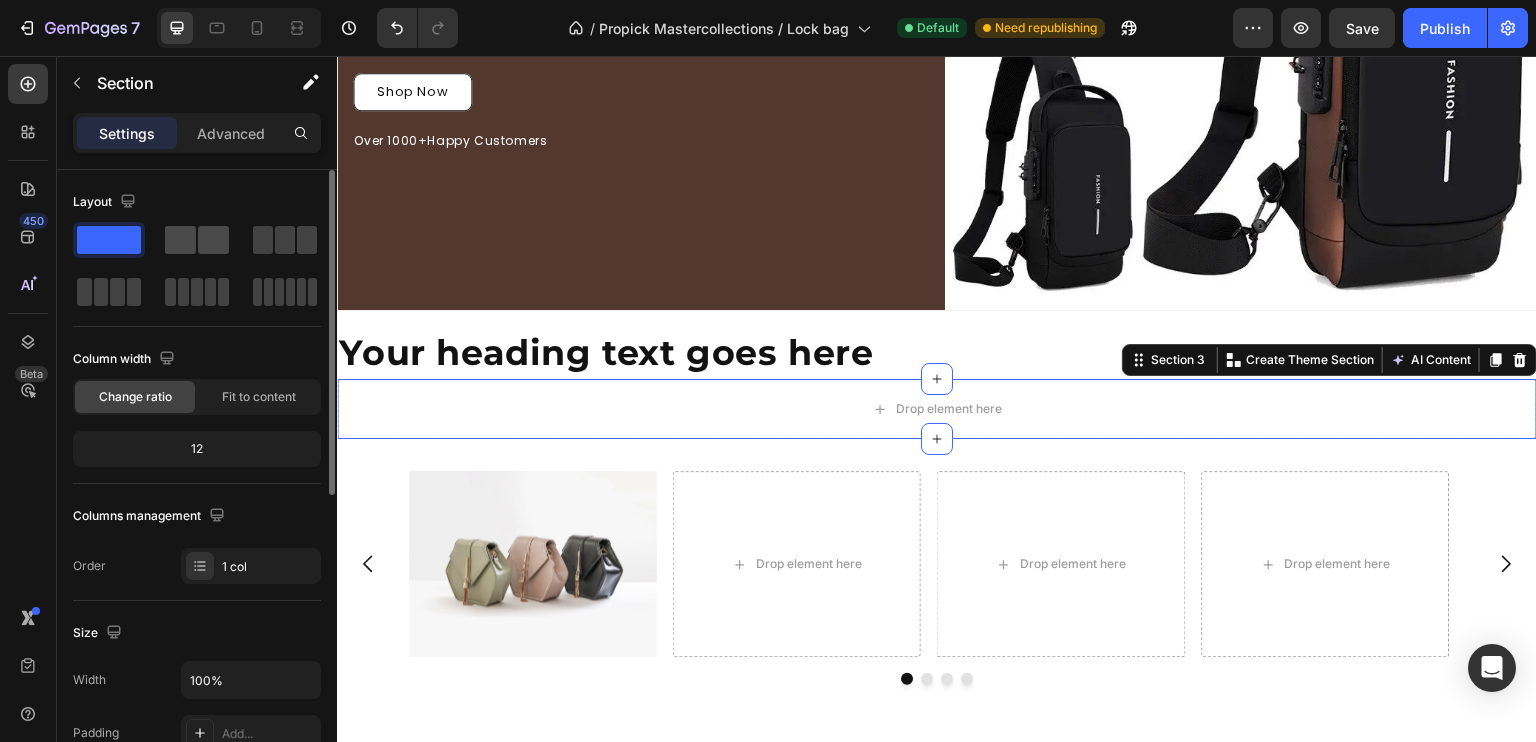 drag, startPoint x: 208, startPoint y: 240, endPoint x: 220, endPoint y: 240, distance: 12 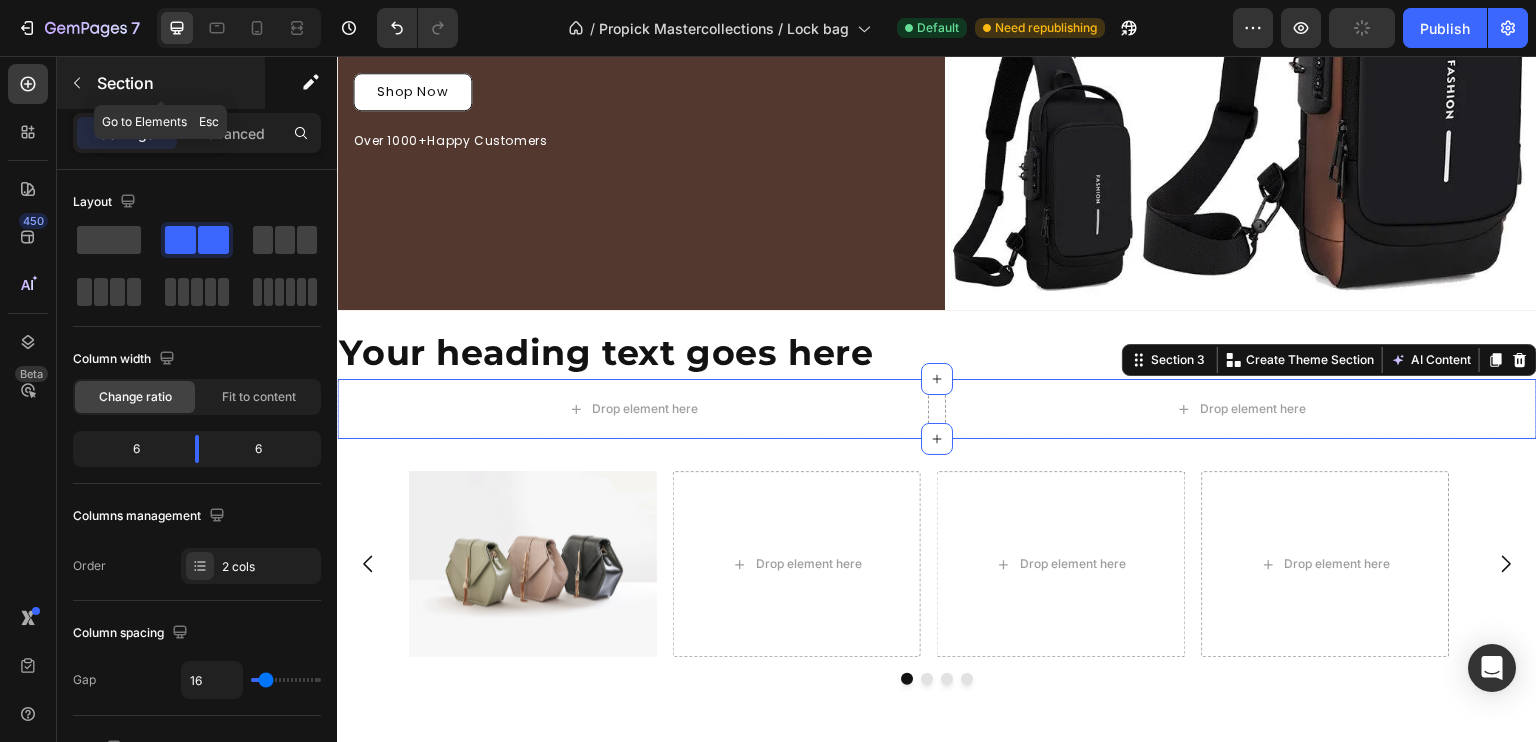 click 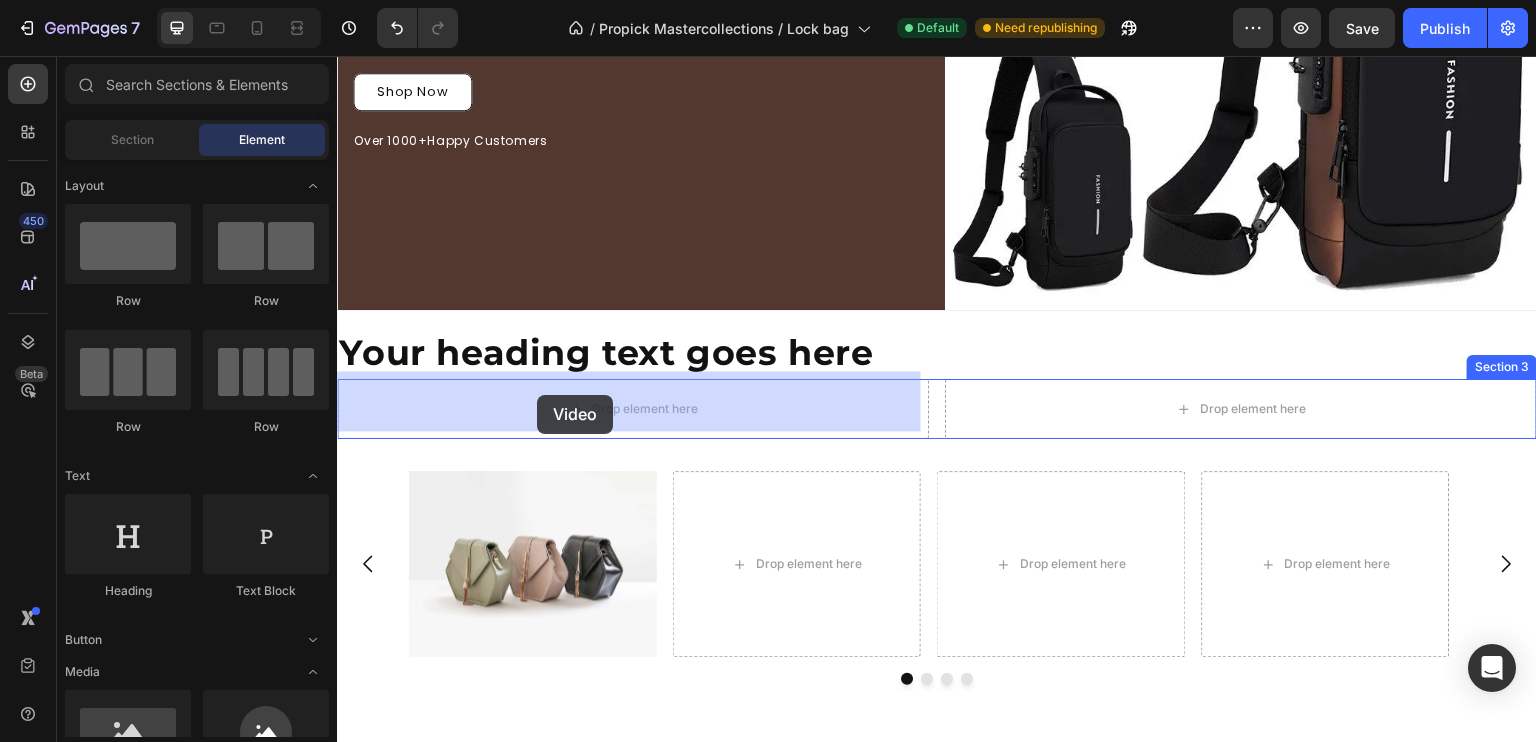 drag, startPoint x: 494, startPoint y: 489, endPoint x: 537, endPoint y: 395, distance: 103.36827 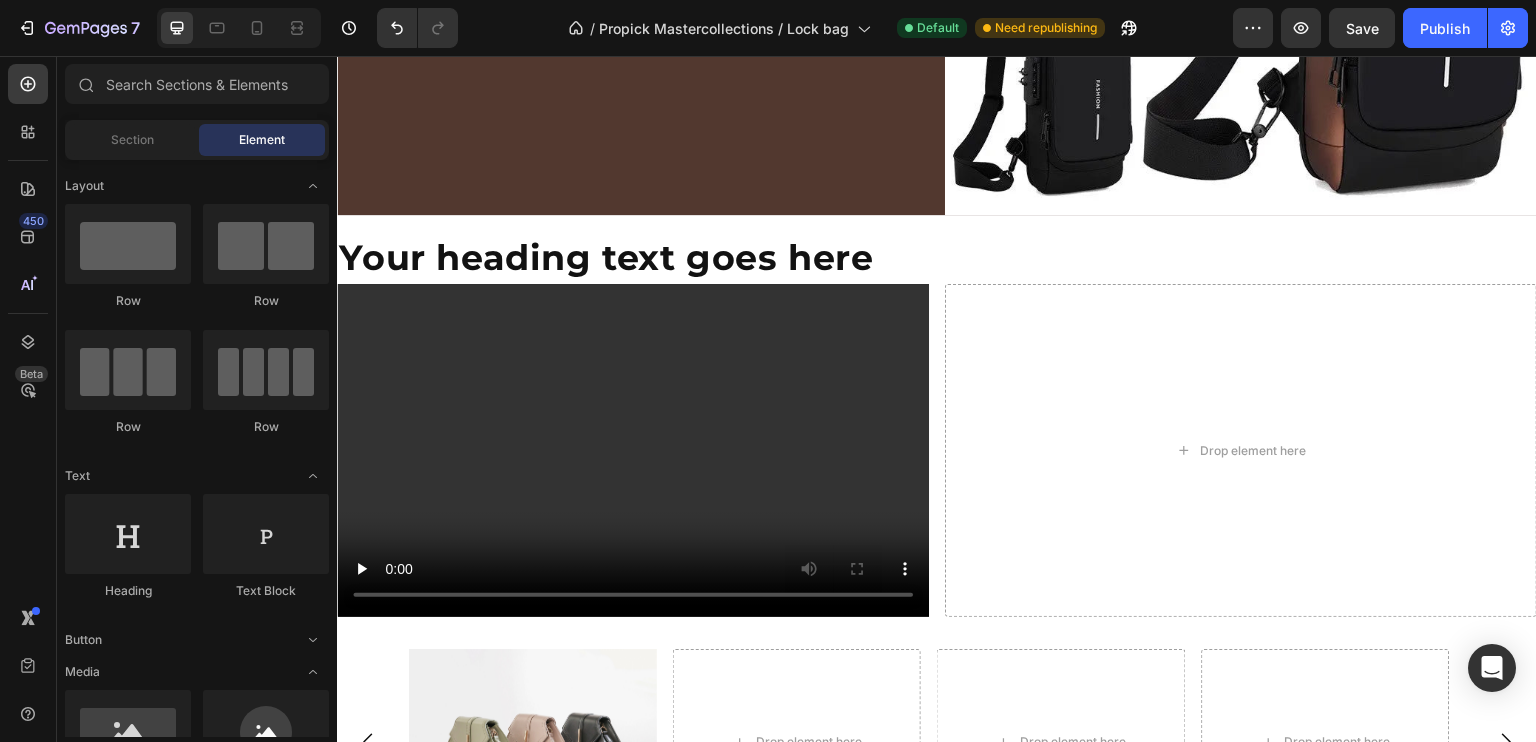 scroll, scrollTop: 487, scrollLeft: 0, axis: vertical 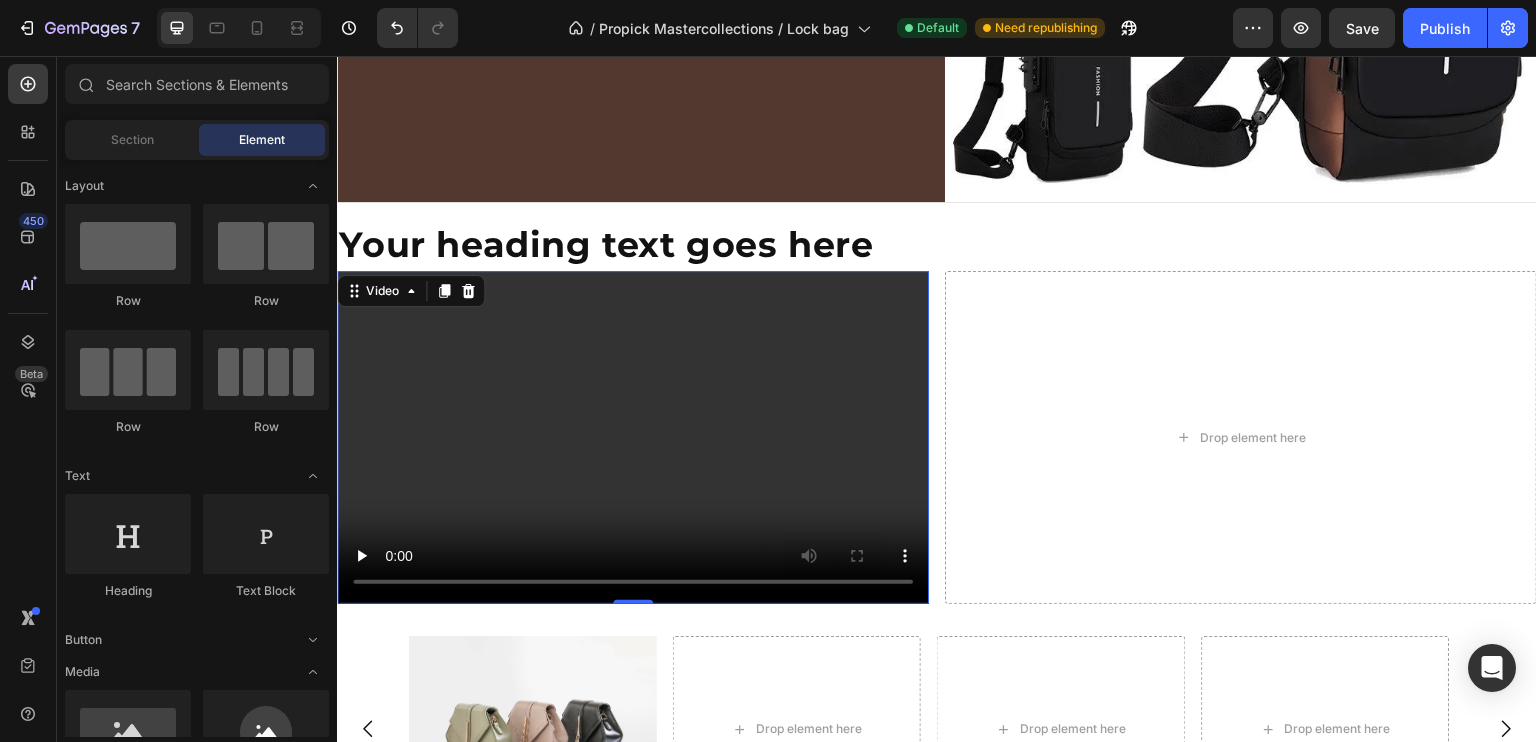 click at bounding box center [633, 437] 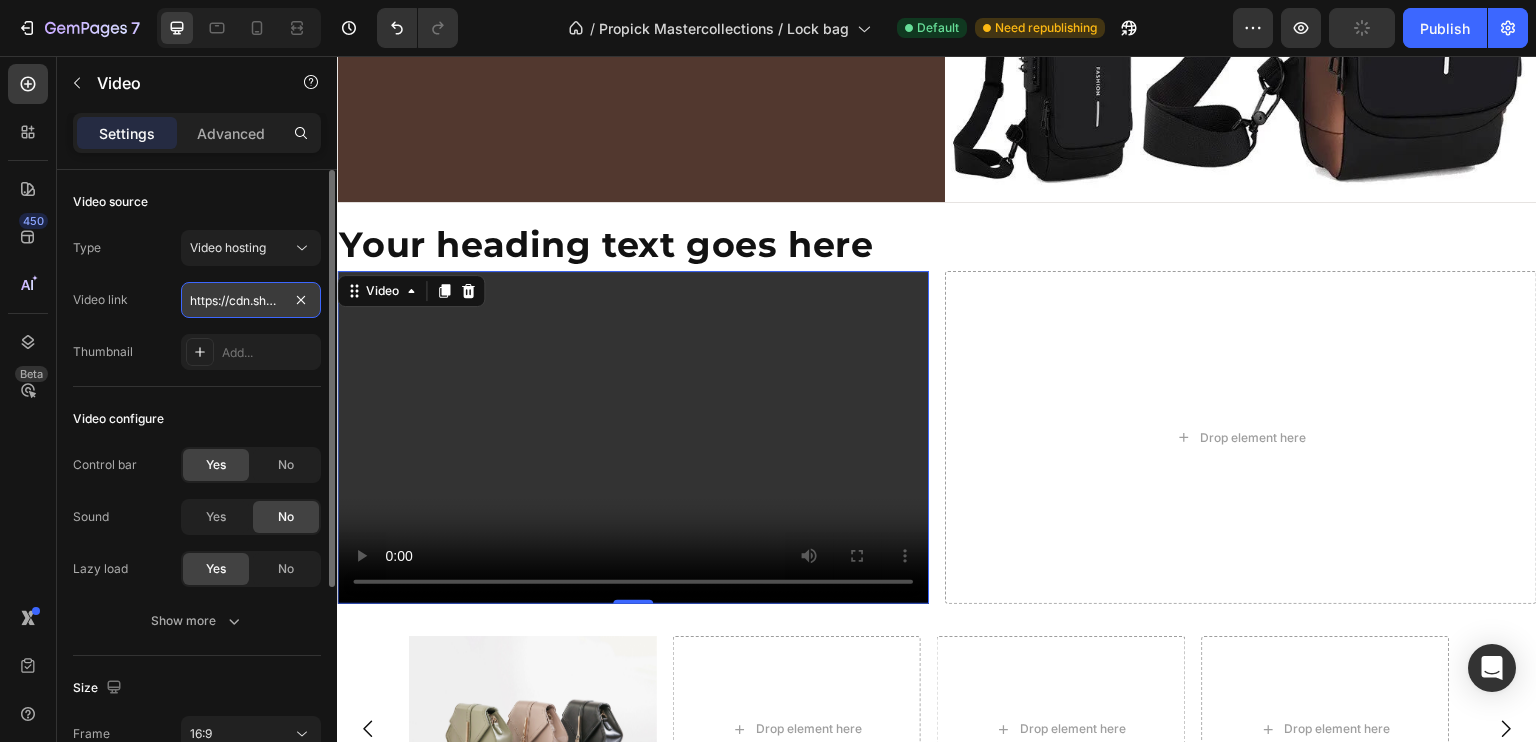 click on "https://cdn.shopify.com/videos/c/o/v/2cd3deb506b54b009063f7270ab5cf2e.mp4" at bounding box center (251, 300) 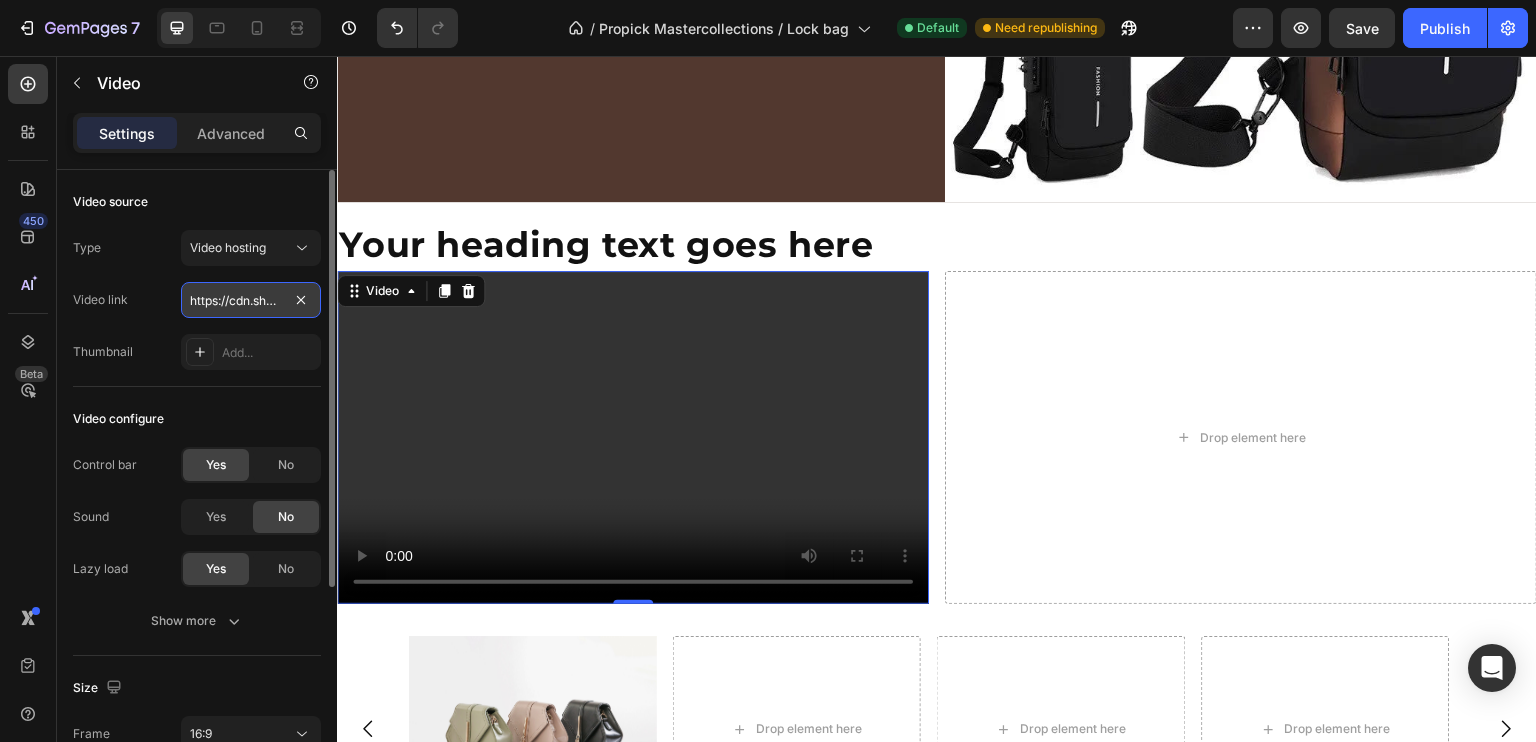 click on "https://cdn.shopify.com/videos/c/o/v/2cd3deb506b54b009063f7270ab5cf2e.mp4" at bounding box center [251, 300] 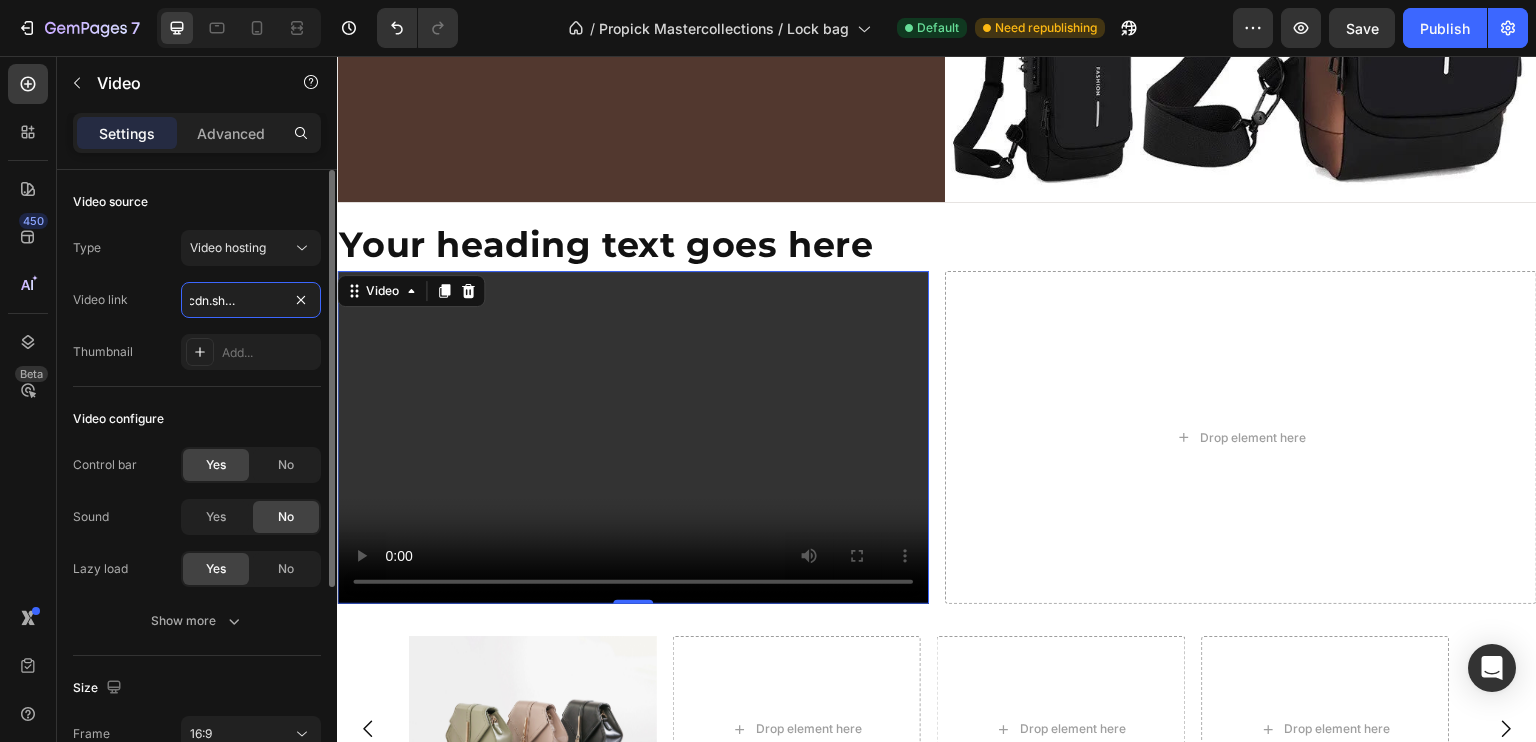 scroll, scrollTop: 0, scrollLeft: 0, axis: both 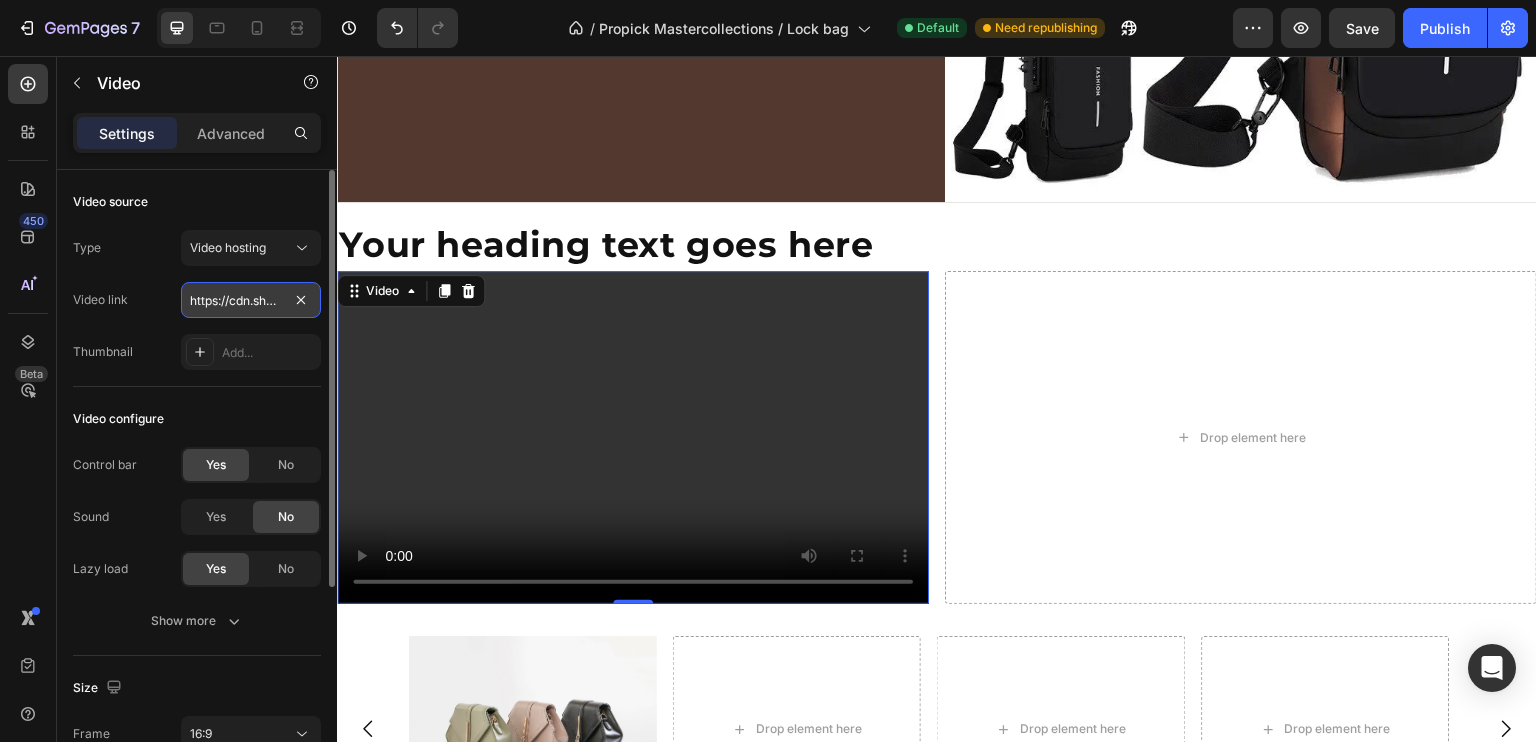 drag, startPoint x: 284, startPoint y: 307, endPoint x: 188, endPoint y: 301, distance: 96.18732 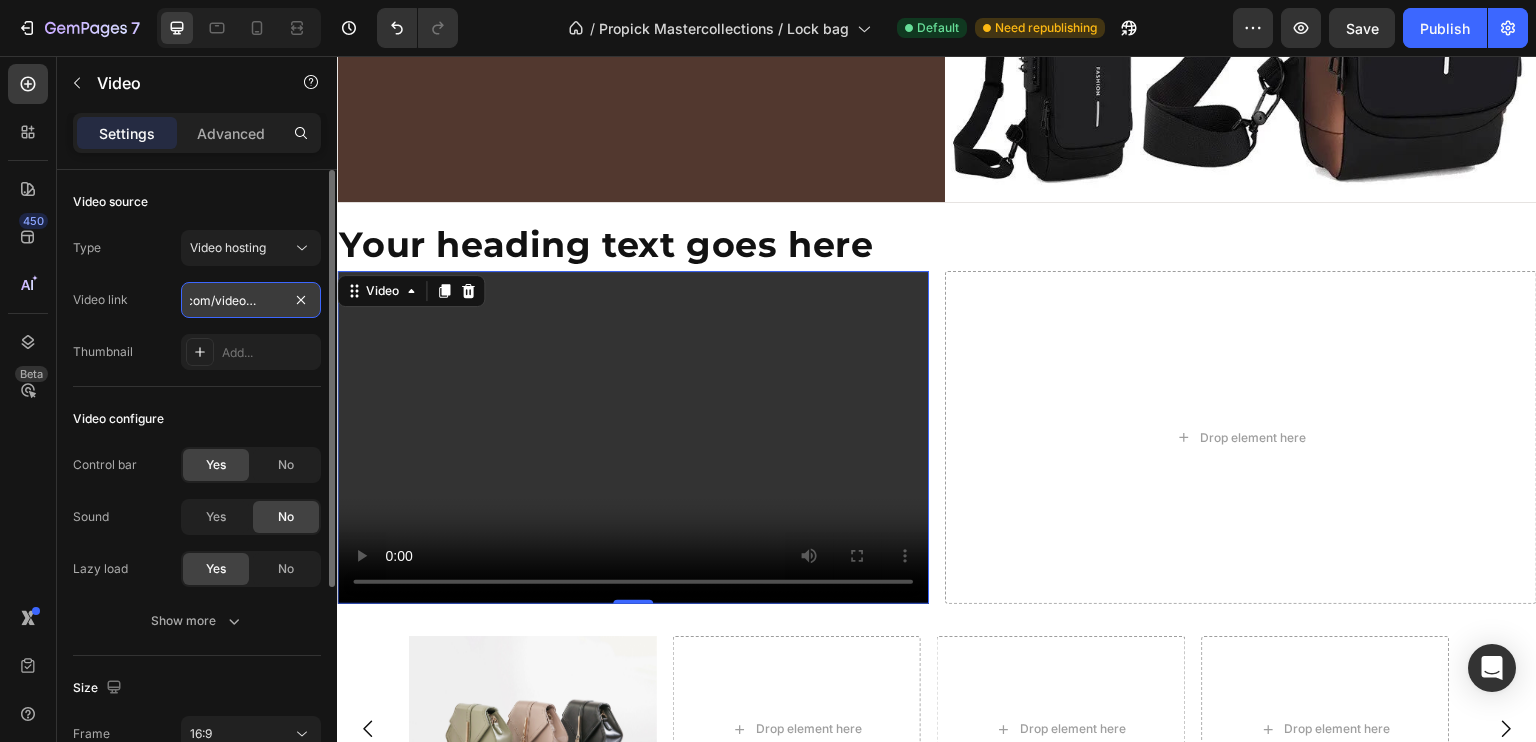 drag, startPoint x: 188, startPoint y: 301, endPoint x: 272, endPoint y: 305, distance: 84.095184 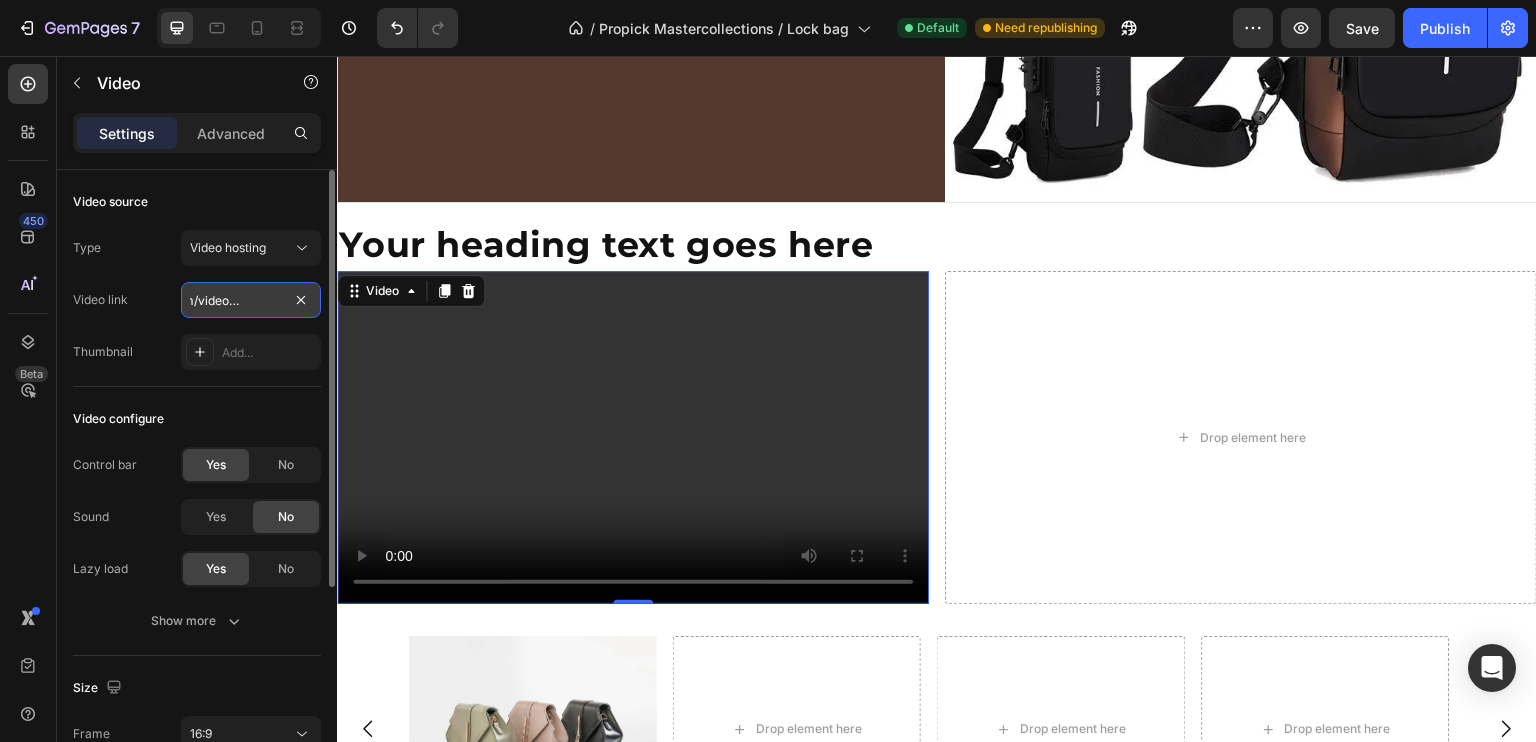 type on "v/2cd3deb506b54b009063f7270ab5cf2e.mp4" 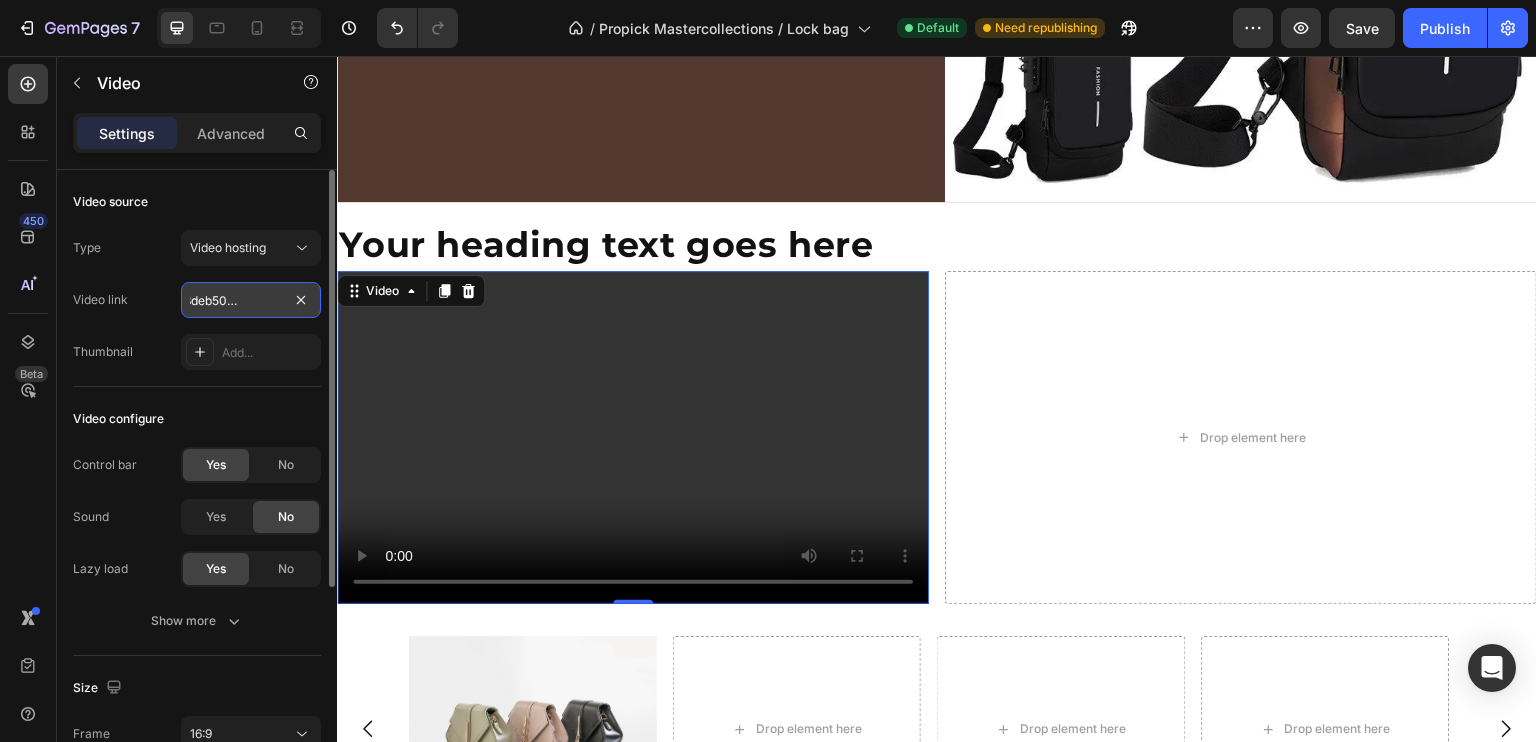 scroll, scrollTop: 0, scrollLeft: 0, axis: both 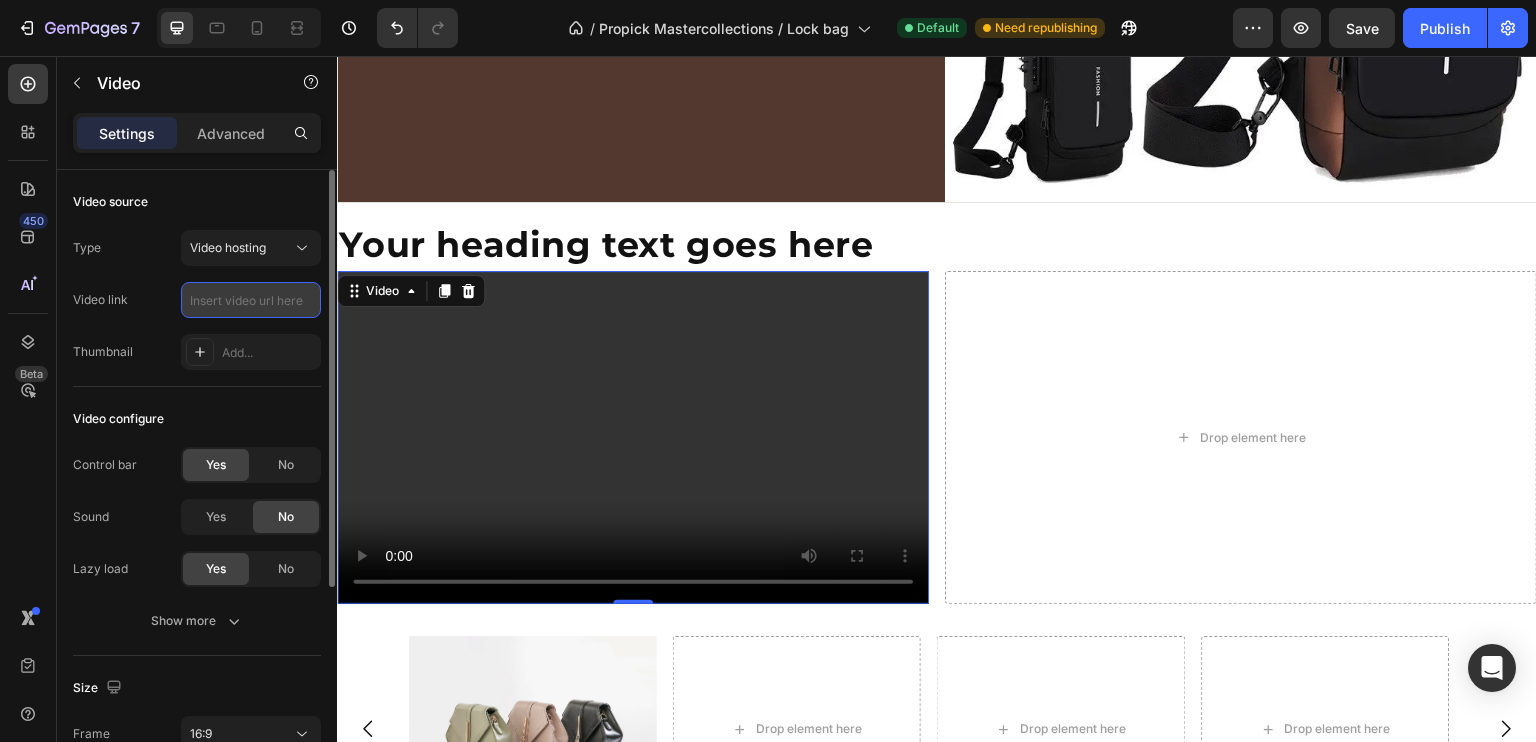 click at bounding box center (251, 300) 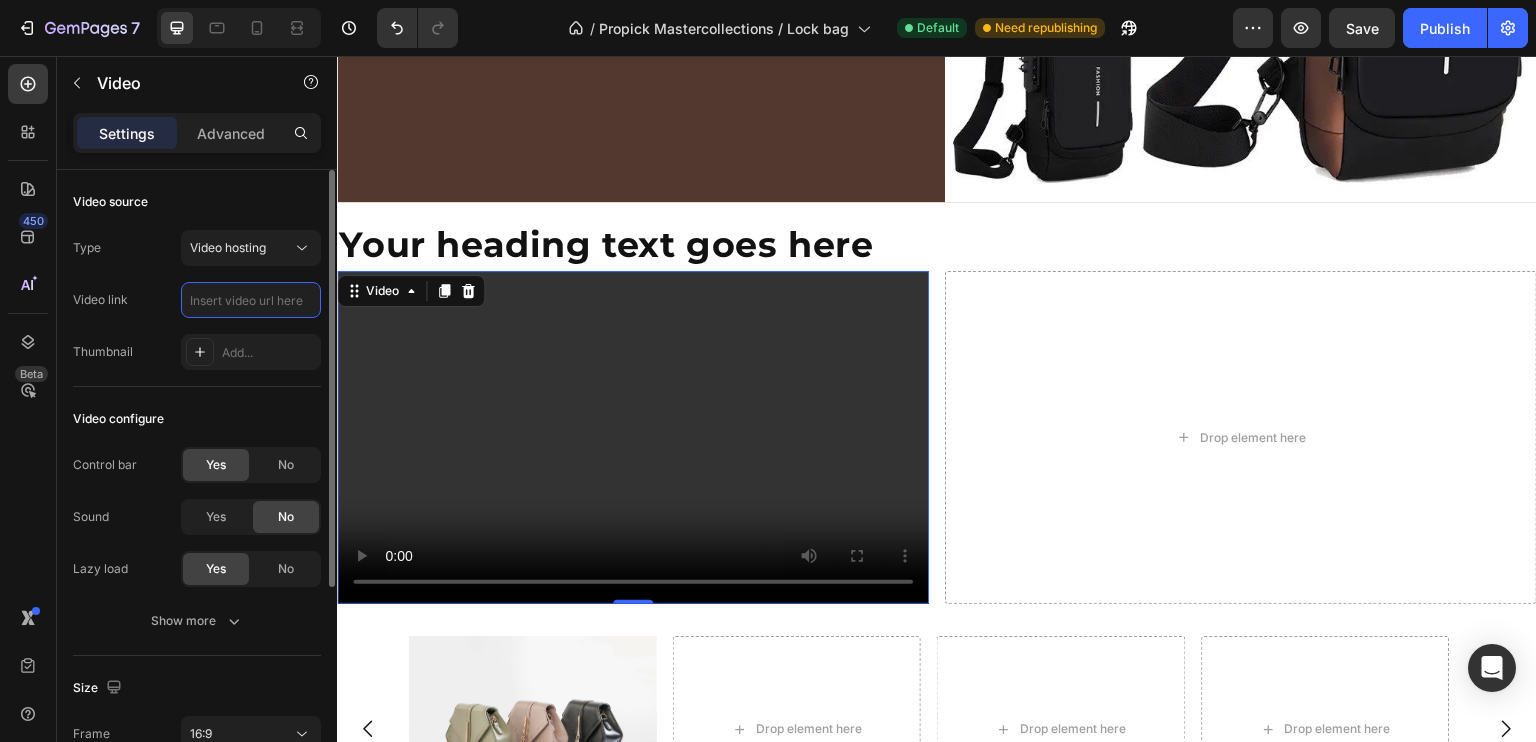 type on "https://cdn.shopify.com/videos/c/o/v/7ca18b73cc6c4f7aaddf0e754892fb51.mp4" 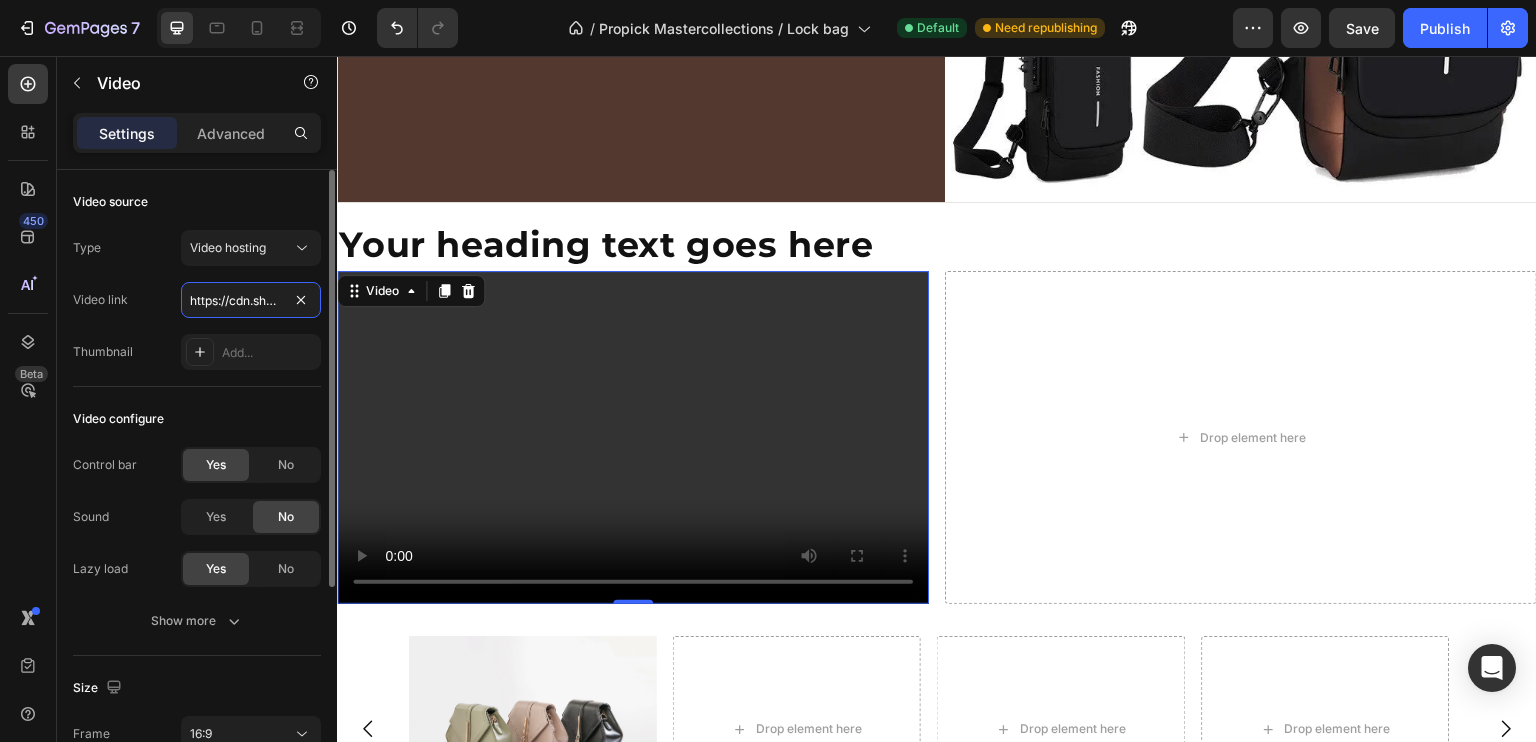 scroll, scrollTop: 0, scrollLeft: 367, axis: horizontal 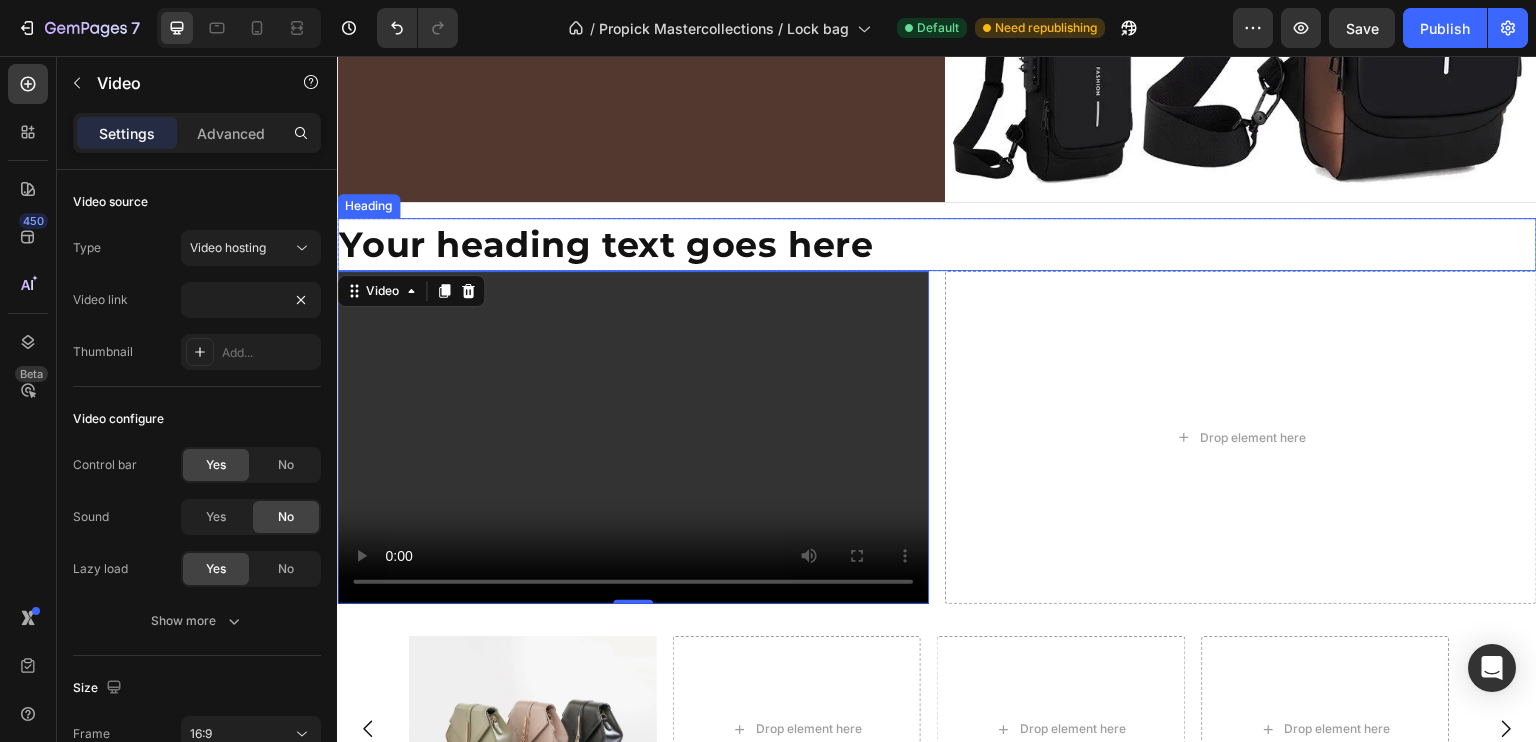 click on "Your heading text goes here" at bounding box center (937, 244) 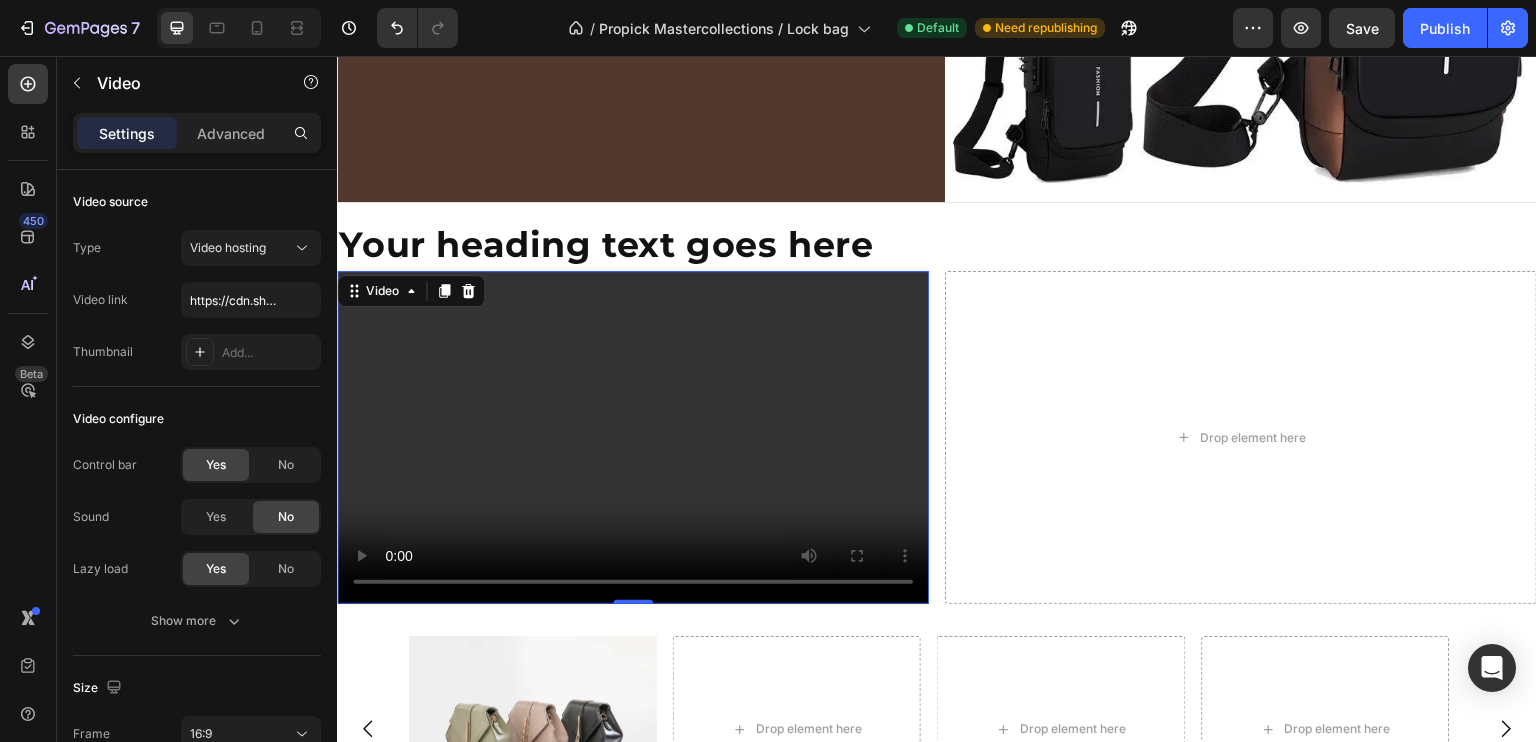click at bounding box center [633, 437] 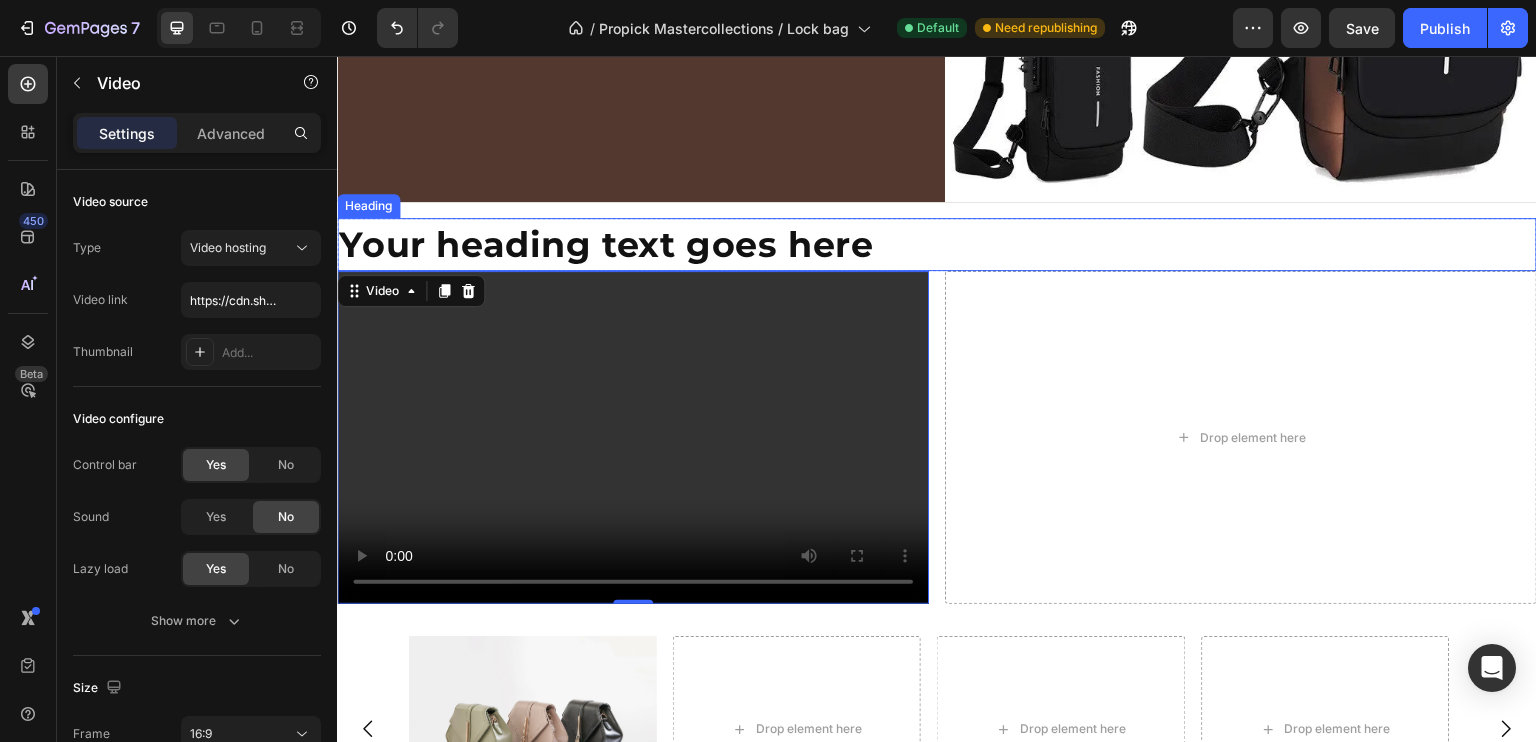 click on "Your heading text goes here" at bounding box center [937, 244] 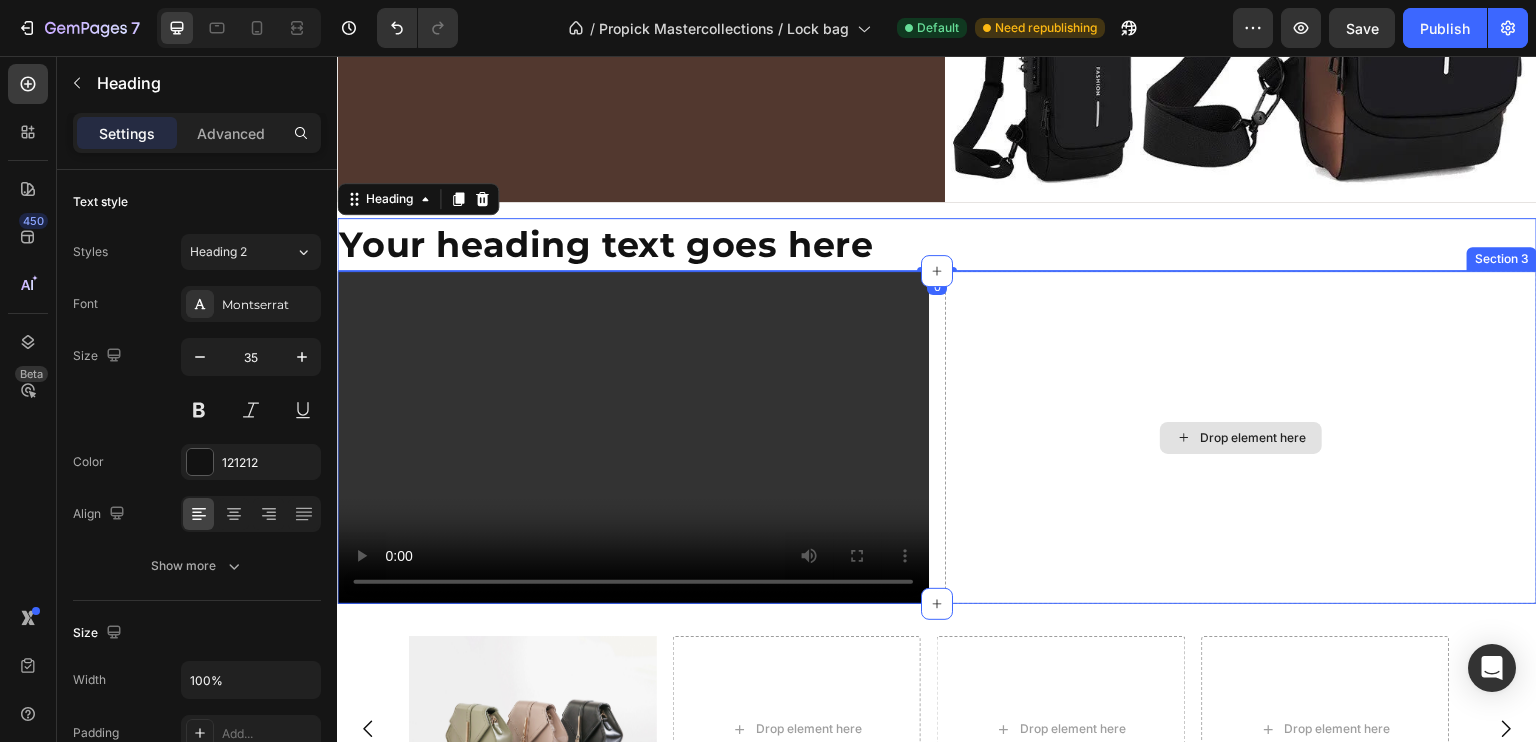 click on "Drop element here" at bounding box center (1241, 437) 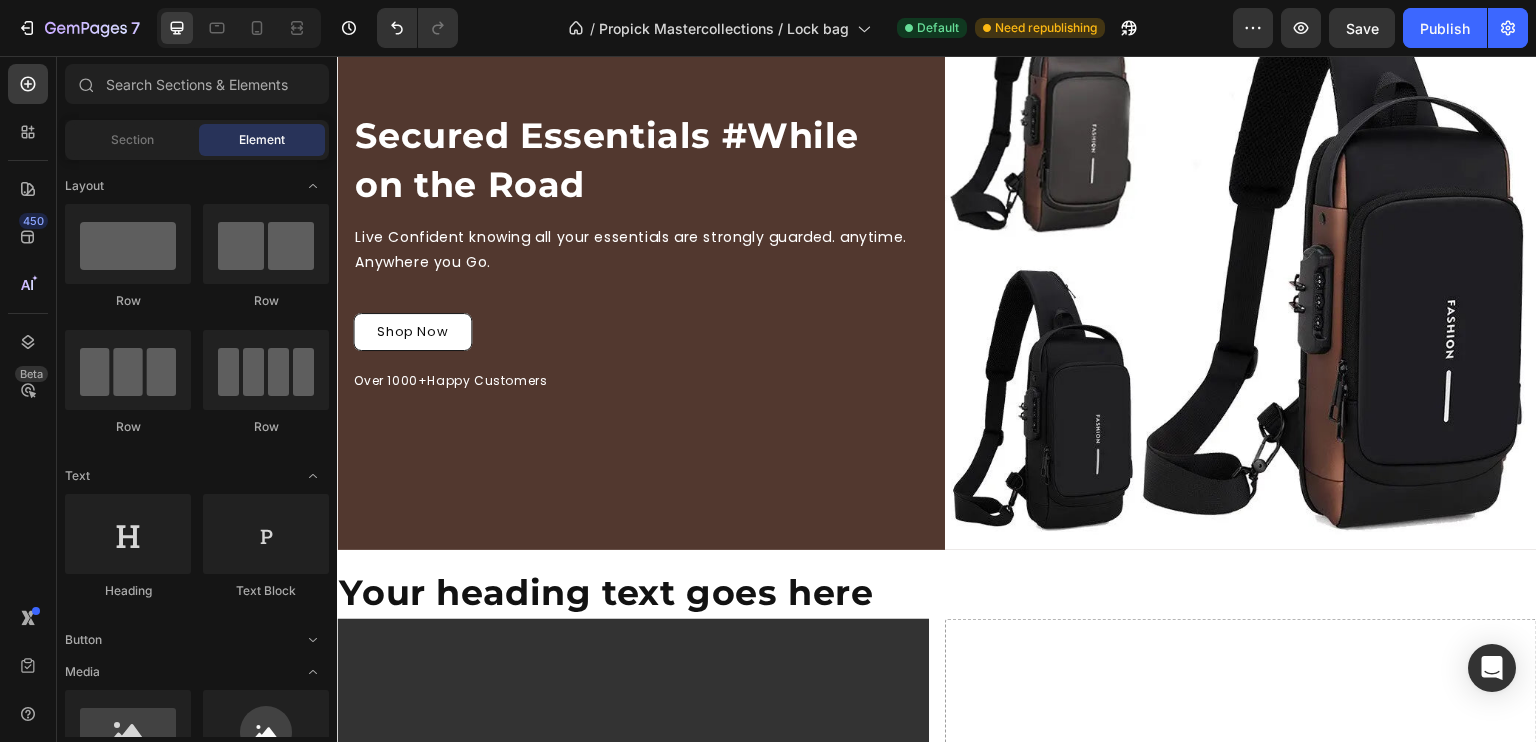 scroll, scrollTop: 135, scrollLeft: 0, axis: vertical 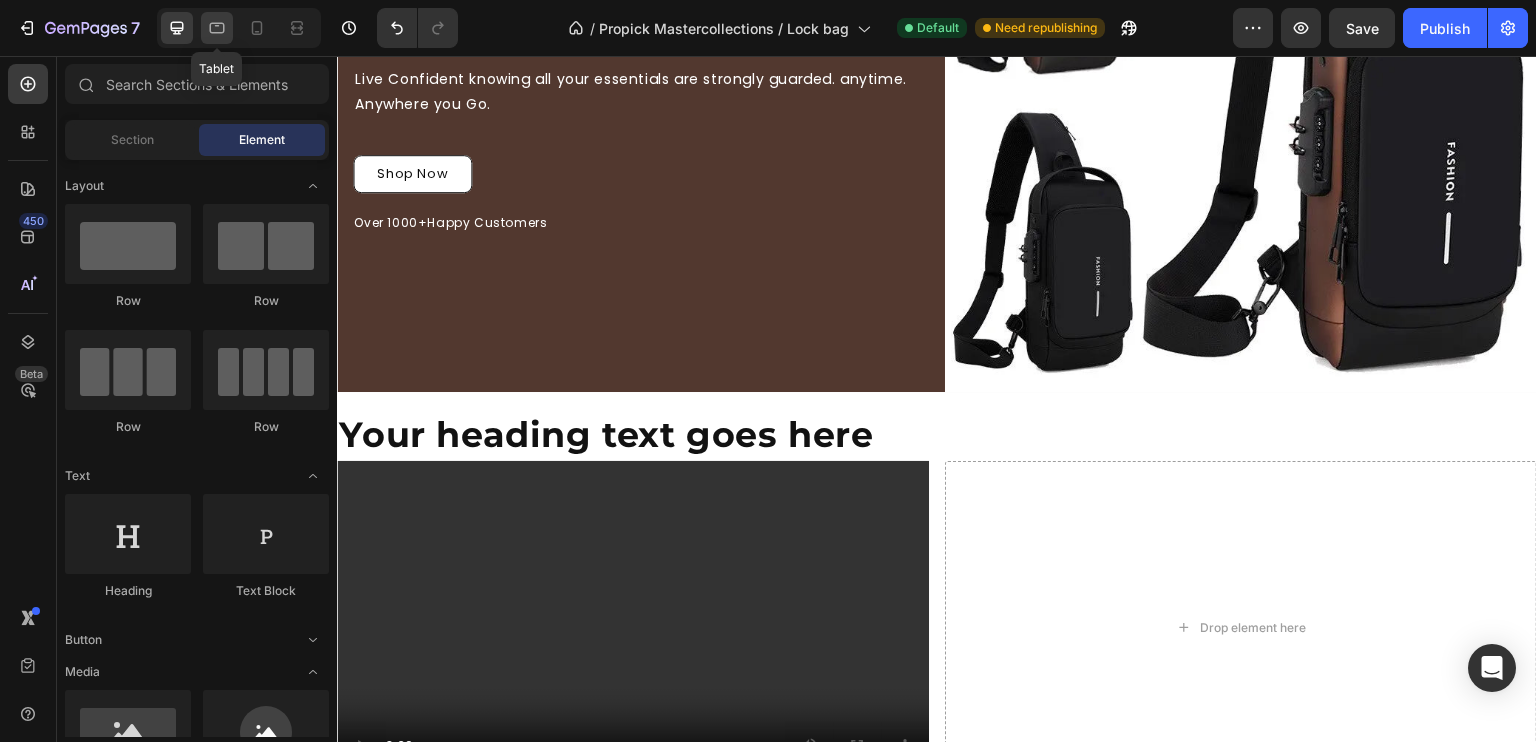 click 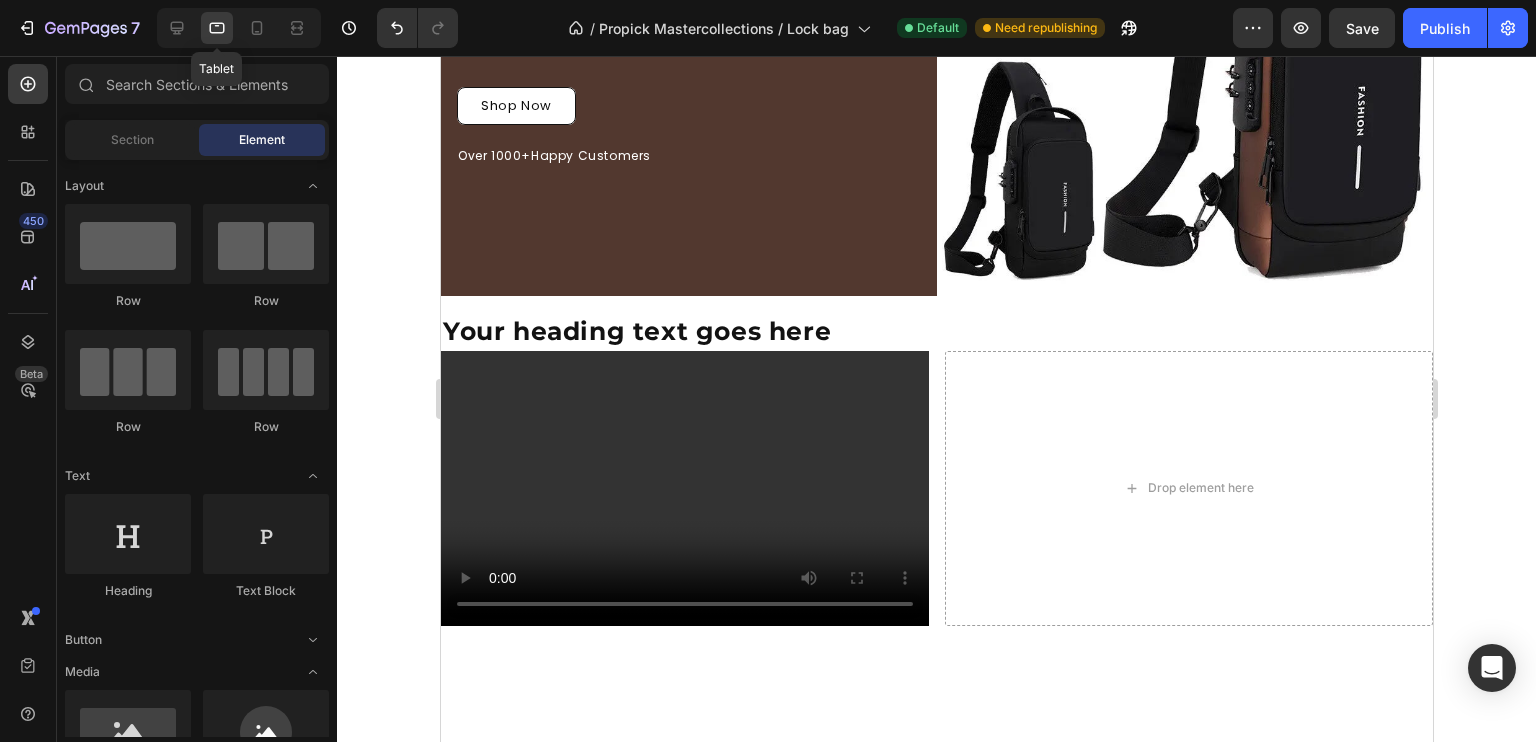 scroll, scrollTop: 260, scrollLeft: 0, axis: vertical 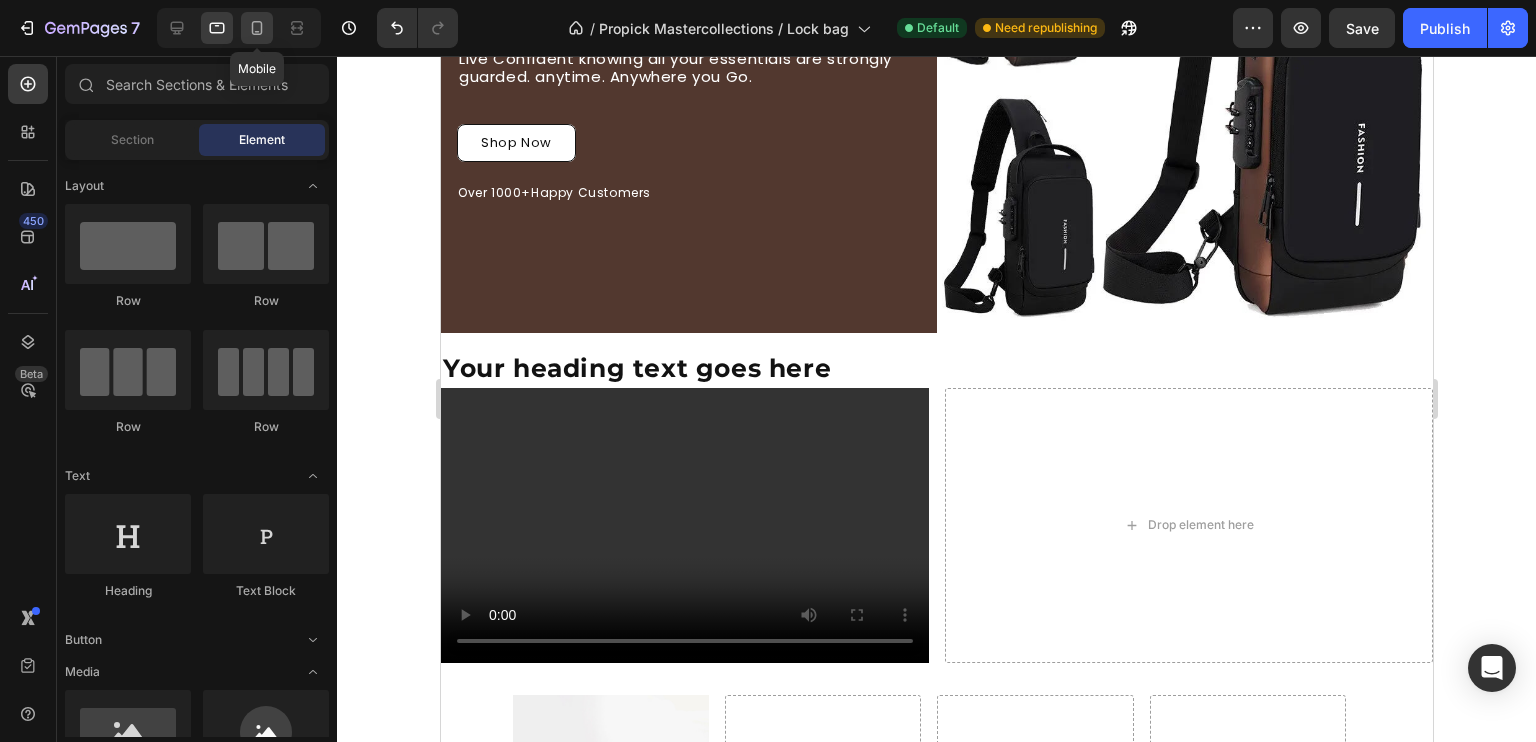 click 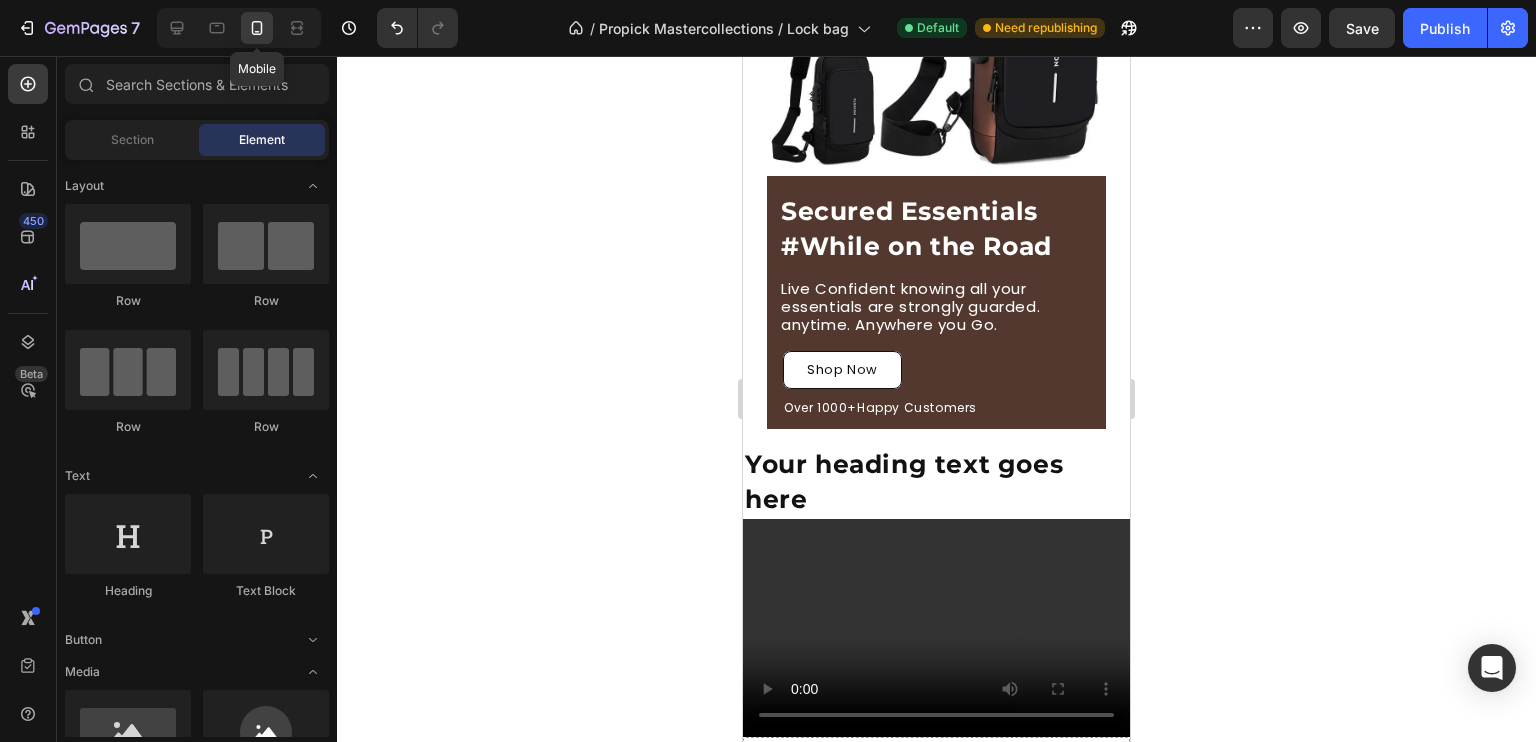 scroll, scrollTop: 48, scrollLeft: 0, axis: vertical 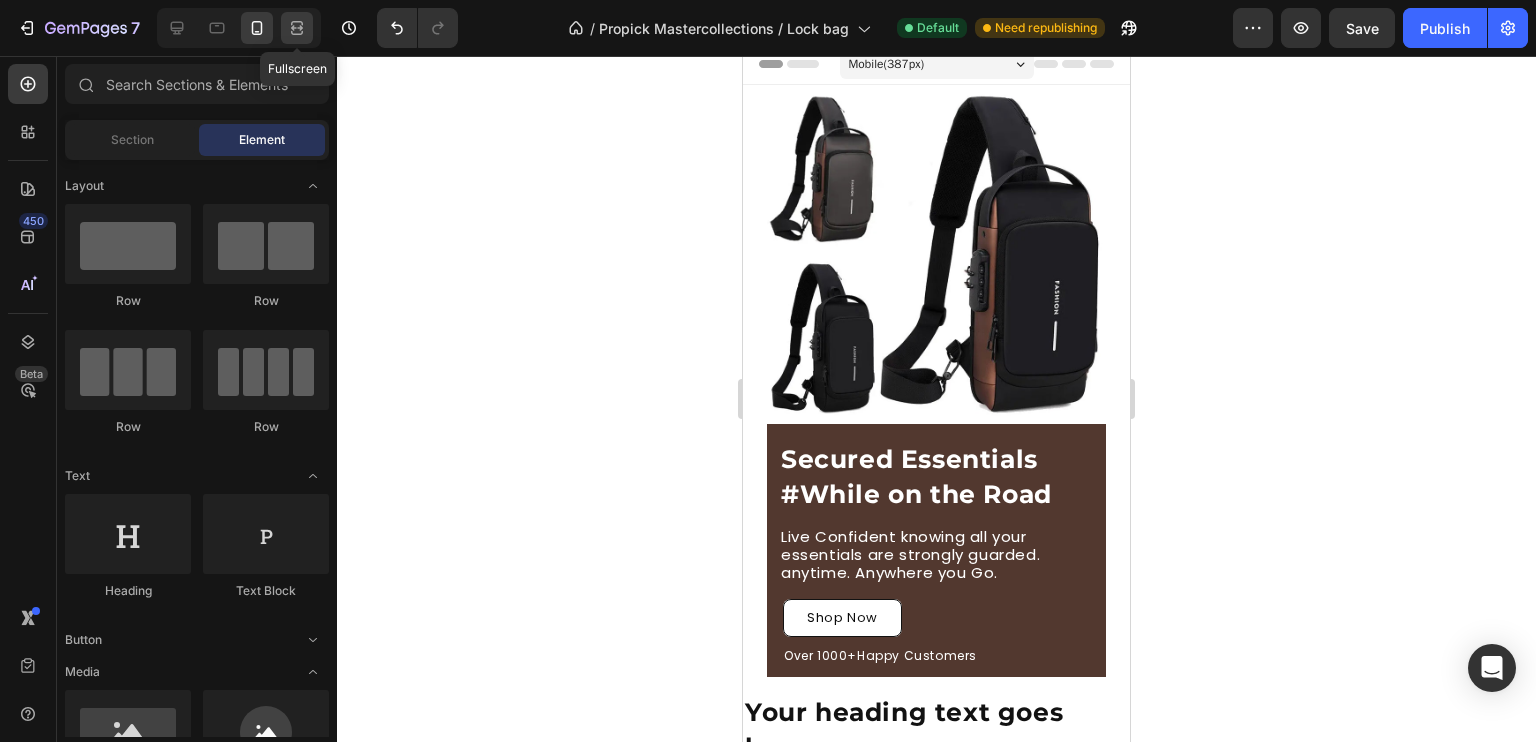 click 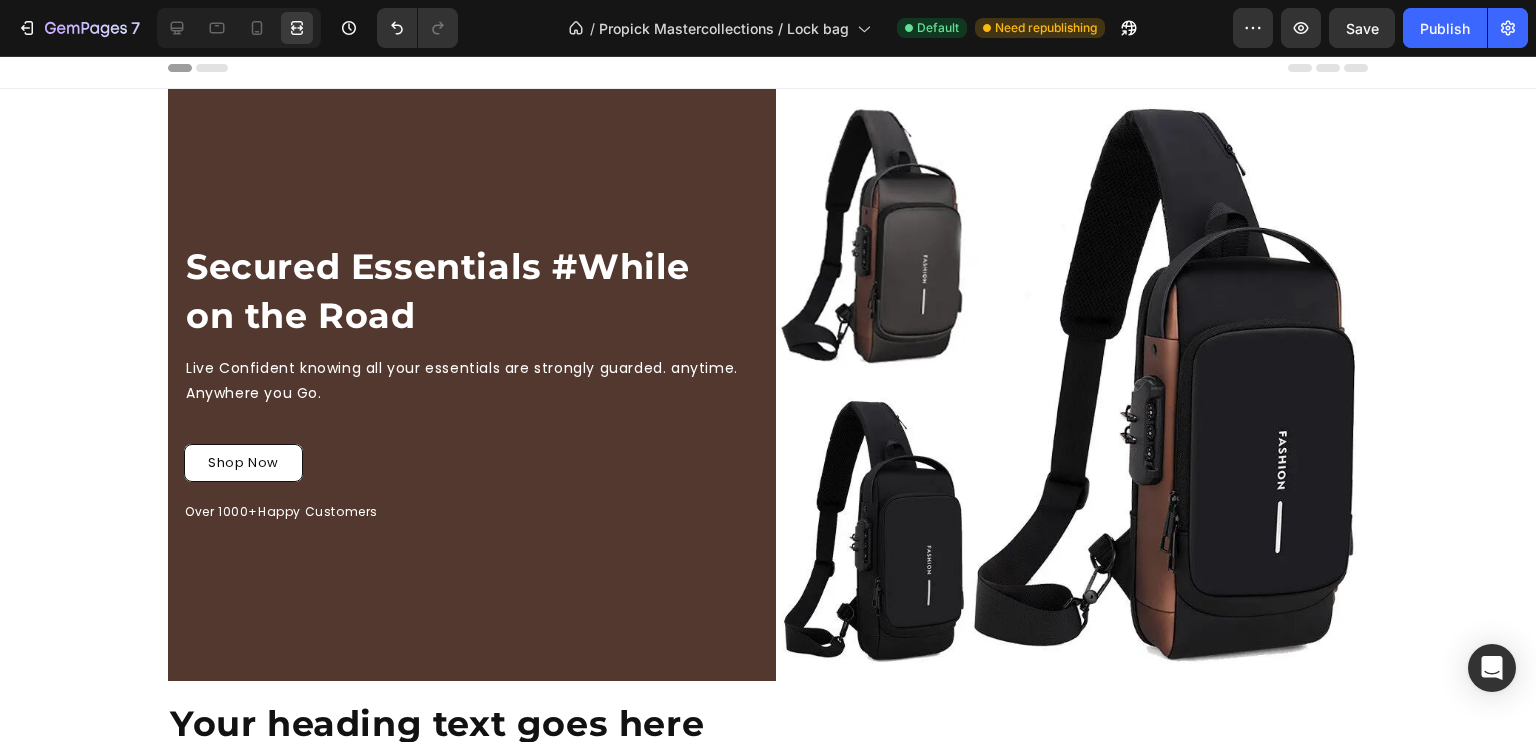scroll, scrollTop: 0, scrollLeft: 0, axis: both 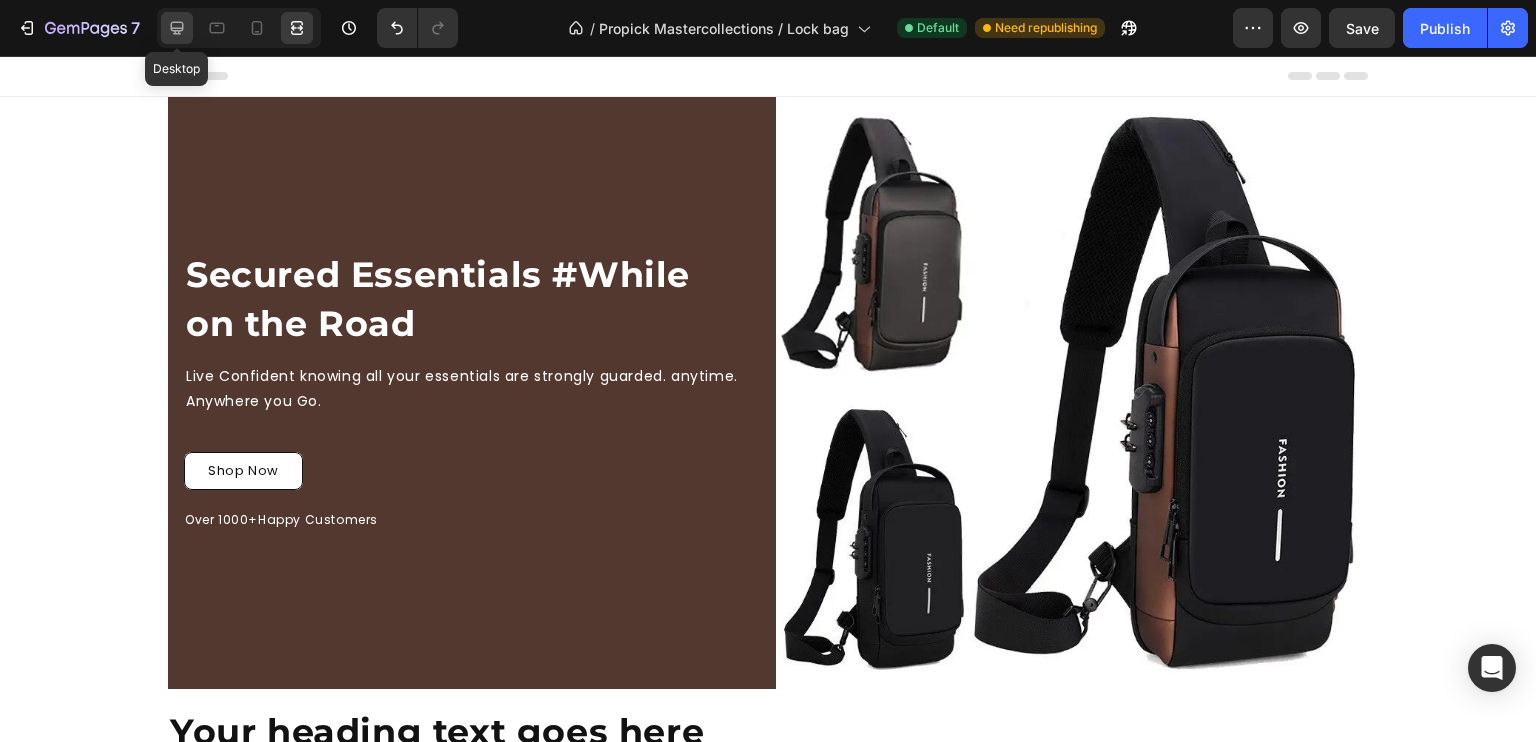 click 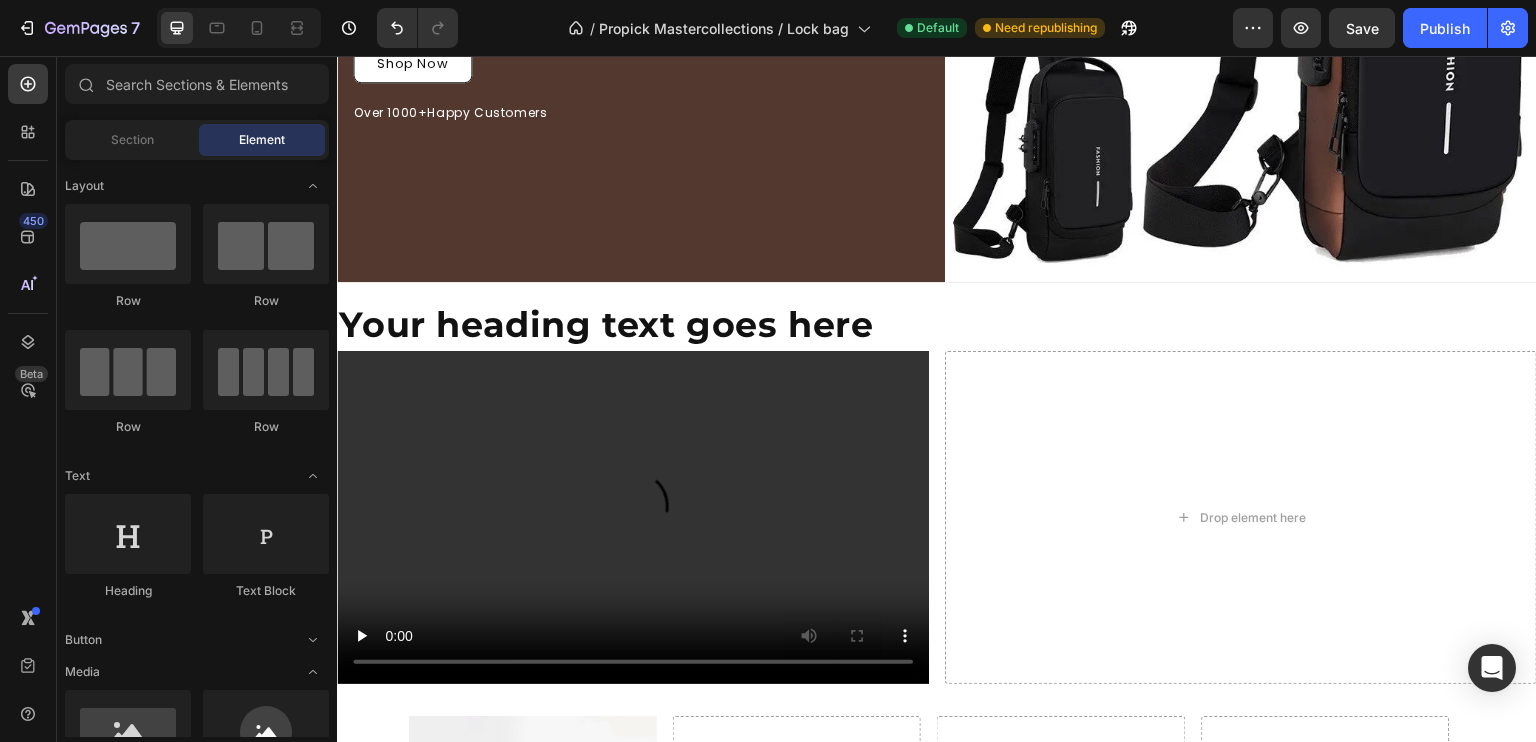 scroll, scrollTop: 409, scrollLeft: 0, axis: vertical 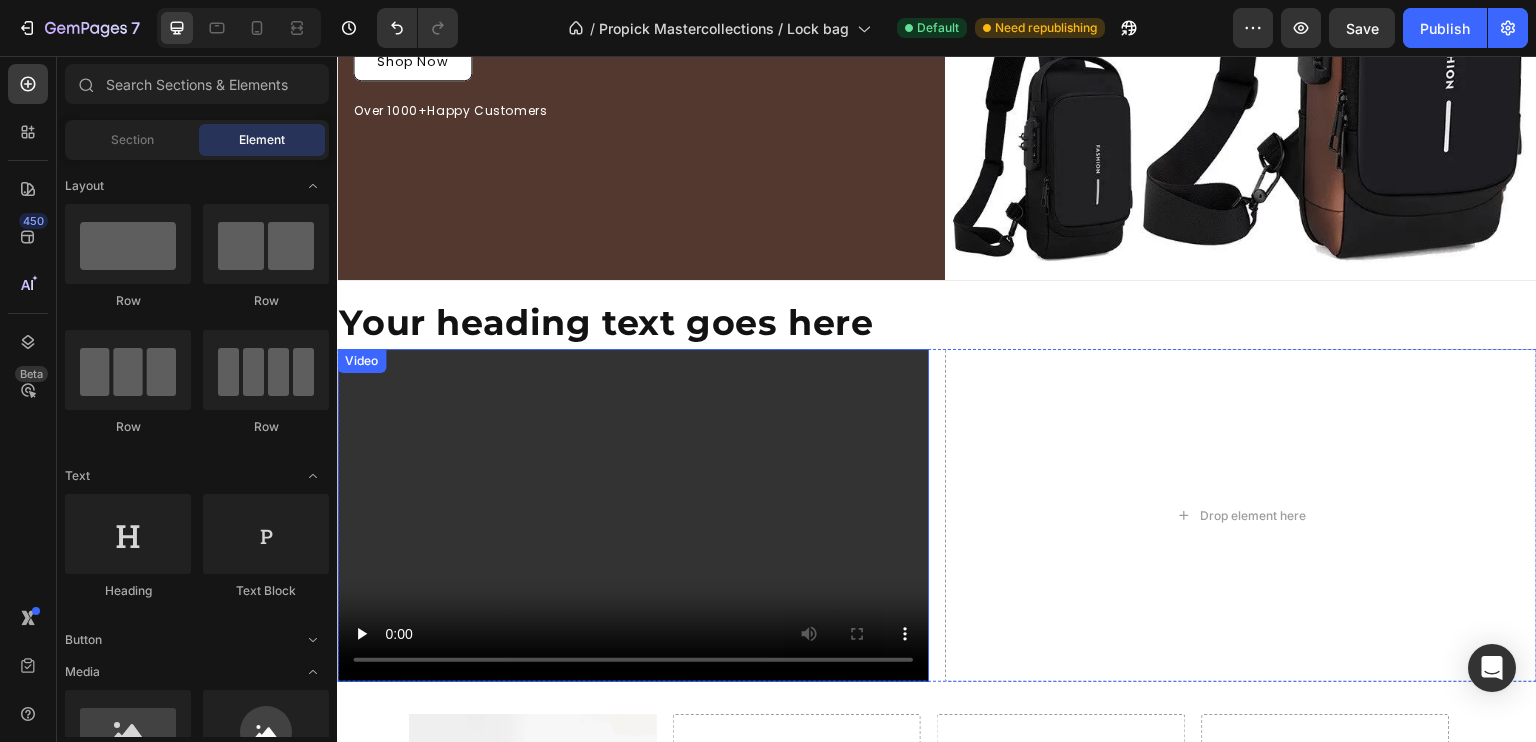 click at bounding box center [633, 515] 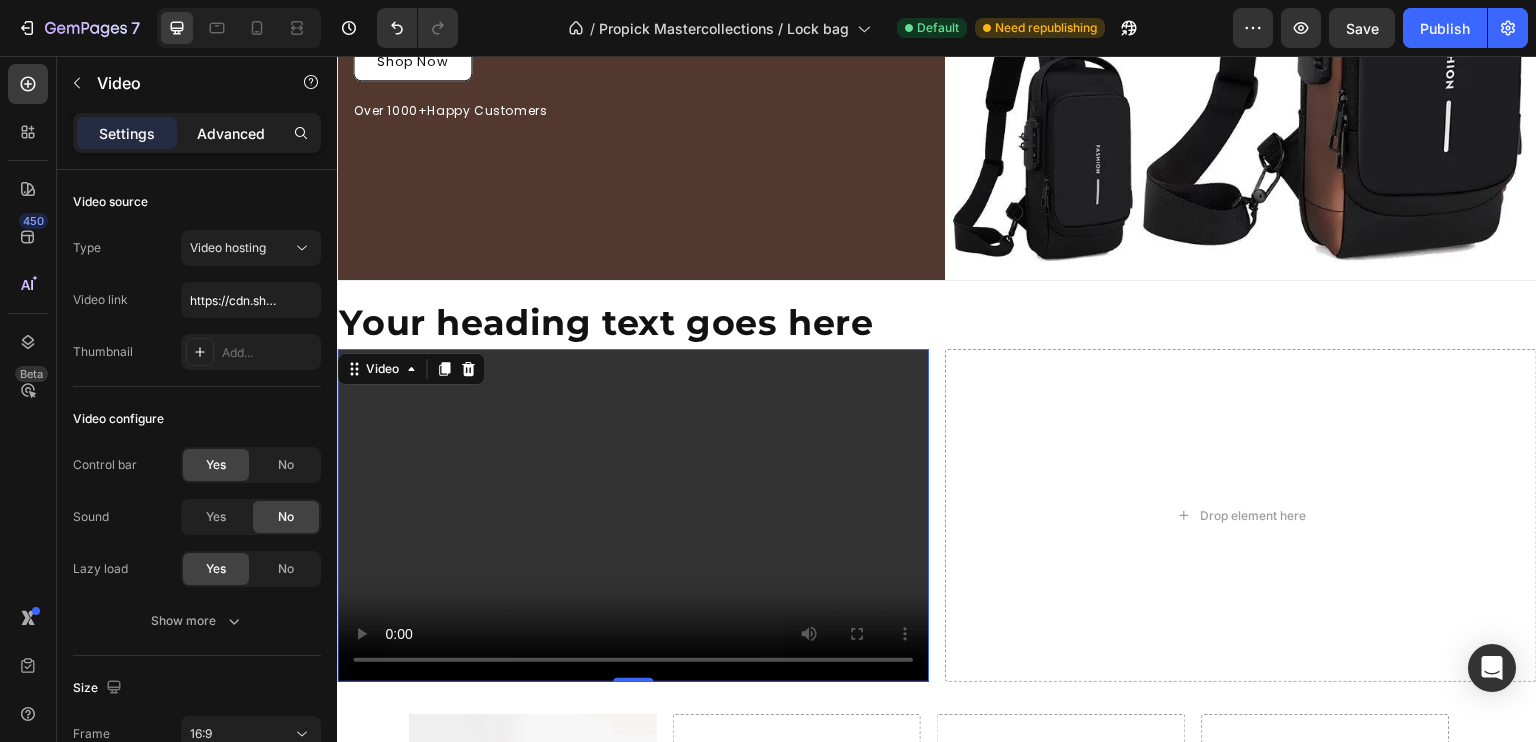 click on "Advanced" at bounding box center (231, 133) 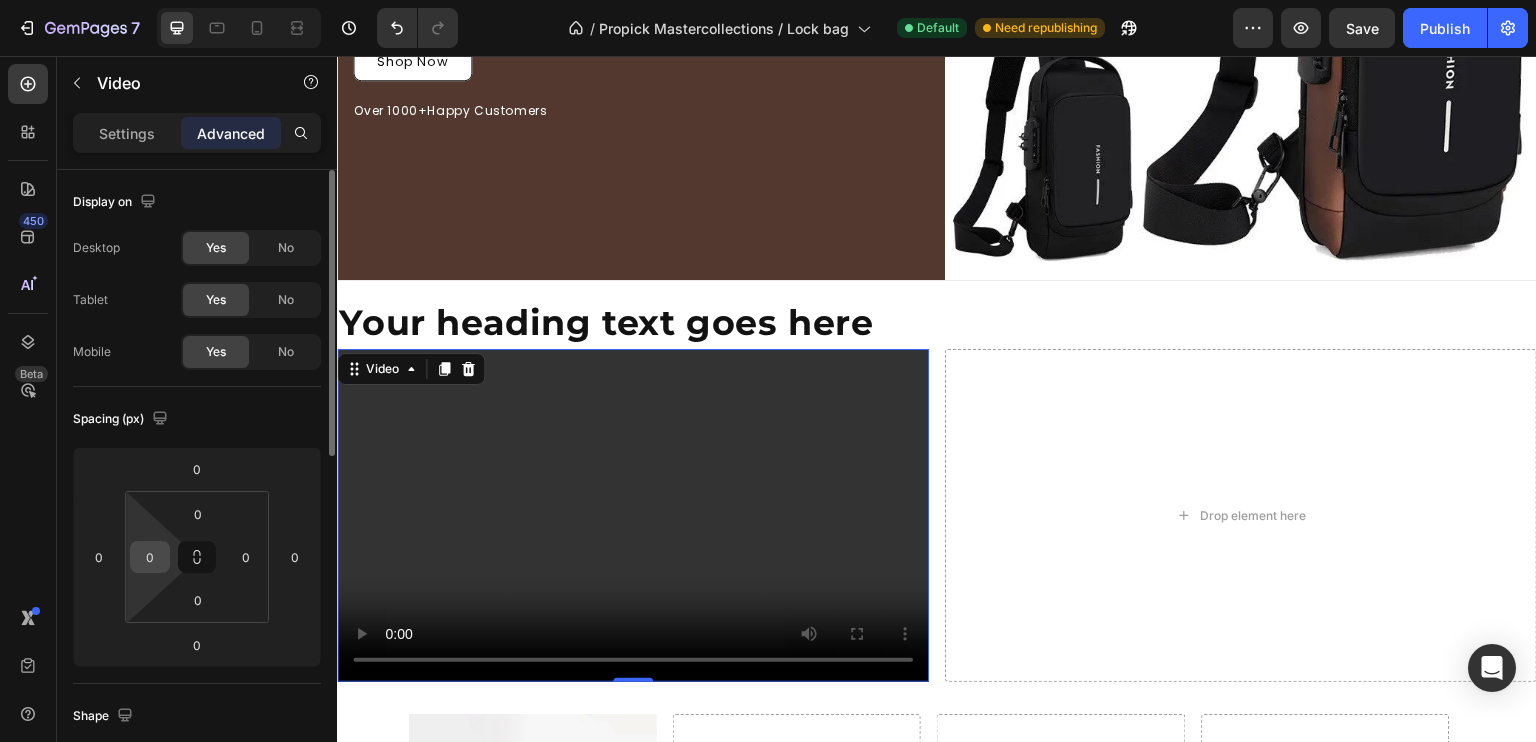 click on "0" at bounding box center [150, 557] 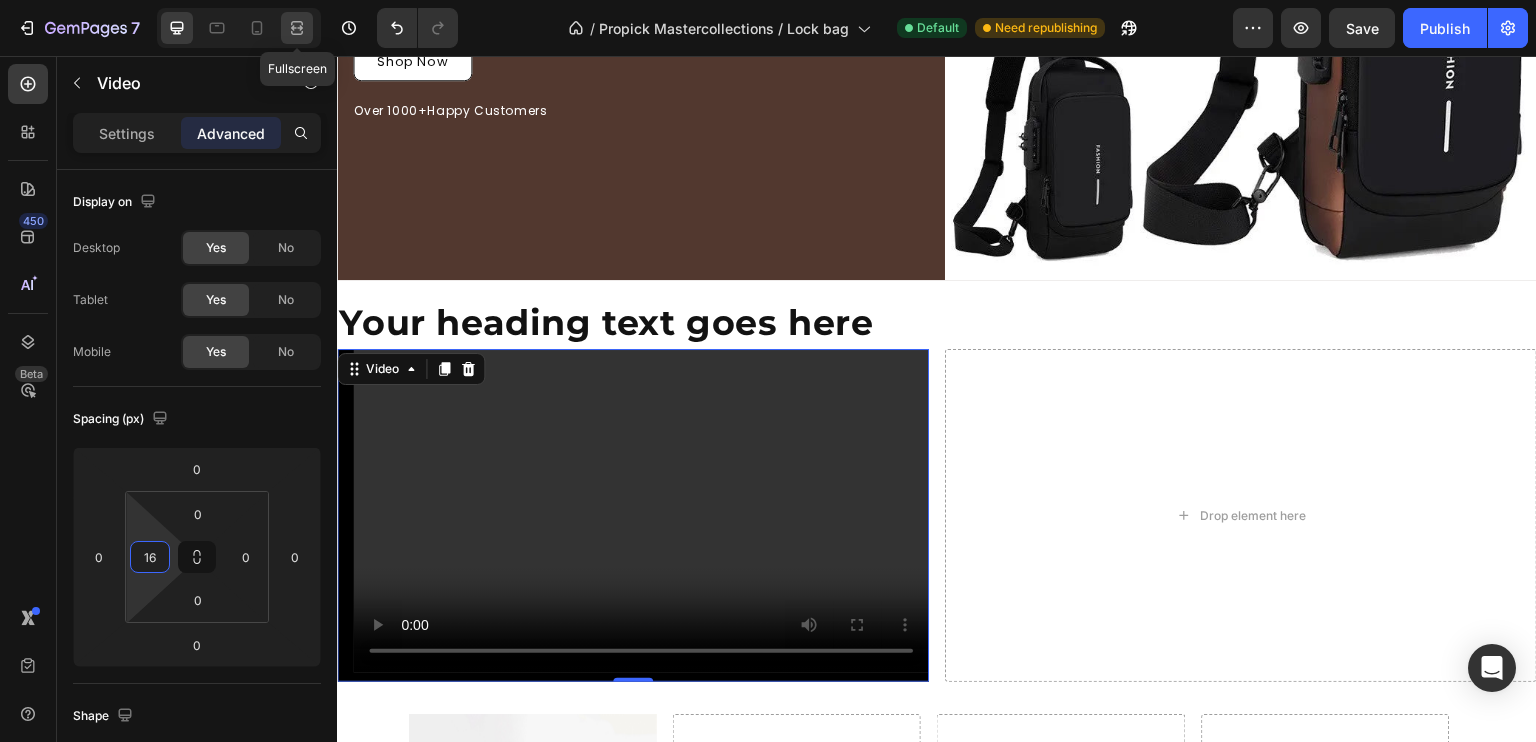 type on "16" 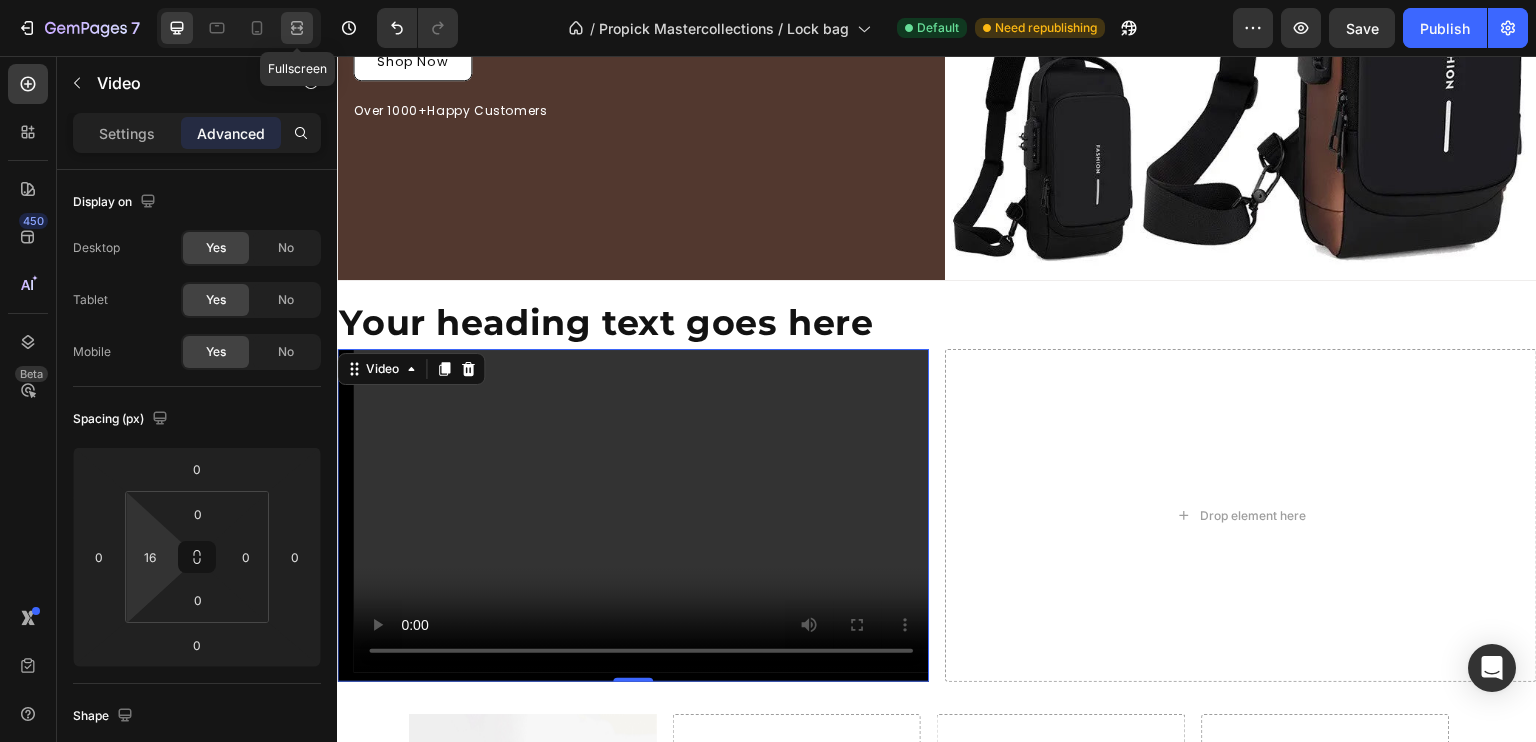 click 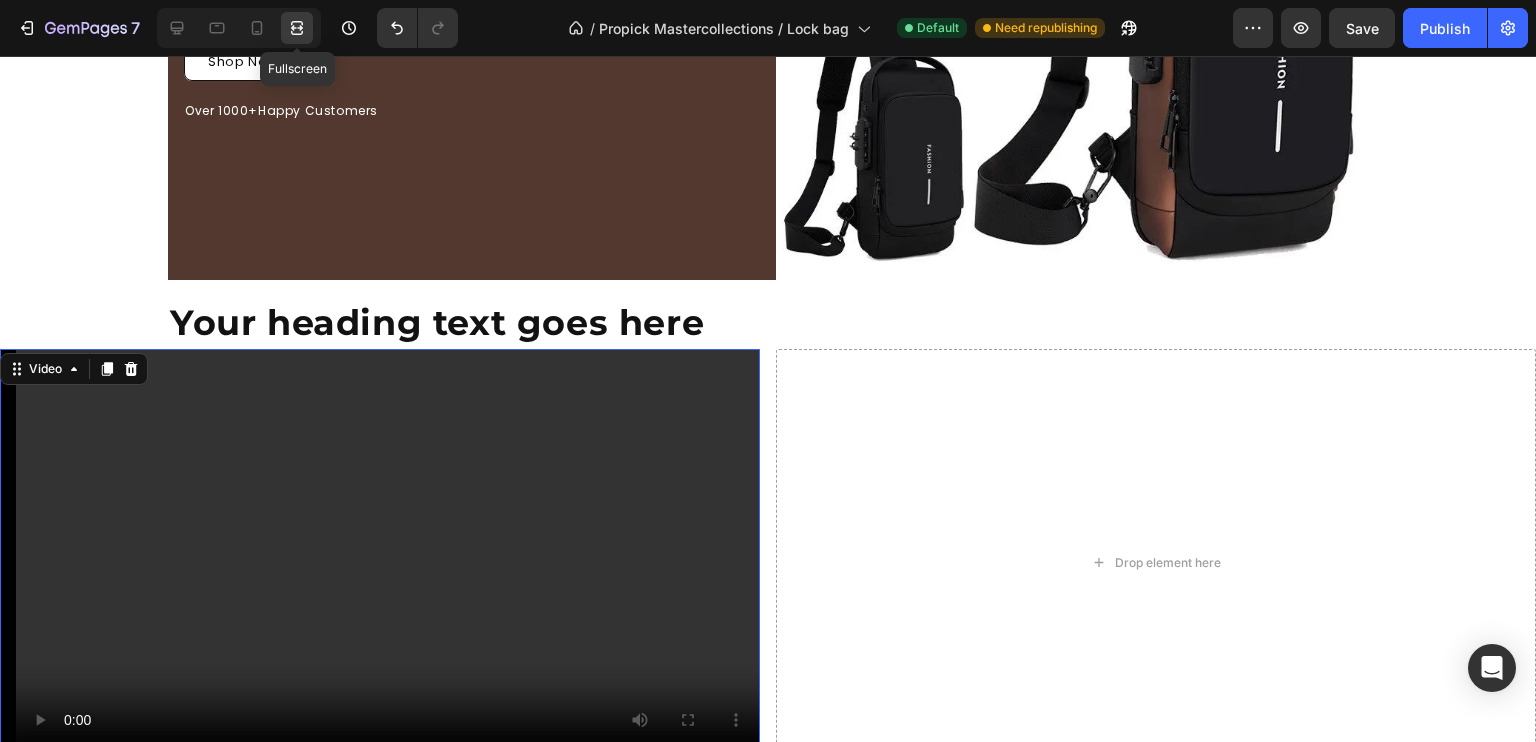 scroll, scrollTop: 413, scrollLeft: 0, axis: vertical 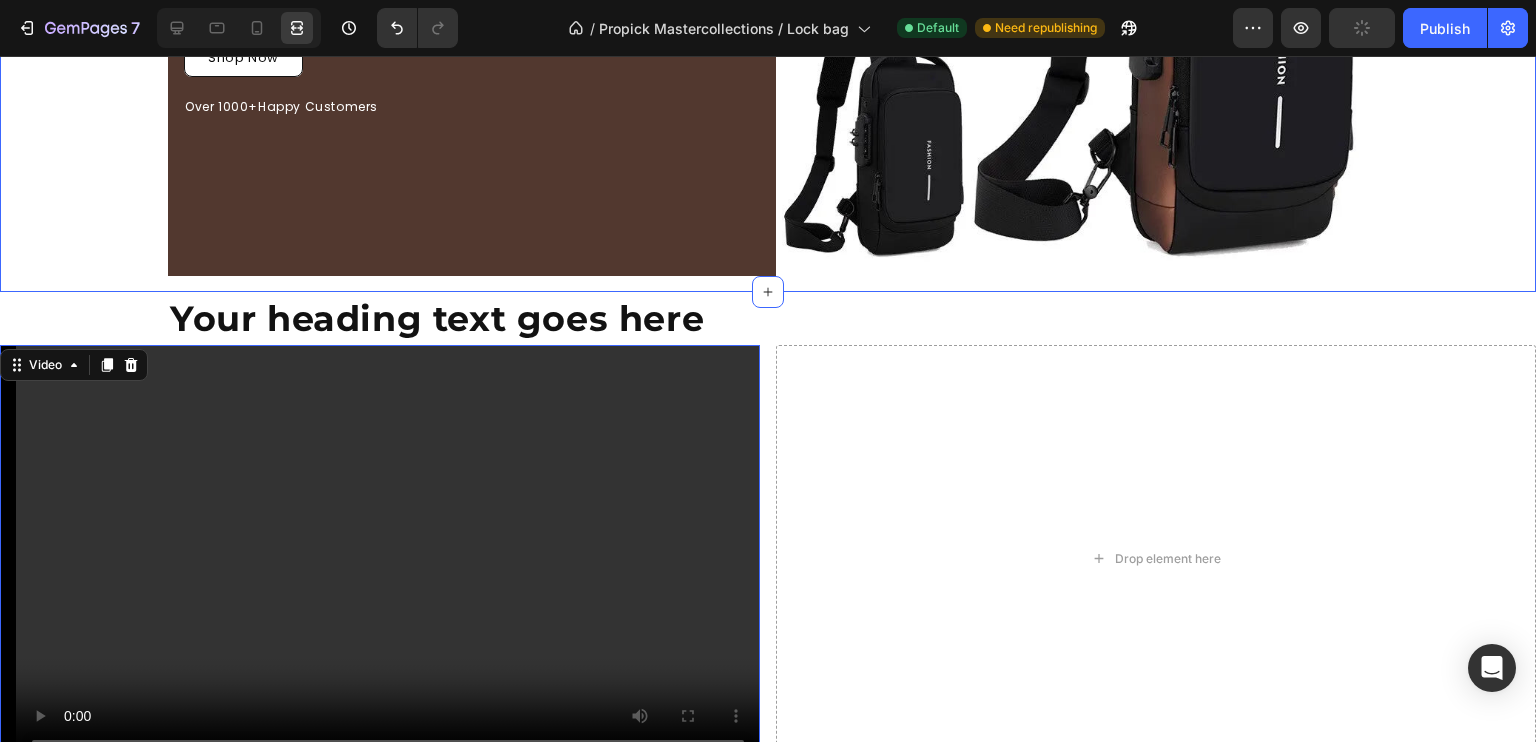 click on "Secured Essentials #While on the Road Heading Live Confident knowing all your essentials are strongly guarded. anytime. Anywhere you Go.  Text Block Row Shop Now    Button Over 1000+Happy Customers    Text Block Image Row" at bounding box center (768, -12) 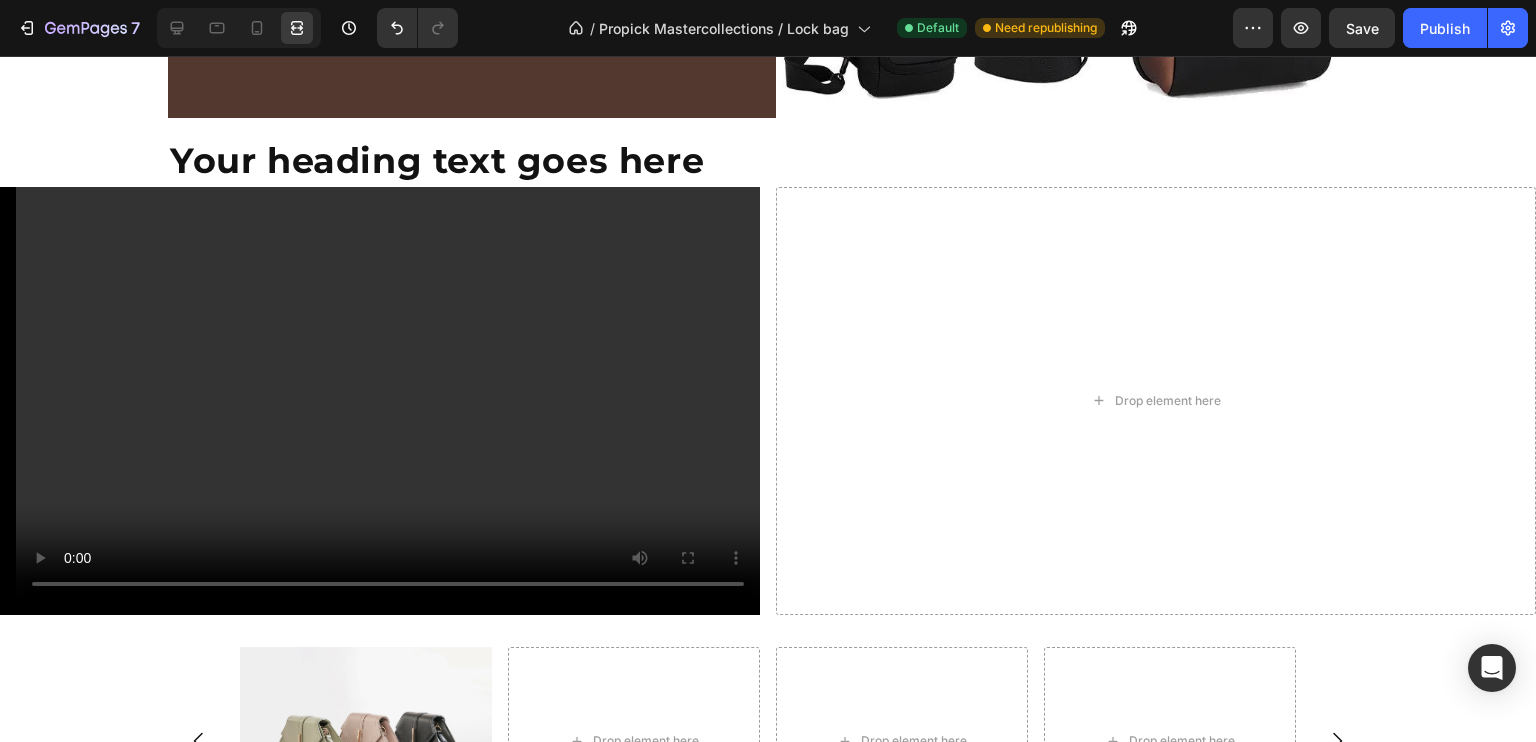 scroll, scrollTop: 573, scrollLeft: 0, axis: vertical 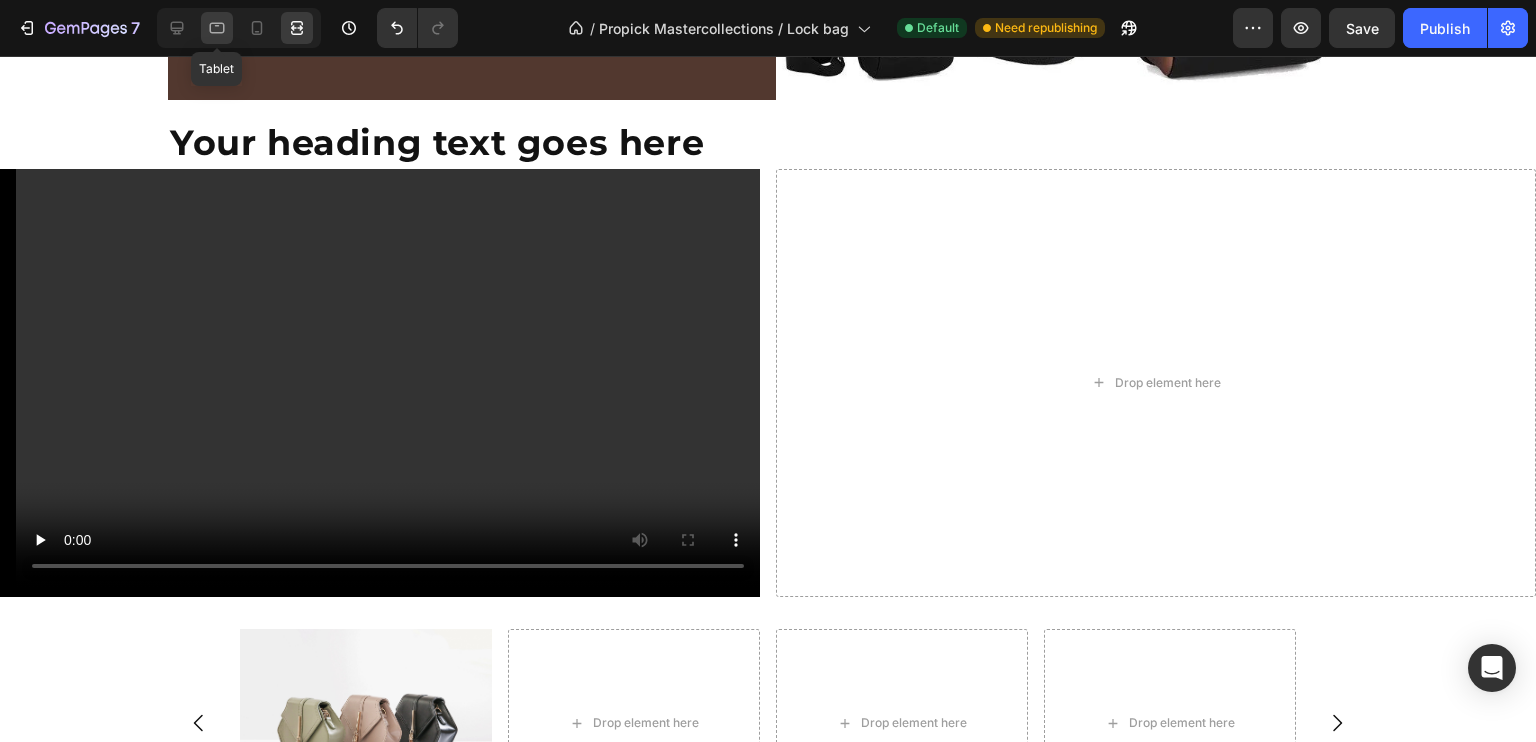 click 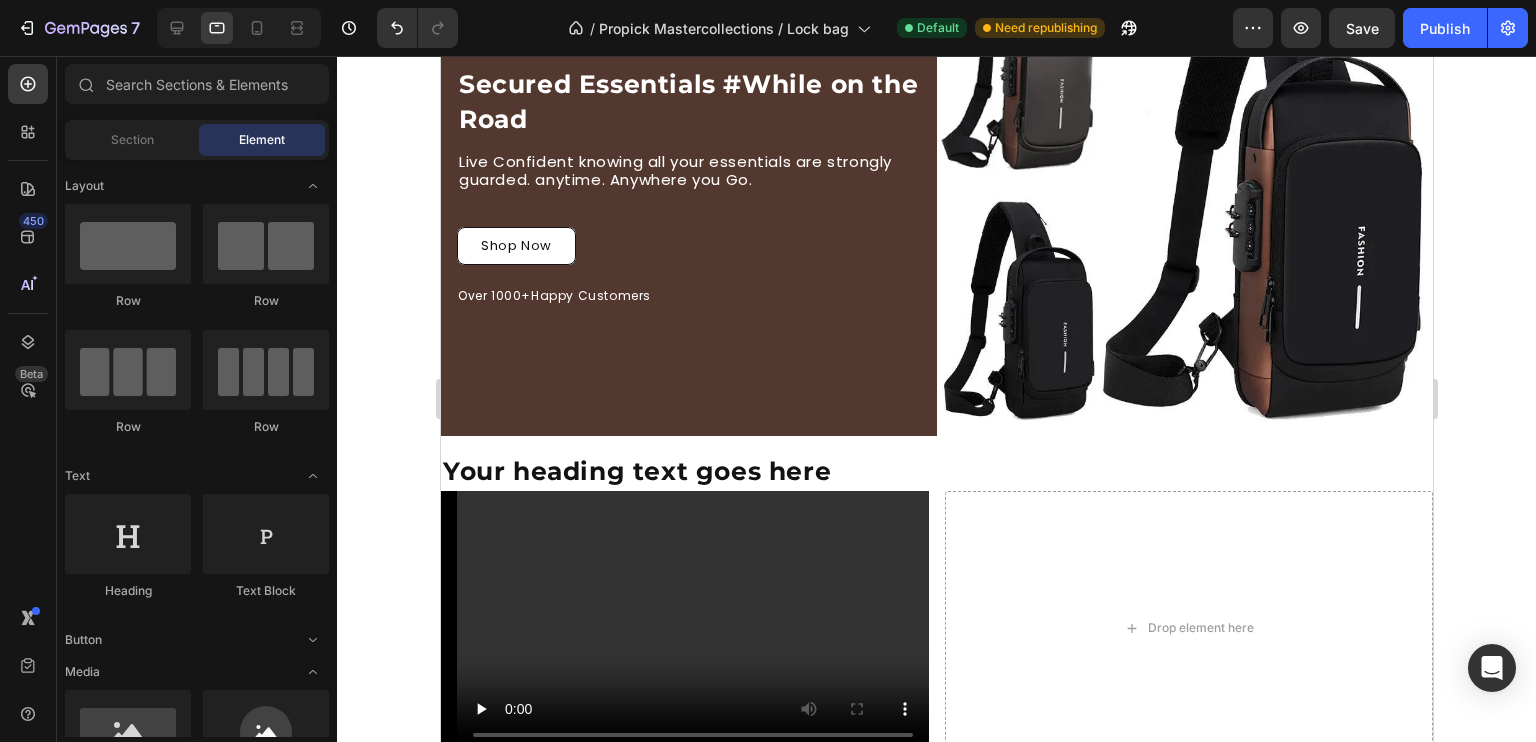 scroll, scrollTop: 153, scrollLeft: 0, axis: vertical 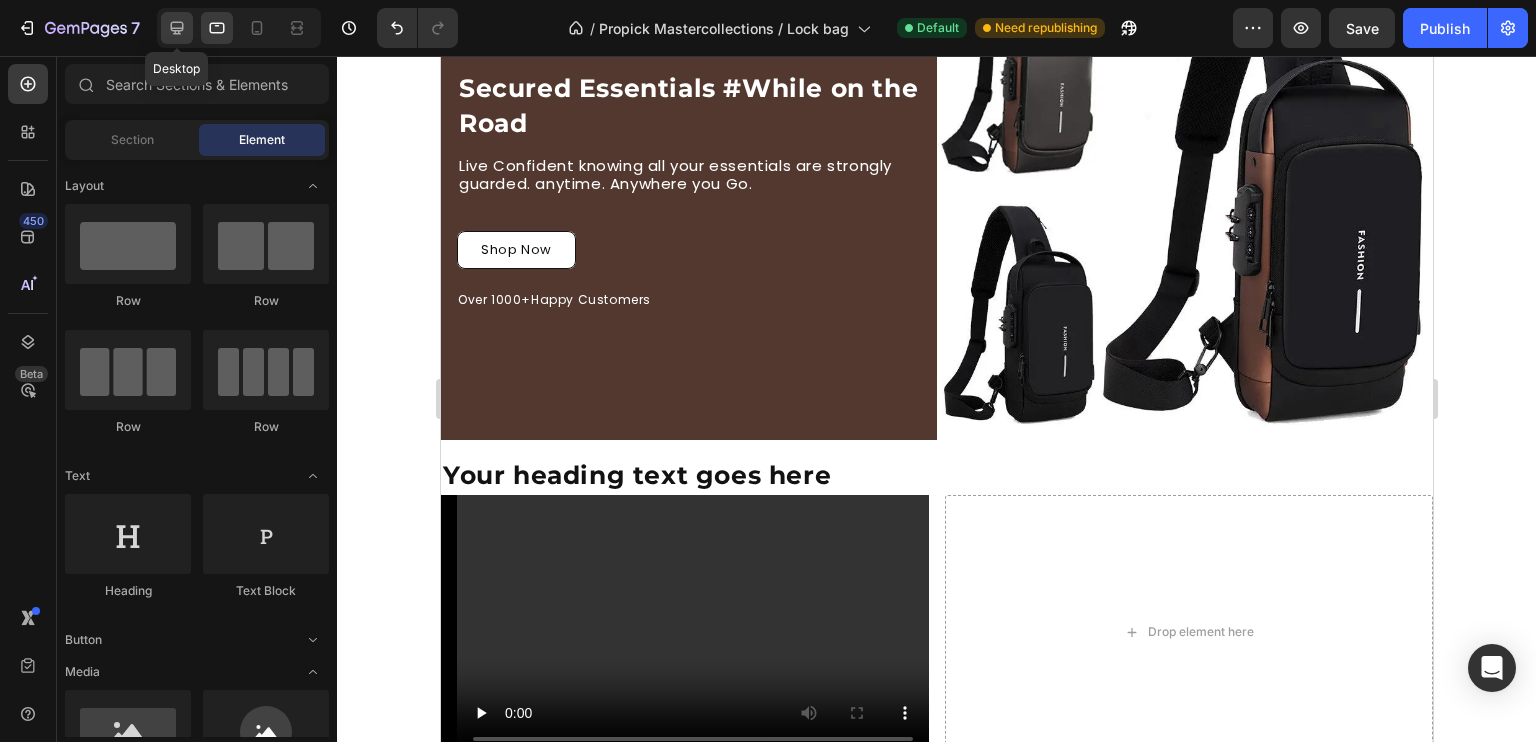 click 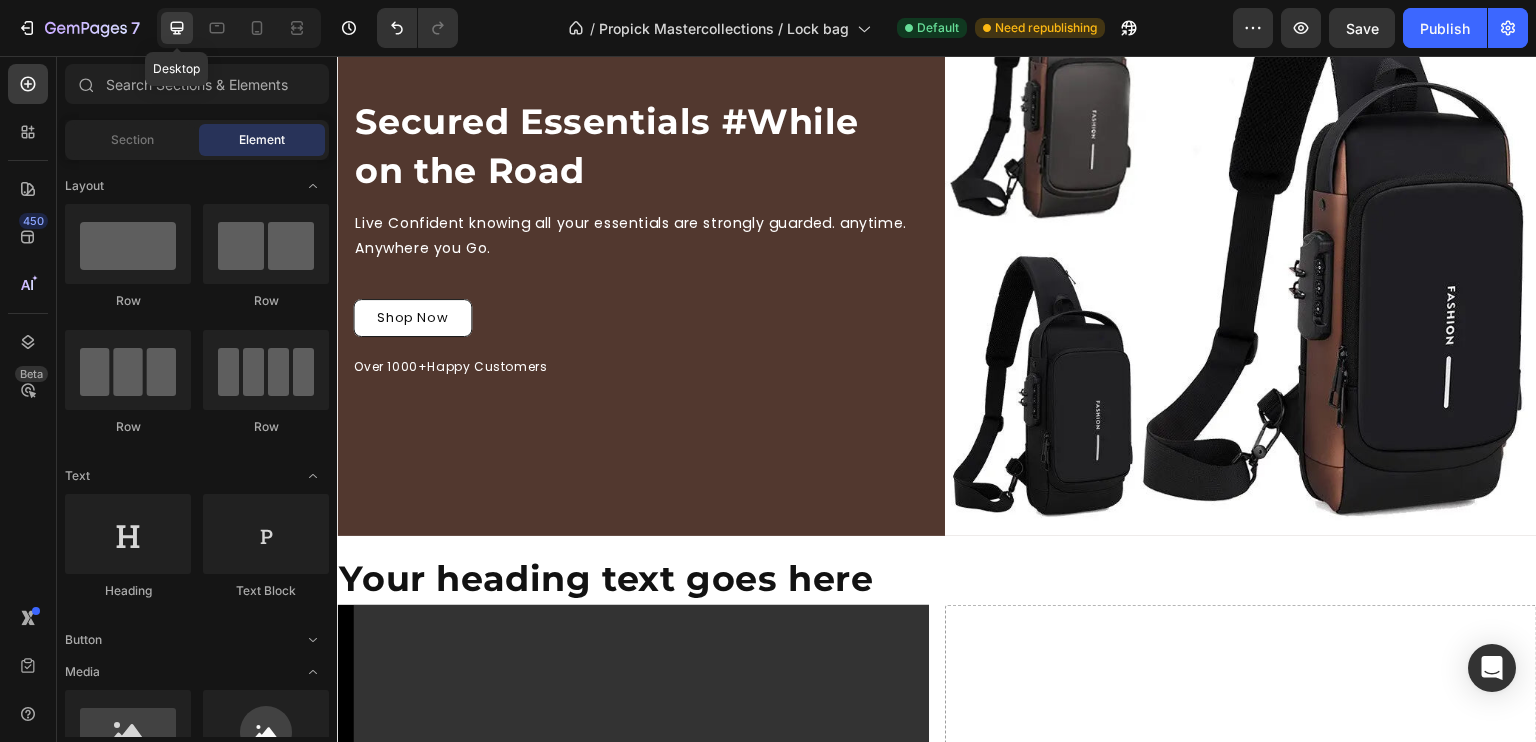 scroll, scrollTop: 168, scrollLeft: 0, axis: vertical 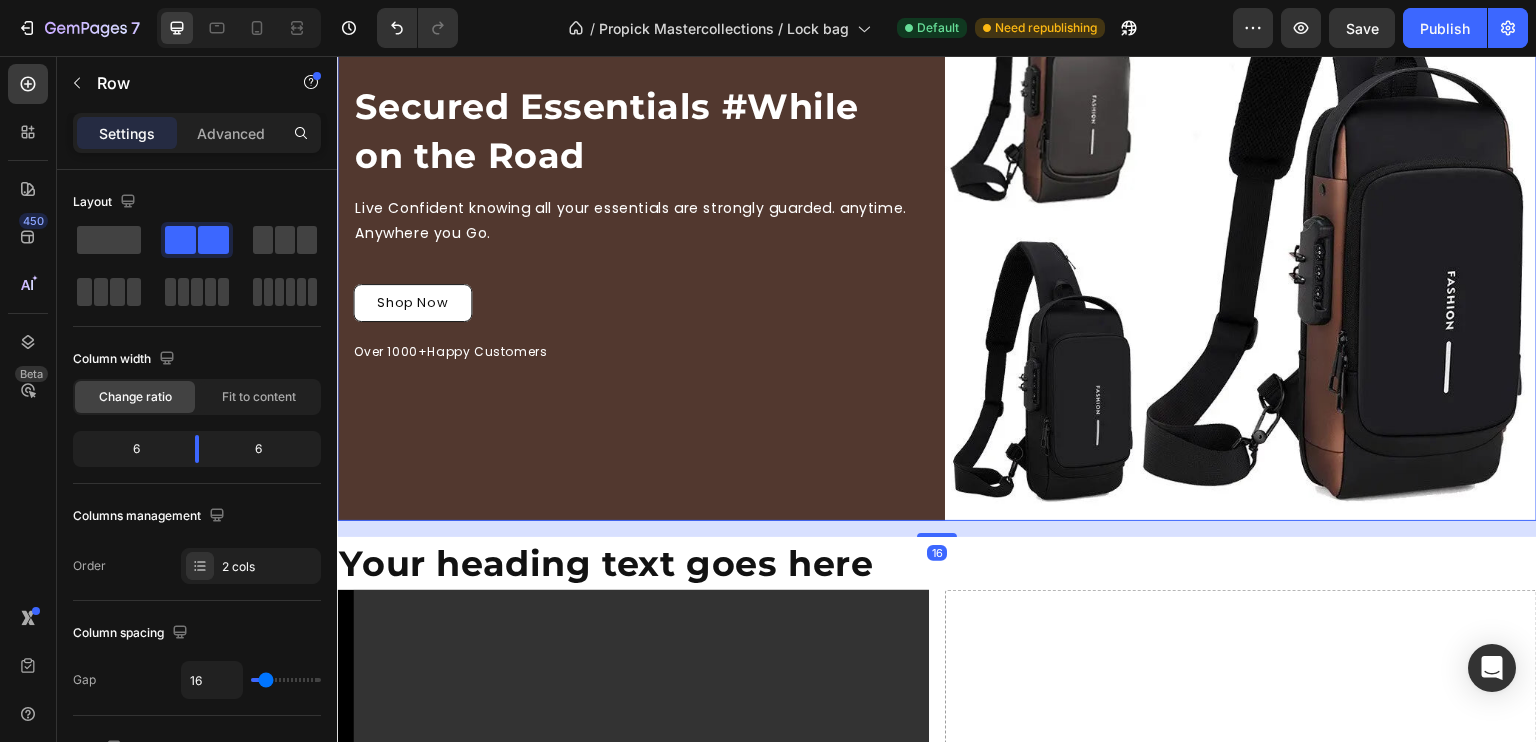 click on "Secured Essentials #While on the Road Heading Live Confident knowing all your essentials are strongly guarded. anytime. Anywhere you Go.  Text Block Row Shop Now    Button Over 1000+Happy Customers    Text Block" at bounding box center (633, 225) 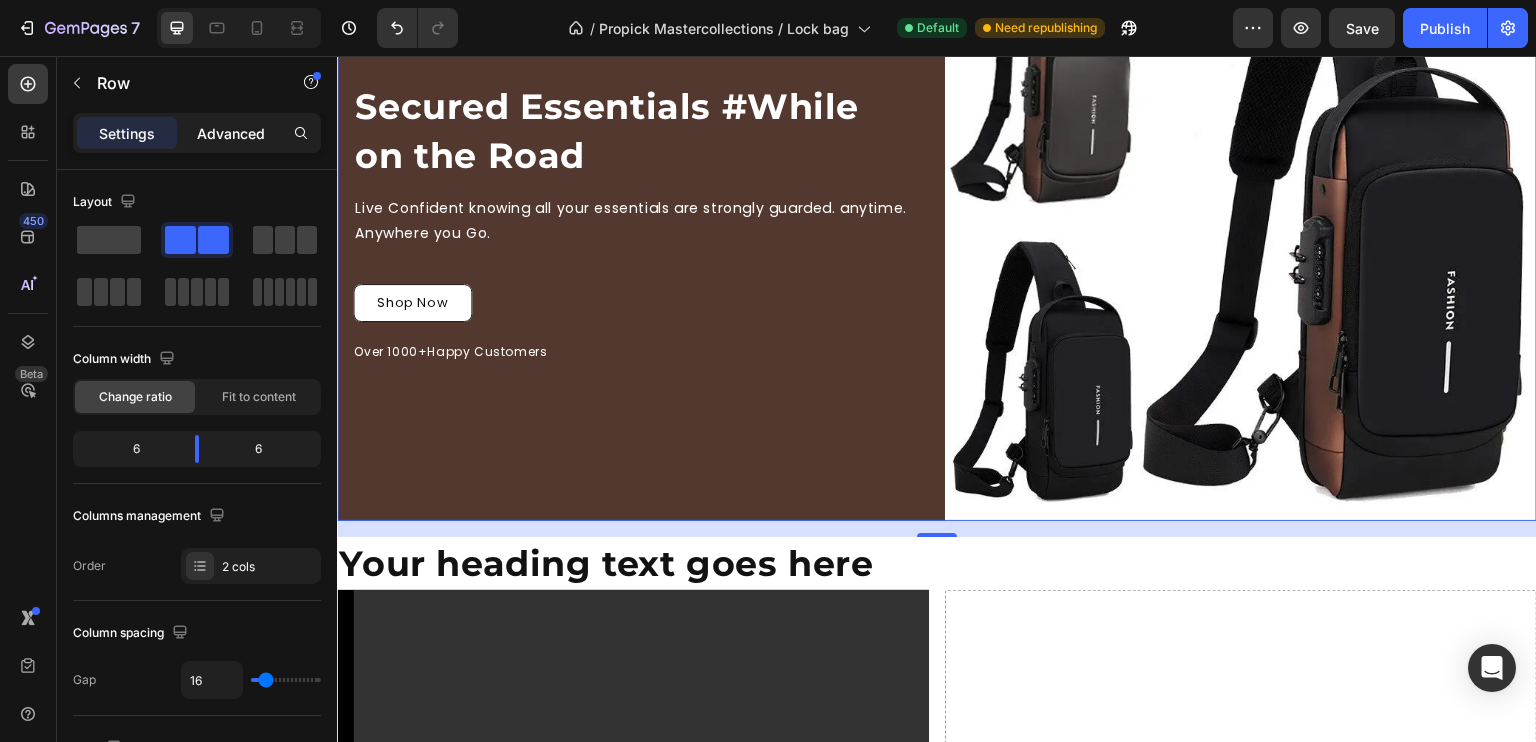 click on "Advanced" at bounding box center (231, 133) 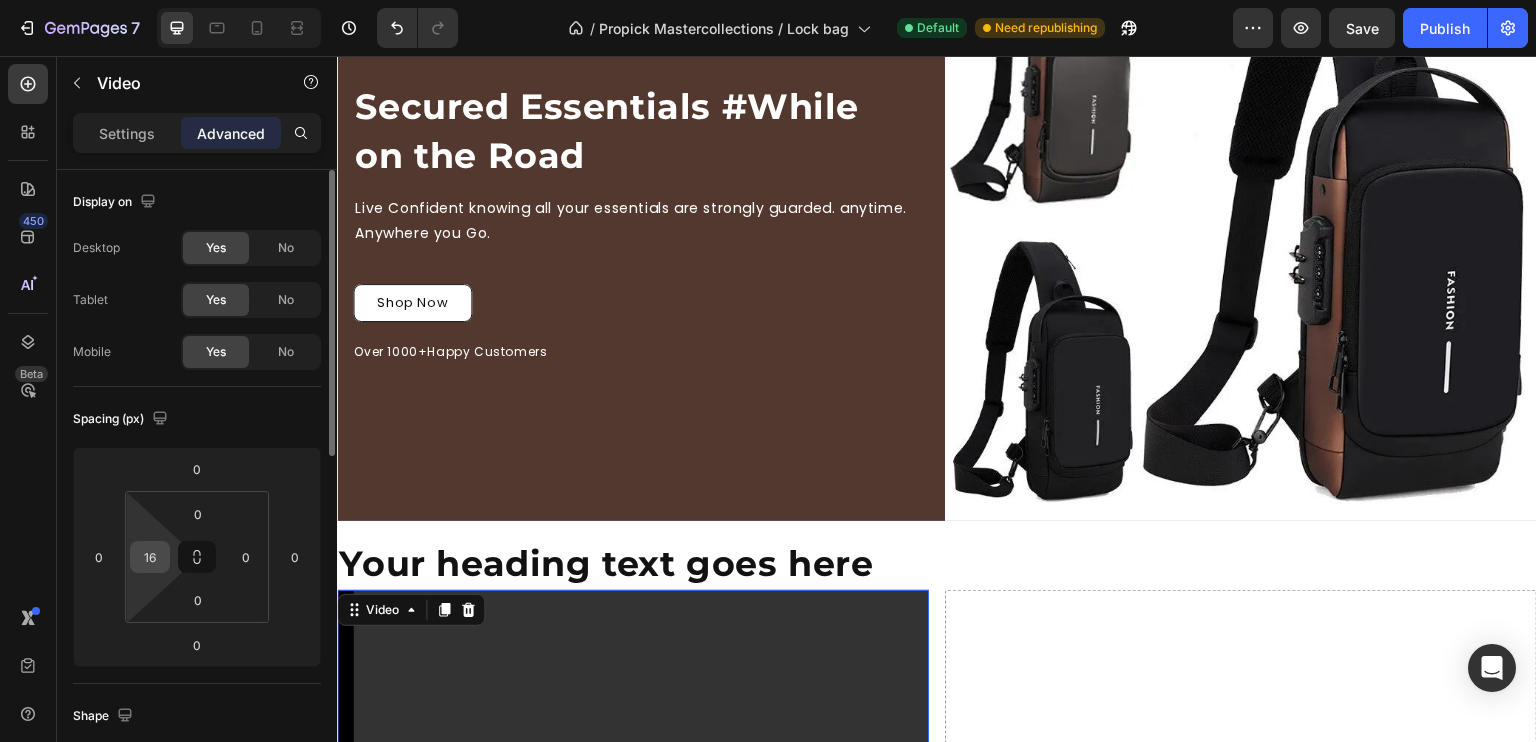 click on "16" at bounding box center (150, 557) 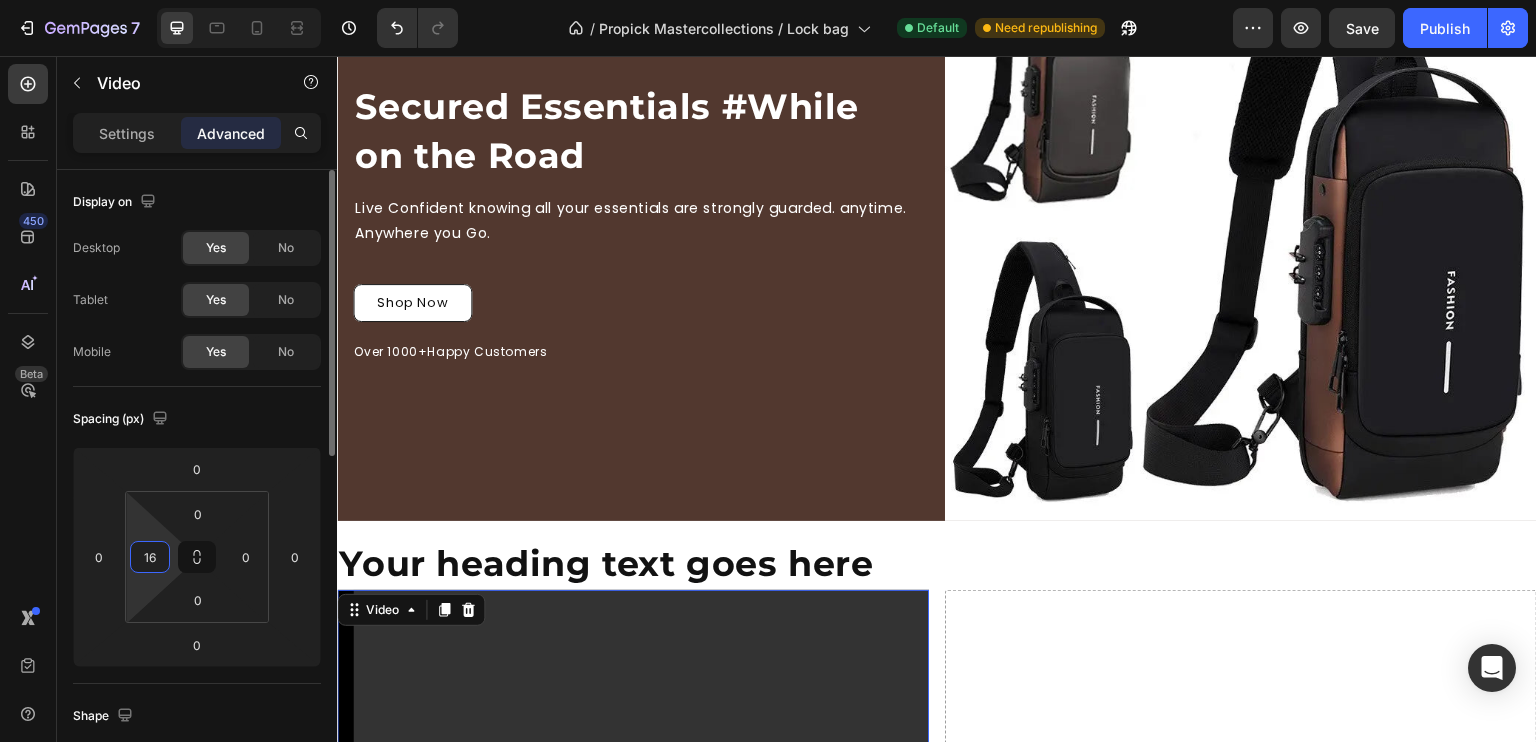 click on "16" at bounding box center (150, 557) 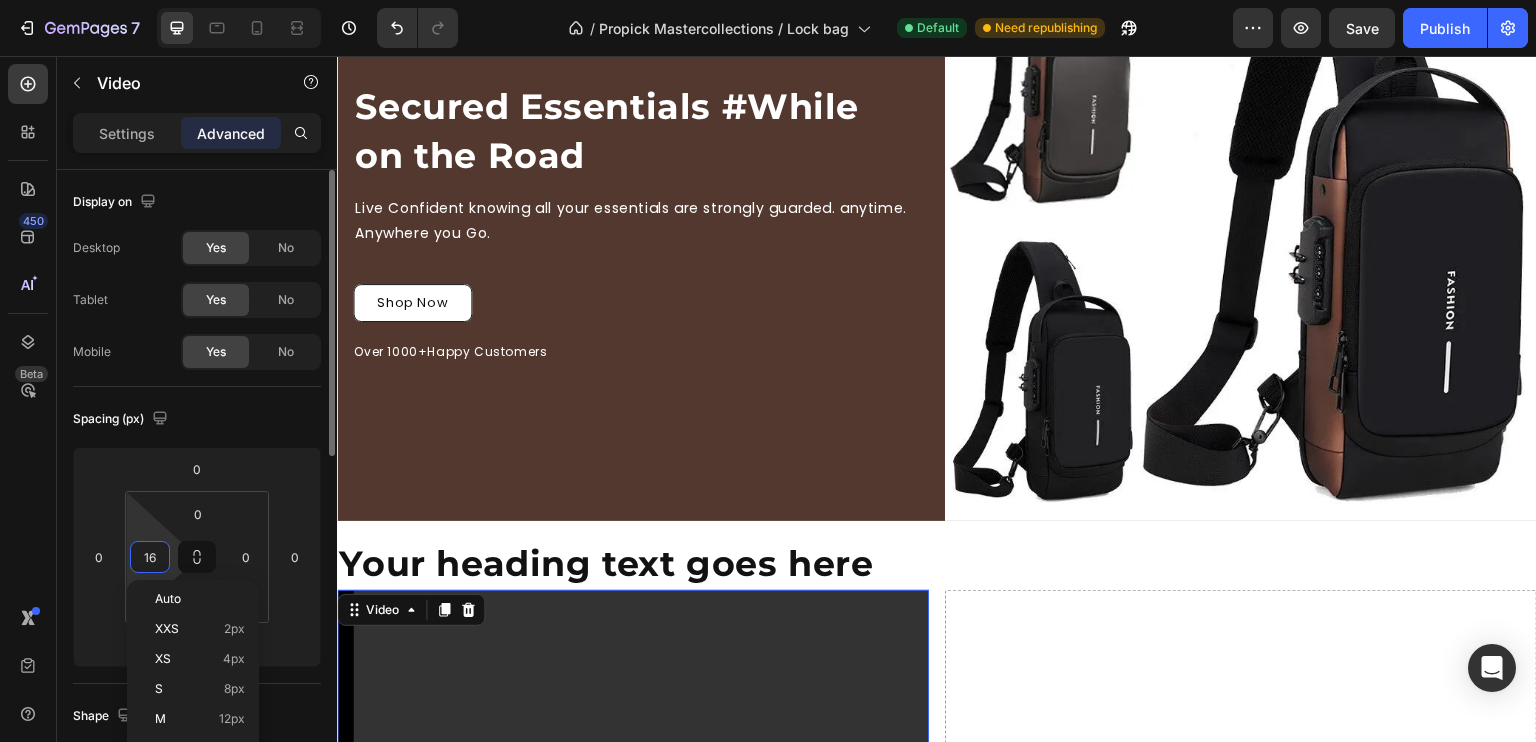 type 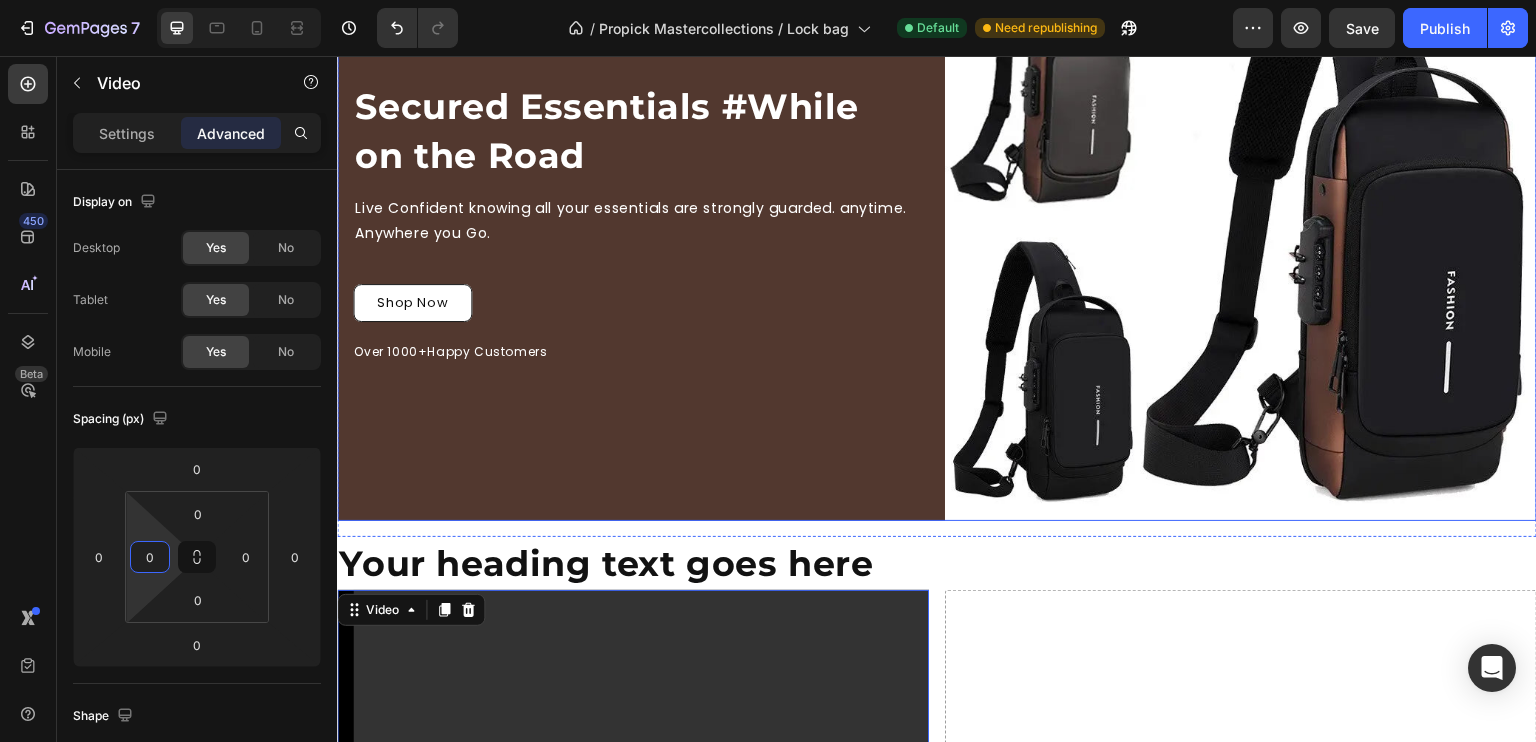 click on "Secured Essentials #While on the Road Heading Live Confident knowing all your essentials are strongly guarded. anytime. Anywhere you Go.  Text Block Row Shop Now    Button Over 1000+Happy Customers    Text Block" at bounding box center (633, 225) 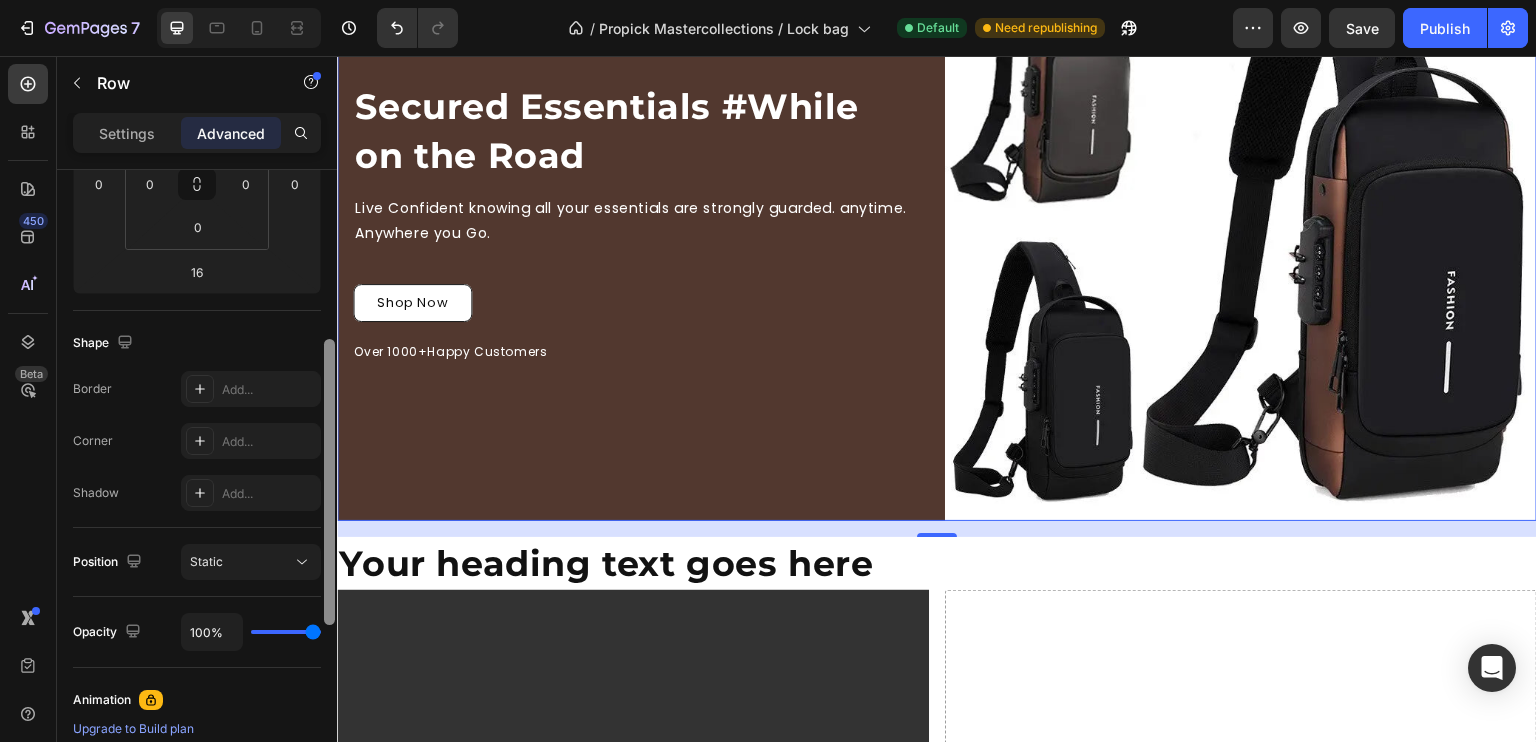 scroll, scrollTop: 0, scrollLeft: 0, axis: both 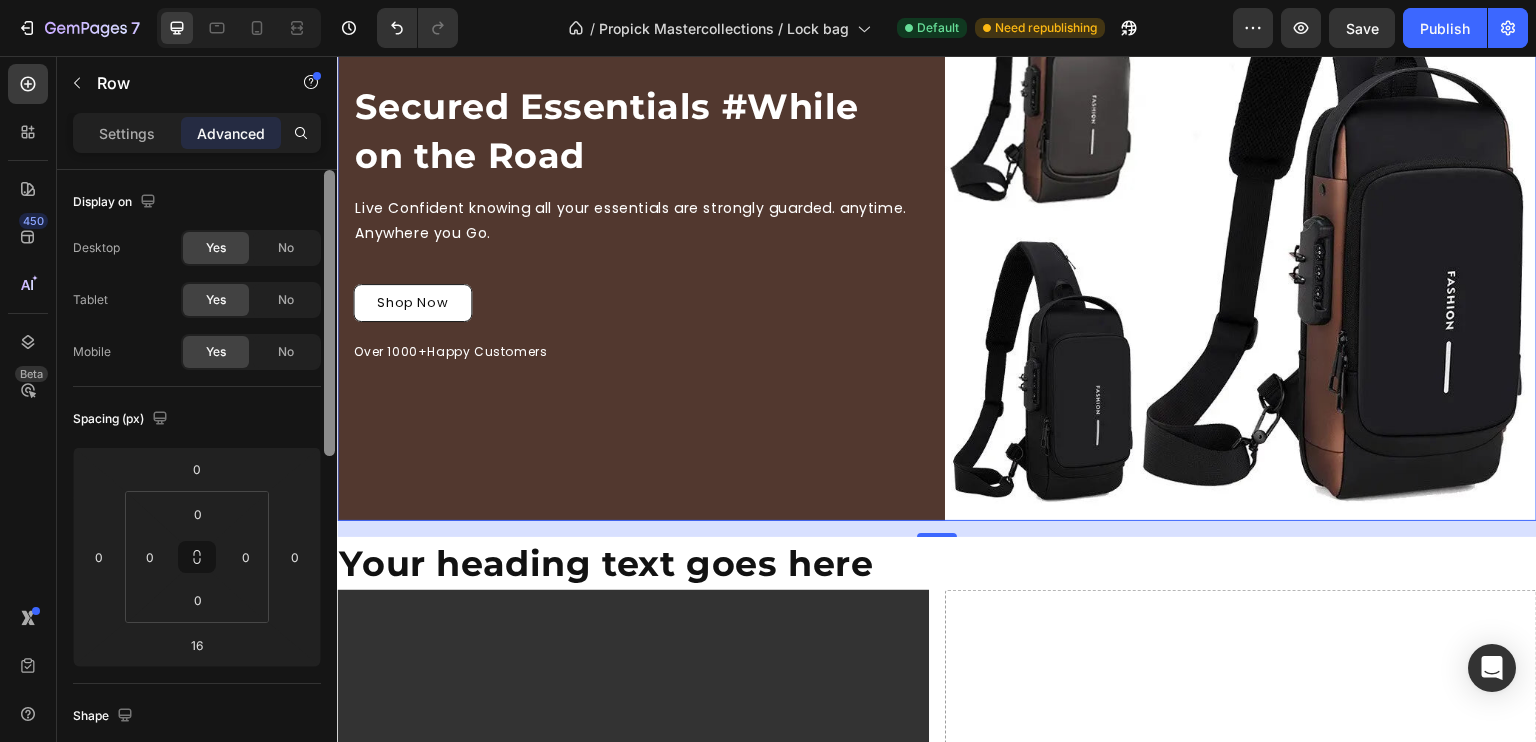 drag, startPoint x: 327, startPoint y: 417, endPoint x: 329, endPoint y: 238, distance: 179.01117 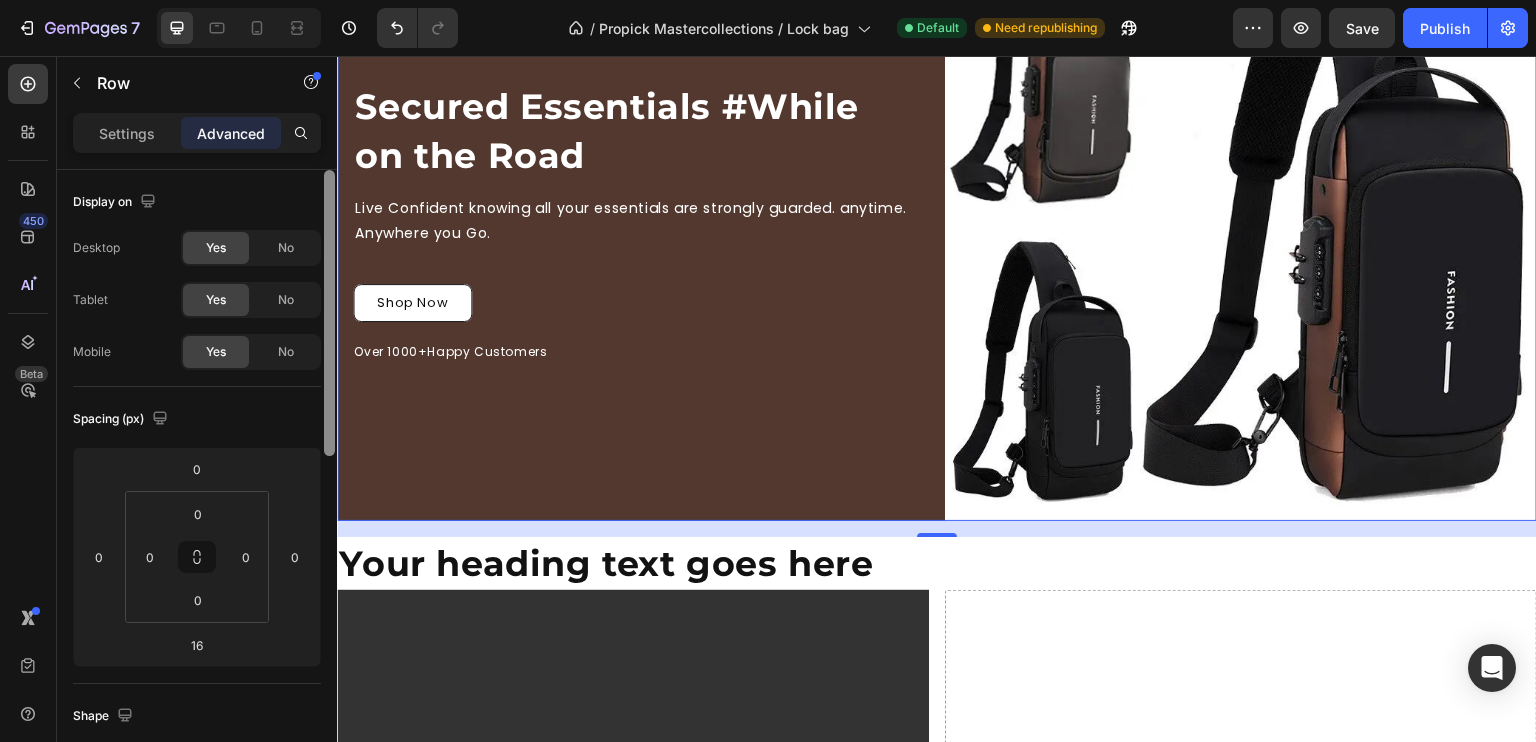 click at bounding box center [329, 313] 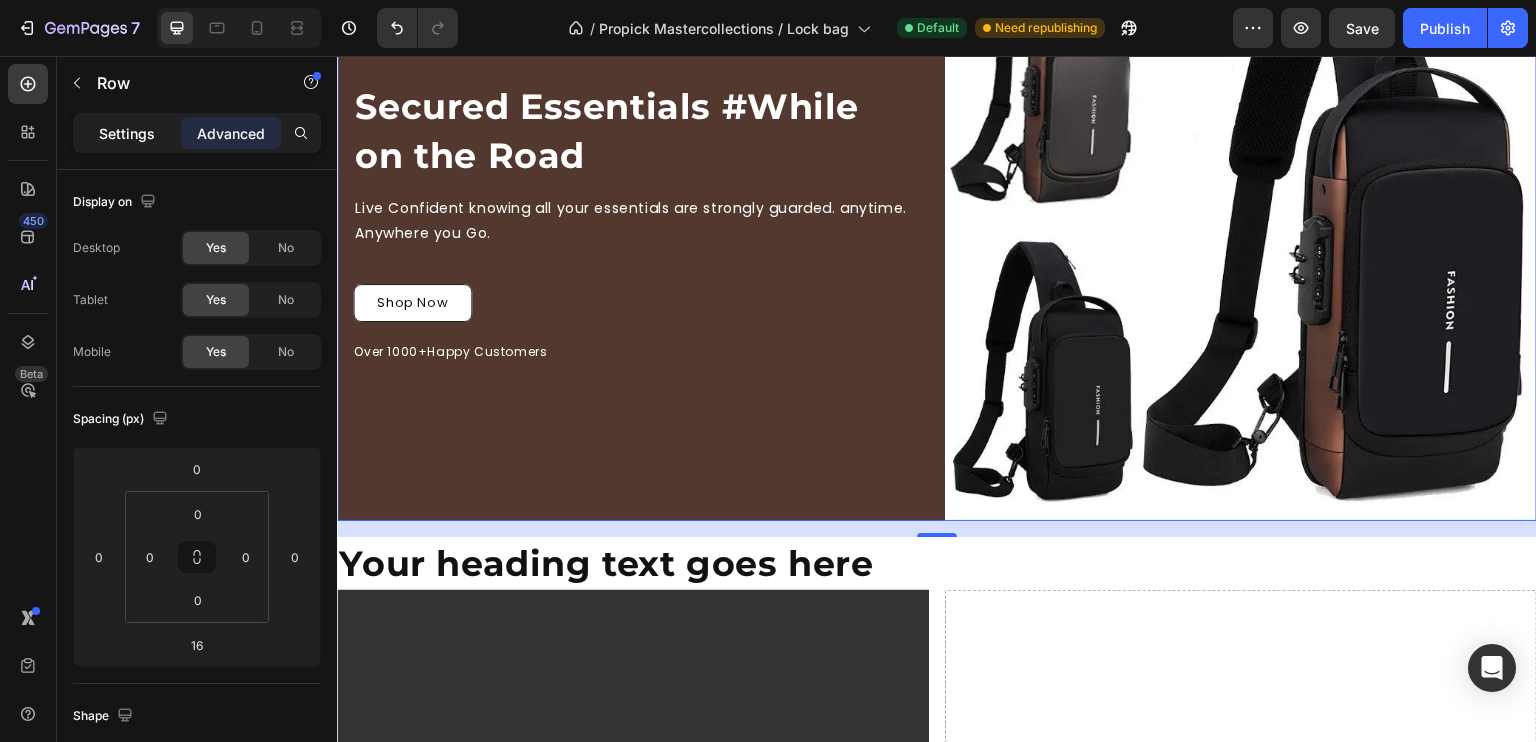 click on "Settings" at bounding box center [127, 133] 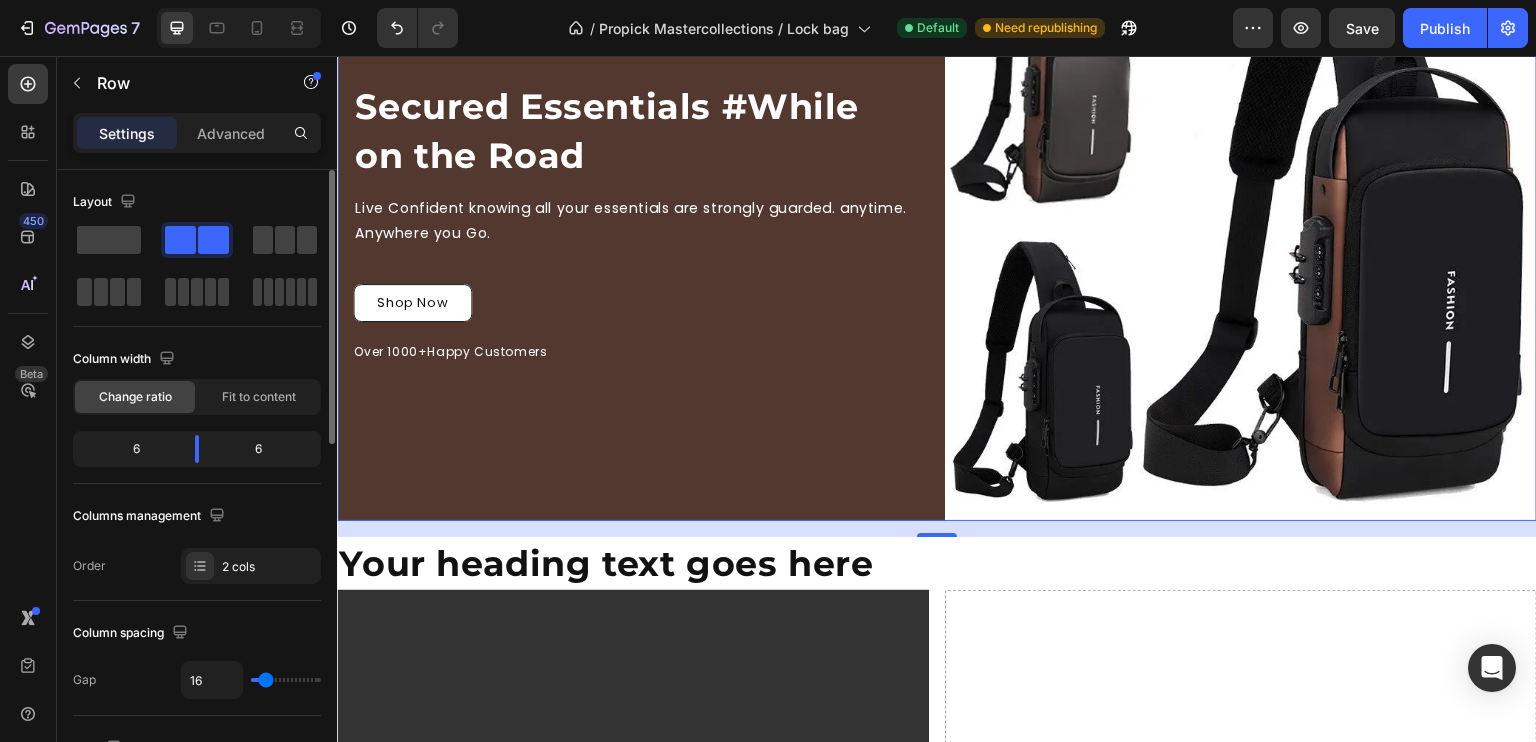 click on "Change ratio" 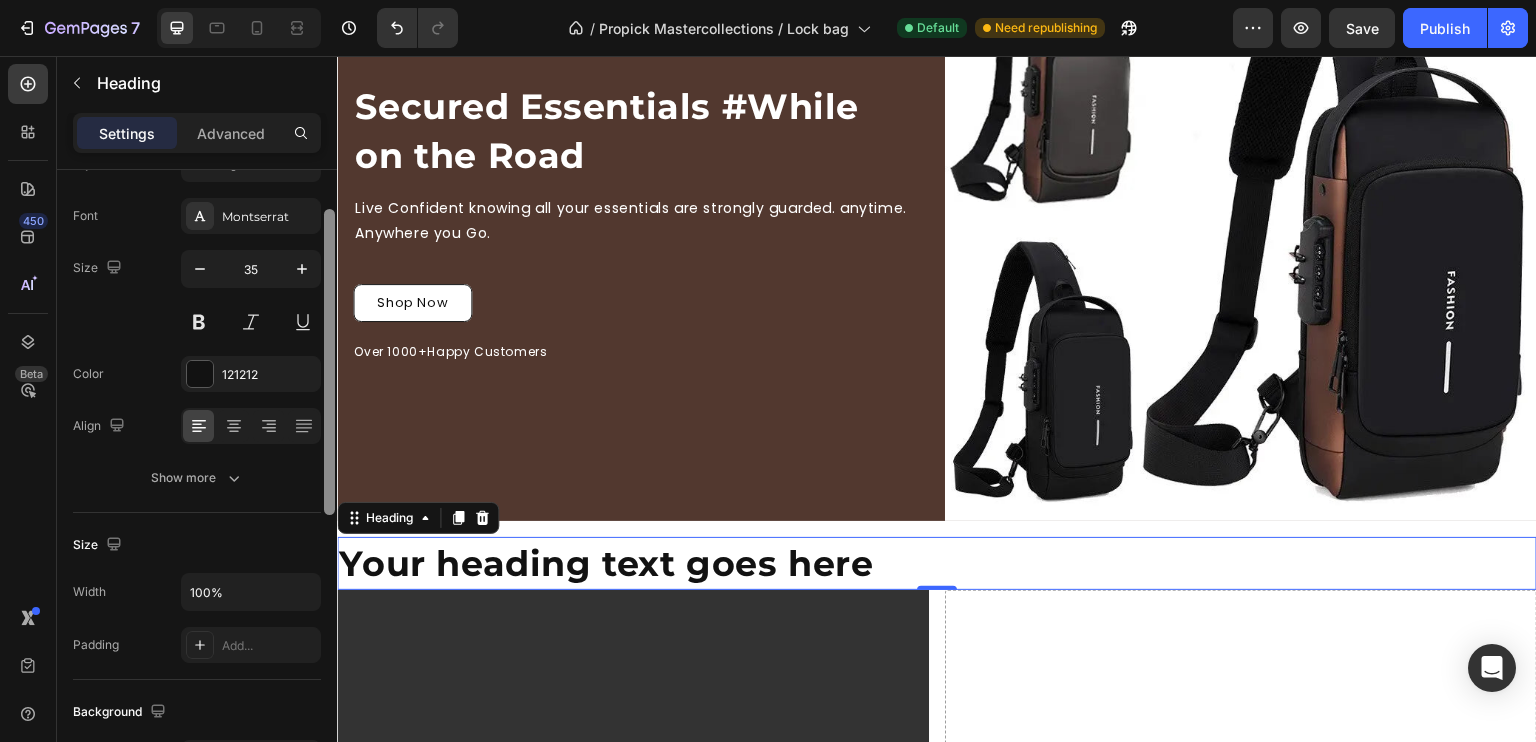 scroll, scrollTop: 102, scrollLeft: 0, axis: vertical 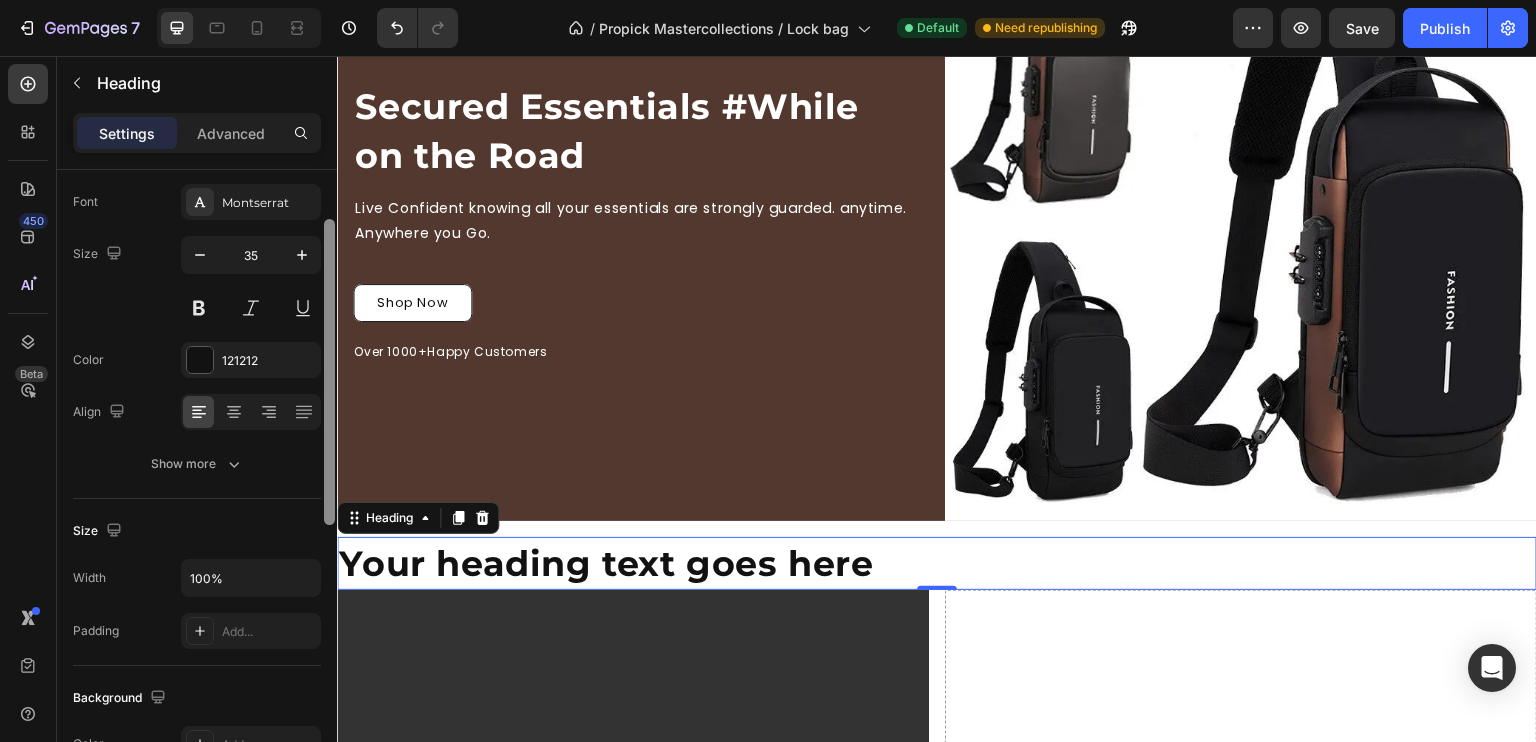 drag, startPoint x: 330, startPoint y: 364, endPoint x: 328, endPoint y: 414, distance: 50.039986 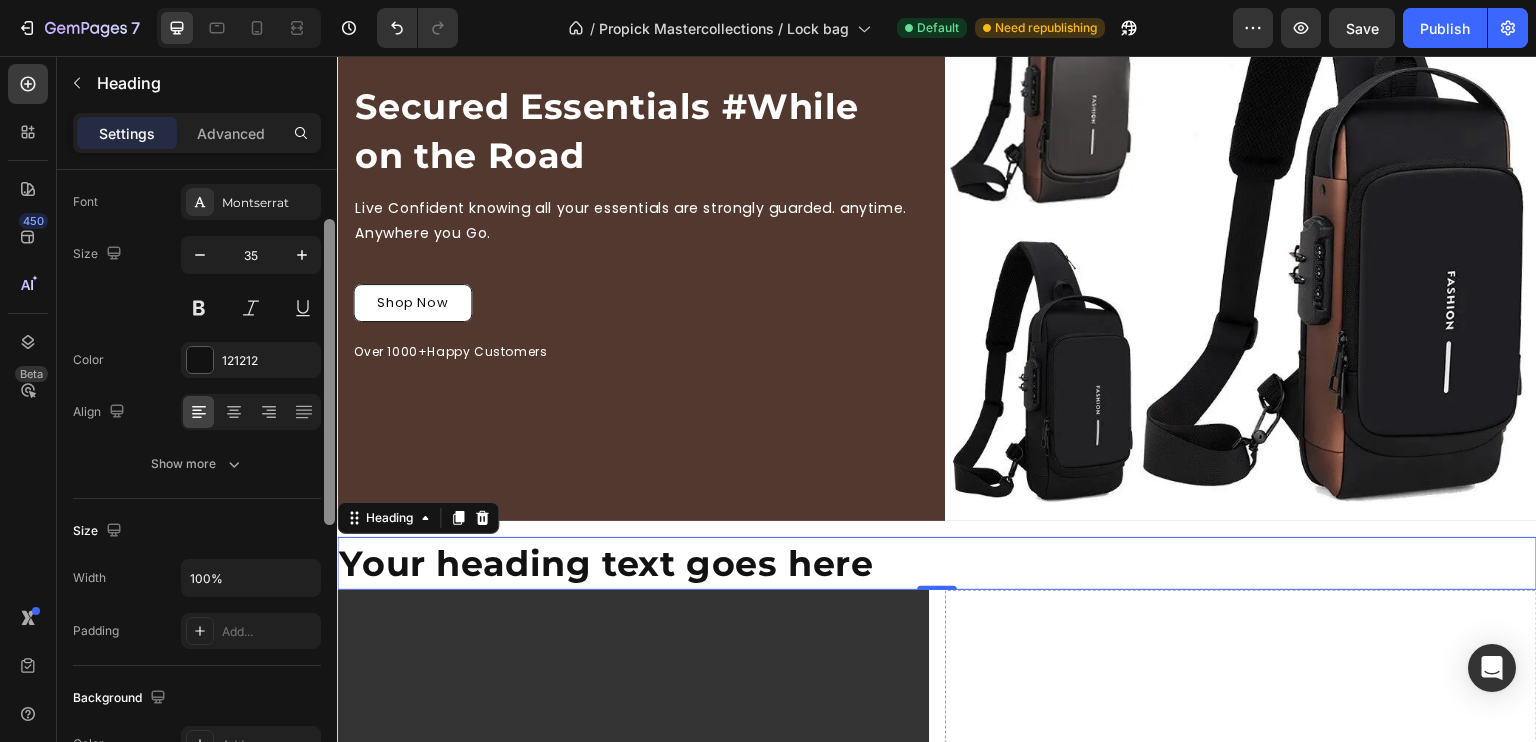 click at bounding box center (329, 372) 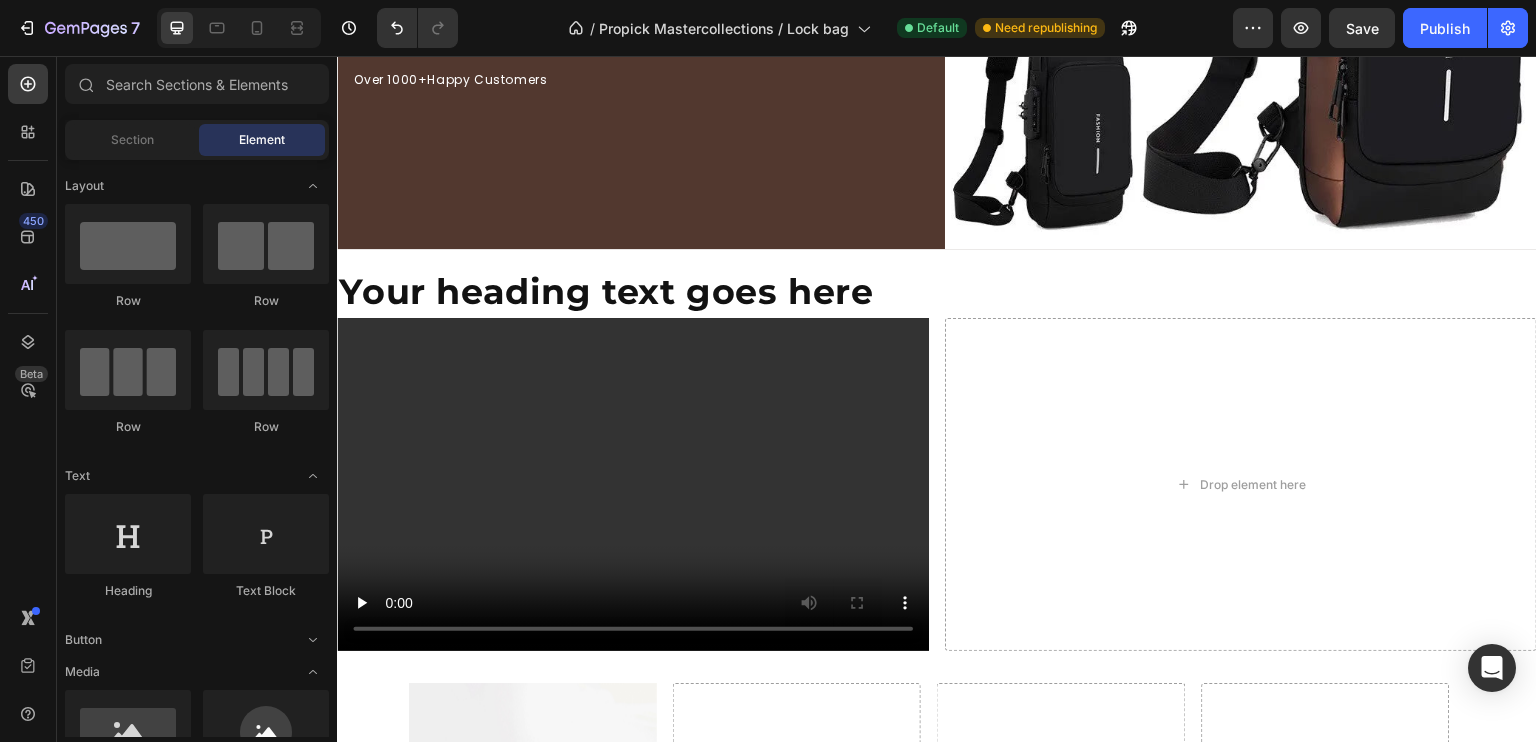 scroll, scrollTop: 446, scrollLeft: 0, axis: vertical 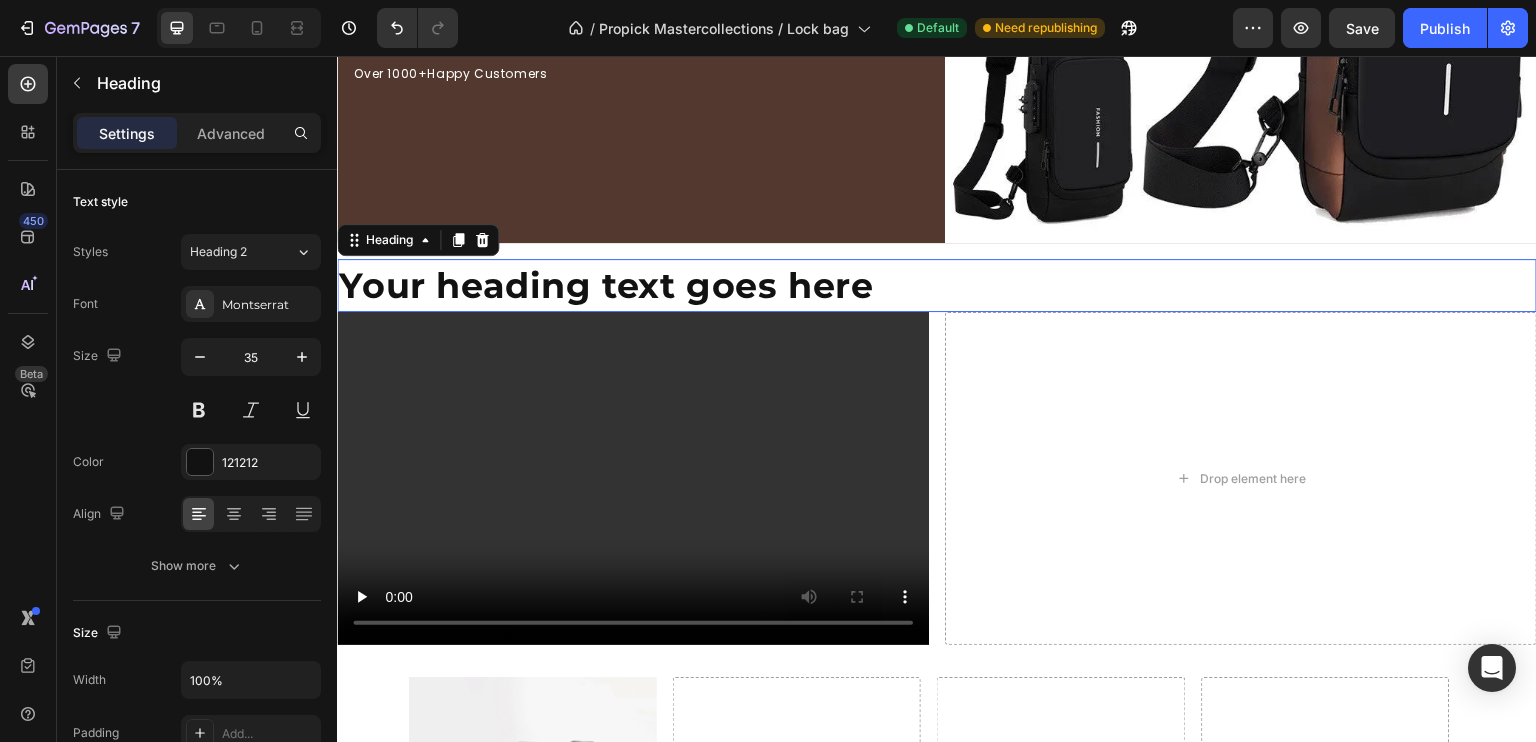 click on "Your heading text goes here" at bounding box center [937, 285] 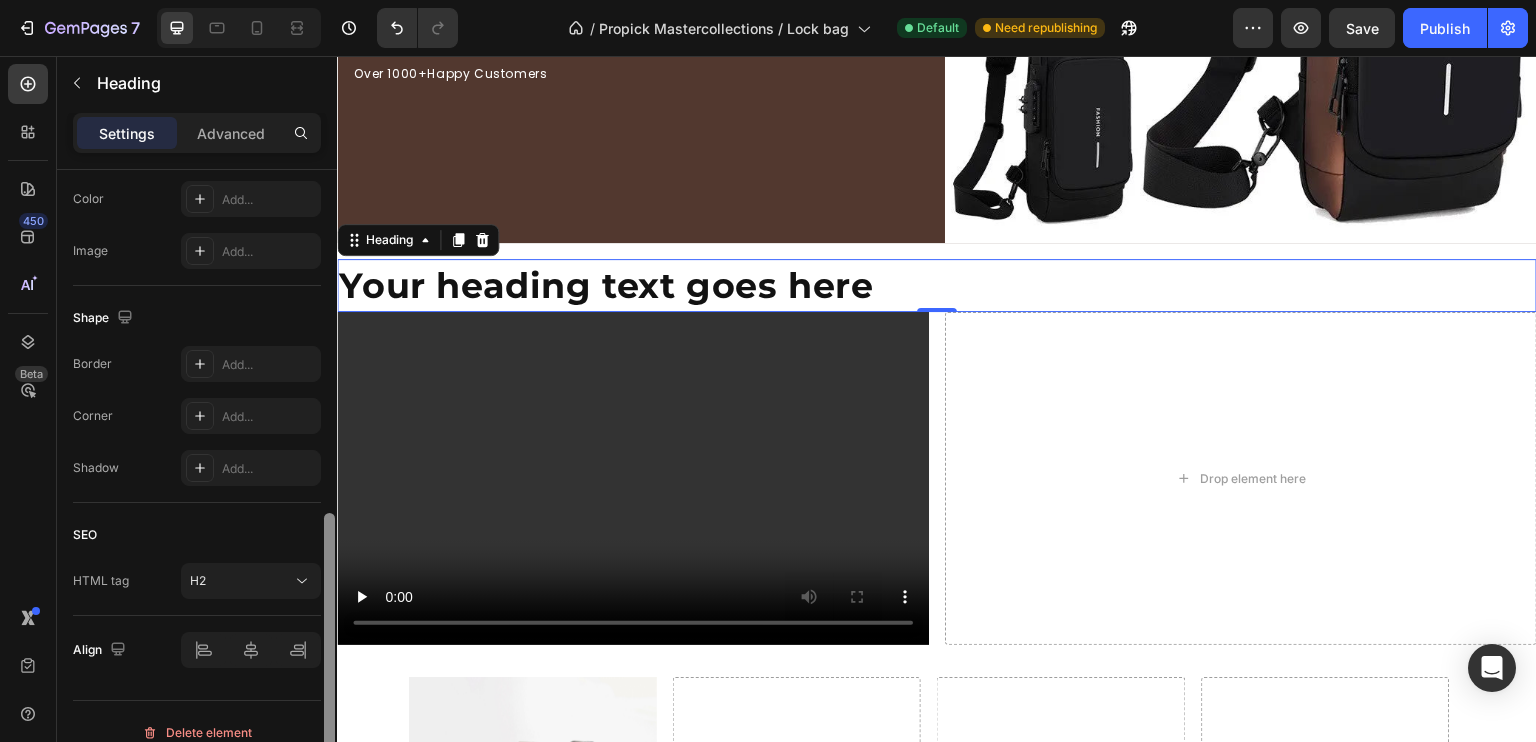 scroll, scrollTop: 666, scrollLeft: 0, axis: vertical 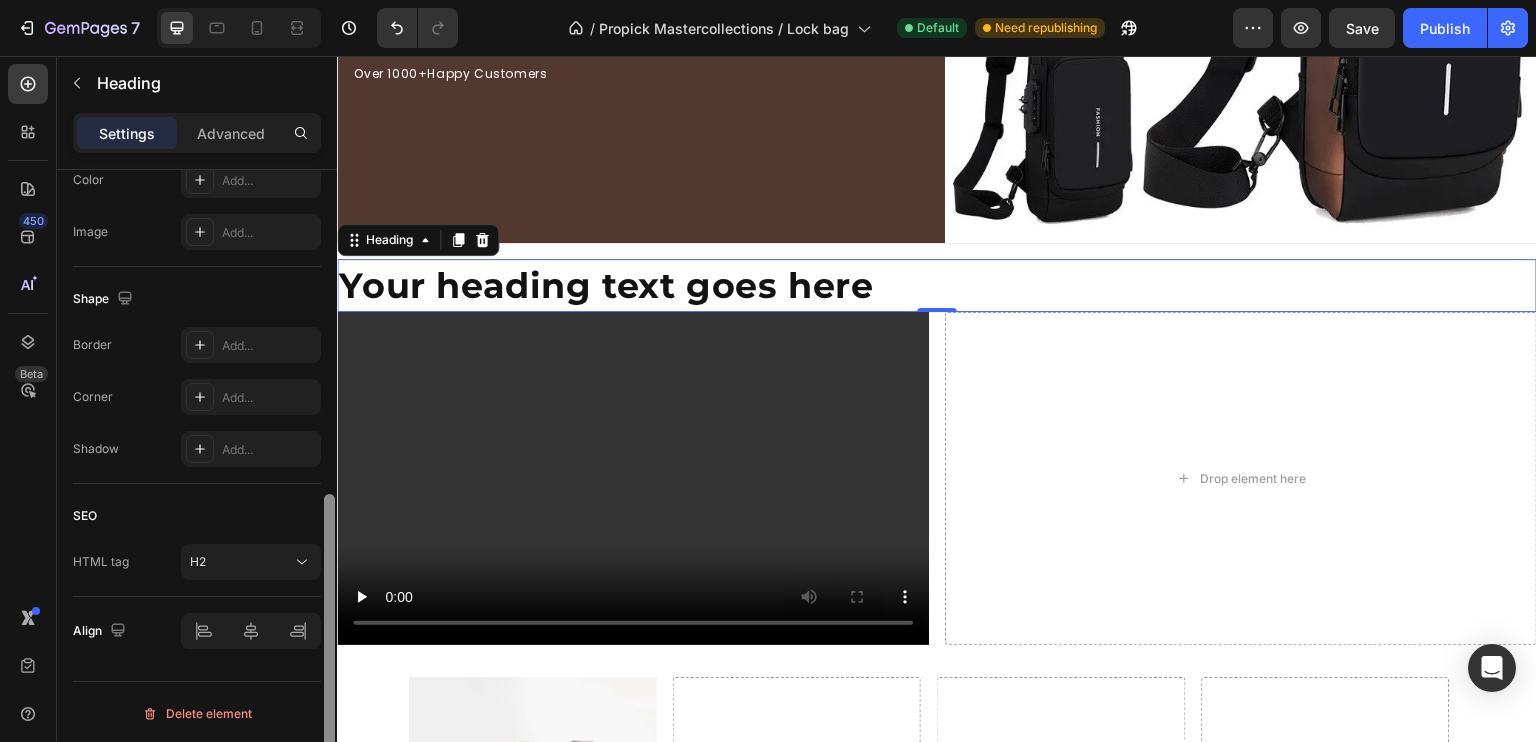 drag, startPoint x: 332, startPoint y: 266, endPoint x: 323, endPoint y: 690, distance: 424.09552 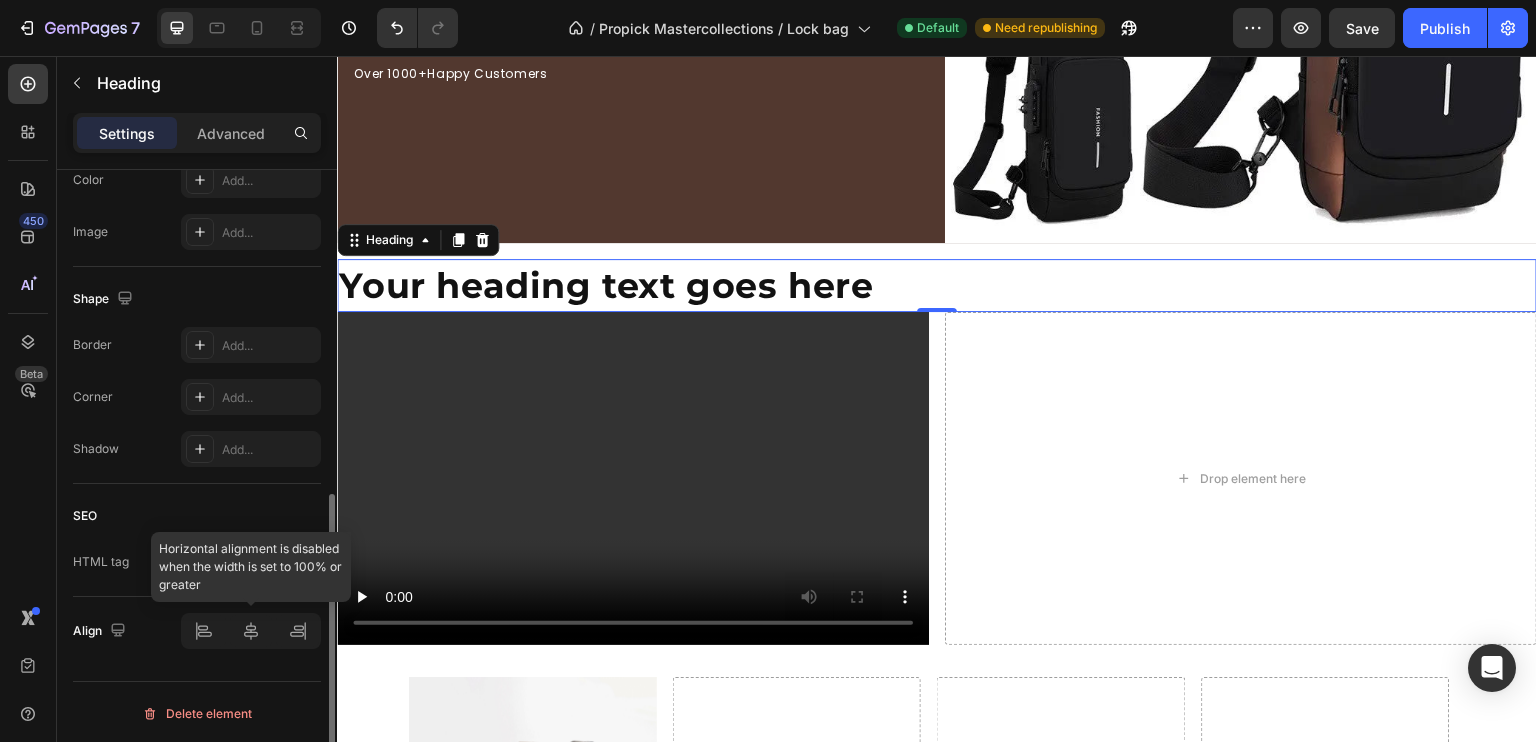 click 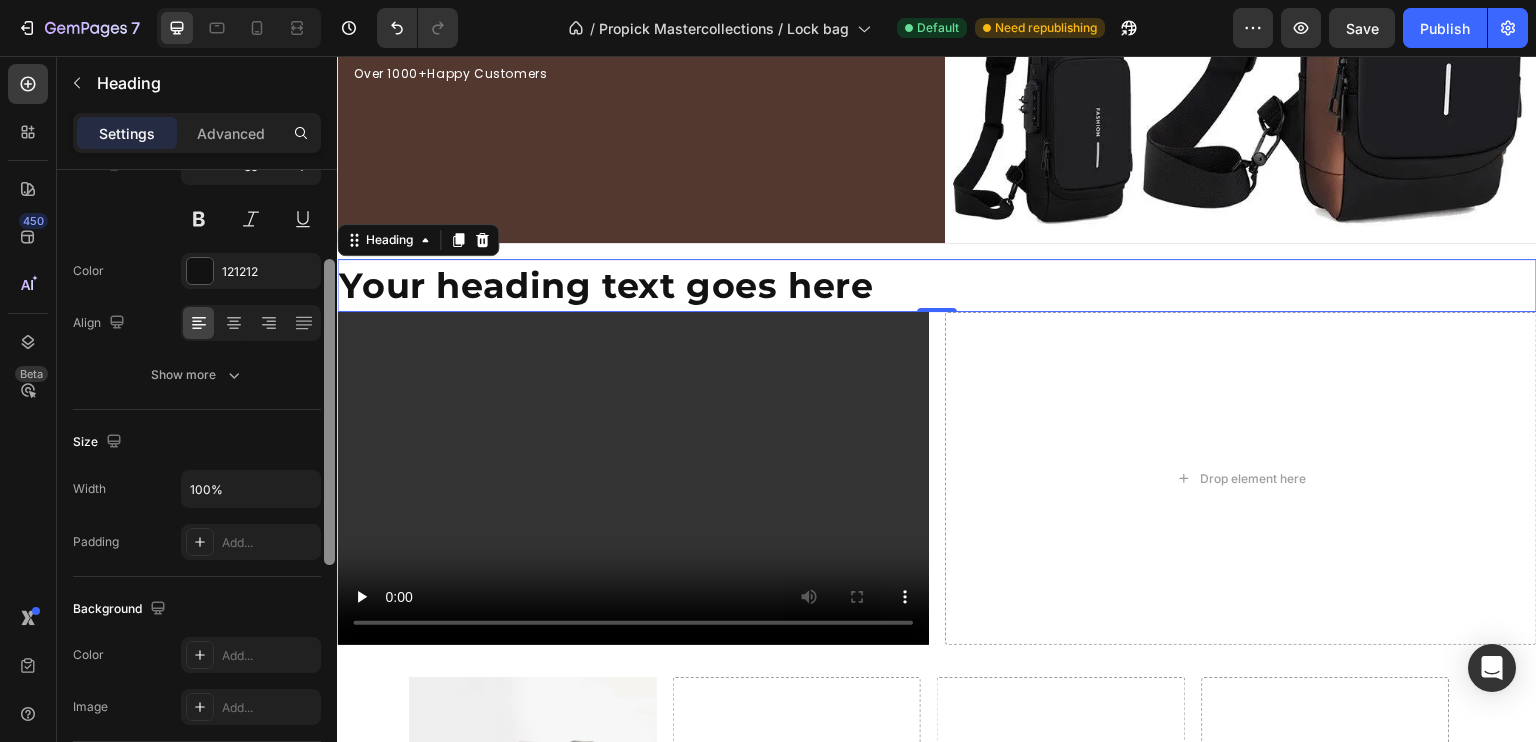 scroll, scrollTop: 189, scrollLeft: 0, axis: vertical 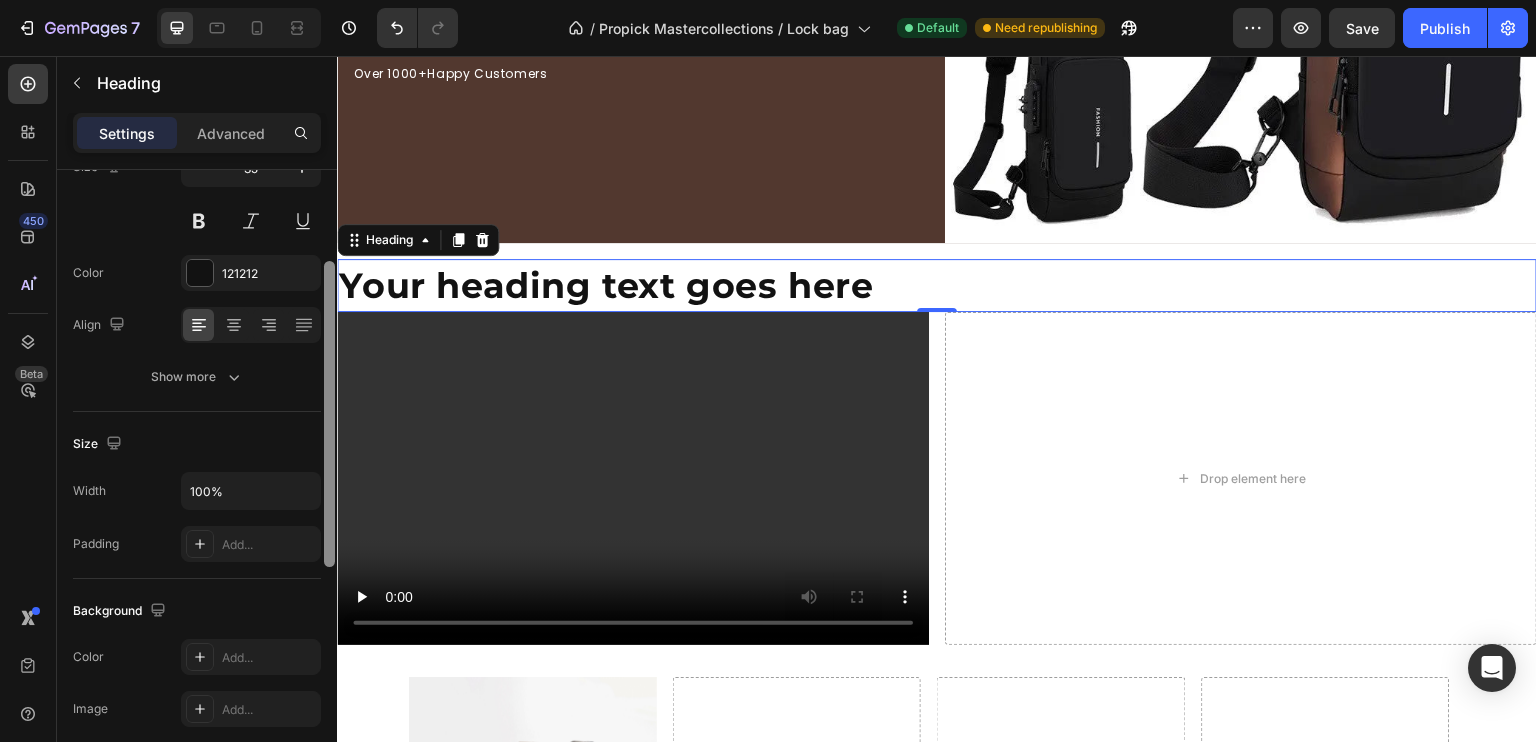 drag, startPoint x: 328, startPoint y: 549, endPoint x: 332, endPoint y: 317, distance: 232.03448 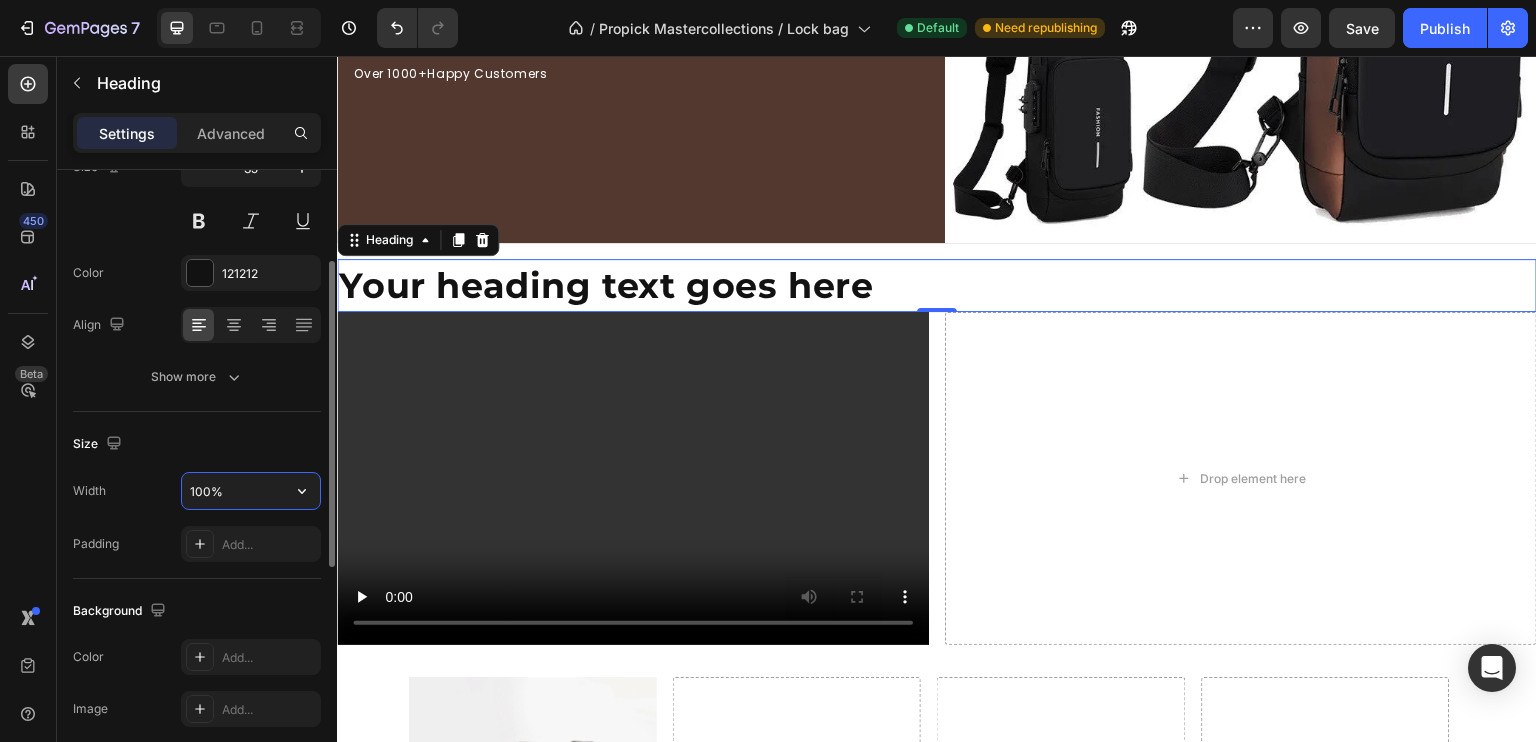 click on "100%" at bounding box center [251, 491] 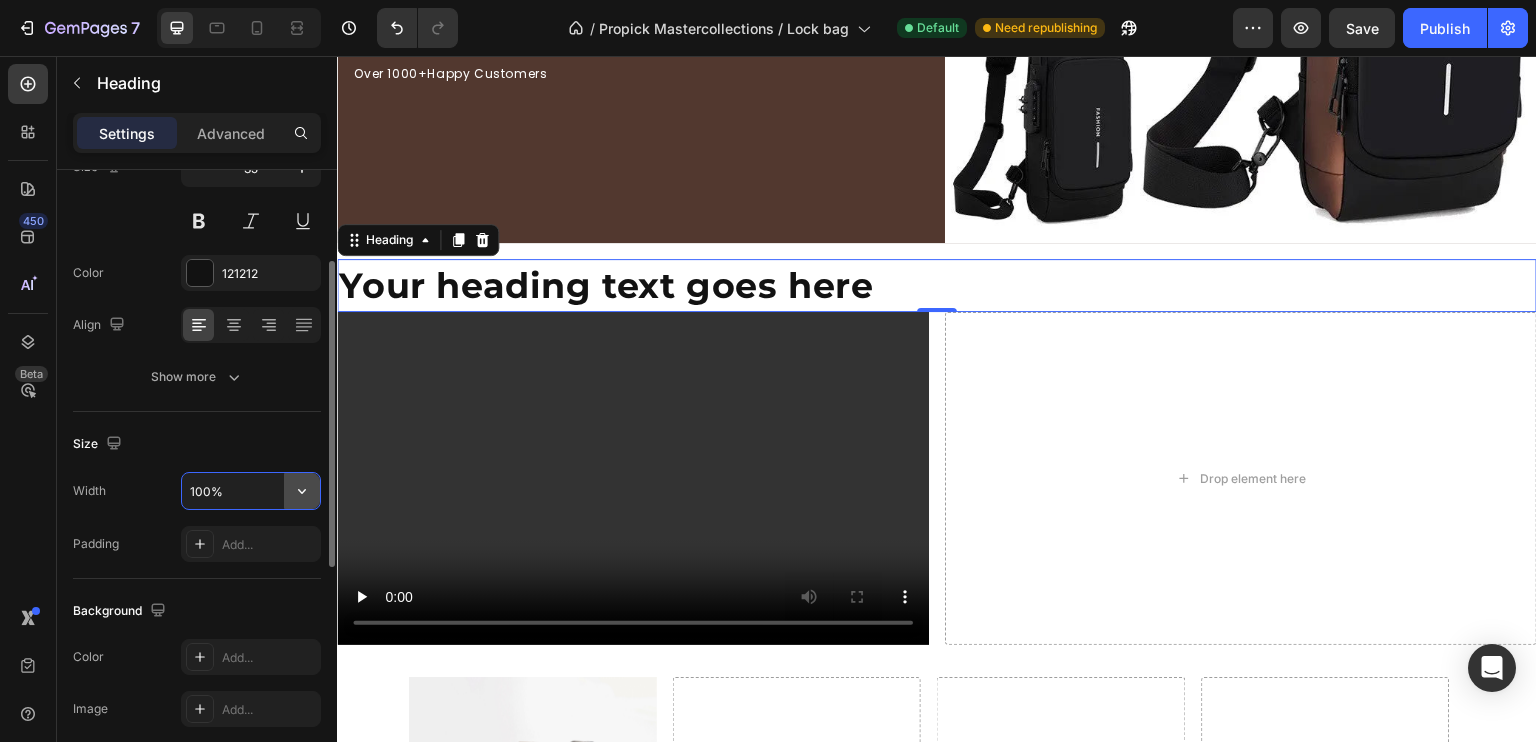click 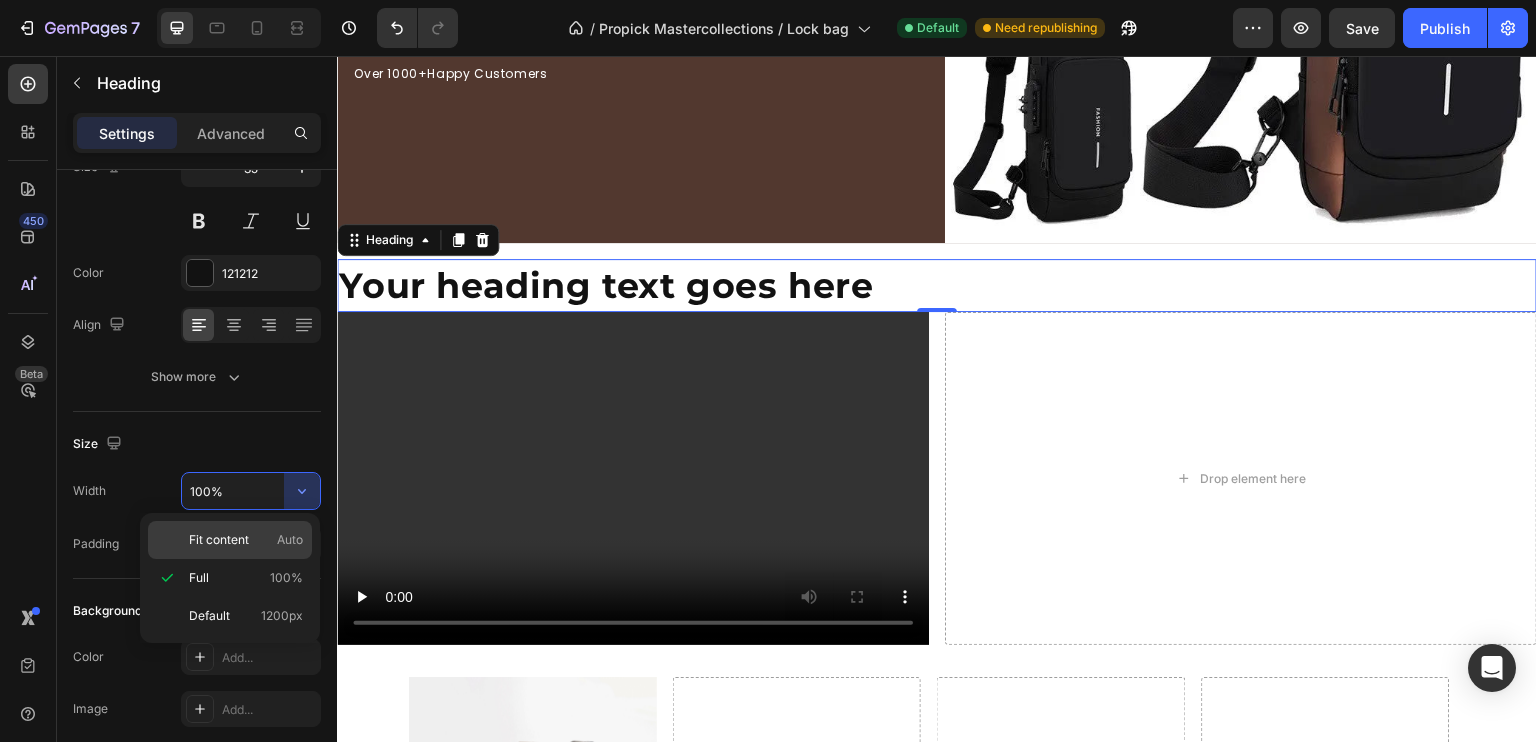 click on "Fit content" at bounding box center [219, 540] 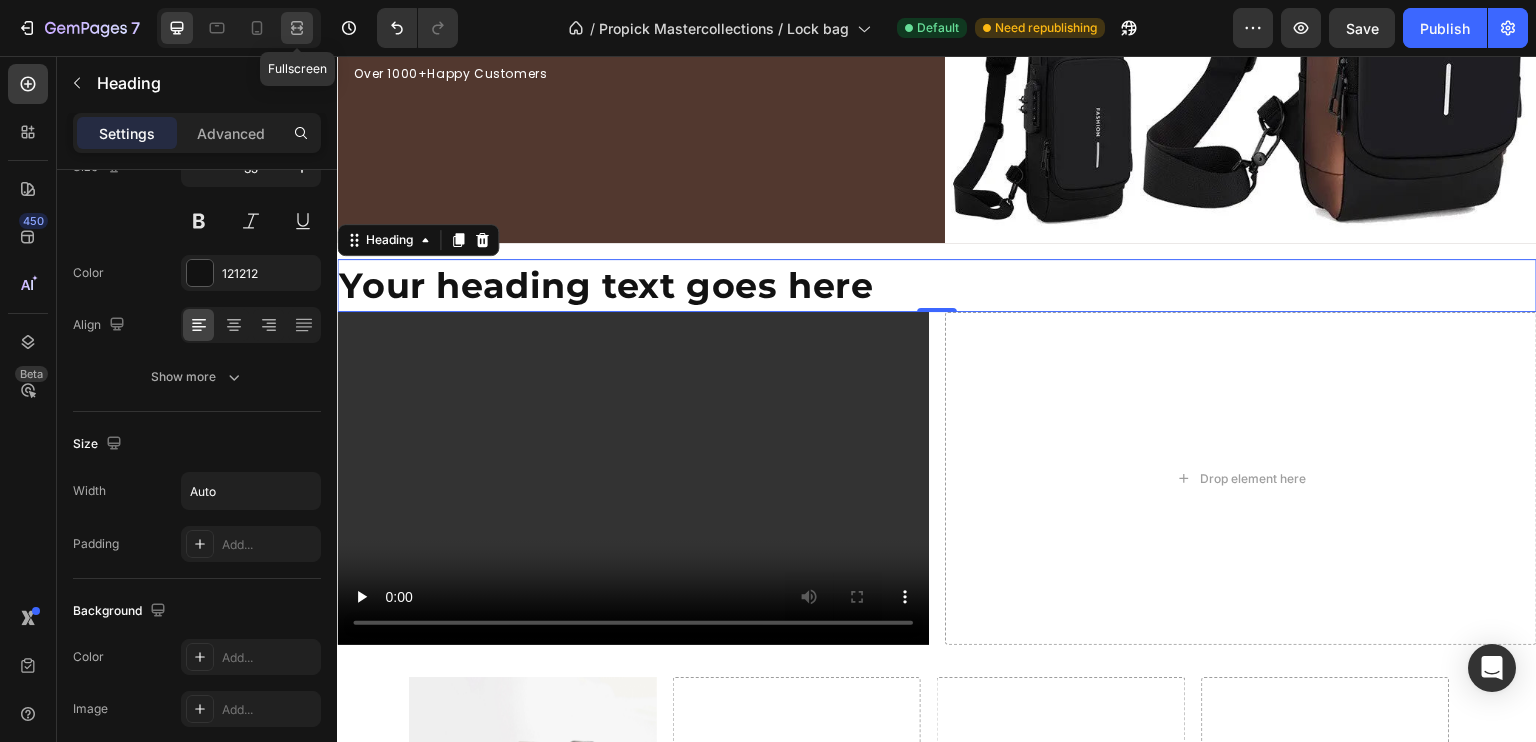 click 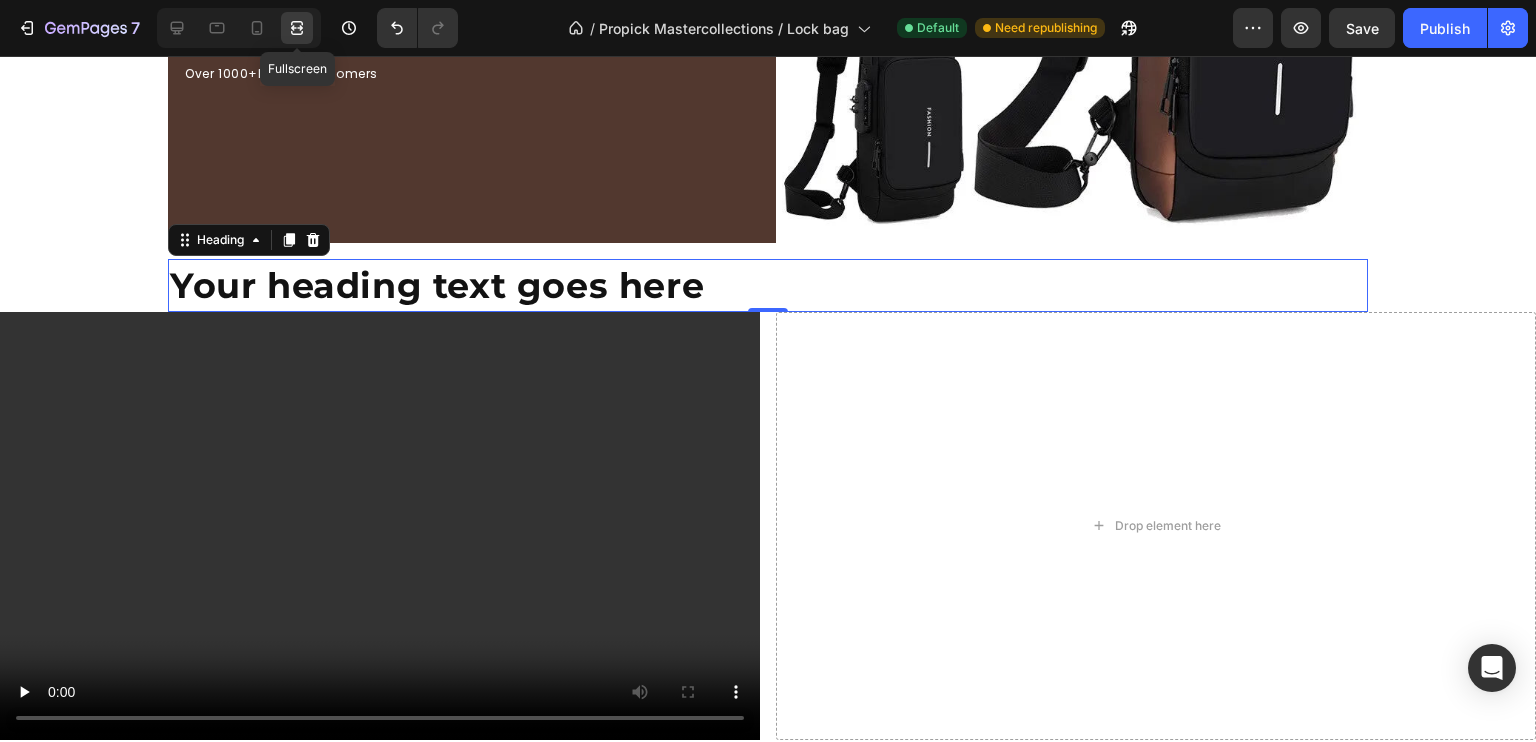 scroll, scrollTop: 450, scrollLeft: 0, axis: vertical 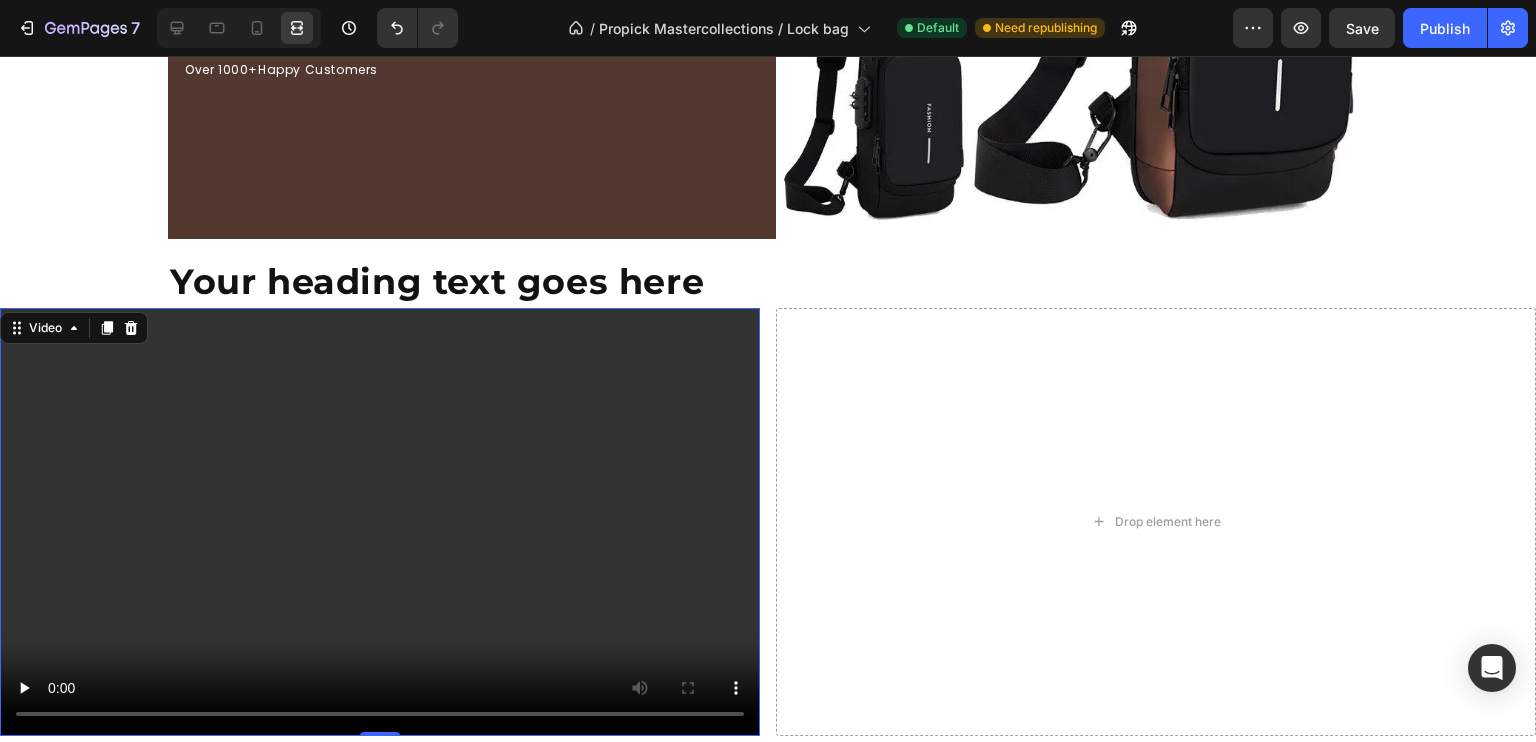 click at bounding box center (380, 522) 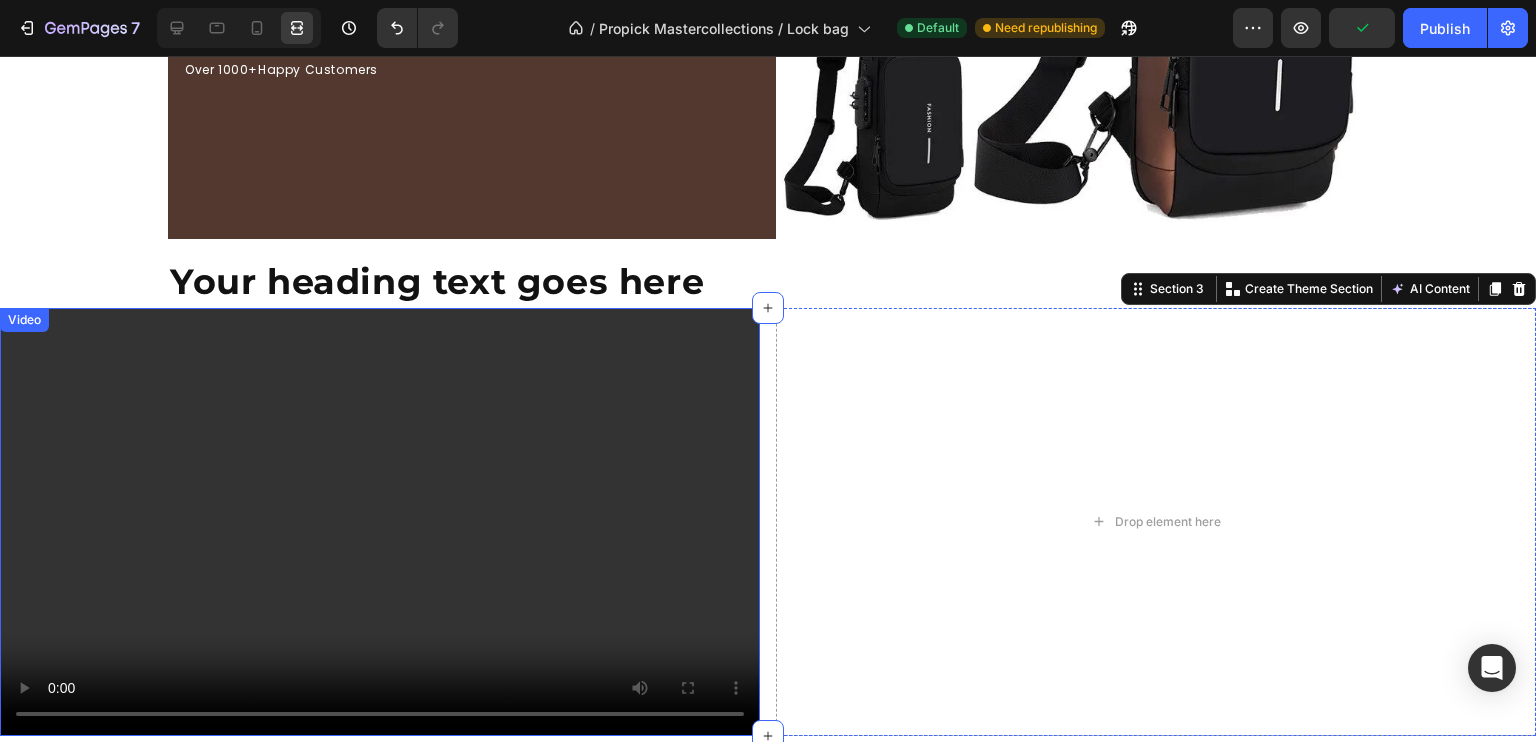 click at bounding box center [380, 522] 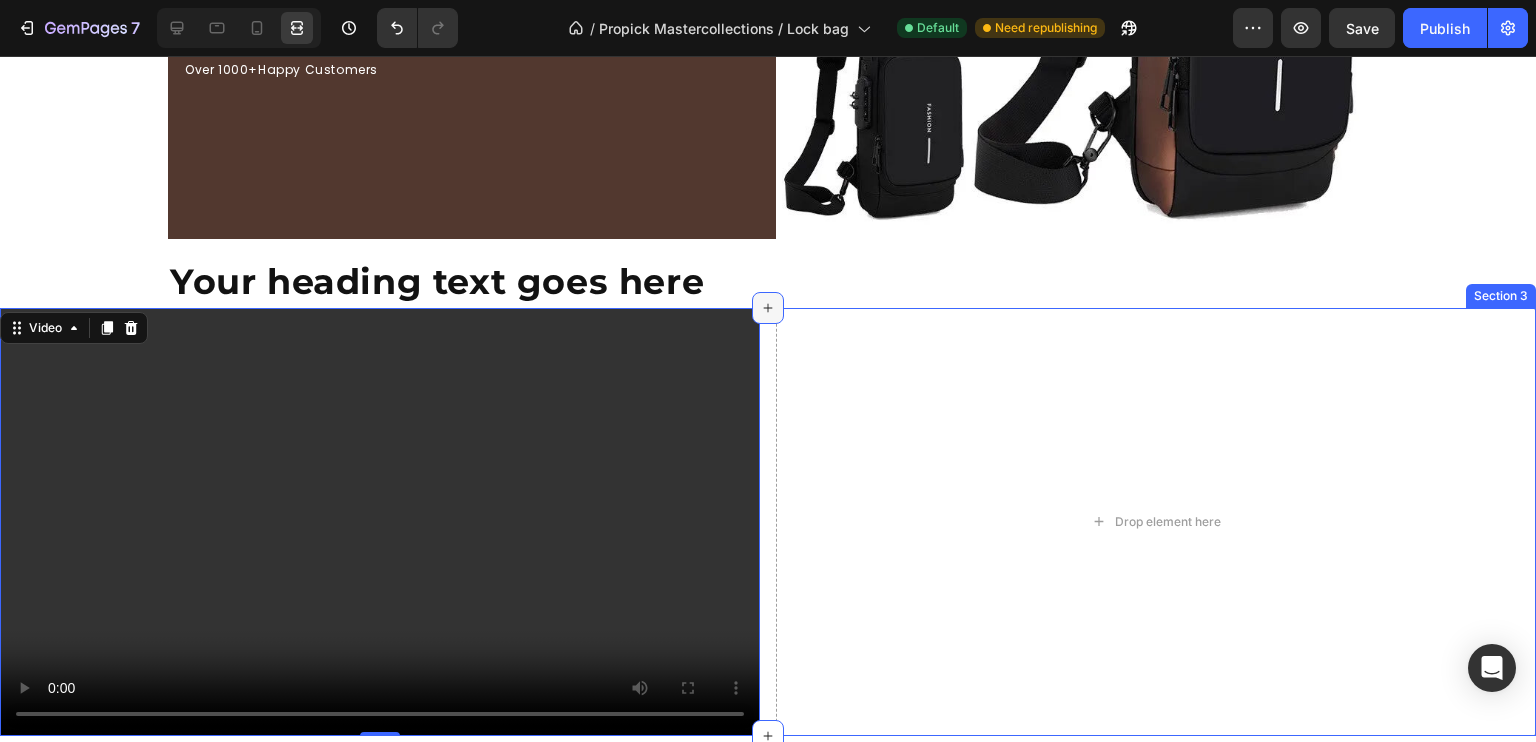 click at bounding box center (768, 308) 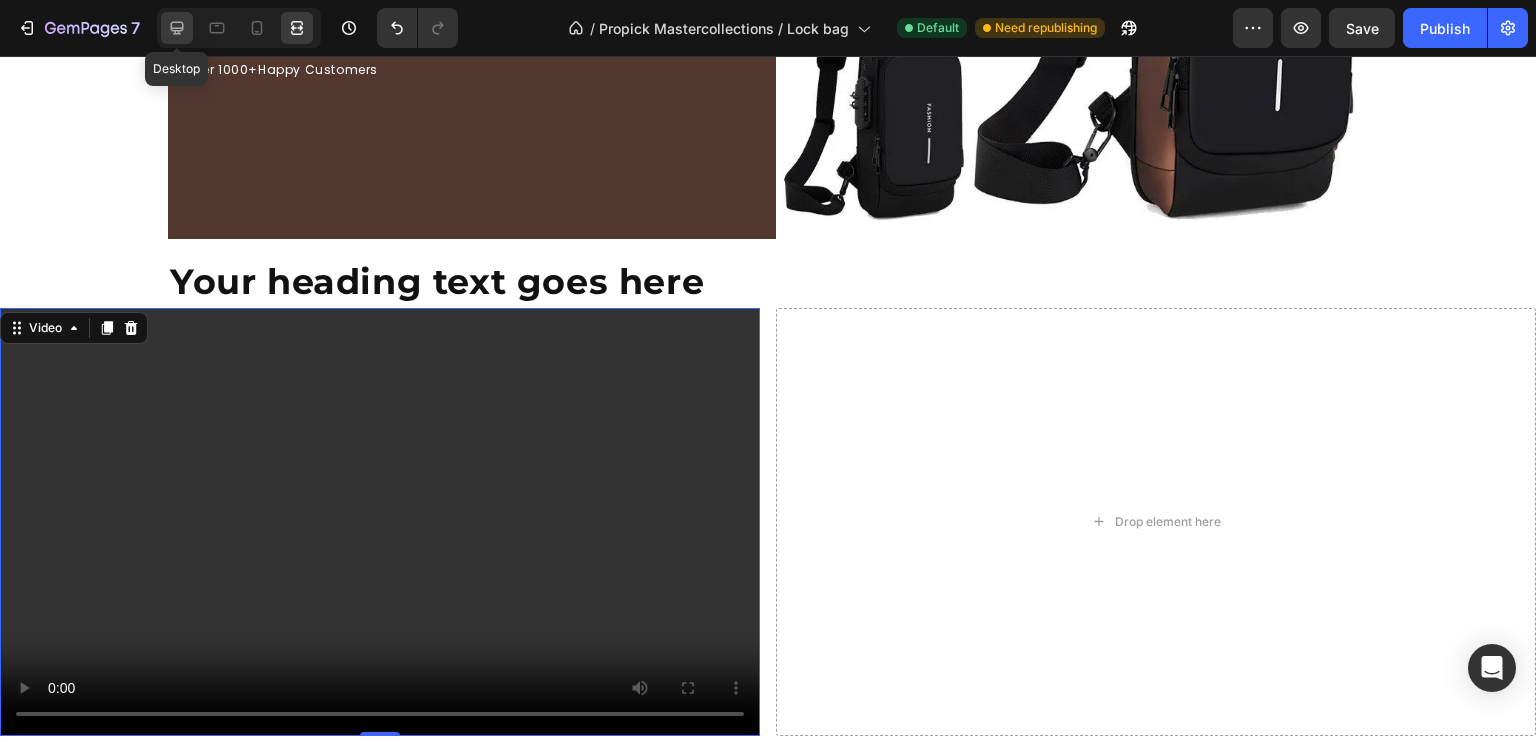 click 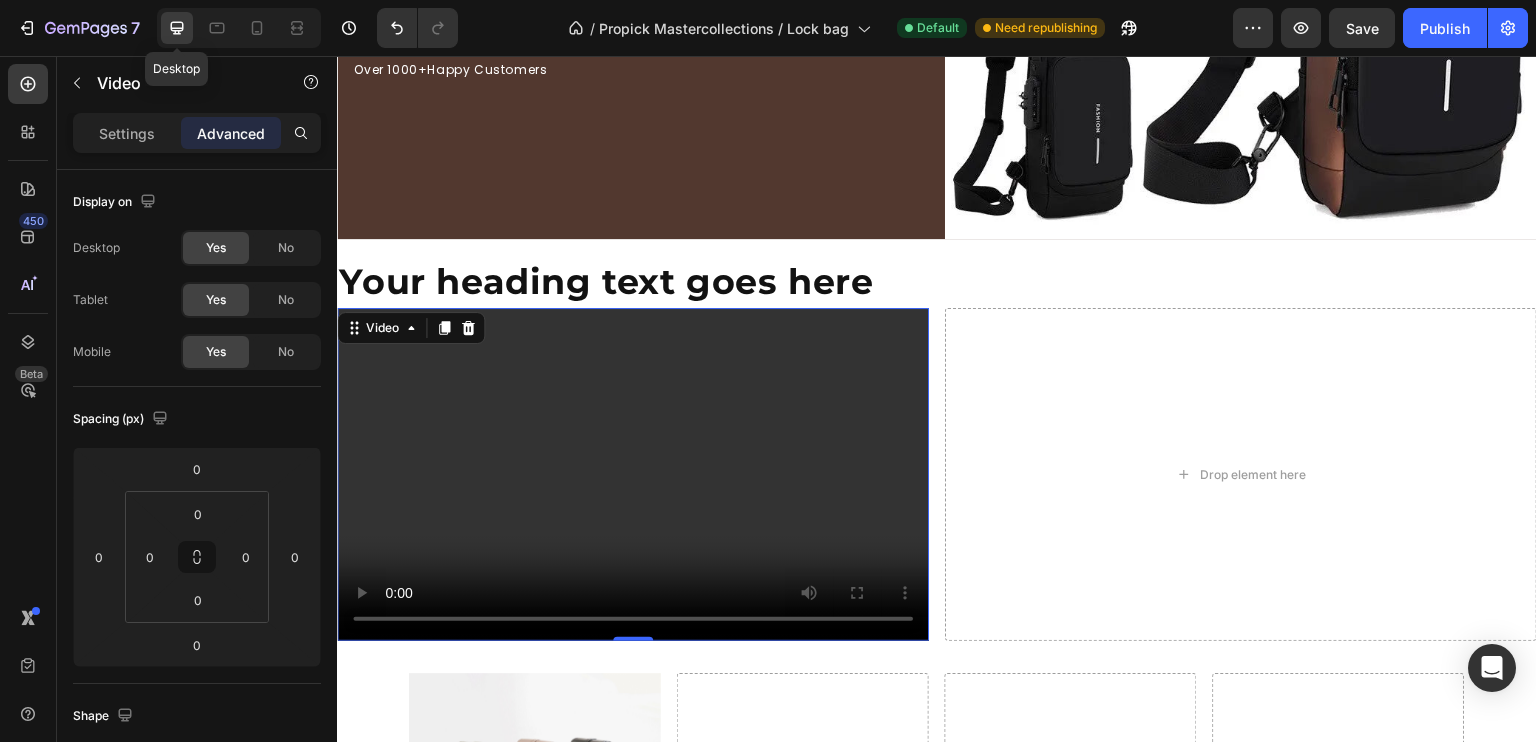 scroll, scrollTop: 446, scrollLeft: 0, axis: vertical 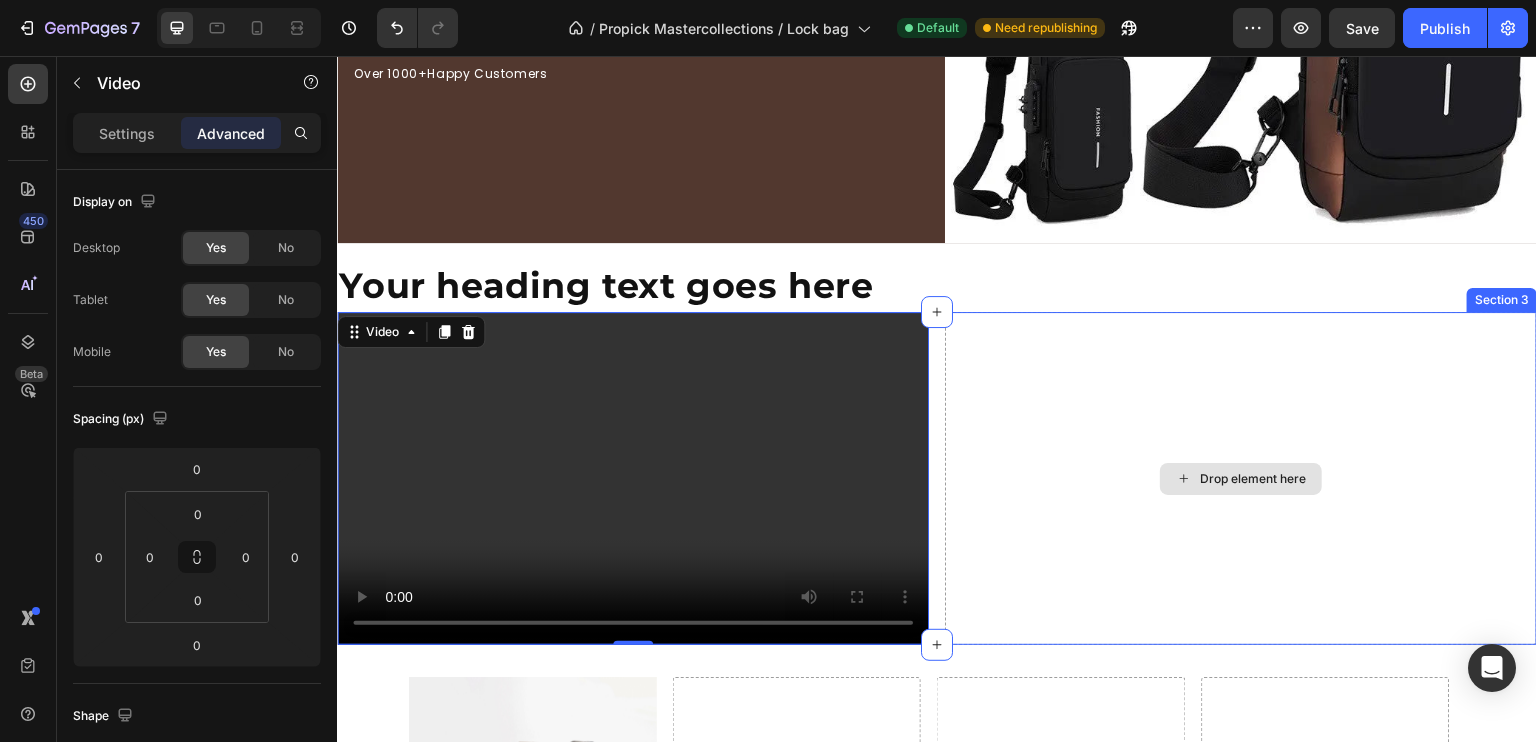 click on "Drop element here" at bounding box center [1241, 478] 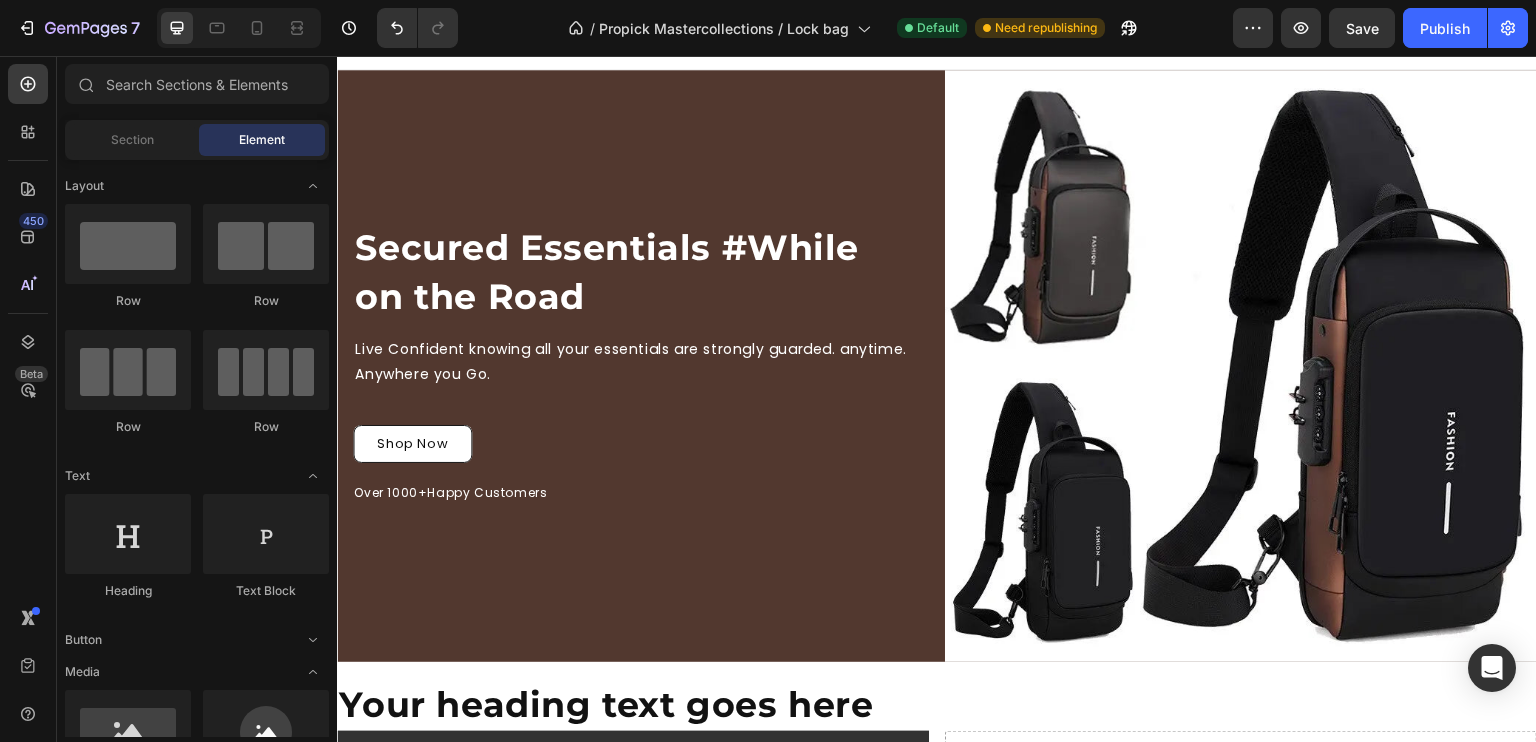 scroll, scrollTop: 0, scrollLeft: 0, axis: both 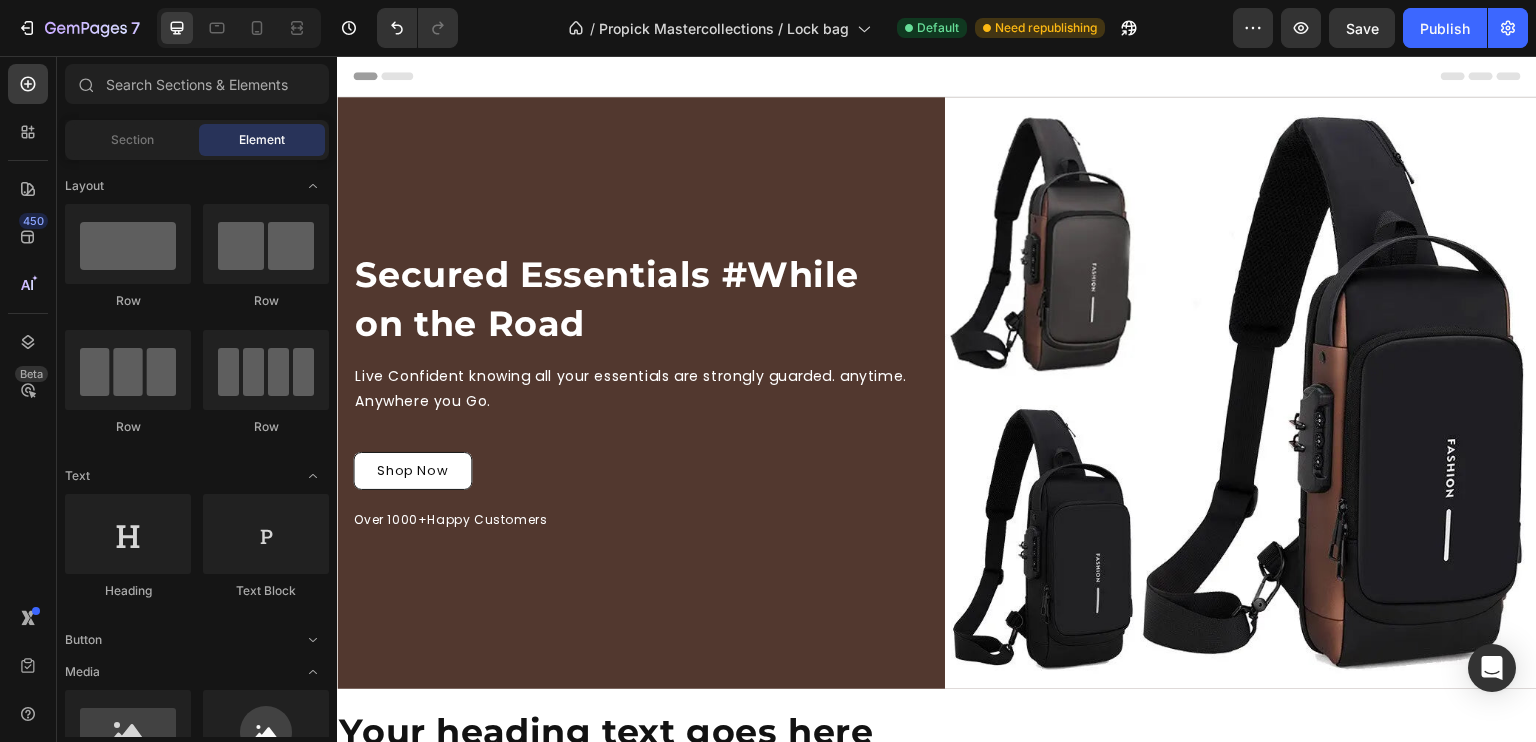 click on "Header" at bounding box center [937, 76] 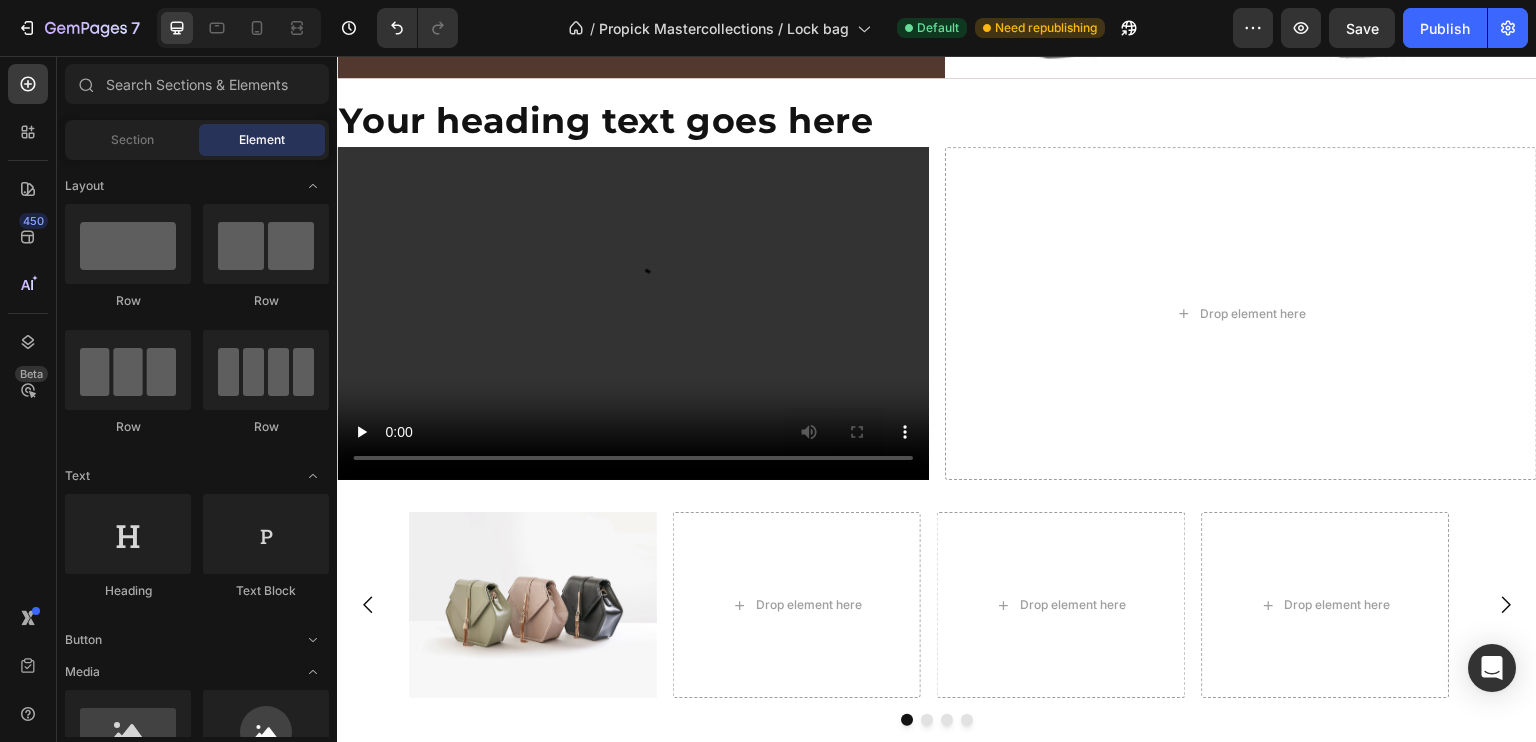 scroll, scrollTop: 648, scrollLeft: 0, axis: vertical 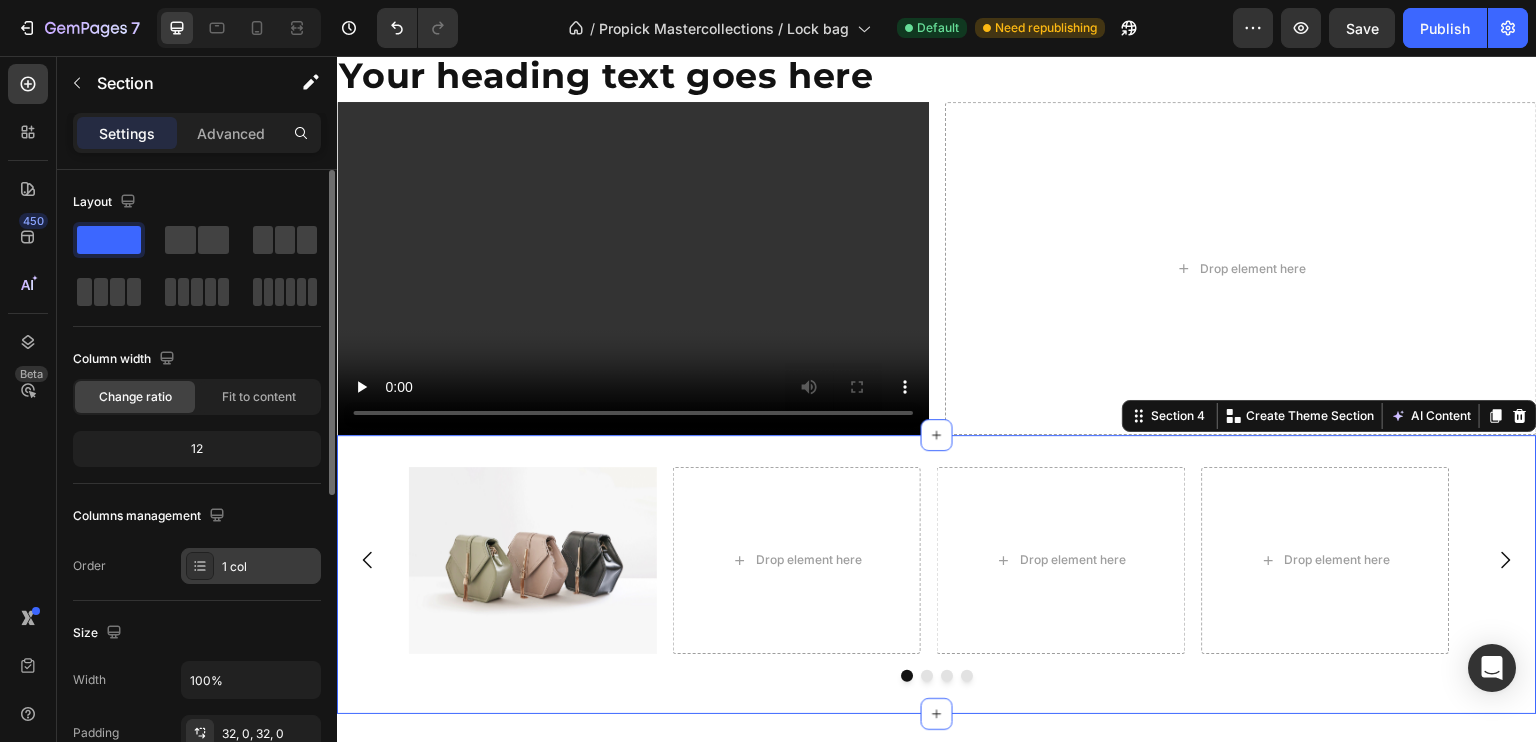 click on "1 col" at bounding box center [269, 567] 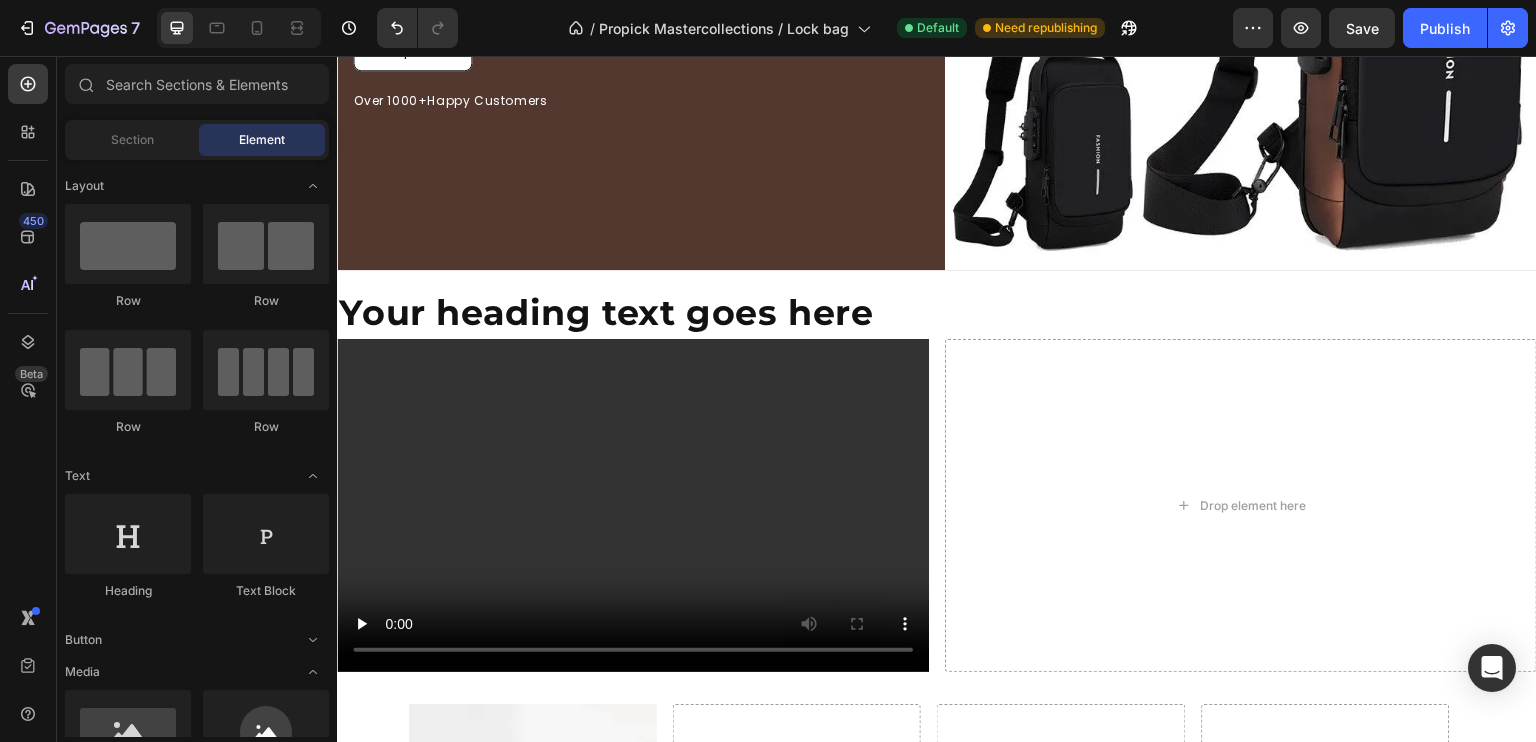 scroll, scrollTop: 395, scrollLeft: 0, axis: vertical 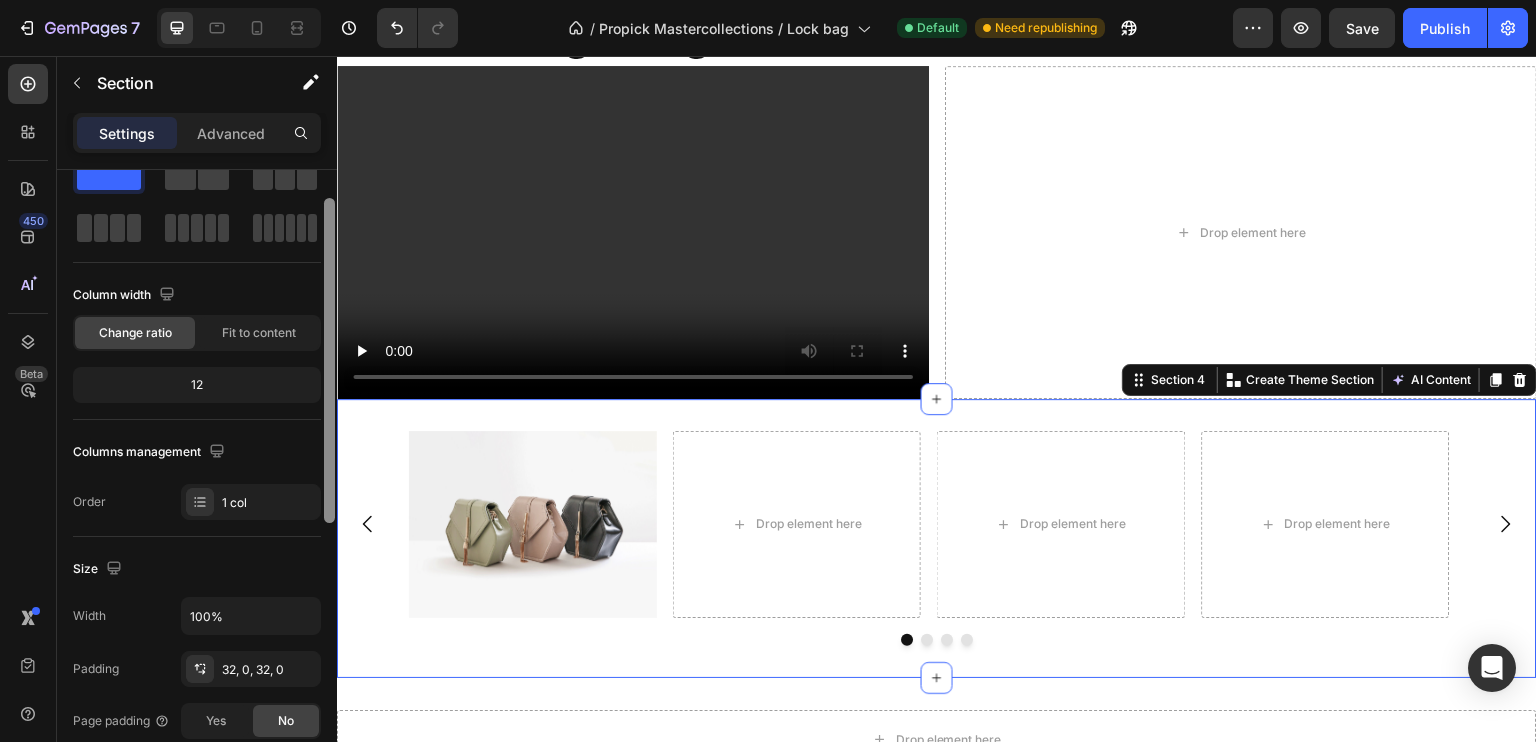 drag, startPoint x: 328, startPoint y: 404, endPoint x: 326, endPoint y: 437, distance: 33.06055 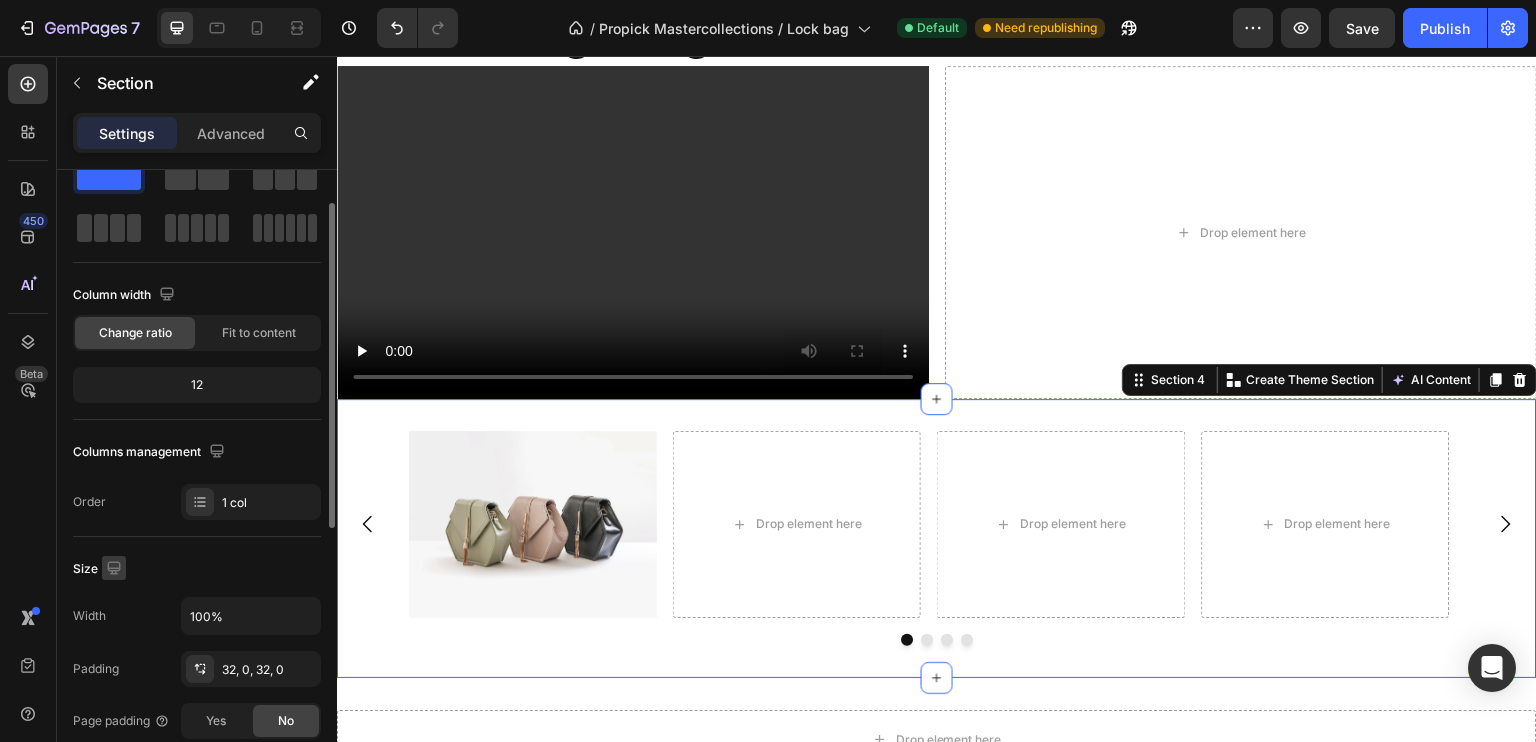 click 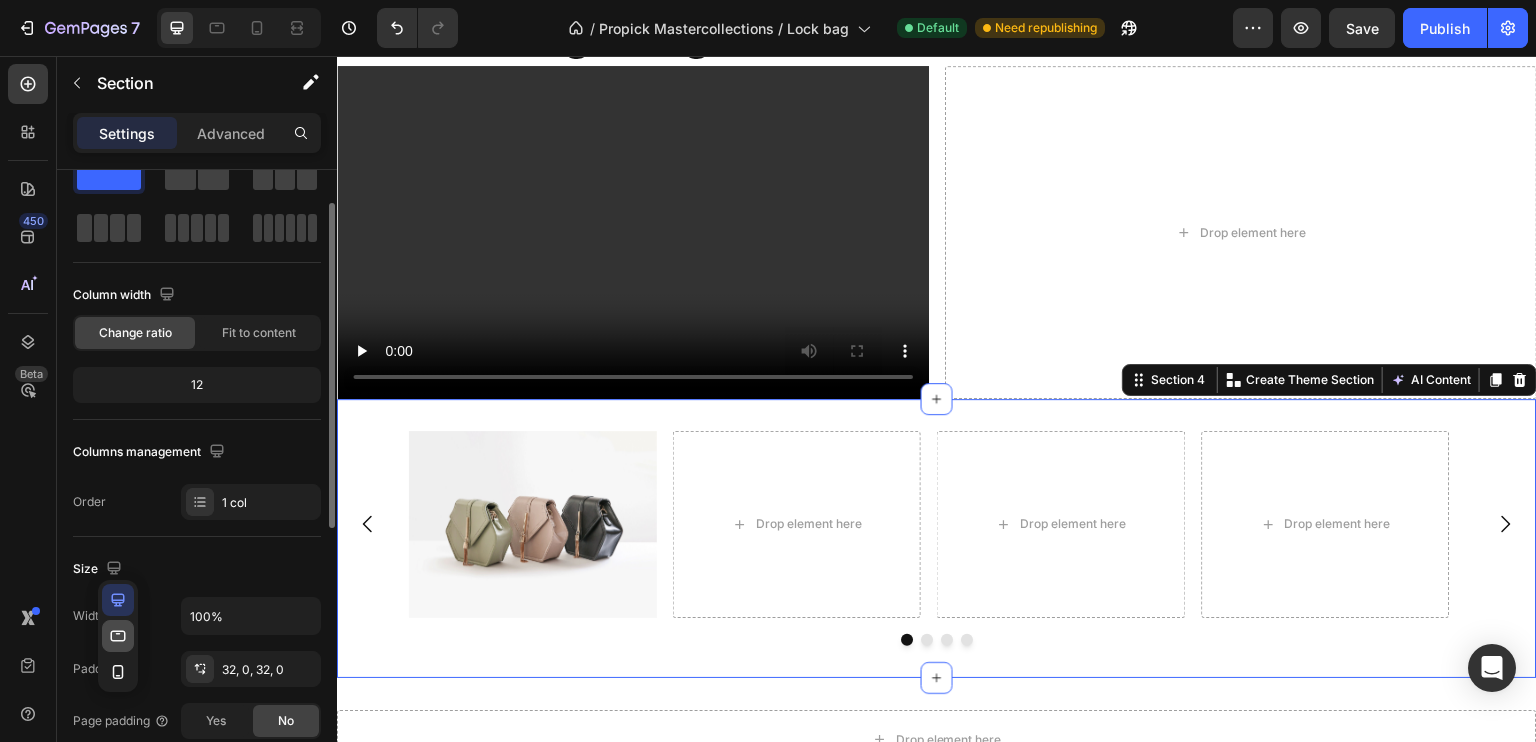 click 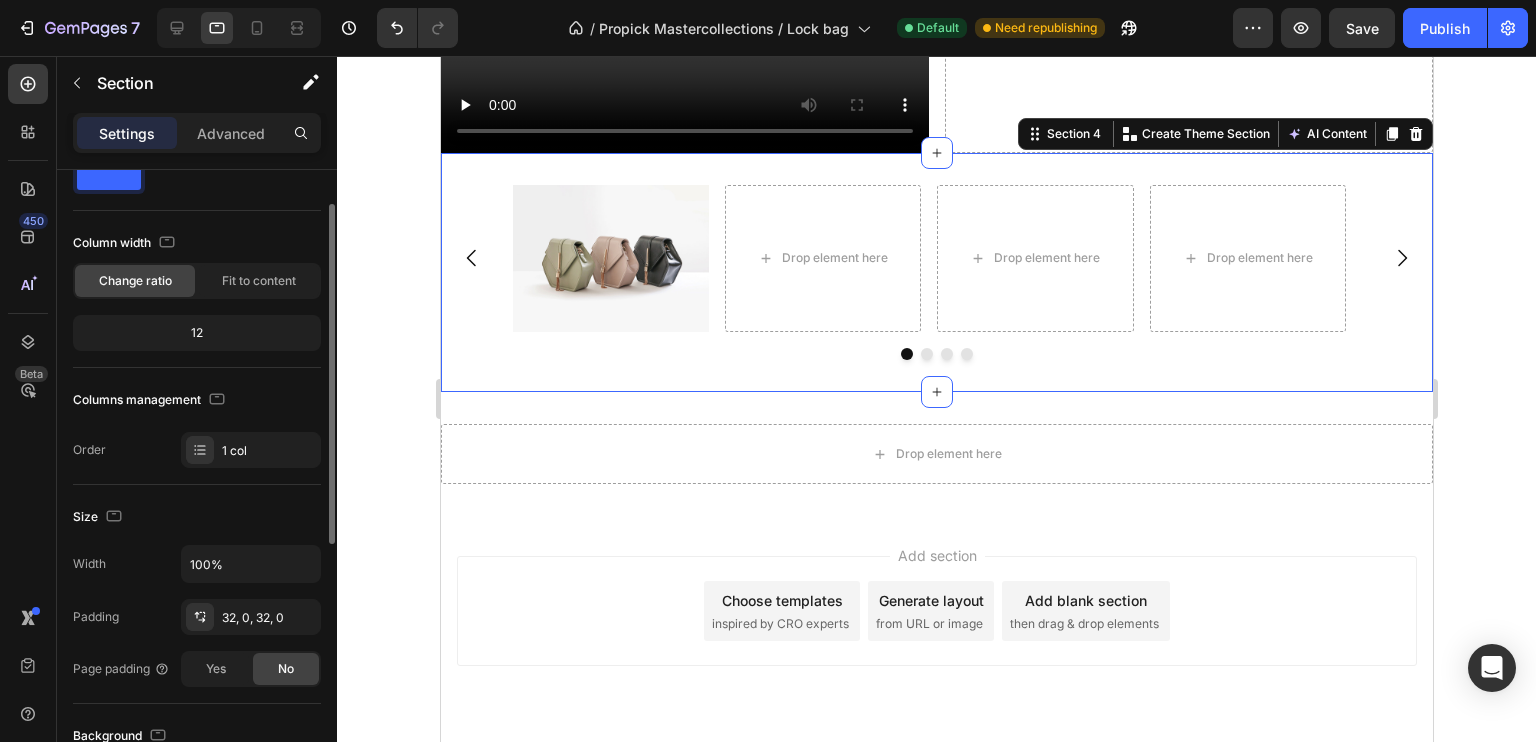 scroll, scrollTop: 880, scrollLeft: 0, axis: vertical 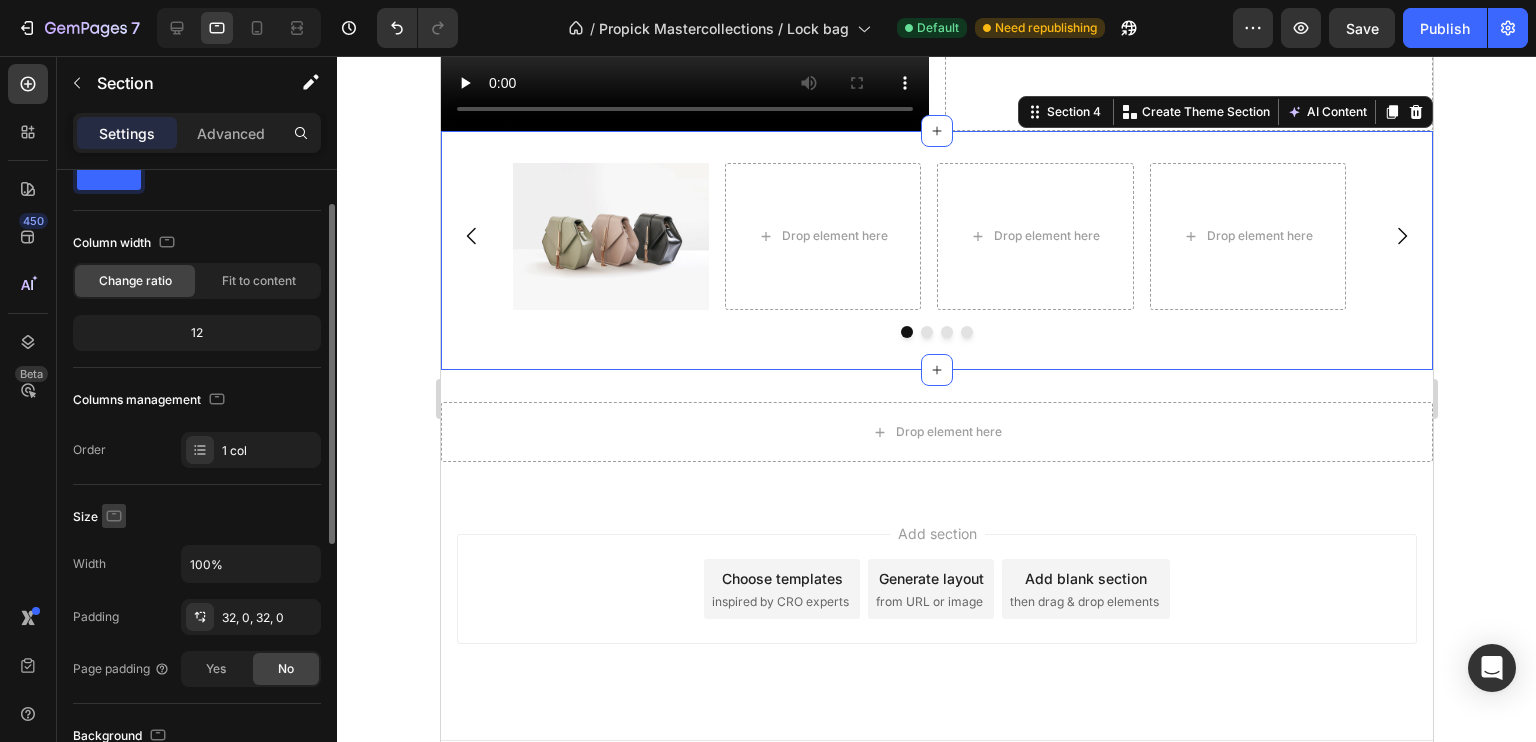 click 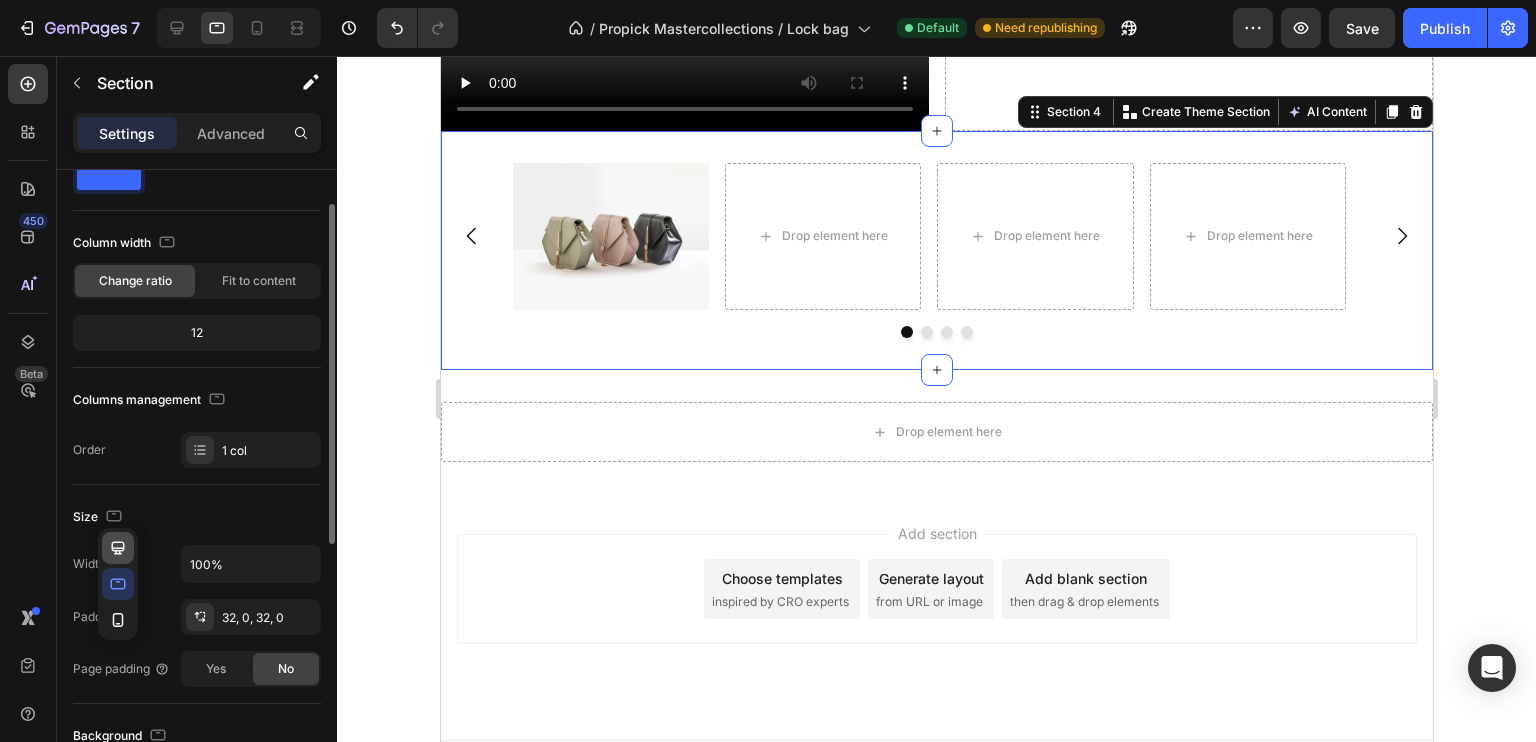 click 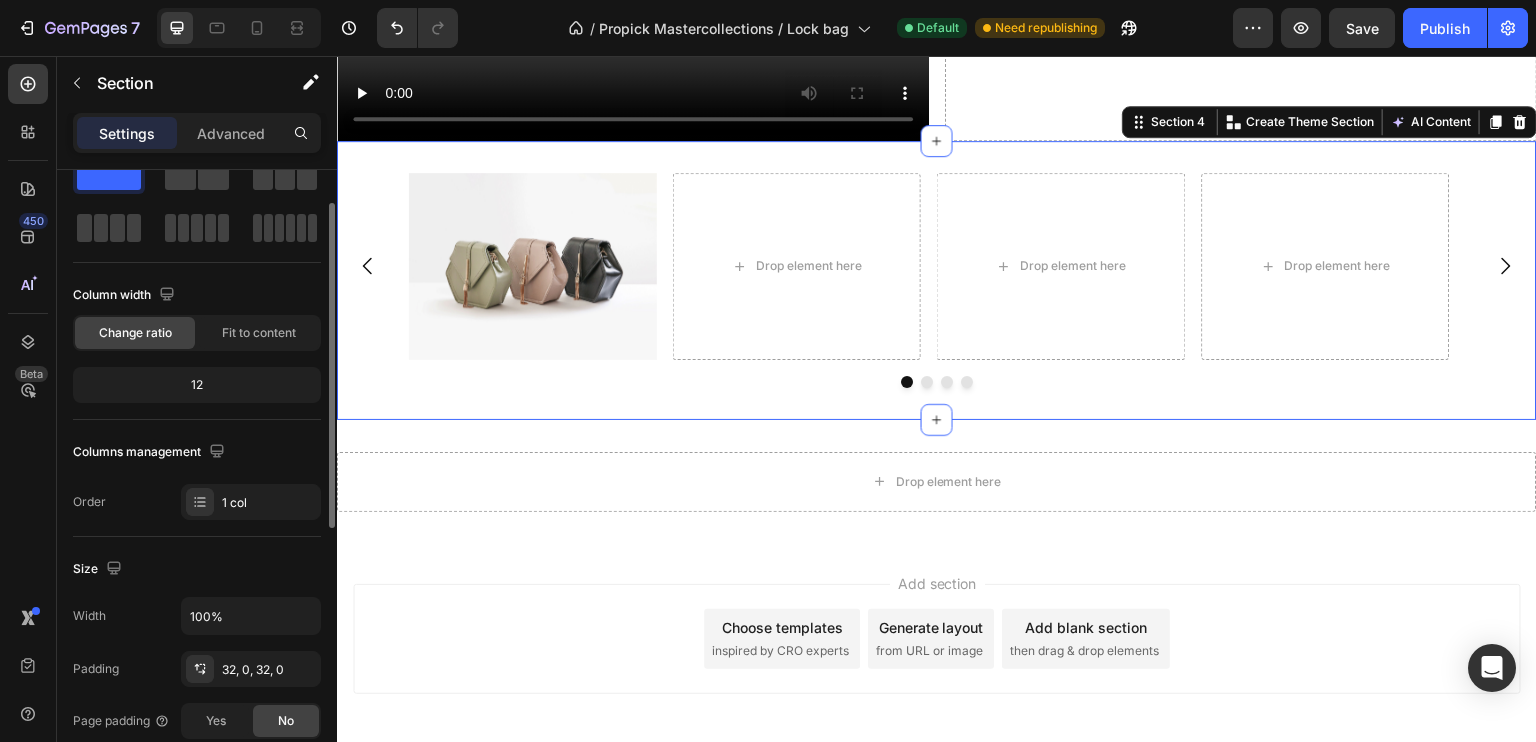 scroll, scrollTop: 939, scrollLeft: 0, axis: vertical 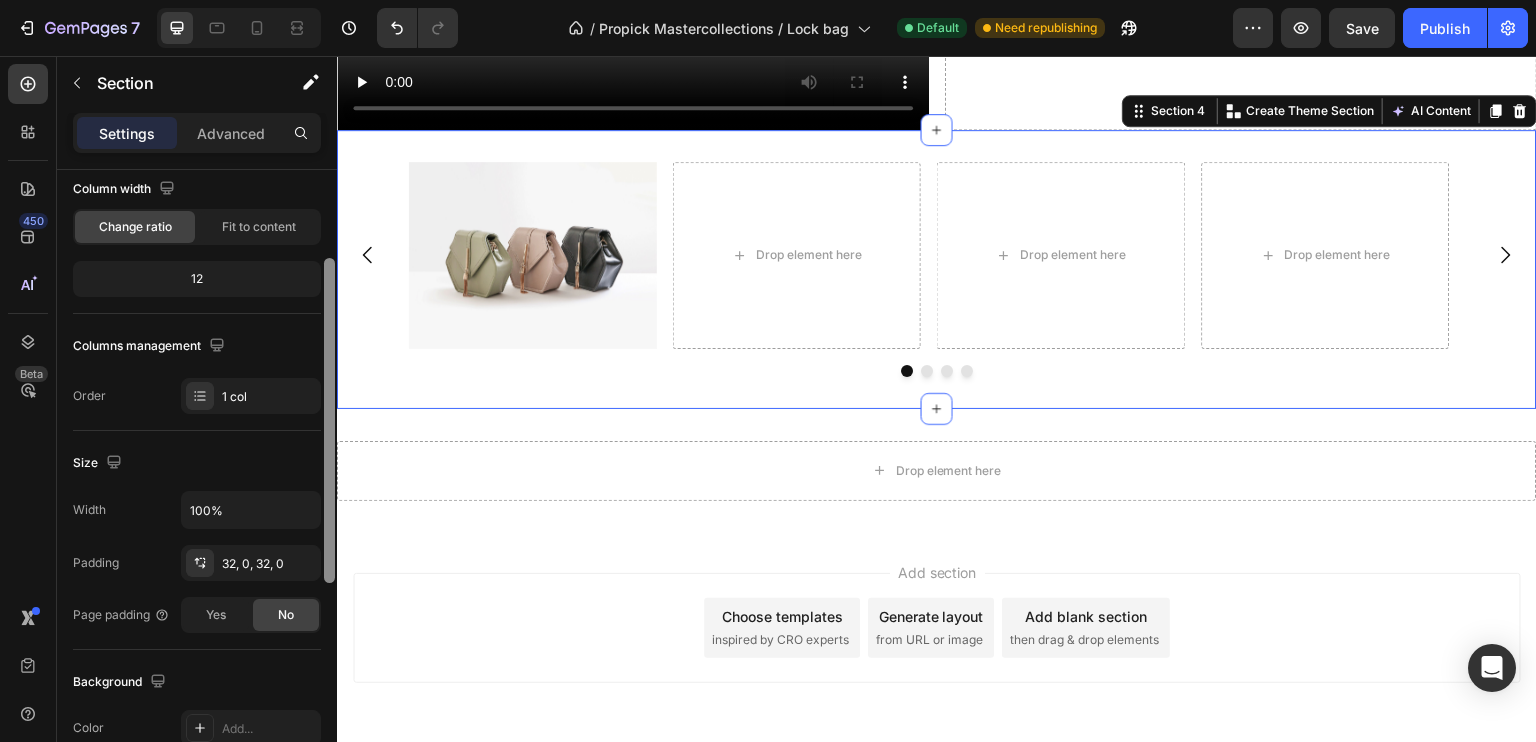 drag, startPoint x: 329, startPoint y: 502, endPoint x: 324, endPoint y: 557, distance: 55.226807 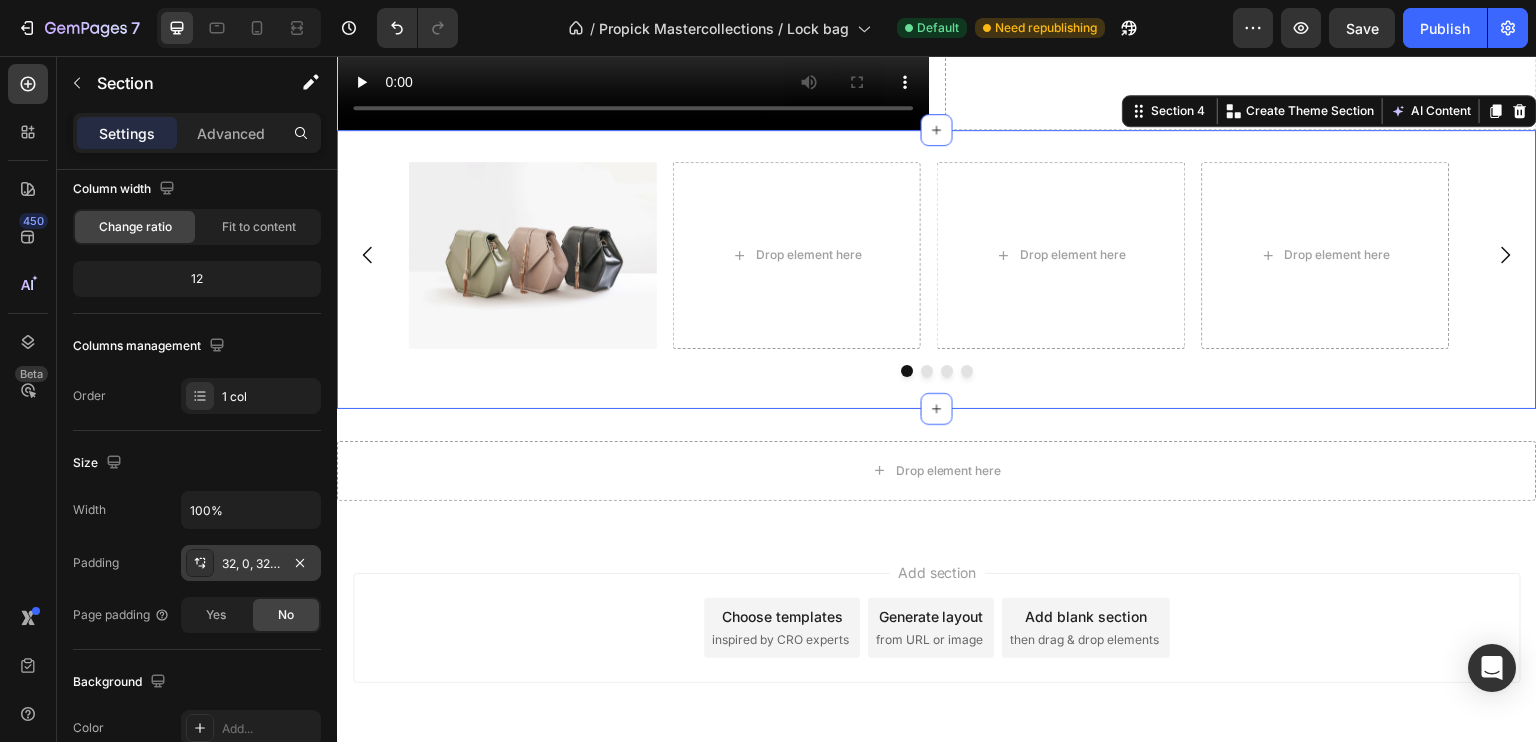 click on "32, 0, 32, 0" at bounding box center [251, 564] 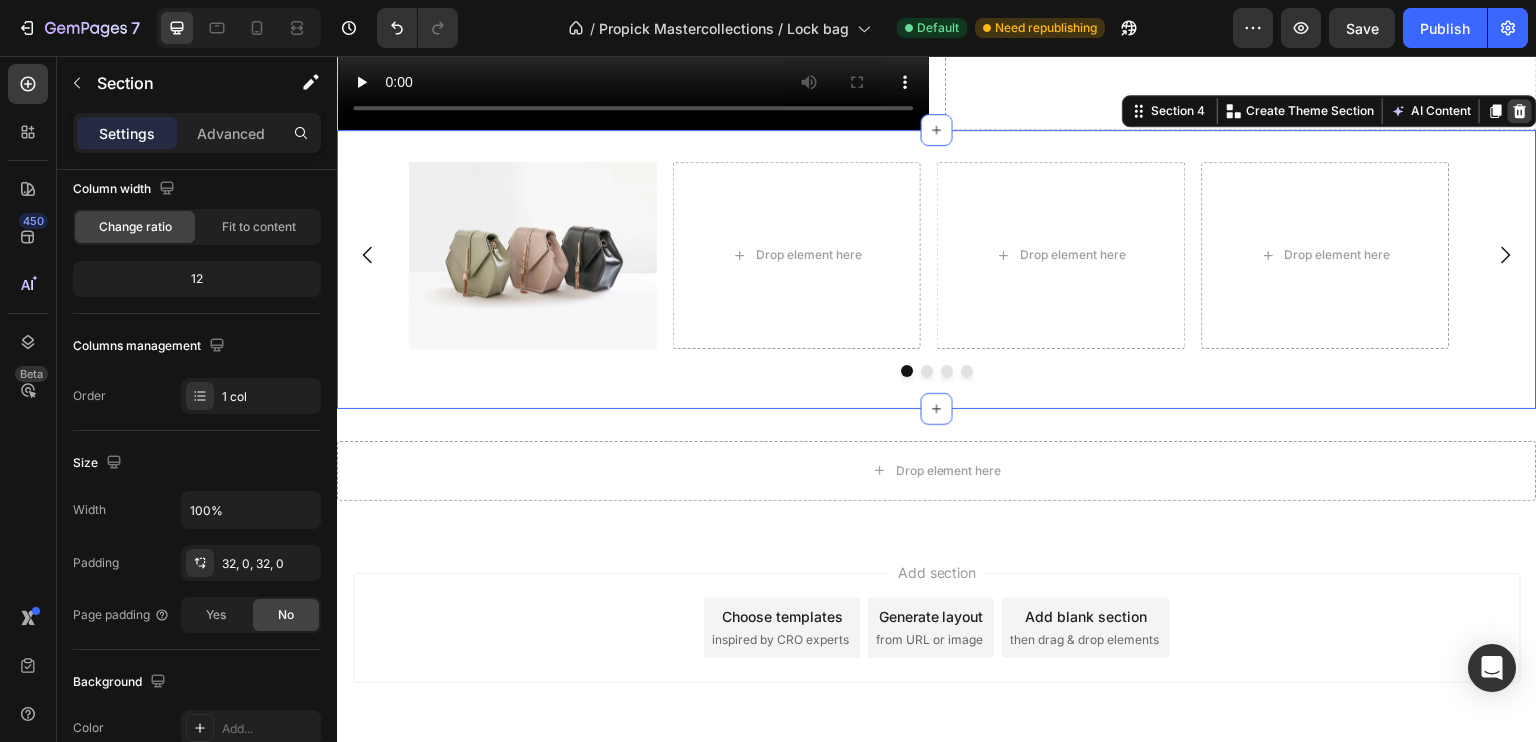 click 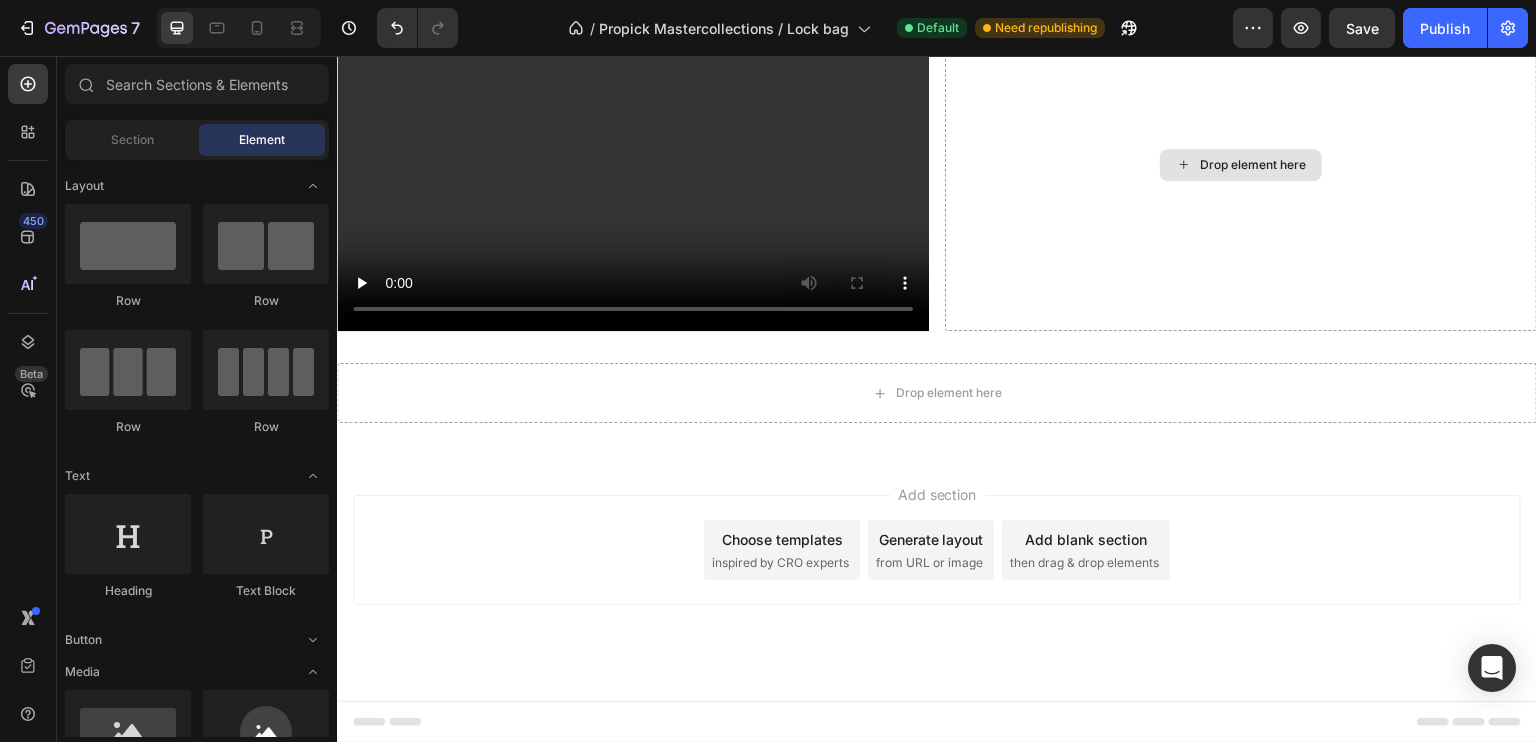 scroll, scrollTop: 733, scrollLeft: 0, axis: vertical 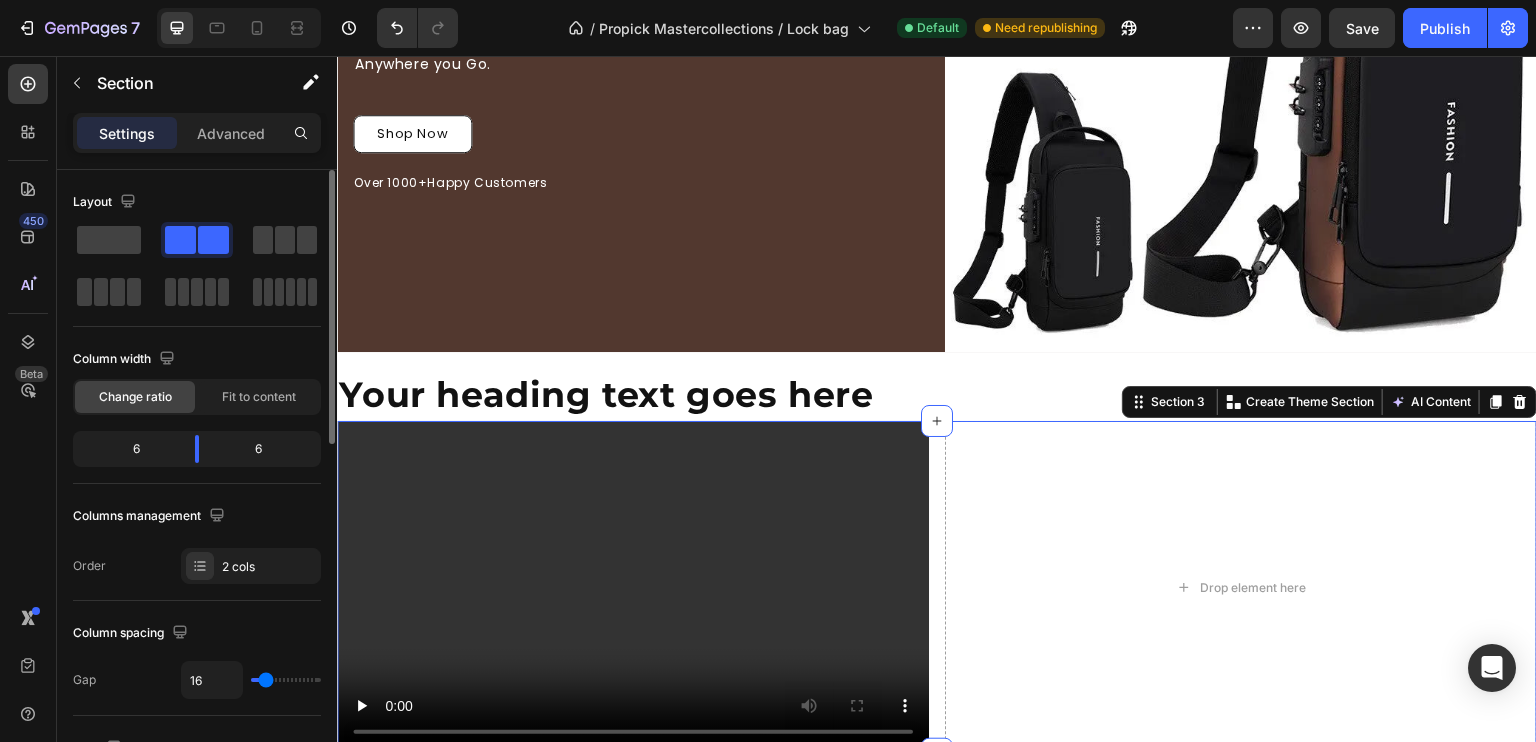 click on "6" 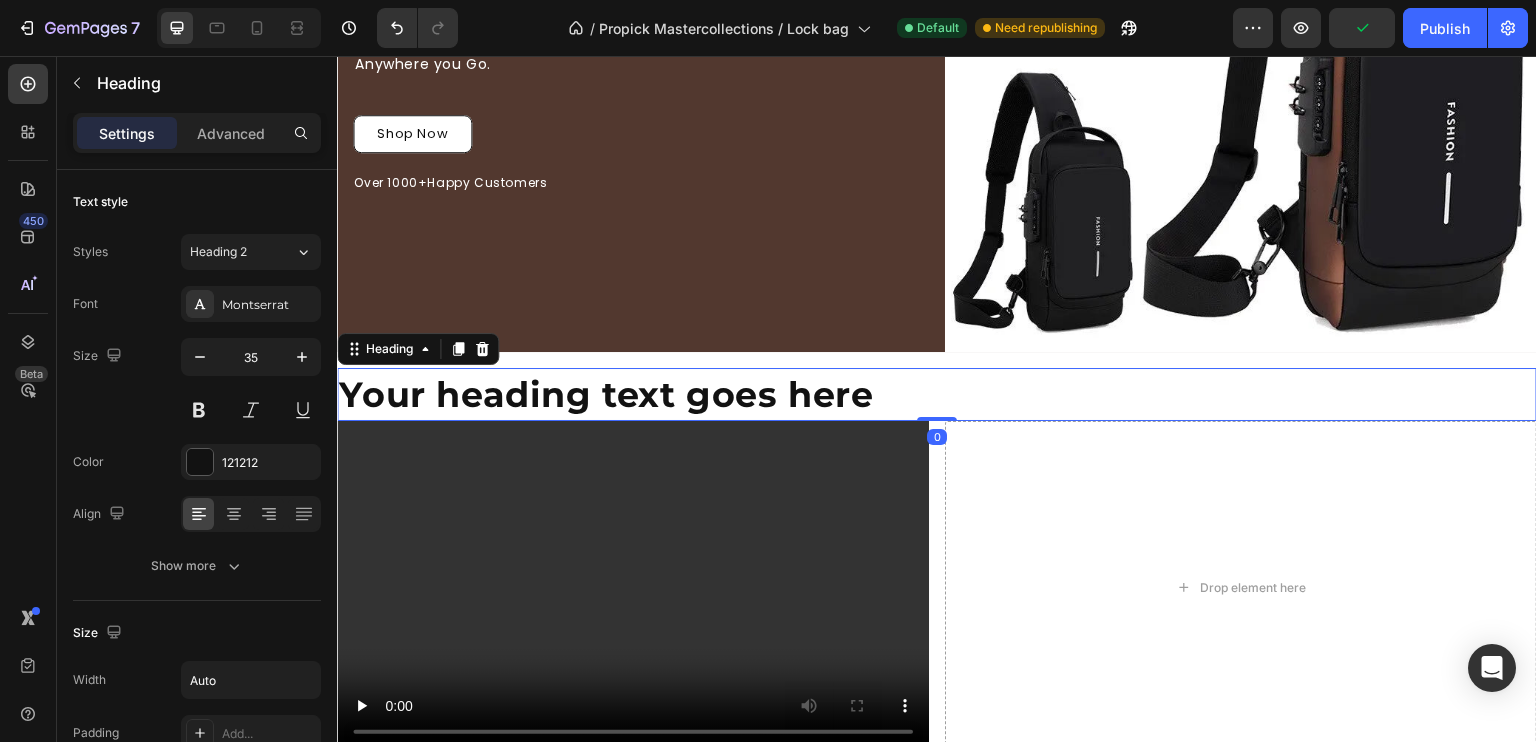 click on "Your heading text goes here" at bounding box center [606, 394] 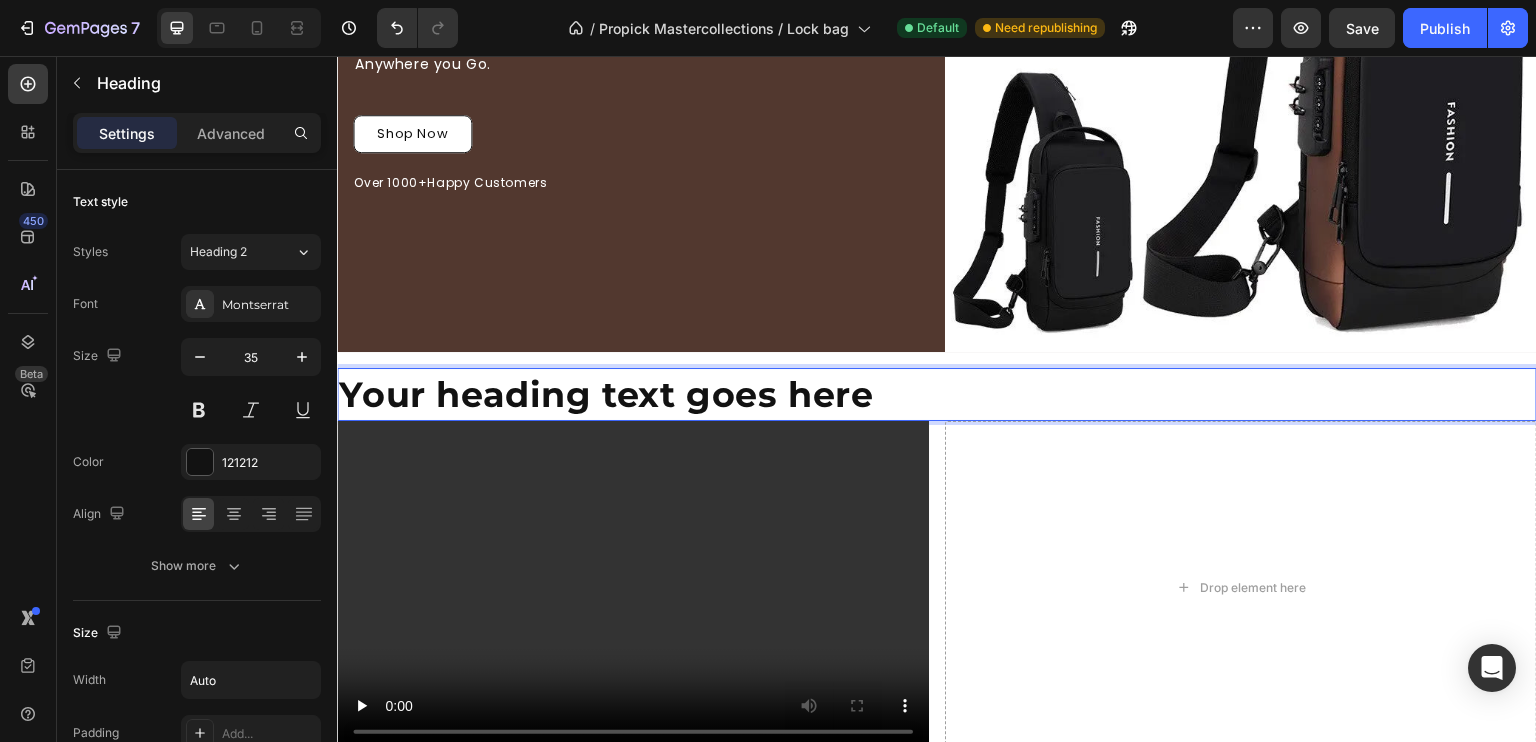 click on "Your heading text goes here" at bounding box center [937, 394] 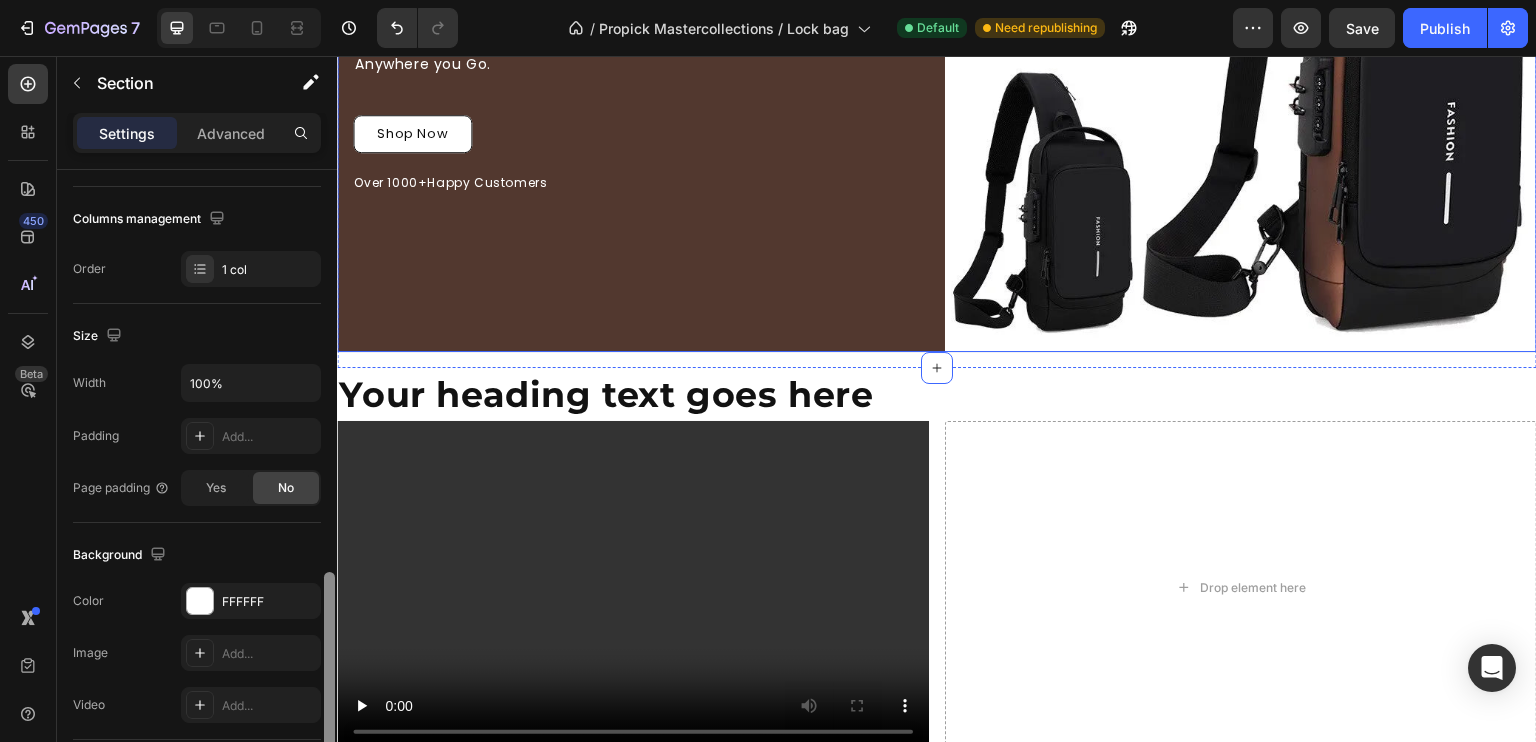 scroll, scrollTop: 0, scrollLeft: 0, axis: both 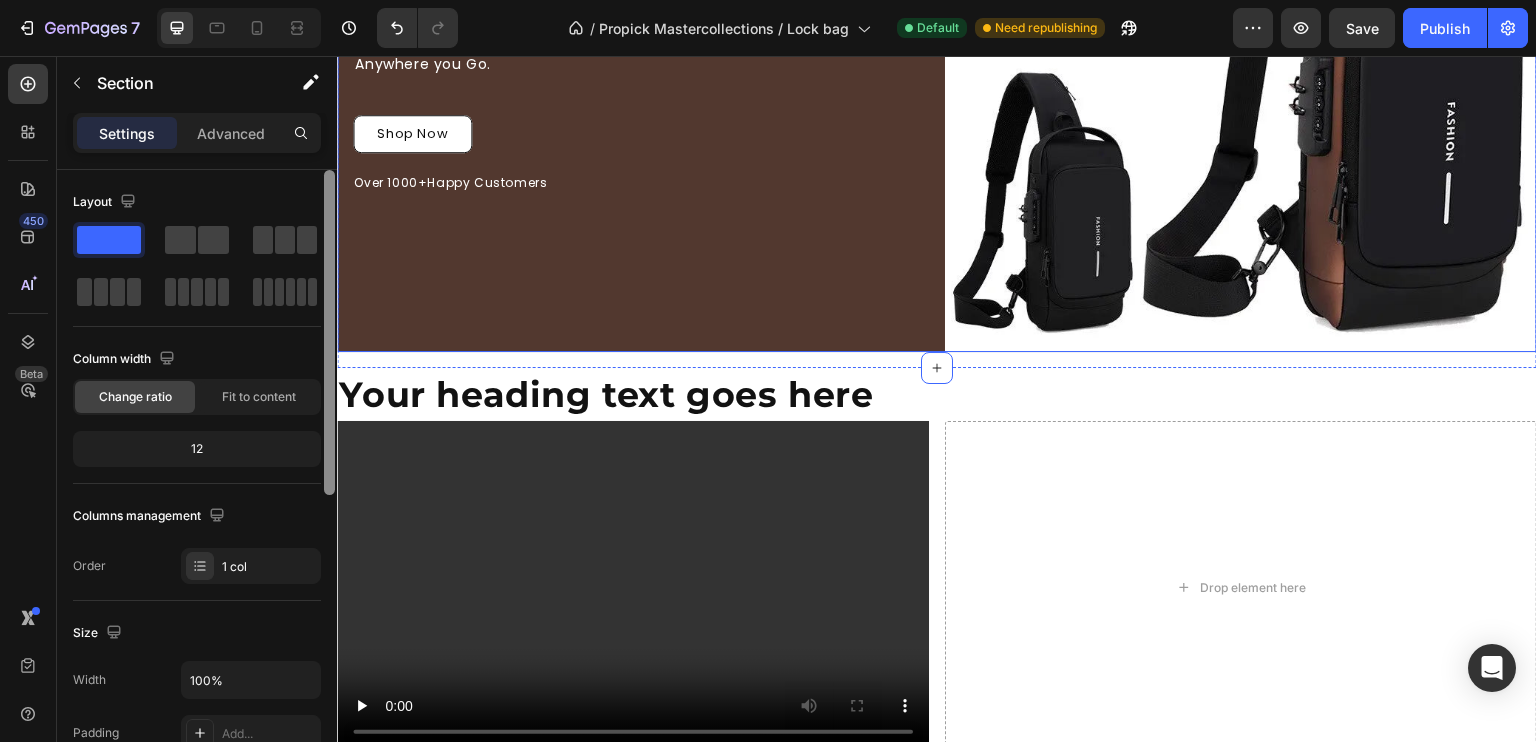 drag, startPoint x: 669, startPoint y: 395, endPoint x: 373, endPoint y: 104, distance: 415.08673 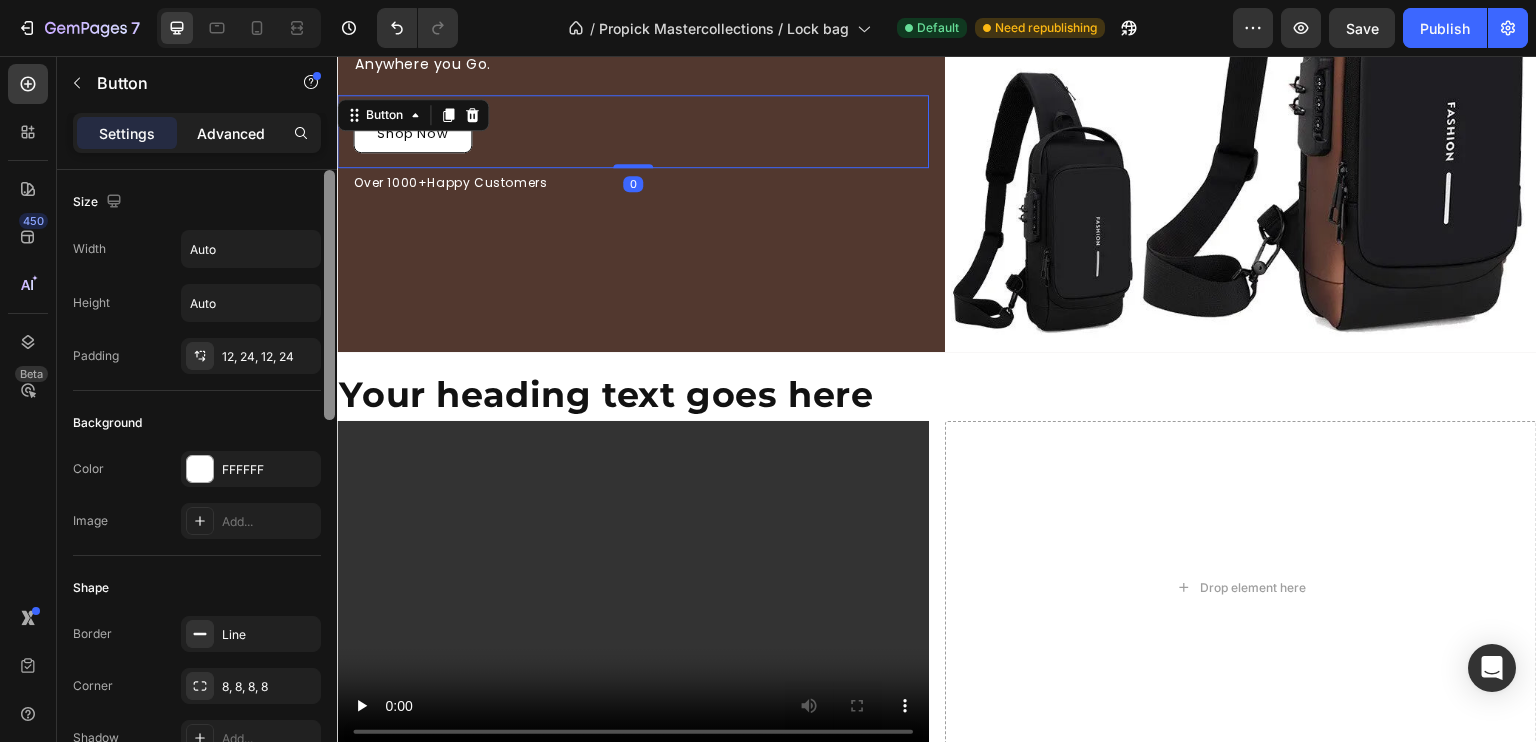 click on "Advanced" at bounding box center [231, 133] 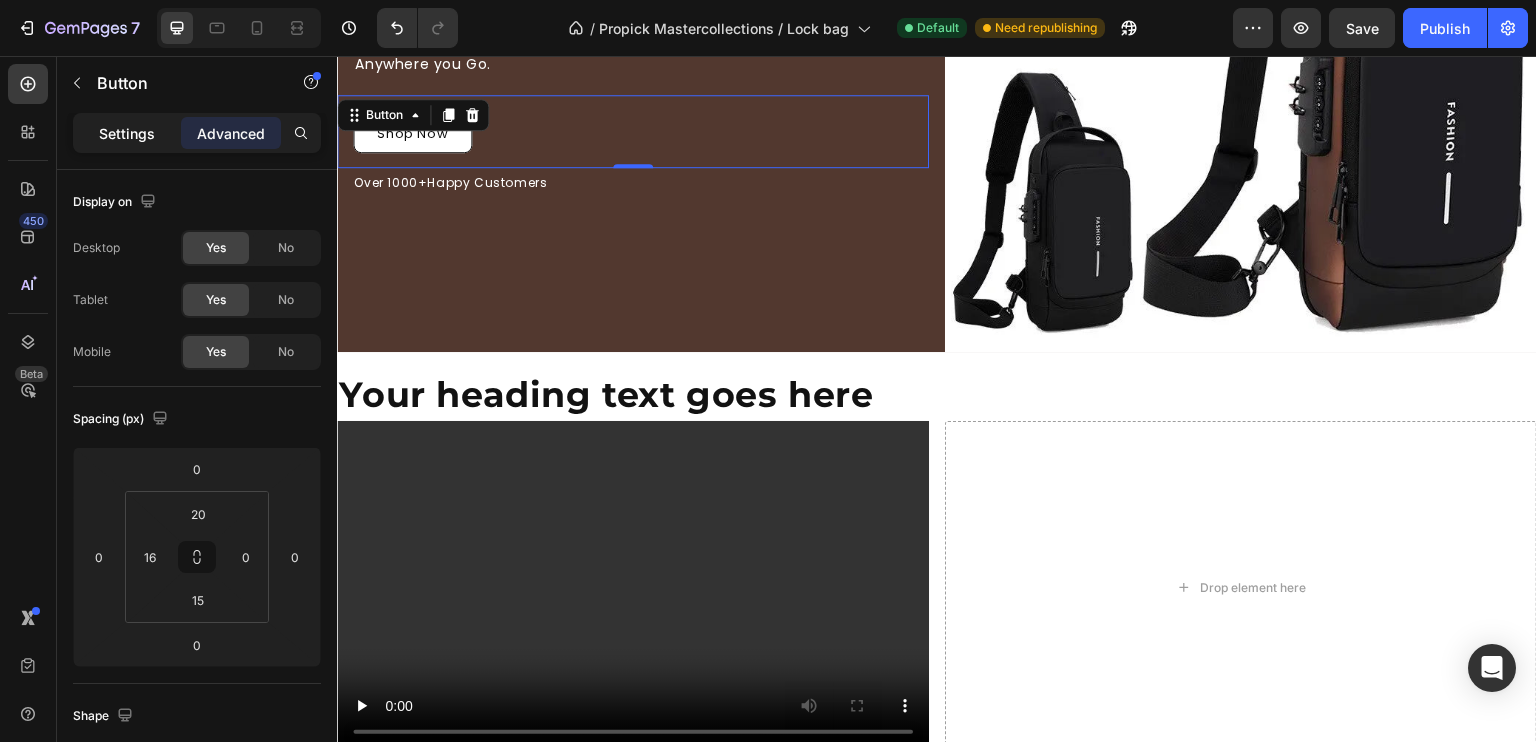 click on "Settings" at bounding box center (127, 133) 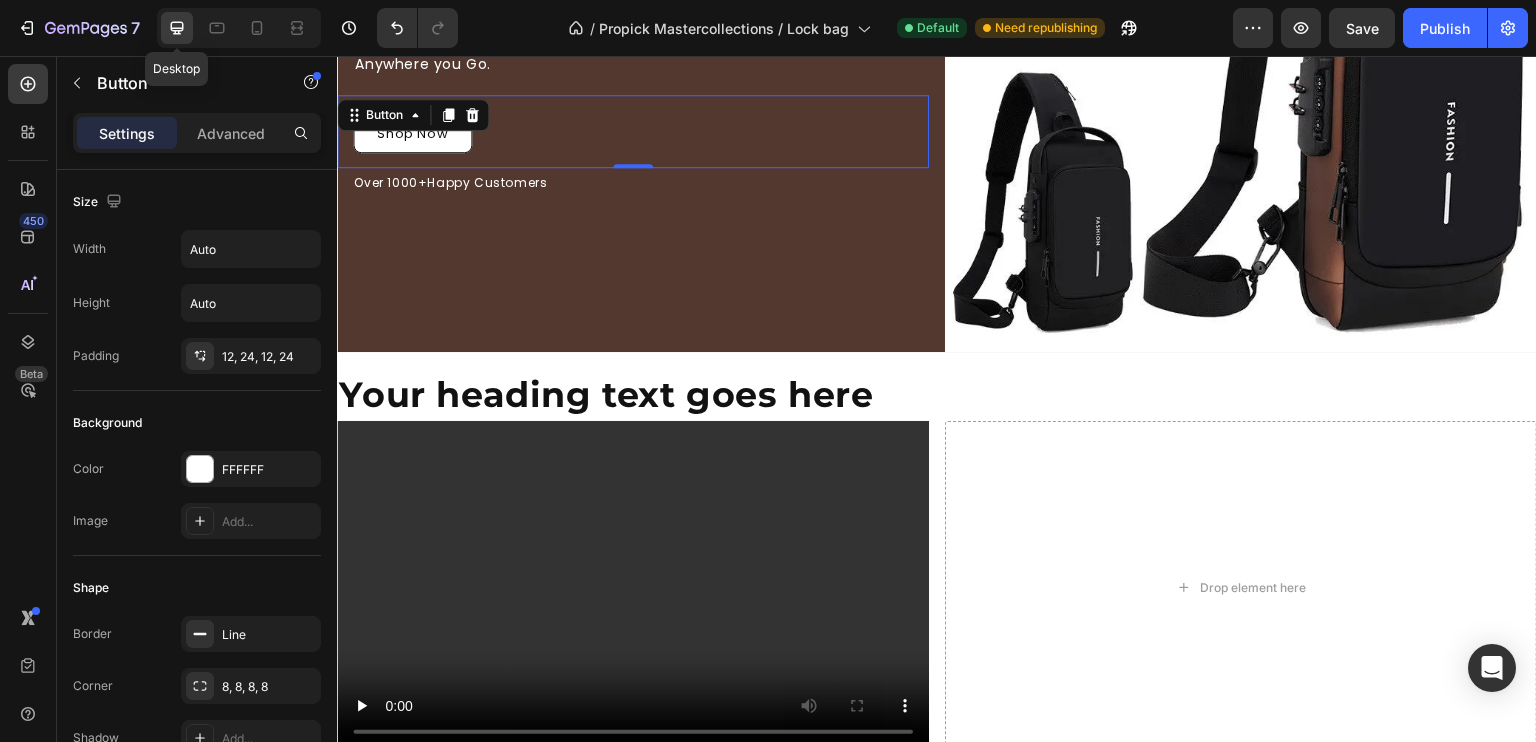 click 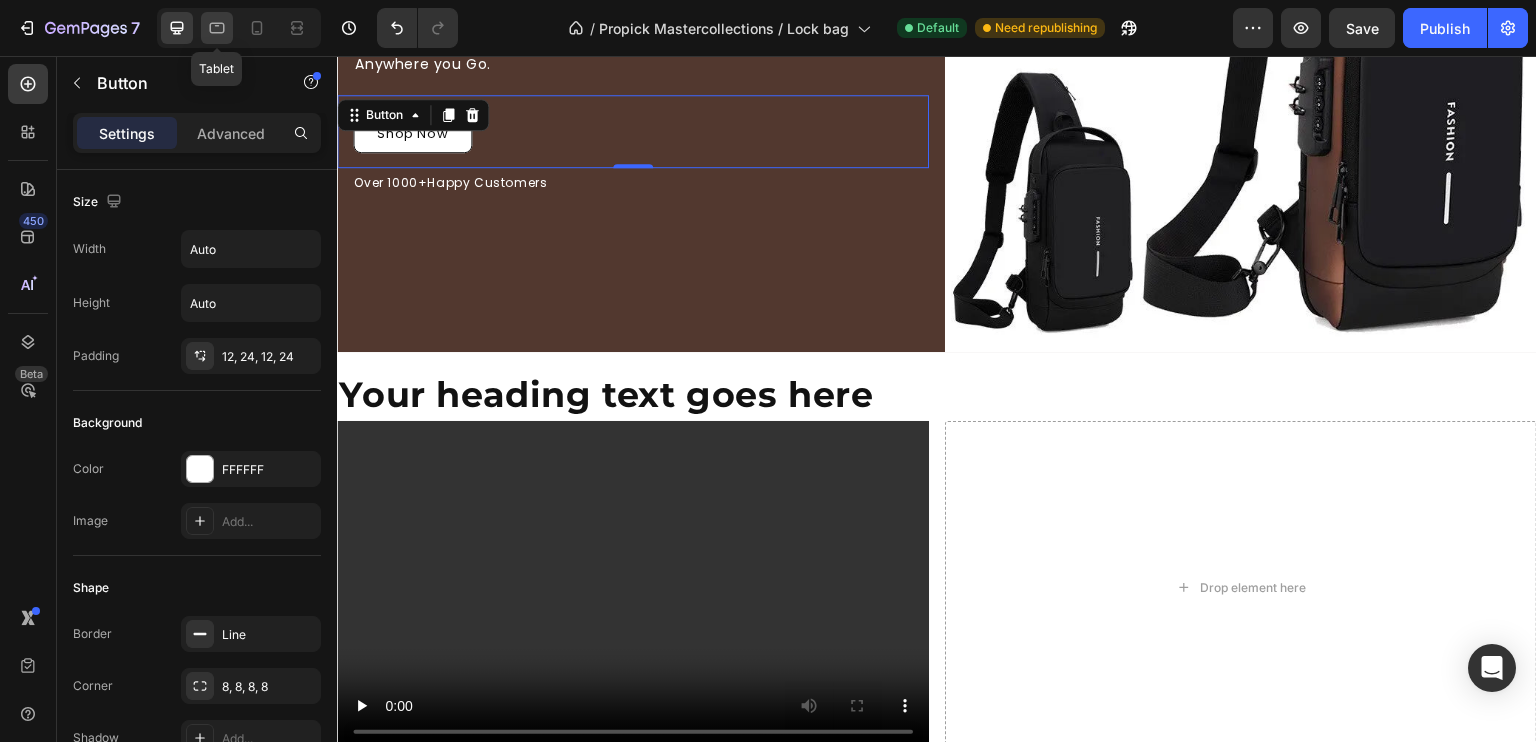 click 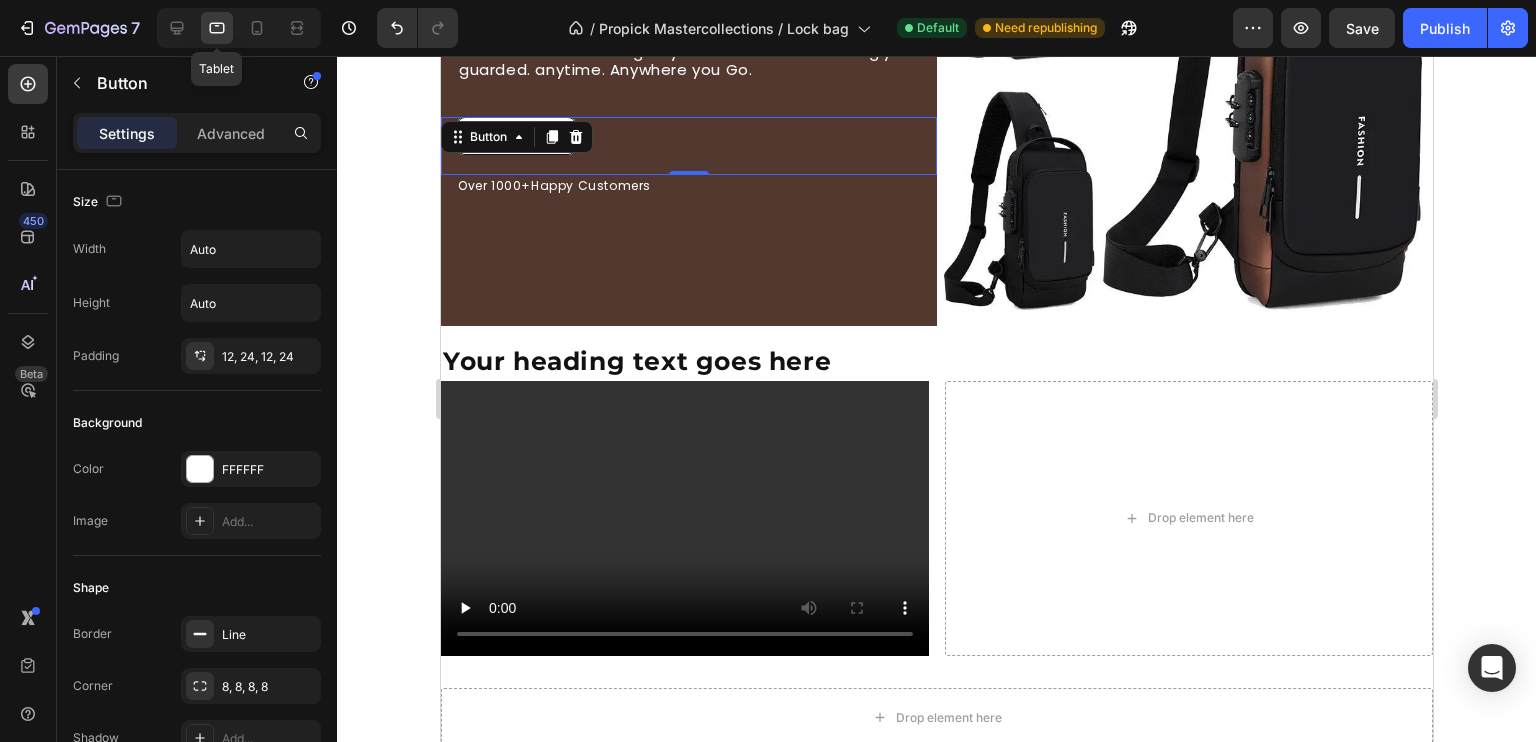 scroll, scrollTop: 254, scrollLeft: 0, axis: vertical 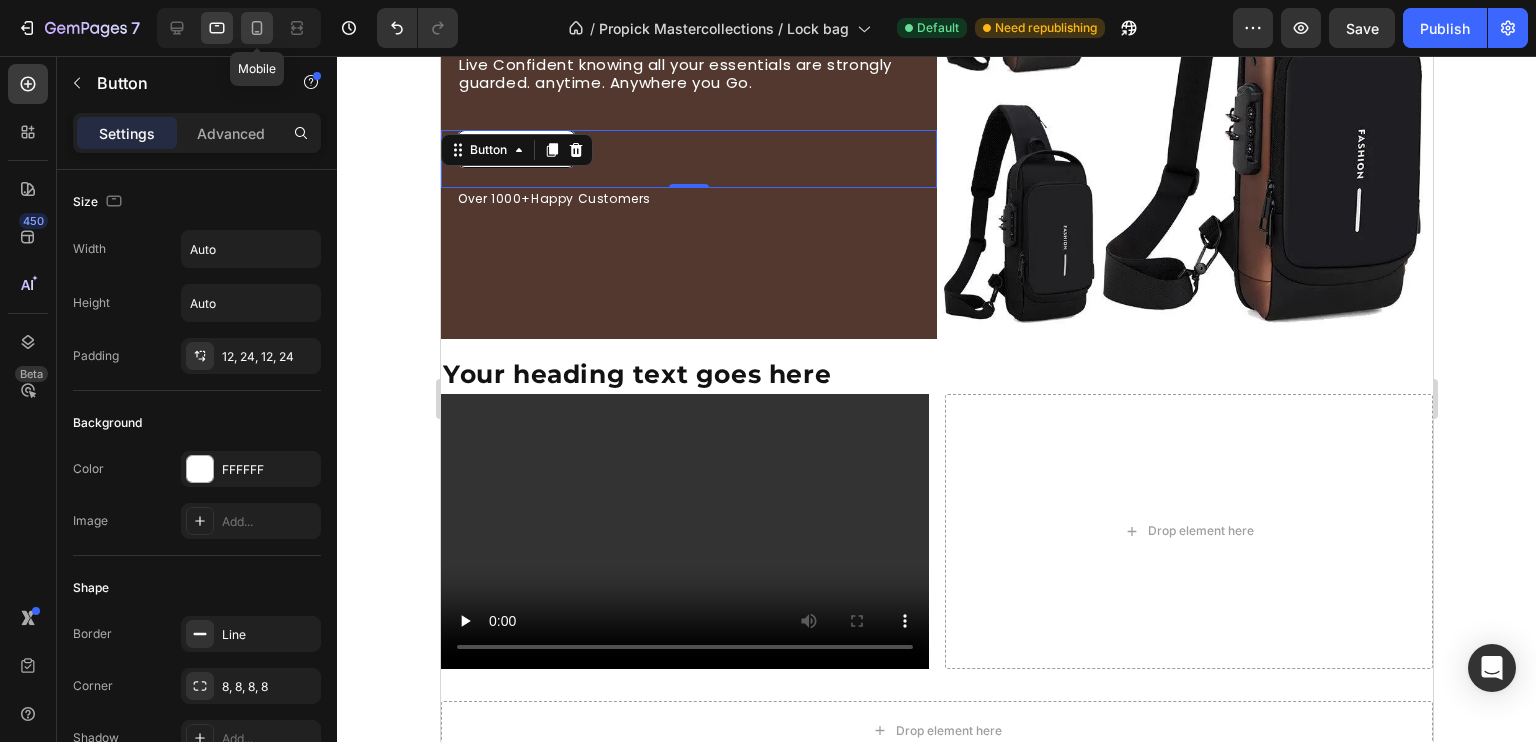 click 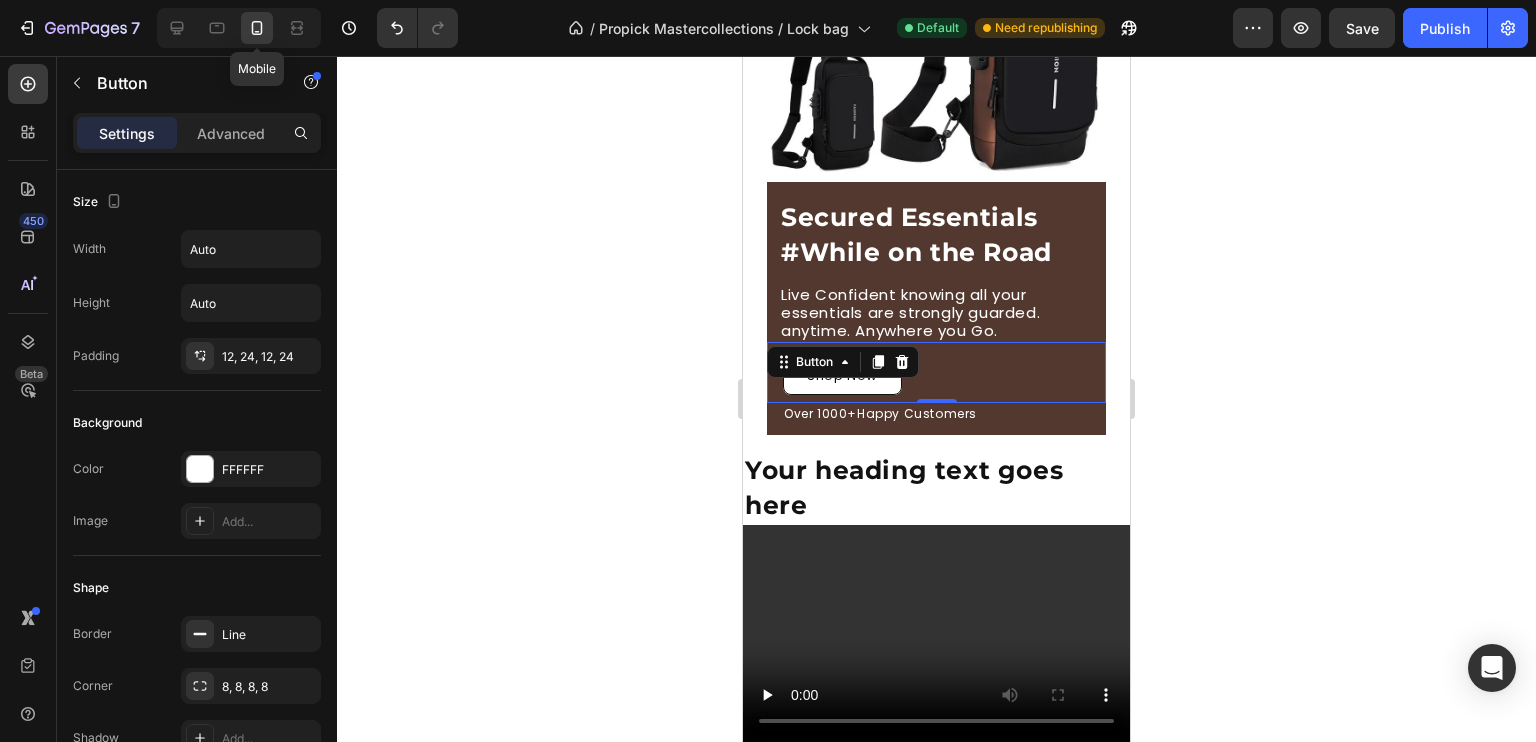 scroll, scrollTop: 0, scrollLeft: 0, axis: both 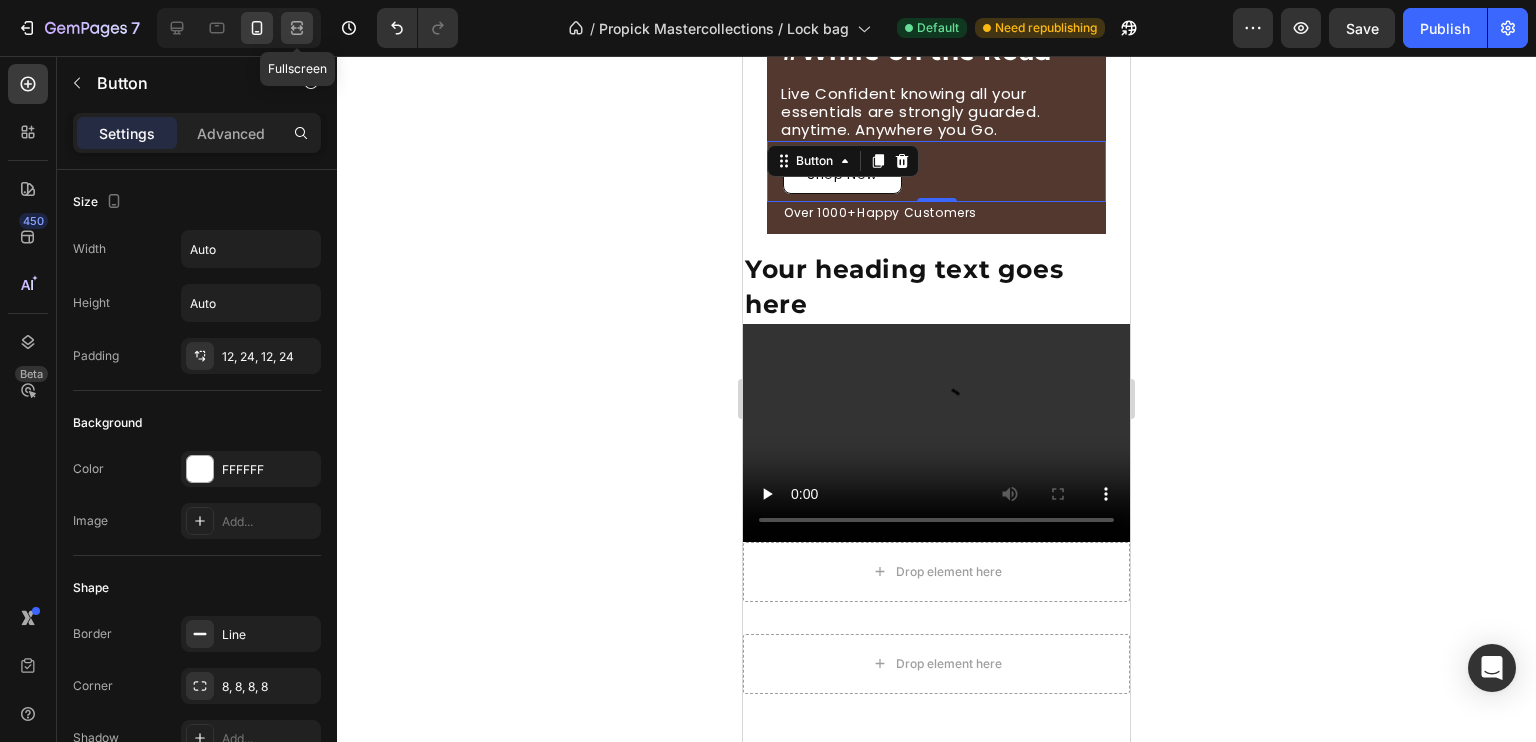 click 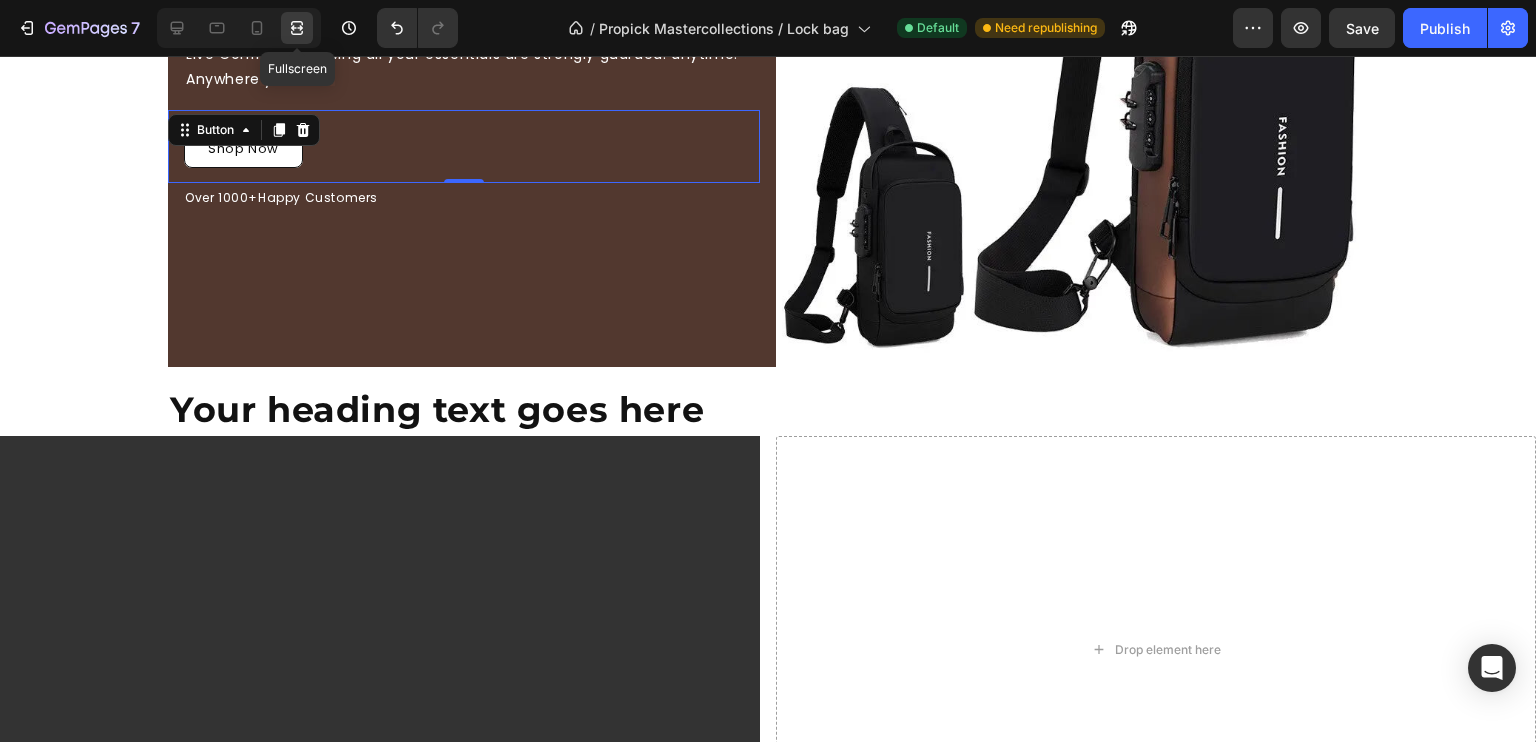 scroll, scrollTop: 305, scrollLeft: 0, axis: vertical 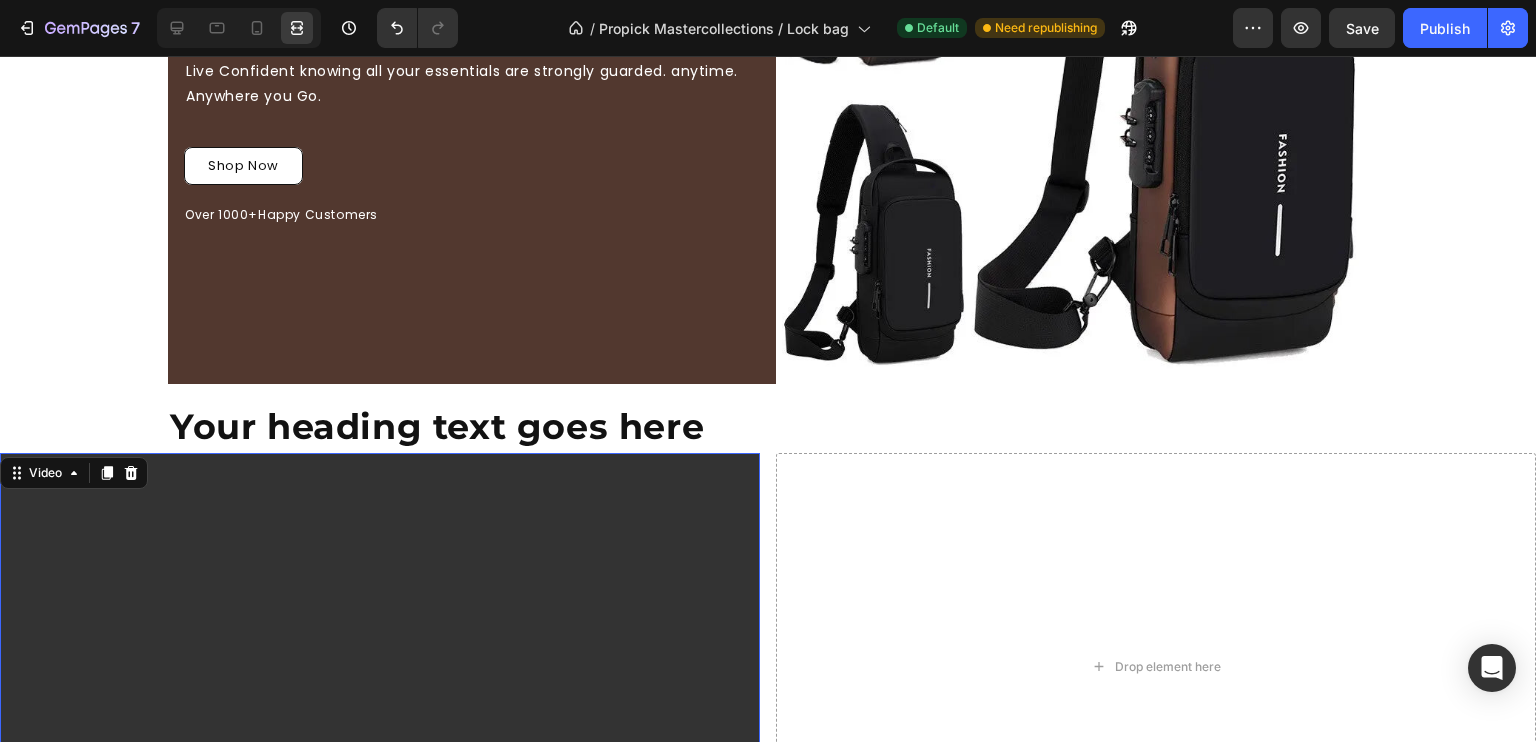click at bounding box center (380, 667) 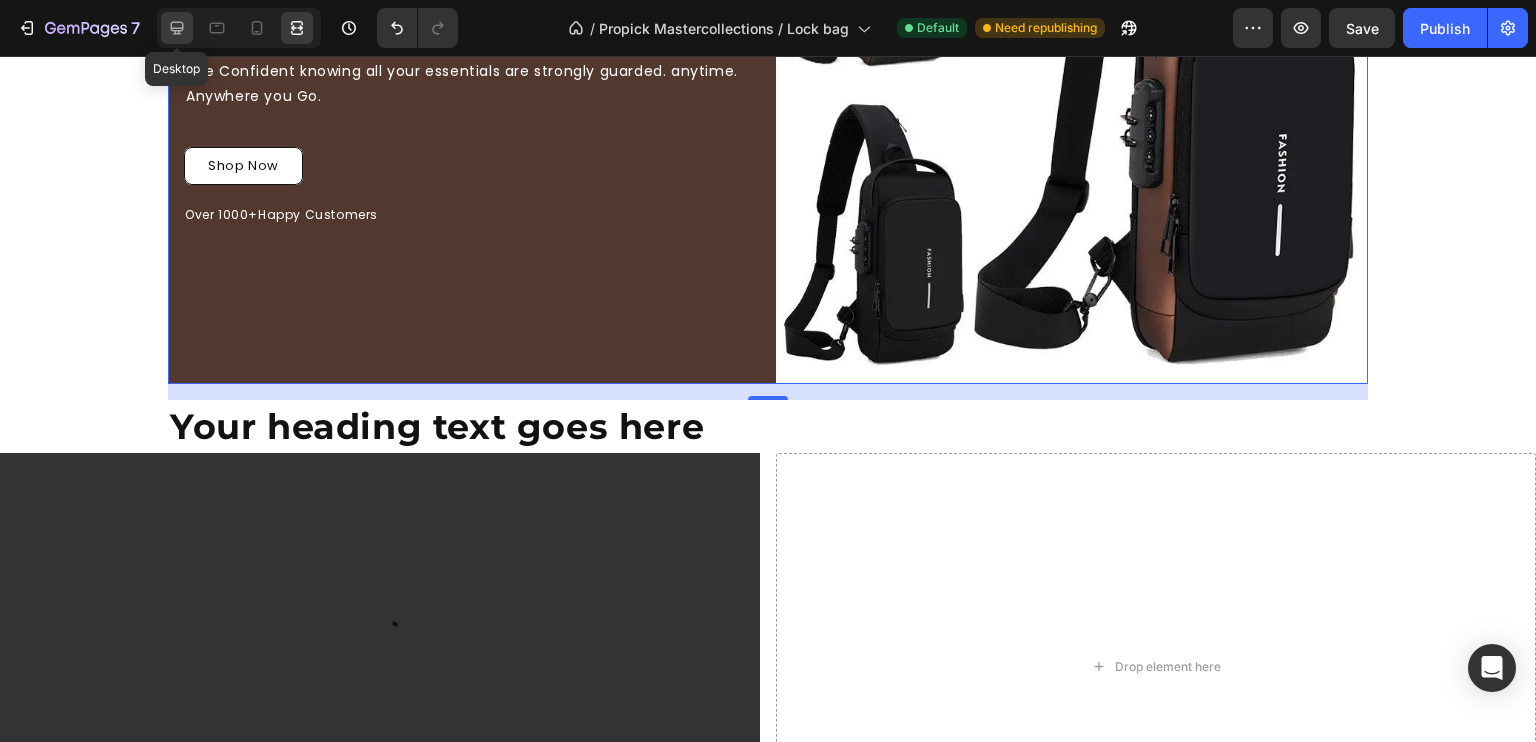 click 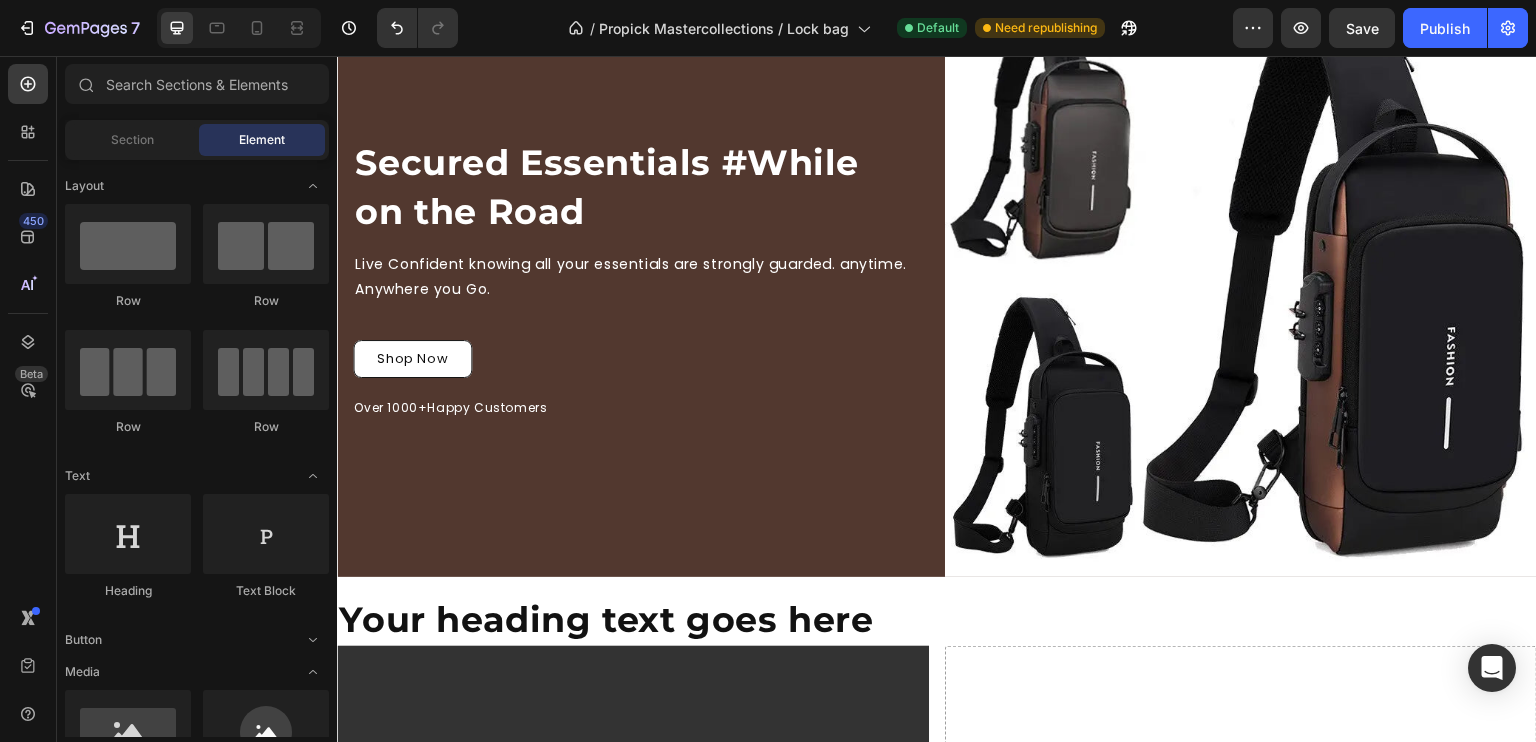 scroll, scrollTop: 44, scrollLeft: 0, axis: vertical 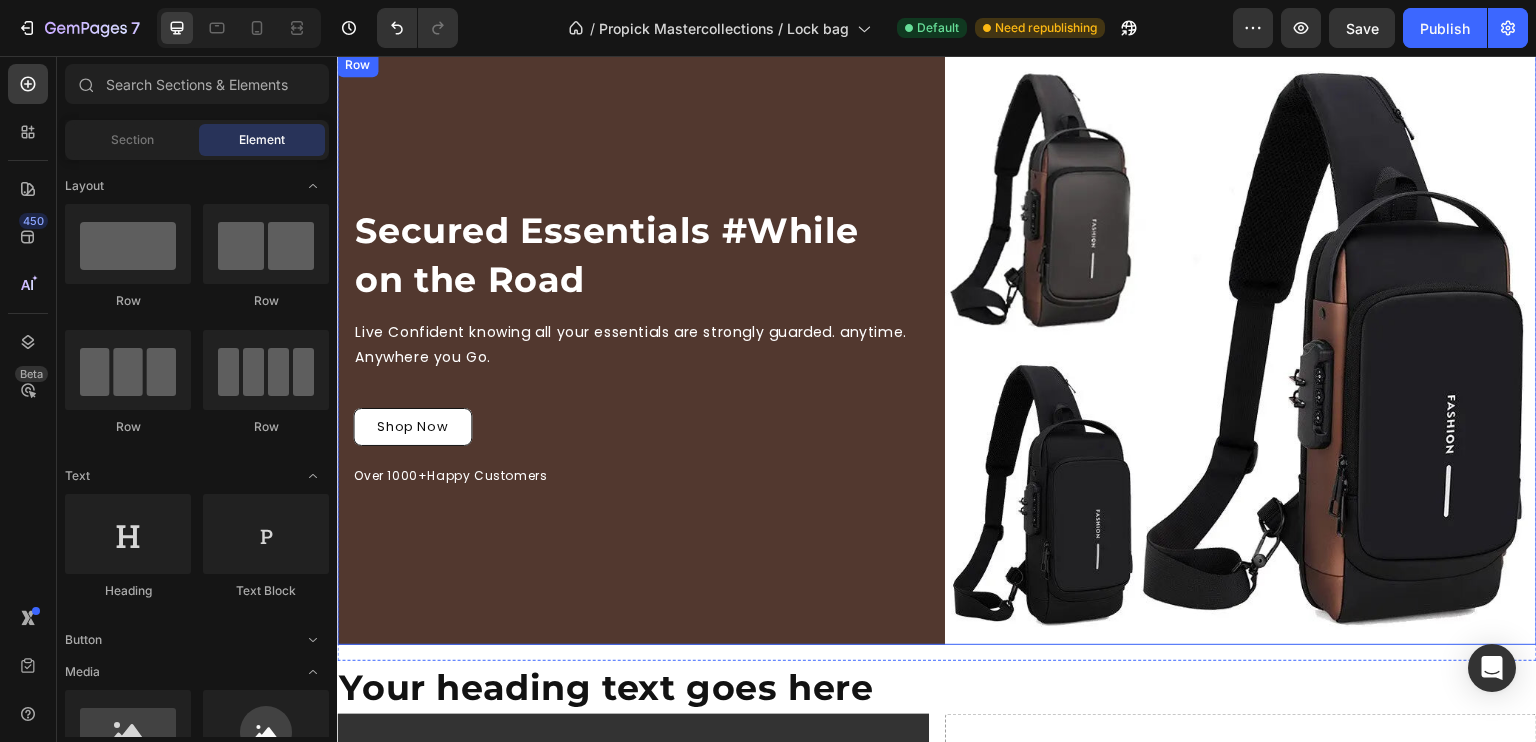 click on "Secured Essentials #While on the Road Heading Live Confident knowing all your essentials are strongly guarded. anytime. Anywhere you Go.  Text Block Row Shop Now    Button Over 1000+Happy Customers    Text Block" at bounding box center (633, 349) 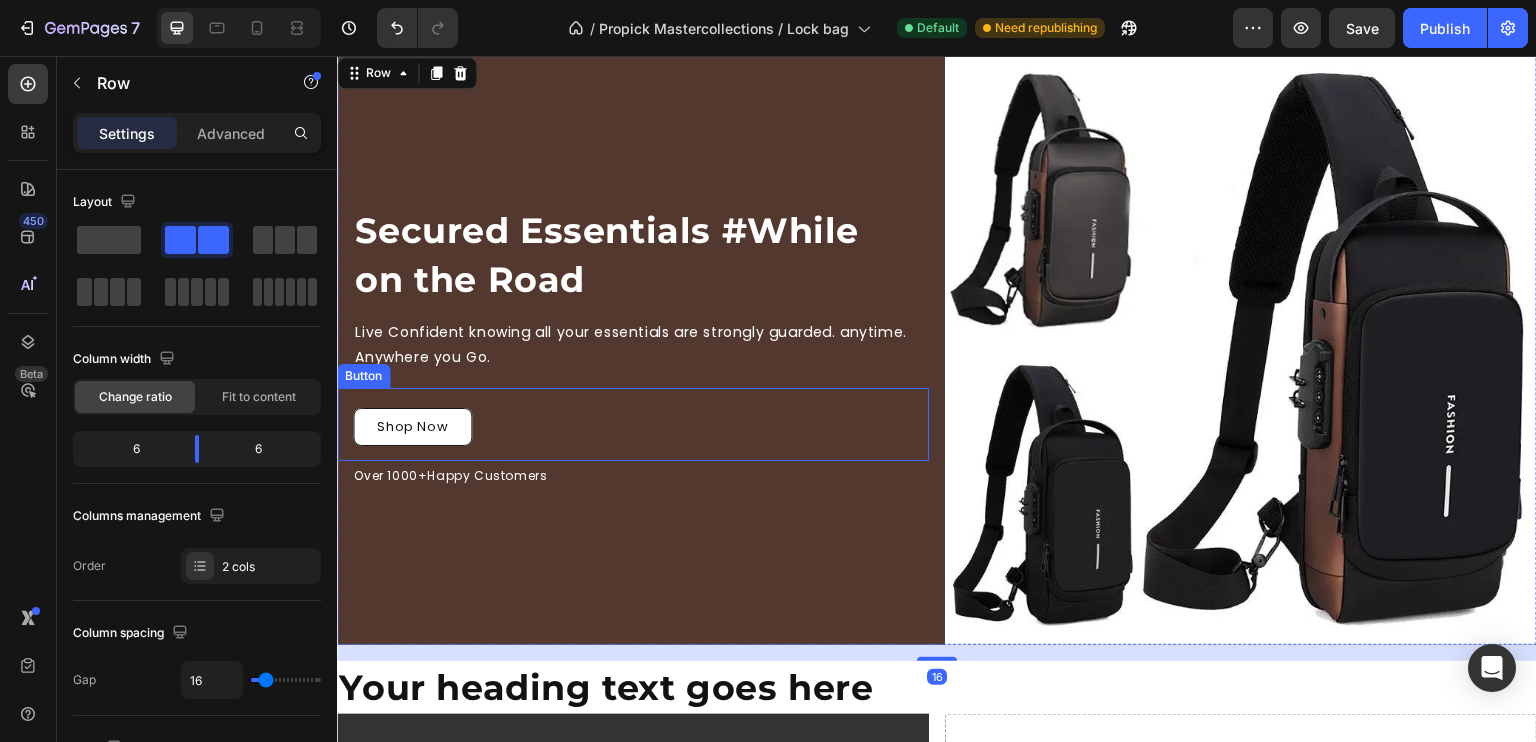 click on "Shop Now    Button" at bounding box center (633, 424) 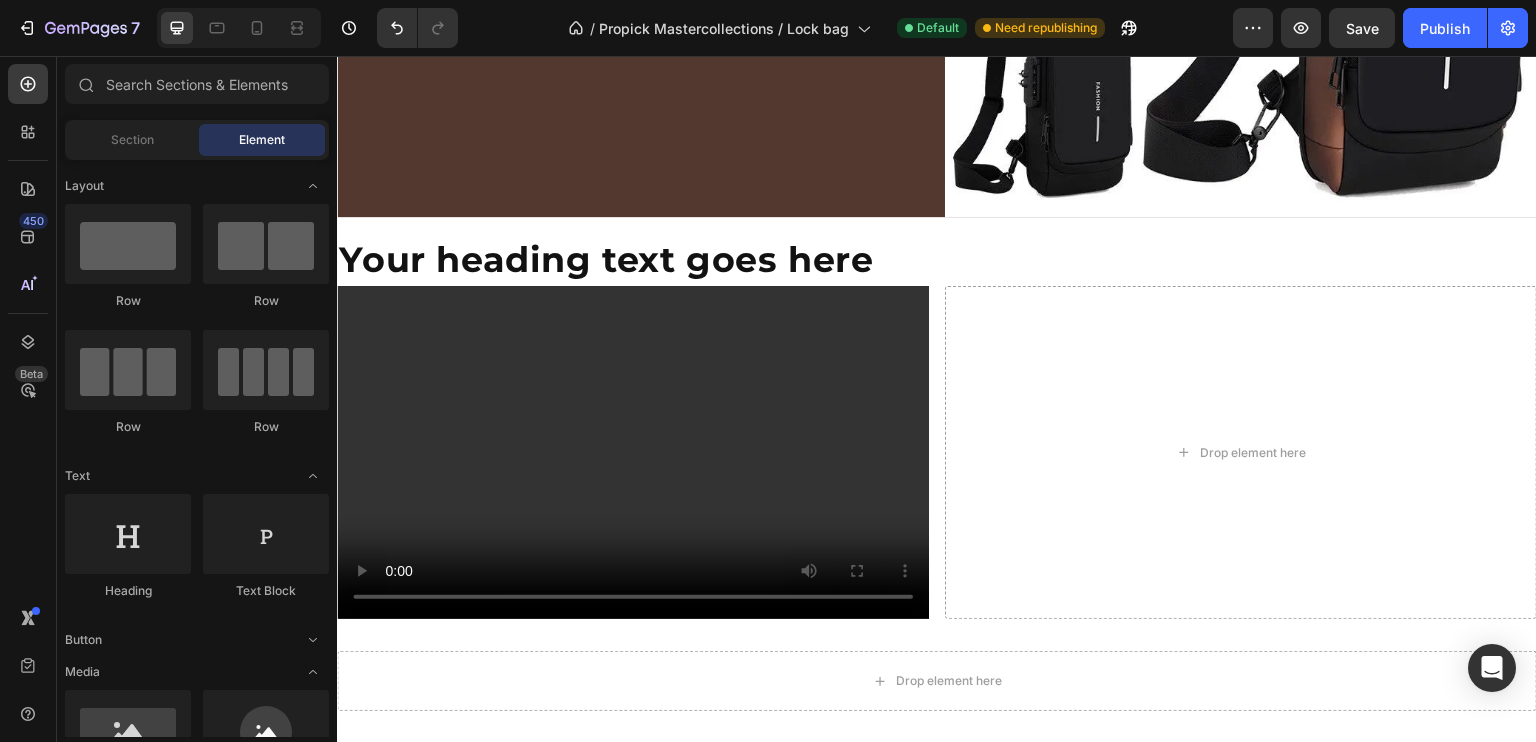 scroll, scrollTop: 476, scrollLeft: 0, axis: vertical 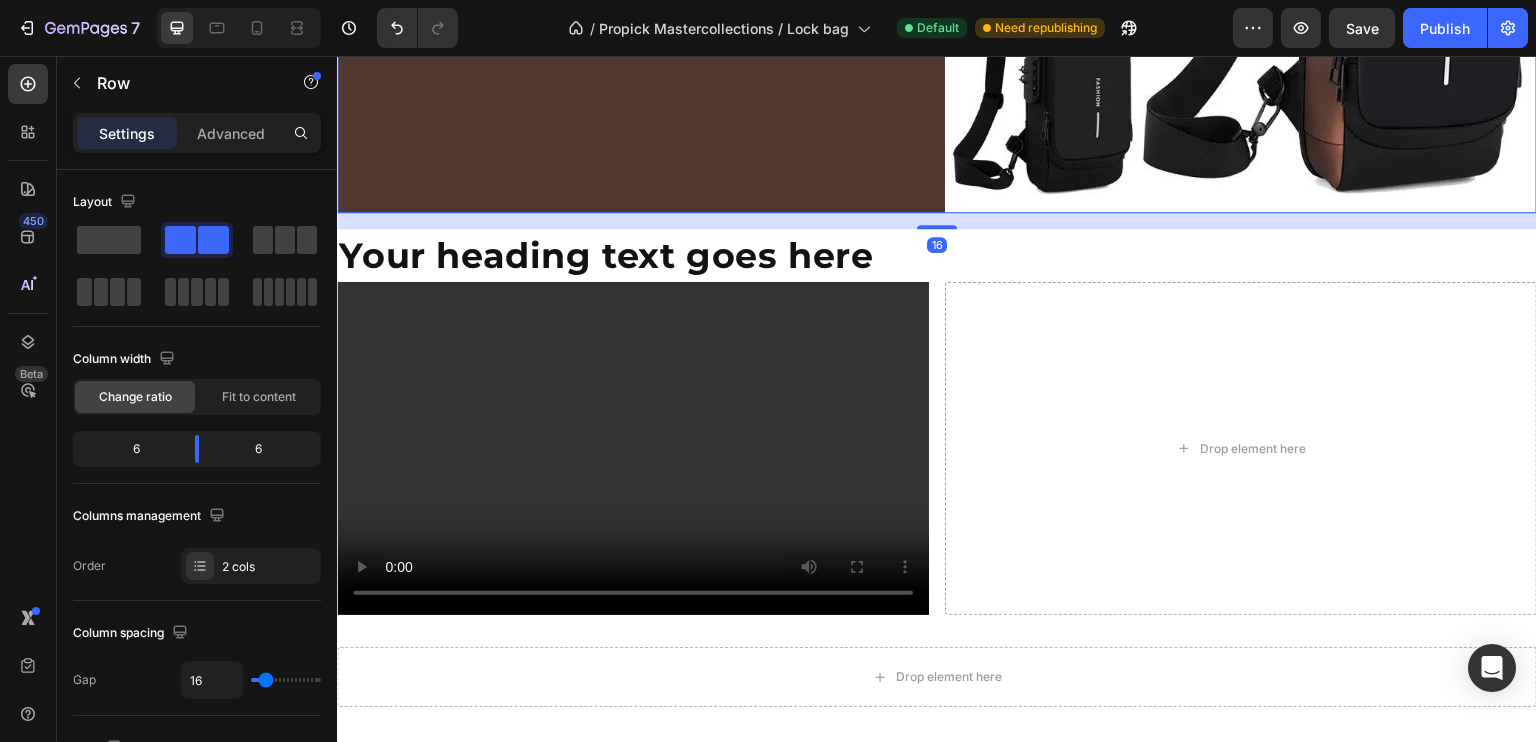 click on "Secured Essentials #While on the Road Heading Live Confident knowing all your essentials are strongly guarded. anytime. Anywhere you Go.  Text Block Row Shop Now    Button Over 1000+Happy Customers    Text Block" at bounding box center (633, -83) 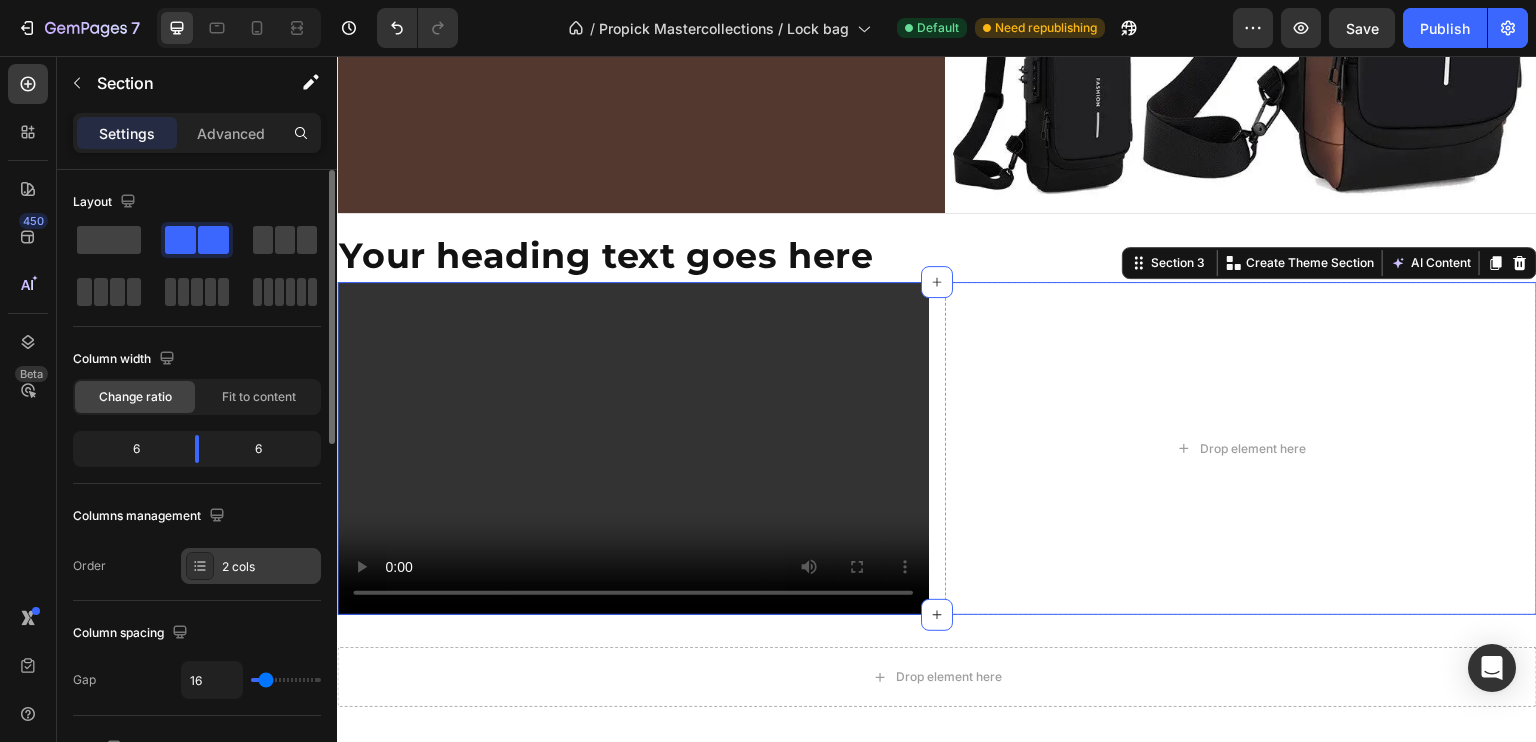 click on "2 cols" at bounding box center (251, 566) 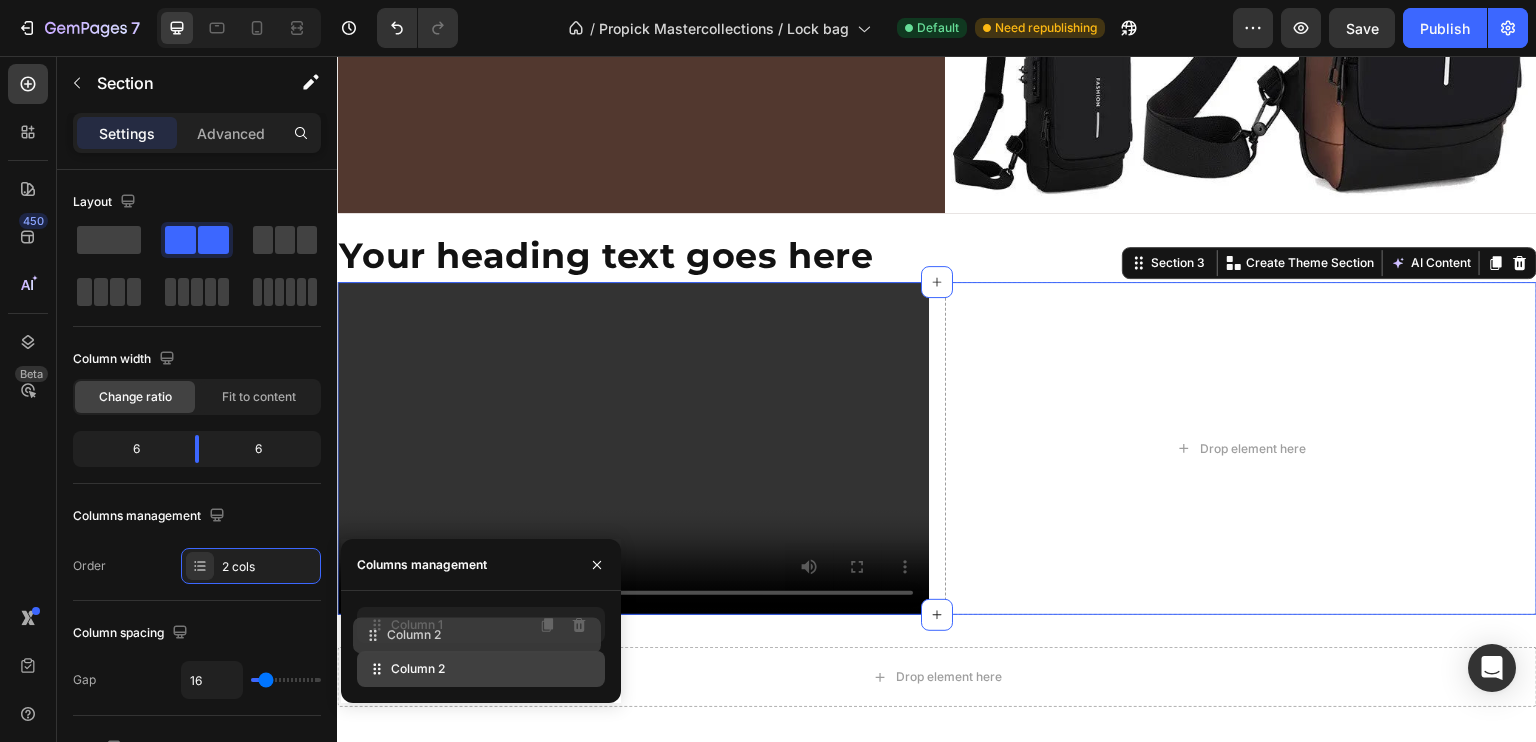 type 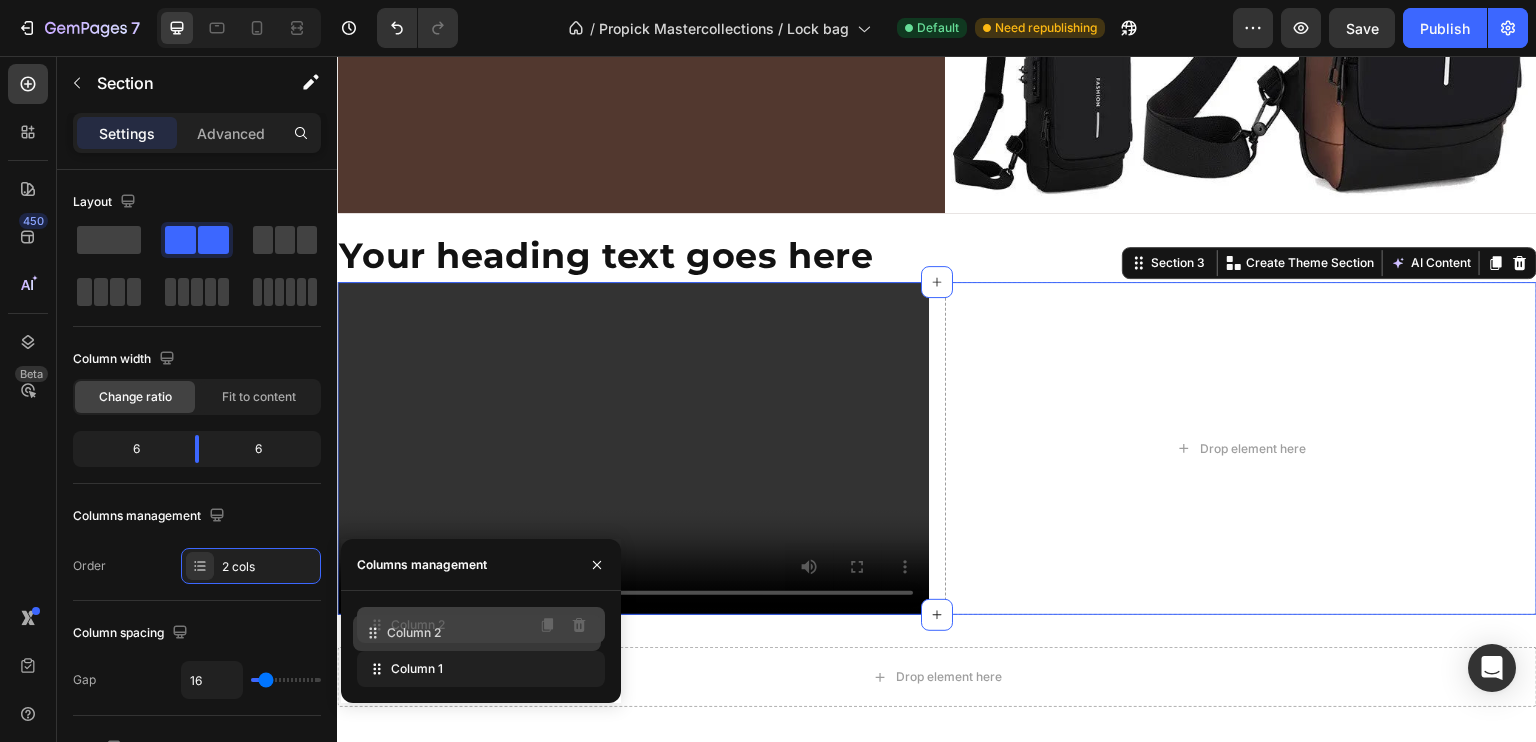 drag, startPoint x: 394, startPoint y: 676, endPoint x: 390, endPoint y: 638, distance: 38.209946 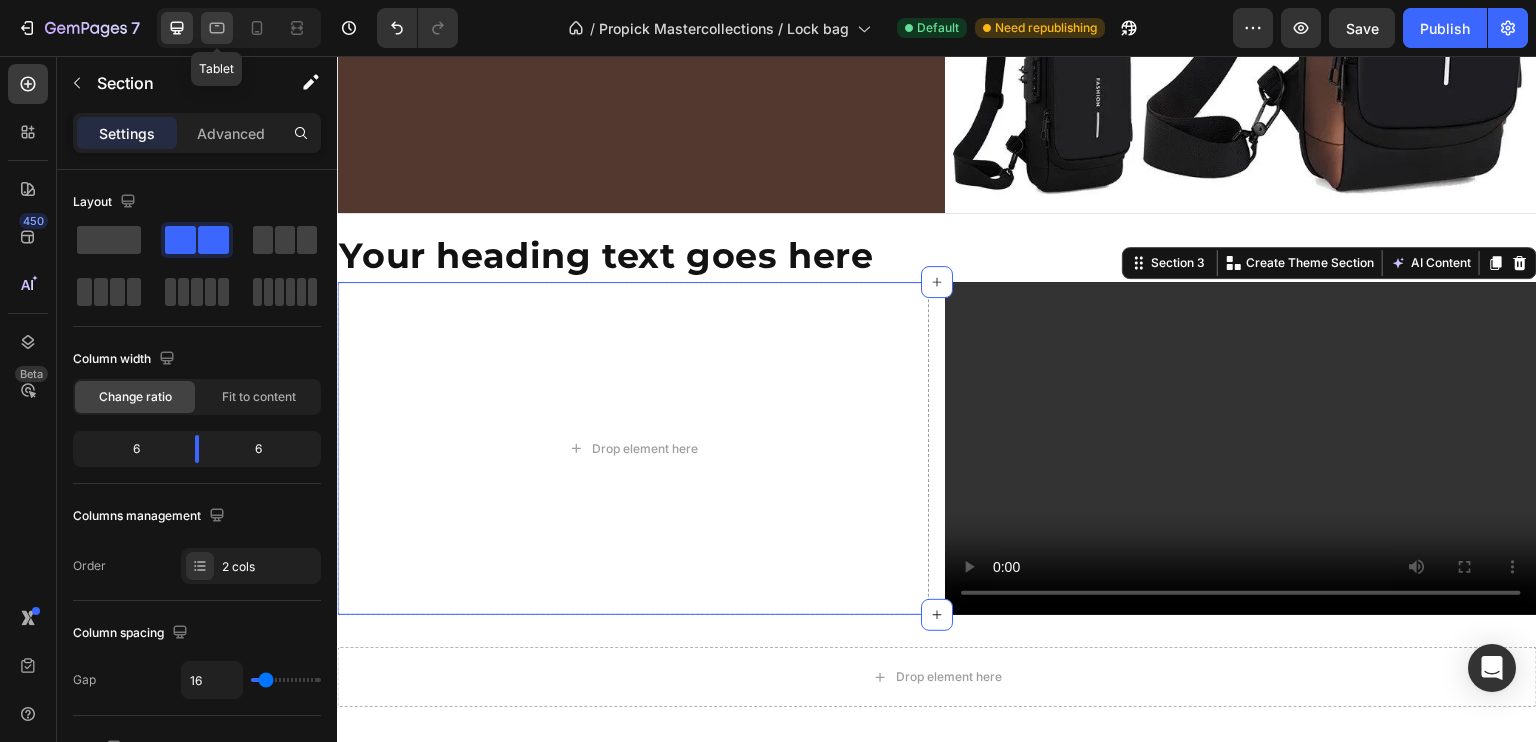 click 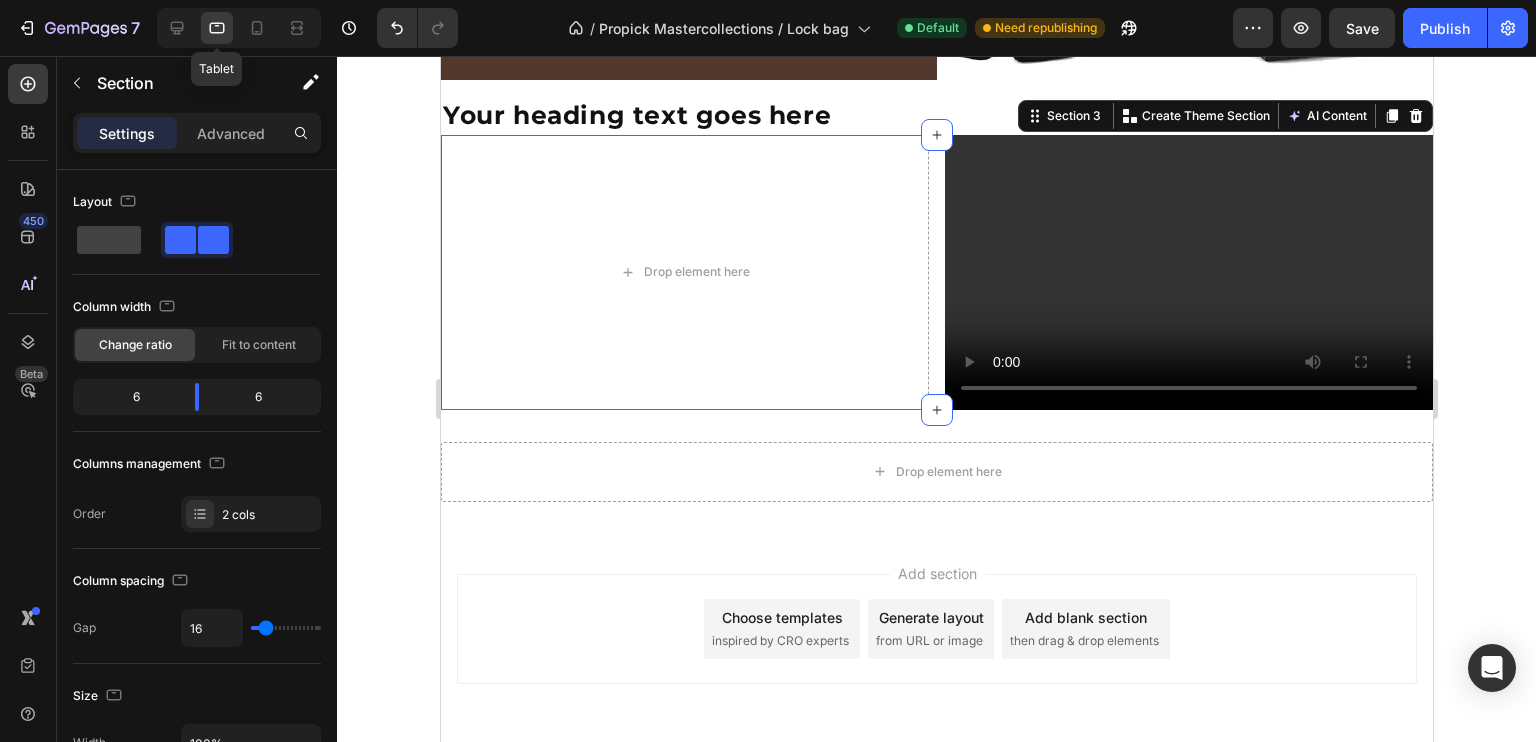 scroll, scrollTop: 514, scrollLeft: 0, axis: vertical 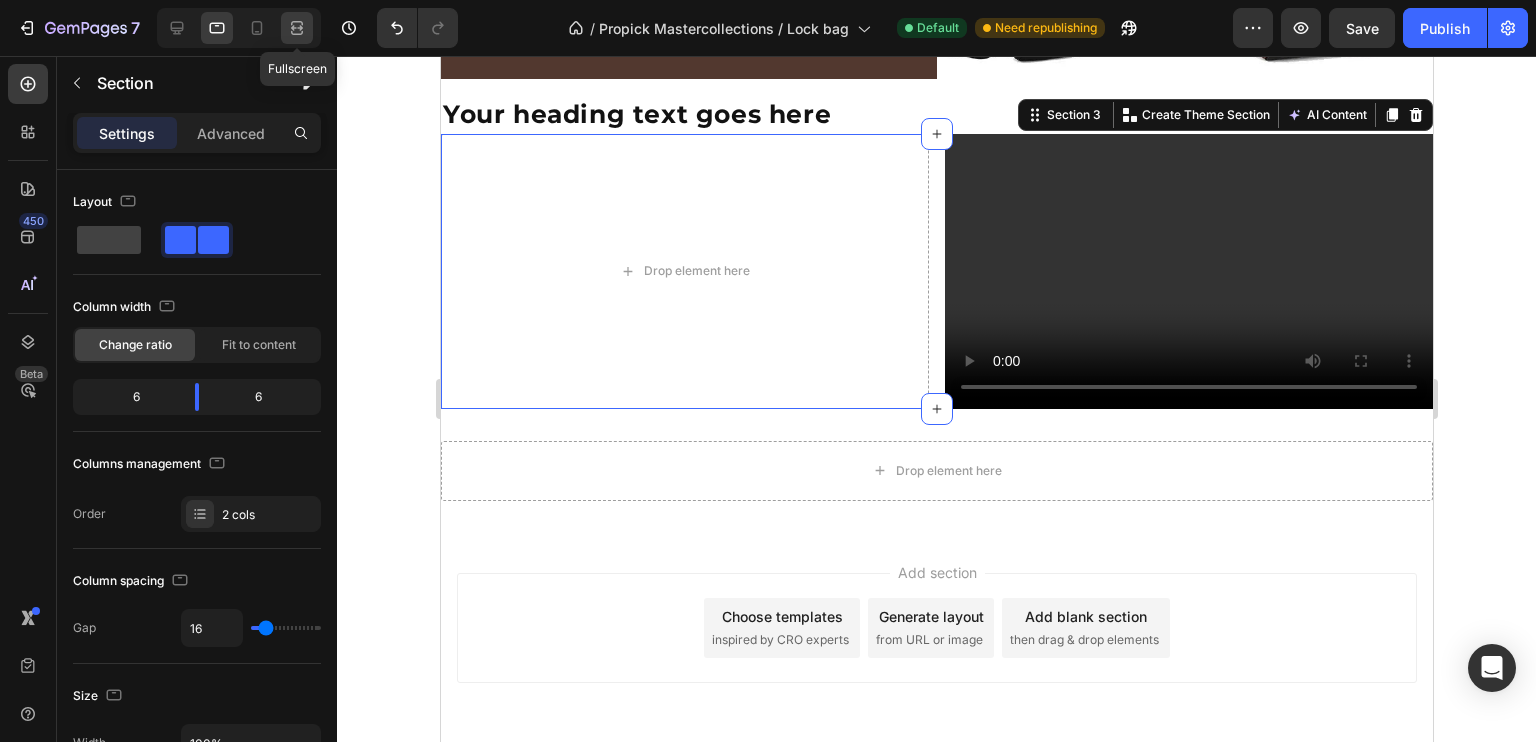 click 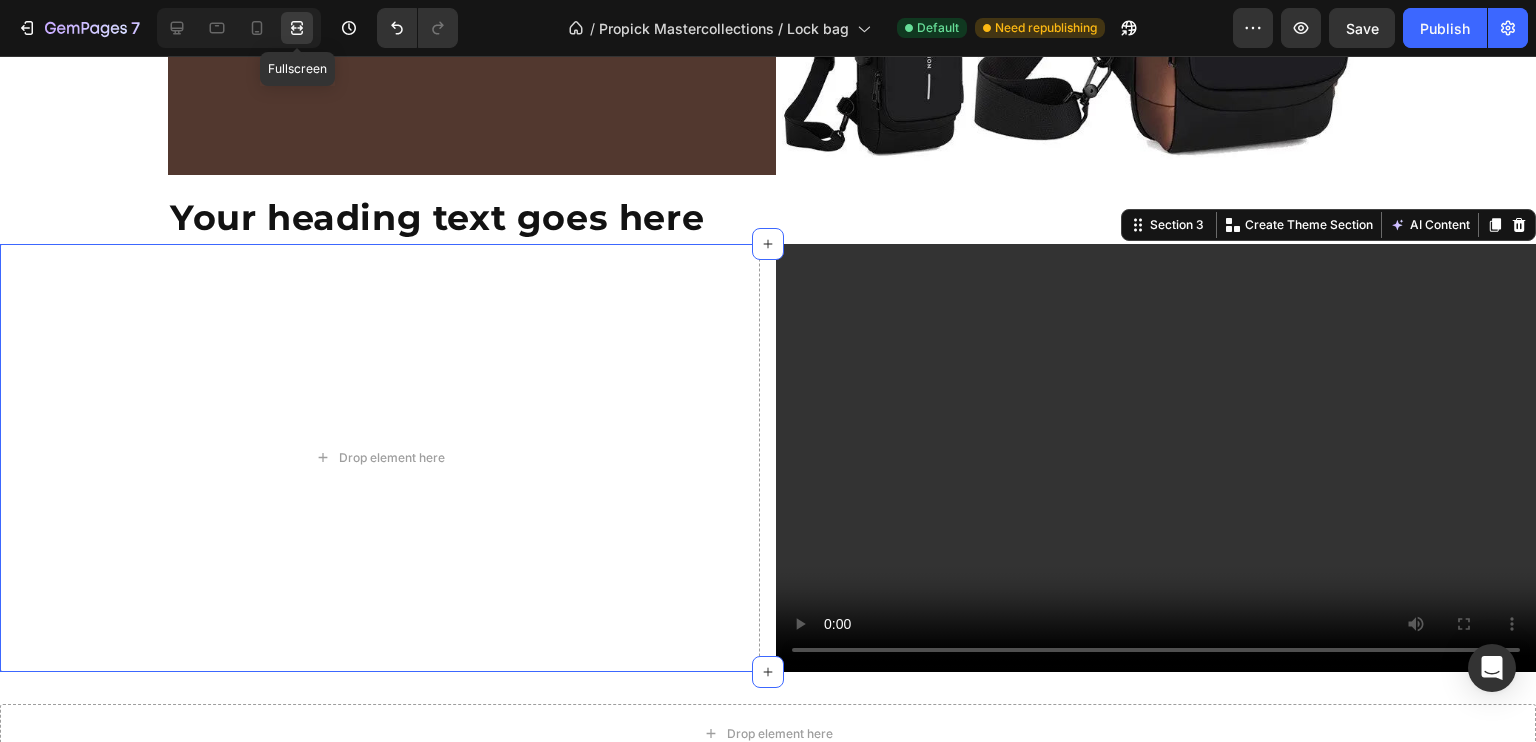 scroll, scrollTop: 632, scrollLeft: 0, axis: vertical 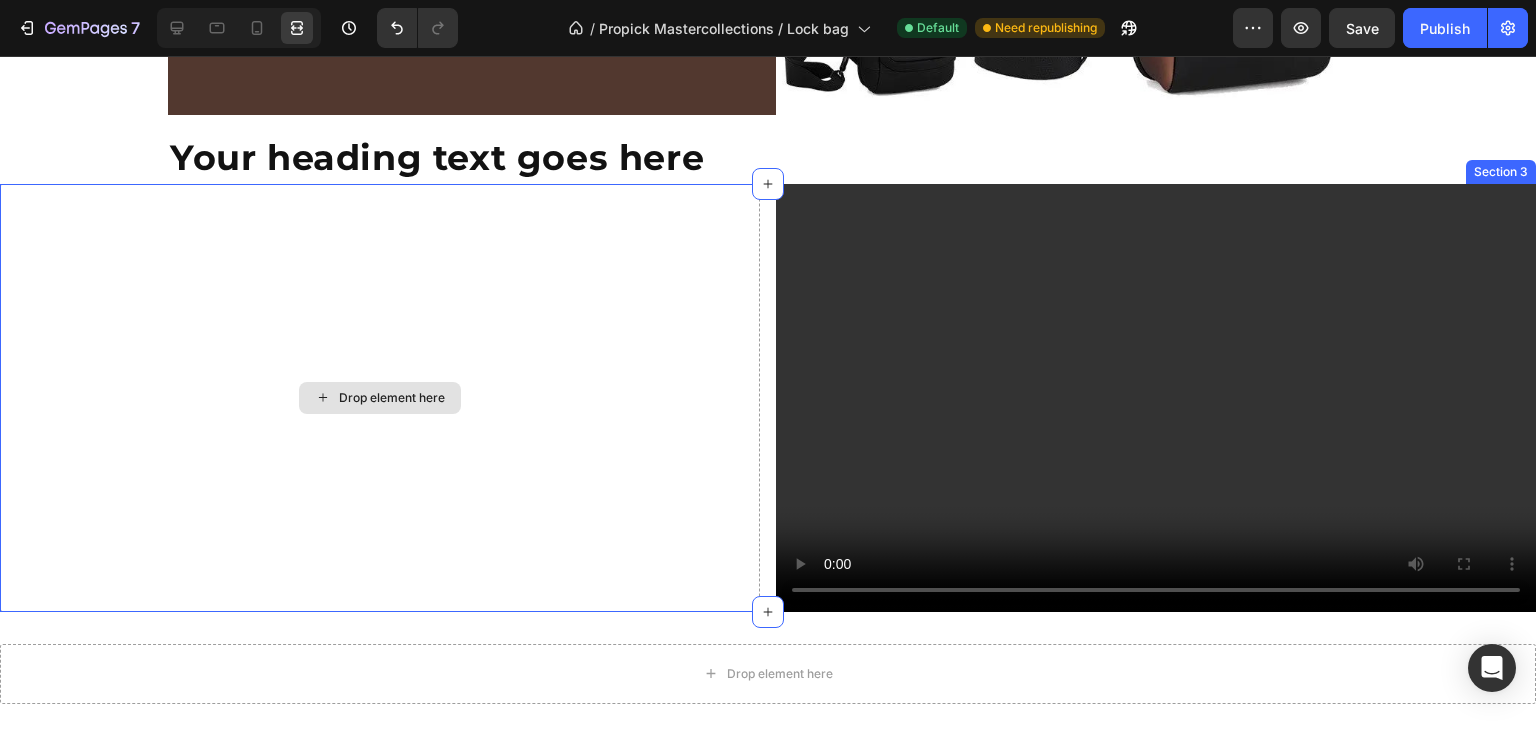 click on "Drop element here" at bounding box center [380, 398] 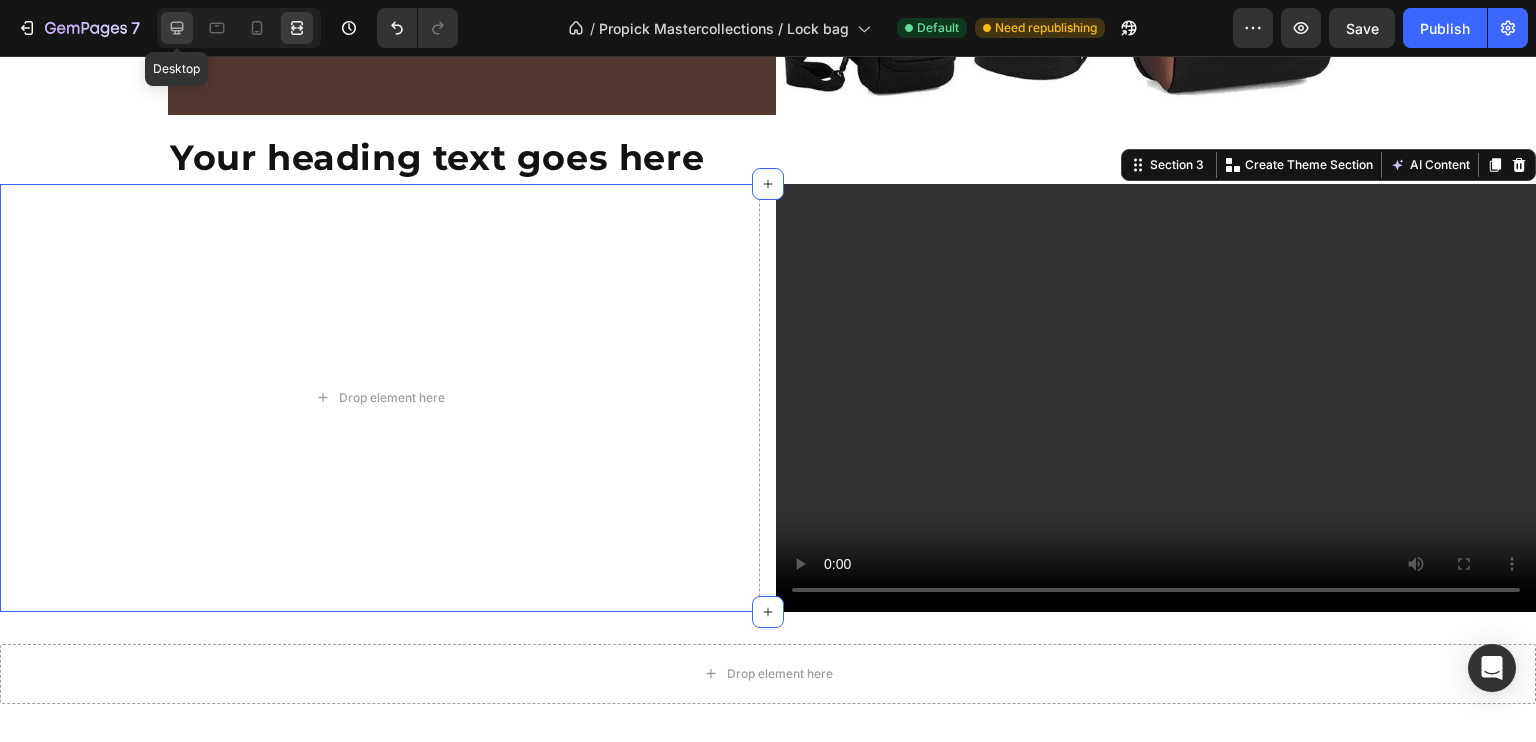 click 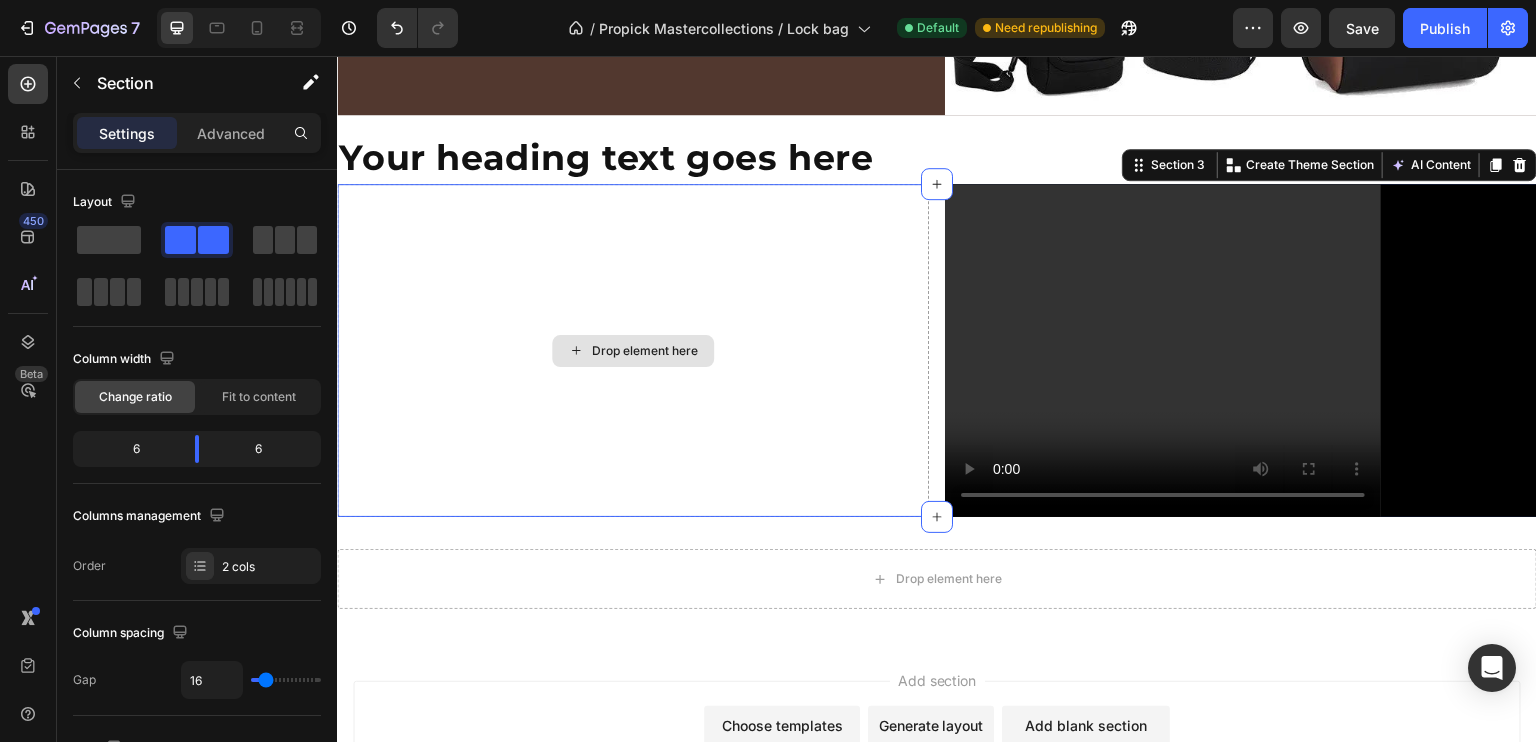 click on "Drop element here" at bounding box center [633, 350] 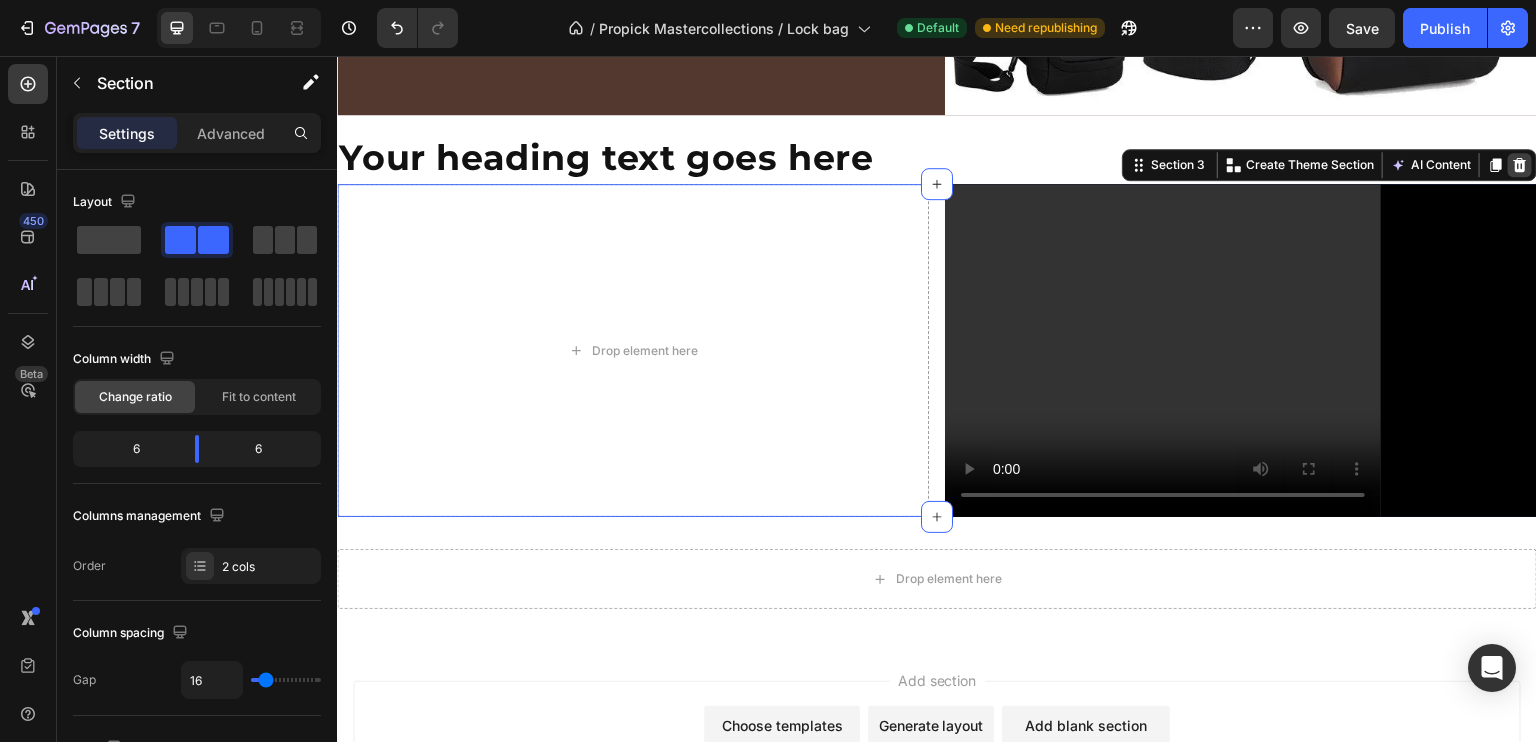 click 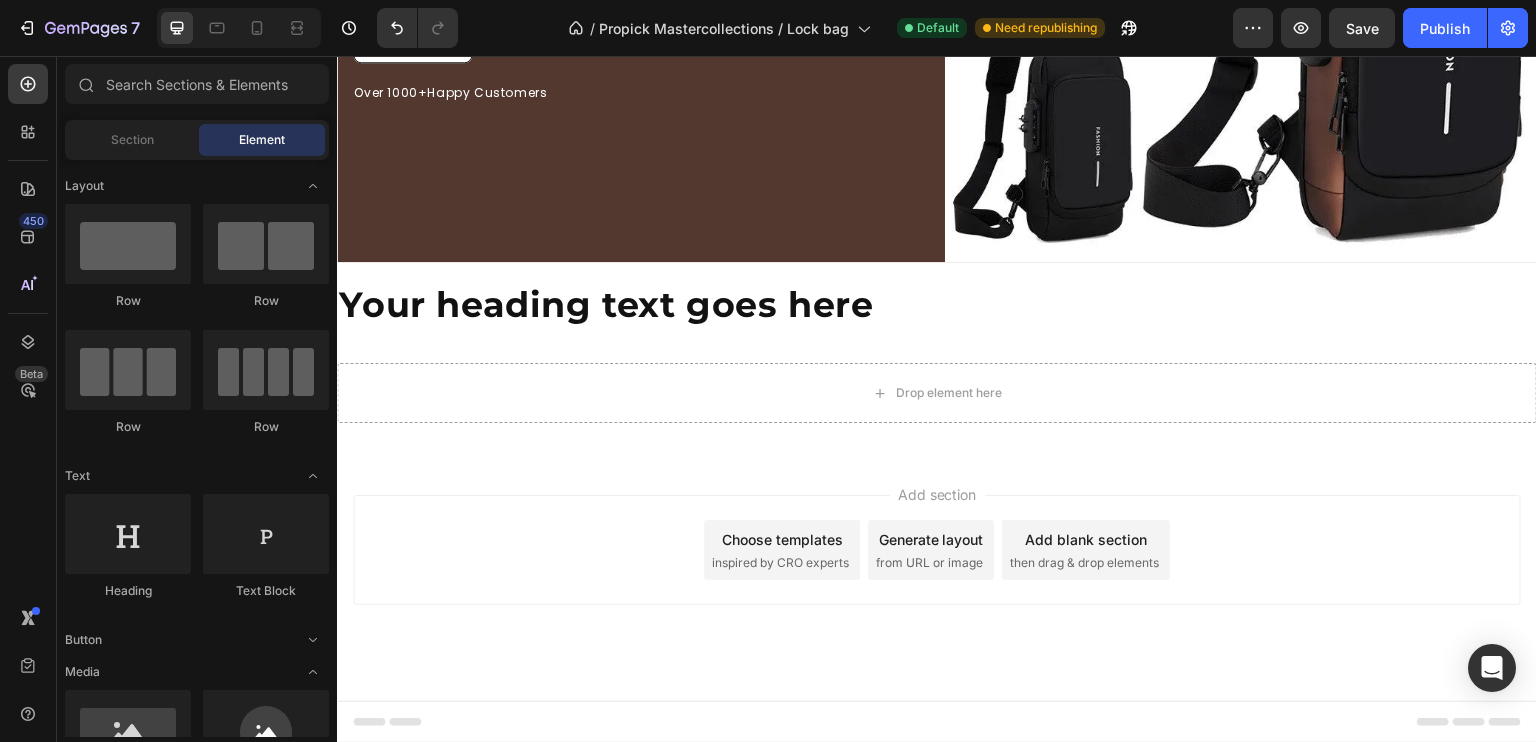 scroll, scrollTop: 419, scrollLeft: 0, axis: vertical 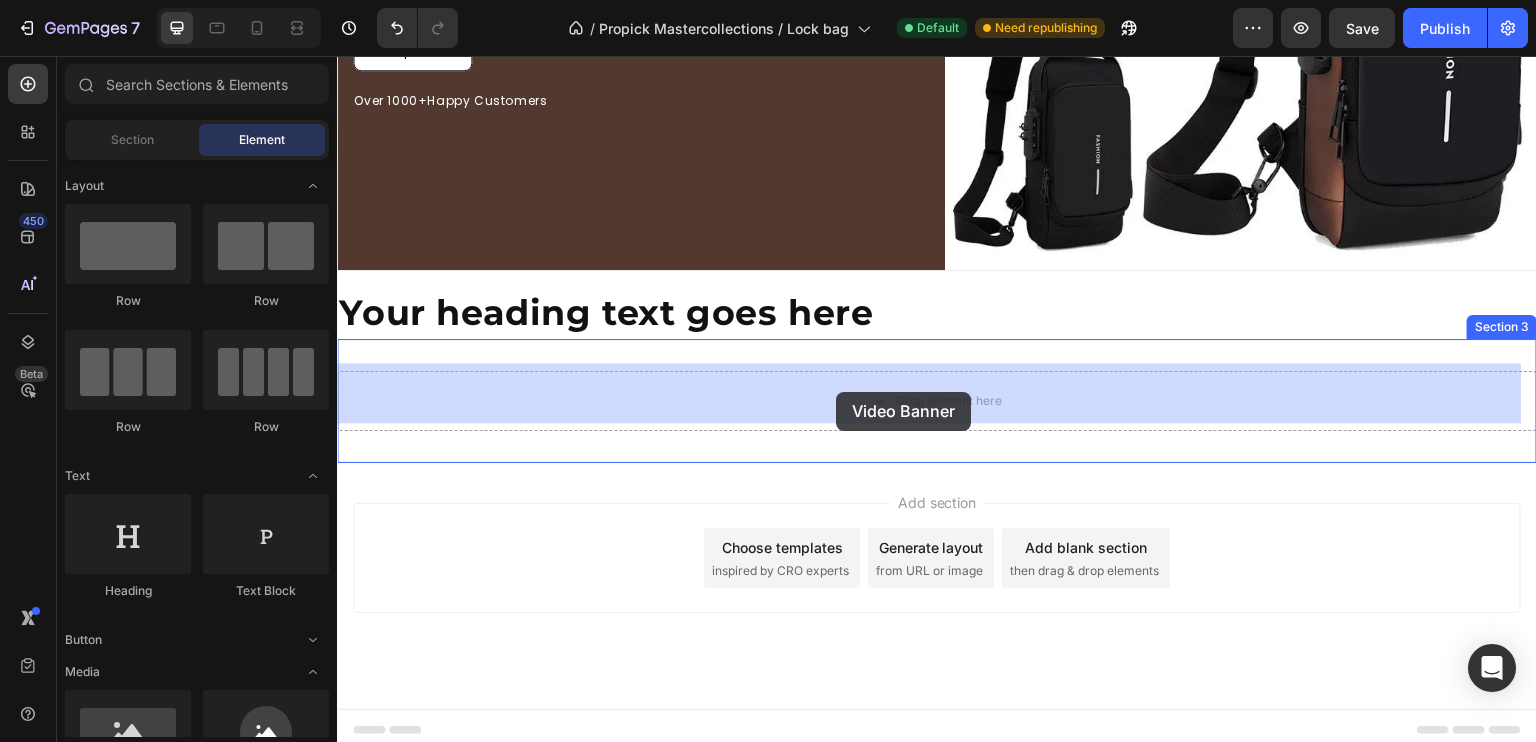 drag, startPoint x: 603, startPoint y: 482, endPoint x: 838, endPoint y: 393, distance: 251.28868 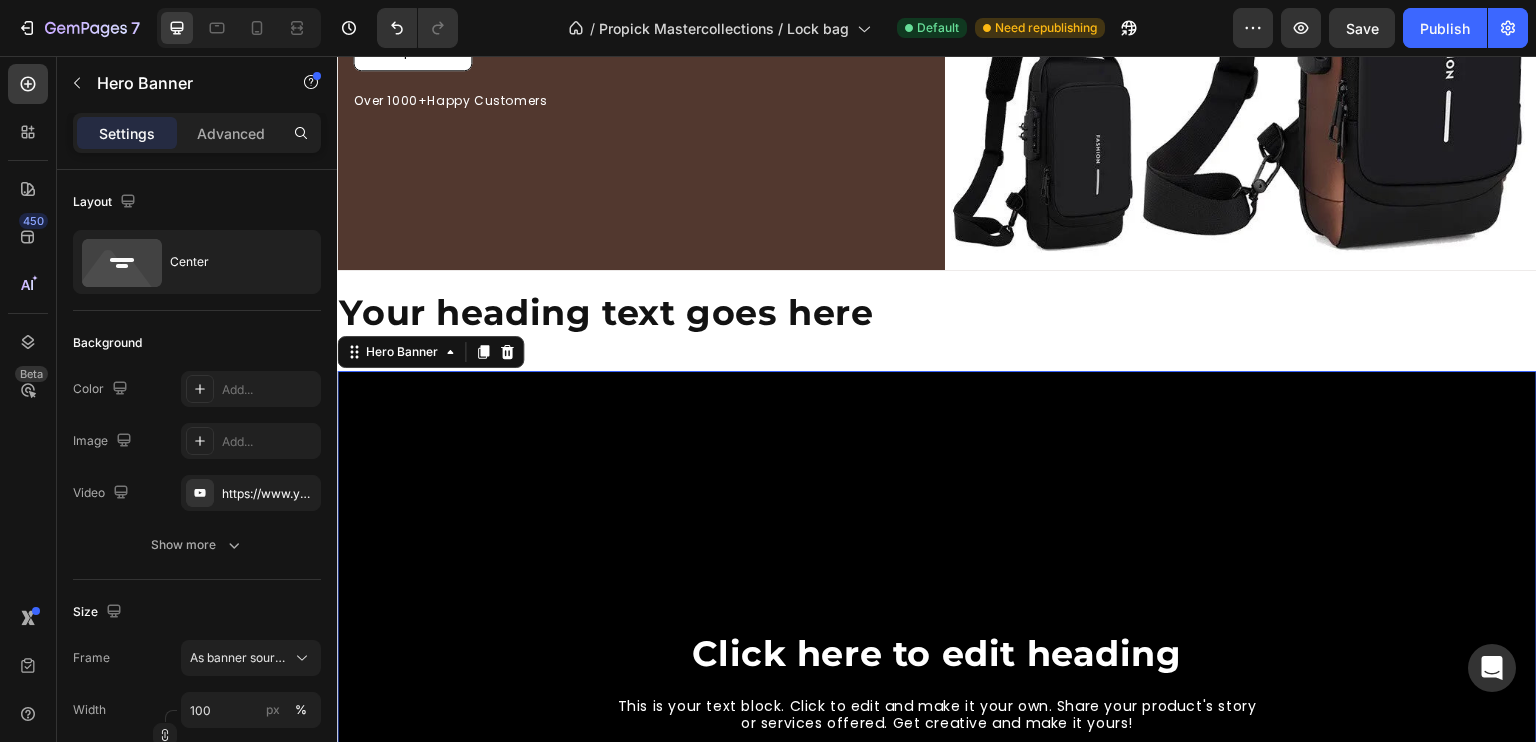 scroll, scrollTop: 574, scrollLeft: 0, axis: vertical 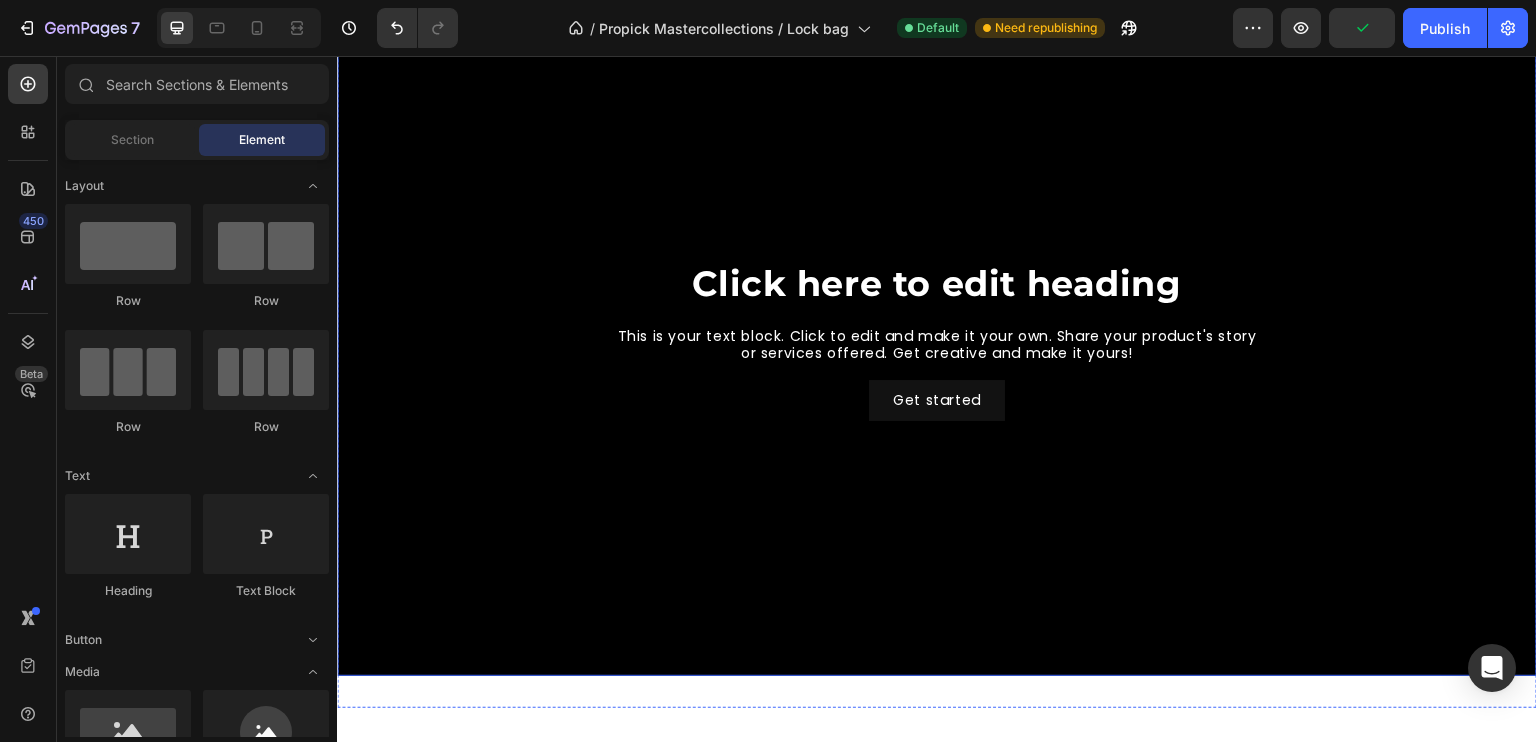 click at bounding box center (937, 338) 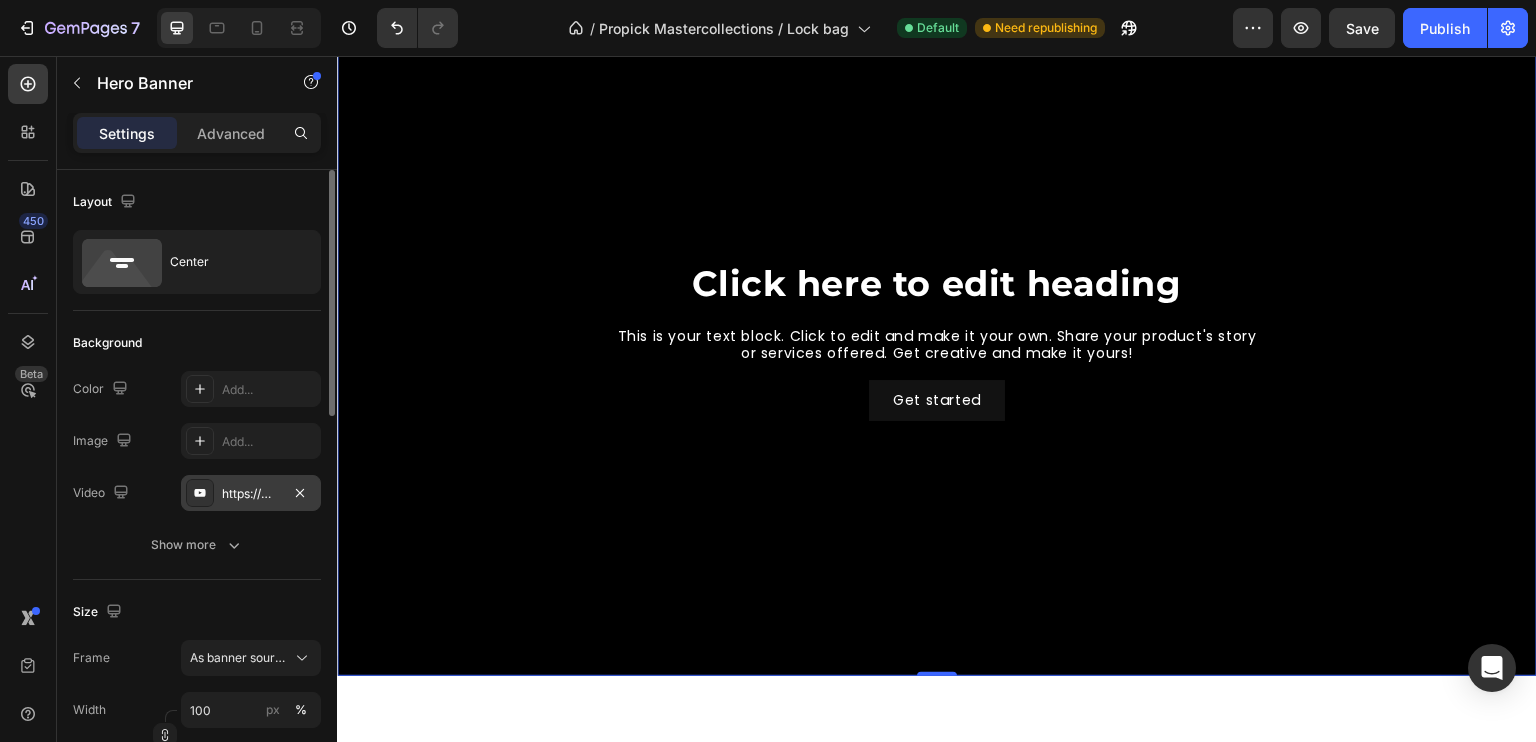 click on "https://www.youtube.com/watch?v=drIt4RH_kyQ" at bounding box center [251, 494] 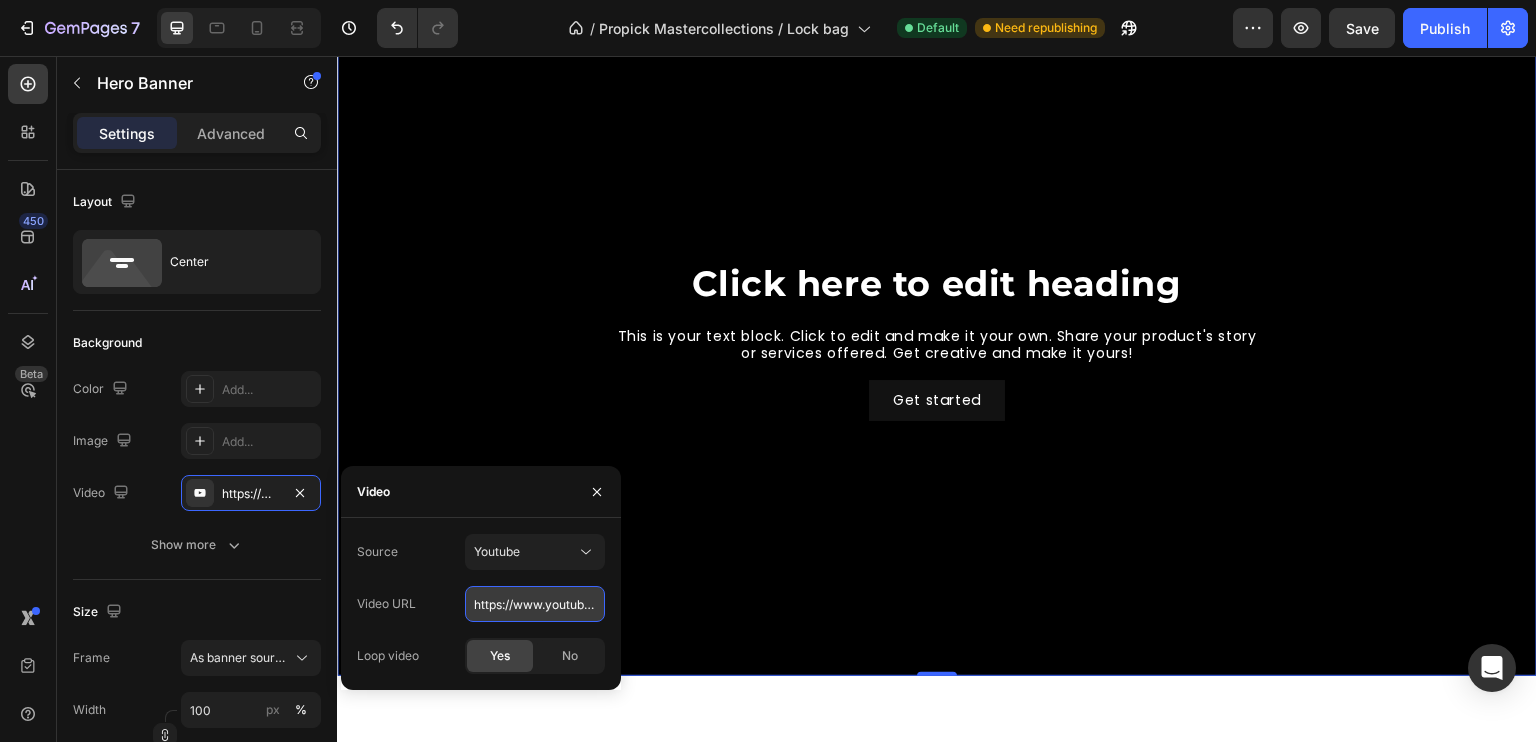 click on "https://www.youtube.com/watch?v=drIt4RH_kyQ" at bounding box center (535, 604) 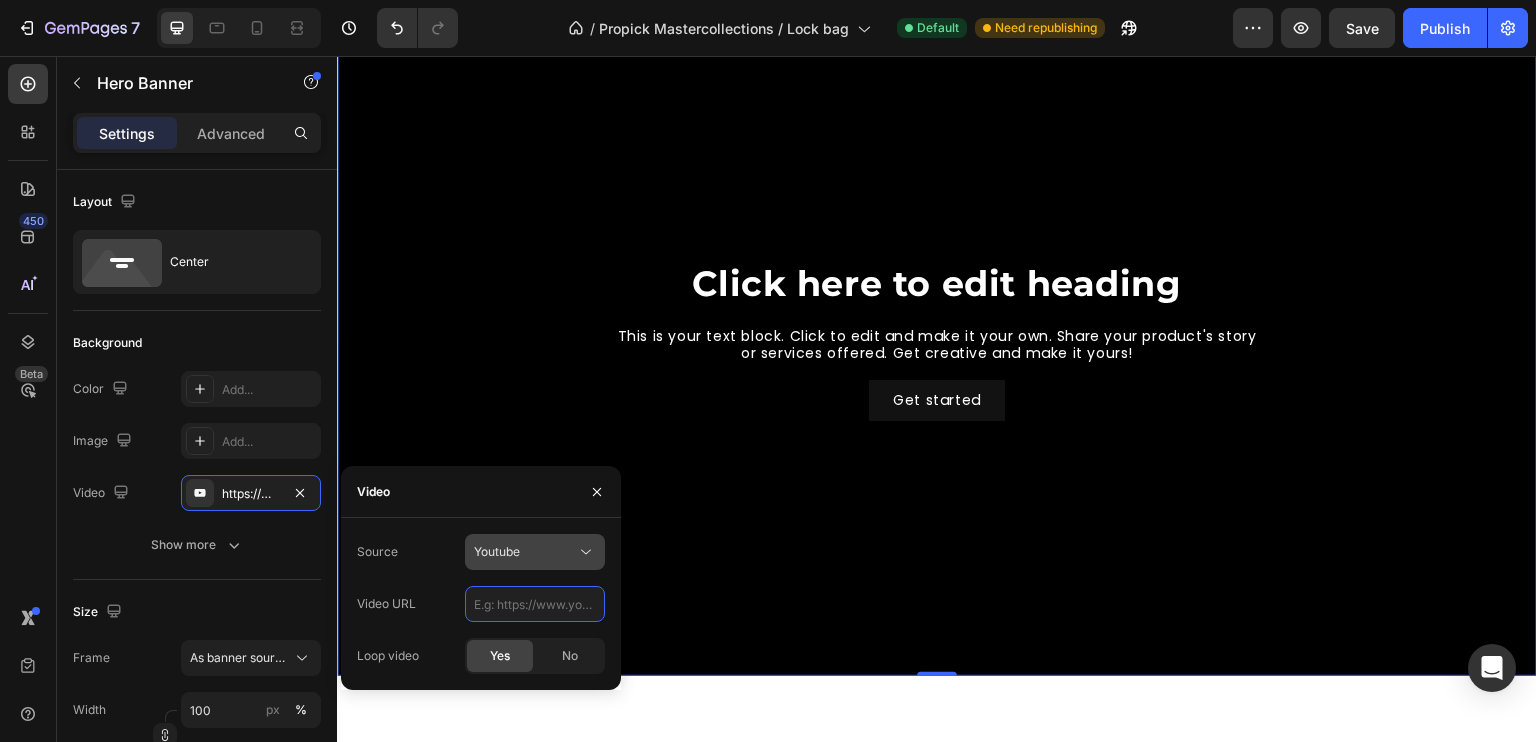 type 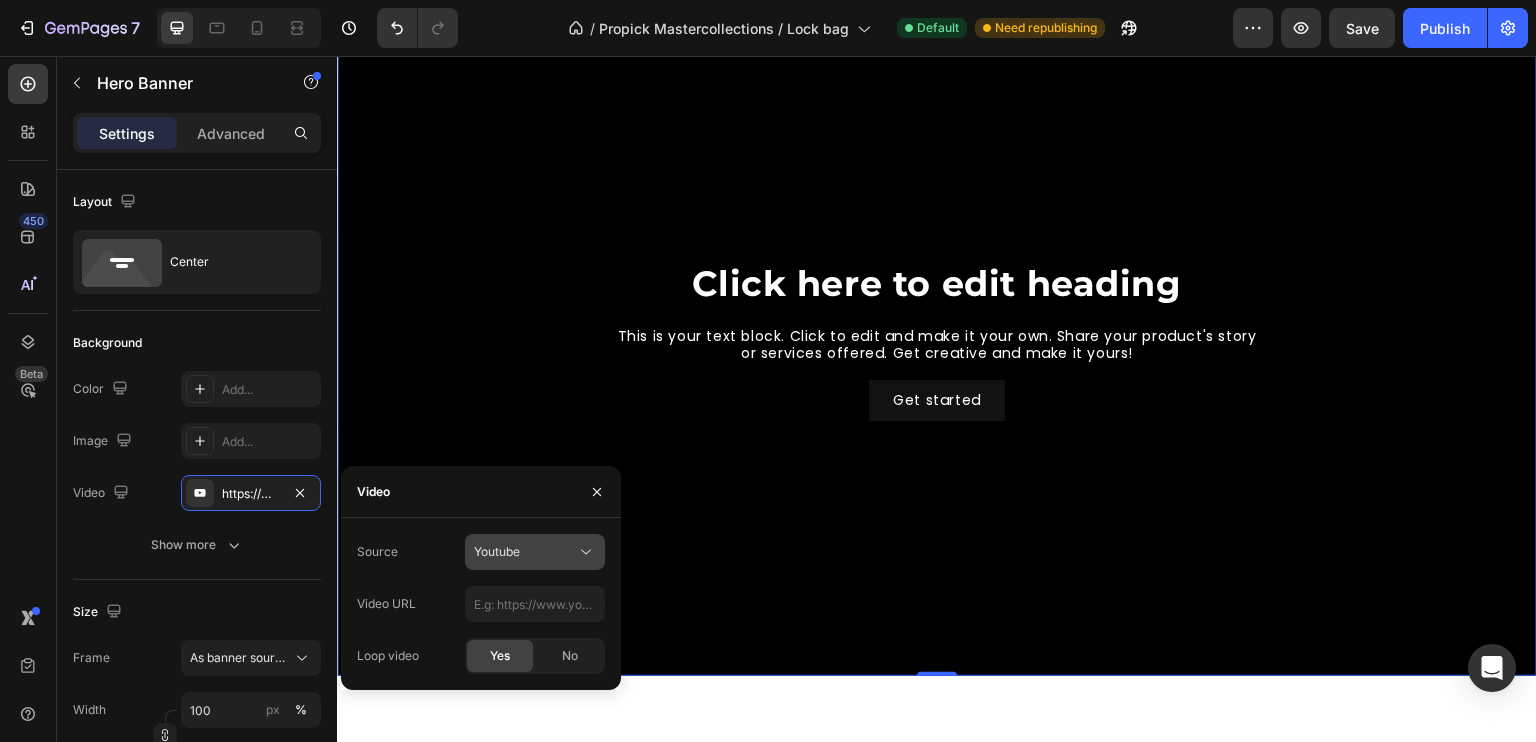 click on "Youtube" at bounding box center [535, 552] 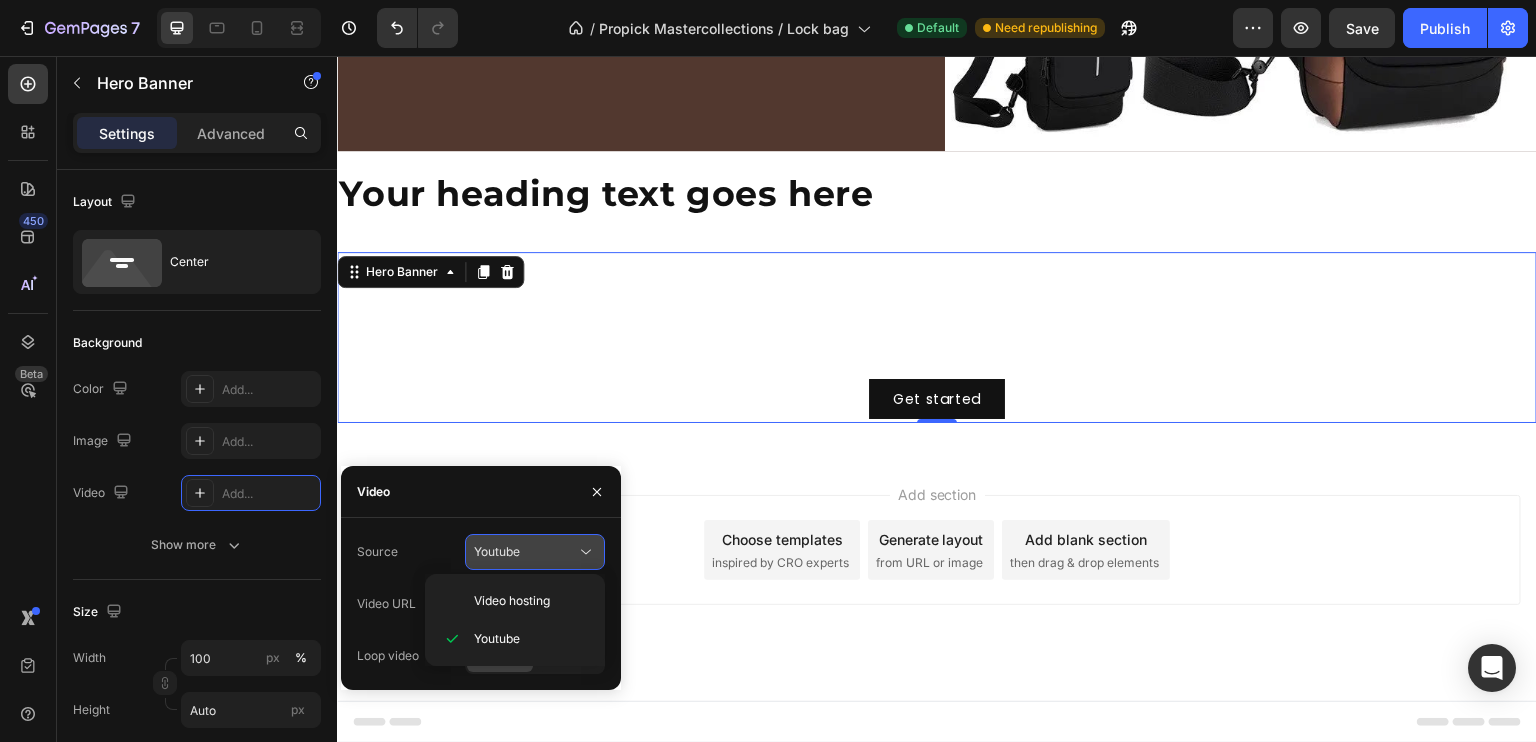 scroll, scrollTop: 530, scrollLeft: 0, axis: vertical 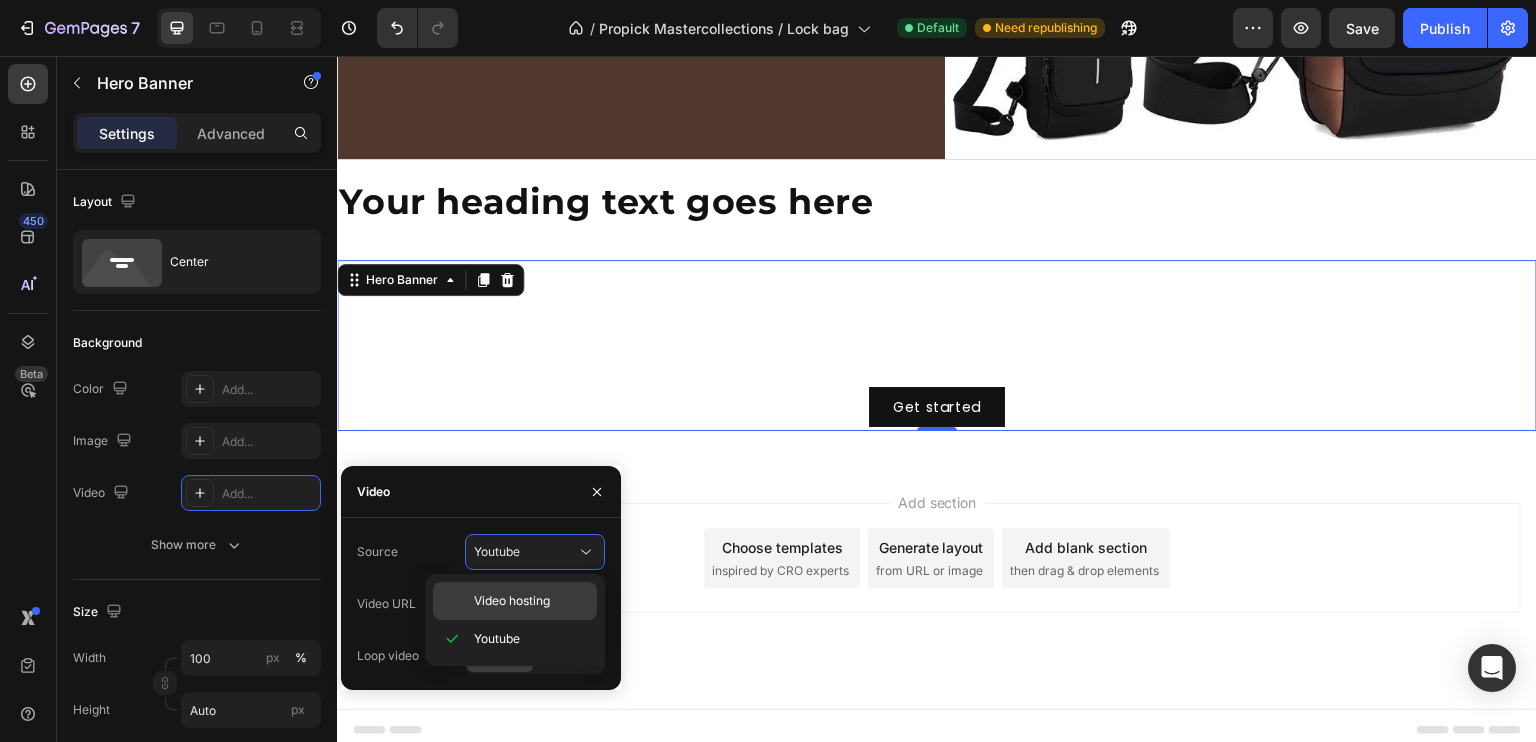 click on "Video hosting" 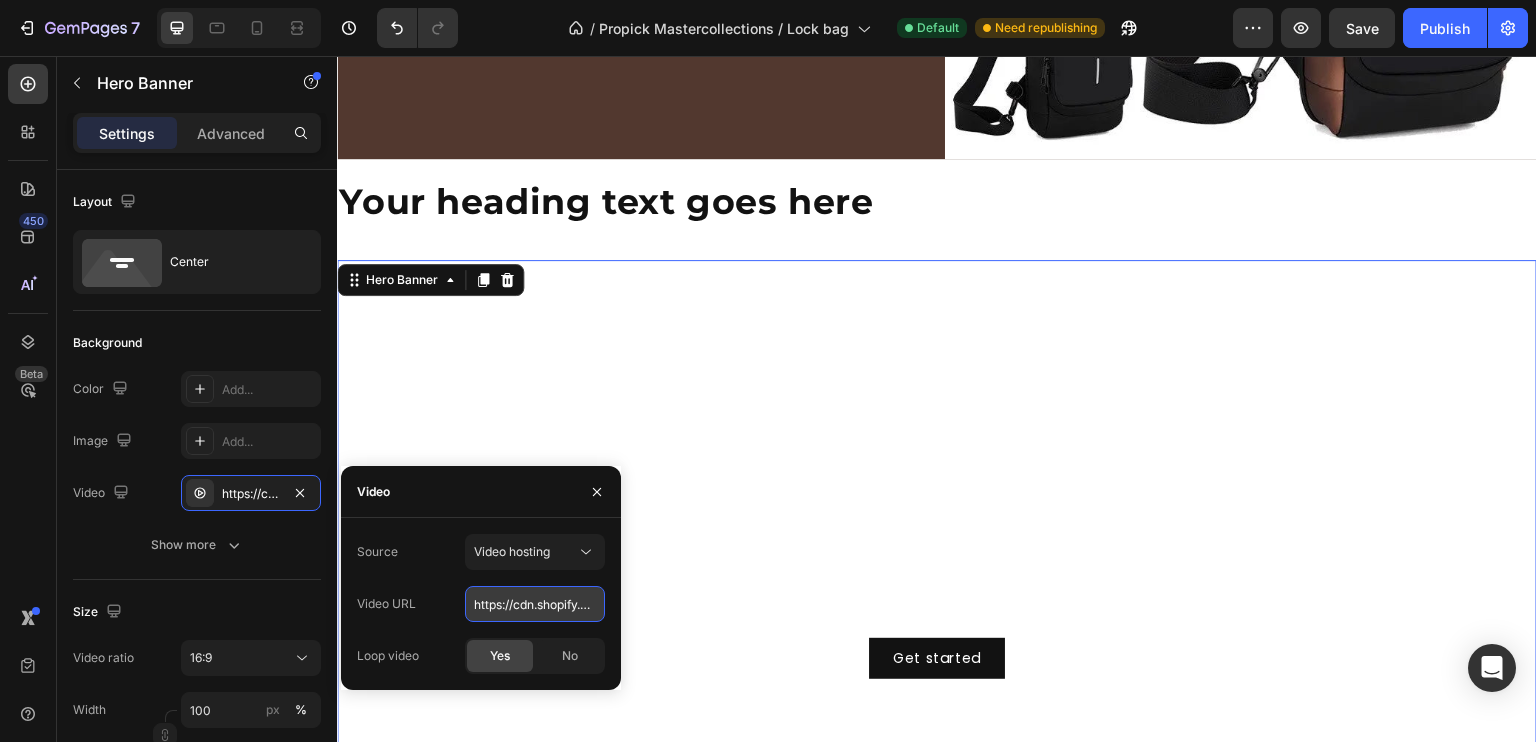 click on "https://cdn.shopify.com/videos/c/o/v/92a407d4e0c94a288eb54cac18c387dc.mp4" at bounding box center (535, 604) 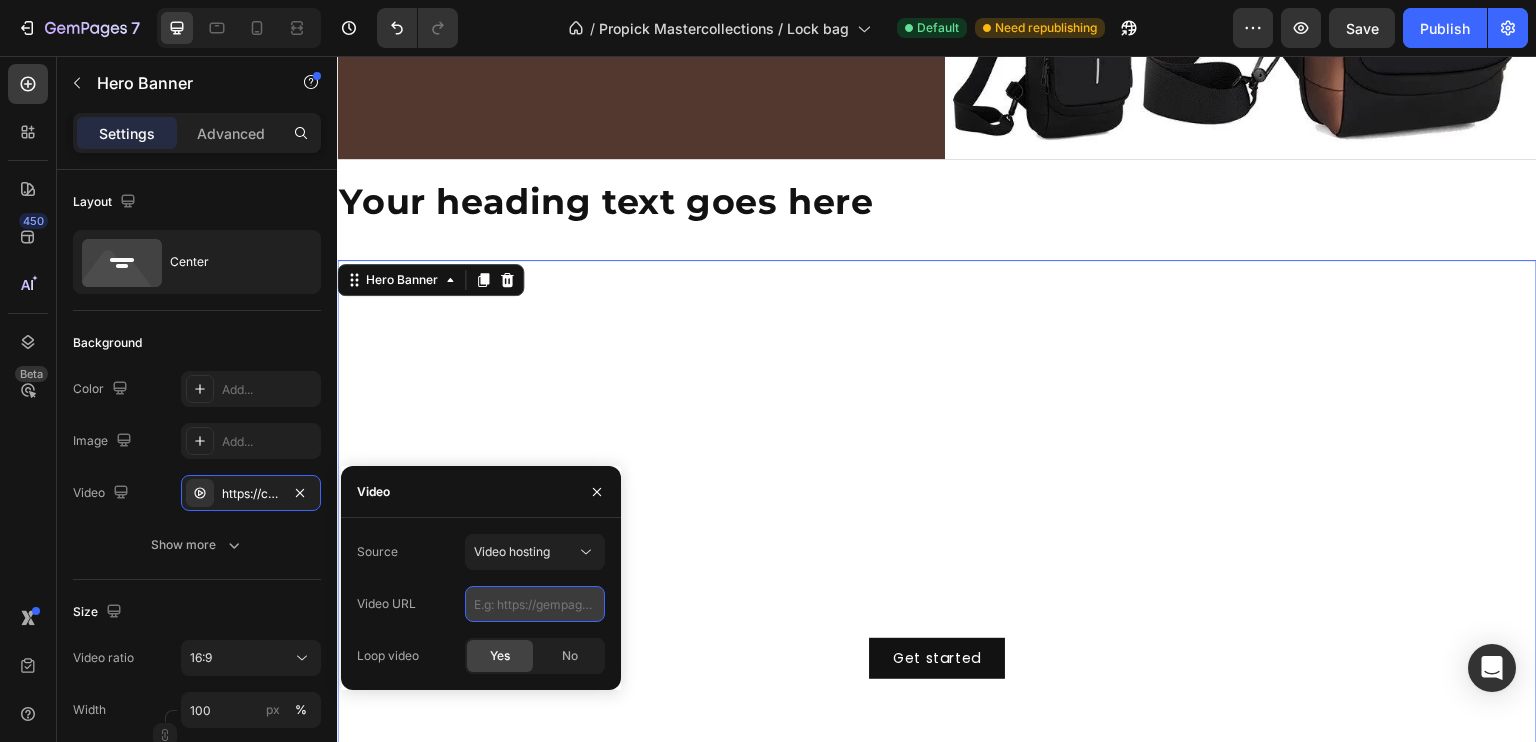 paste on "https://cdn.shopify.com/videos/c/o/v/7ca18b73cc6c4f7aaddf0e754892fb51.mp4" 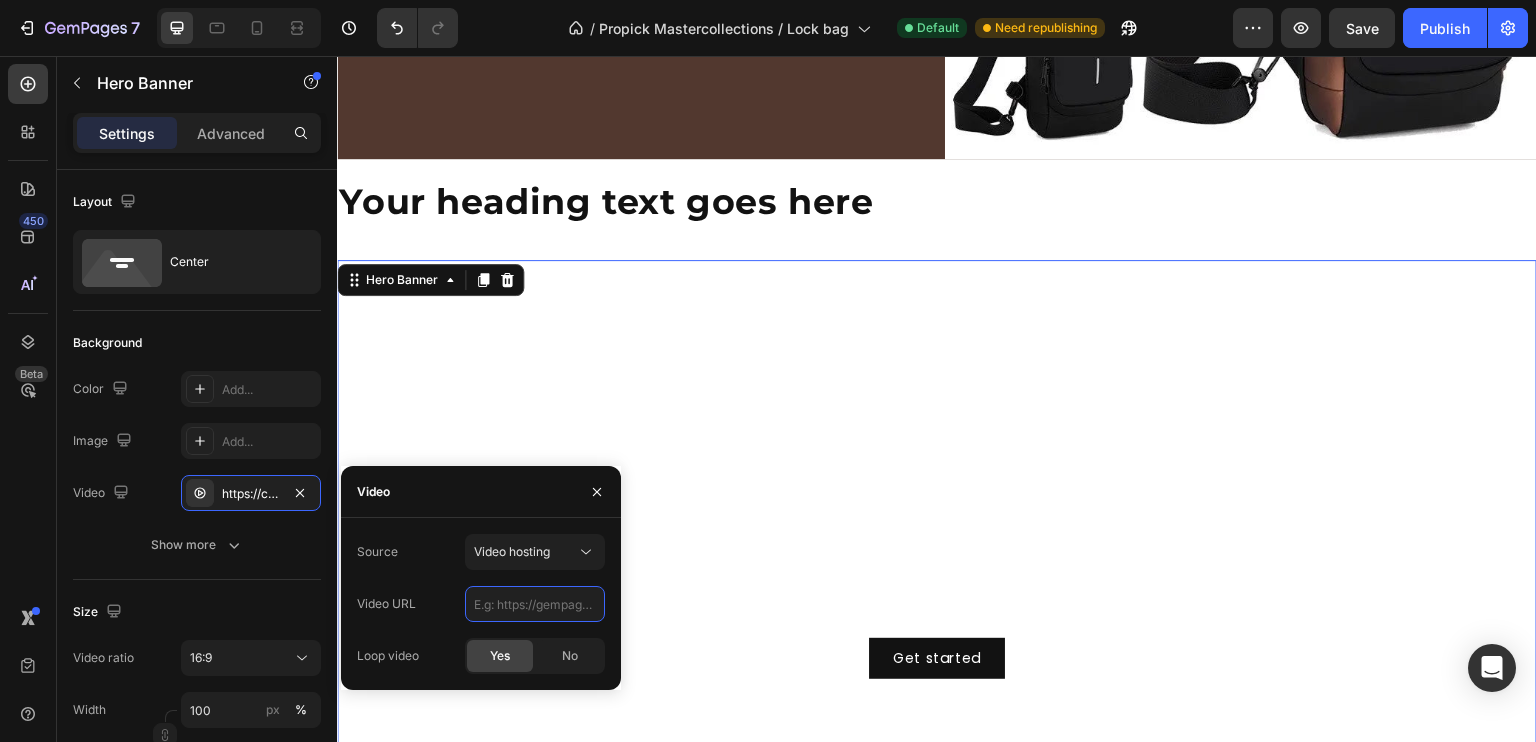 type on "https://cdn.shopify.com/videos/c/o/v/7ca18b73cc6c4f7aaddf0e754892fb51.mp4" 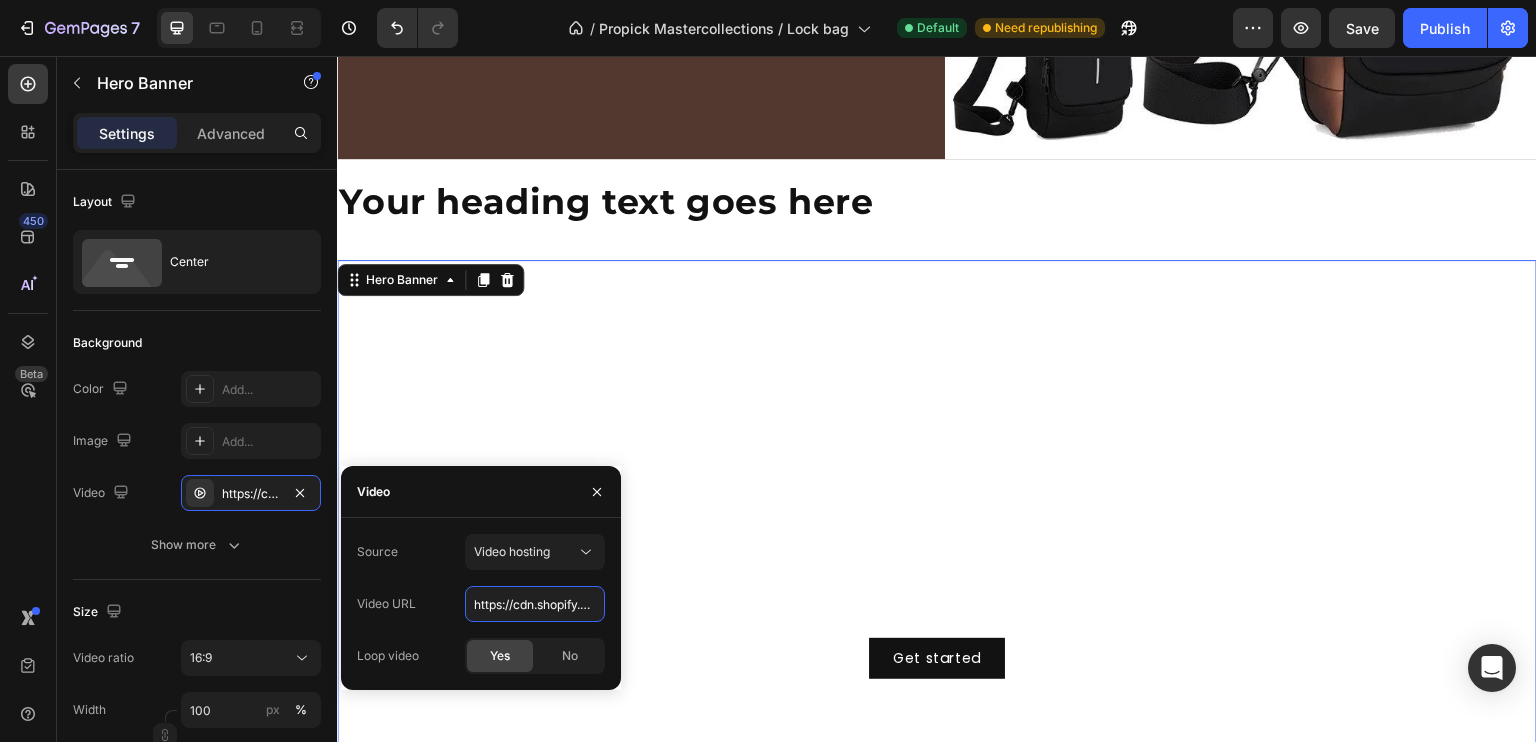 scroll, scrollTop: 0, scrollLeft: 335, axis: horizontal 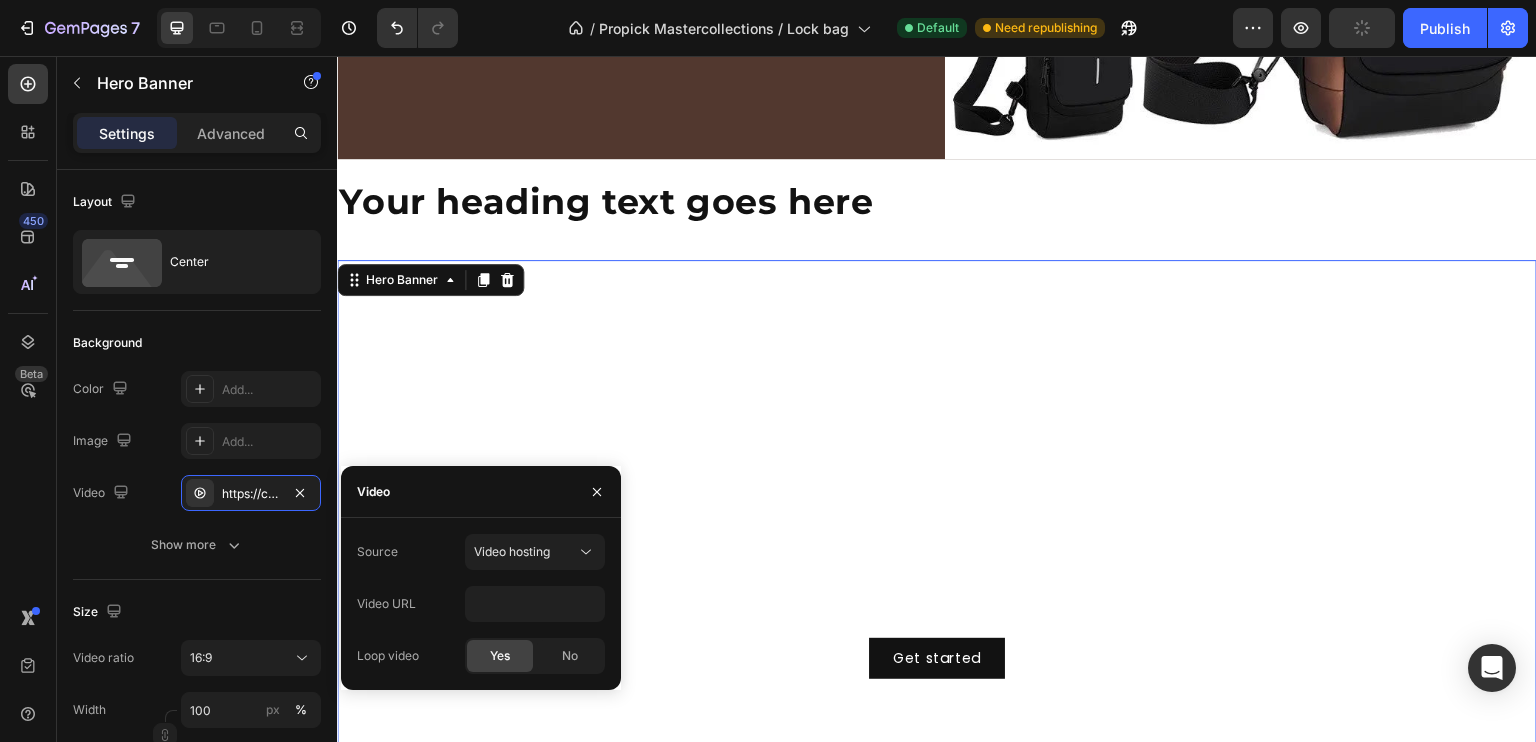 click at bounding box center (937, 597) 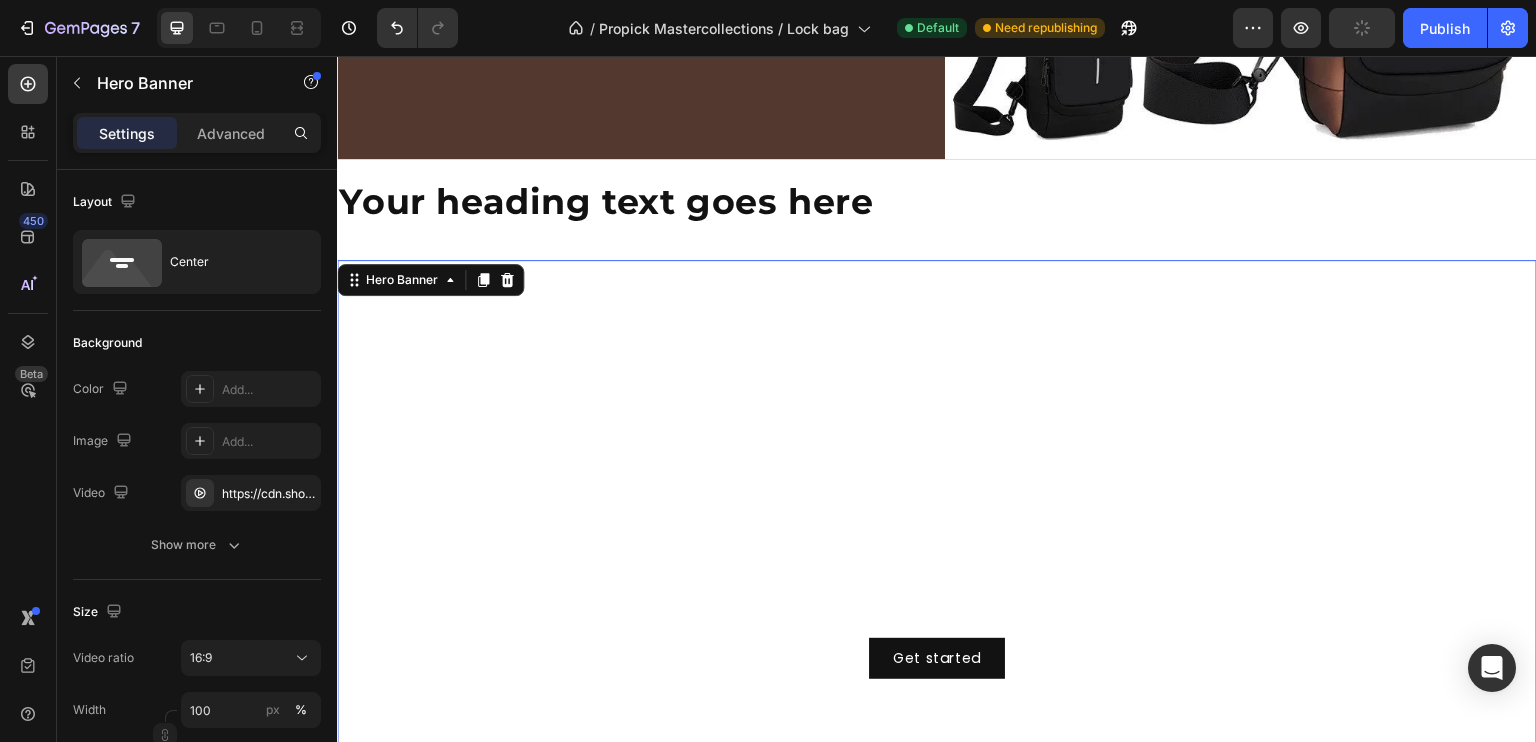 scroll, scrollTop: 0, scrollLeft: 0, axis: both 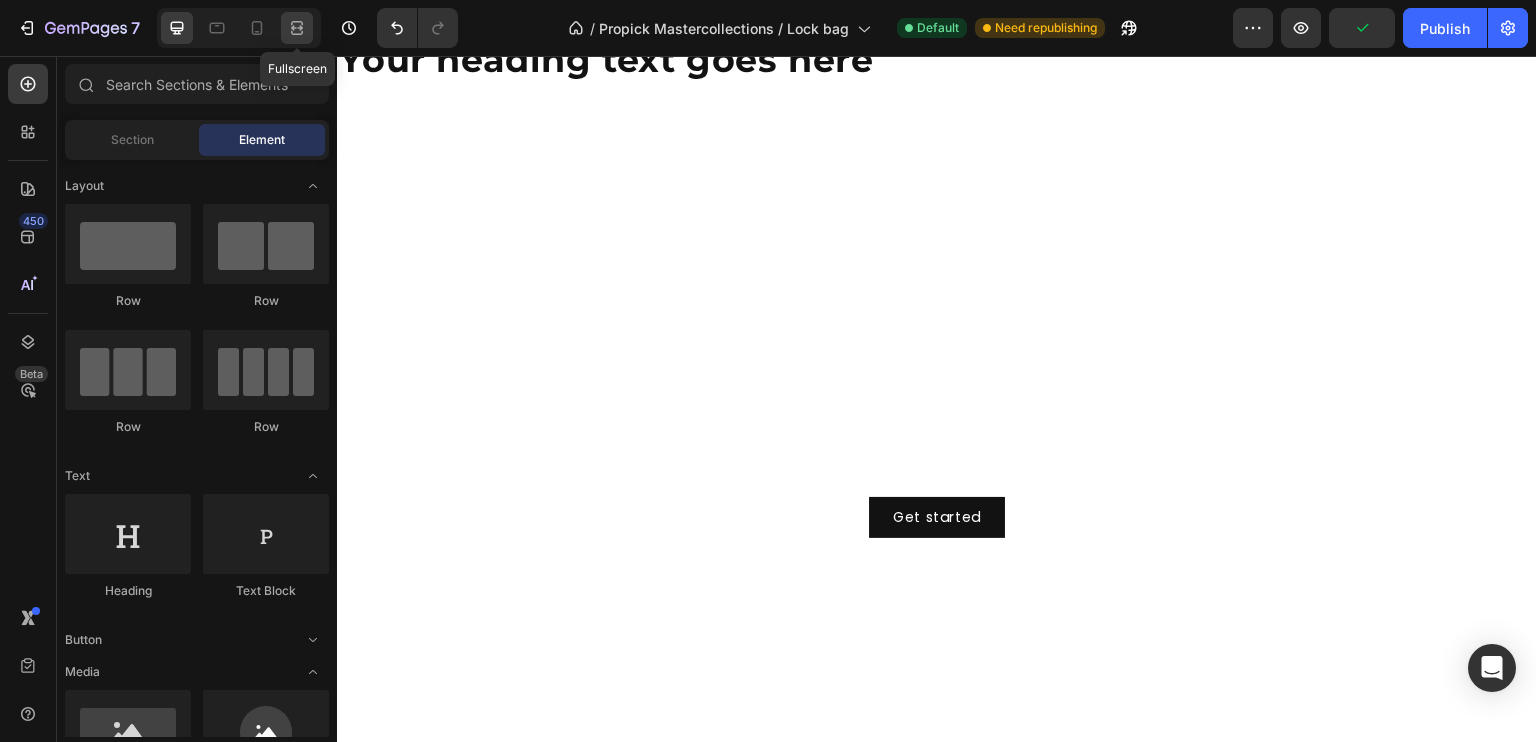 click 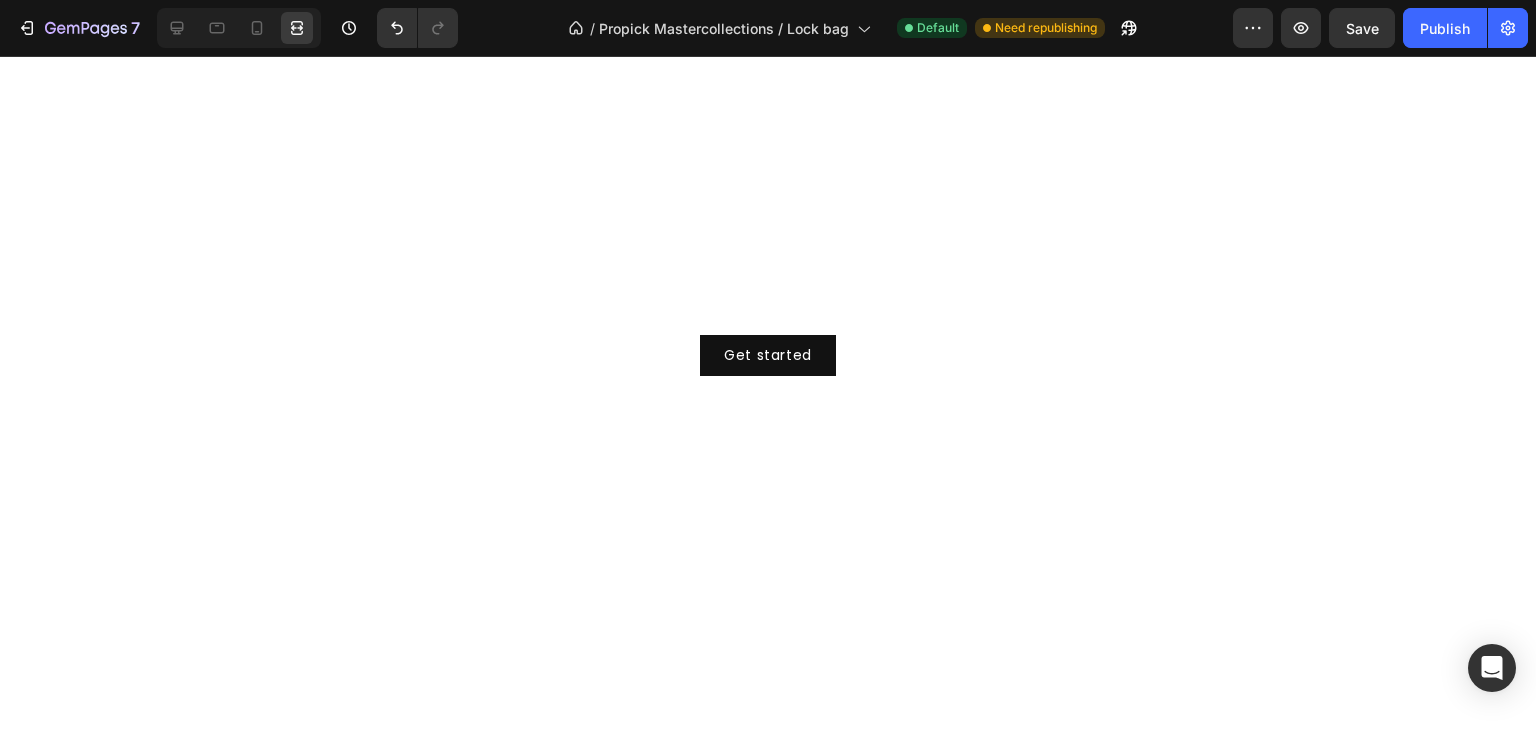 scroll, scrollTop: 0, scrollLeft: 0, axis: both 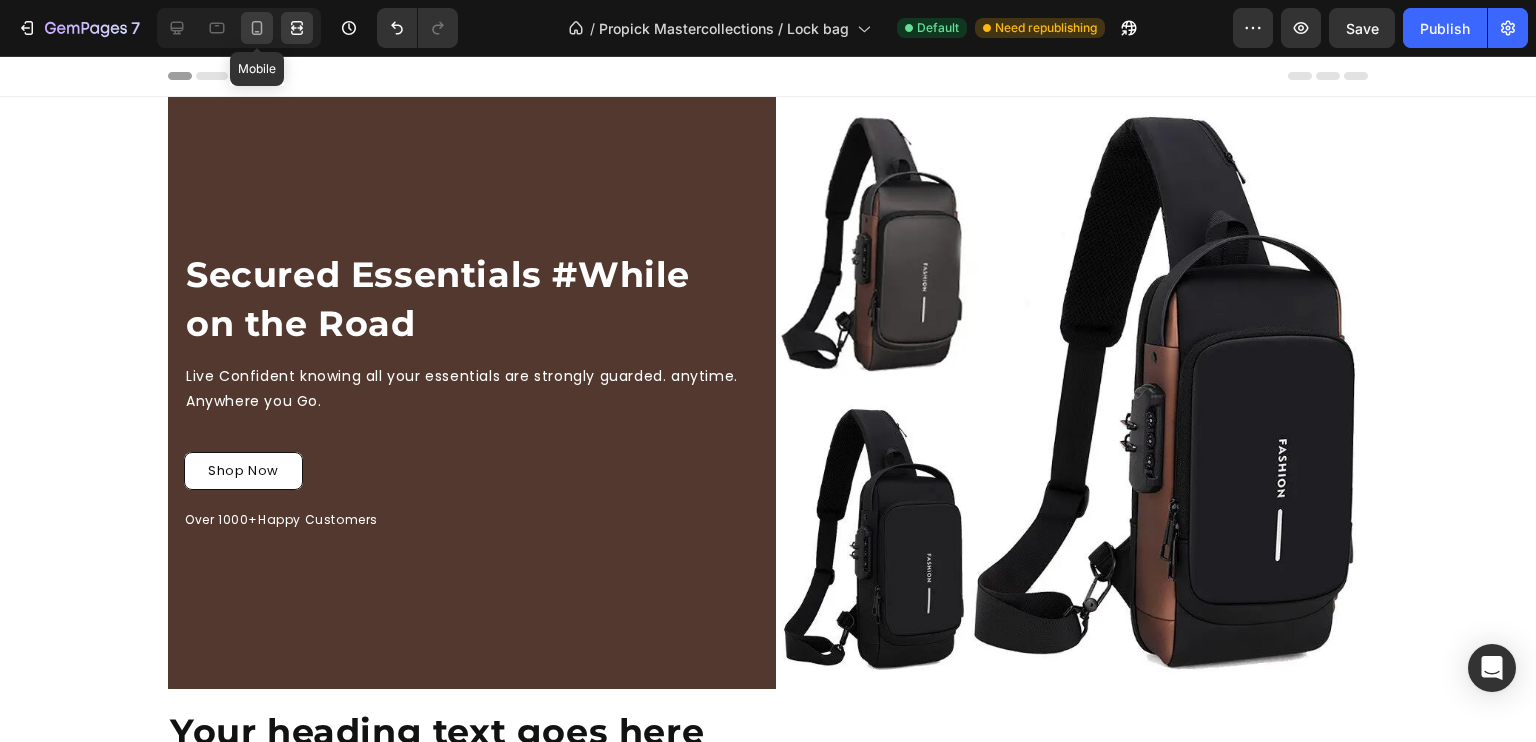 click 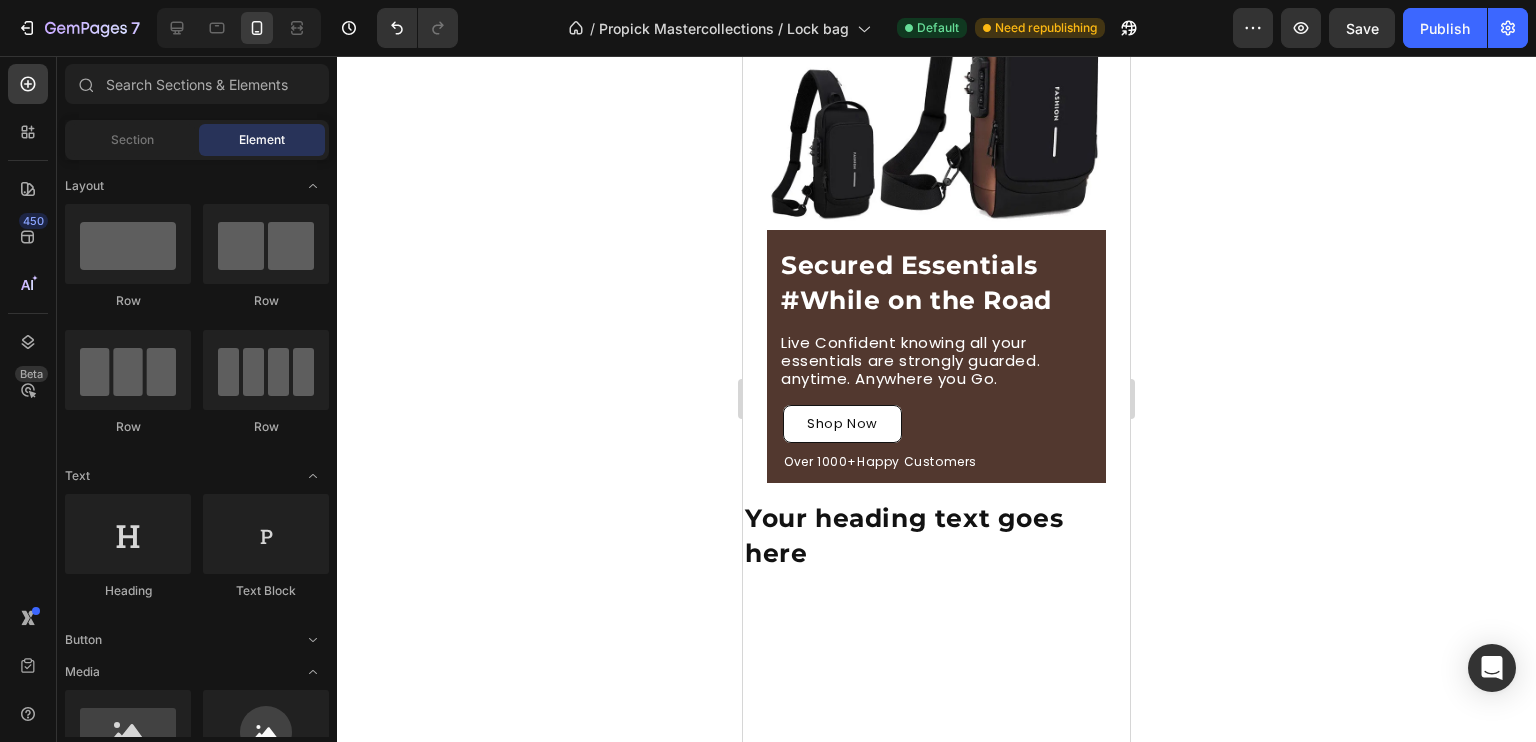scroll, scrollTop: 204, scrollLeft: 0, axis: vertical 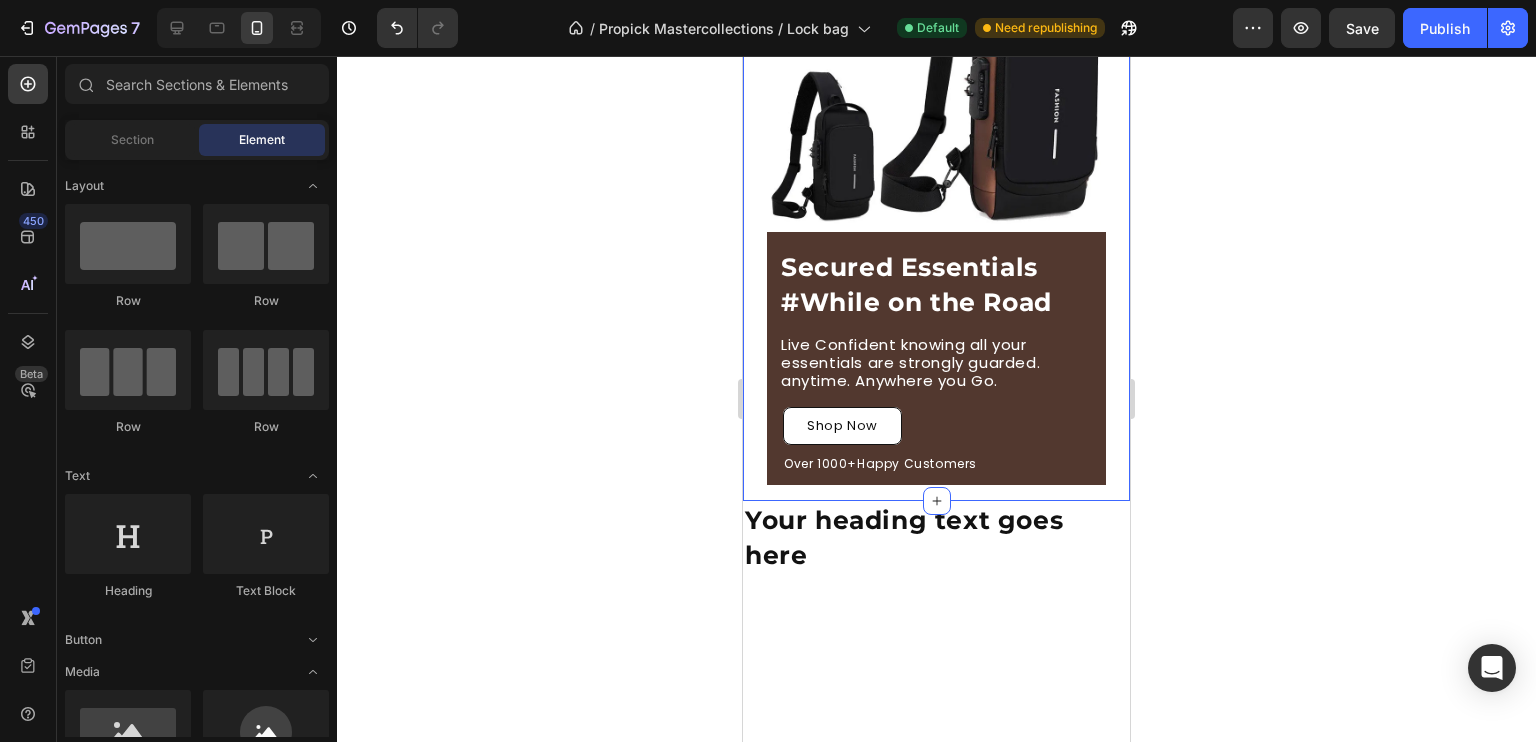 click on "Secured Essentials #While on the Road Heading Live Confident knowing all your essentials are strongly guarded. anytime. Anywhere you Go.  Text Block Row Shop Now    Button Over 1000+Happy Customers    Text Block Image Row Section 1" at bounding box center (936, 197) 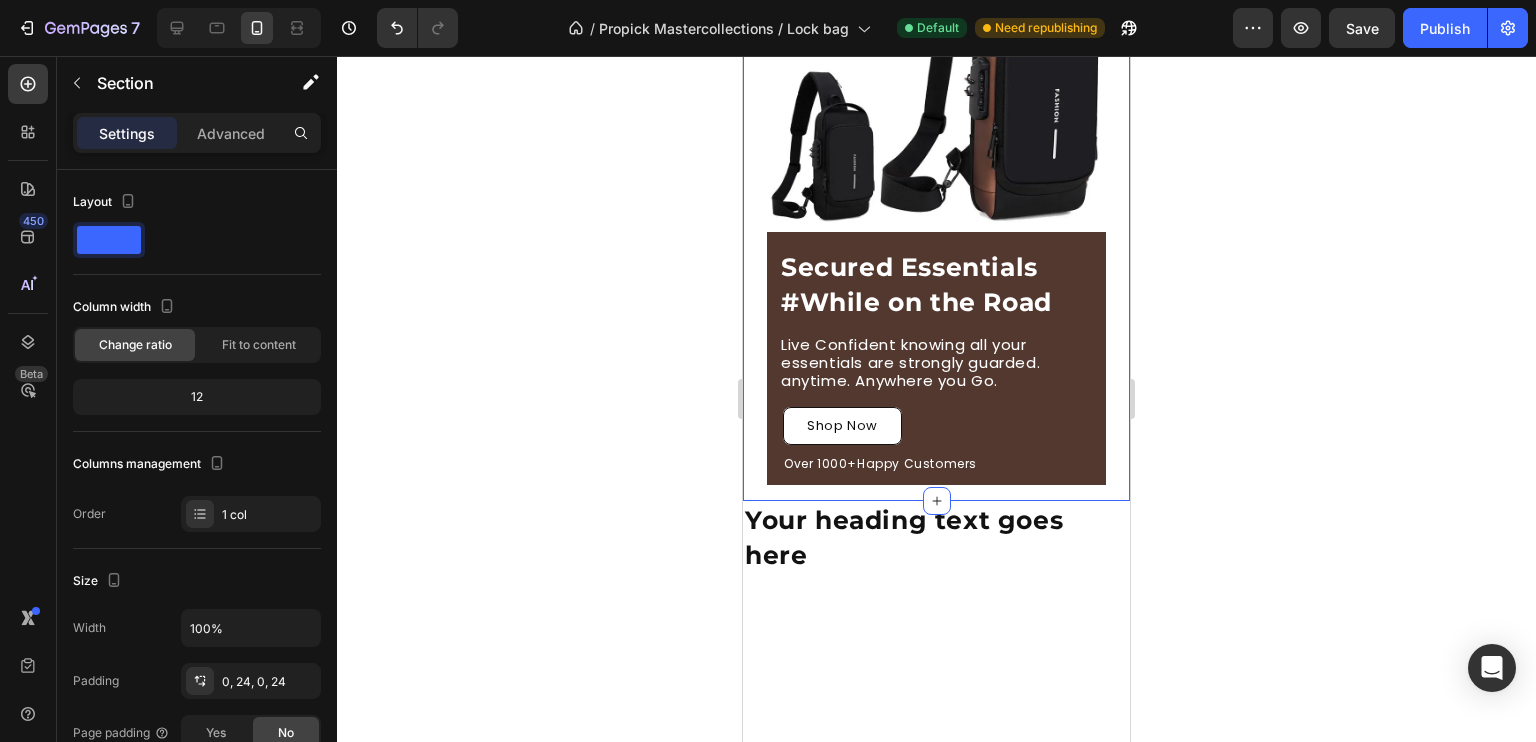 click on "Click here to edit heading Heading This is your text block. Click to edit and make it your own. Share your product's story                   or services offered. Get creative and make it yours! Text Block Get started Button Hero Banner Section 3" at bounding box center (936, 732) 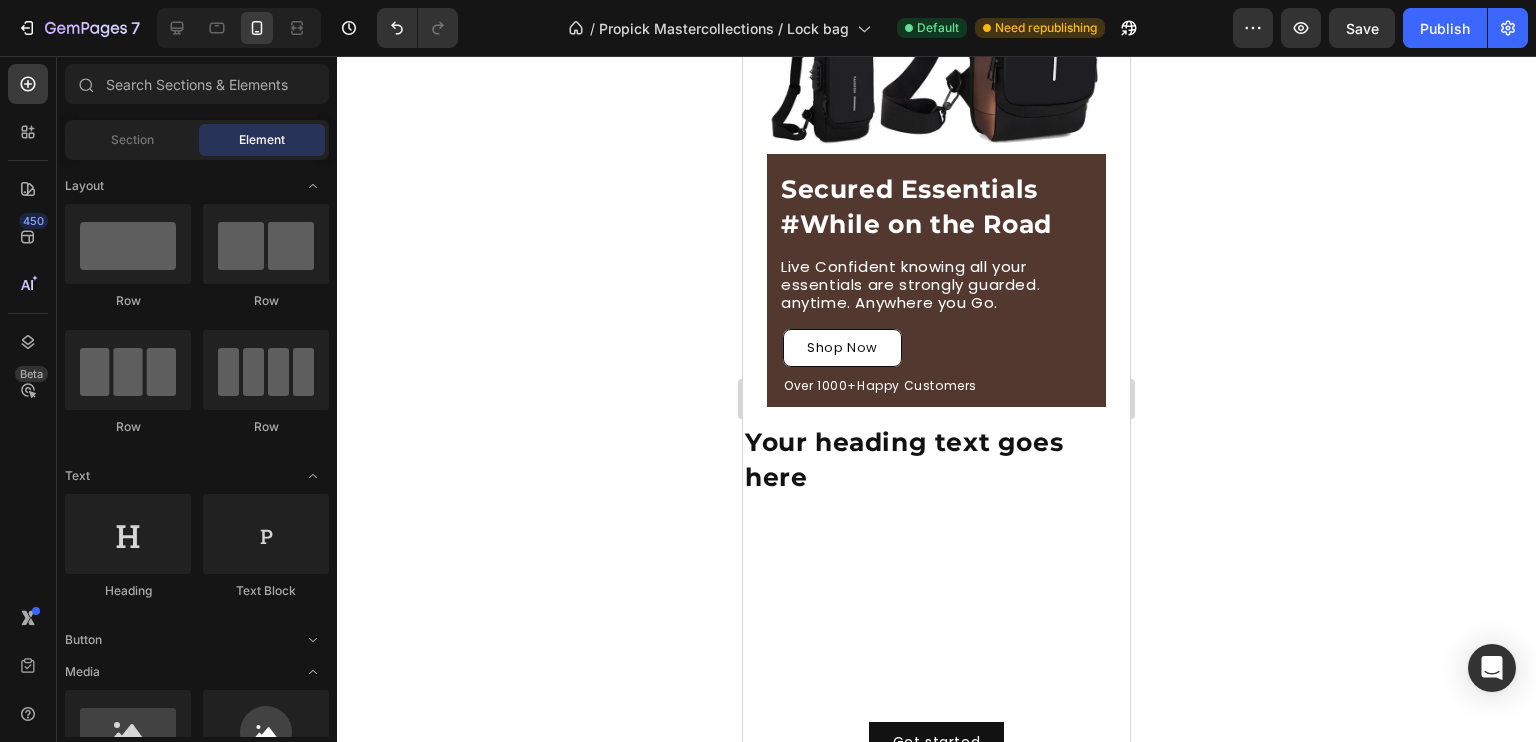 scroll, scrollTop: 280, scrollLeft: 0, axis: vertical 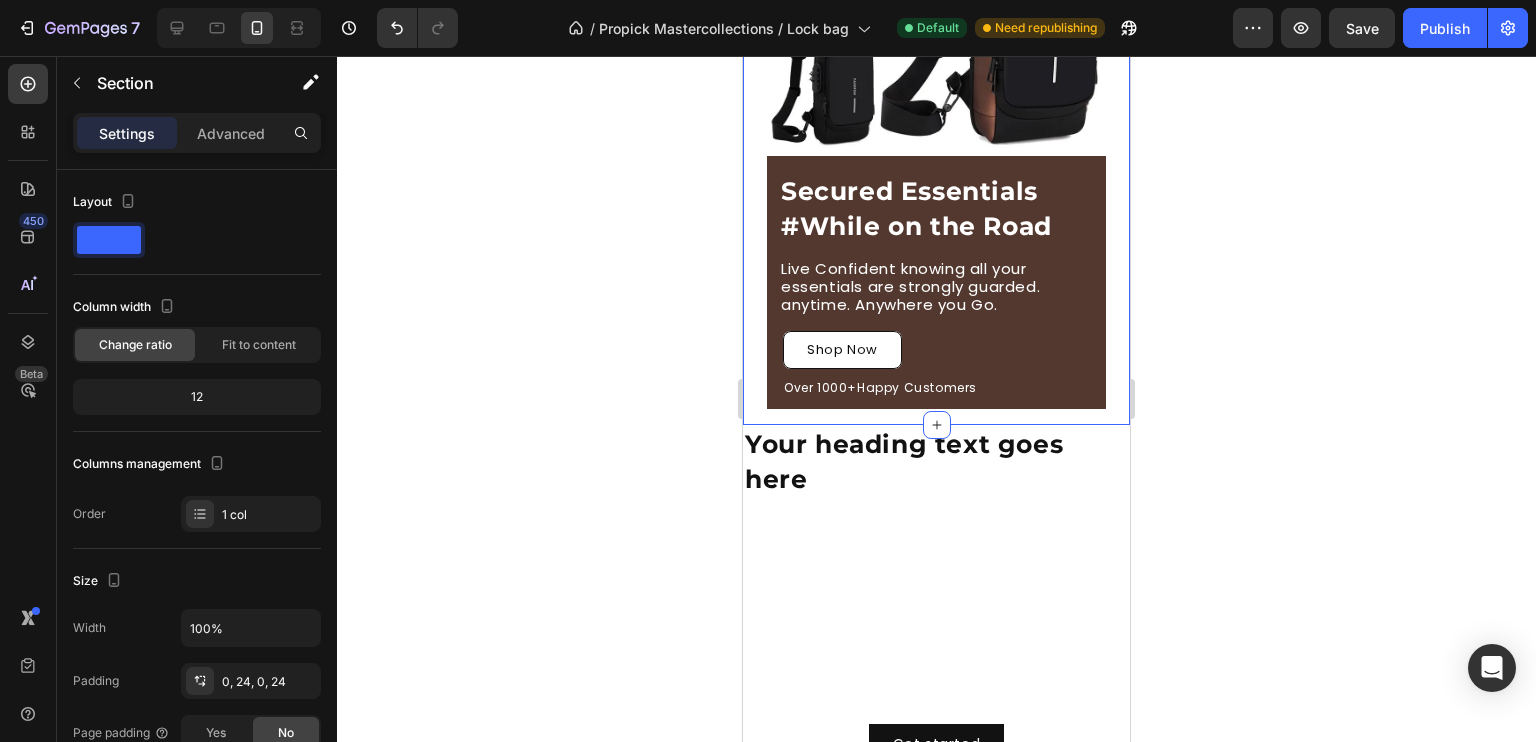 click on "Secured Essentials #While on the Road Heading Live Confident knowing all your essentials are strongly guarded. anytime. Anywhere you Go.  Text Block Row Shop Now    Button Over 1000+Happy Customers    Text Block Image Row Section 1   You can create reusable sections Create Theme Section AI Content Write with GemAI What would you like to describe here? Tone and Voice Persuasive Product Show more Generate" at bounding box center [936, 121] 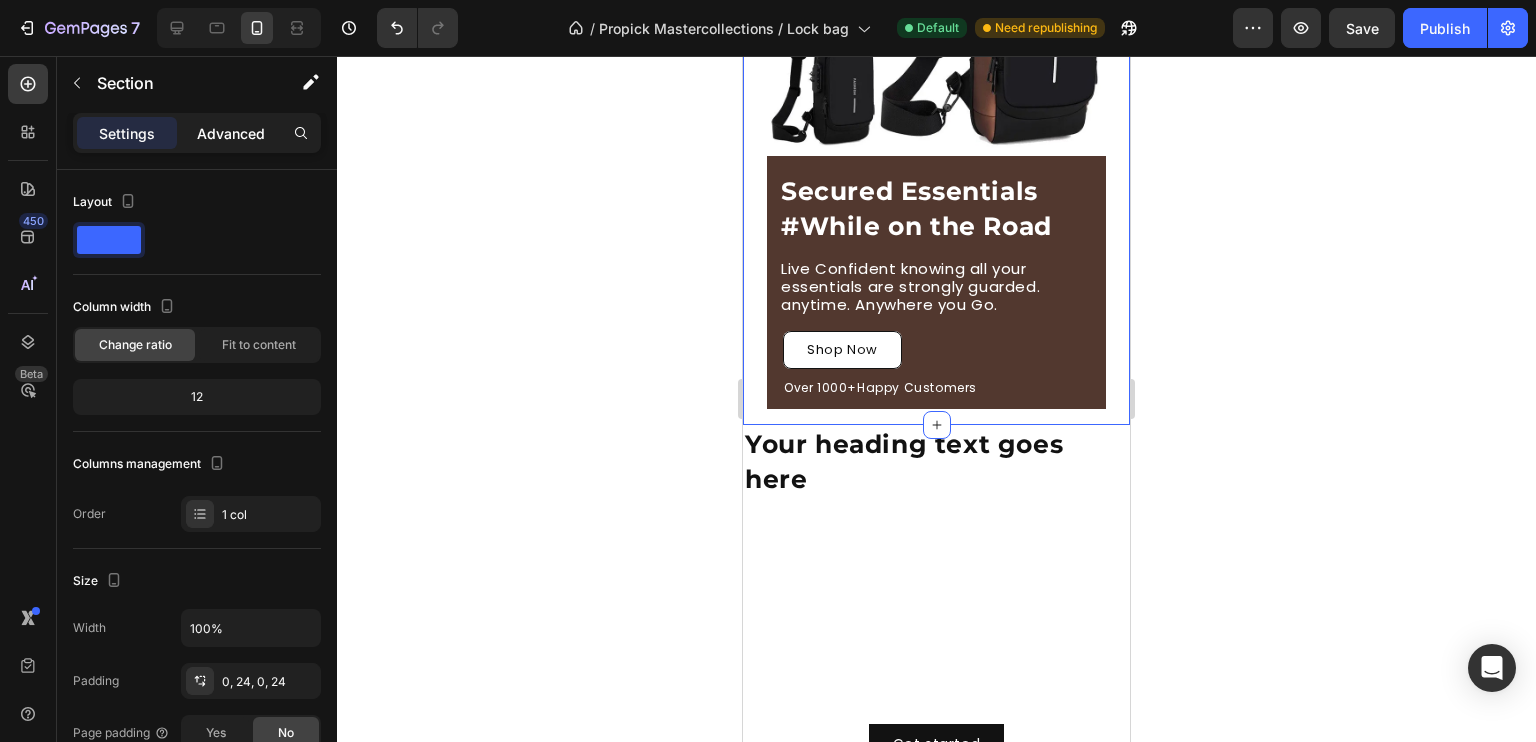 click on "Advanced" at bounding box center (231, 133) 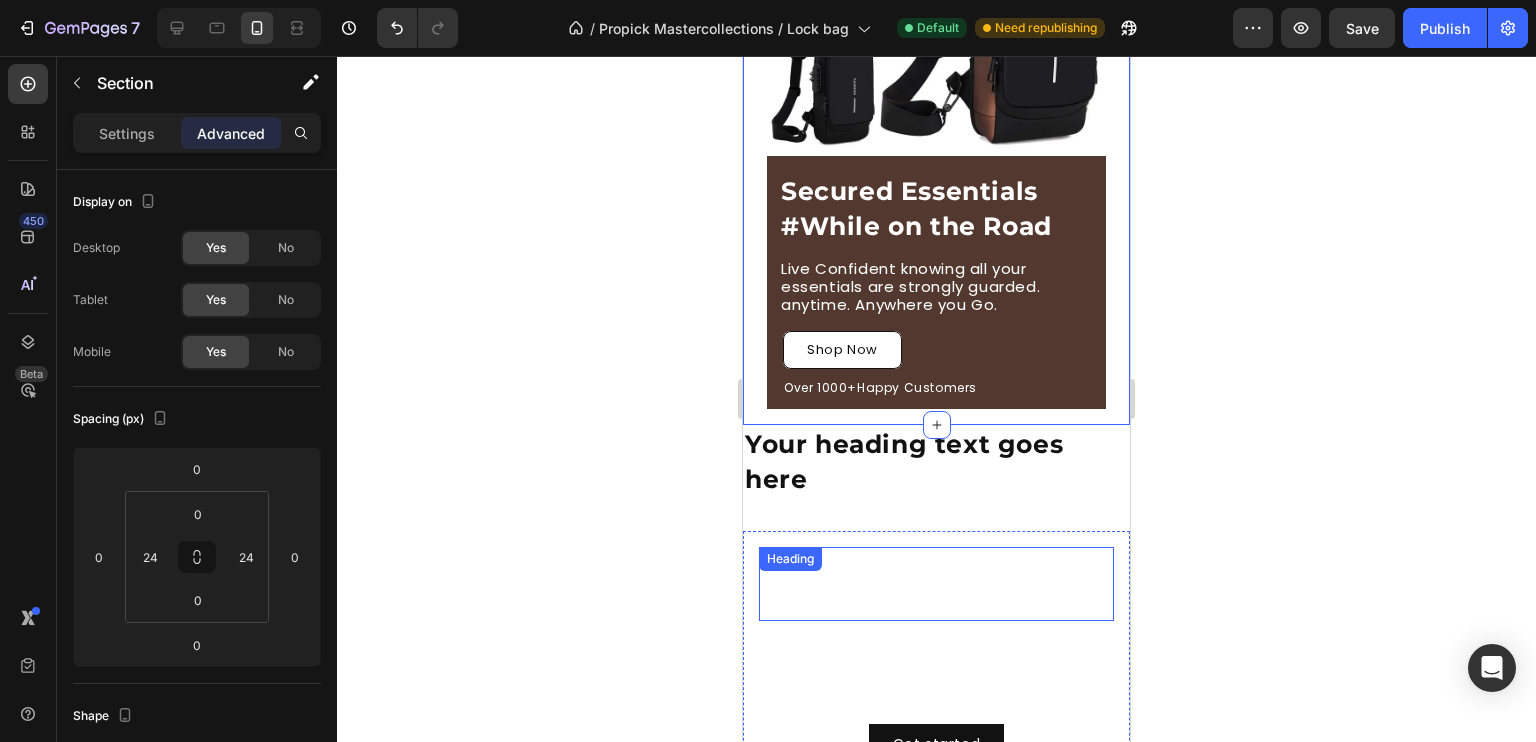 click on "Click here to edit heading" at bounding box center (936, 584) 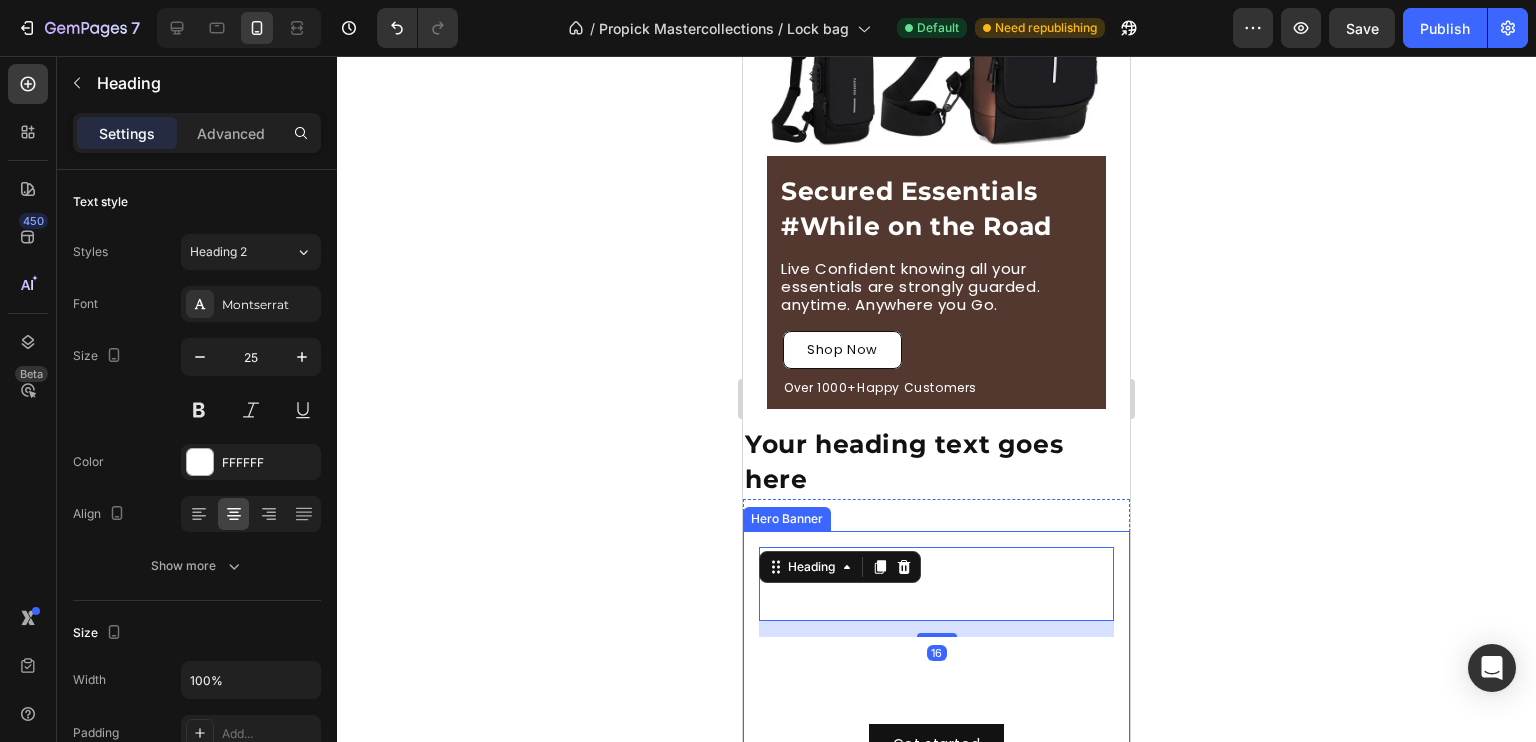 click on "Click here to edit heading Heading   16 This is your text block. Click to edit and make it your own. Share your product's story                   or services offered. Get creative and make it yours! Text Block Get started Button" at bounding box center (936, 656) 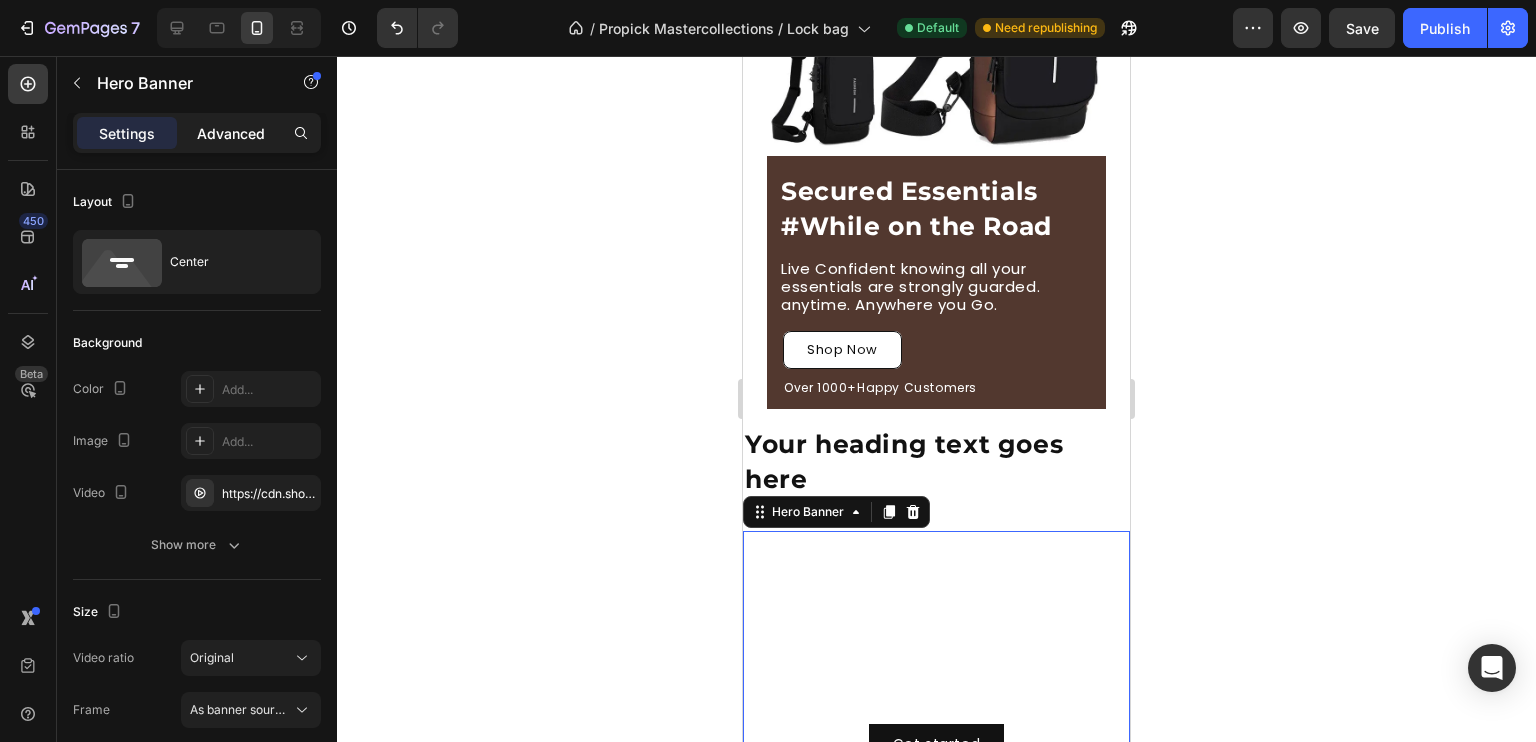 click on "Advanced" at bounding box center [231, 133] 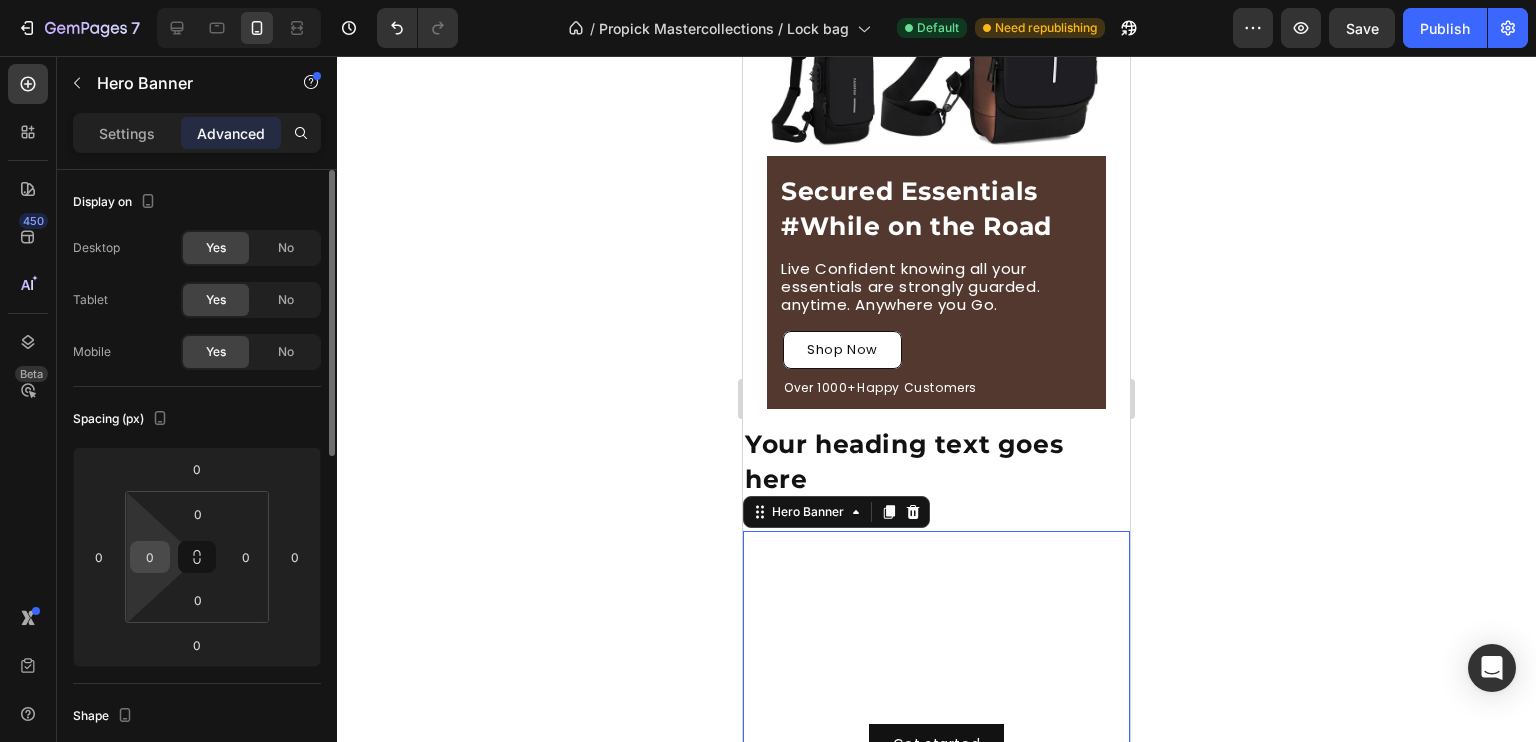 click on "0" at bounding box center [150, 557] 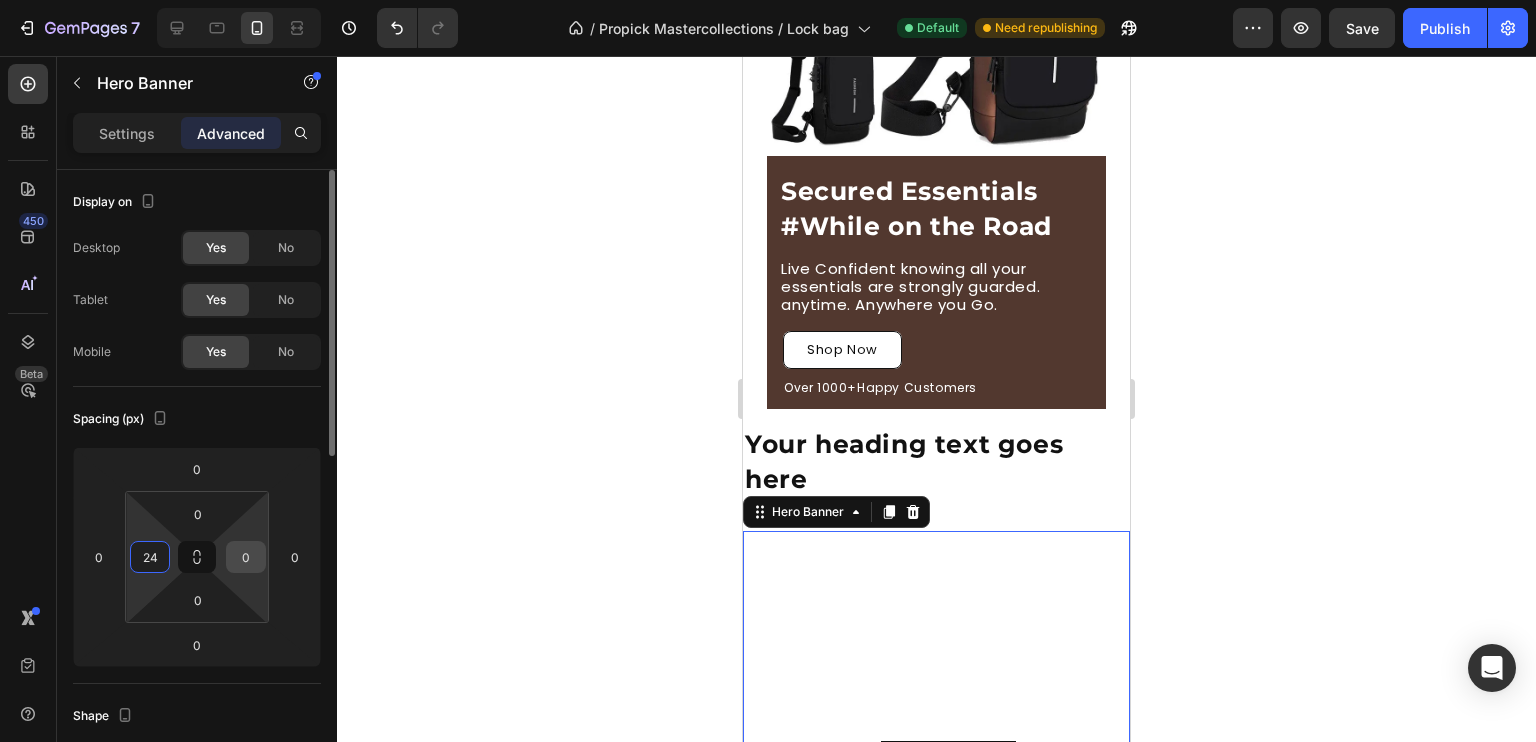 type on "24" 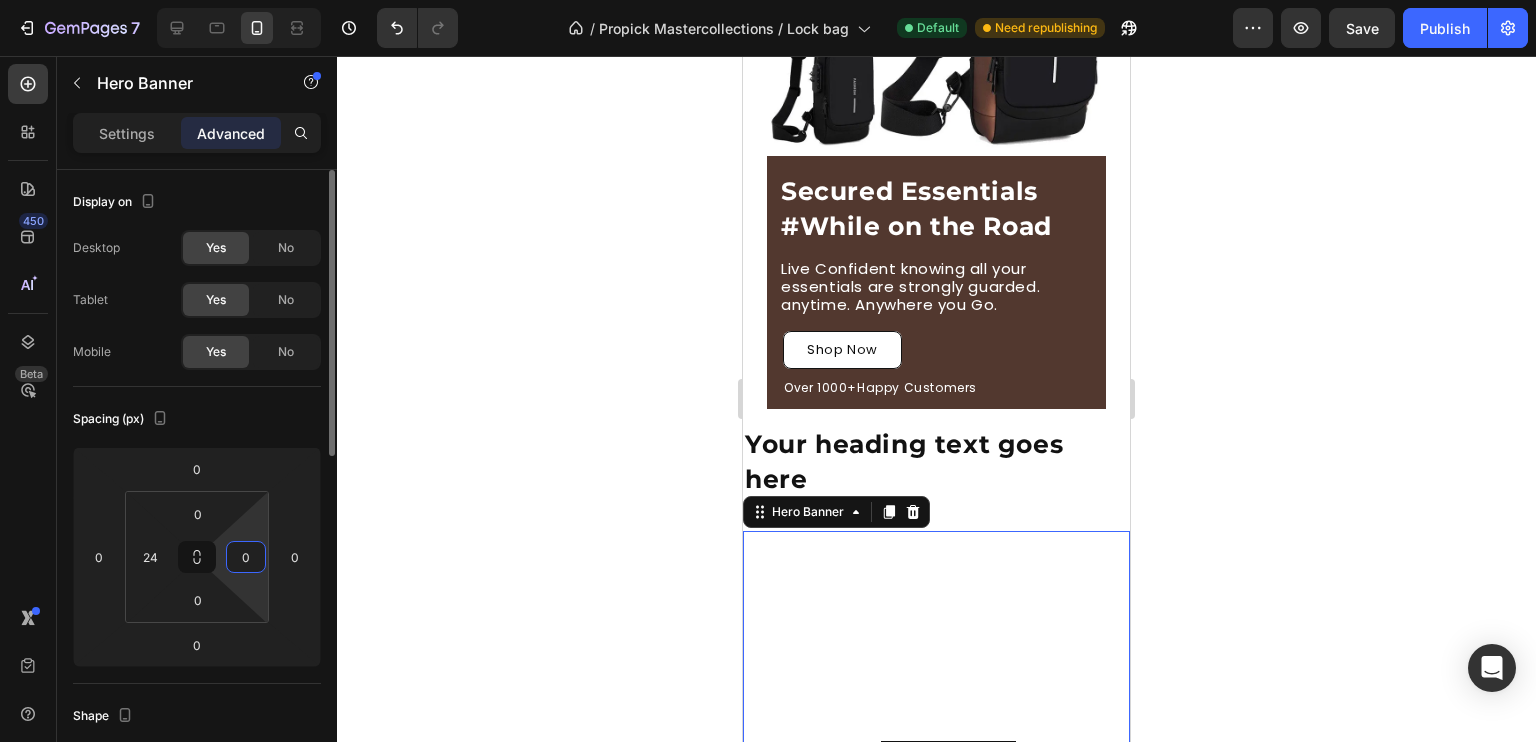 click on "0" at bounding box center (246, 557) 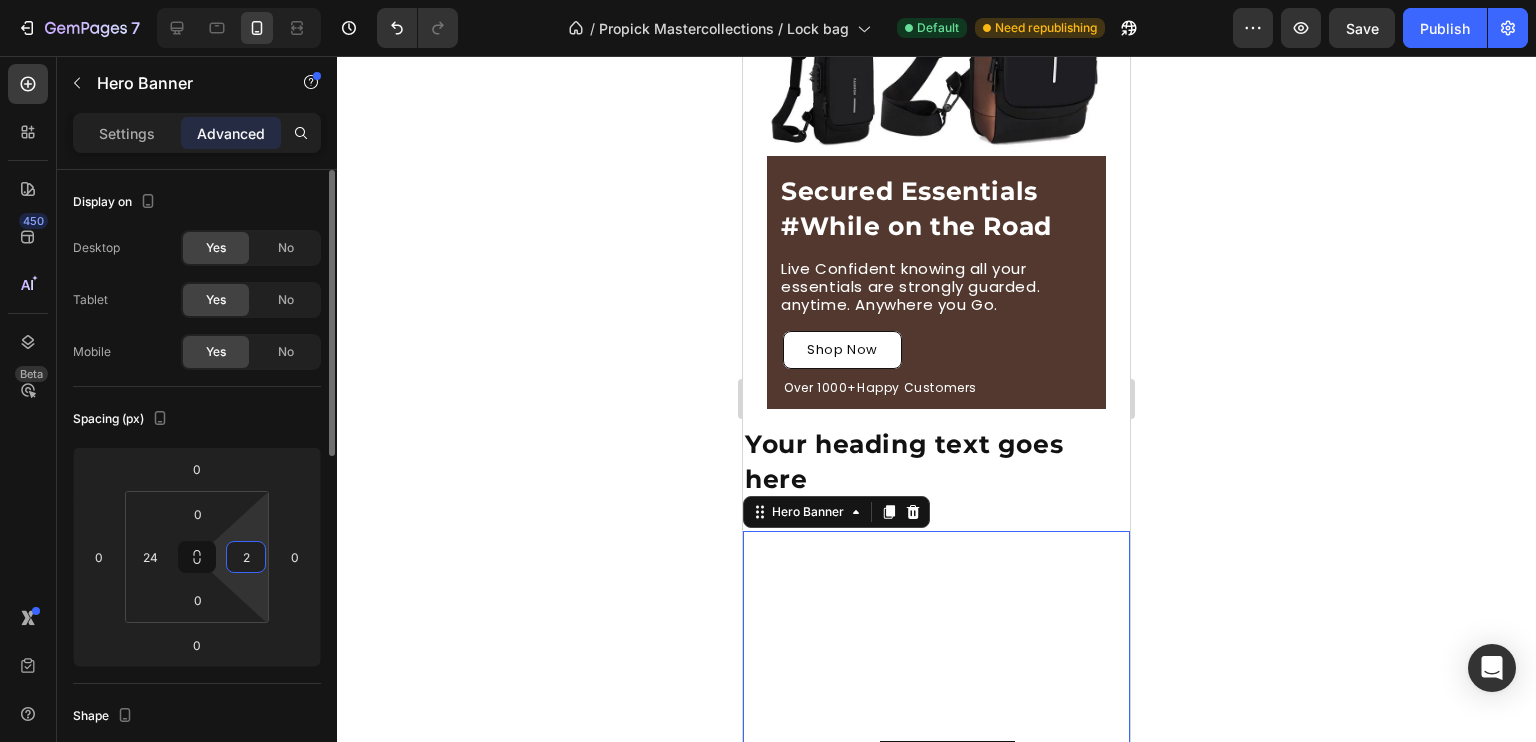 type on "24" 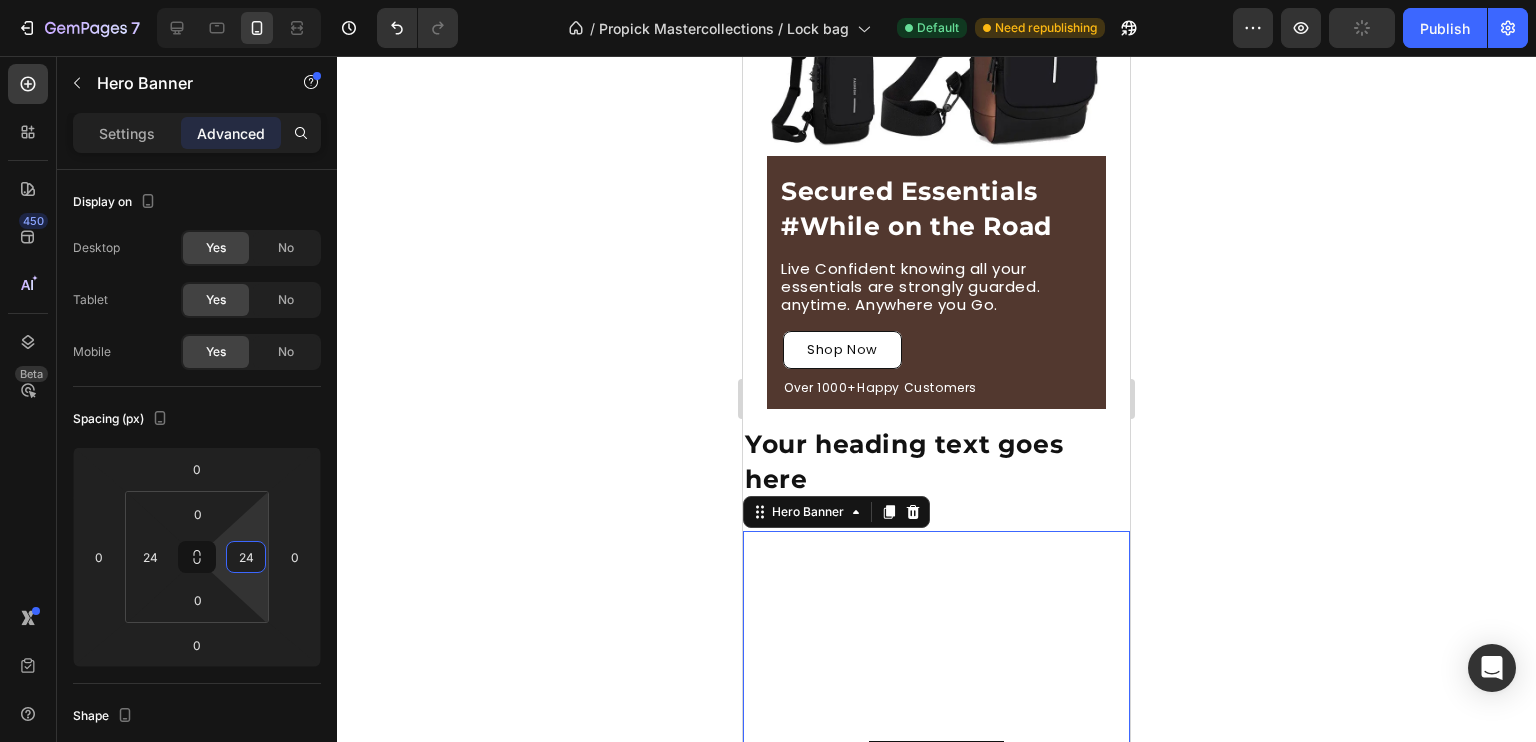 click 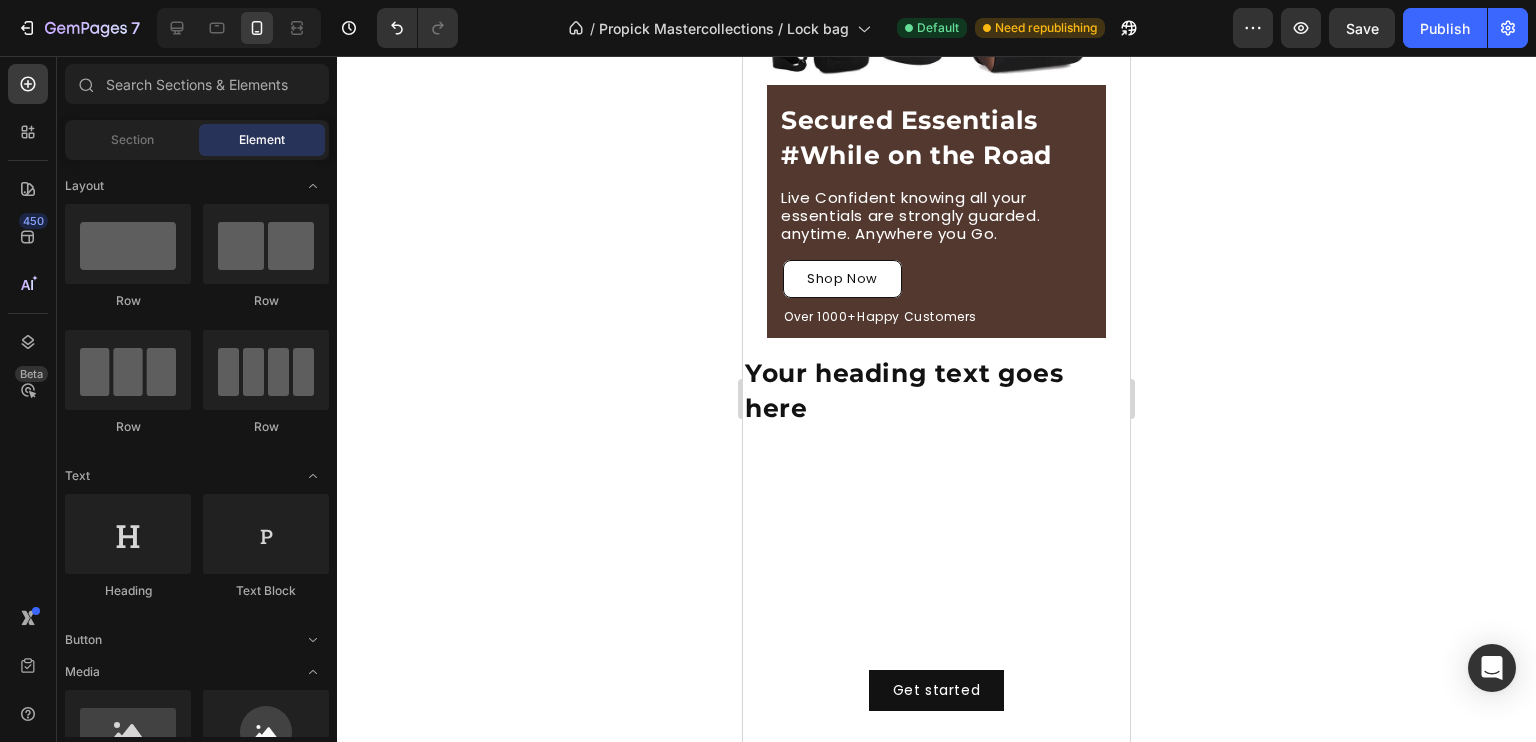 scroll, scrollTop: 327, scrollLeft: 0, axis: vertical 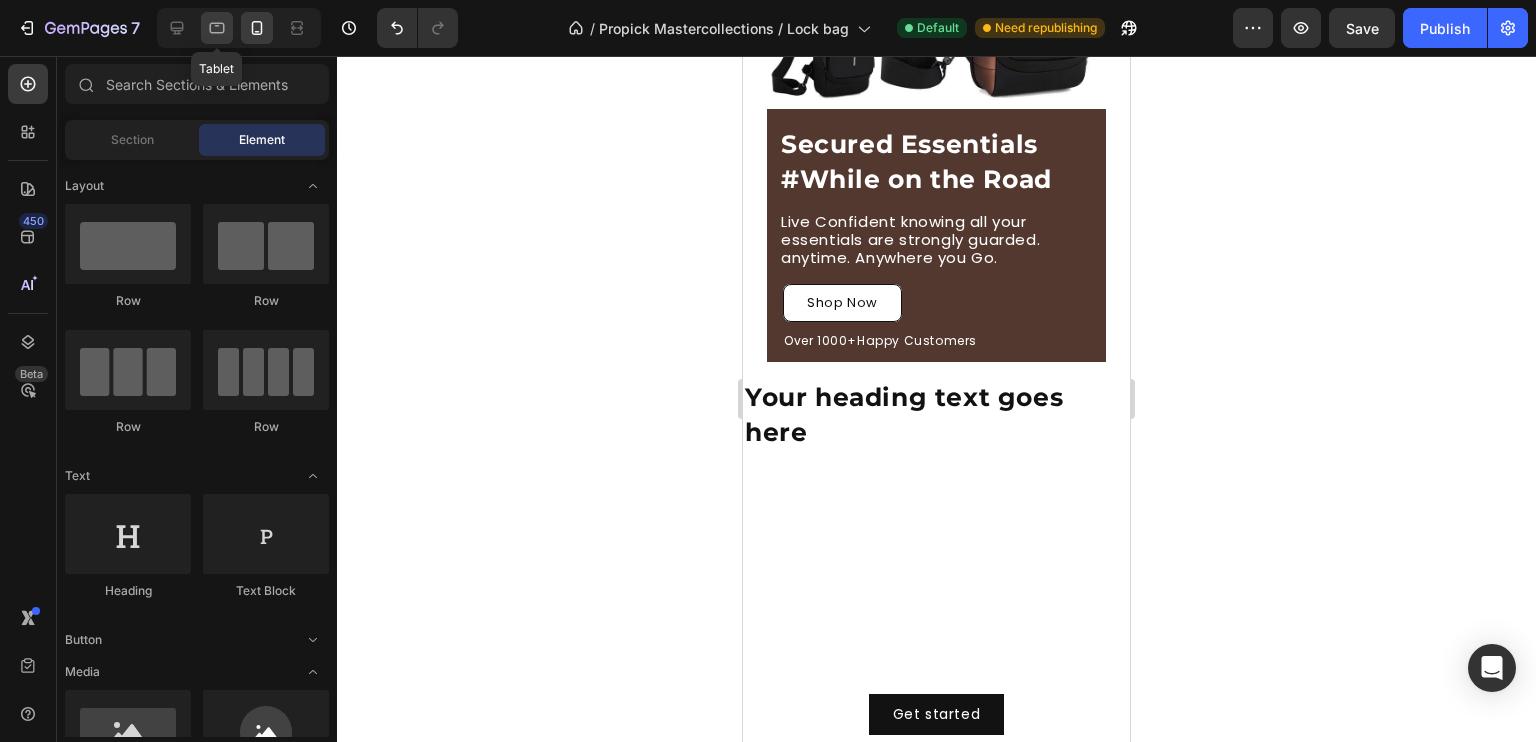click 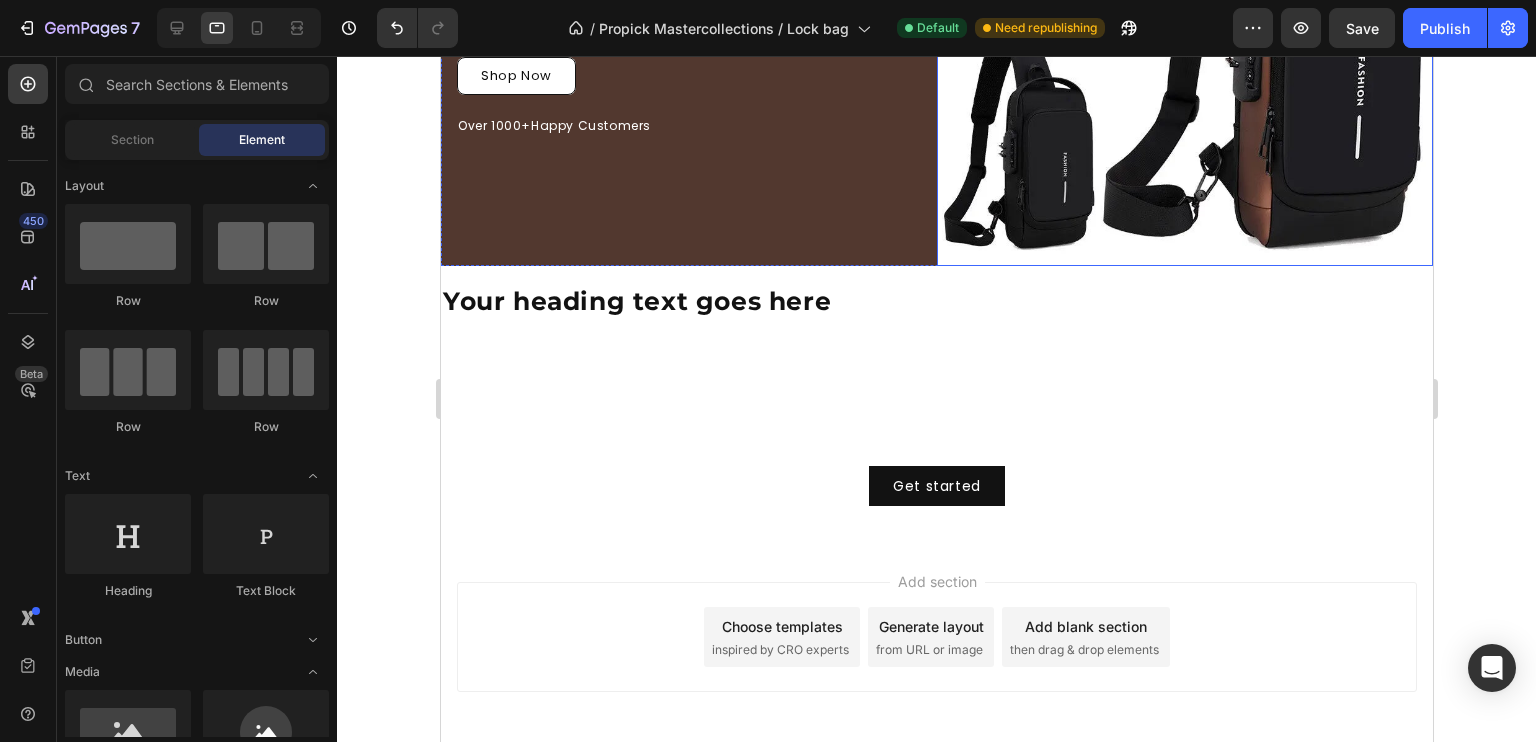 click at bounding box center (1184, 18) 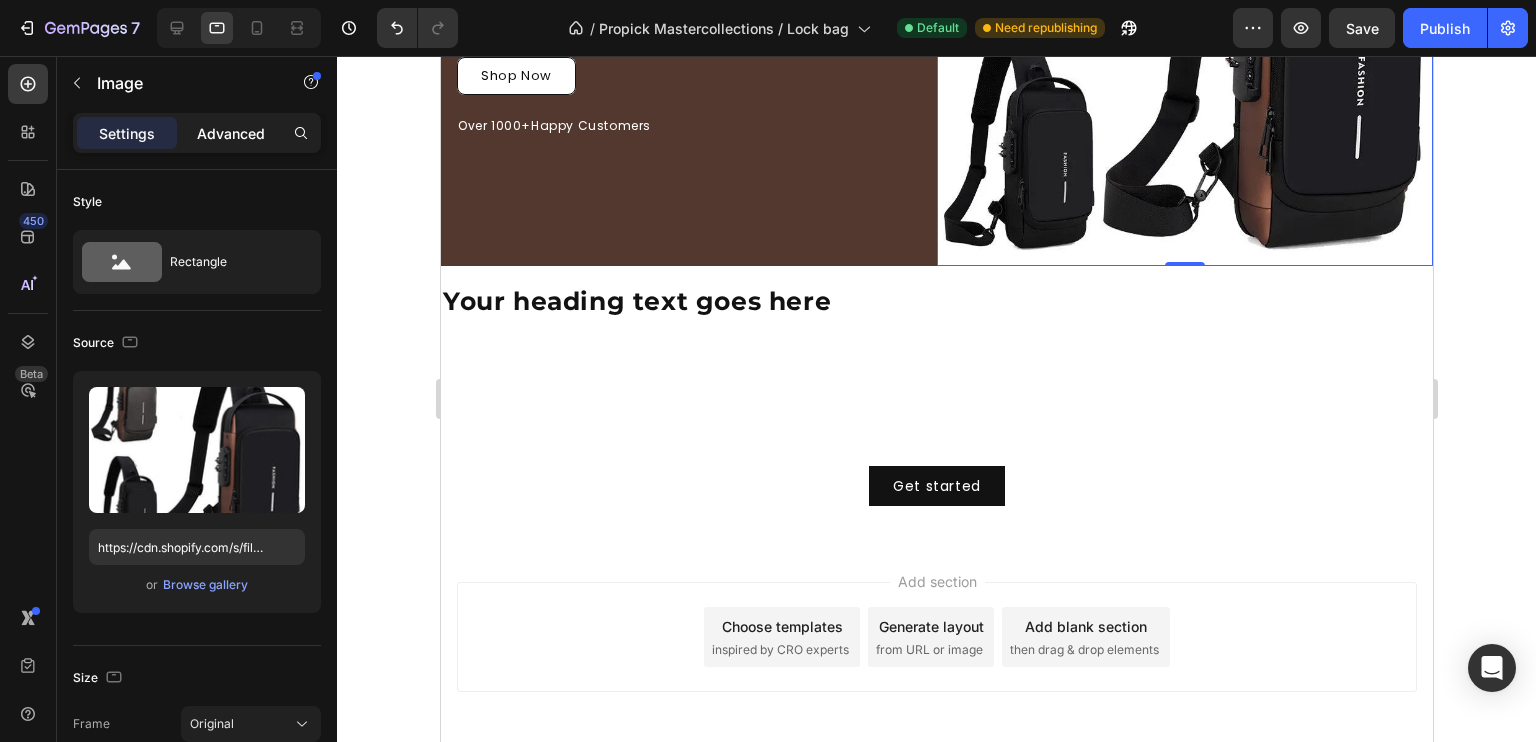 click on "Advanced" at bounding box center [231, 133] 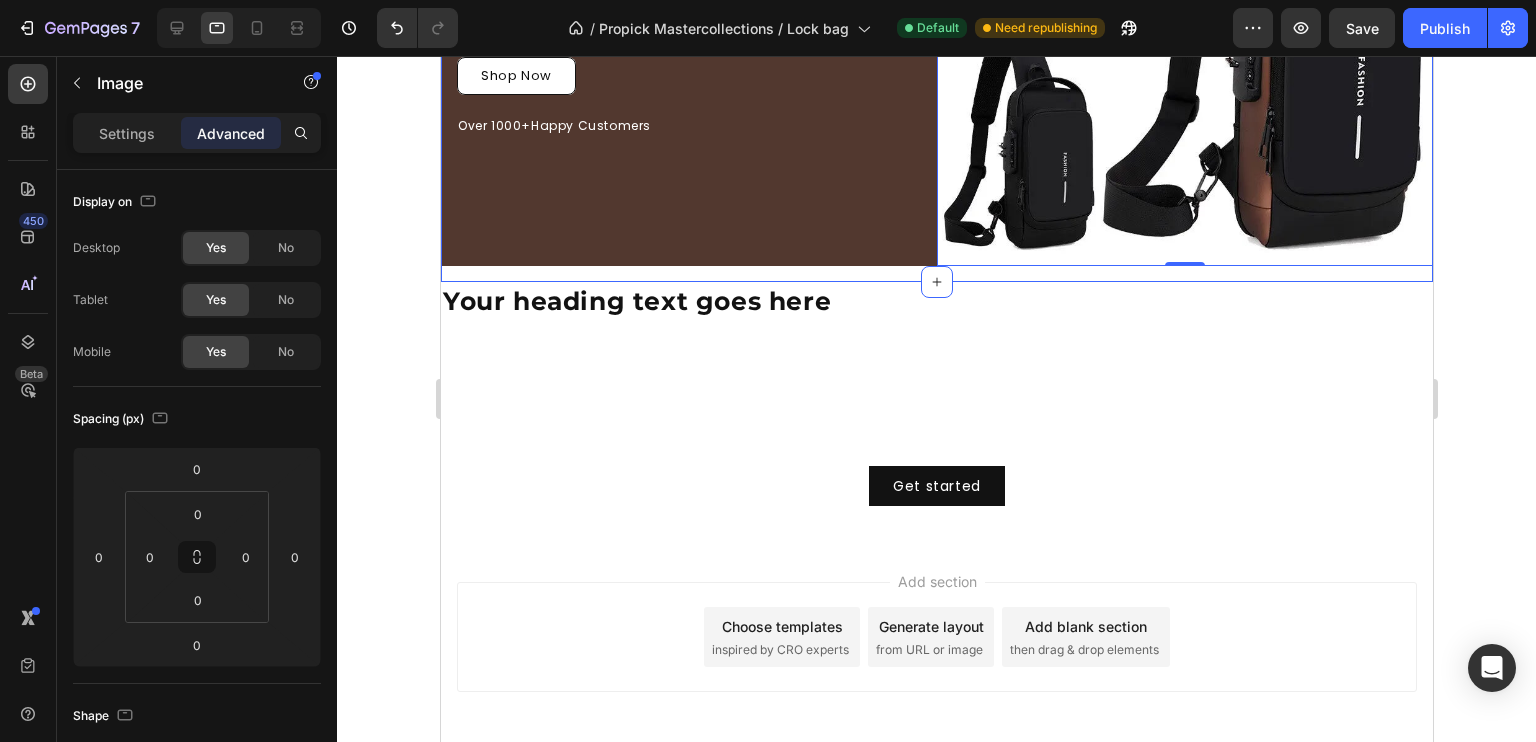 click on "Secured Essentials #While on the Road Heading Live Confident knowing all your essentials are strongly guarded. anytime. Anywhere you Go.  Text Block Row Shop Now    Button Over 1000+Happy Customers    Text Block Image   0 Row" at bounding box center (936, 26) 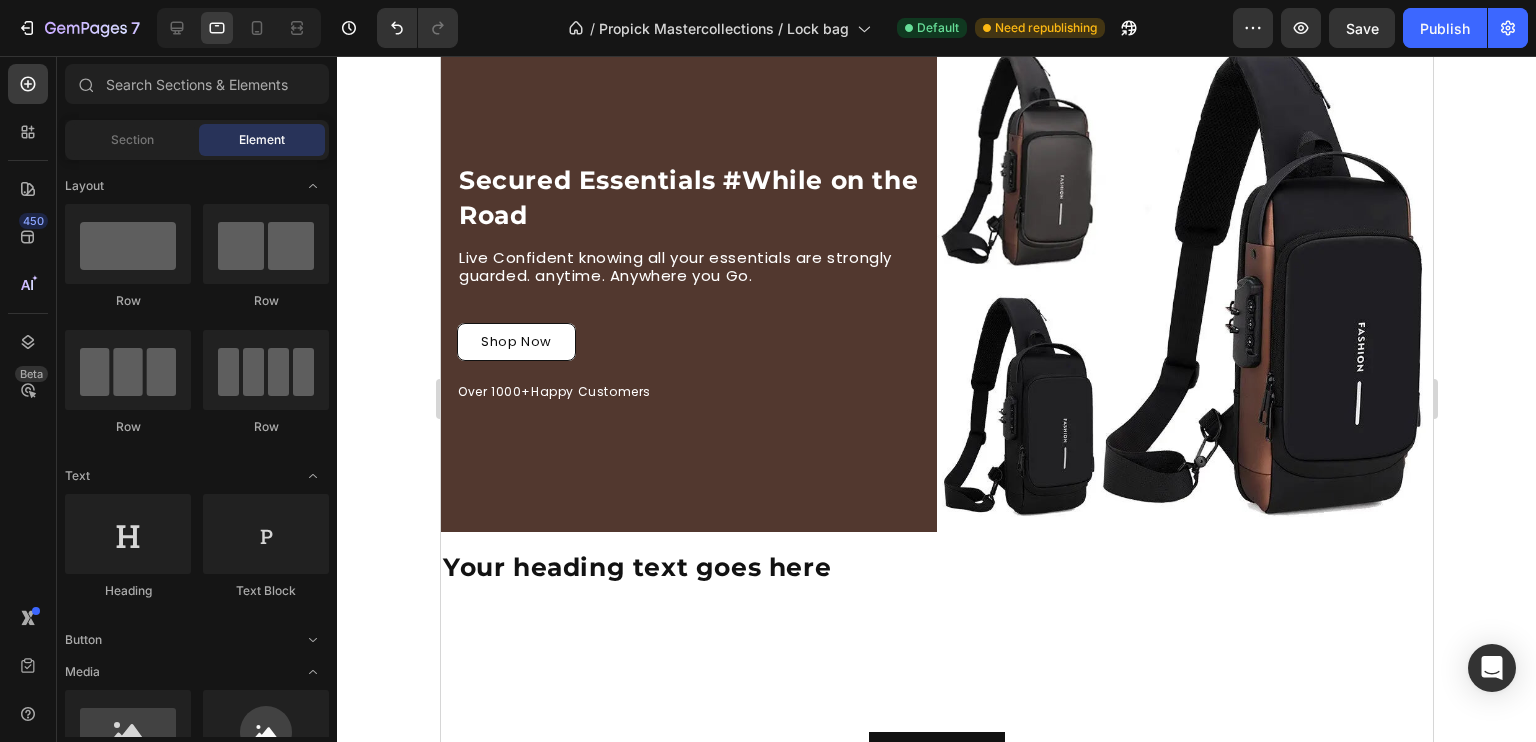 scroll, scrollTop: 0, scrollLeft: 0, axis: both 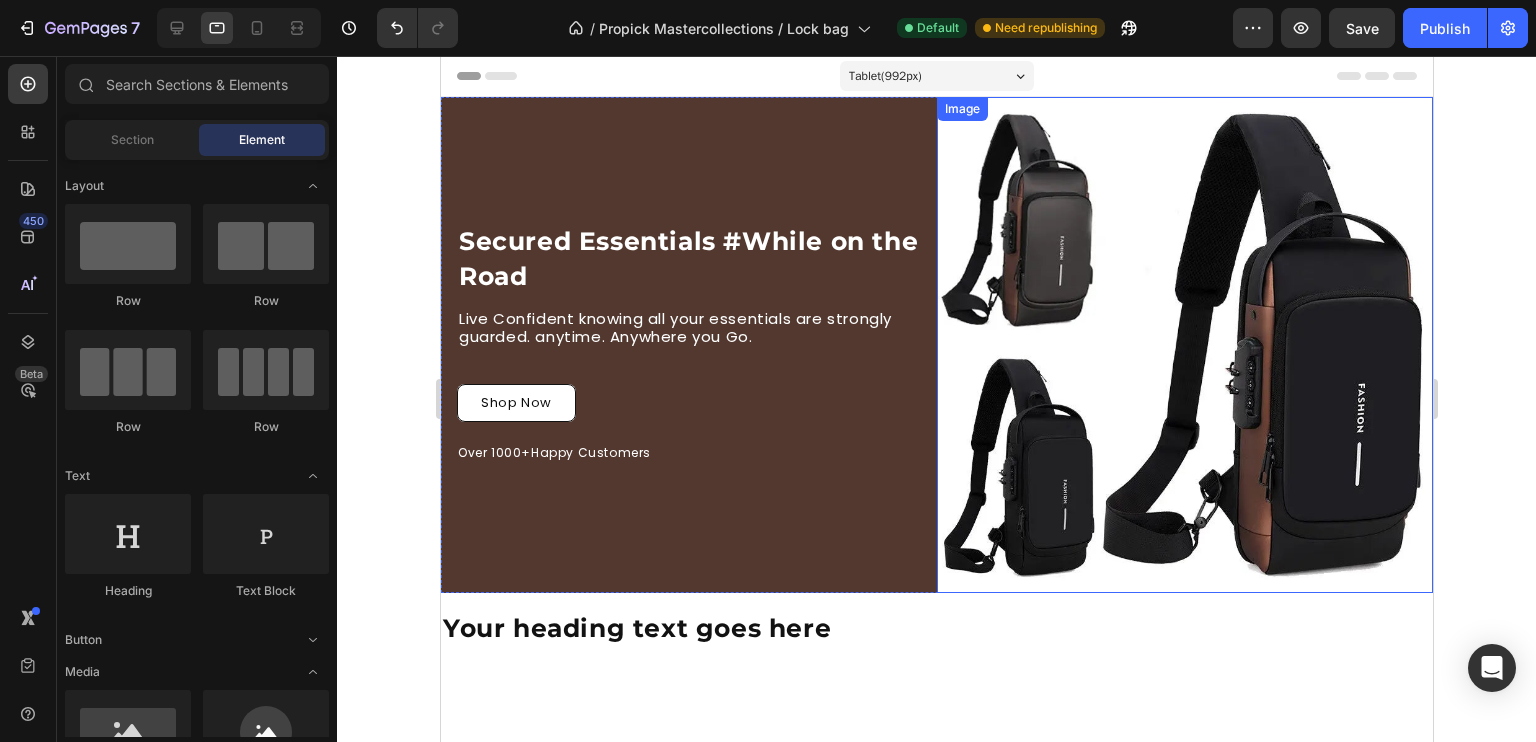 click at bounding box center (1184, 345) 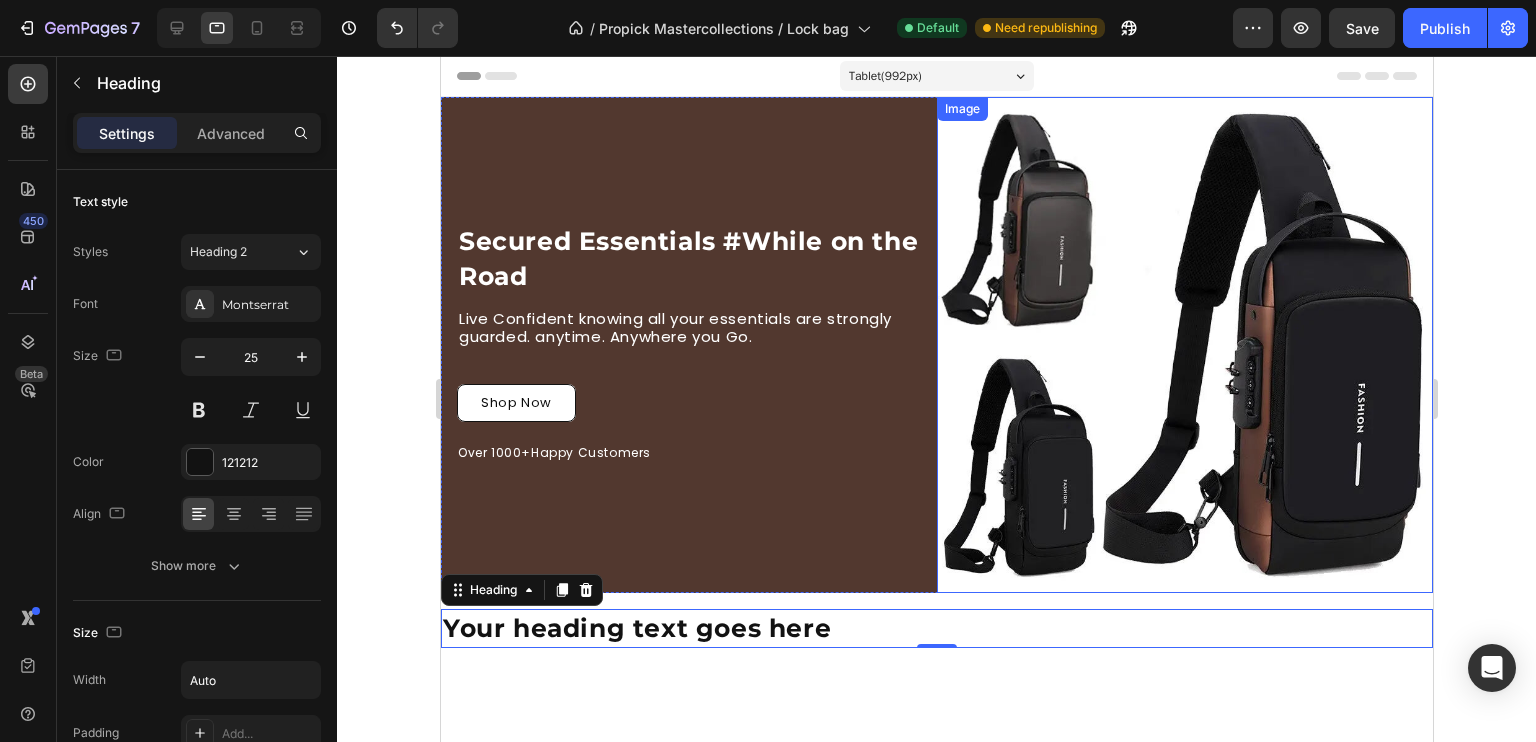 click 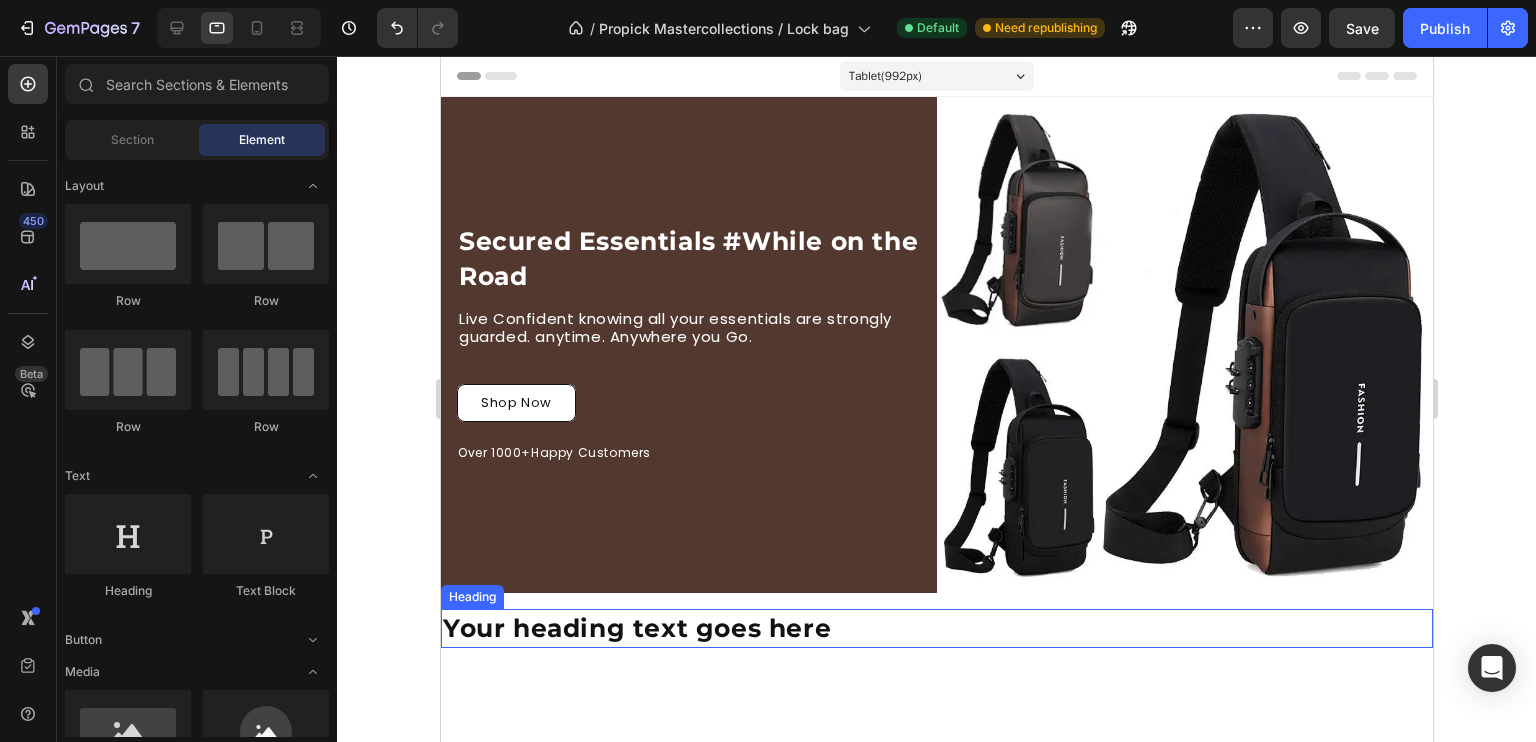 click on "Your heading text goes here" at bounding box center (936, 628) 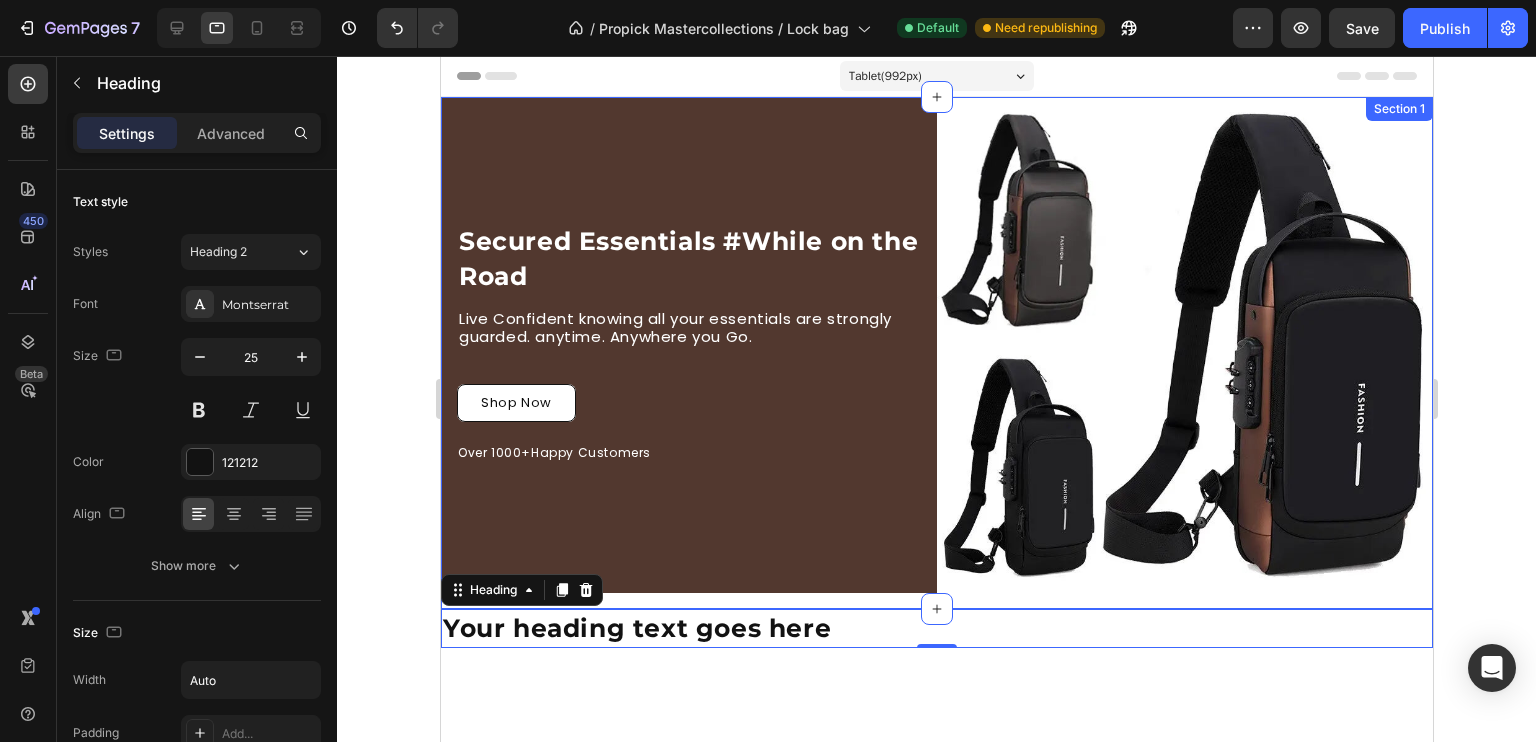 click on "Secured Essentials #While on the Road Heading Live Confident knowing all your essentials are strongly guarded. anytime. Anywhere you Go.  Text Block Row Shop Now    Button Over 1000+Happy Customers    Text Block Image Row" at bounding box center (936, 353) 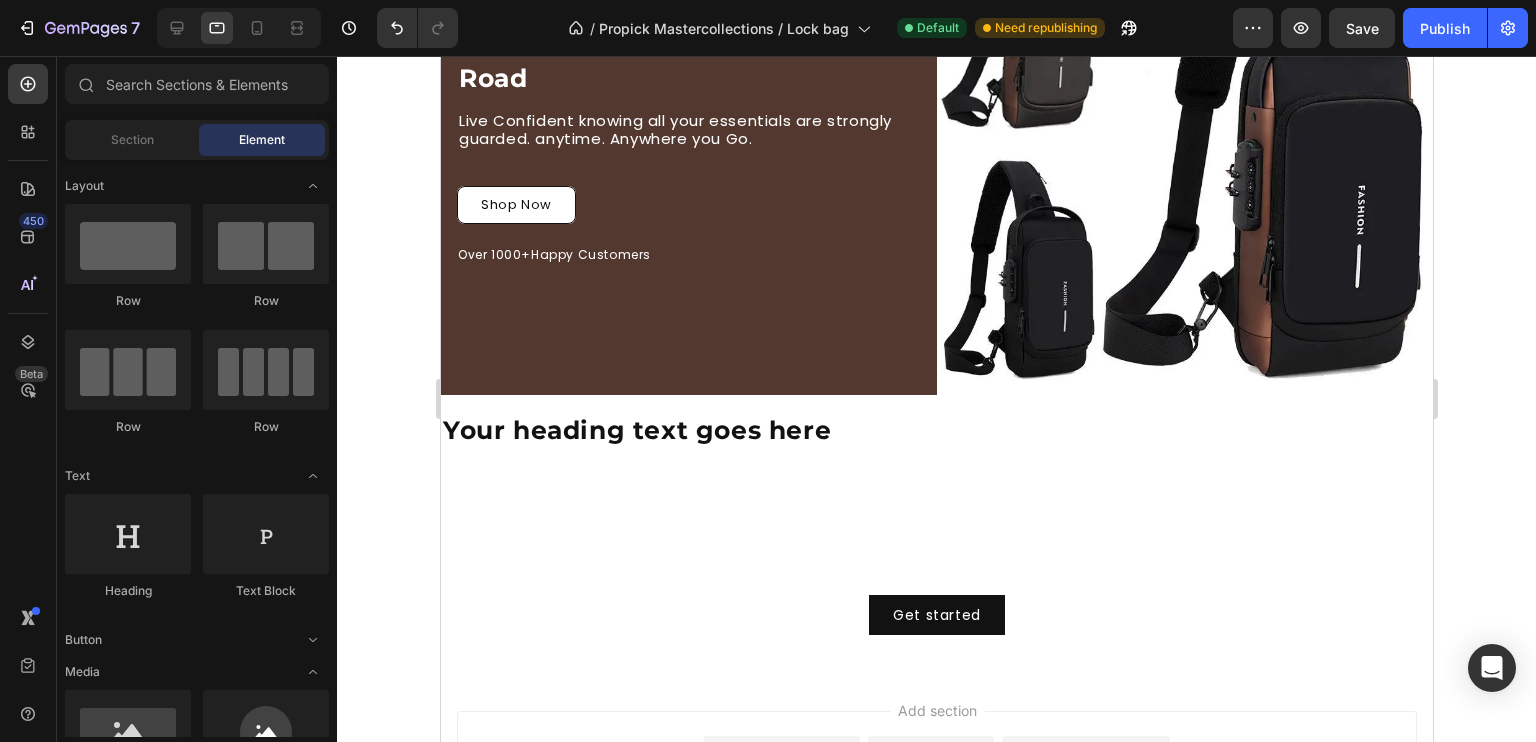 scroll, scrollTop: 200, scrollLeft: 0, axis: vertical 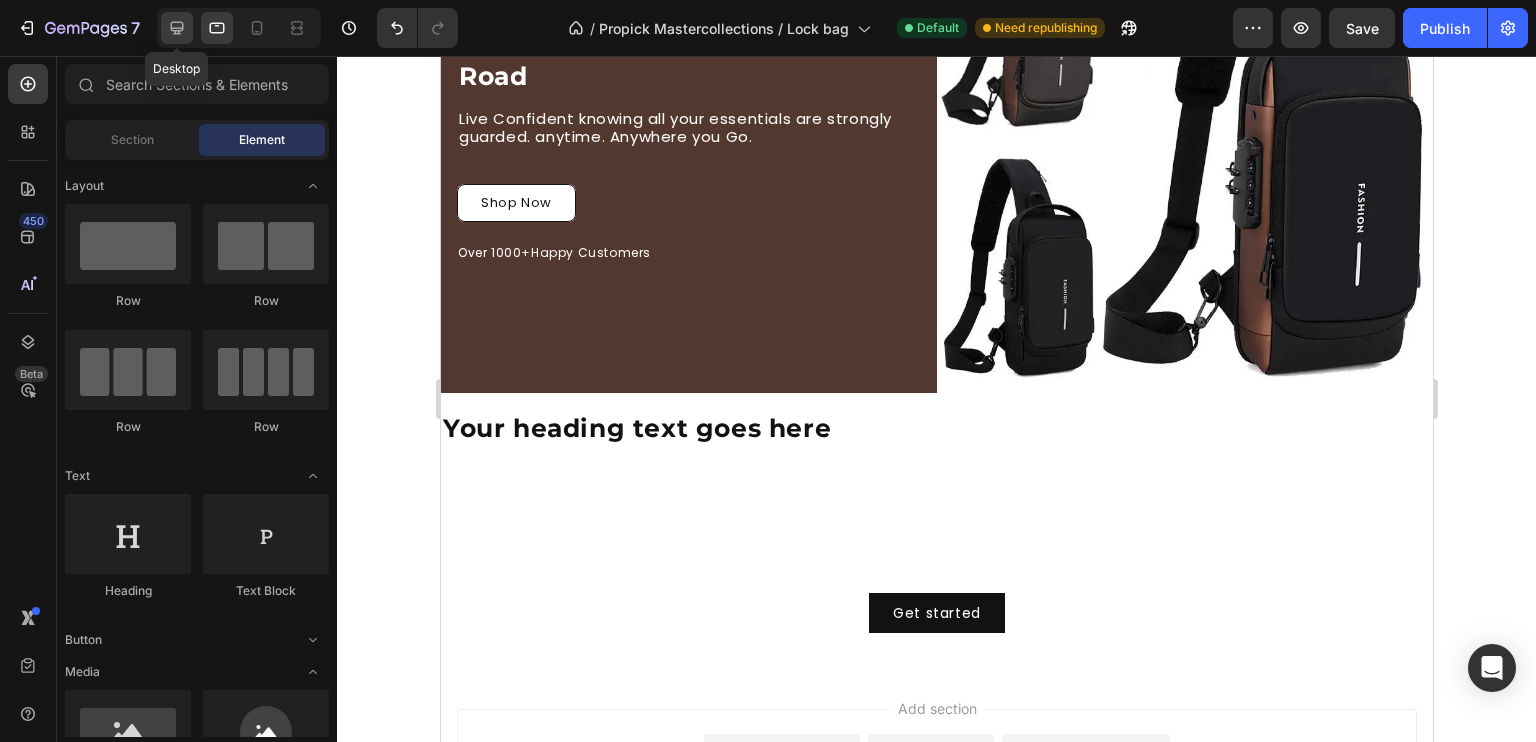 click 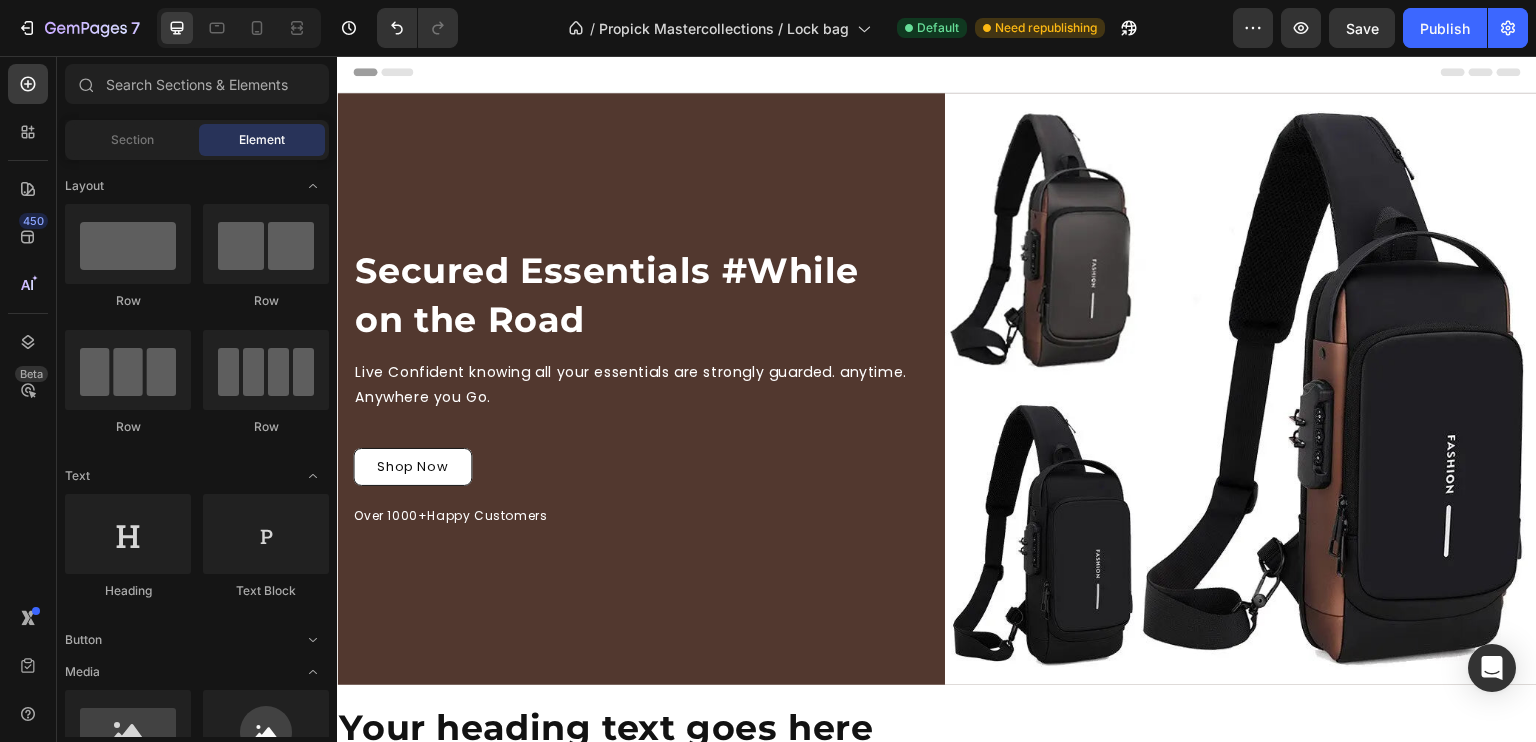 scroll, scrollTop: 0, scrollLeft: 0, axis: both 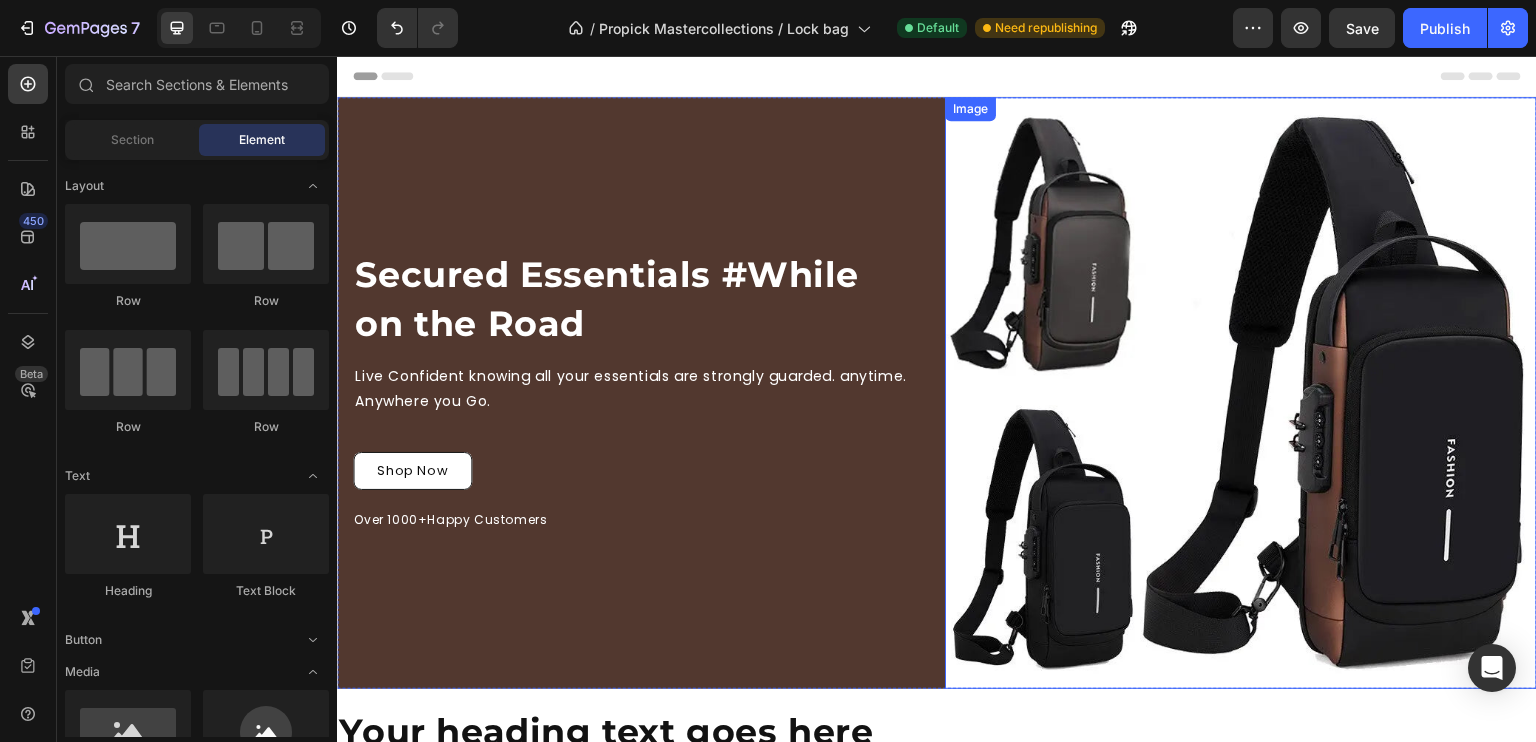 click at bounding box center [1241, 393] 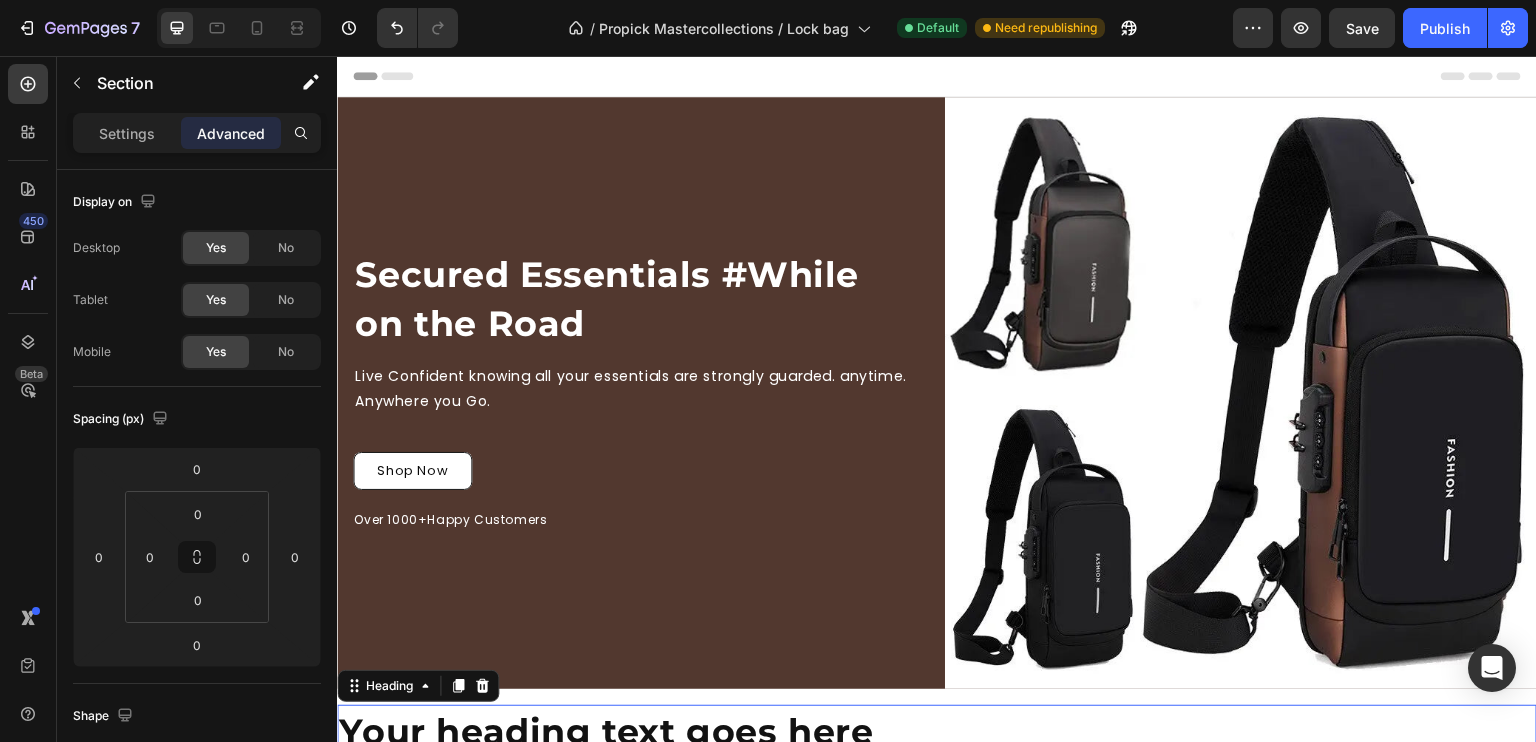 click on "Your heading text goes here" at bounding box center [937, 731] 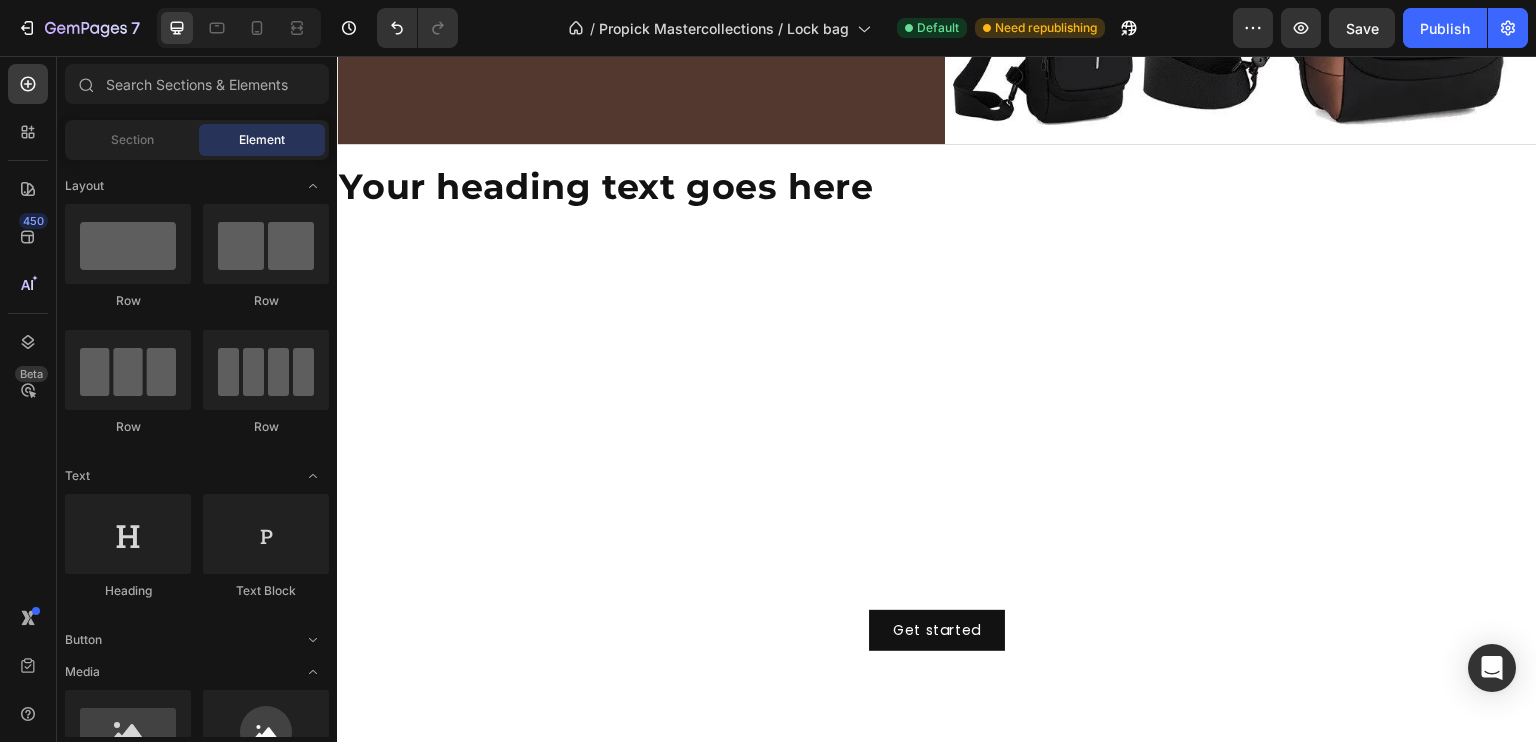 scroll, scrollTop: 549, scrollLeft: 0, axis: vertical 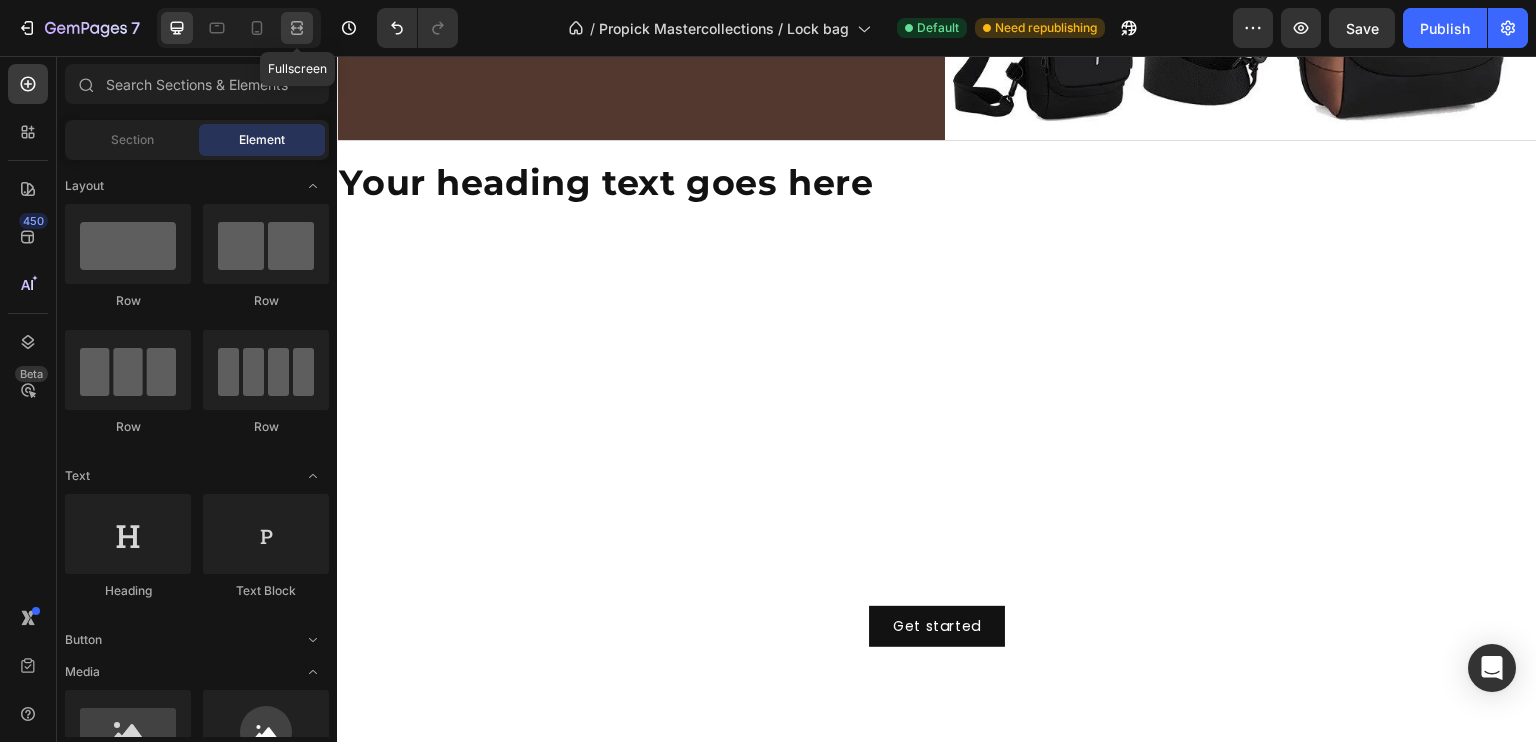 click 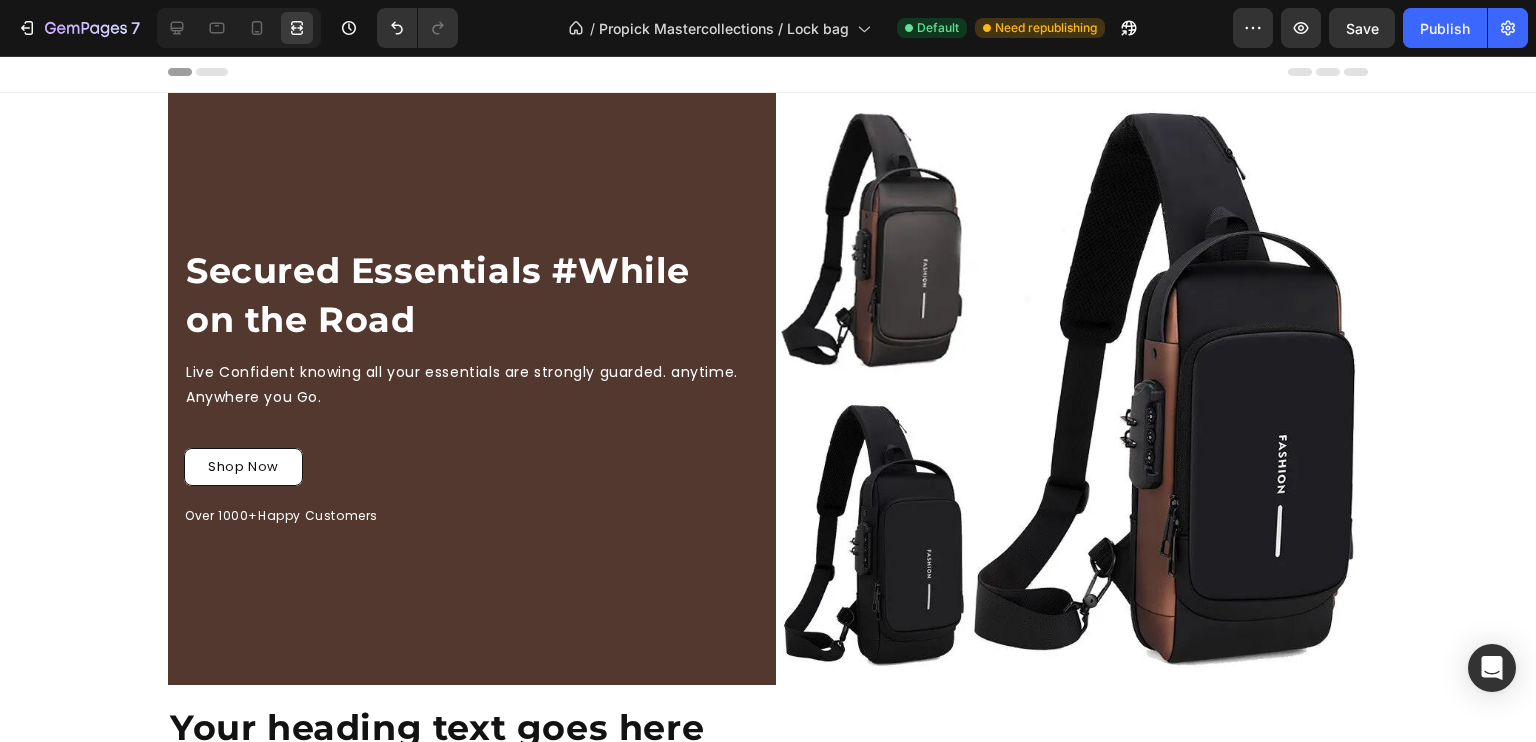 scroll, scrollTop: 0, scrollLeft: 0, axis: both 